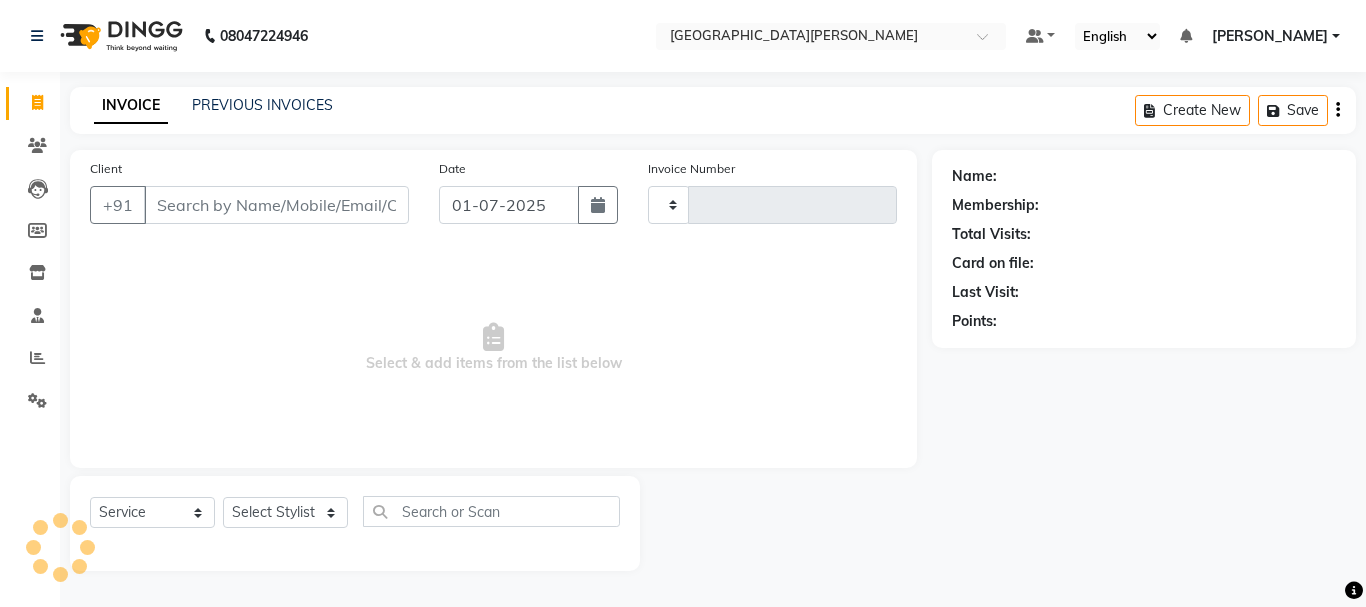 select on "service" 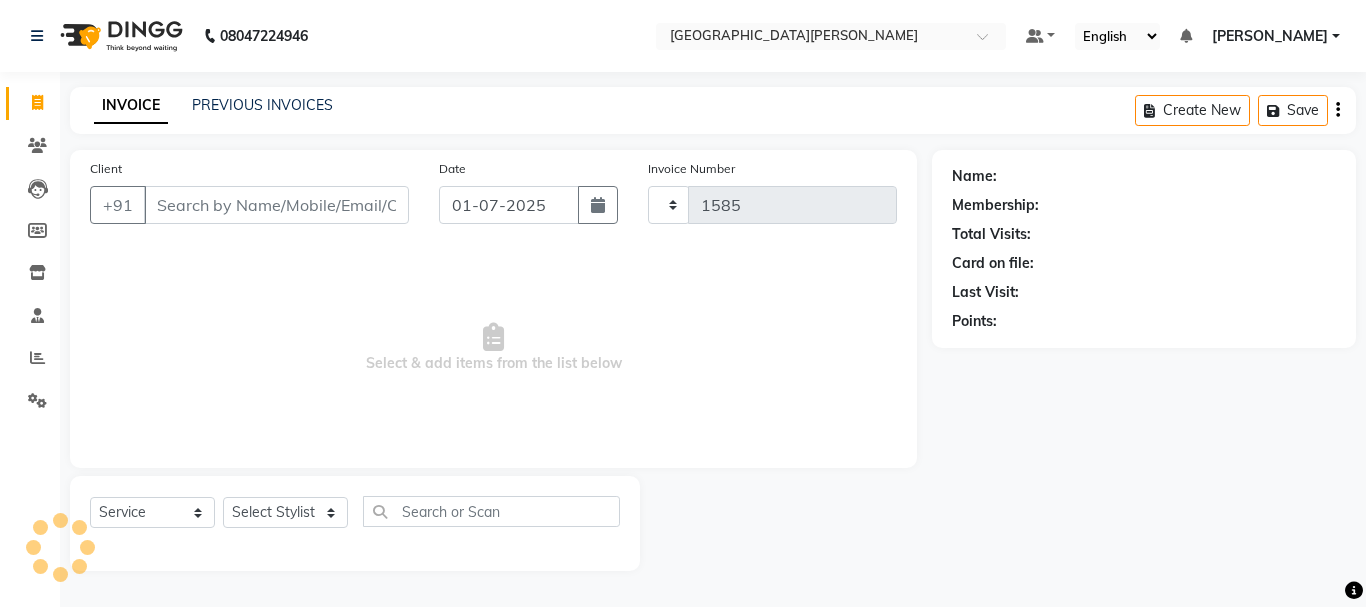 scroll, scrollTop: 0, scrollLeft: 0, axis: both 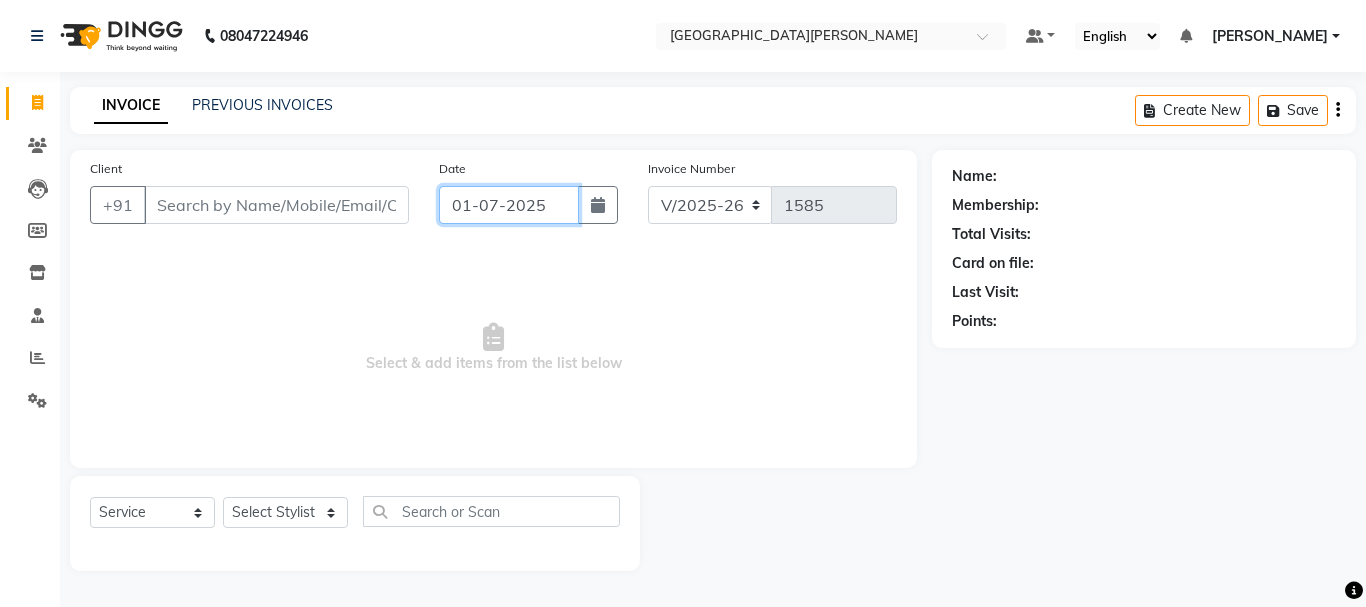 click on "01-07-2025" 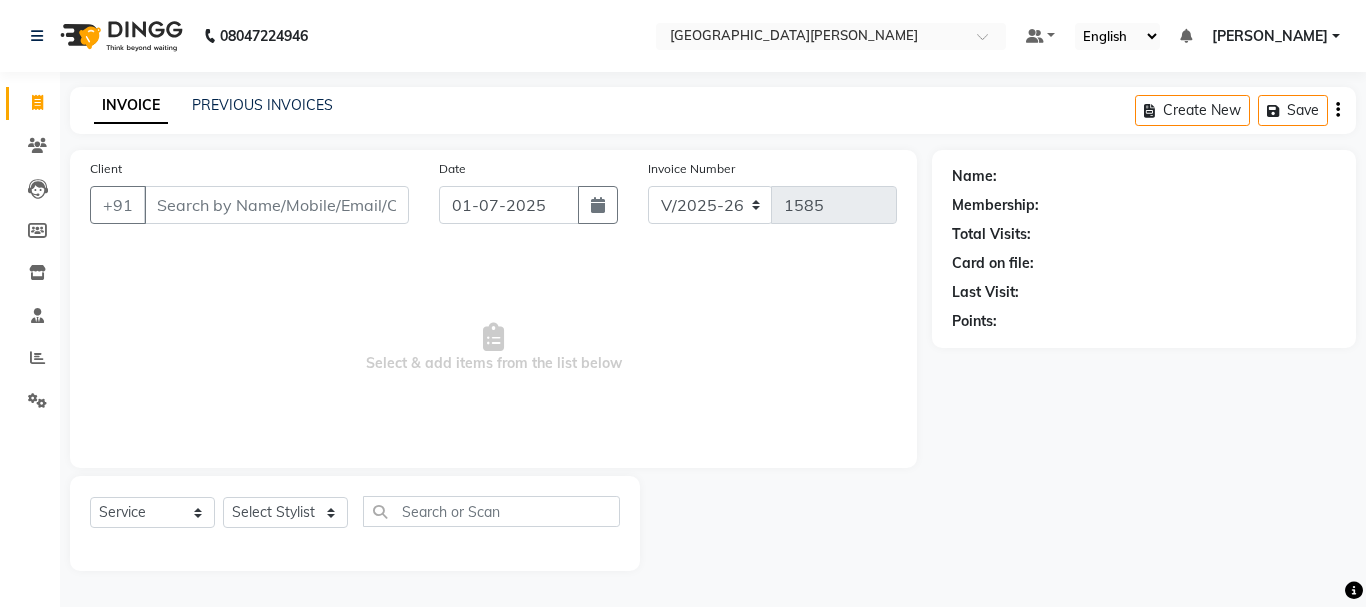 select on "7" 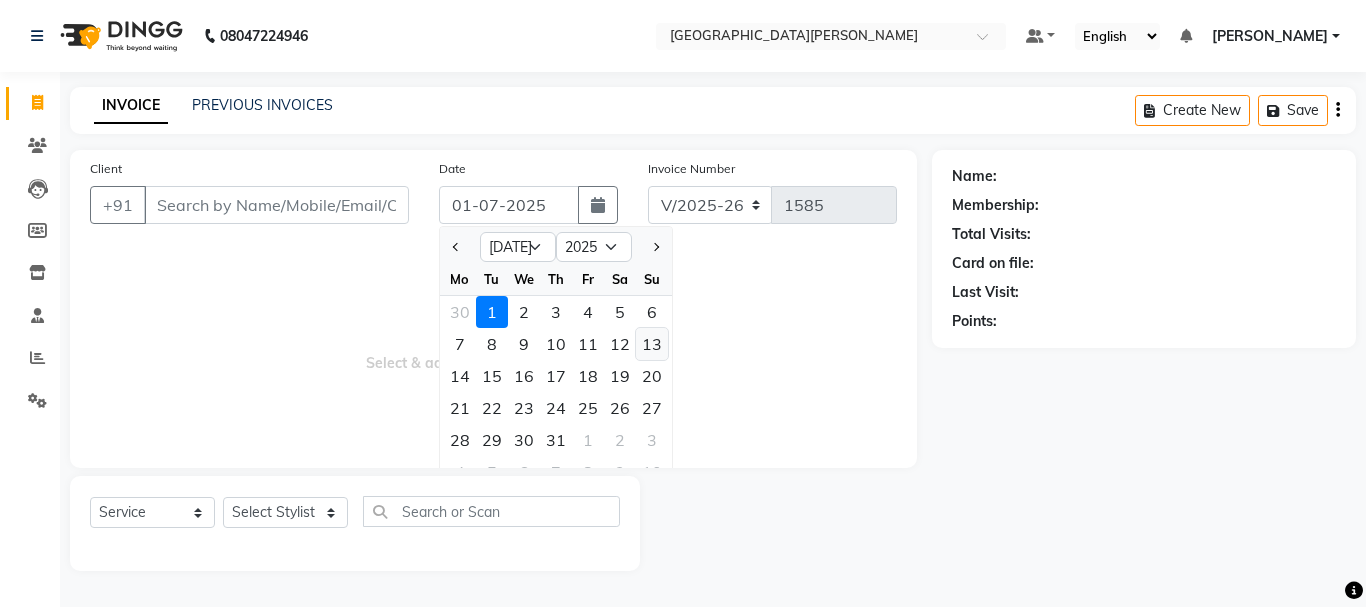 click on "13" 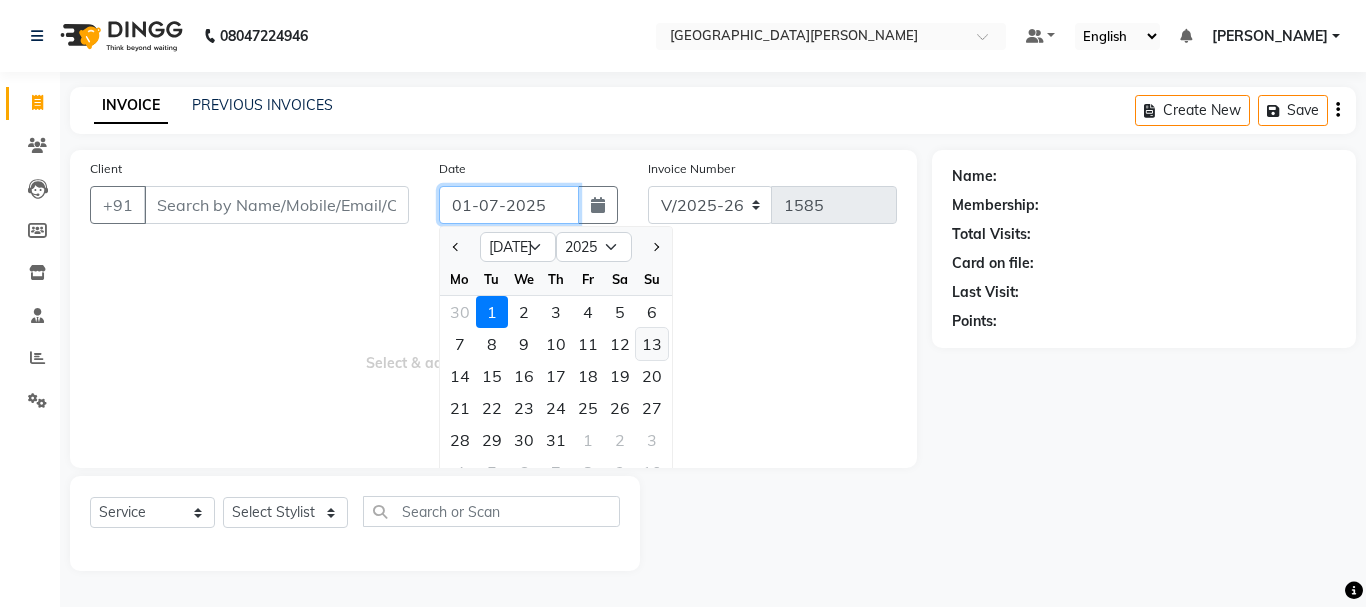 type on "13-07-2025" 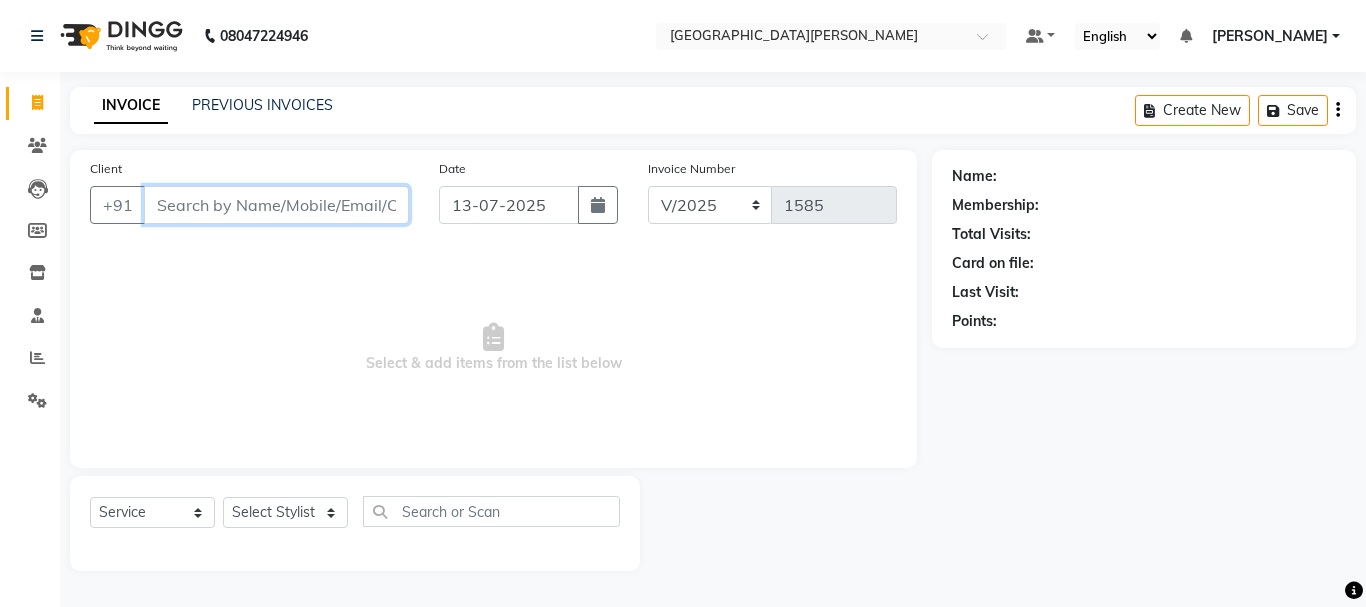 click on "Client" at bounding box center (276, 205) 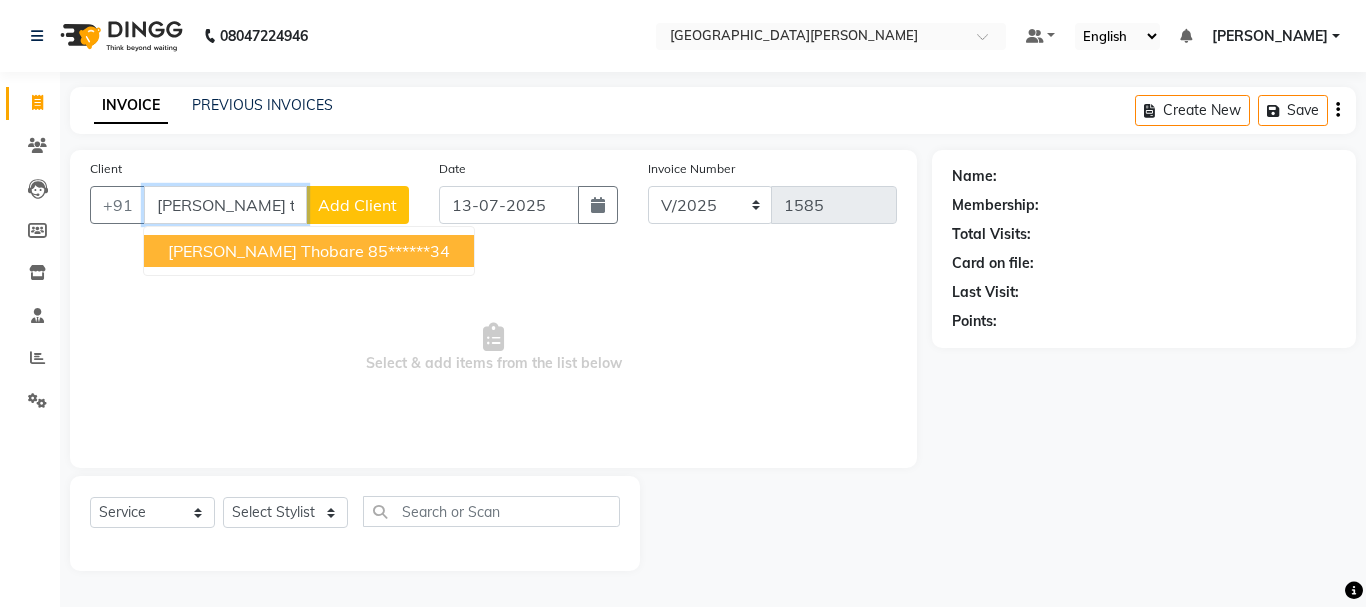 click on "[PERSON_NAME] Thobare" at bounding box center (266, 251) 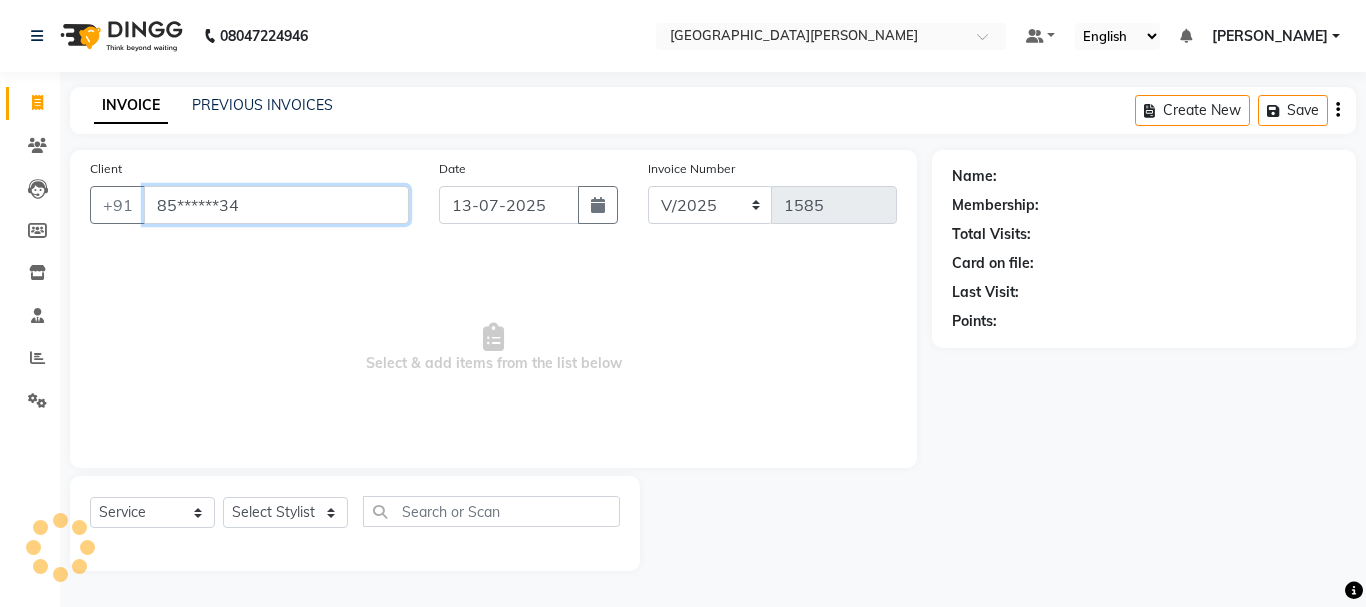 type on "85******34" 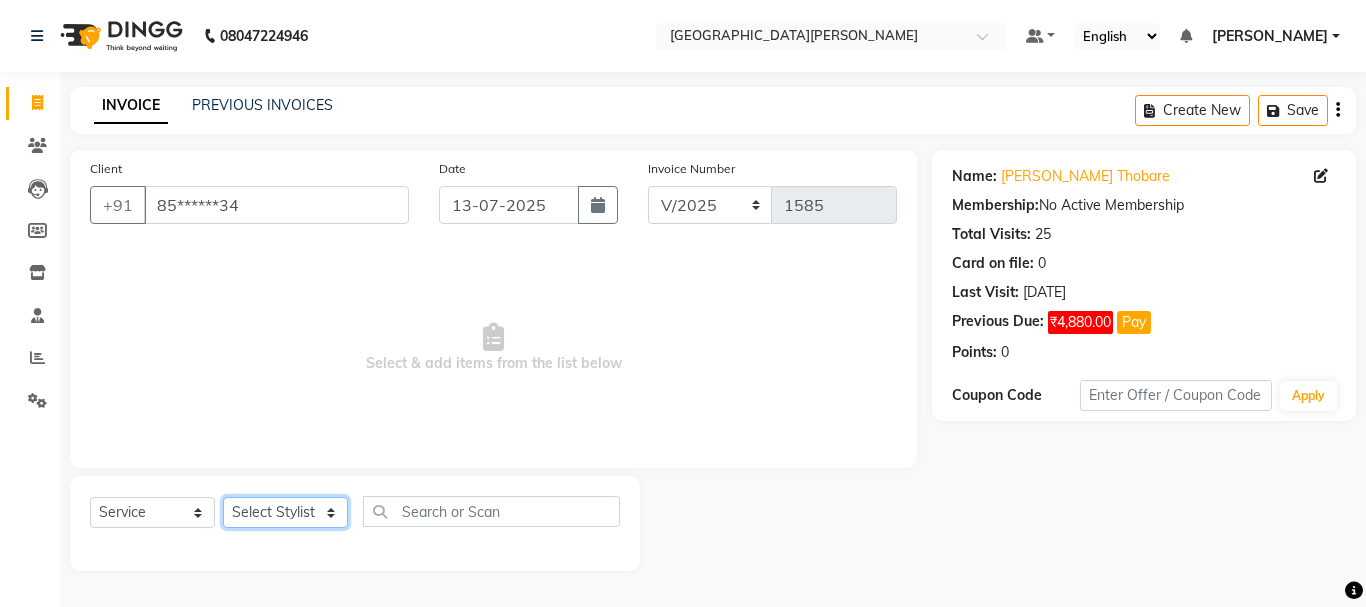click on "Select Stylist [PERSON_NAME] [PERSON_NAME] [PERSON_NAME] [PERSON_NAME] [PERSON_NAME] more [PERSON_NAME] [PERSON_NAME] [PERSON_NAME] [PERSON_NAME] [PERSON_NAME]  [PERSON_NAME] [PERSON_NAME] [PERSON_NAME]" 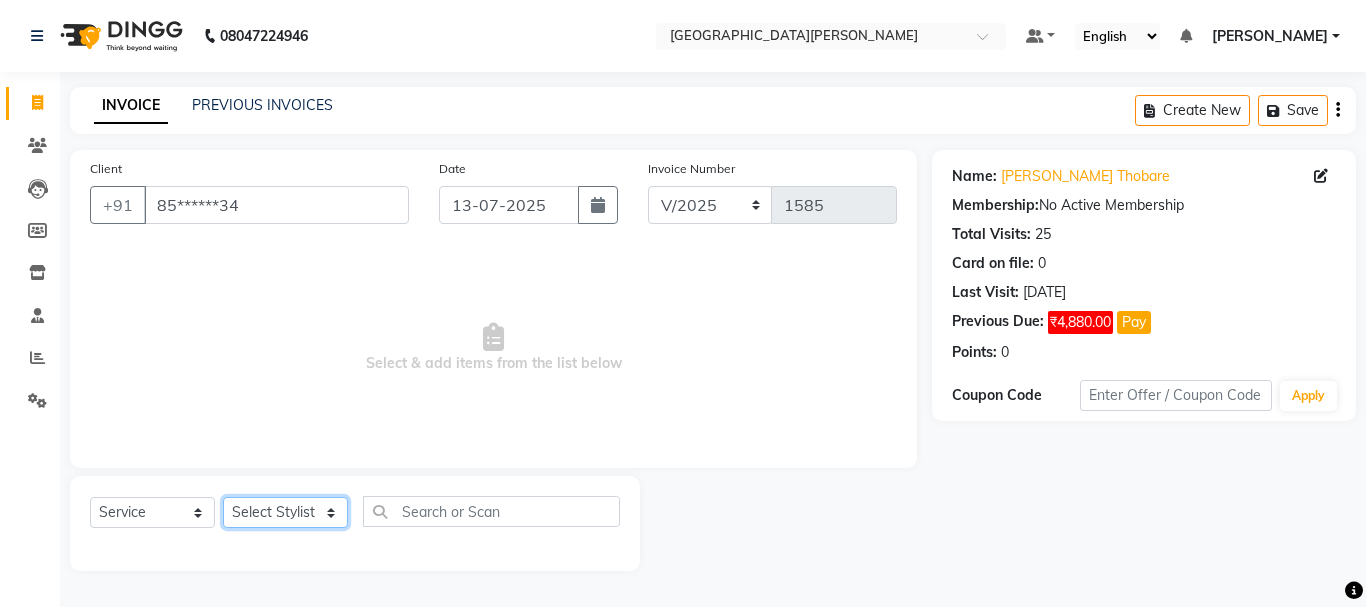 select on "15252" 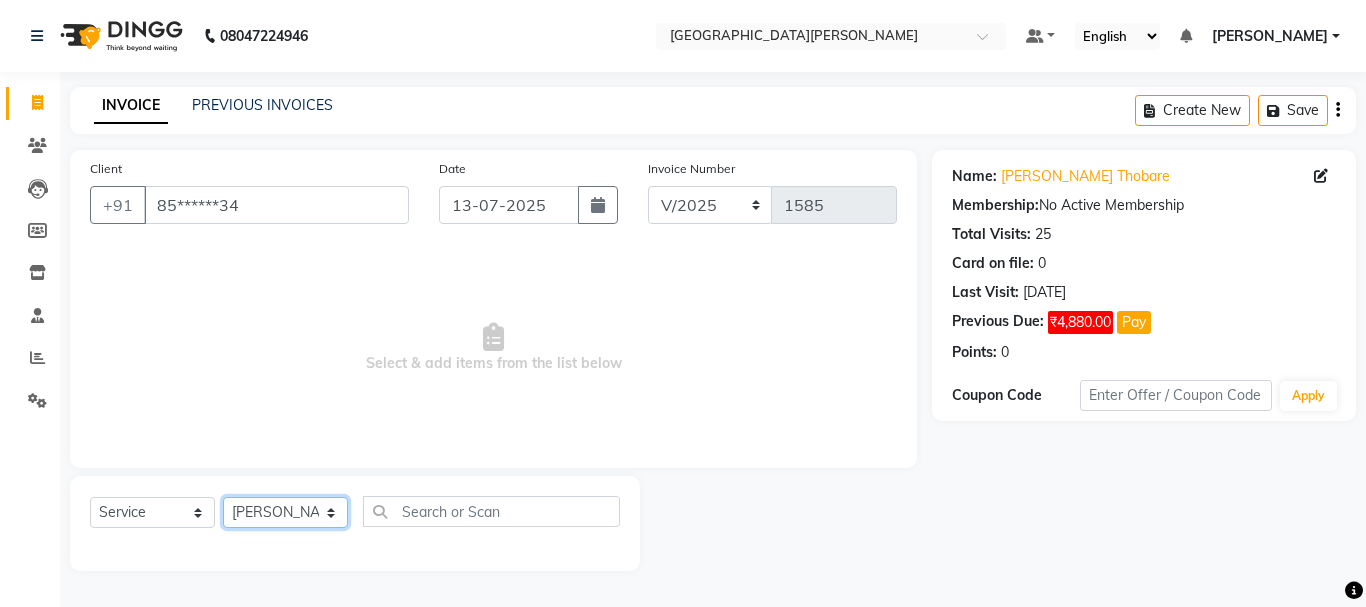 click on "Select Stylist [PERSON_NAME] [PERSON_NAME] [PERSON_NAME] [PERSON_NAME] [PERSON_NAME] more [PERSON_NAME] [PERSON_NAME] [PERSON_NAME] [PERSON_NAME] [PERSON_NAME]  [PERSON_NAME] [PERSON_NAME] [PERSON_NAME]" 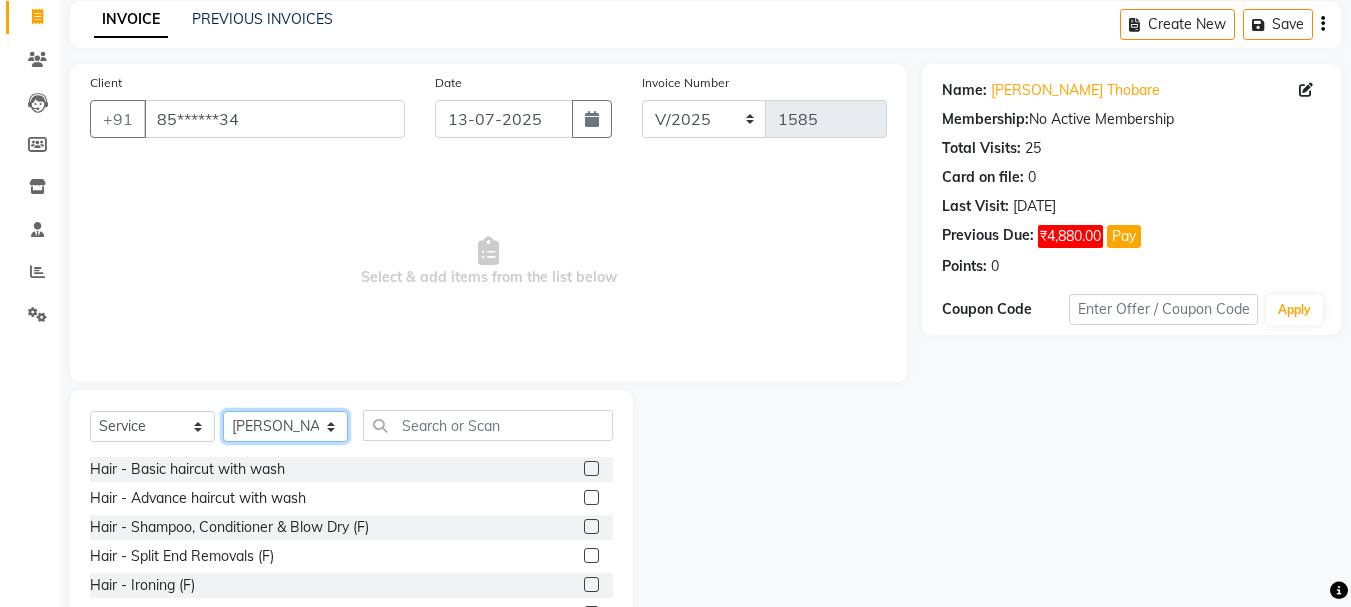 scroll, scrollTop: 90, scrollLeft: 0, axis: vertical 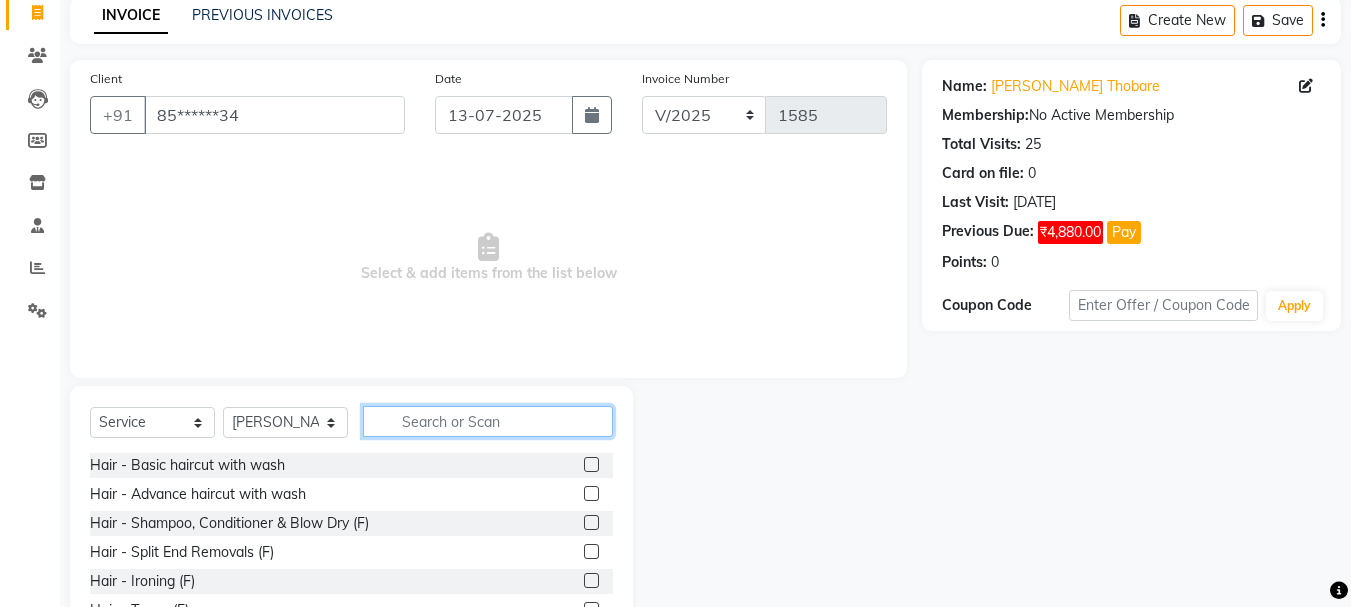 click 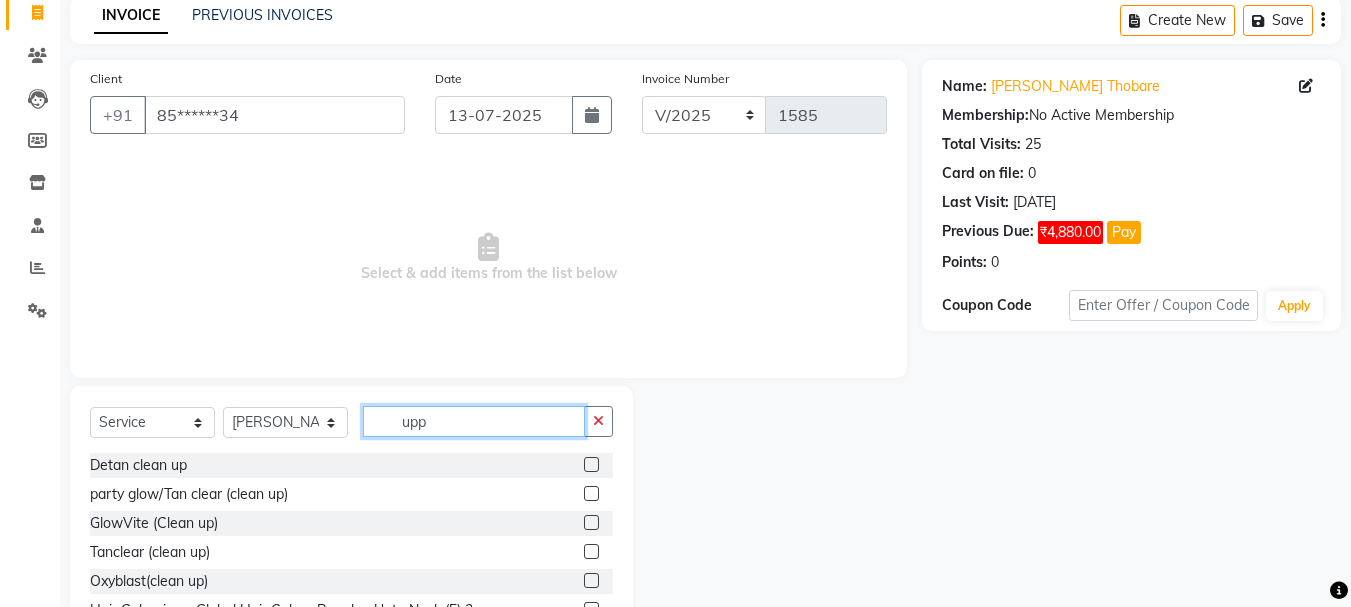 scroll, scrollTop: 81, scrollLeft: 0, axis: vertical 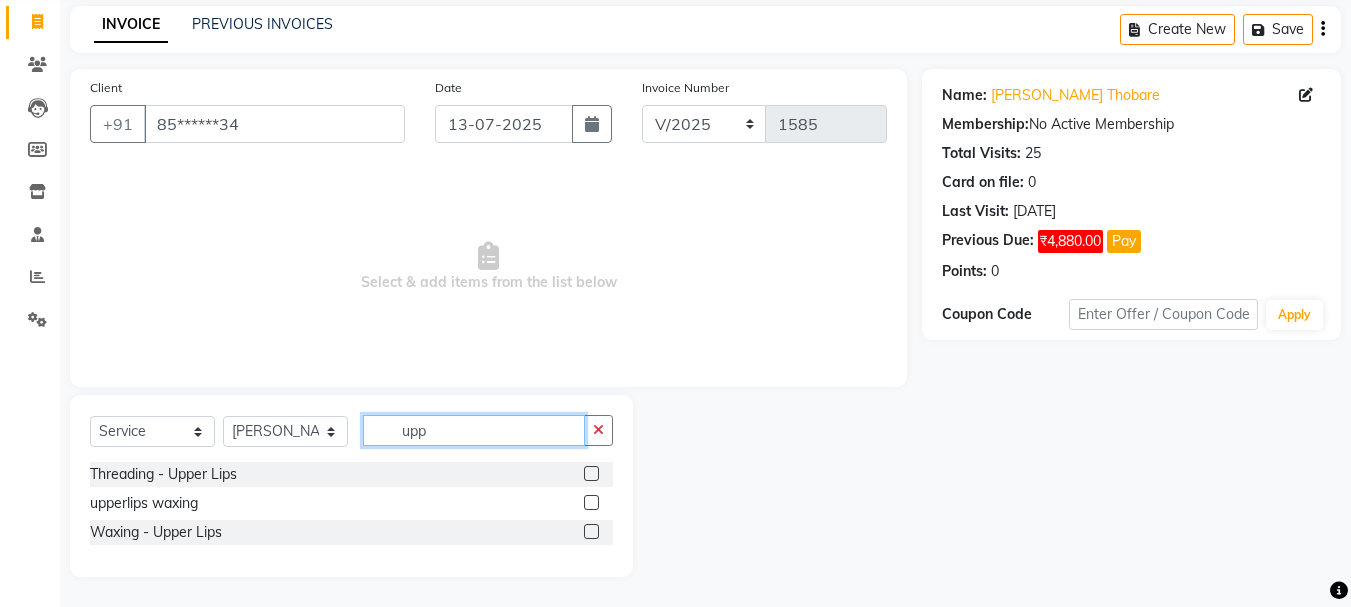 type on "upp" 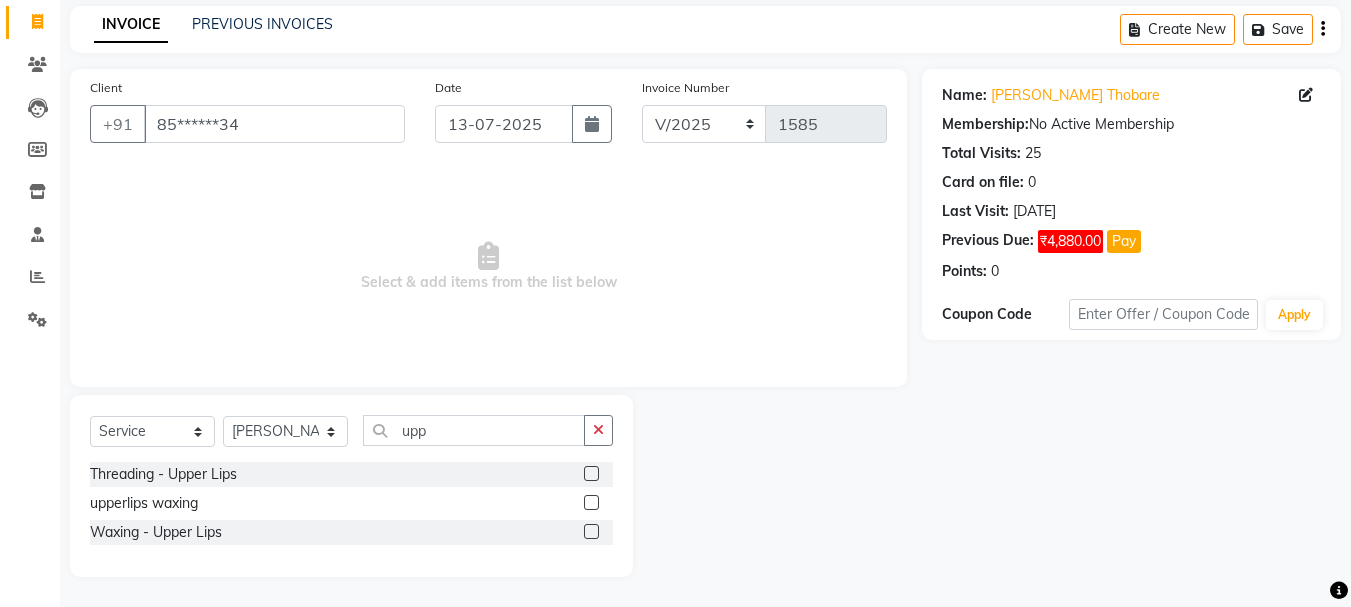 click 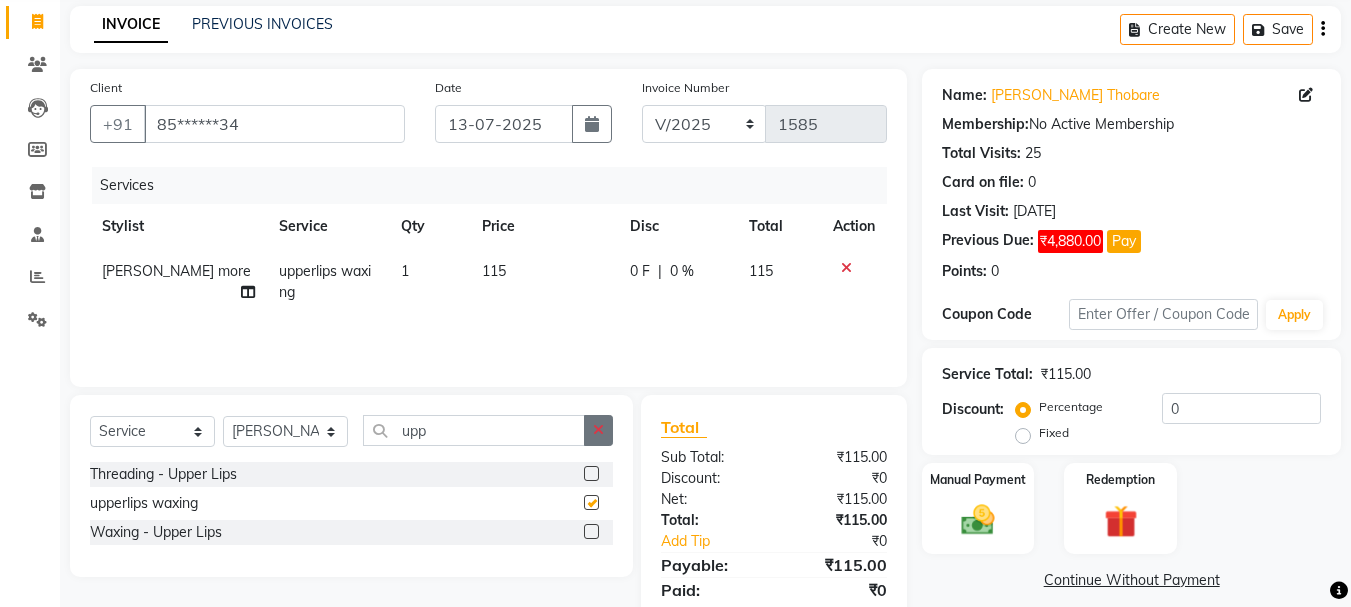 checkbox on "false" 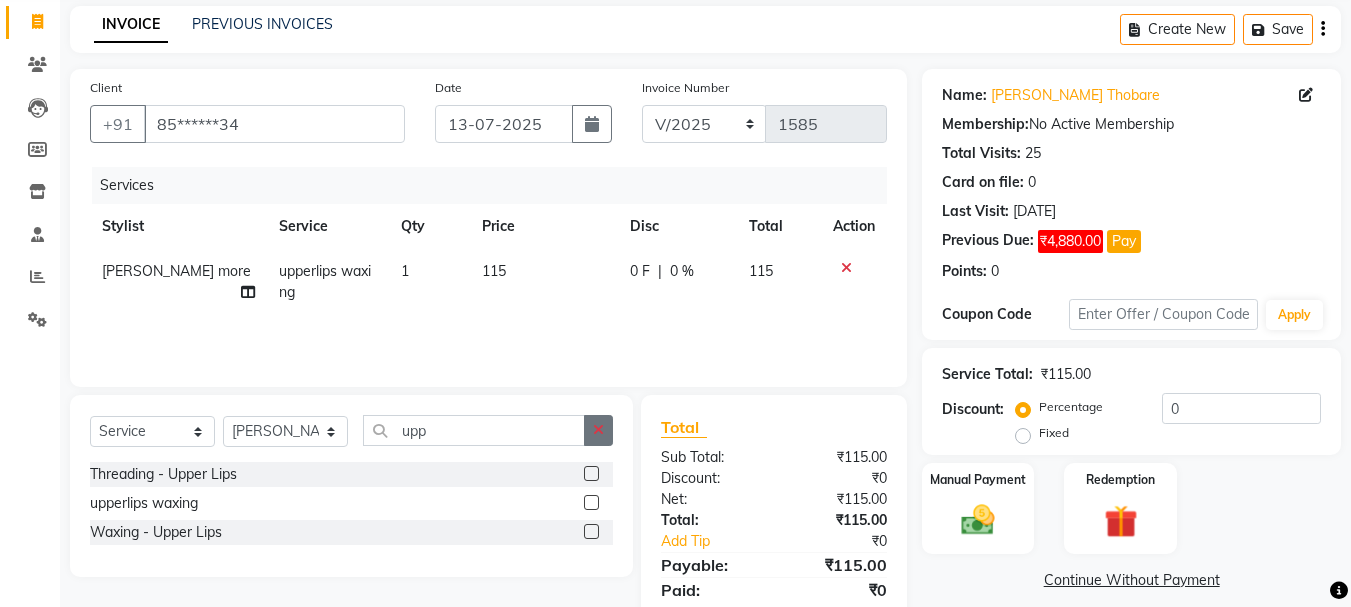click 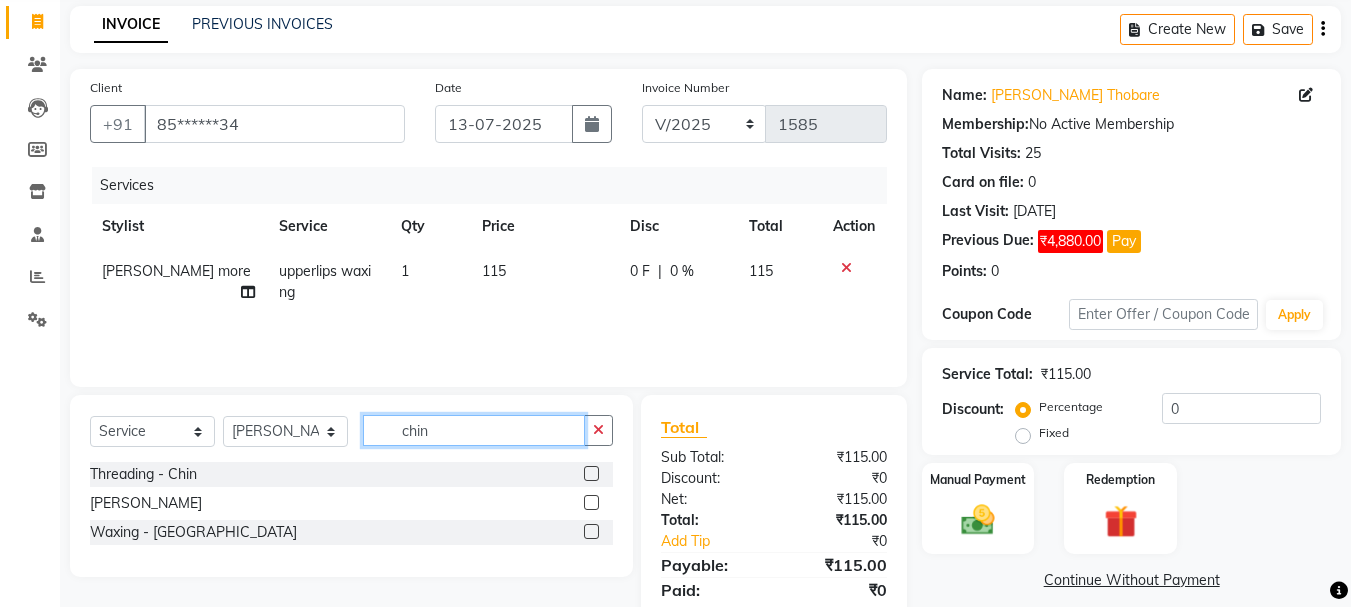 type on "chin" 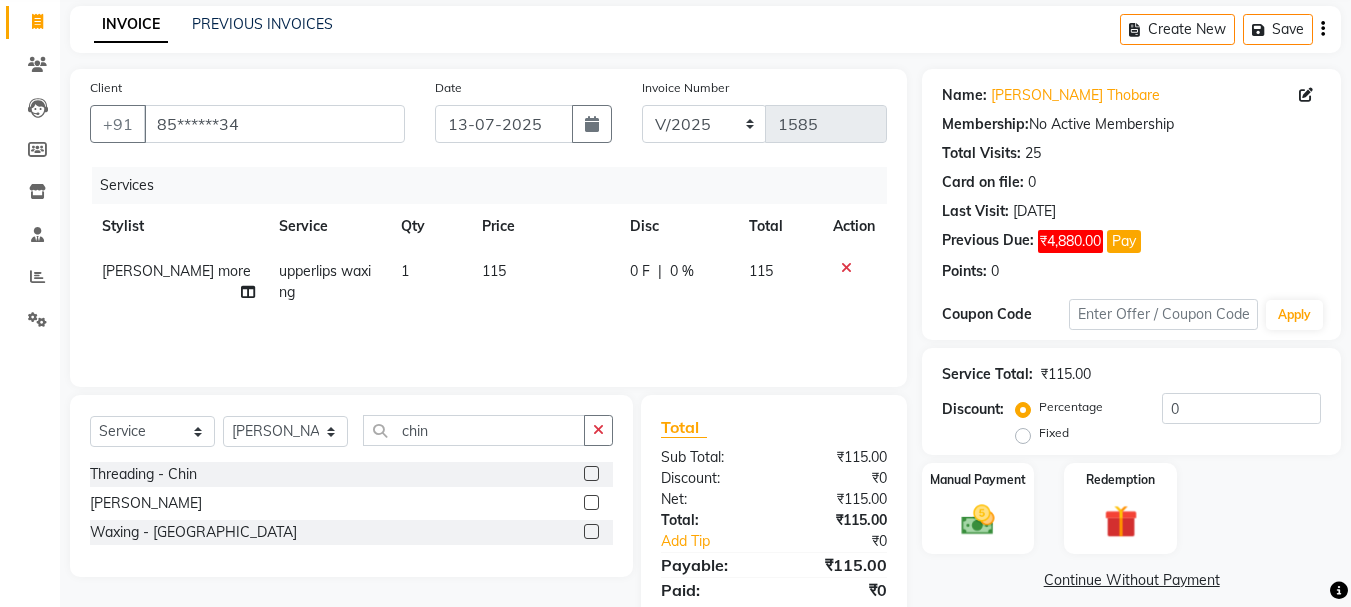 click 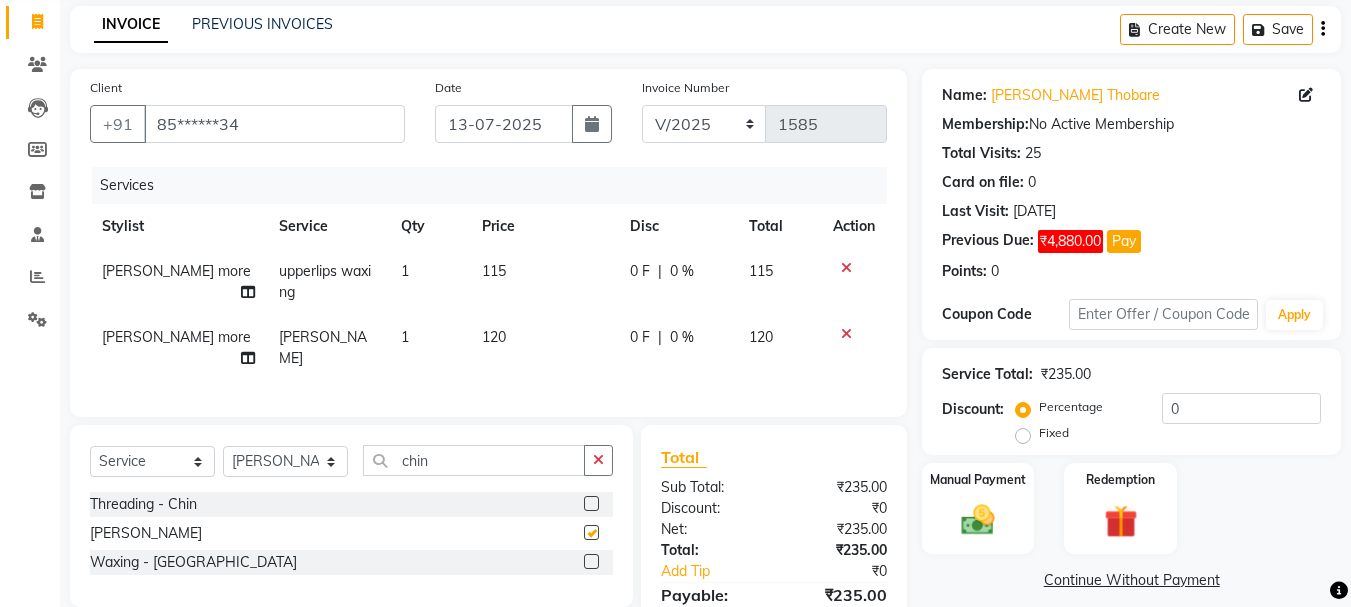checkbox on "false" 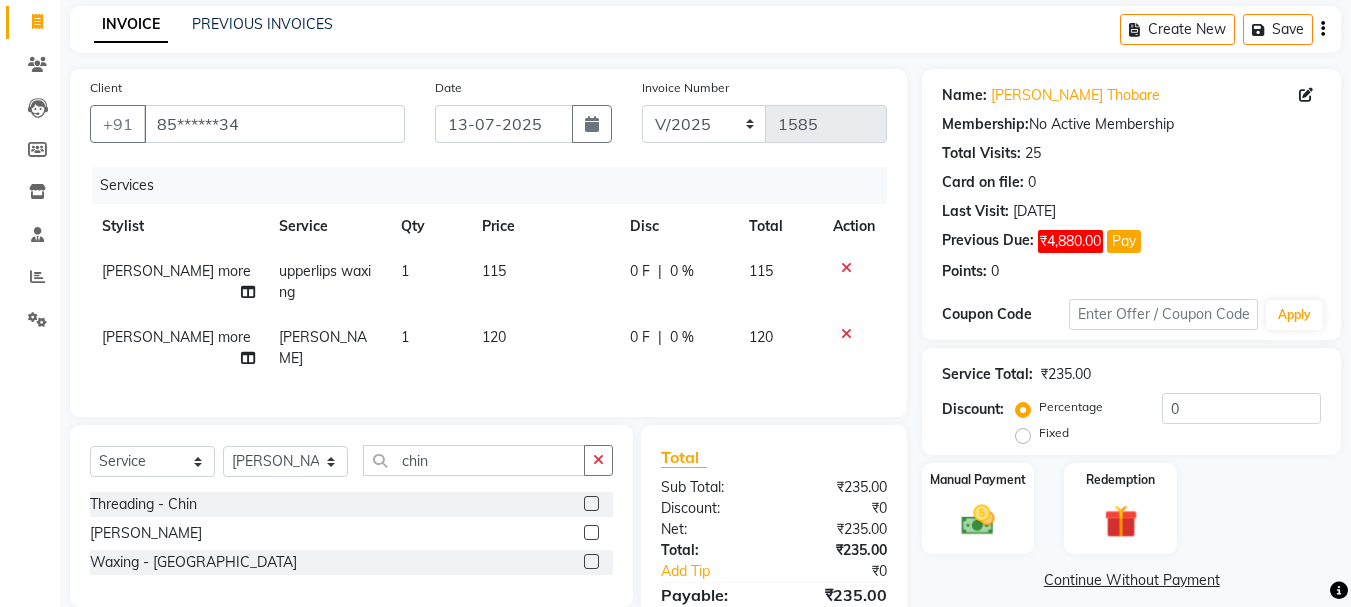 click on "120" 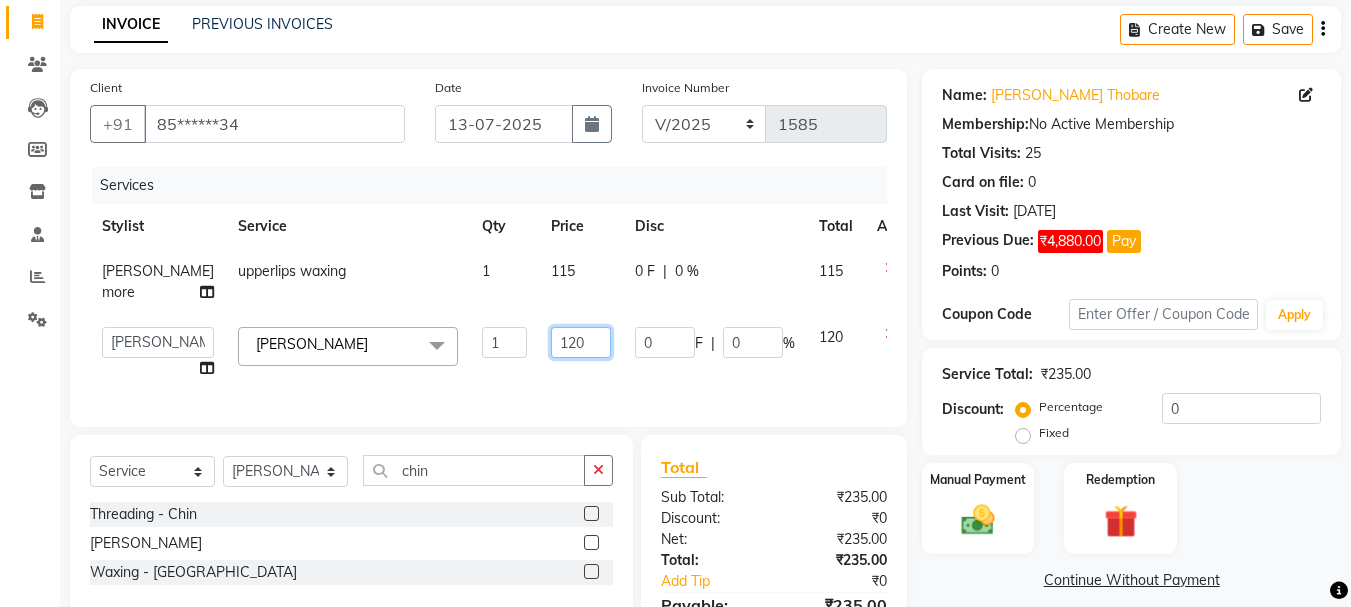 click on "120" 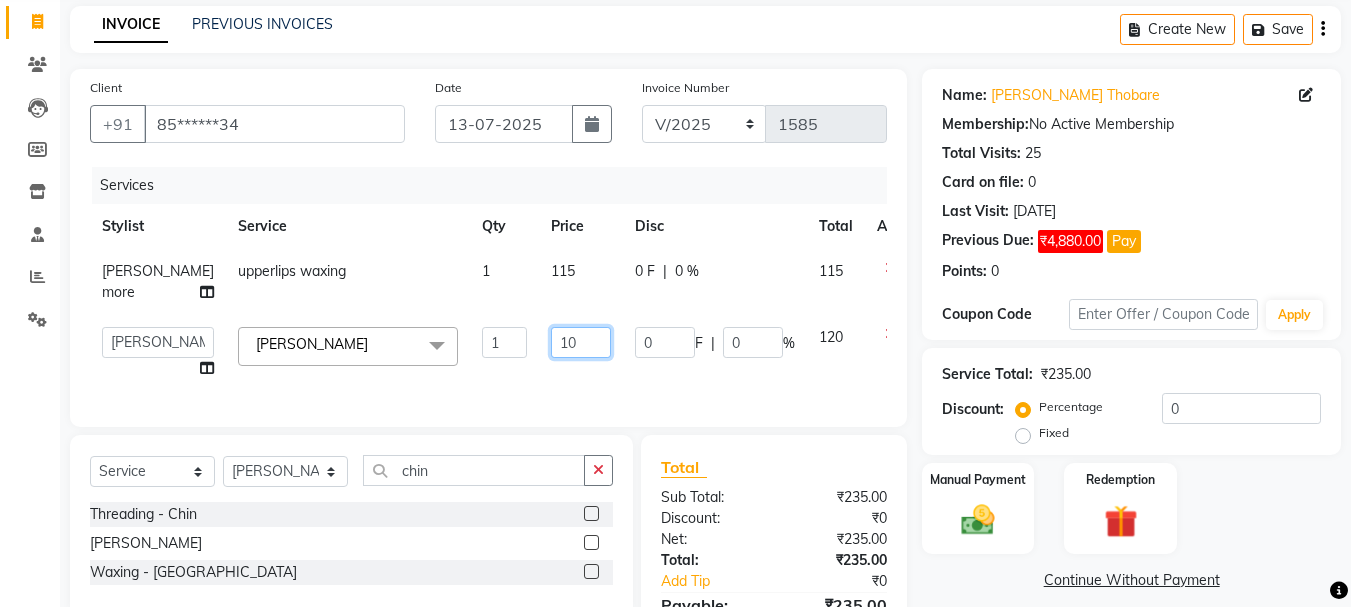 type on "150" 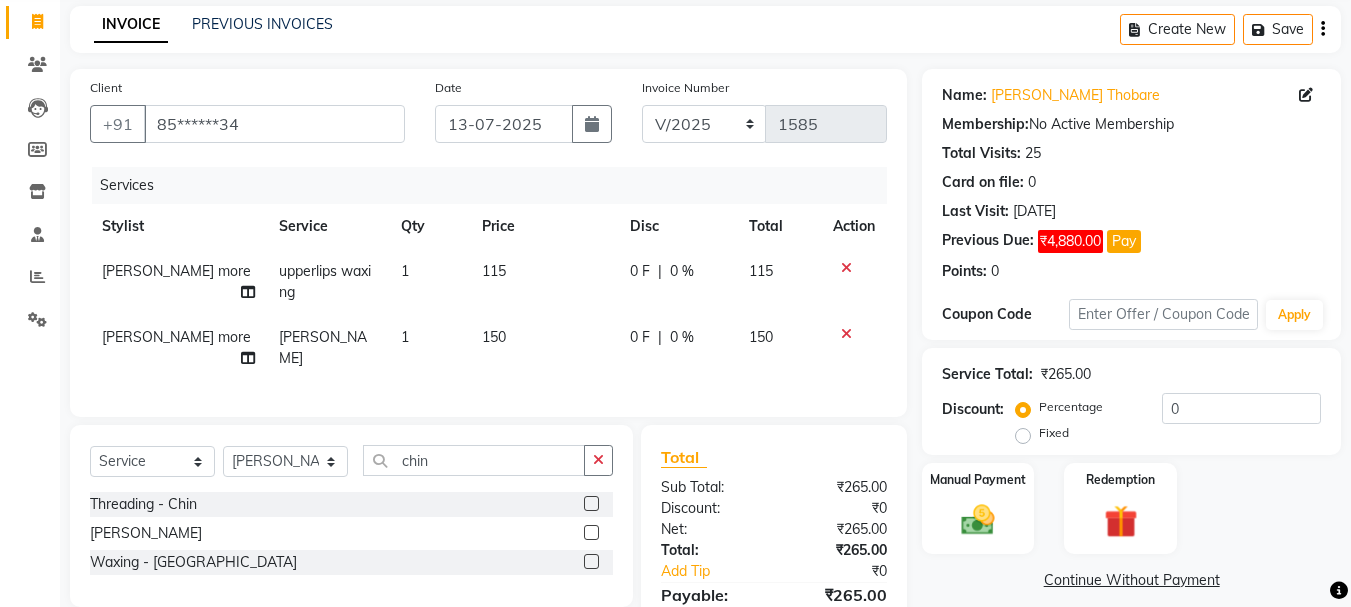 click on "Services Stylist Service Qty Price Disc Total Action [PERSON_NAME] more upperlips waxing 1 115 0 F | 0 % 115 [PERSON_NAME] more [PERSON_NAME] Waxing 1 150 0 F | 0 % 150" 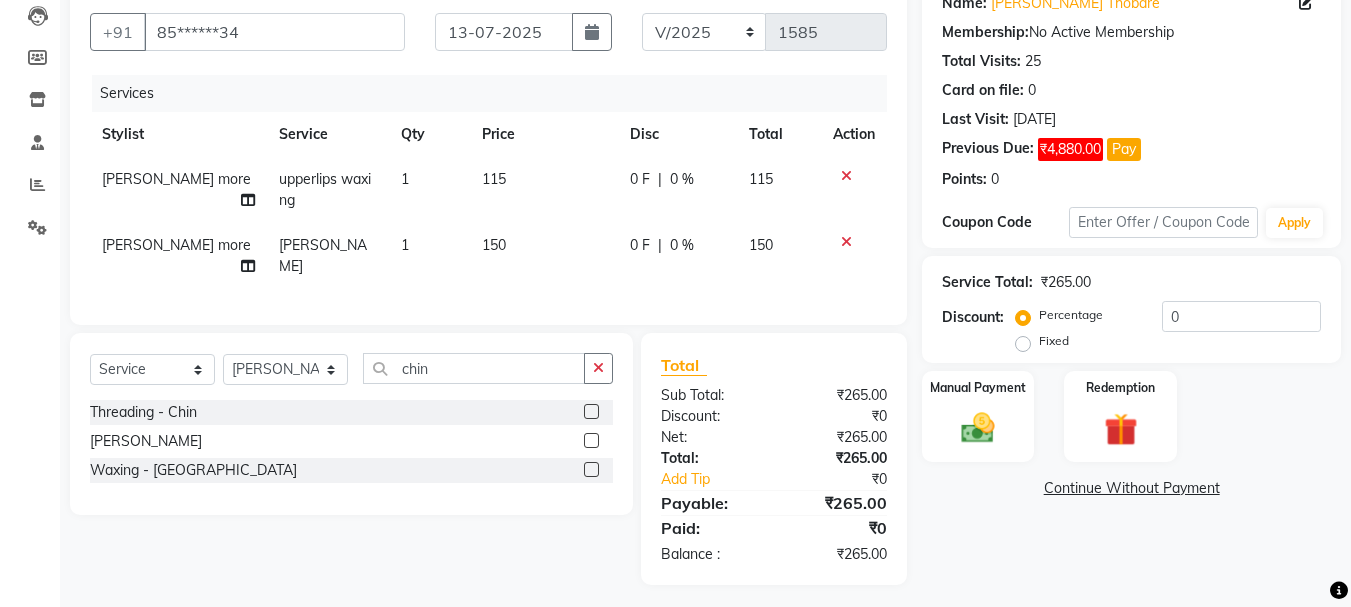 scroll, scrollTop: 175, scrollLeft: 0, axis: vertical 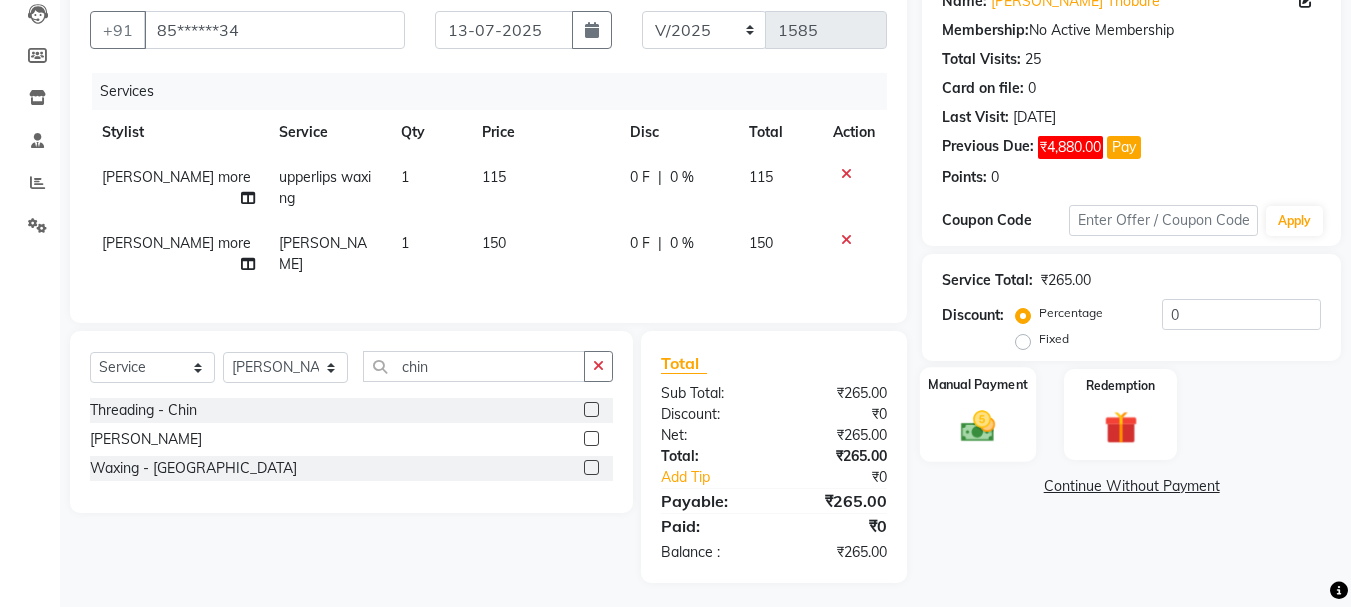 click on "Manual Payment" 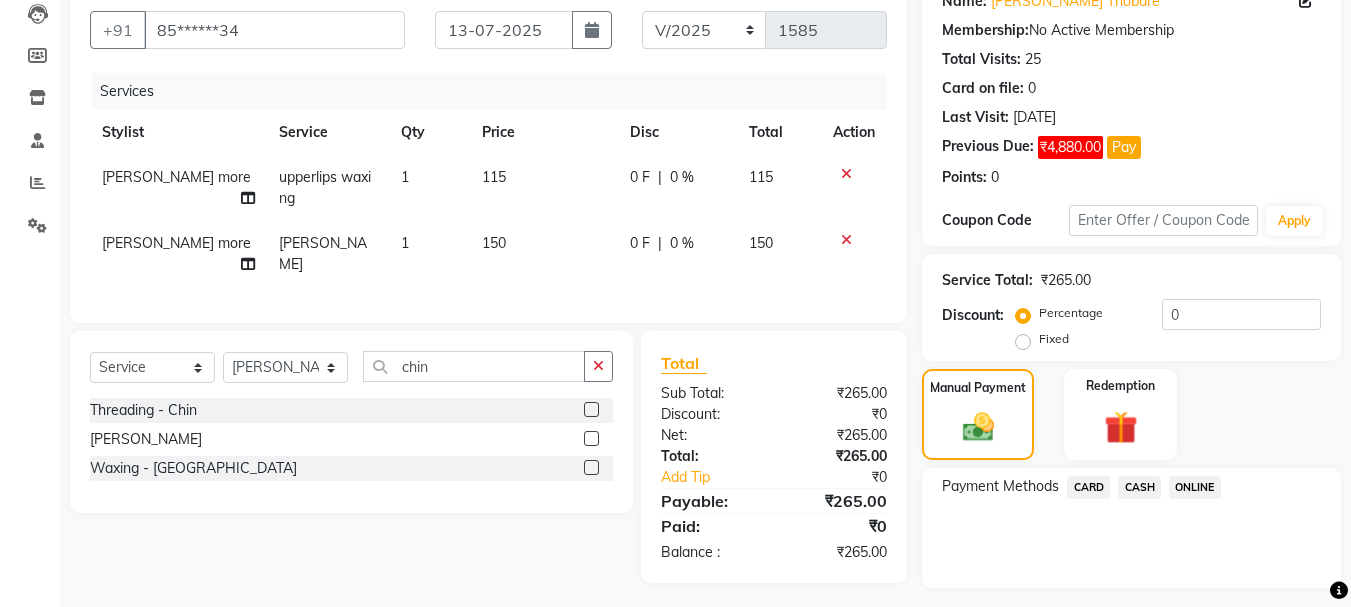 click on "ONLINE" 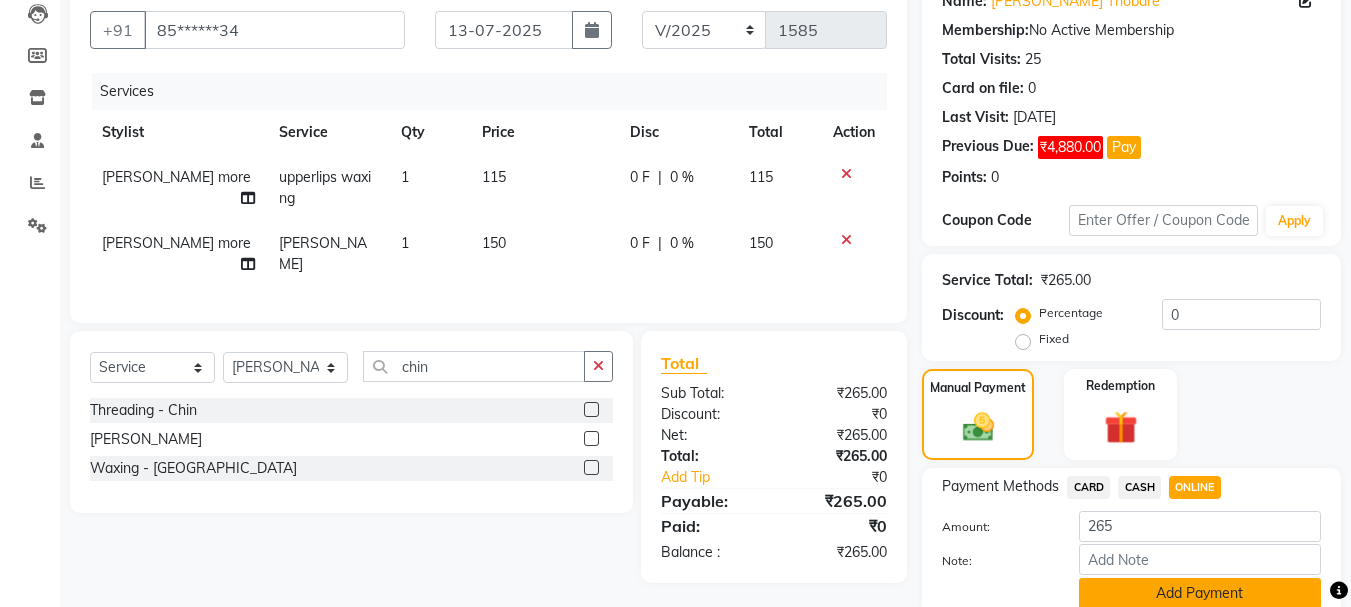 click on "Add Payment" 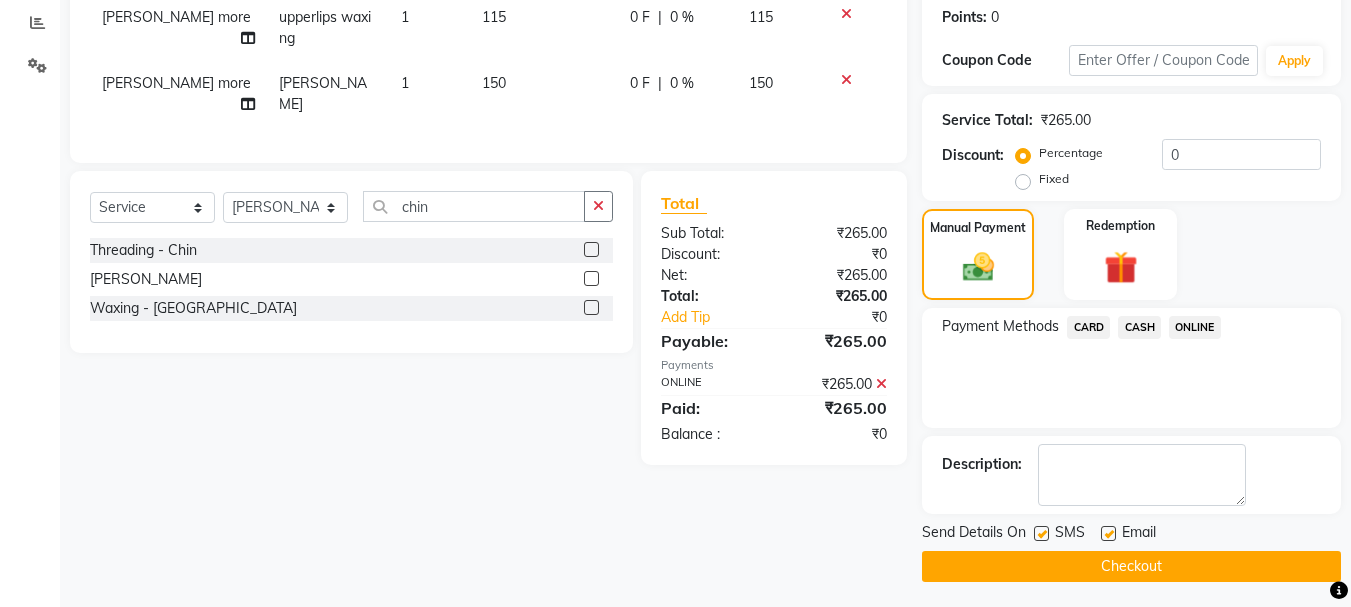 scroll, scrollTop: 340, scrollLeft: 0, axis: vertical 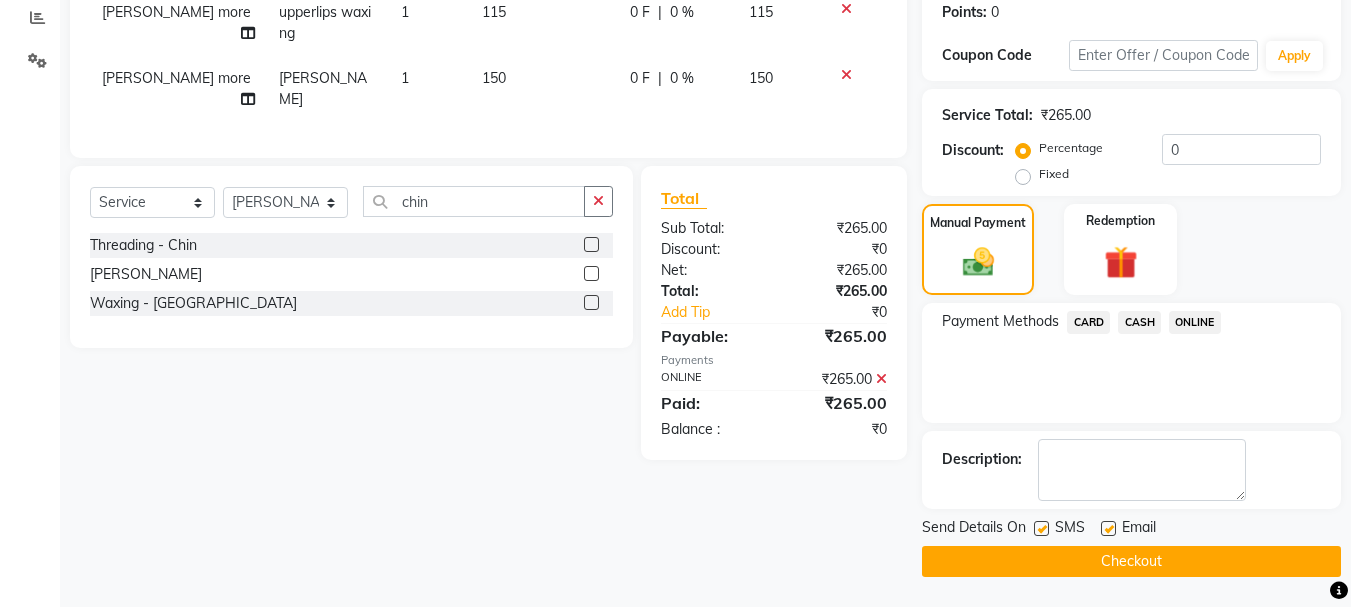 click on "Checkout" 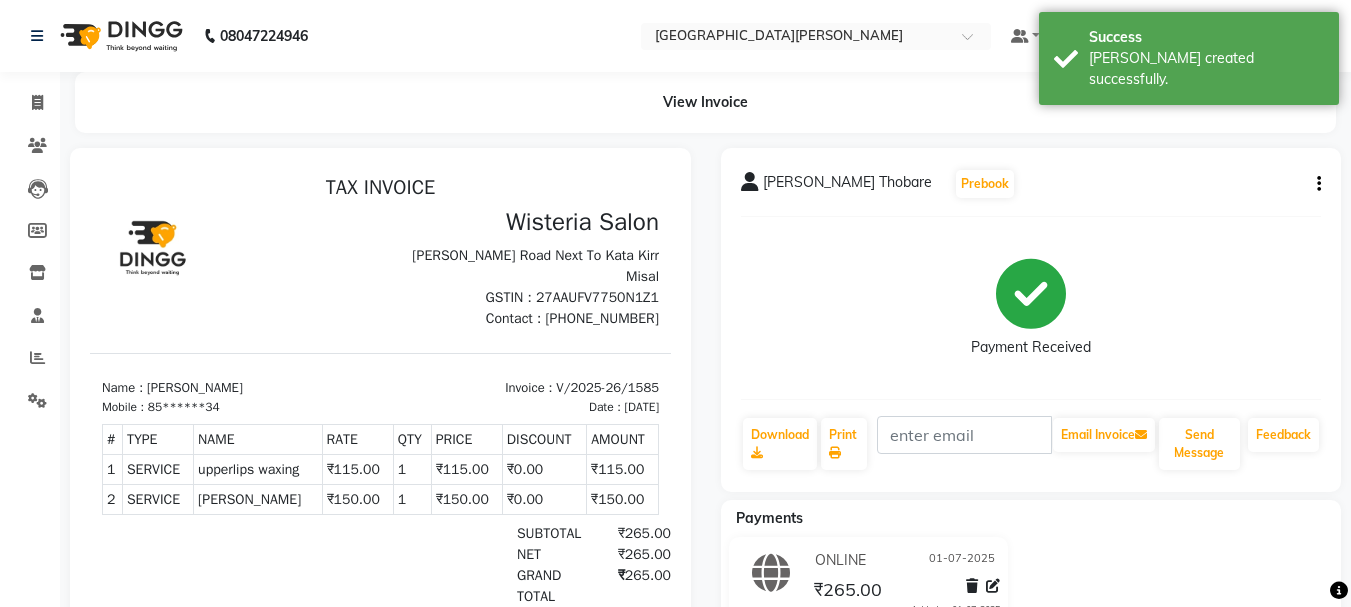 scroll, scrollTop: 0, scrollLeft: 0, axis: both 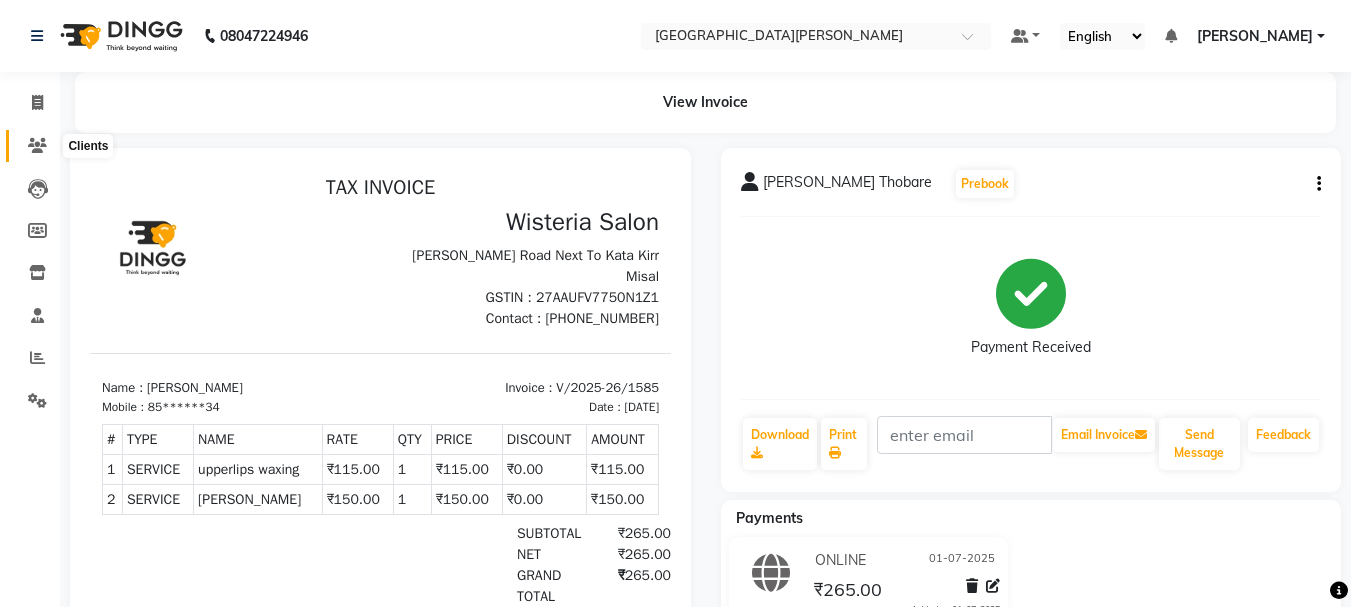 click 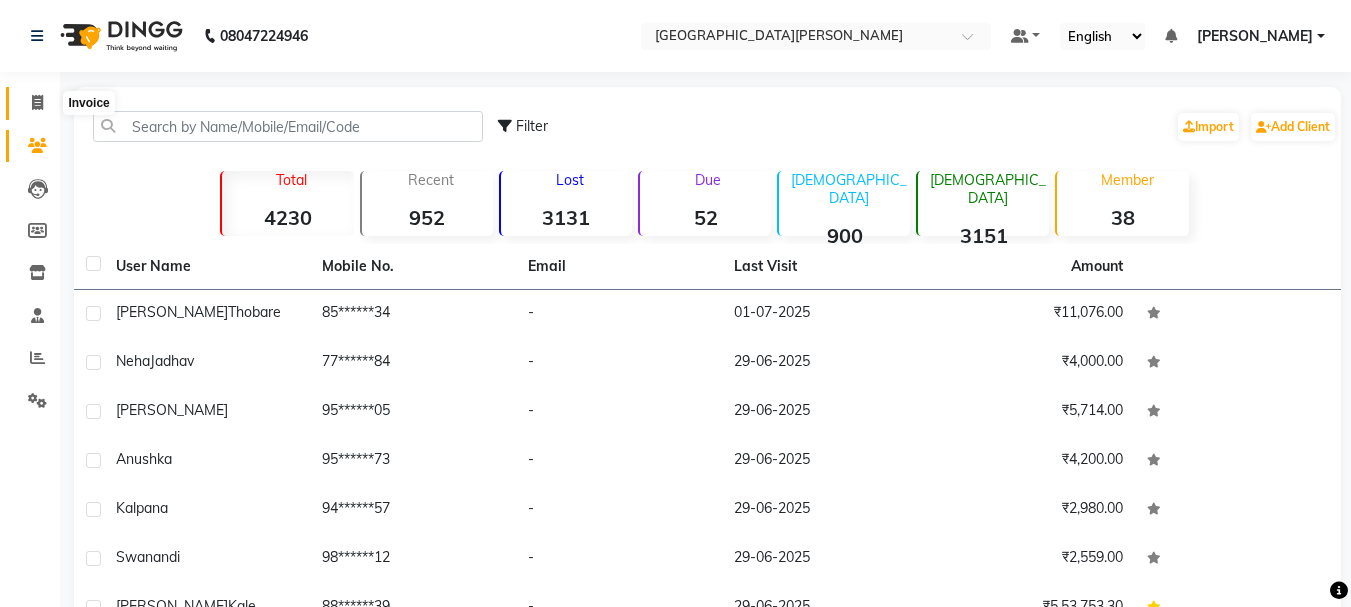 click 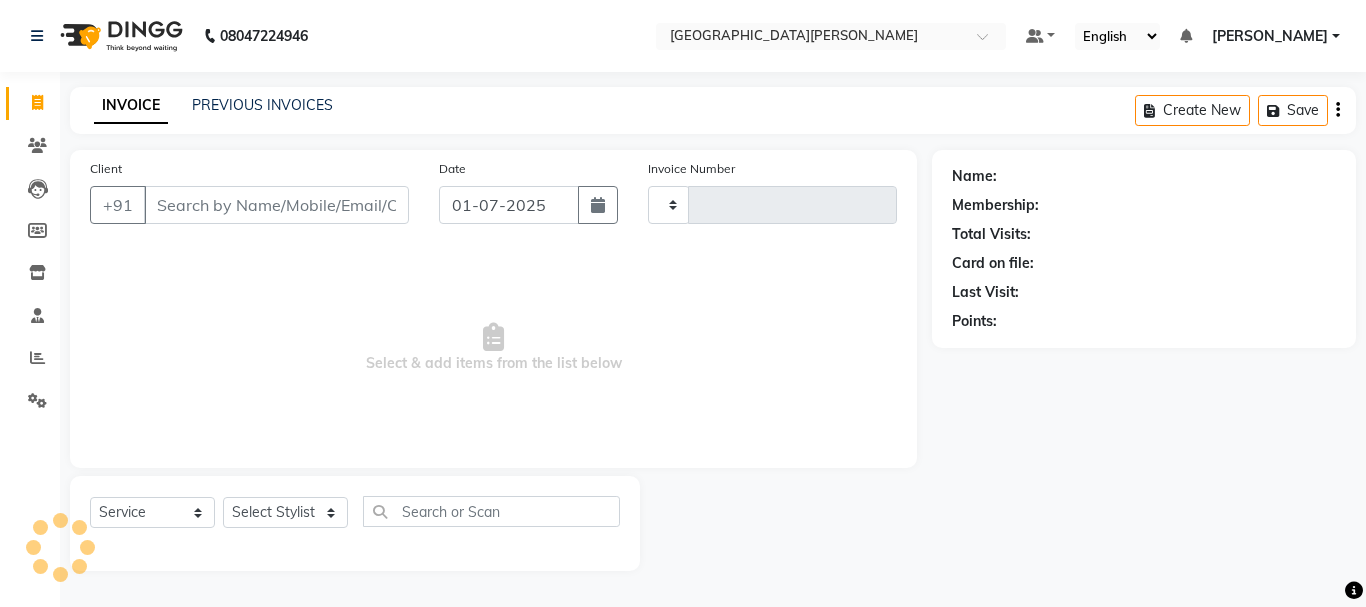 type on "1586" 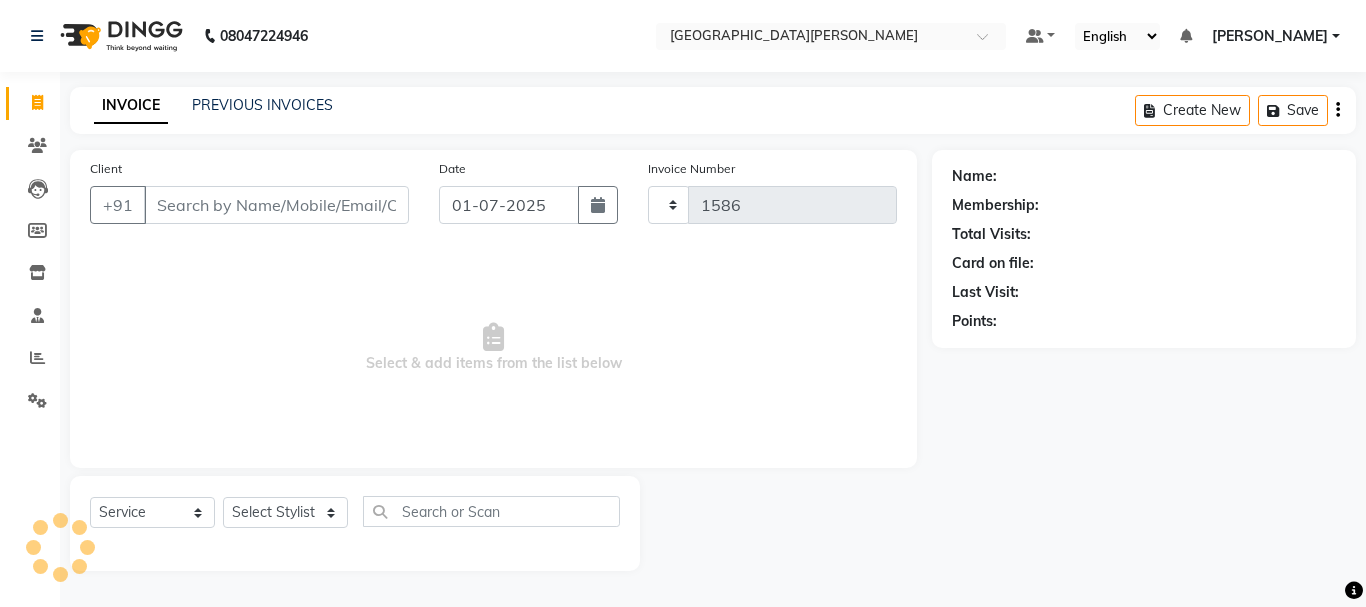 select on "911" 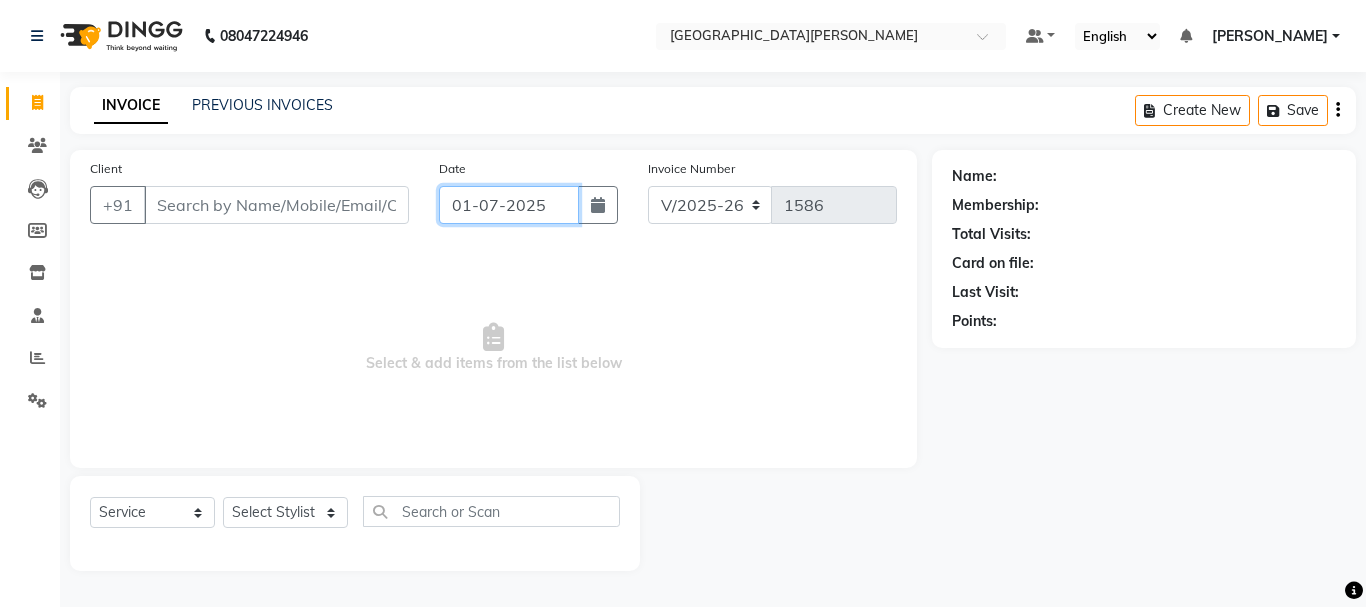 click on "01-07-2025" 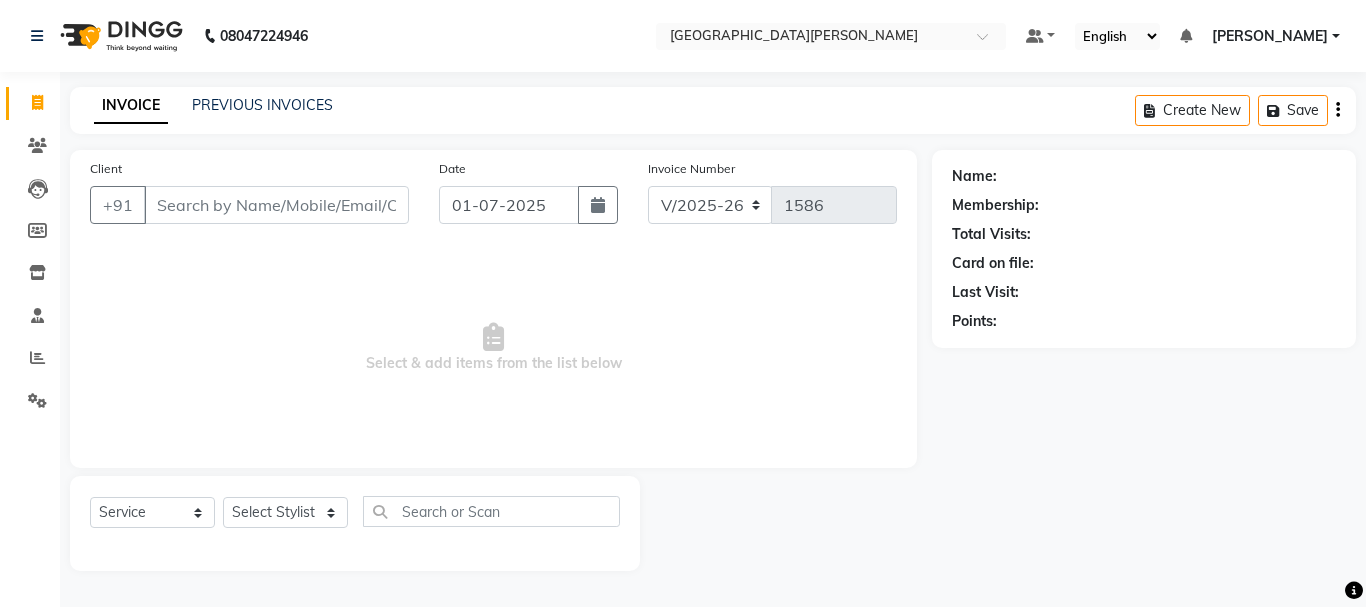 select on "7" 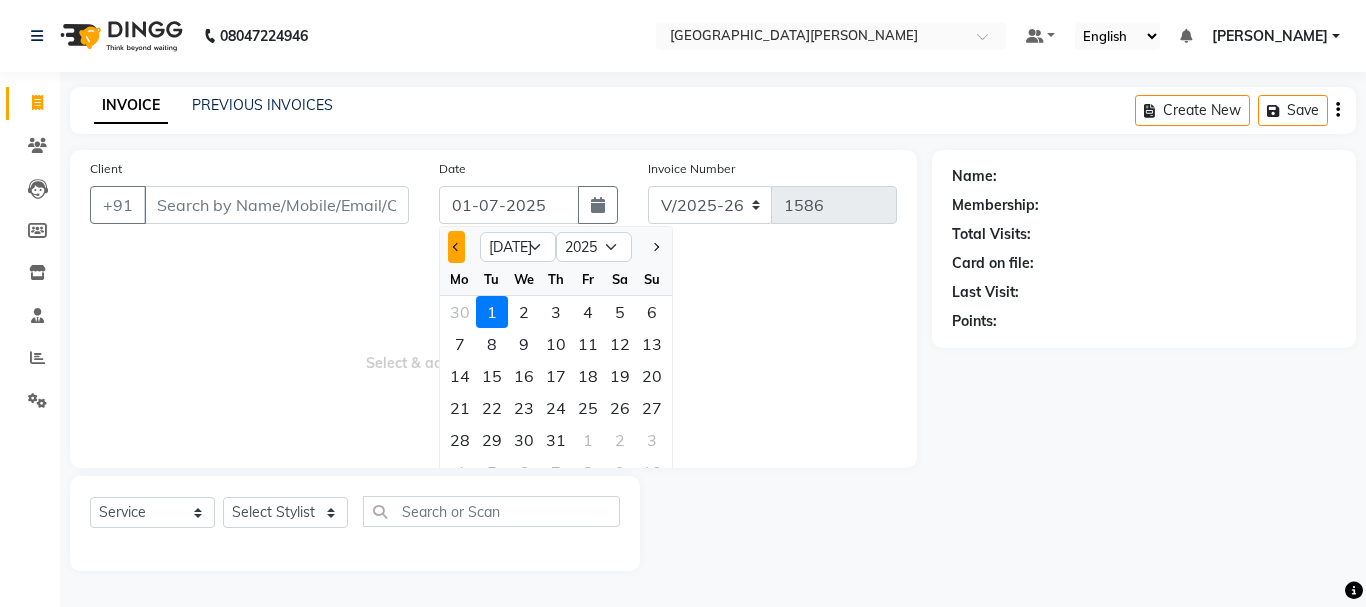 click 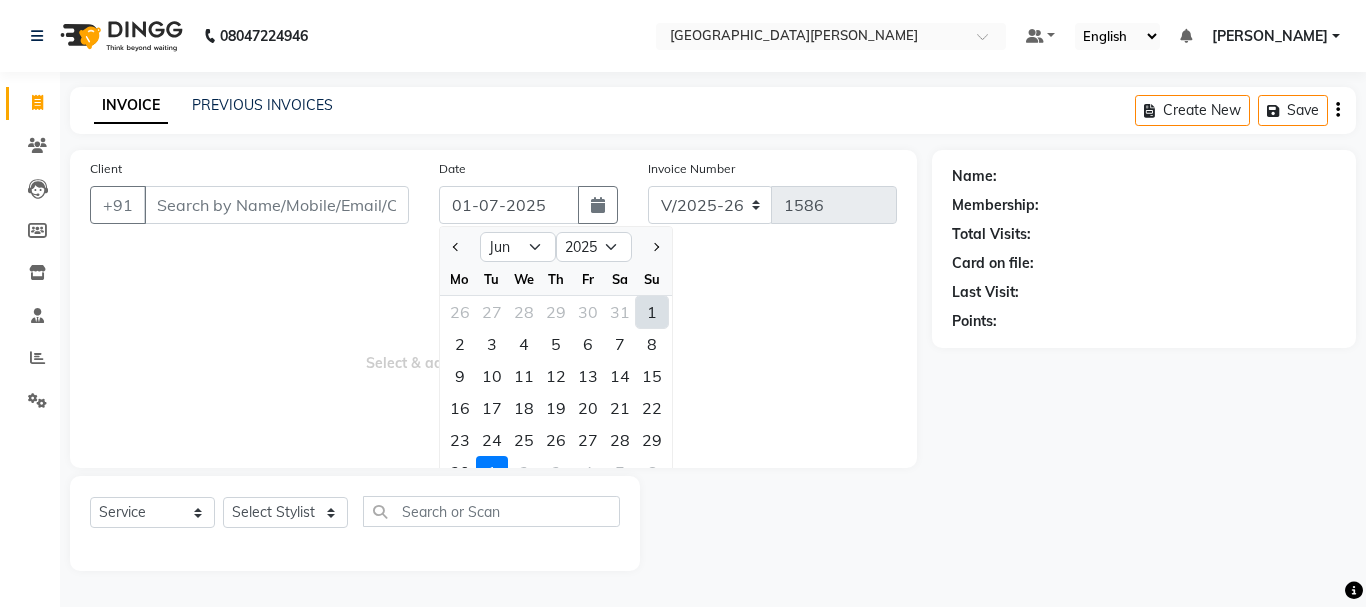 click on "1" 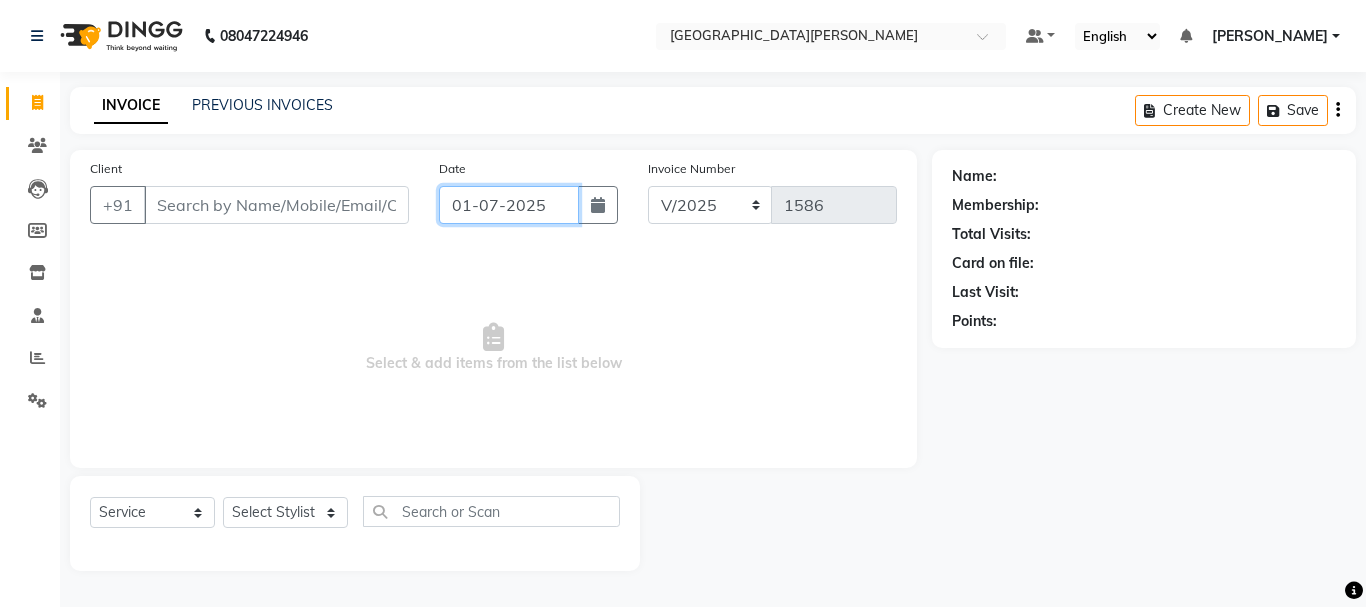 click on "01-07-2025" 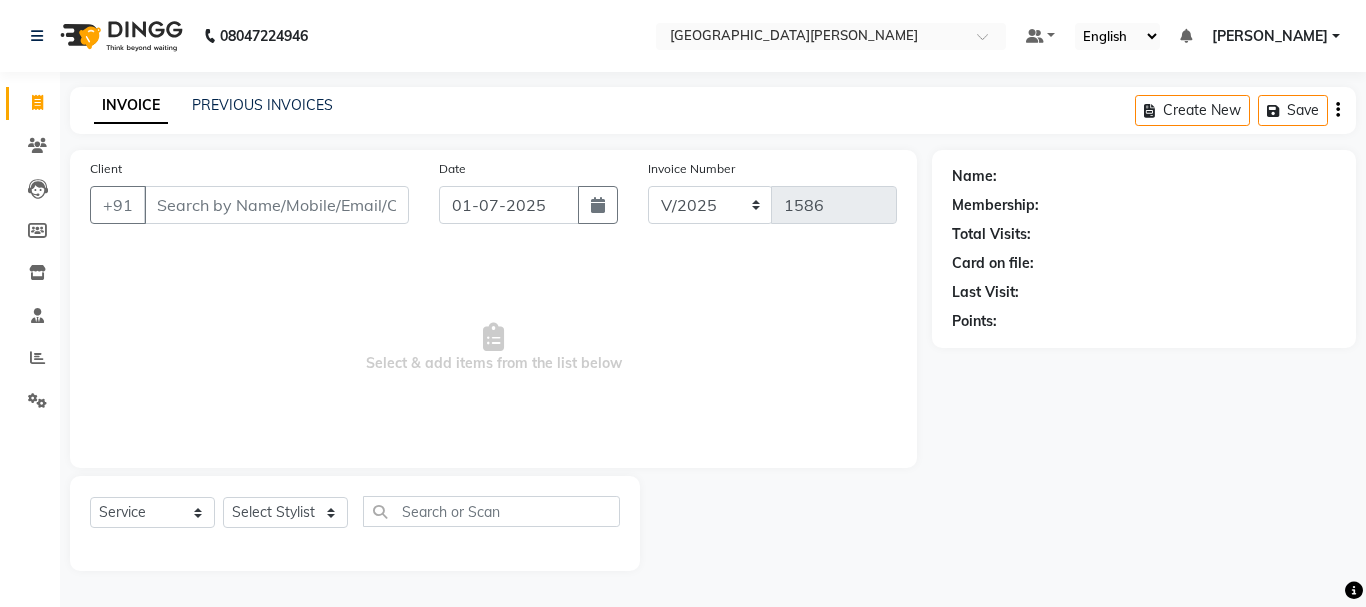 select on "7" 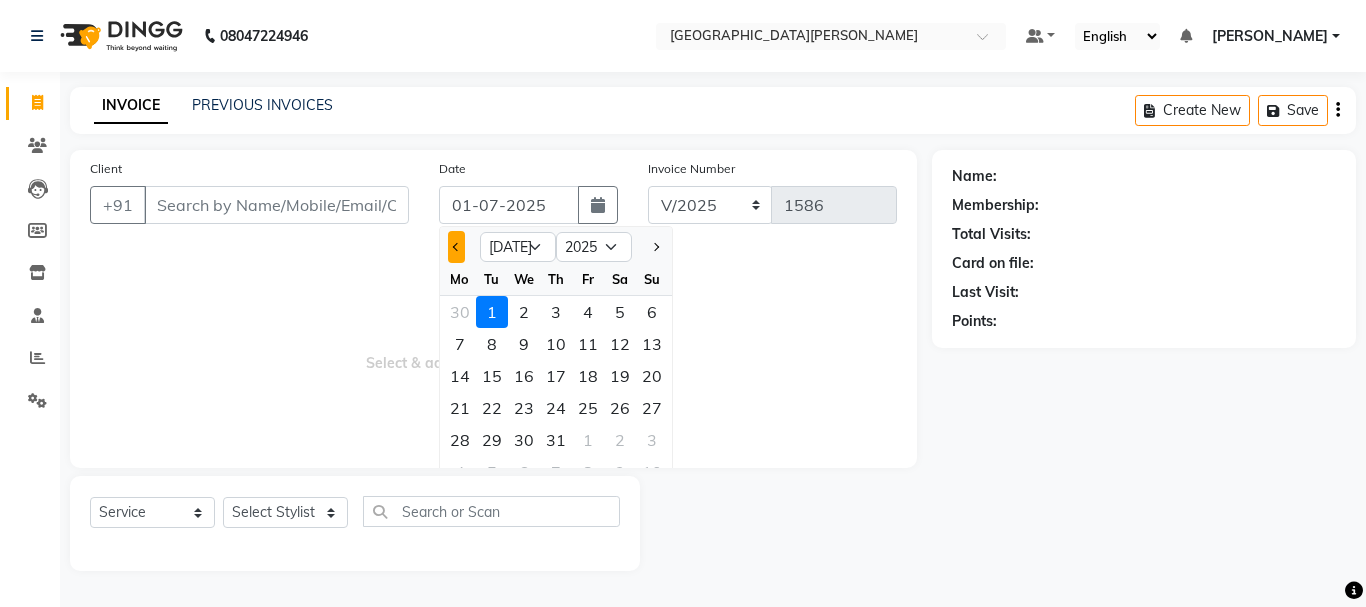 click 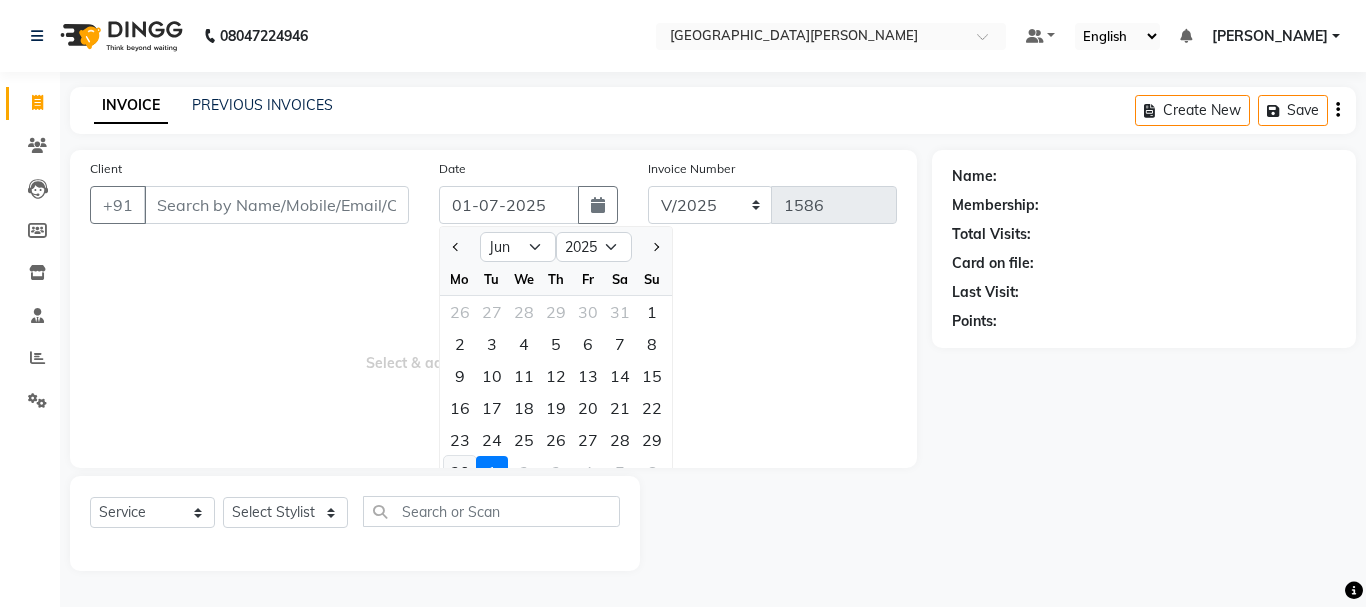 click on "30" 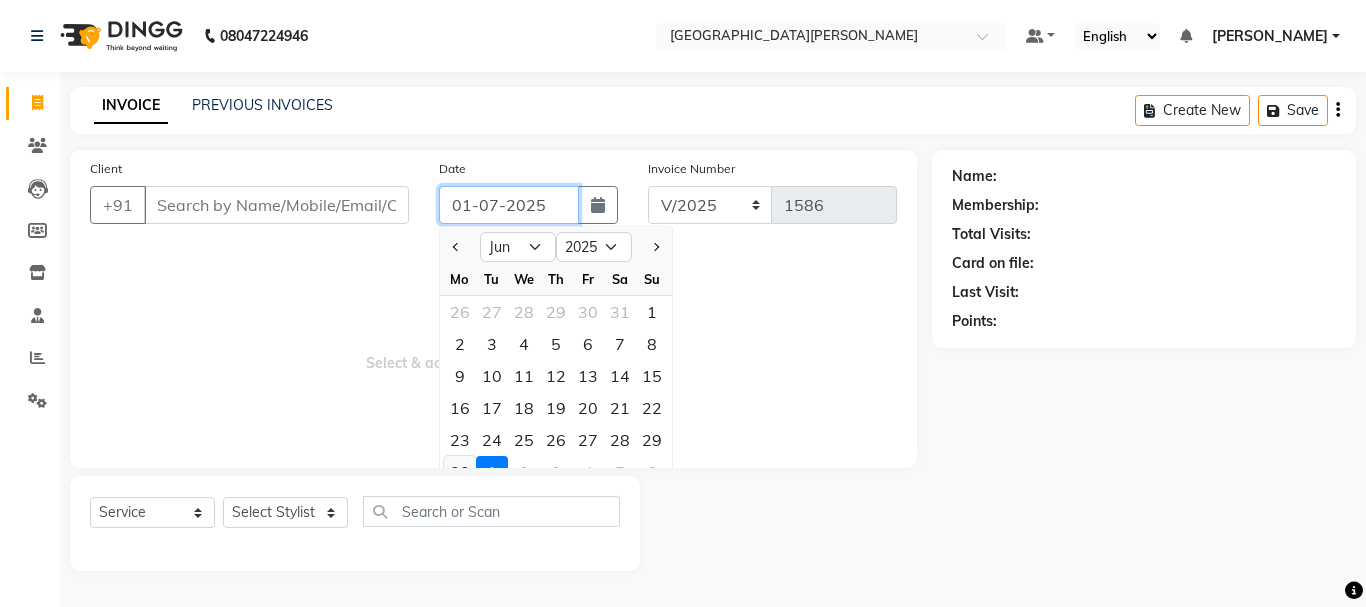 type on "[DATE]" 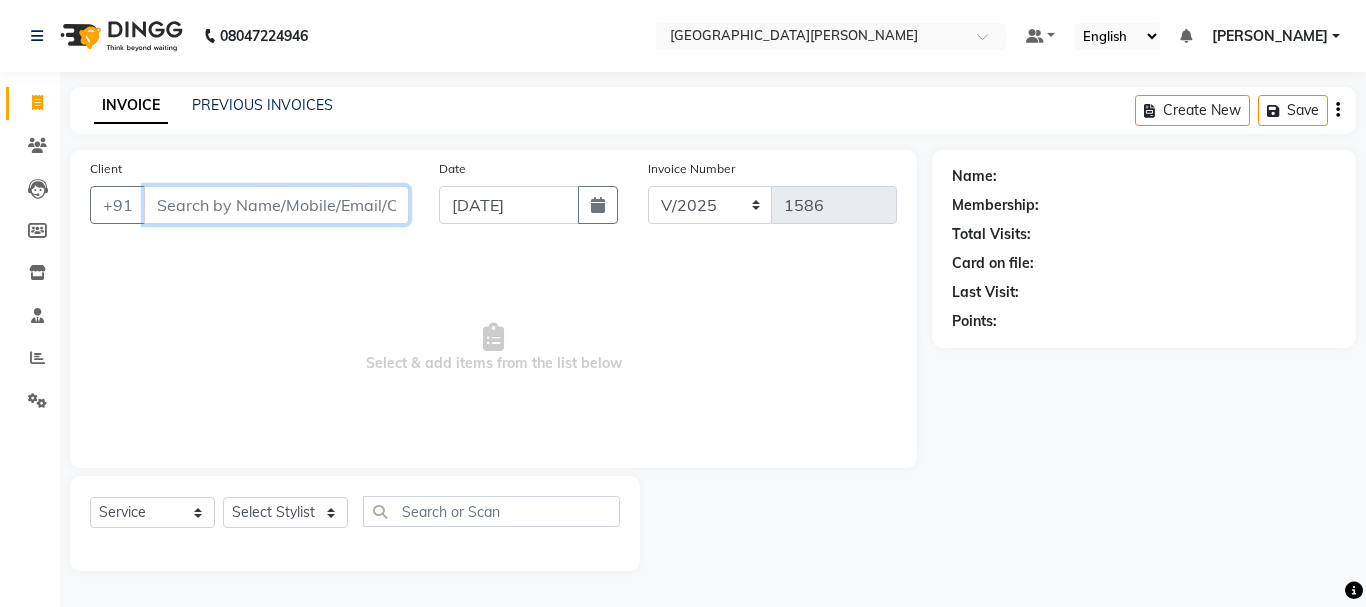 click on "Client" at bounding box center (276, 205) 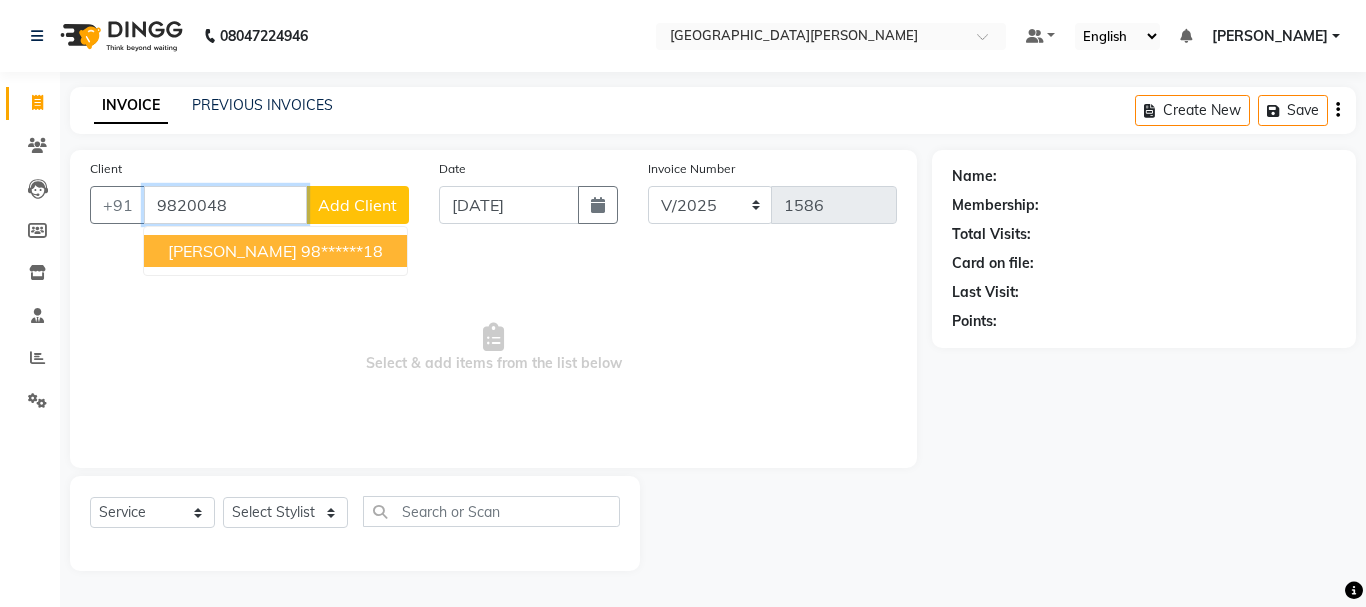 click on "98******18" at bounding box center [342, 251] 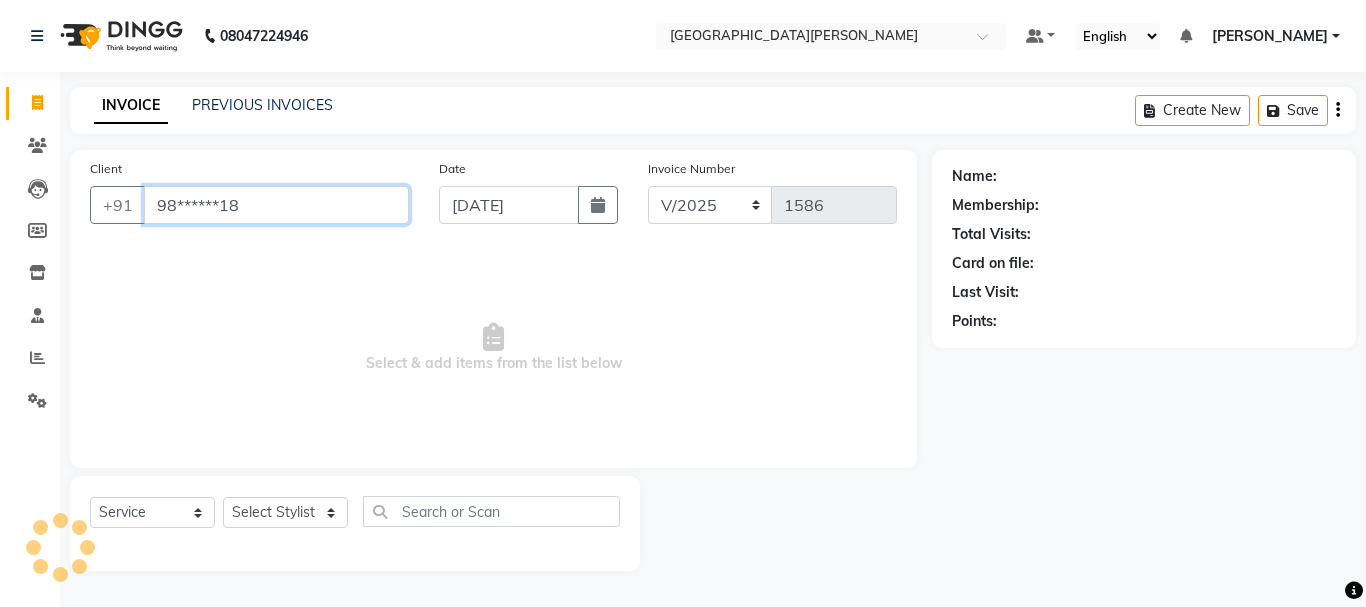 type on "98******18" 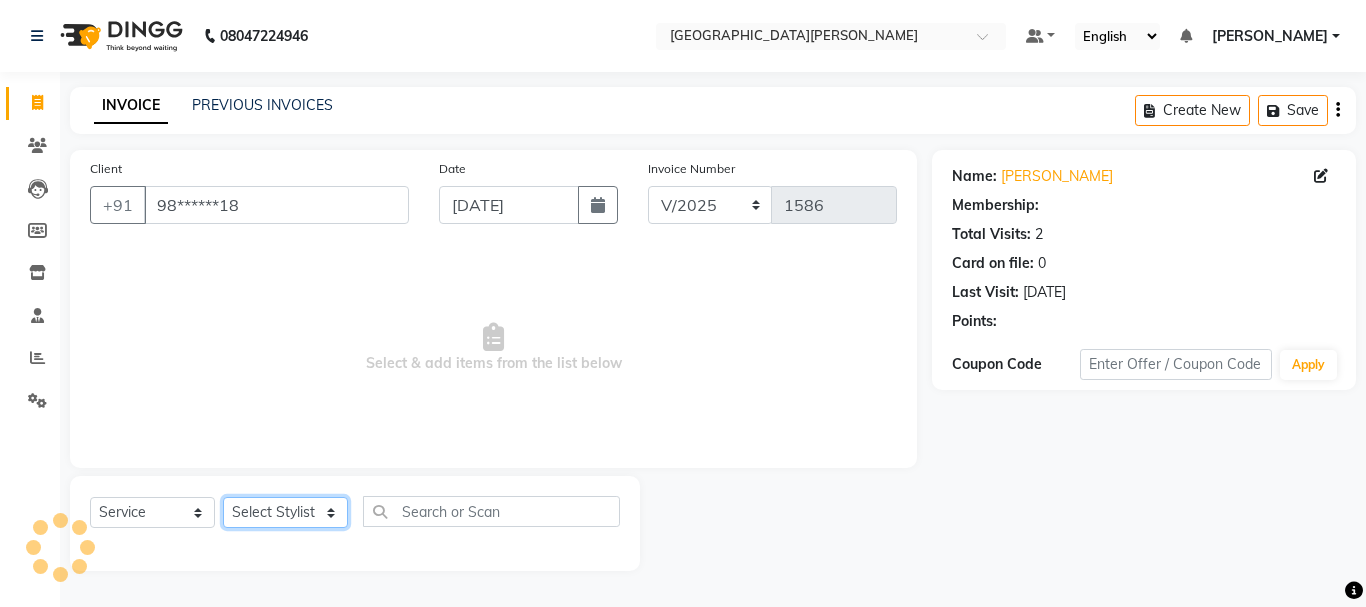 click on "Select Stylist [PERSON_NAME] [PERSON_NAME] [PERSON_NAME] [PERSON_NAME] [PERSON_NAME] more [PERSON_NAME] [PERSON_NAME] [PERSON_NAME] [PERSON_NAME] [PERSON_NAME]  [PERSON_NAME] [PERSON_NAME] [PERSON_NAME]" 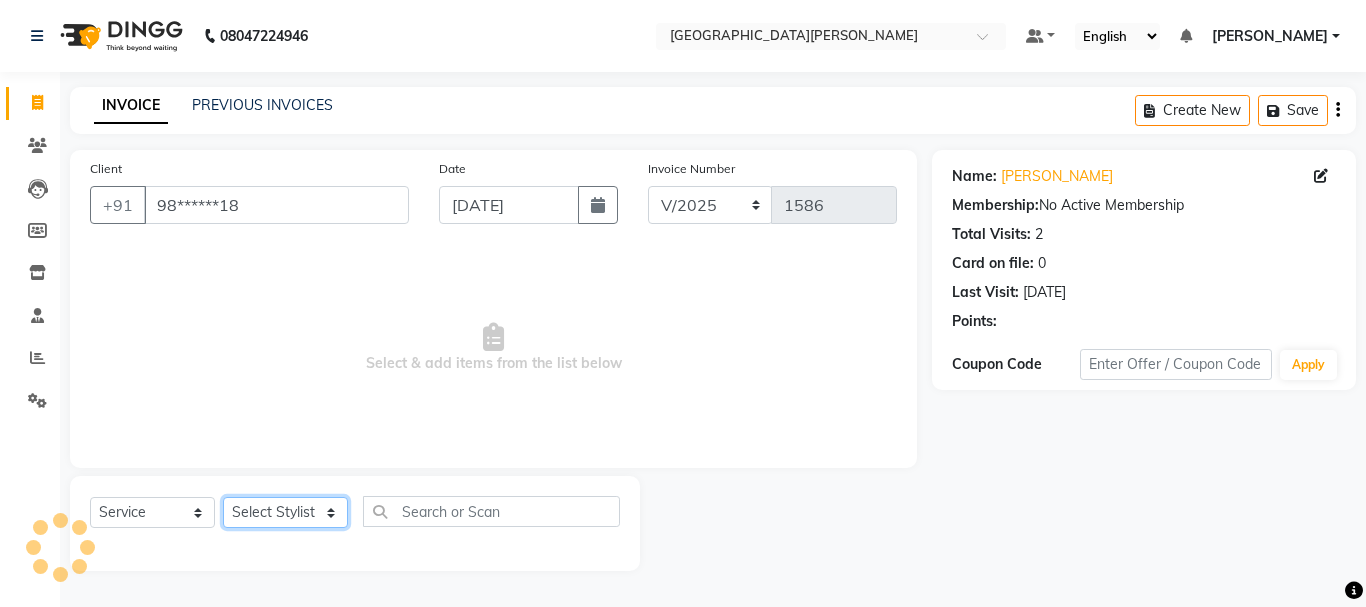 select on "30889" 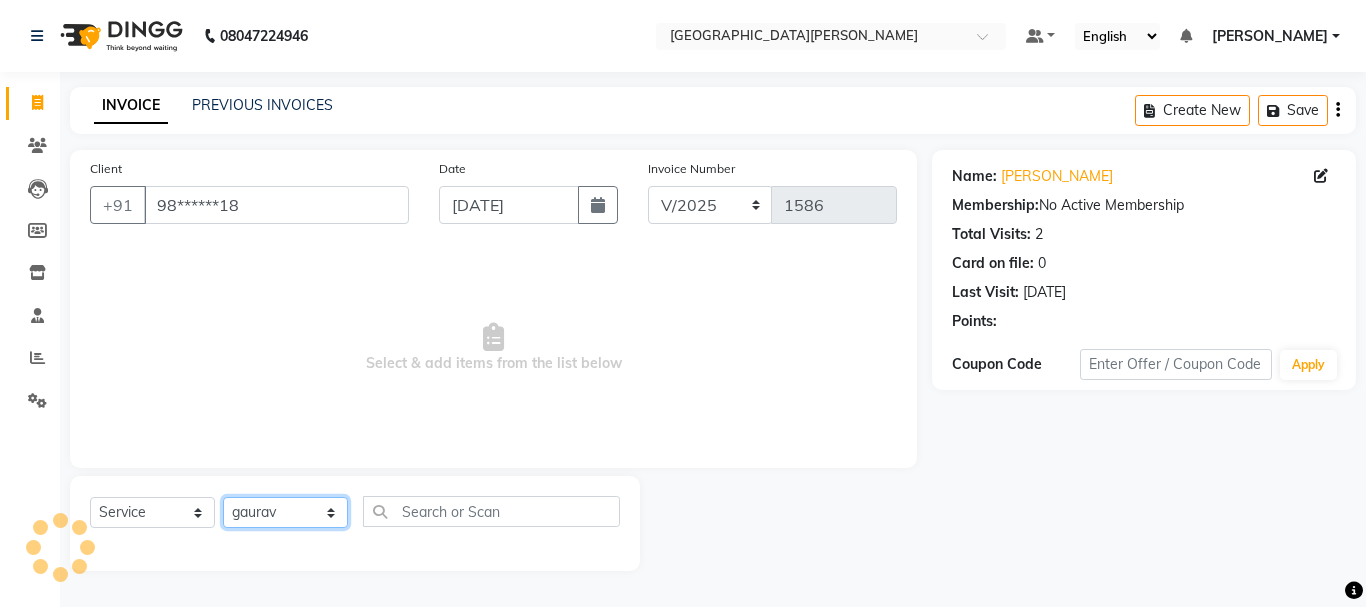 click on "Select Stylist [PERSON_NAME] [PERSON_NAME] [PERSON_NAME] [PERSON_NAME] [PERSON_NAME] more [PERSON_NAME] [PERSON_NAME] [PERSON_NAME] [PERSON_NAME] [PERSON_NAME]  [PERSON_NAME] [PERSON_NAME] [PERSON_NAME]" 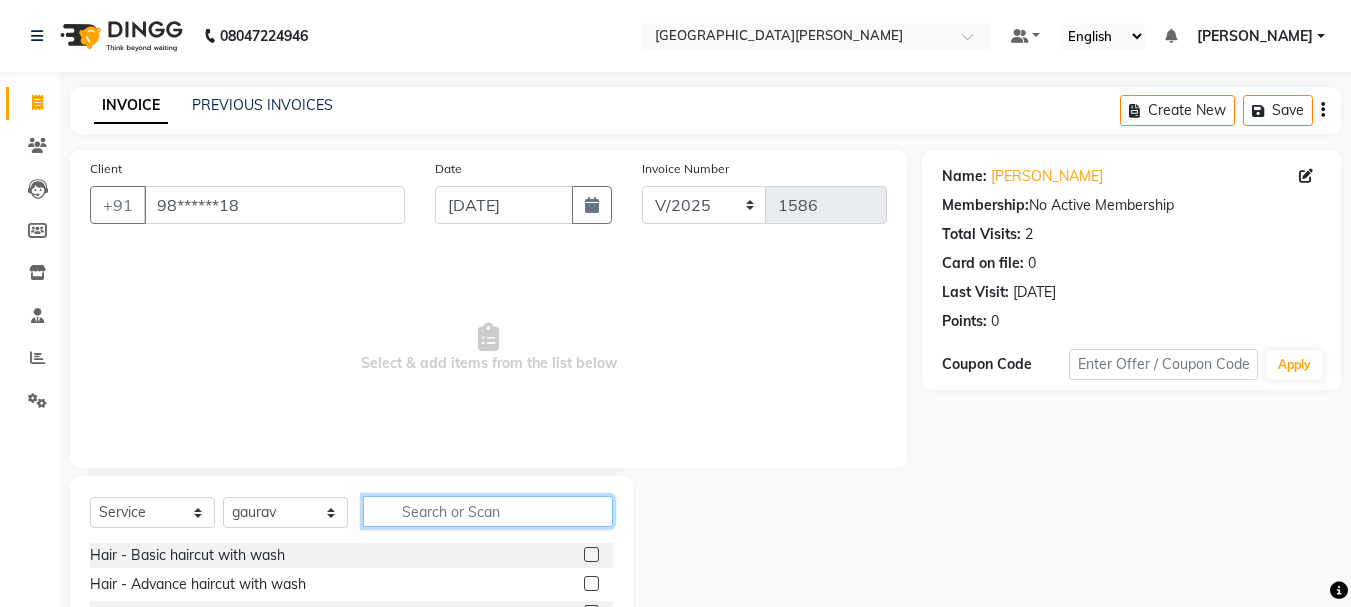 click 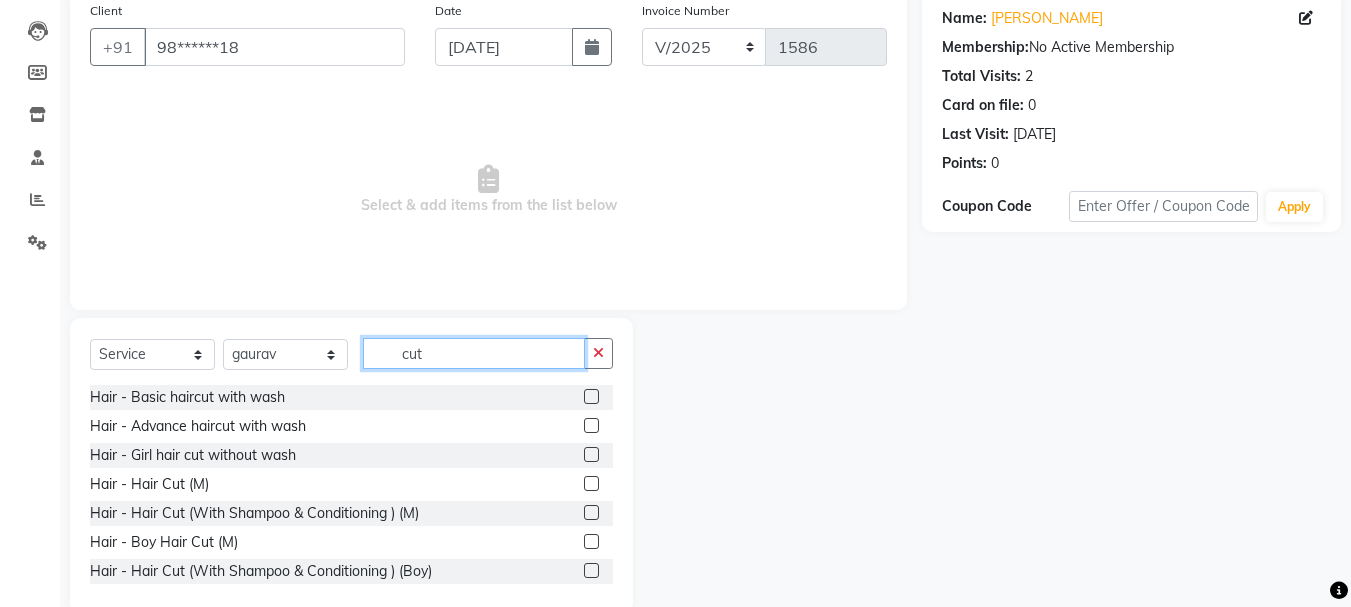 scroll, scrollTop: 194, scrollLeft: 0, axis: vertical 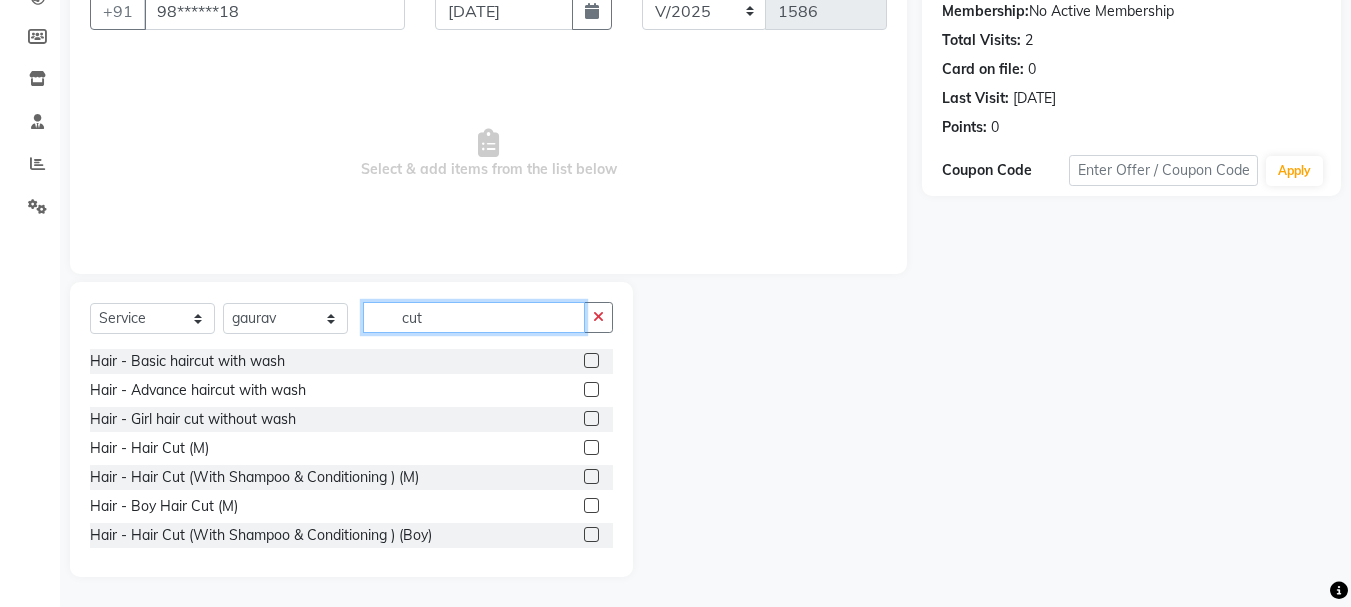 type on "cut" 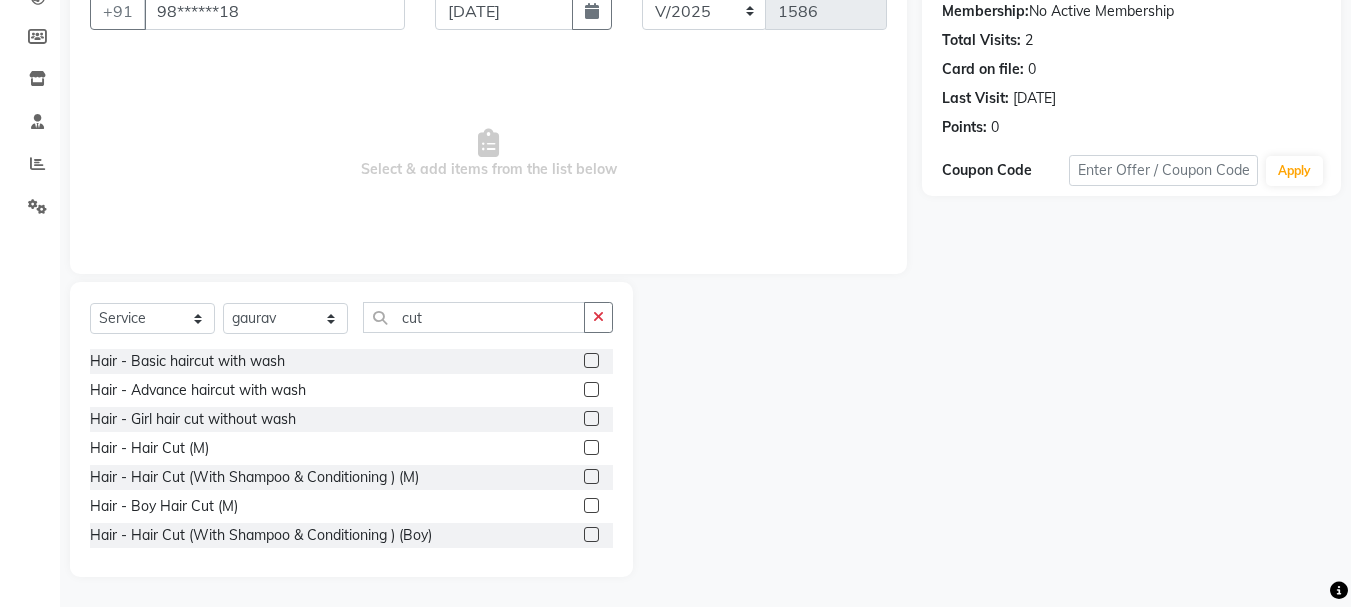 click 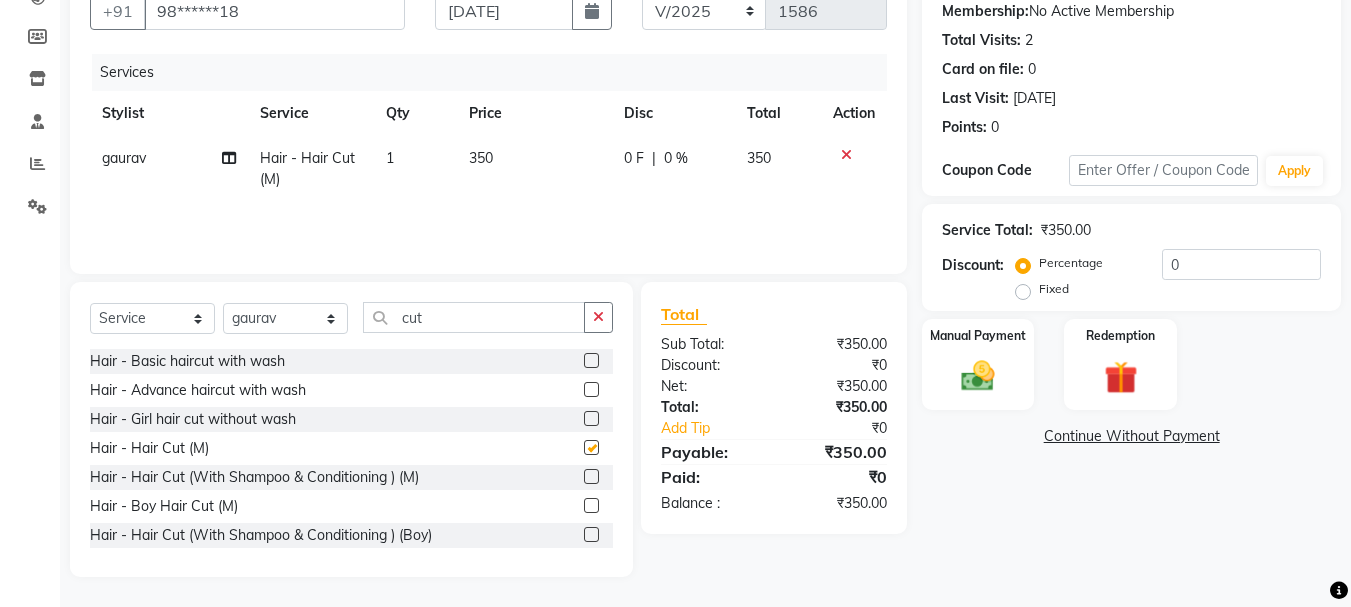 checkbox on "false" 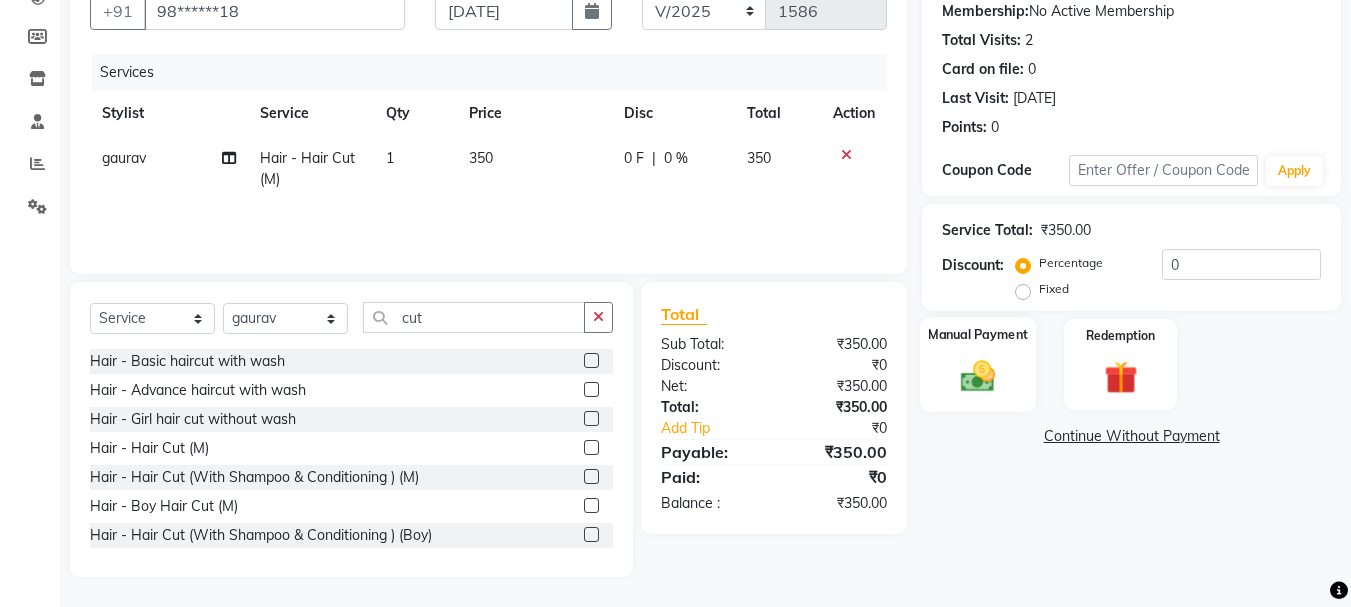 click on "Manual Payment" 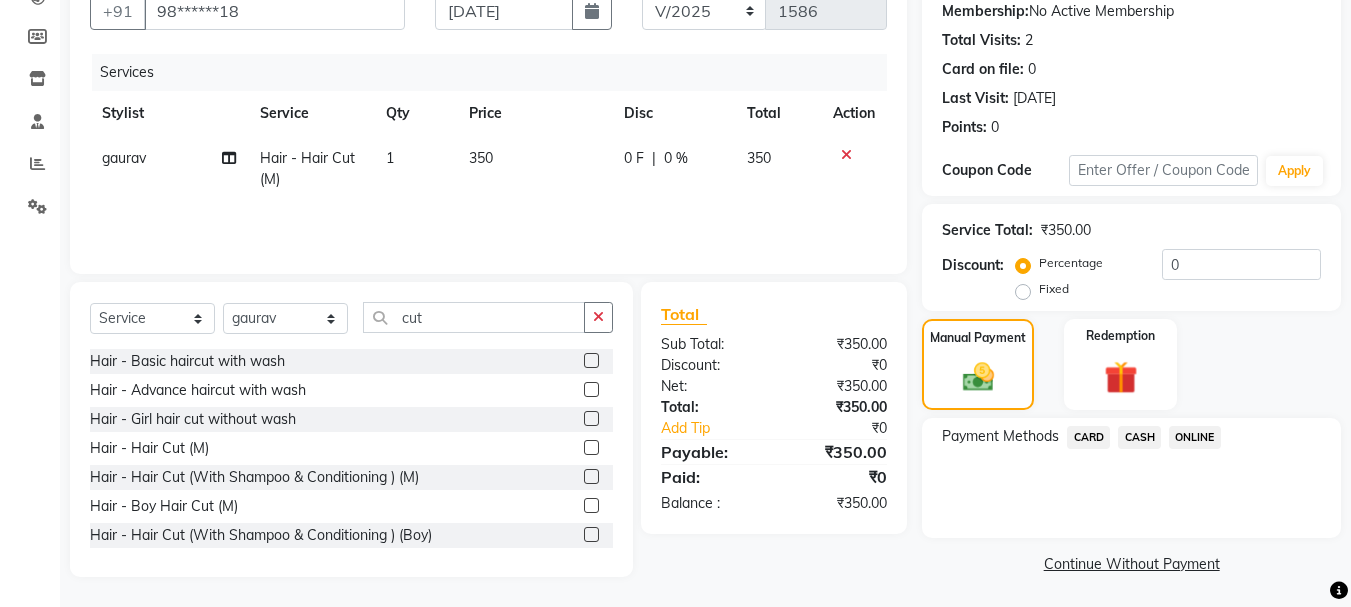 click on "CASH" 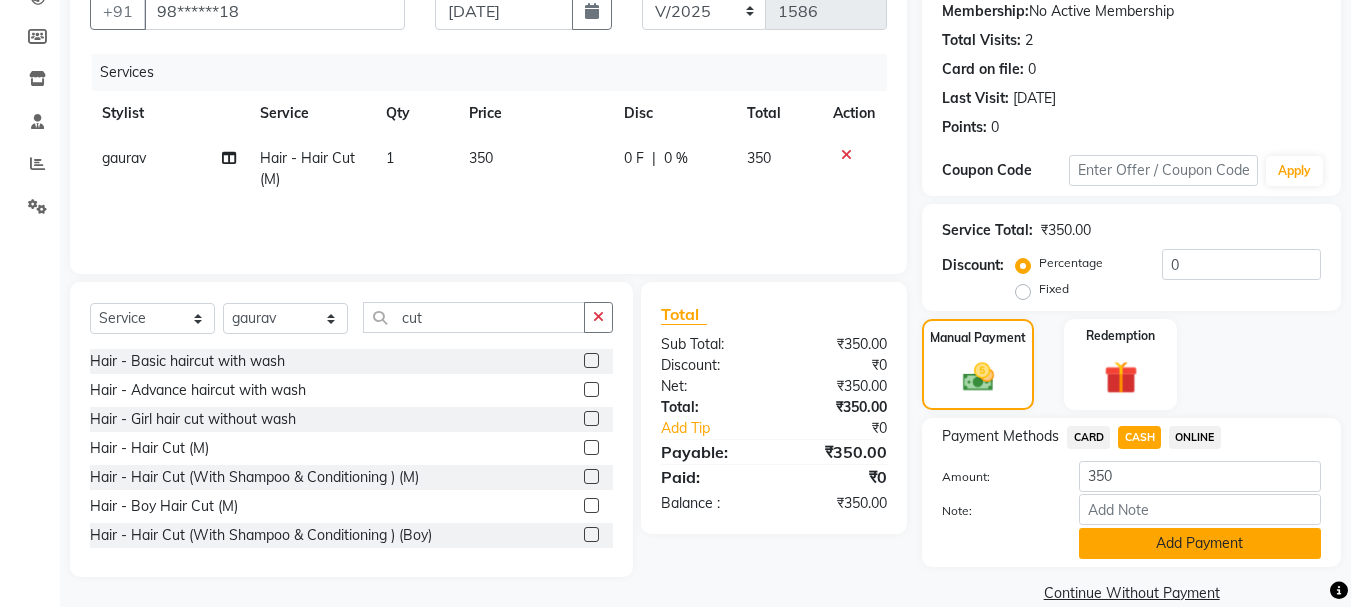 click on "Add Payment" 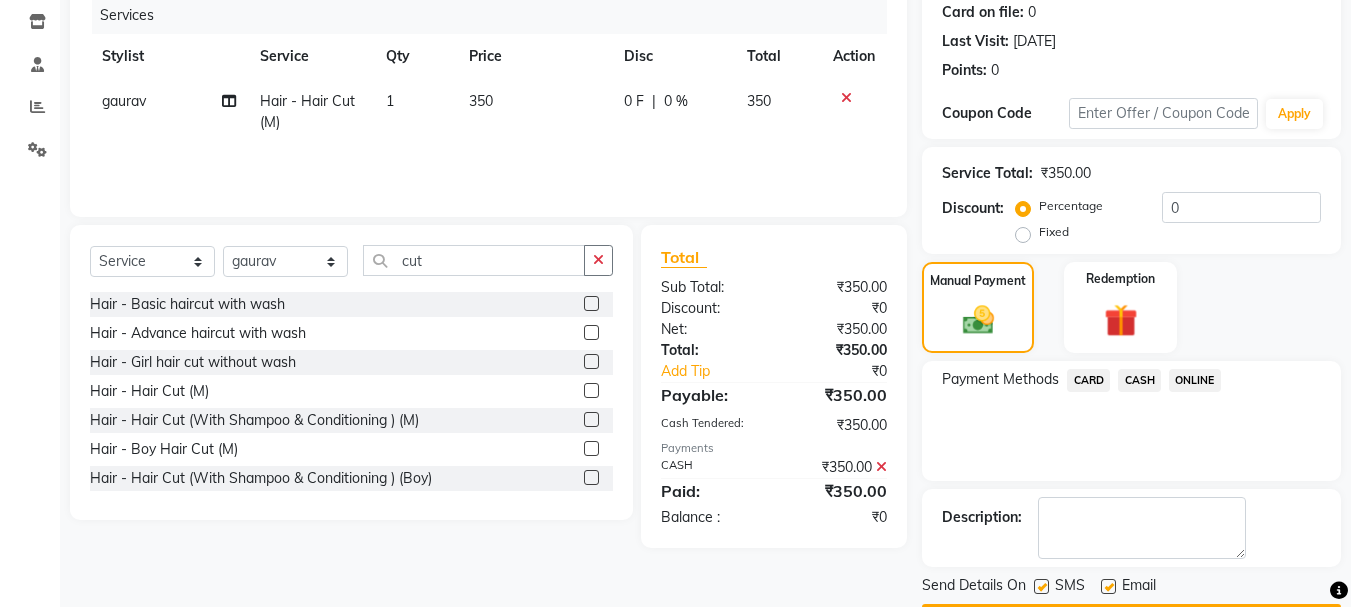 scroll, scrollTop: 309, scrollLeft: 0, axis: vertical 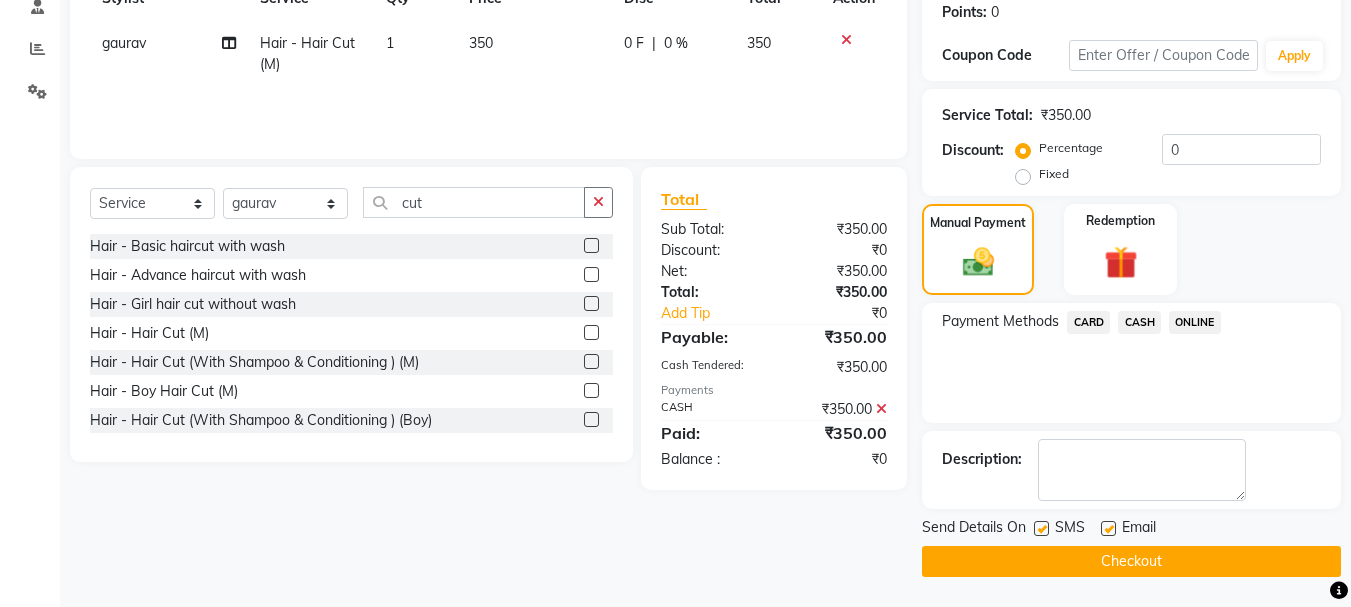 click on "Checkout" 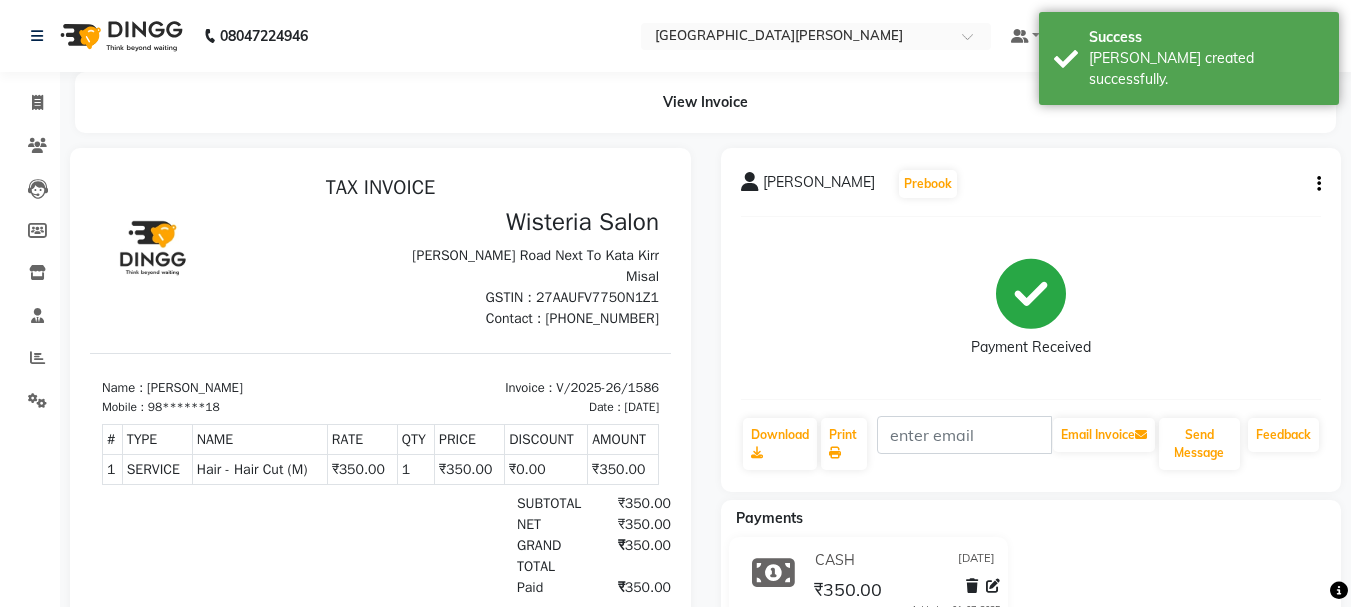 scroll, scrollTop: 0, scrollLeft: 0, axis: both 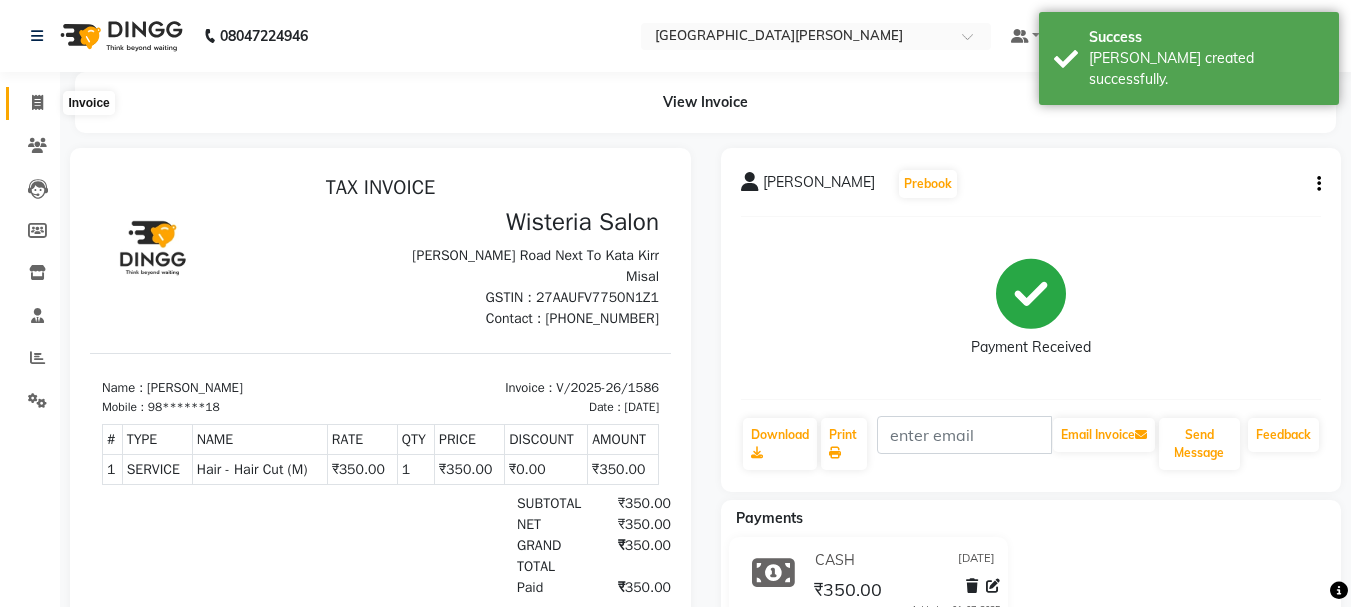 click 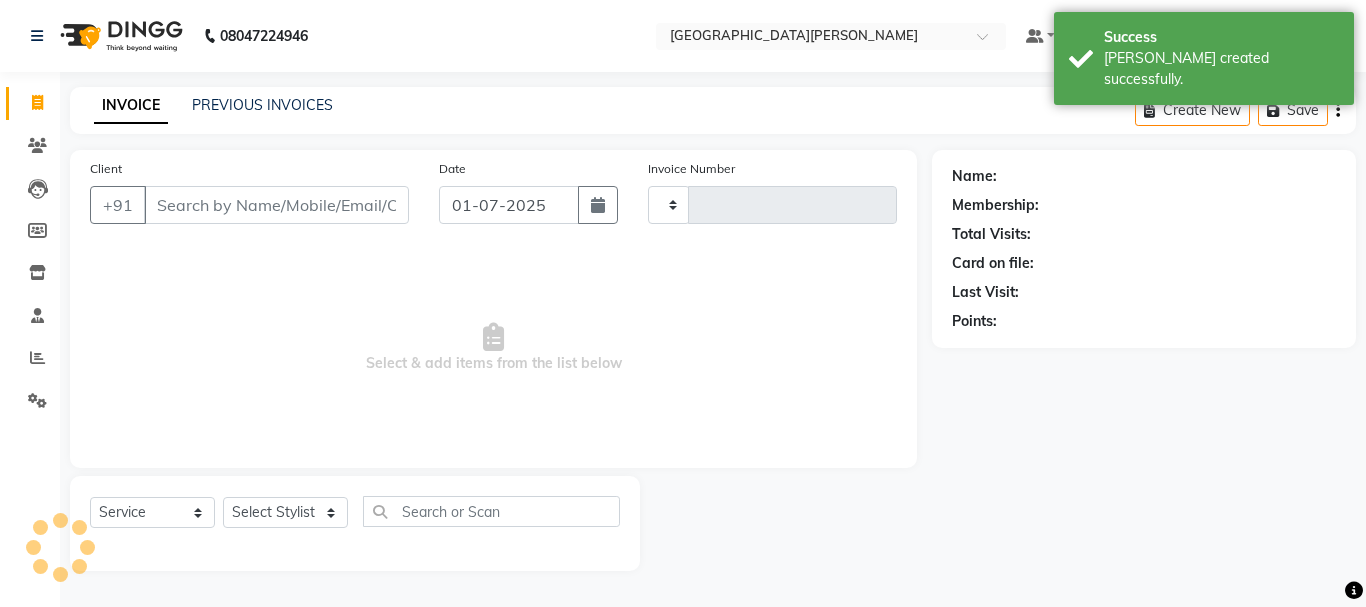 type on "1587" 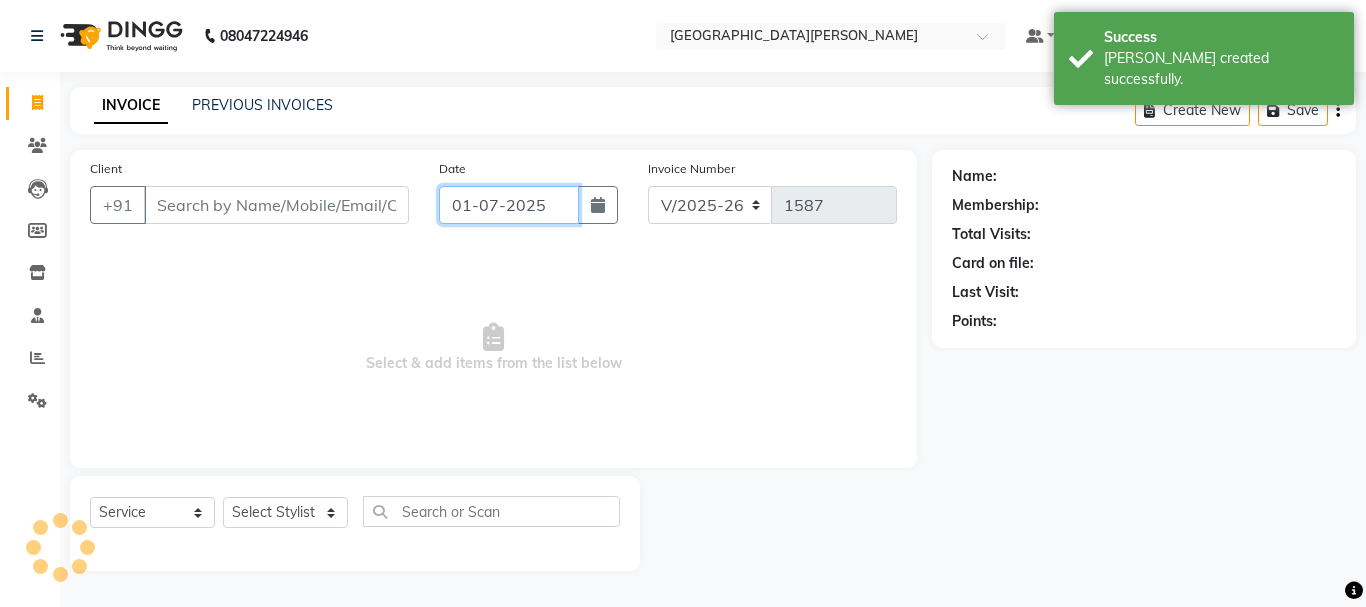 click on "01-07-2025" 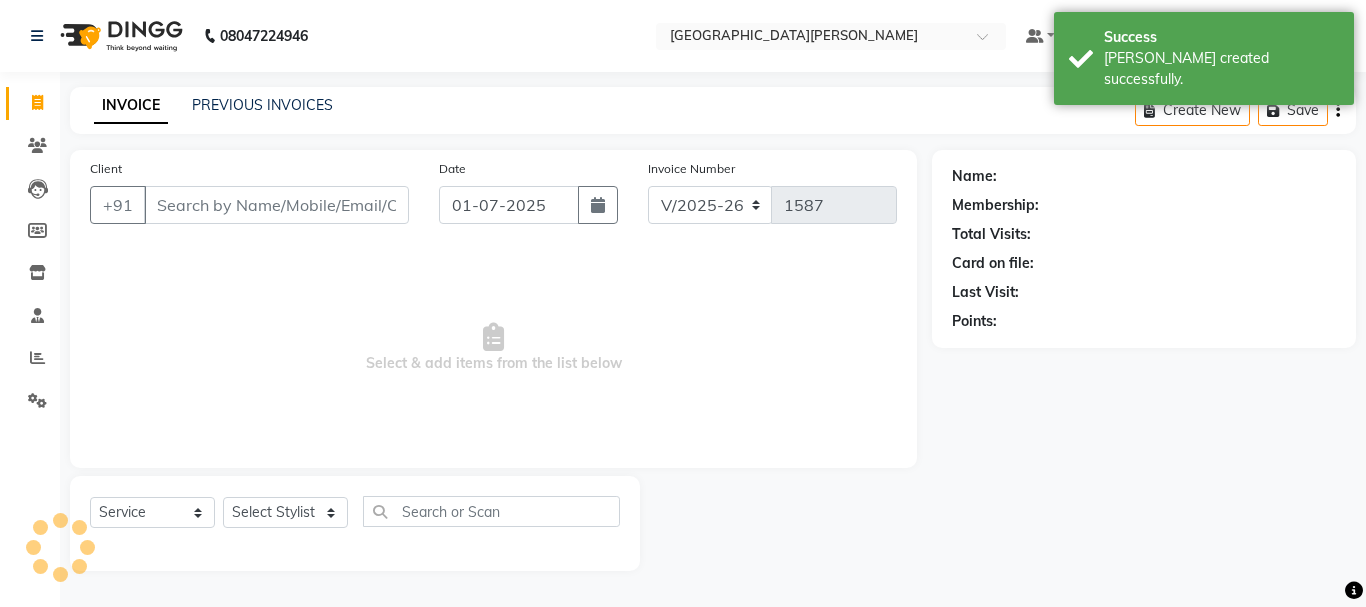 select on "7" 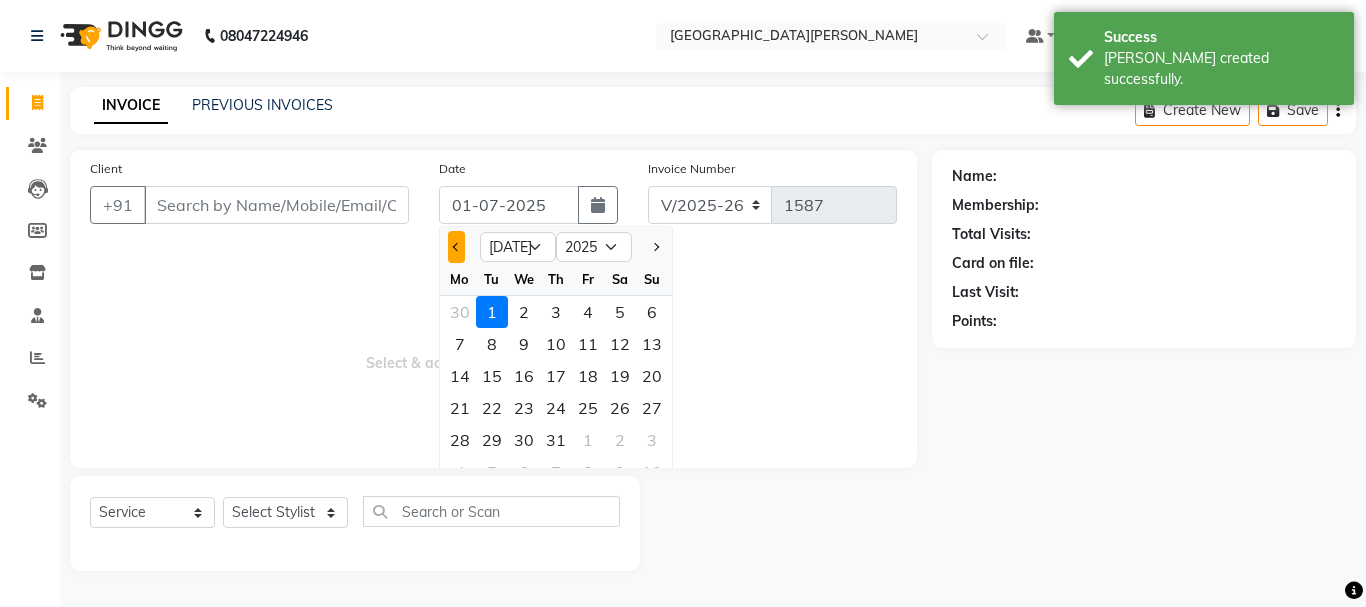 click 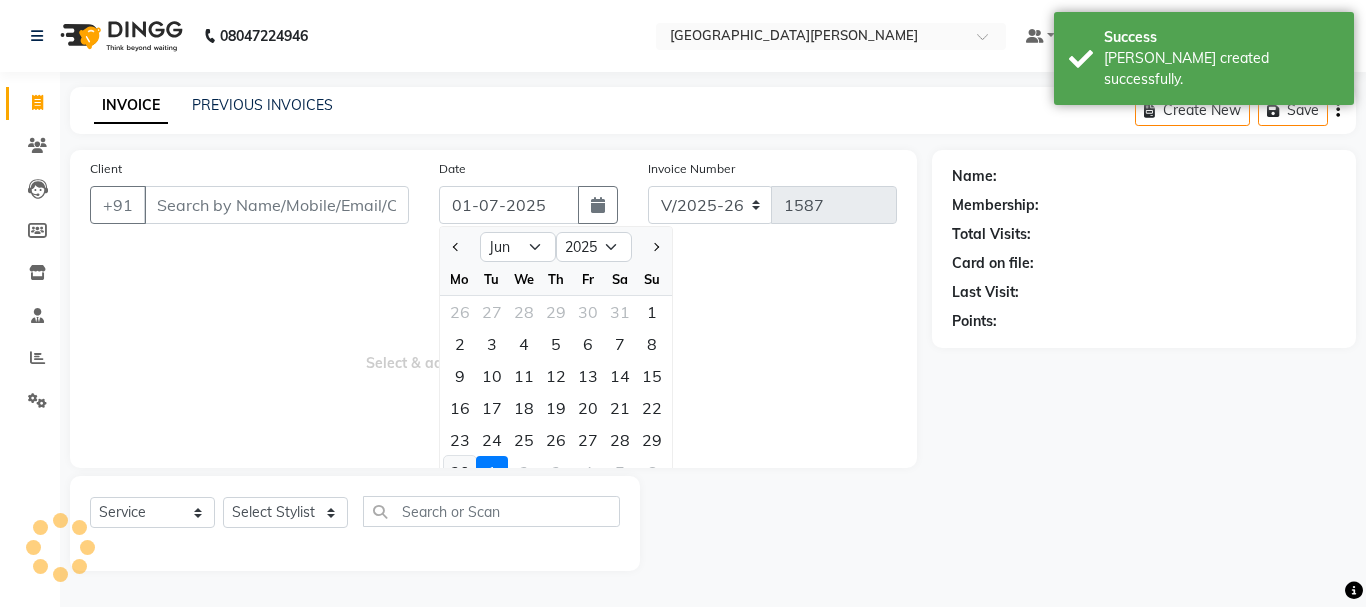 click on "30" 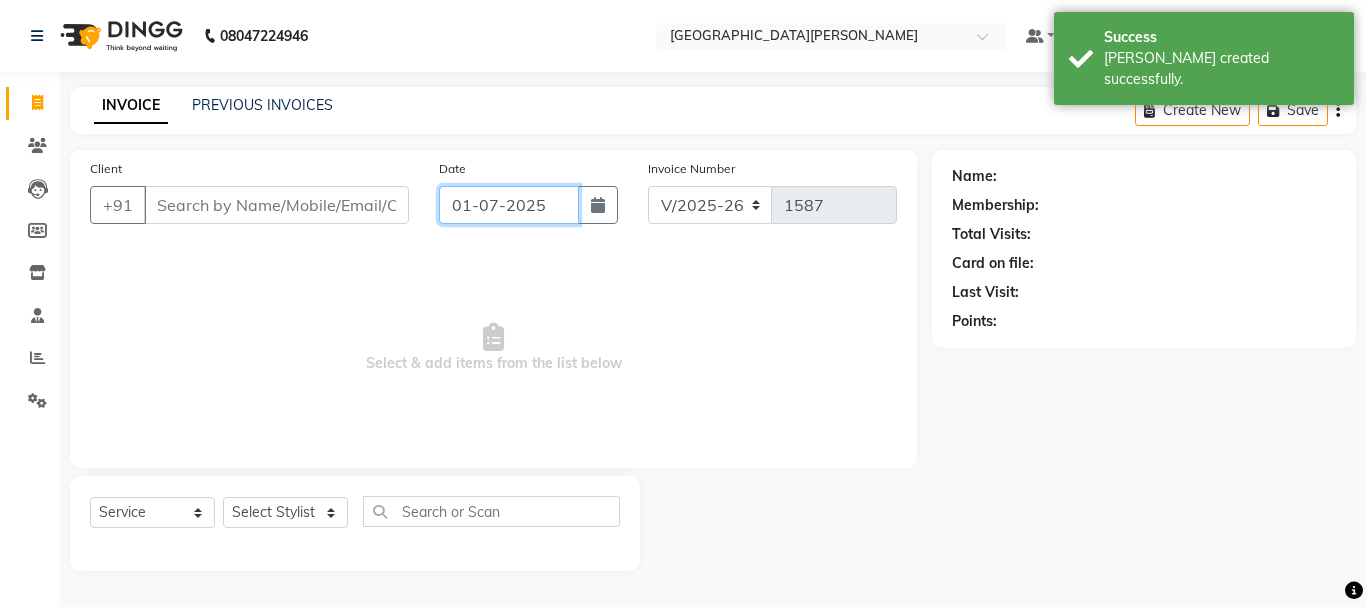 type on "[DATE]" 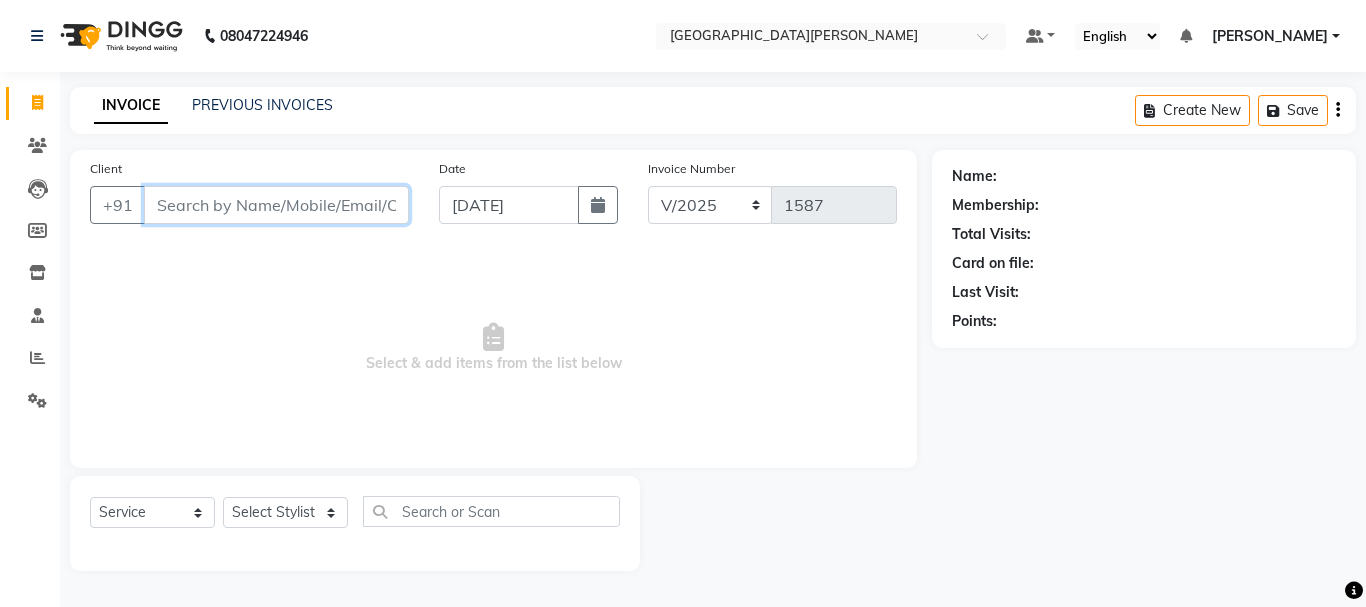 click on "Client" at bounding box center (276, 205) 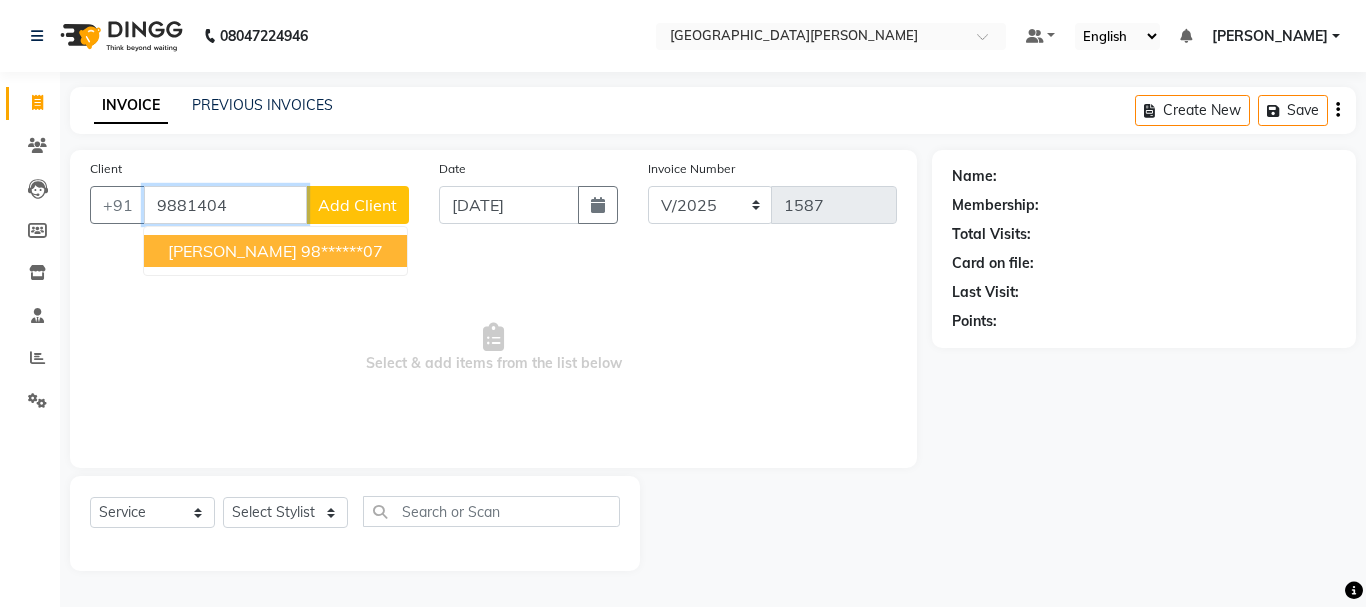 click on "[PERSON_NAME]" at bounding box center [232, 251] 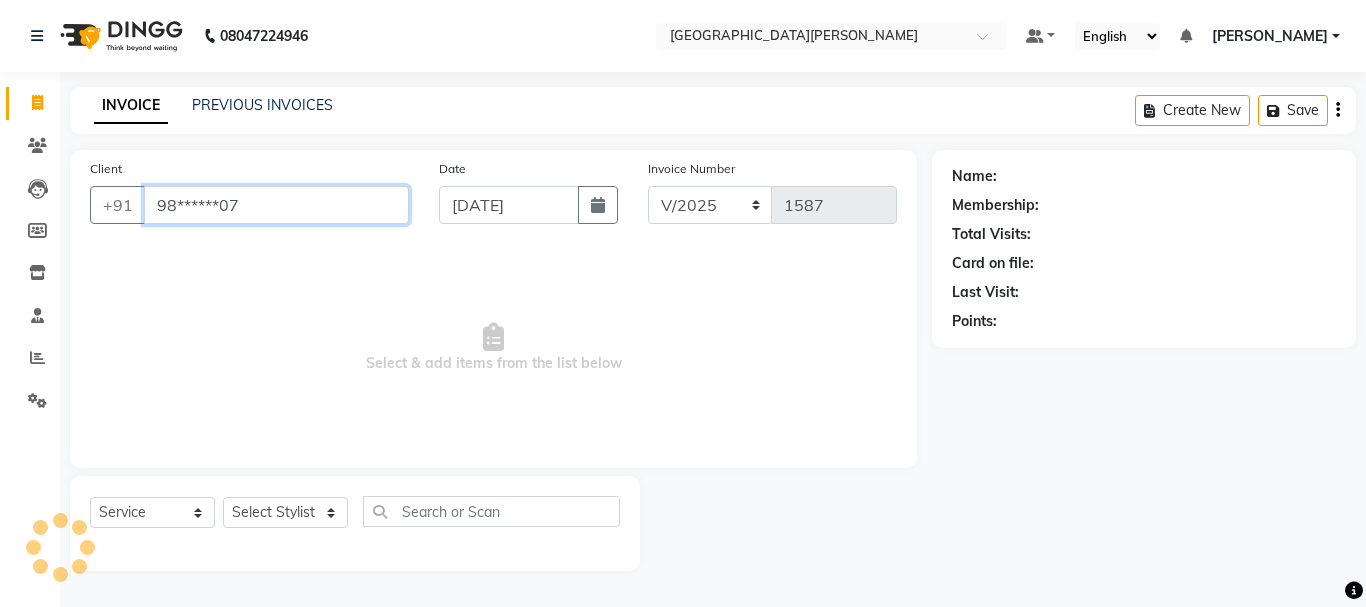 type on "98******07" 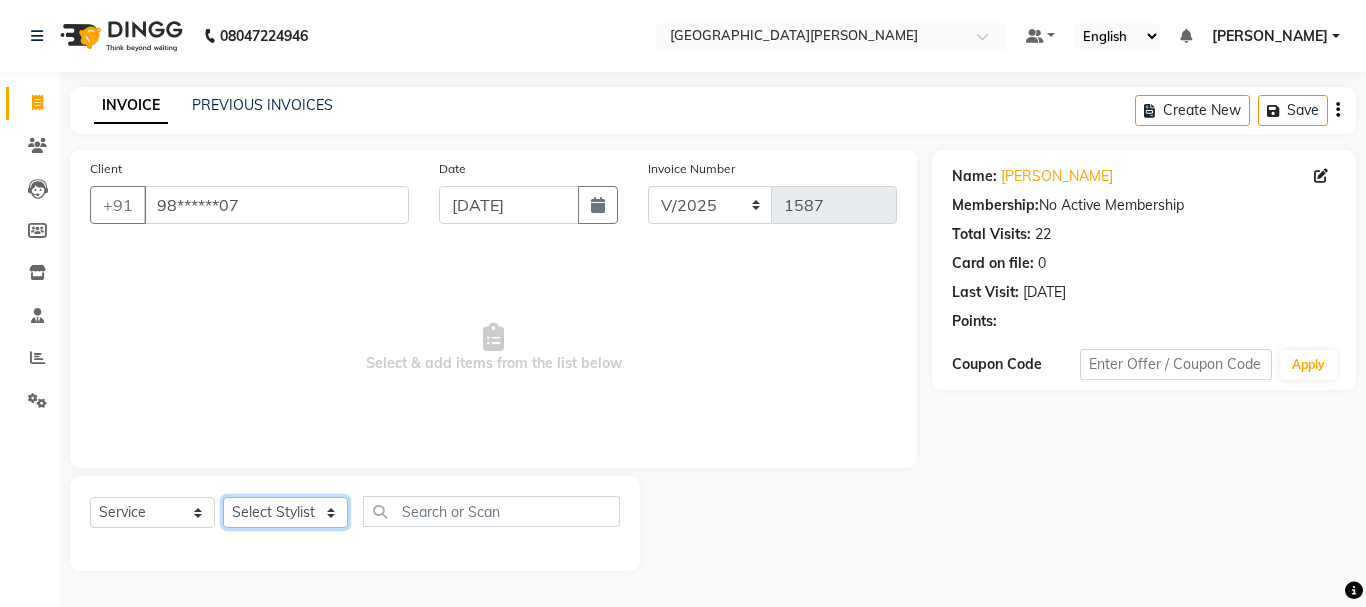 click on "Select Stylist [PERSON_NAME] [PERSON_NAME] [PERSON_NAME] [PERSON_NAME] [PERSON_NAME] more [PERSON_NAME] [PERSON_NAME] [PERSON_NAME] [PERSON_NAME] [PERSON_NAME]  [PERSON_NAME] [PERSON_NAME] [PERSON_NAME]" 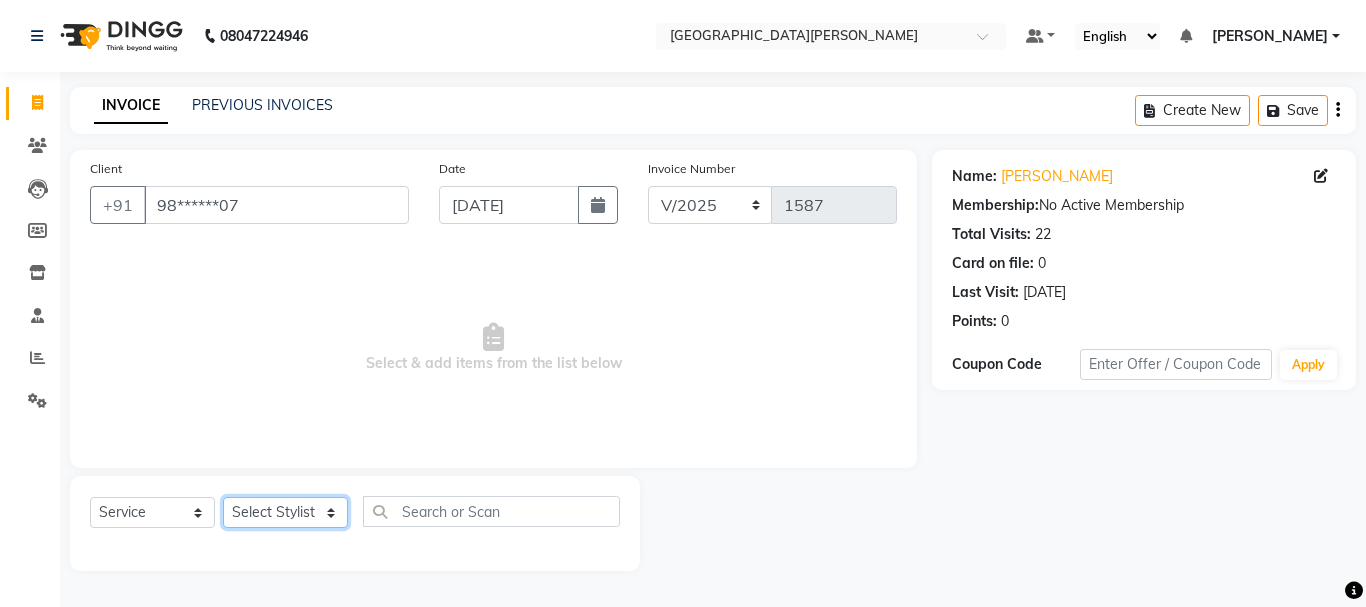 select on "30889" 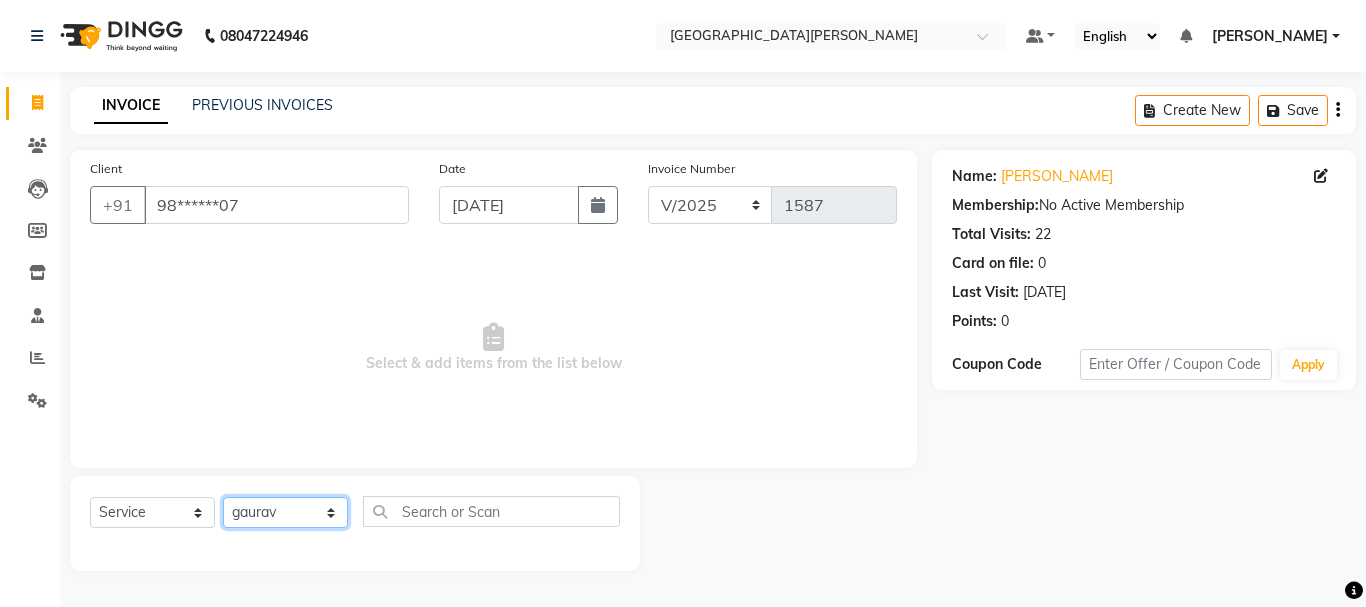 click on "Select Stylist [PERSON_NAME] [PERSON_NAME] [PERSON_NAME] [PERSON_NAME] [PERSON_NAME] more [PERSON_NAME] [PERSON_NAME] [PERSON_NAME] [PERSON_NAME] [PERSON_NAME]  [PERSON_NAME] [PERSON_NAME] [PERSON_NAME]" 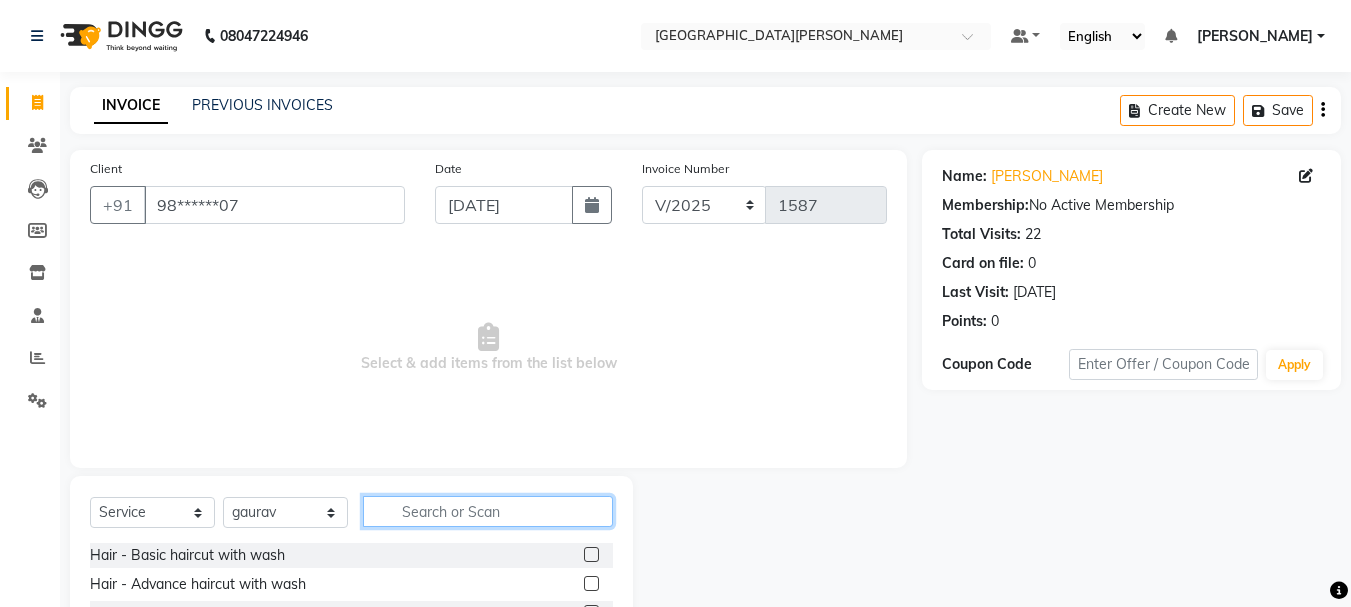 click 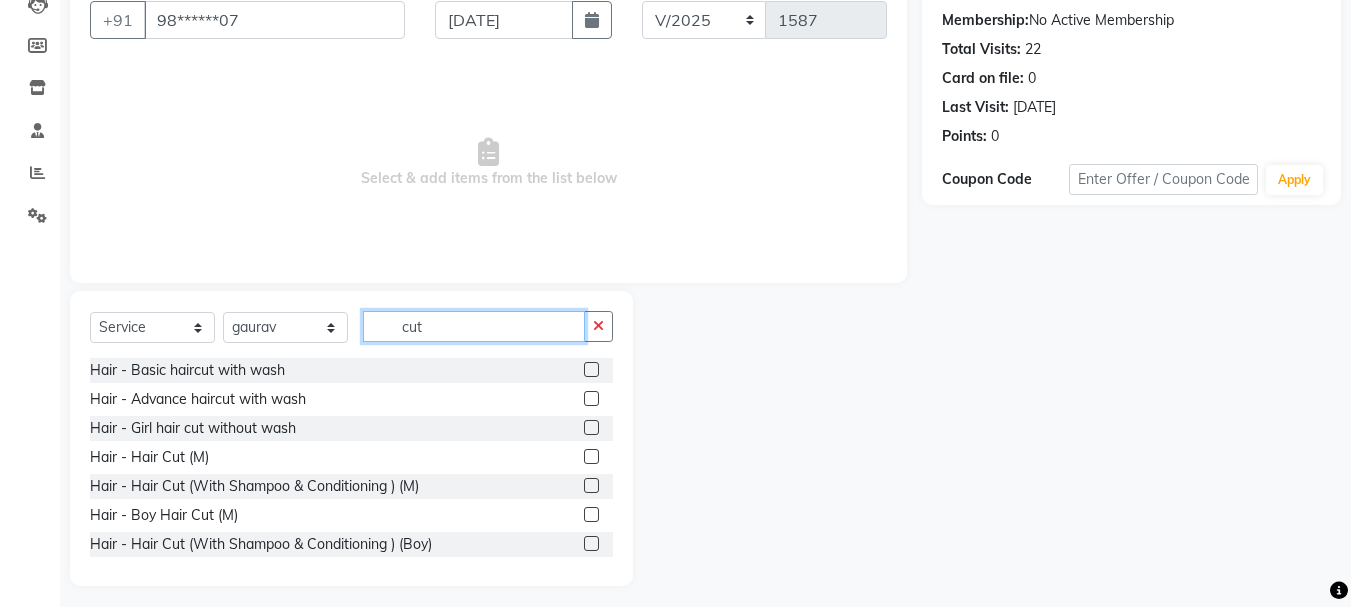 scroll, scrollTop: 187, scrollLeft: 0, axis: vertical 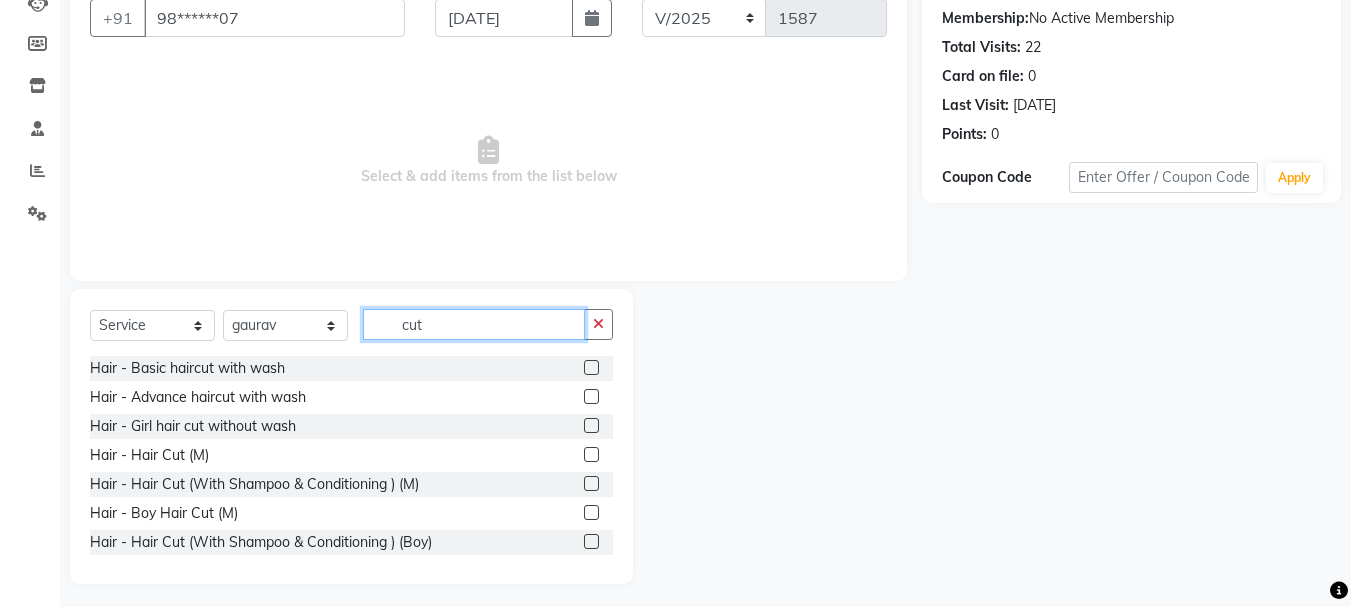 type on "cut" 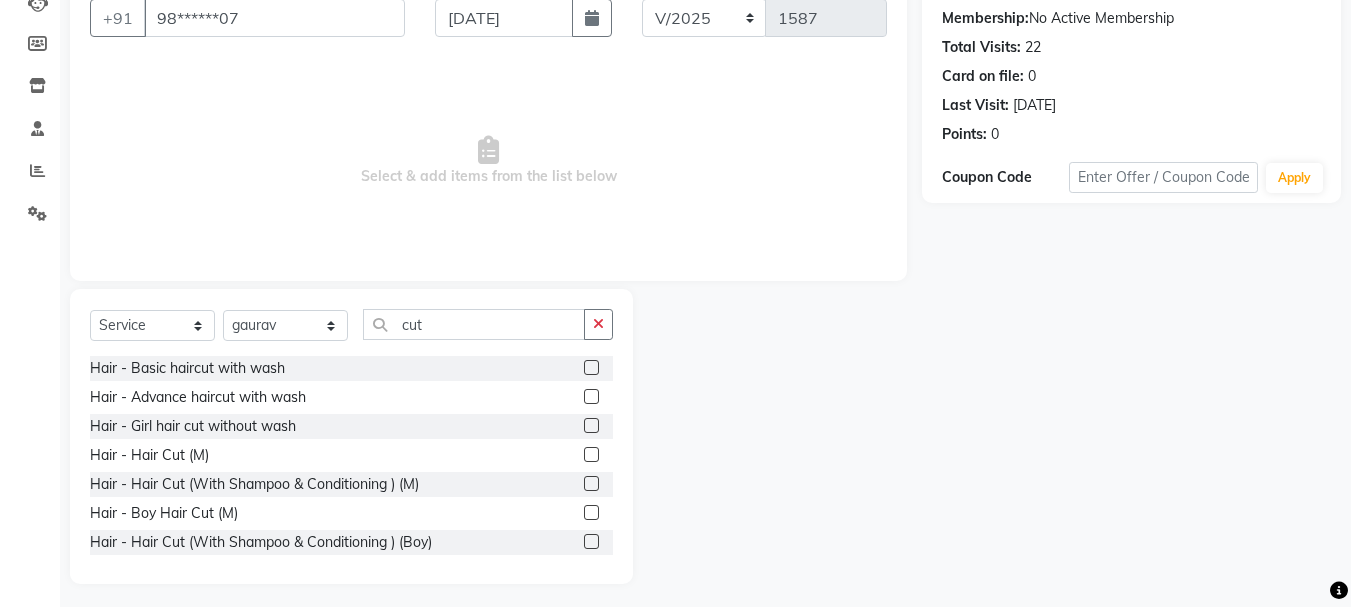 click 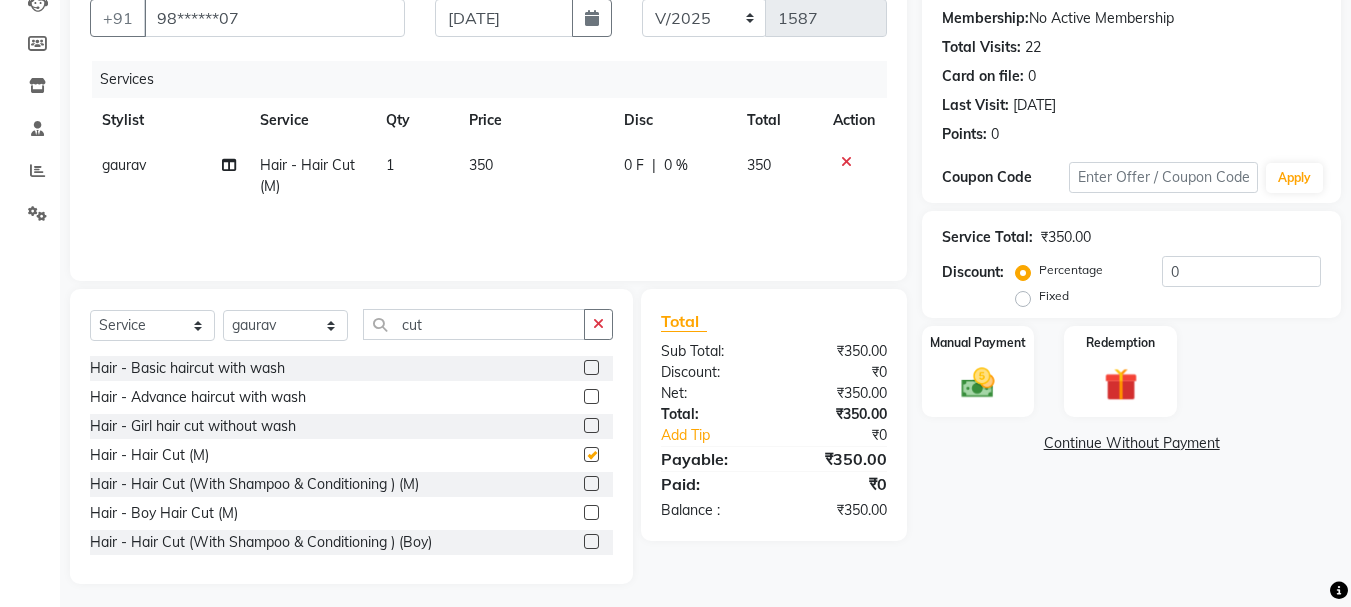 checkbox on "false" 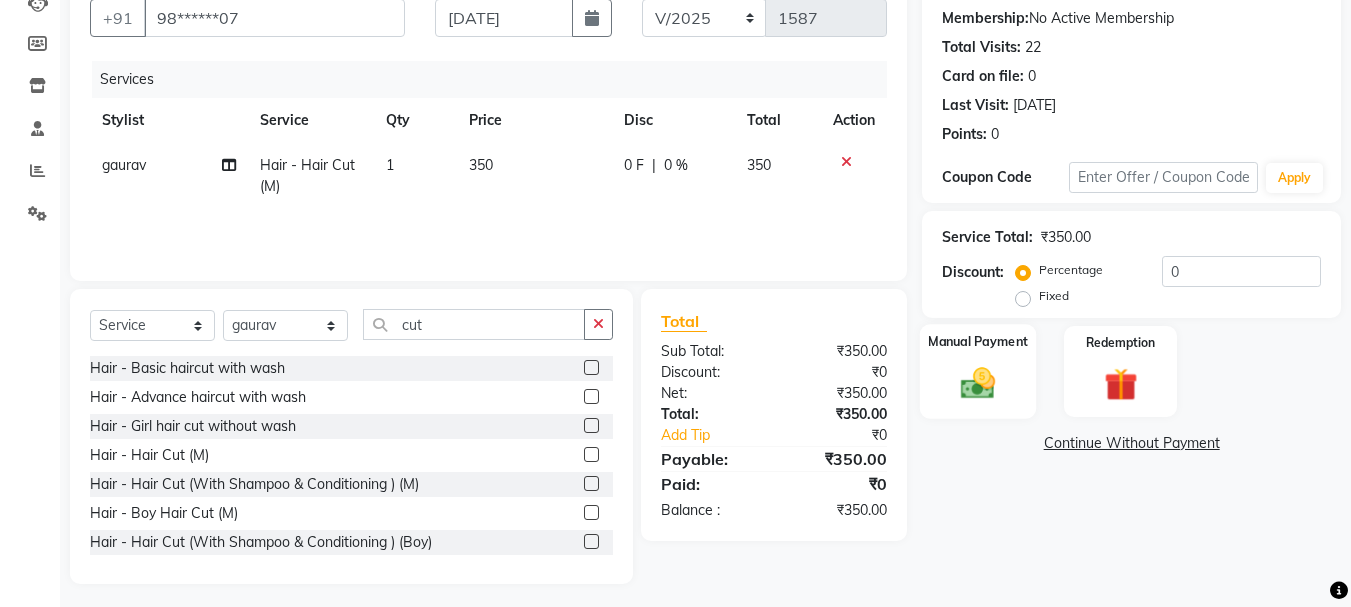 click 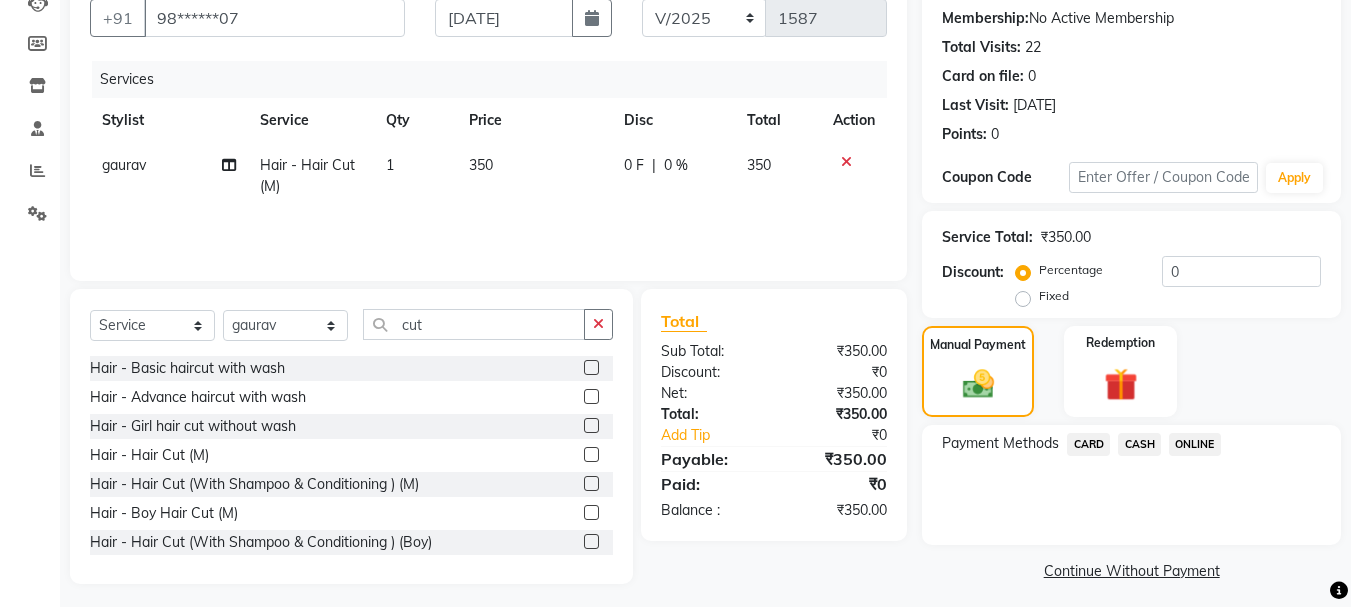 click on "ONLINE" 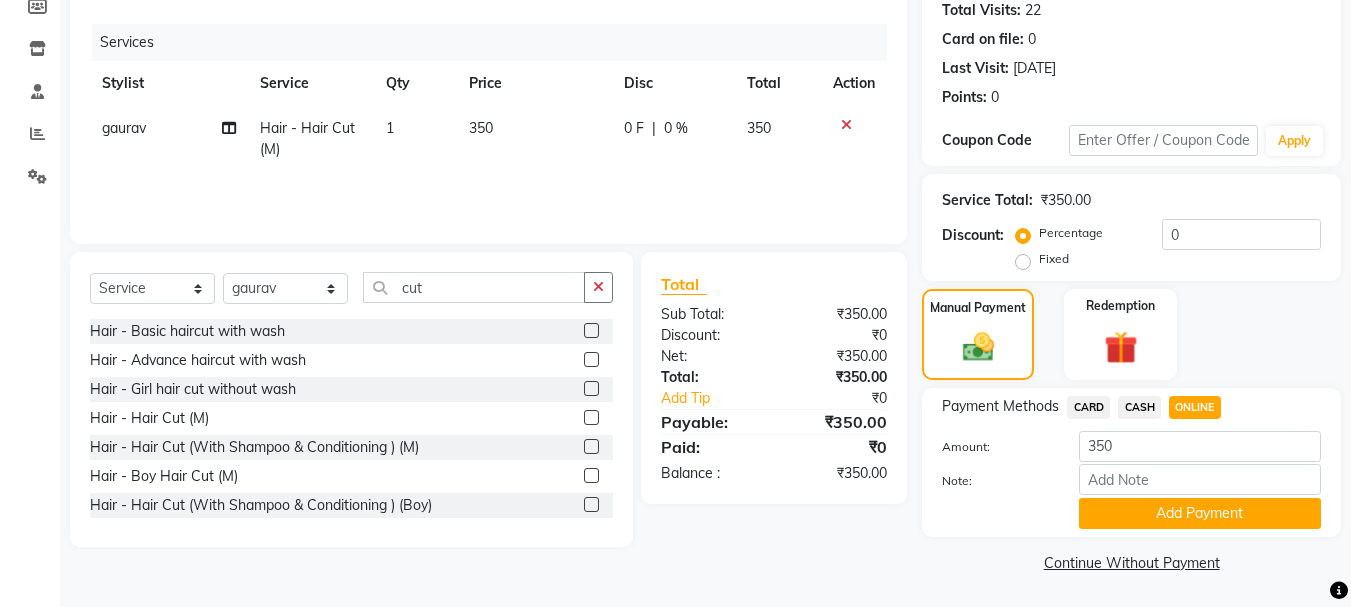 scroll, scrollTop: 225, scrollLeft: 0, axis: vertical 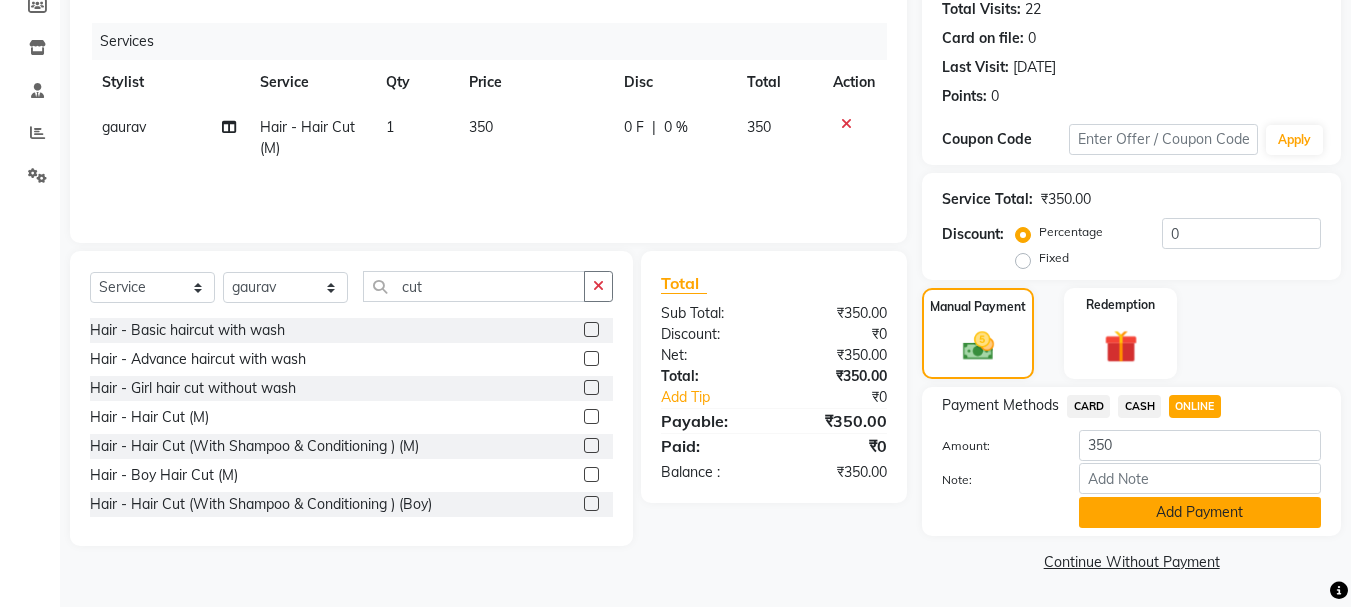 click on "Add Payment" 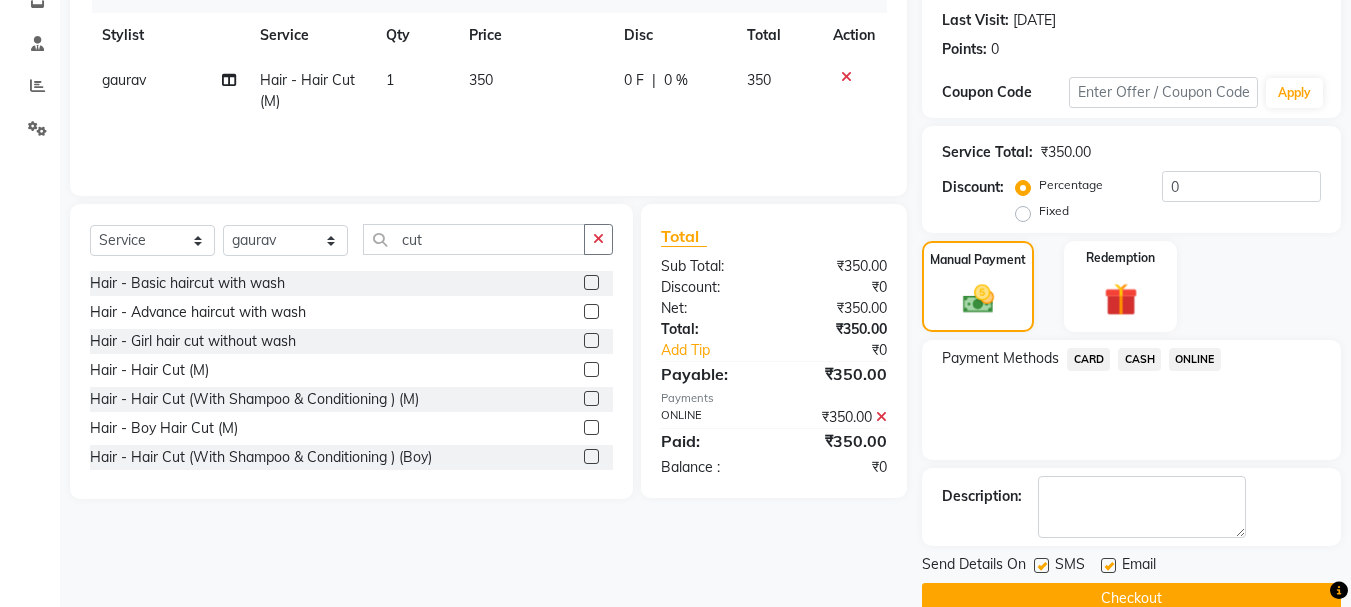 scroll, scrollTop: 309, scrollLeft: 0, axis: vertical 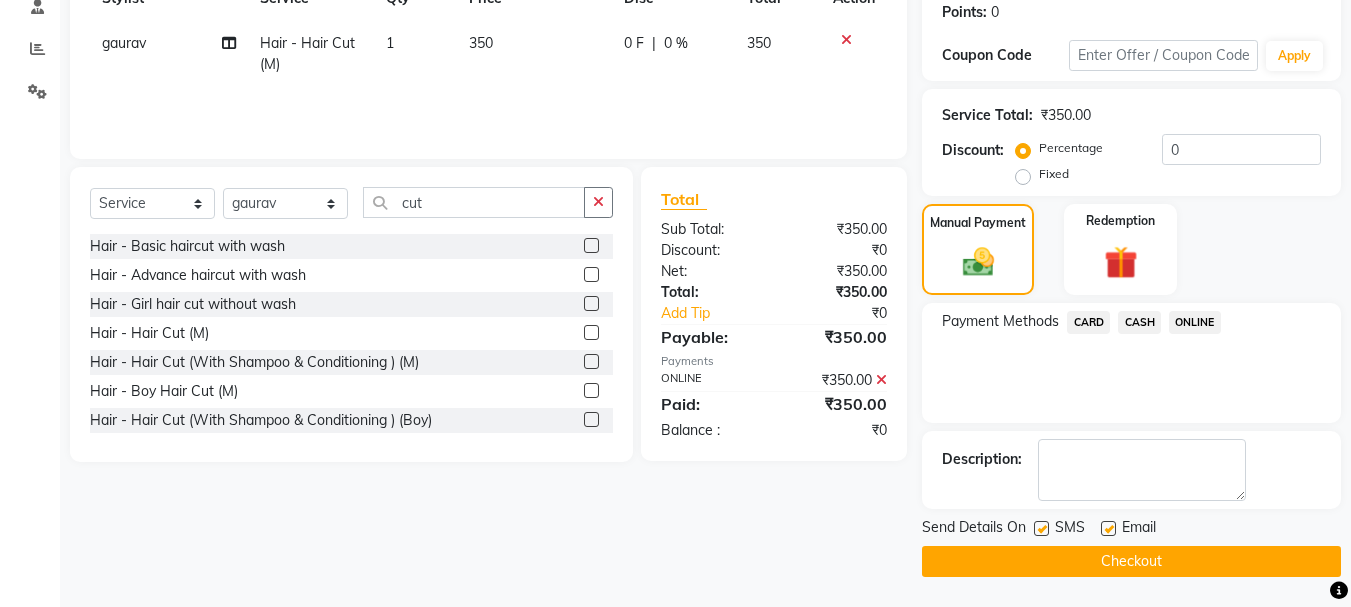 click on "Checkout" 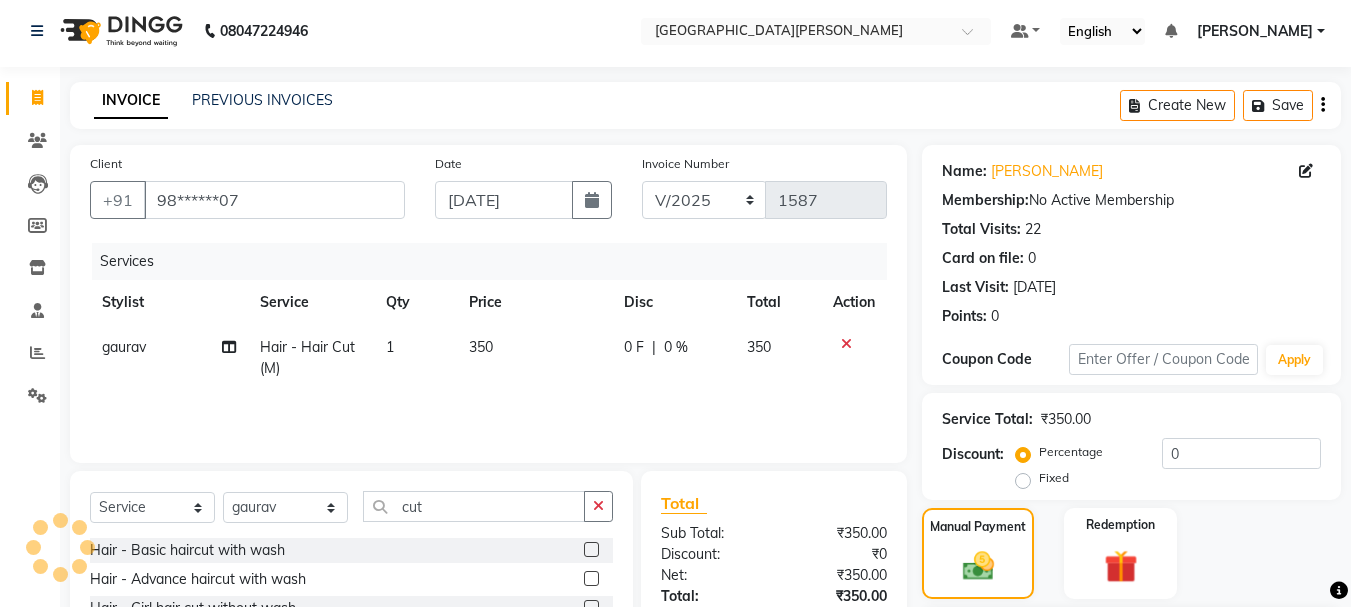 scroll, scrollTop: 0, scrollLeft: 0, axis: both 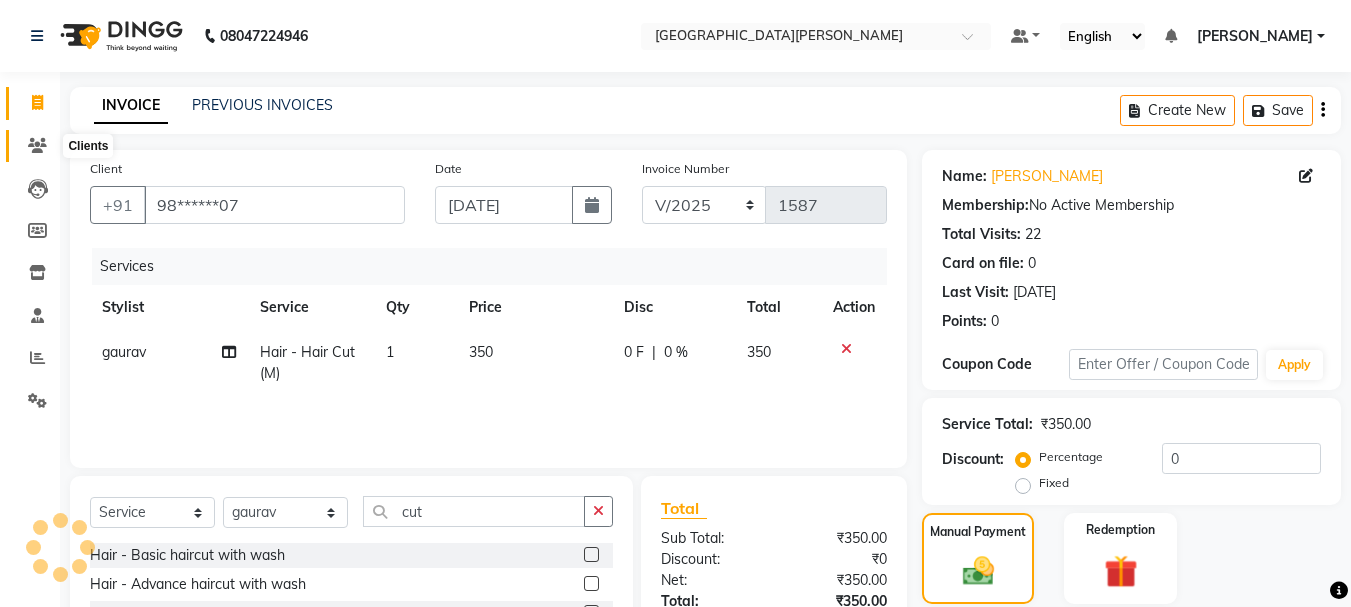 click 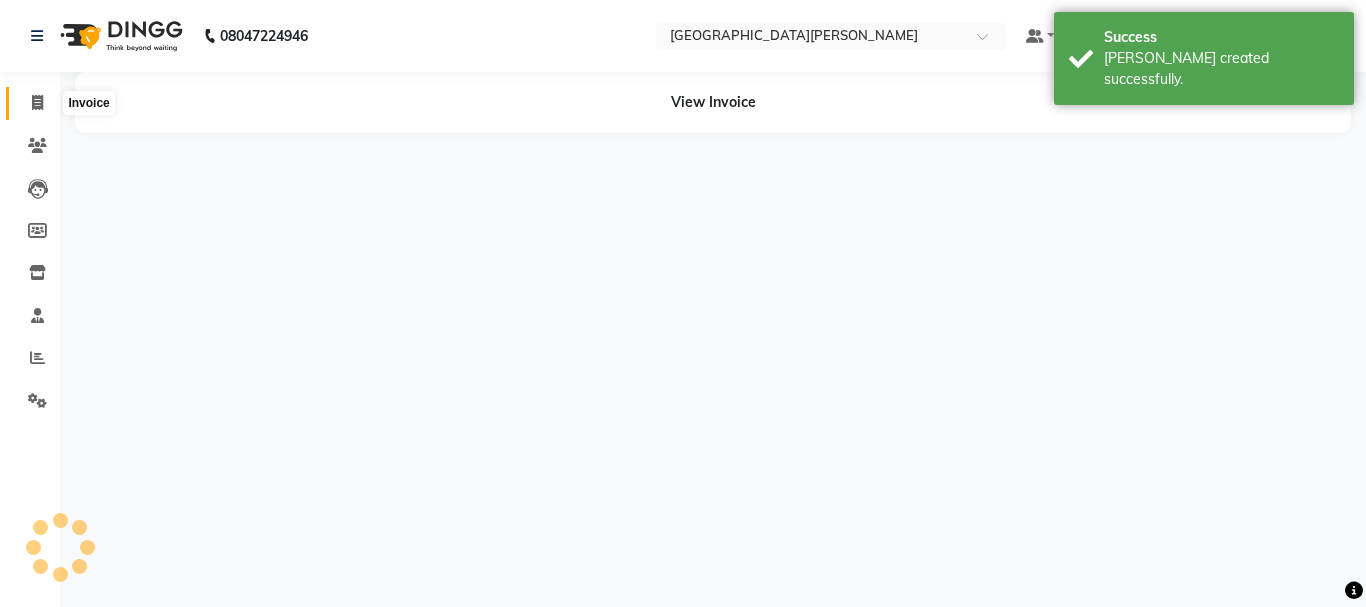 click 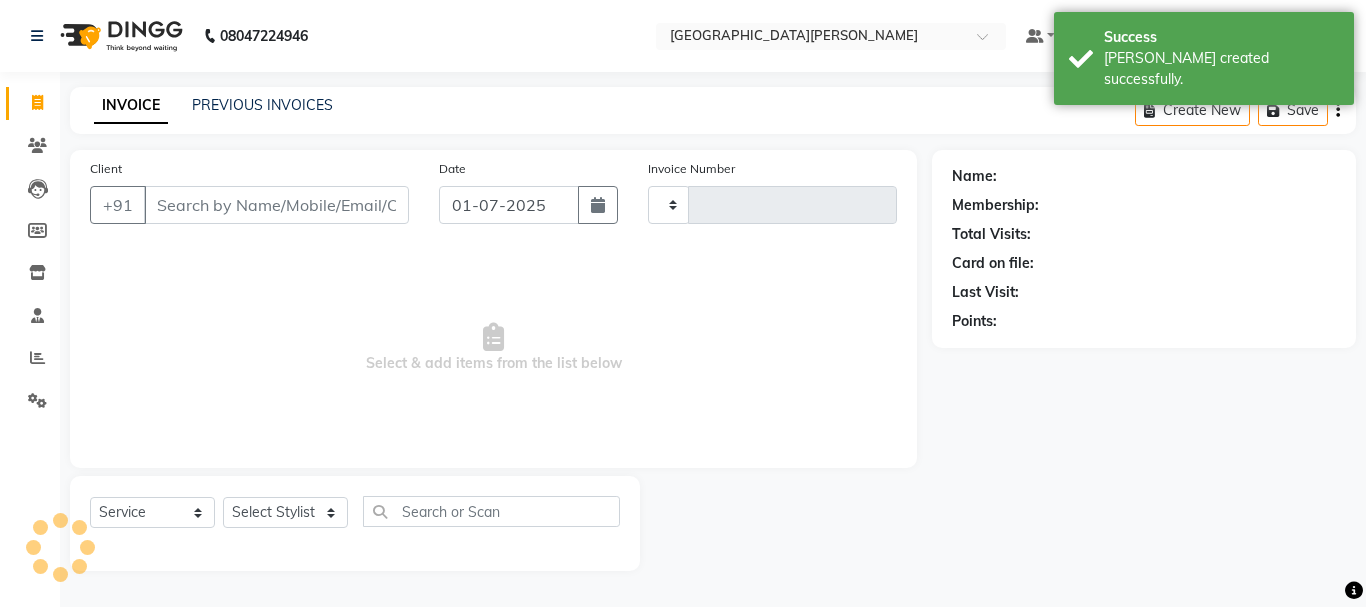 type on "1588" 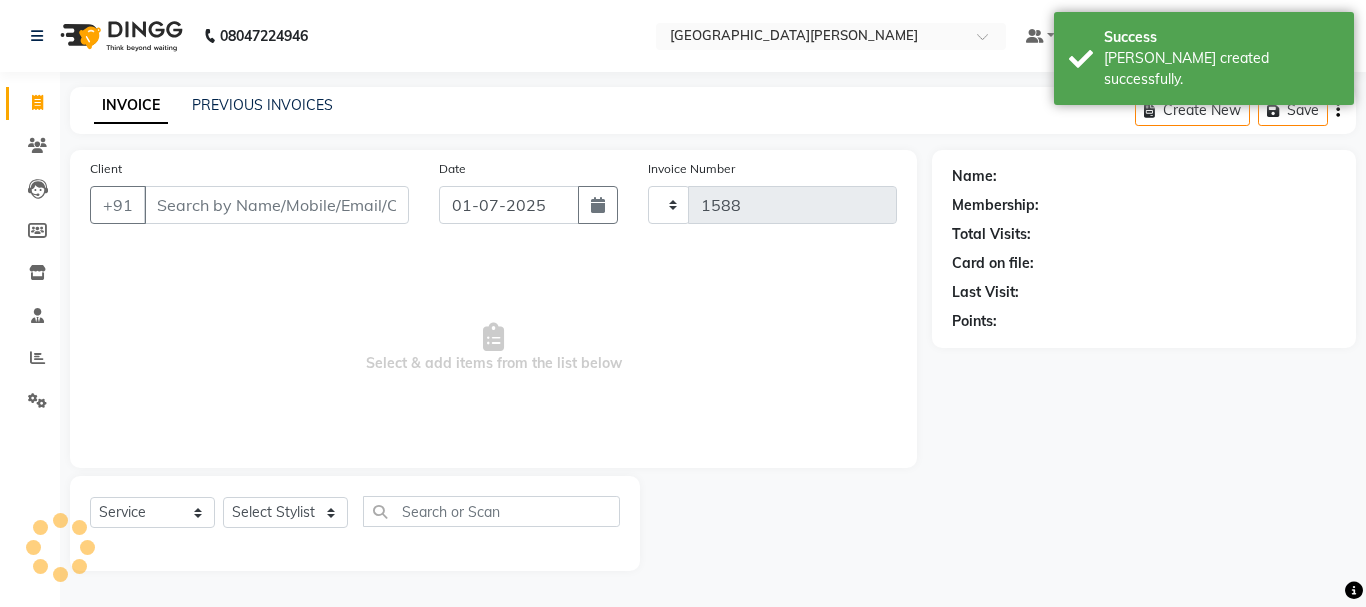 select on "911" 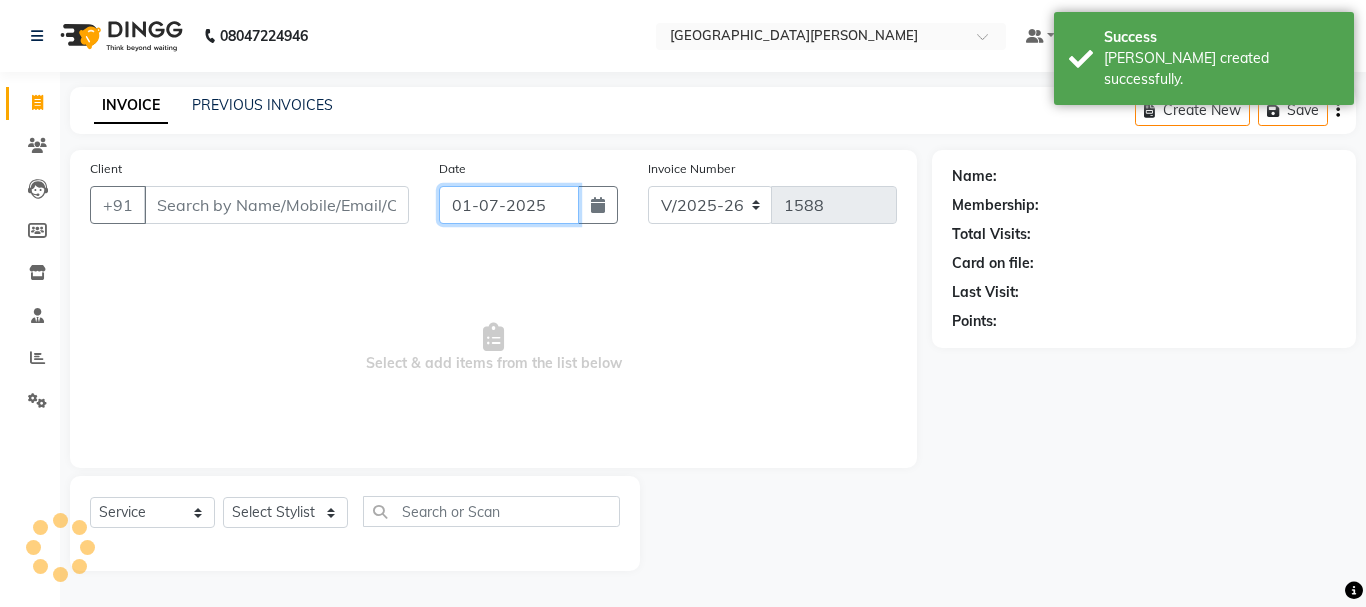 click on "01-07-2025" 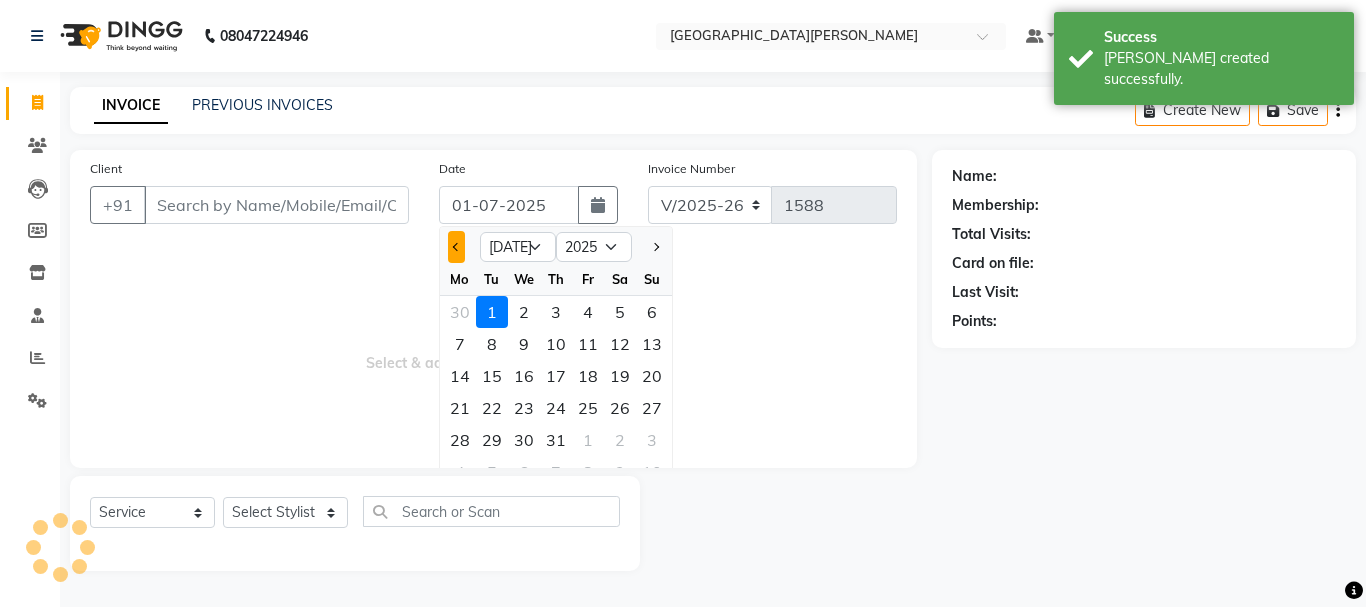 click 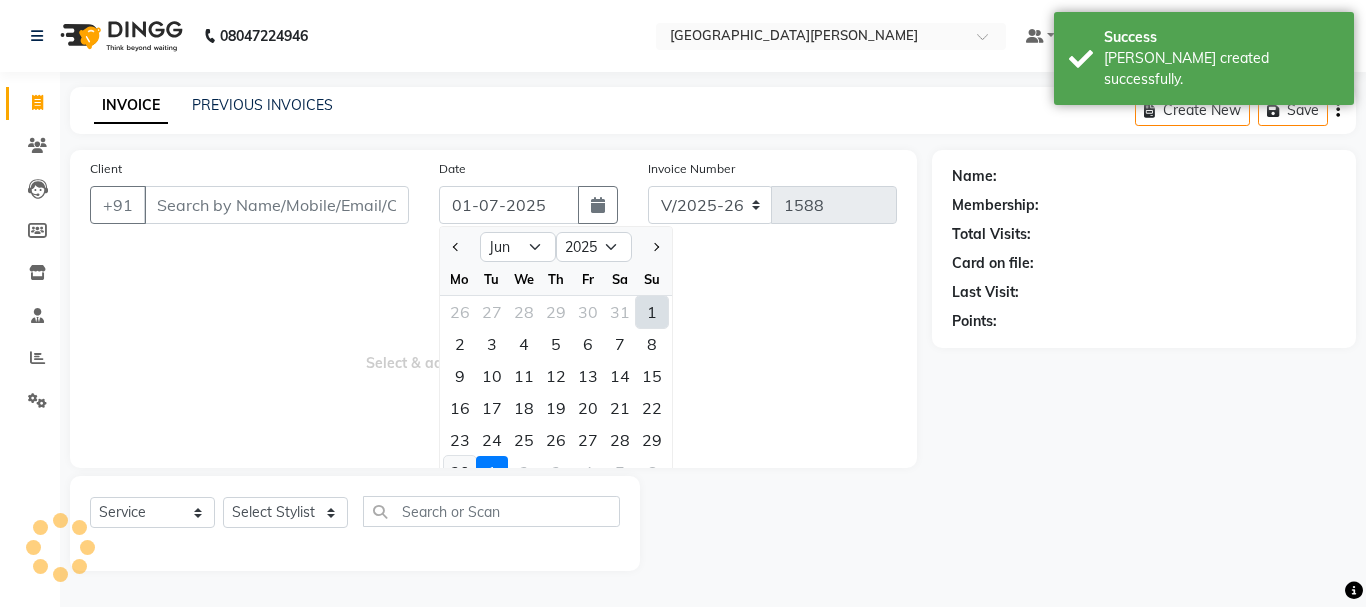 click on "30" 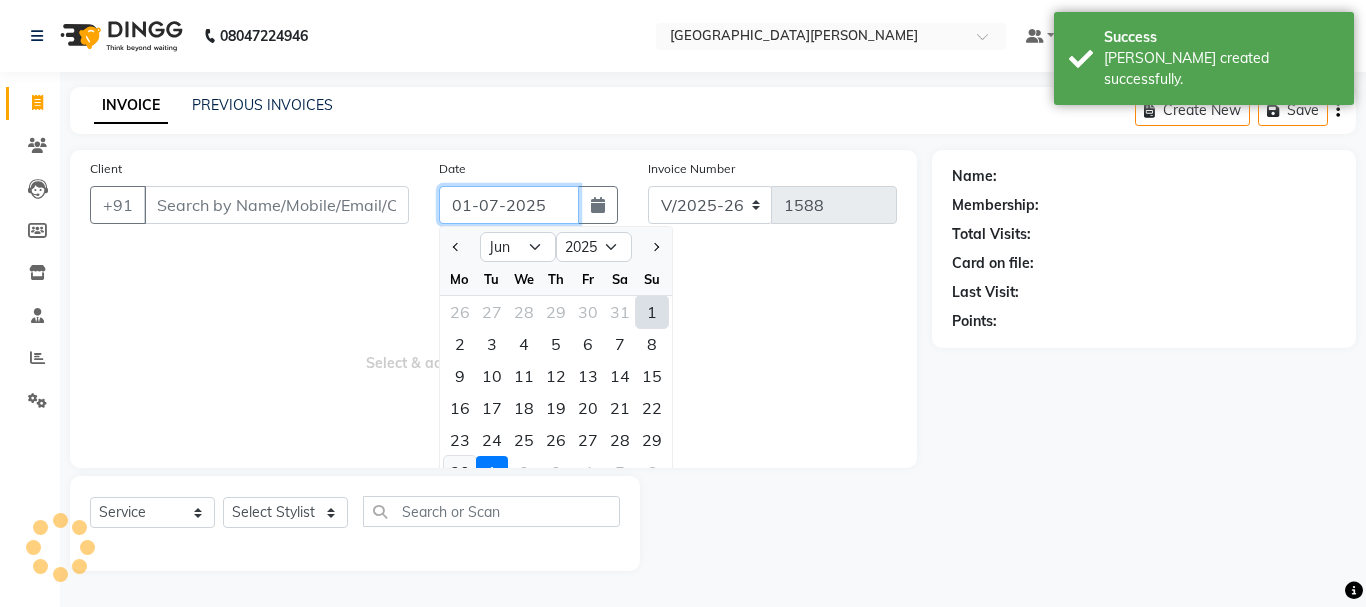 type on "[DATE]" 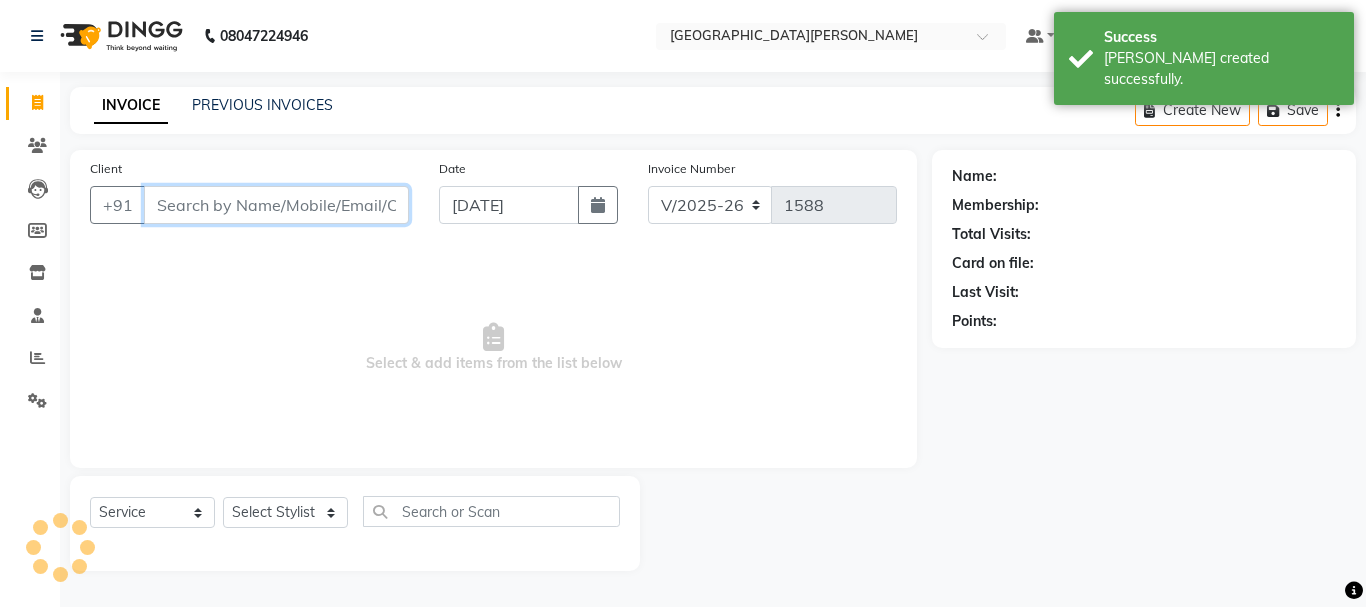 click on "Client" at bounding box center (276, 205) 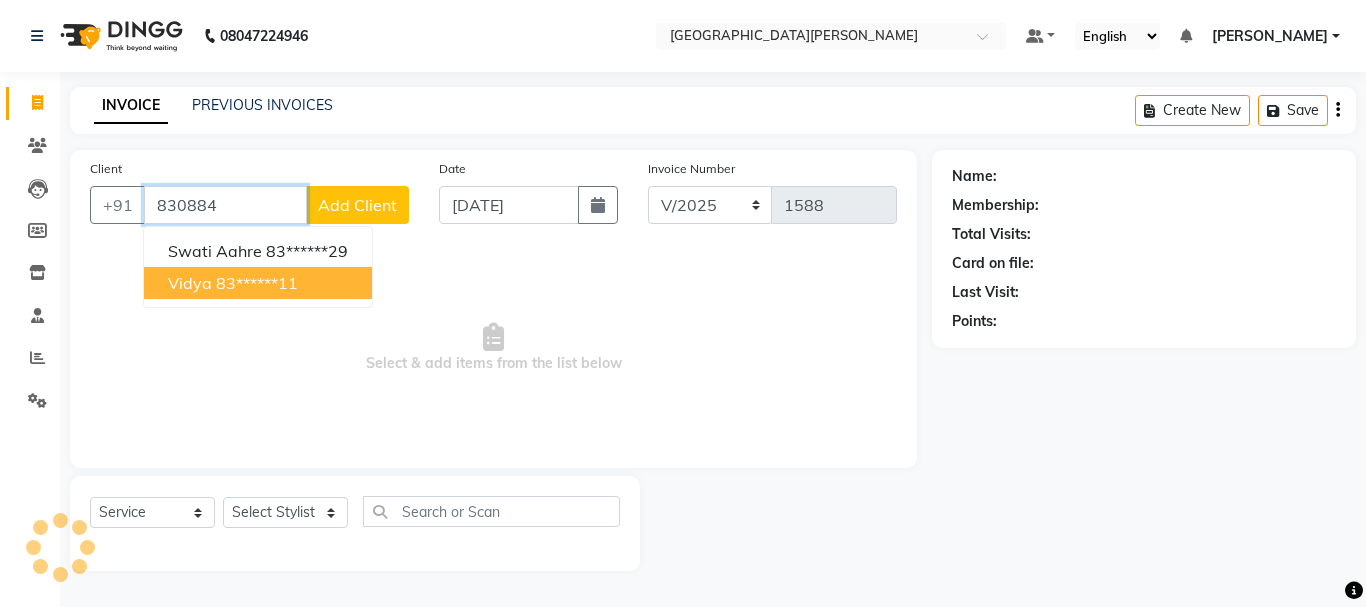 click on "Vidya" at bounding box center (190, 283) 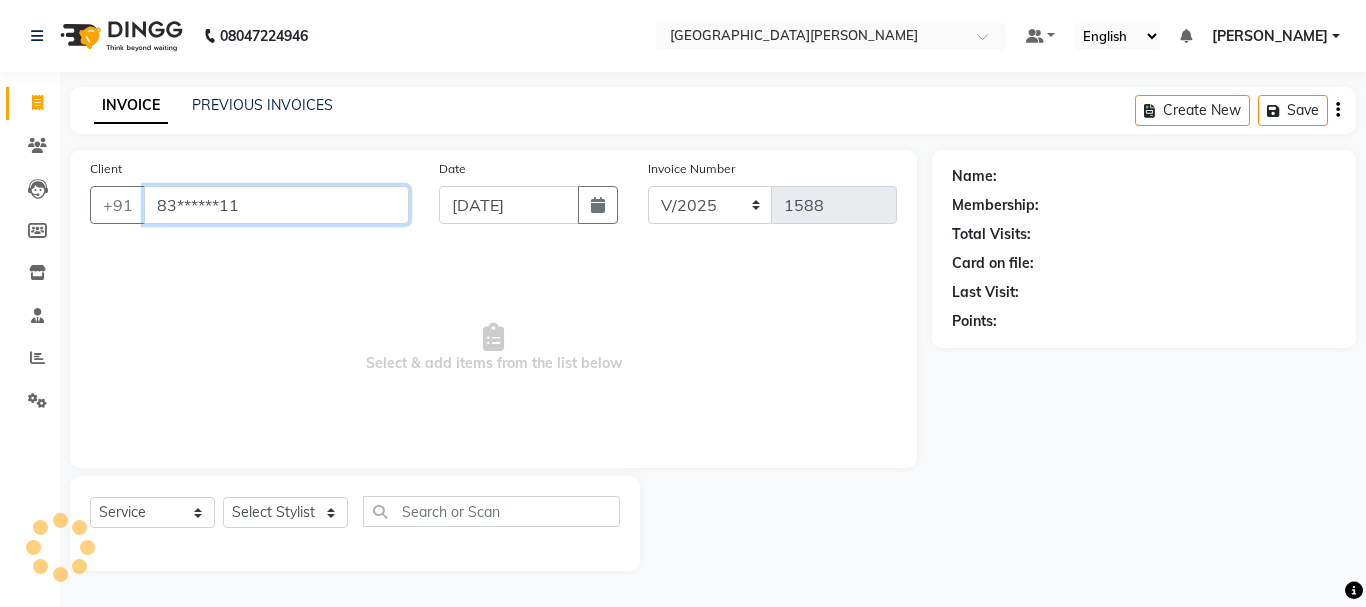 type on "83******11" 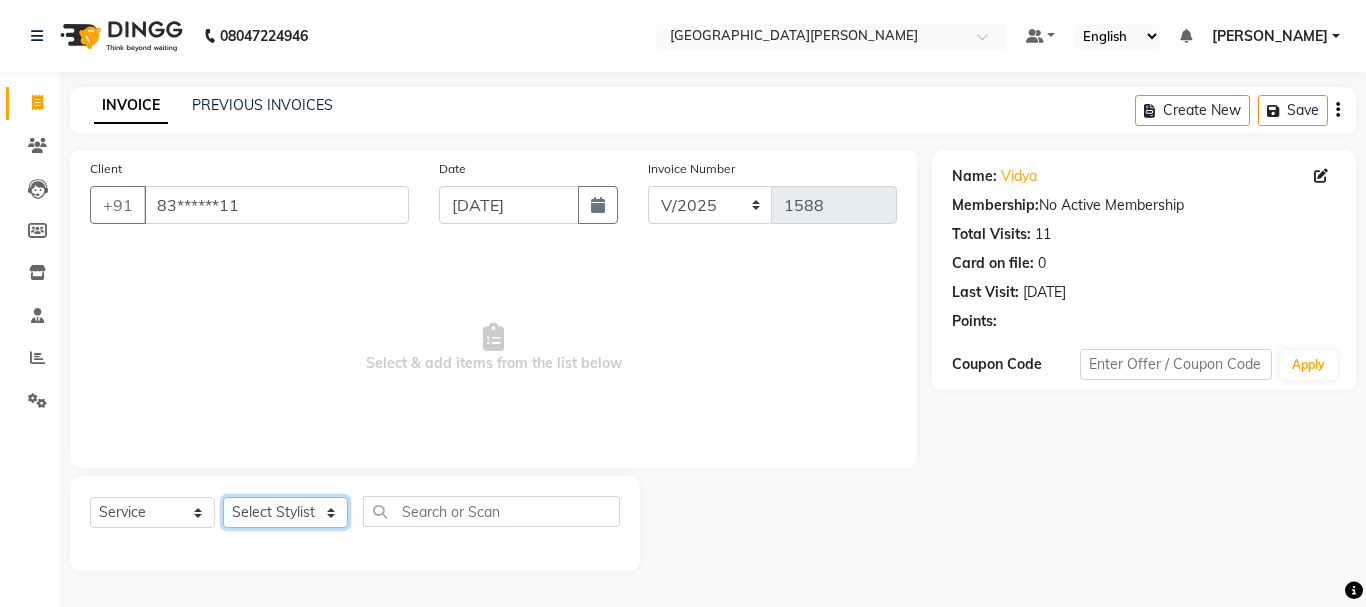 click on "Select Stylist [PERSON_NAME] [PERSON_NAME] [PERSON_NAME] [PERSON_NAME] [PERSON_NAME] more [PERSON_NAME] [PERSON_NAME] [PERSON_NAME] [PERSON_NAME] [PERSON_NAME]  [PERSON_NAME] [PERSON_NAME] [PERSON_NAME]" 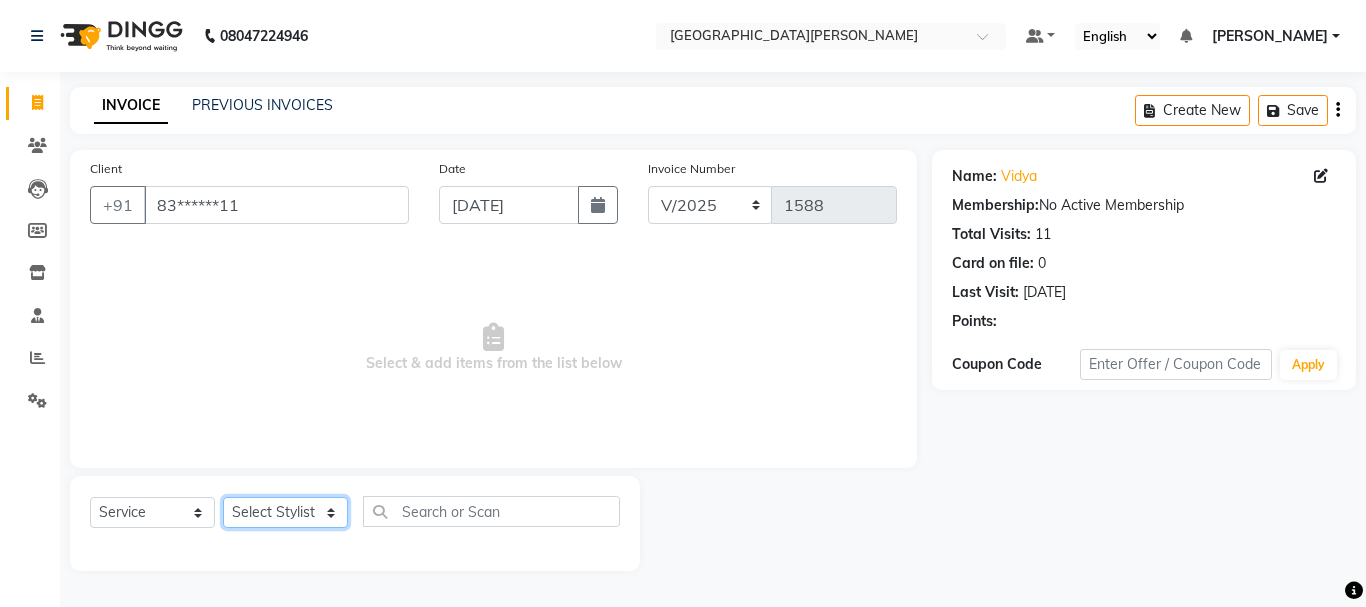 select on "15251" 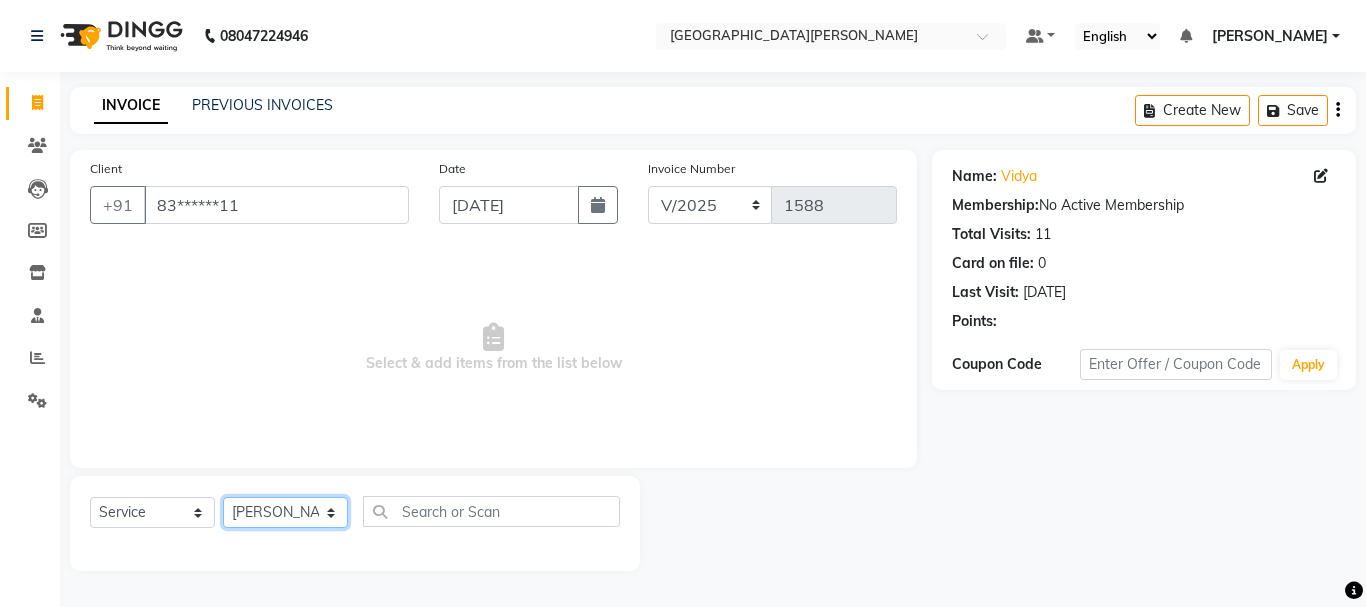 click on "Select Stylist [PERSON_NAME] [PERSON_NAME] [PERSON_NAME] [PERSON_NAME] [PERSON_NAME] more [PERSON_NAME] [PERSON_NAME] [PERSON_NAME] [PERSON_NAME] [PERSON_NAME]  [PERSON_NAME] [PERSON_NAME] [PERSON_NAME]" 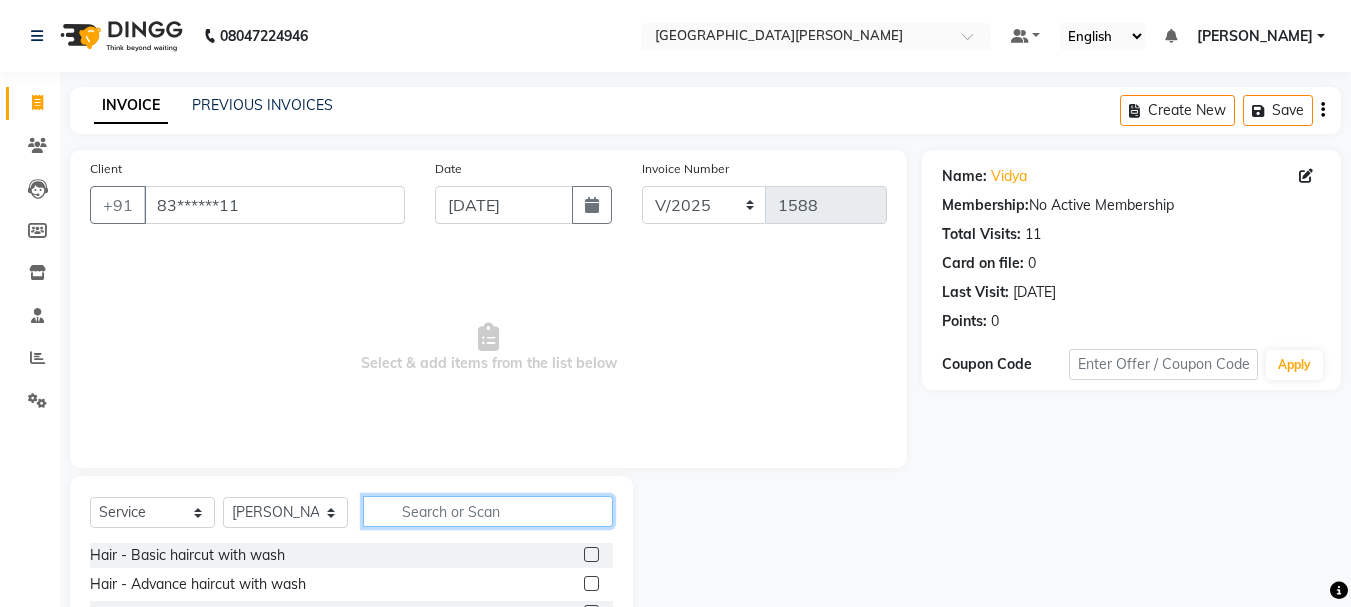 click 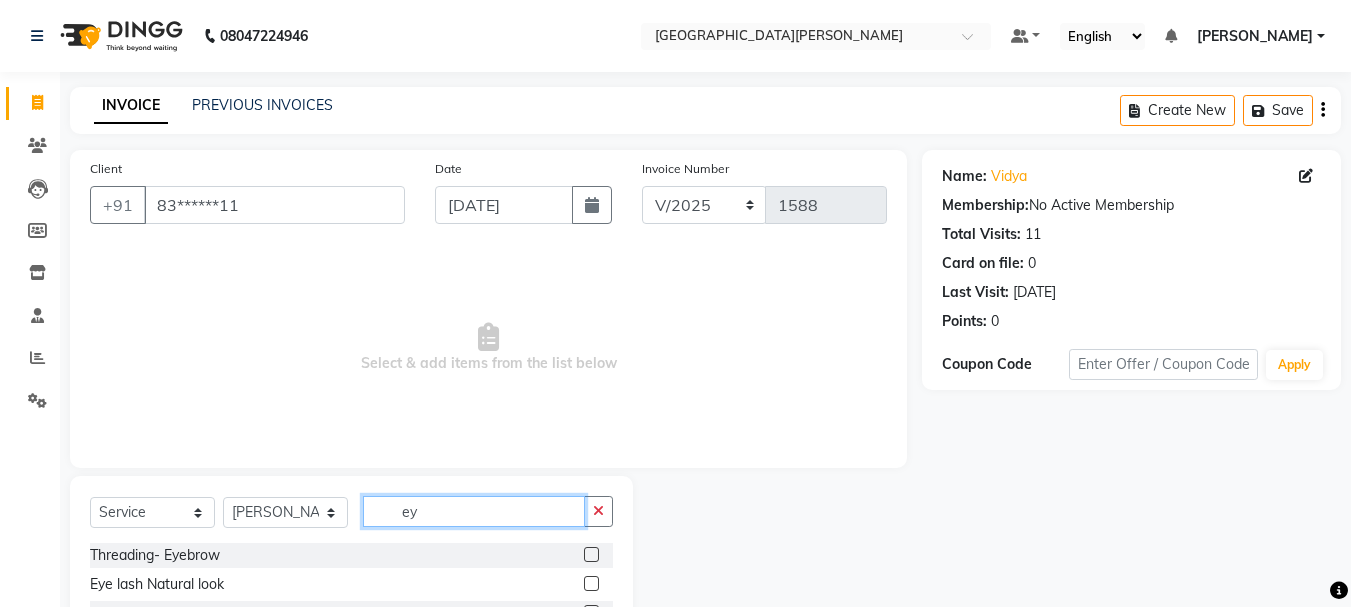 type on "ey" 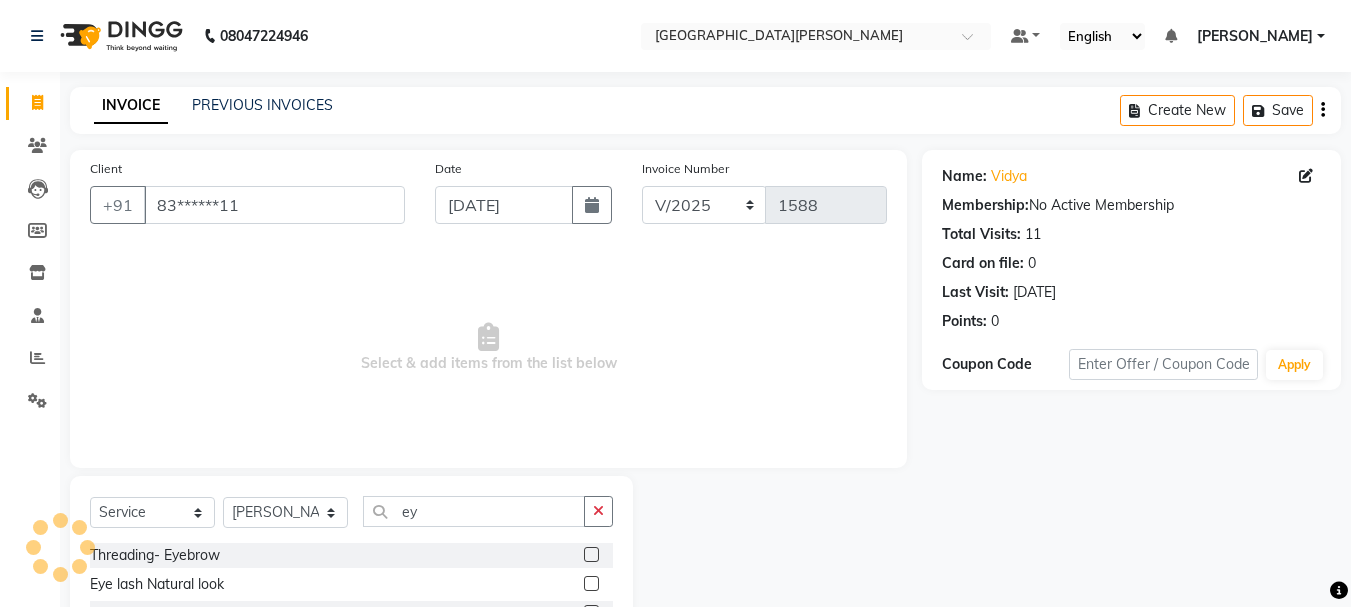click 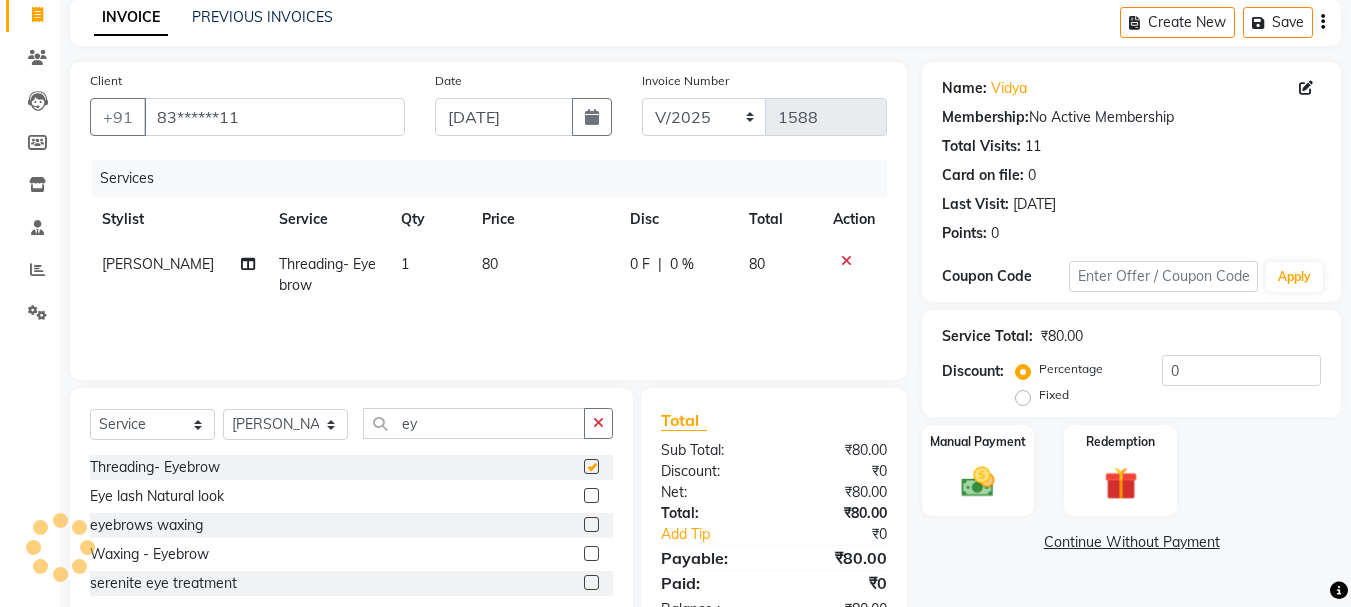 checkbox on "false" 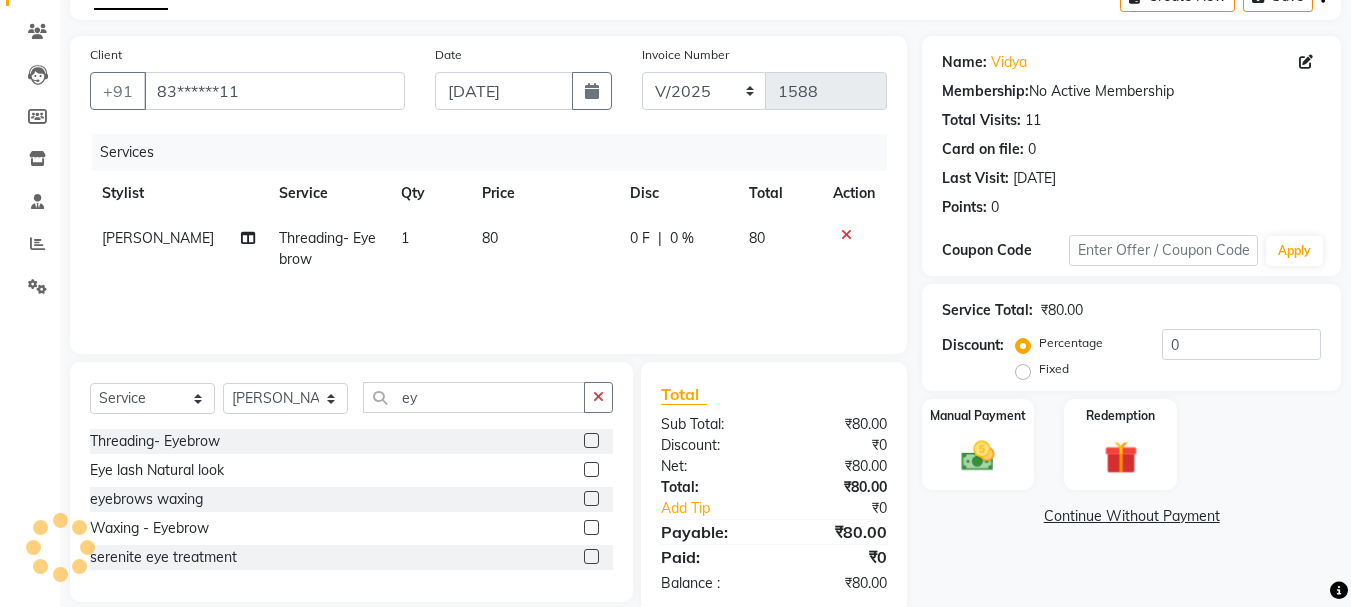scroll, scrollTop: 126, scrollLeft: 0, axis: vertical 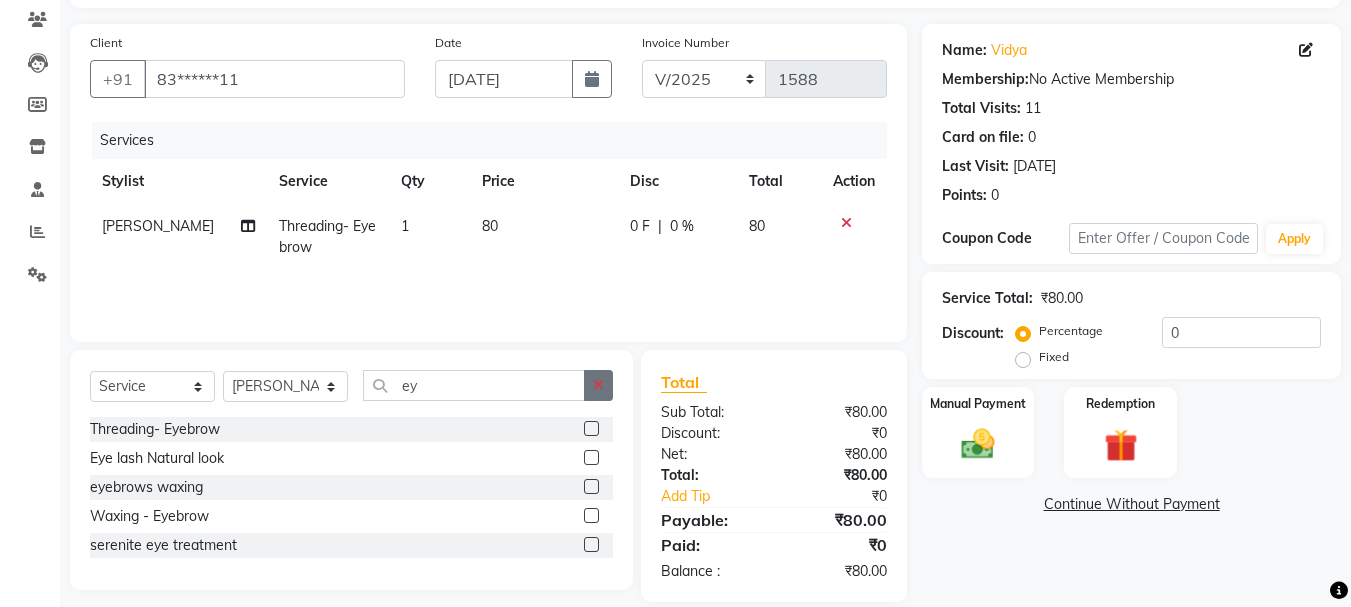click 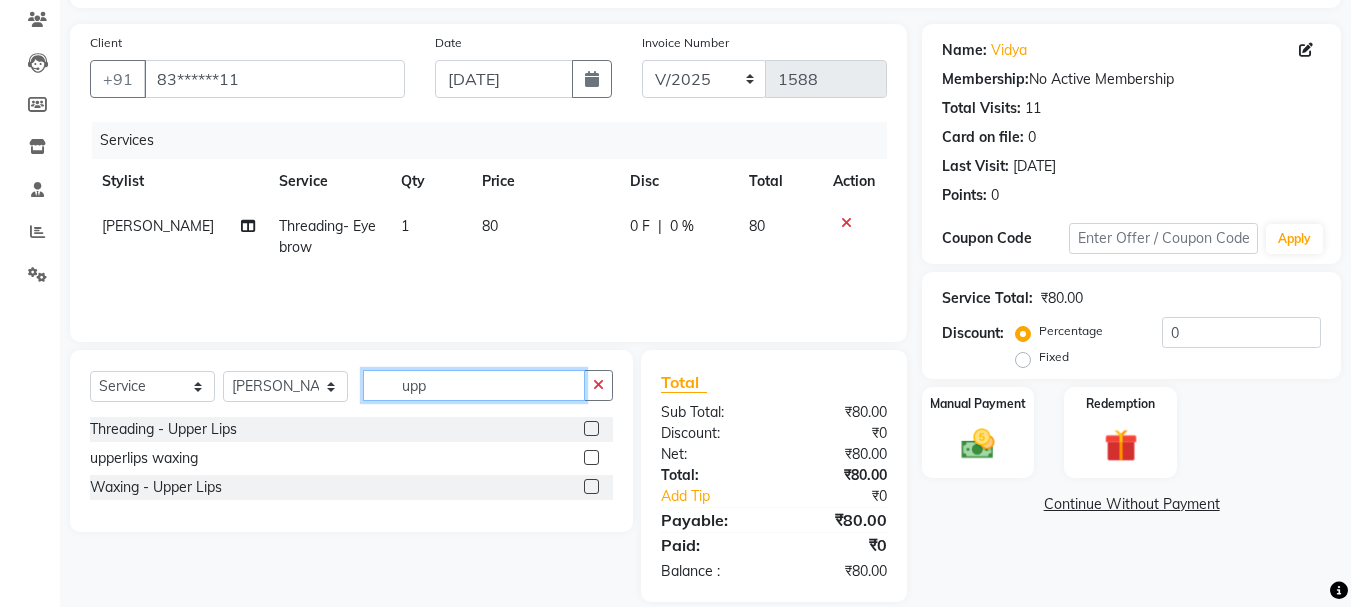 type on "upp" 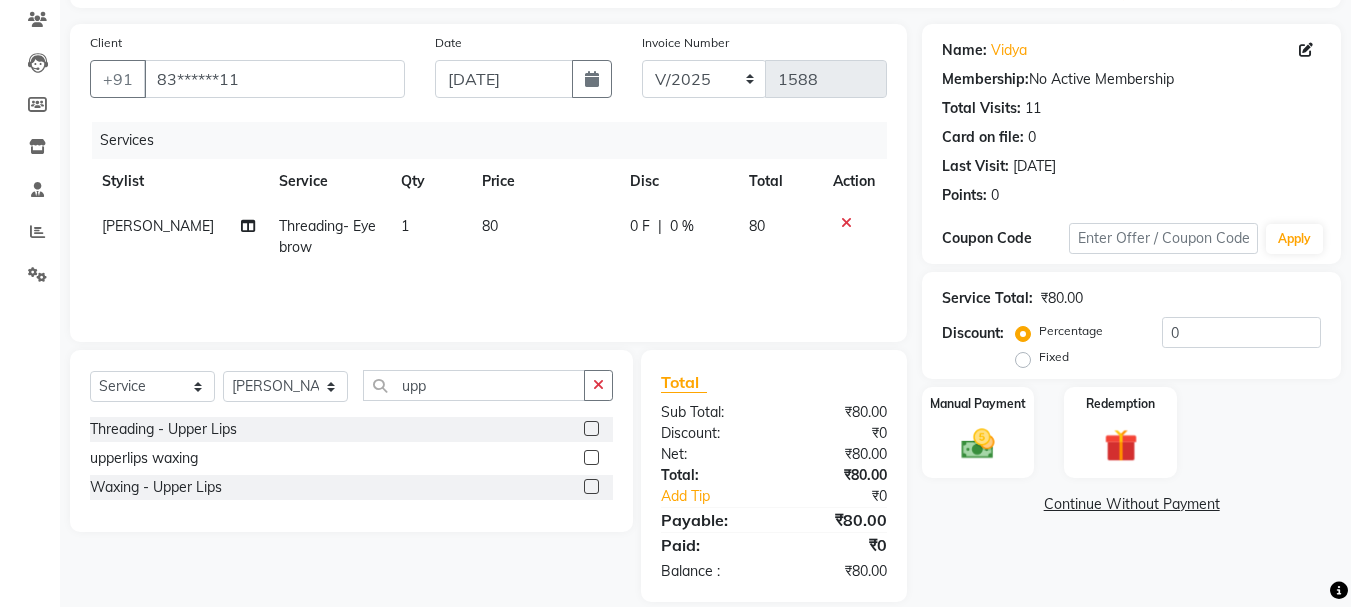 click 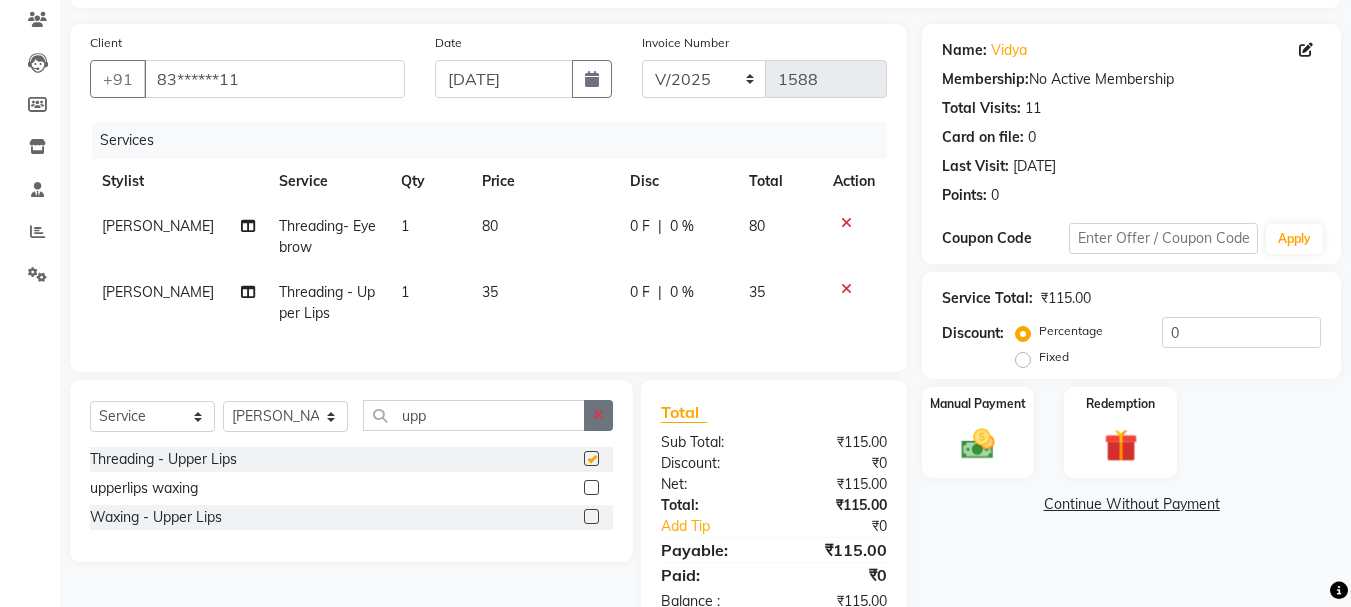 checkbox on "false" 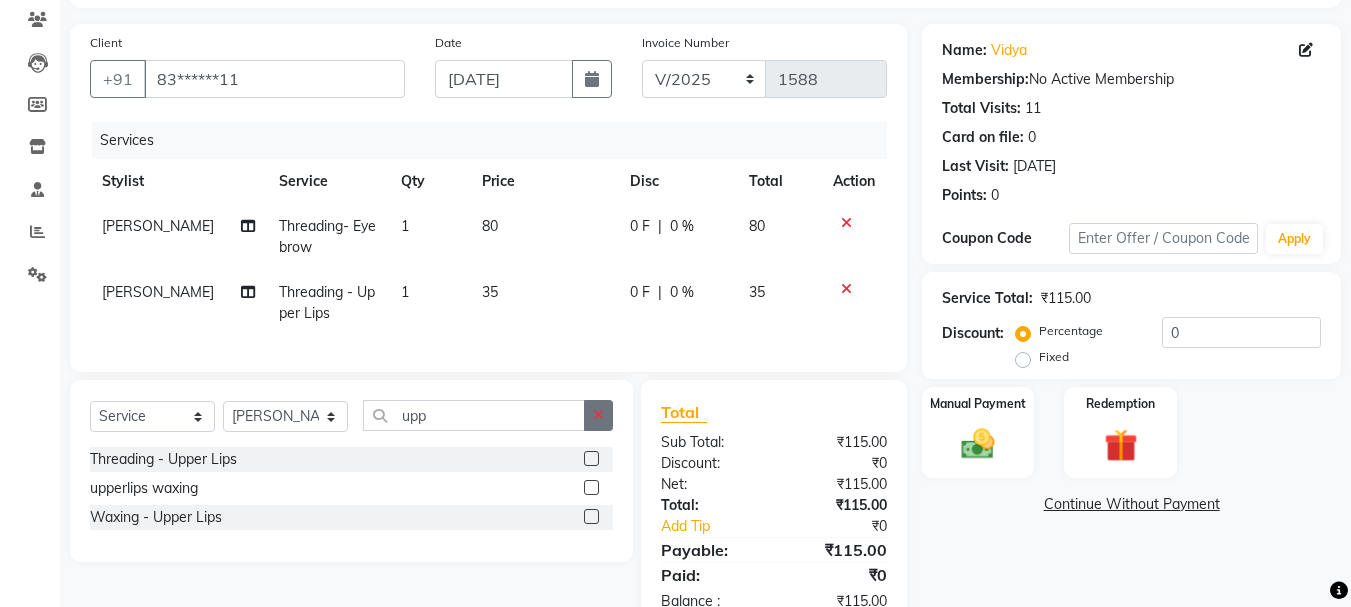 click 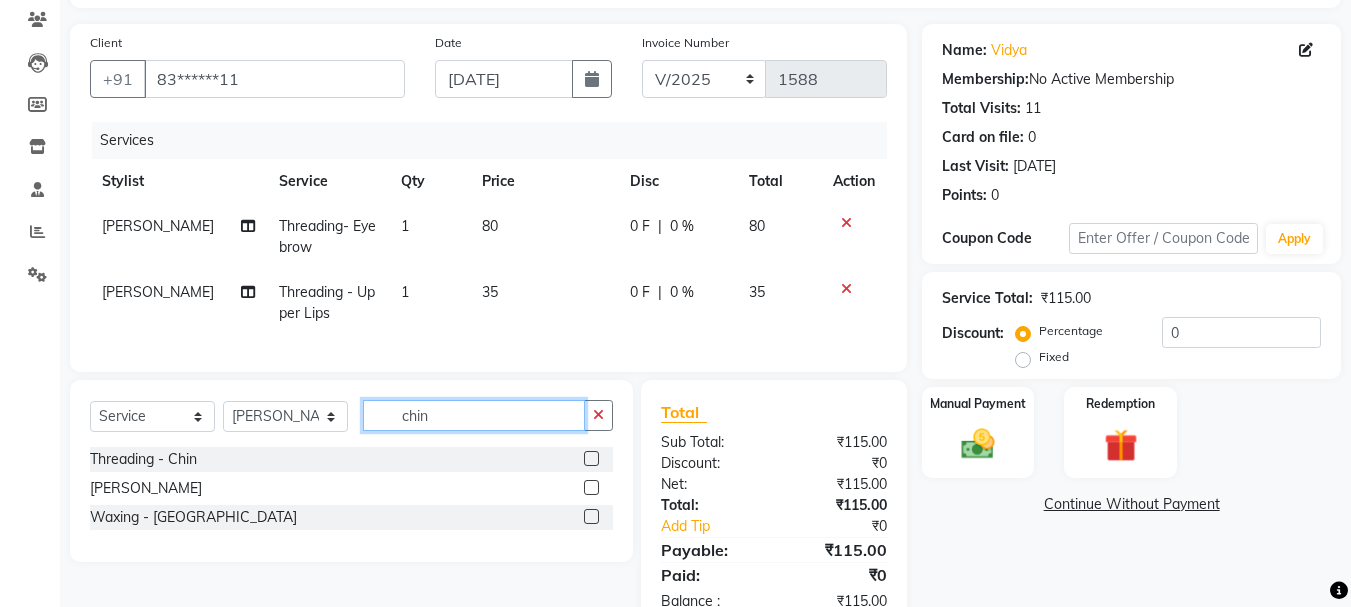 type on "chin" 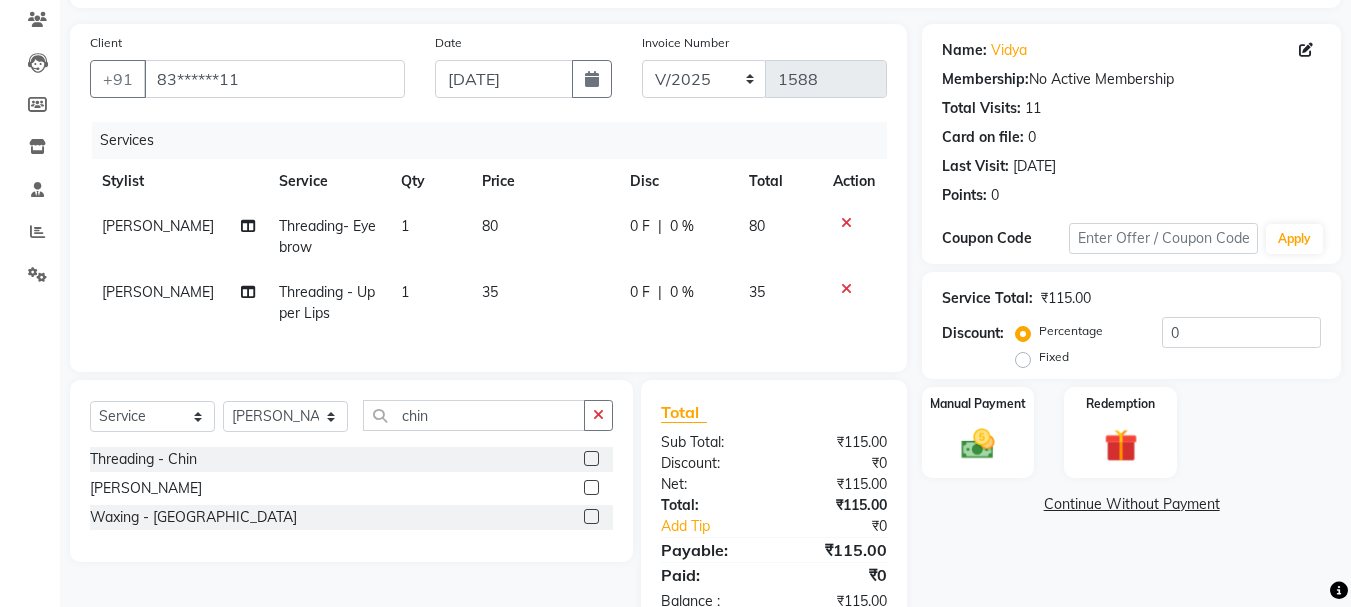 click 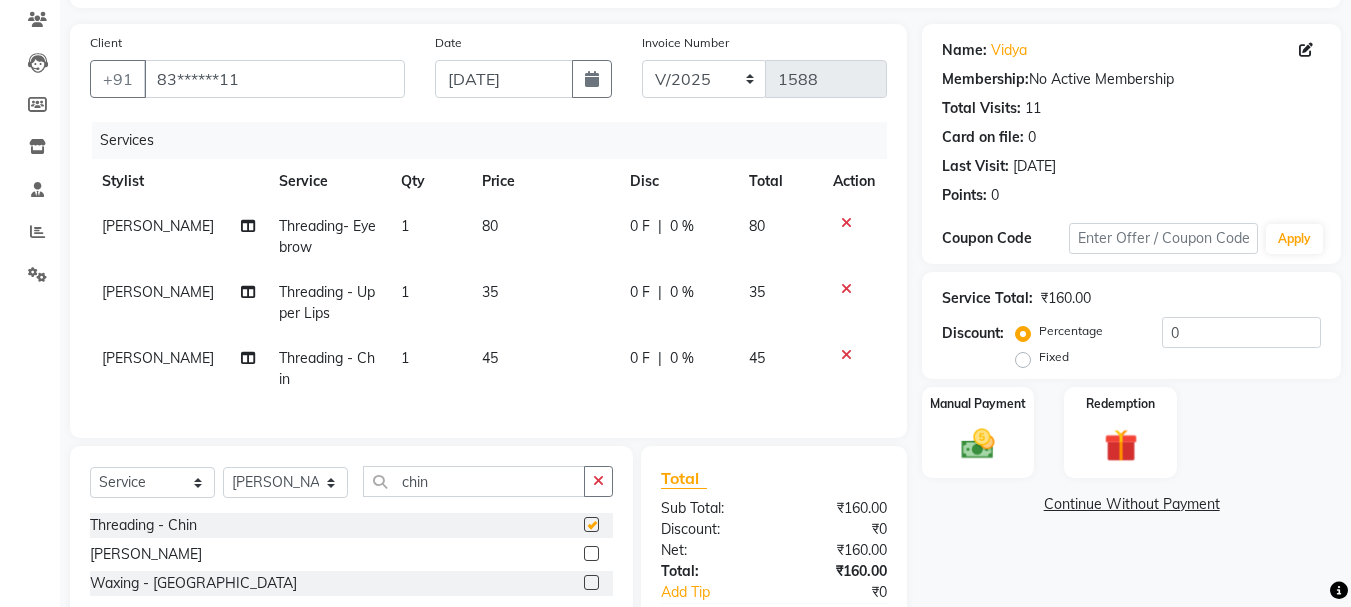 checkbox on "false" 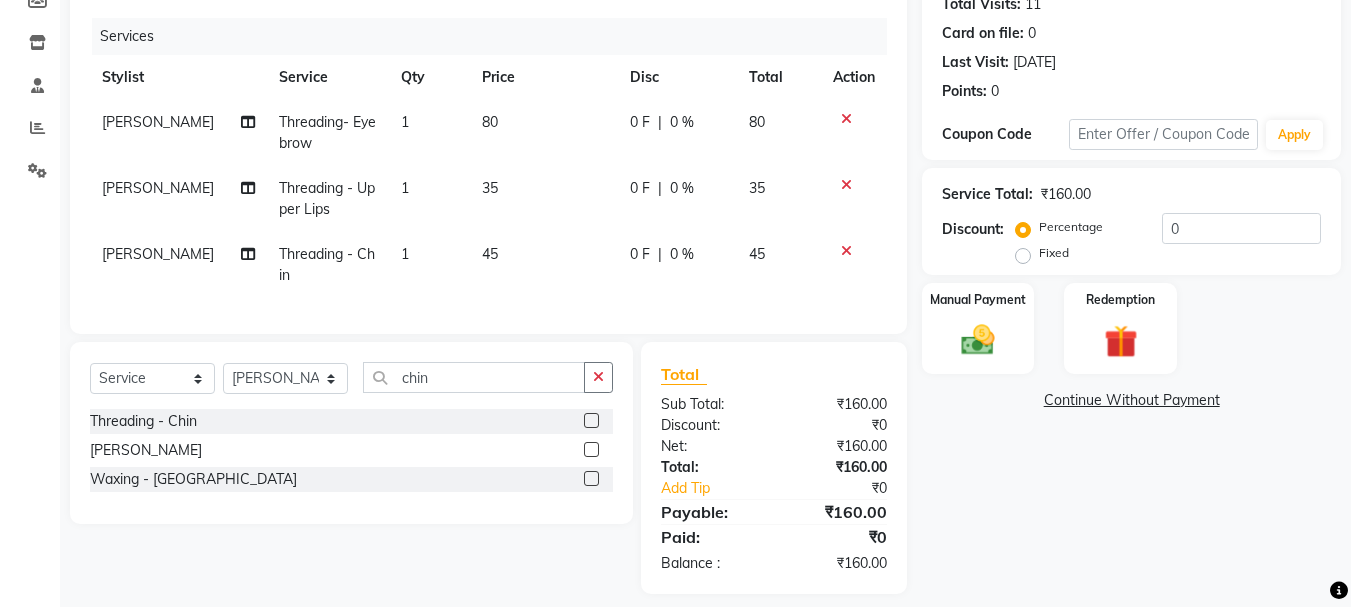 scroll, scrollTop: 262, scrollLeft: 0, axis: vertical 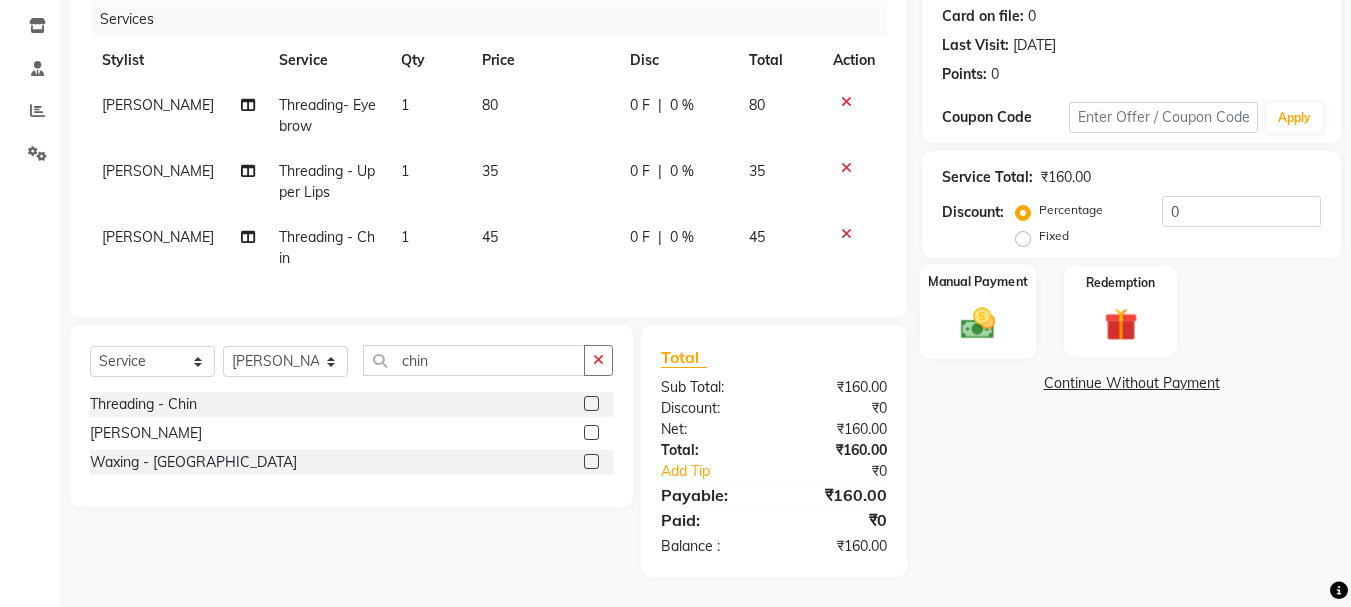 click 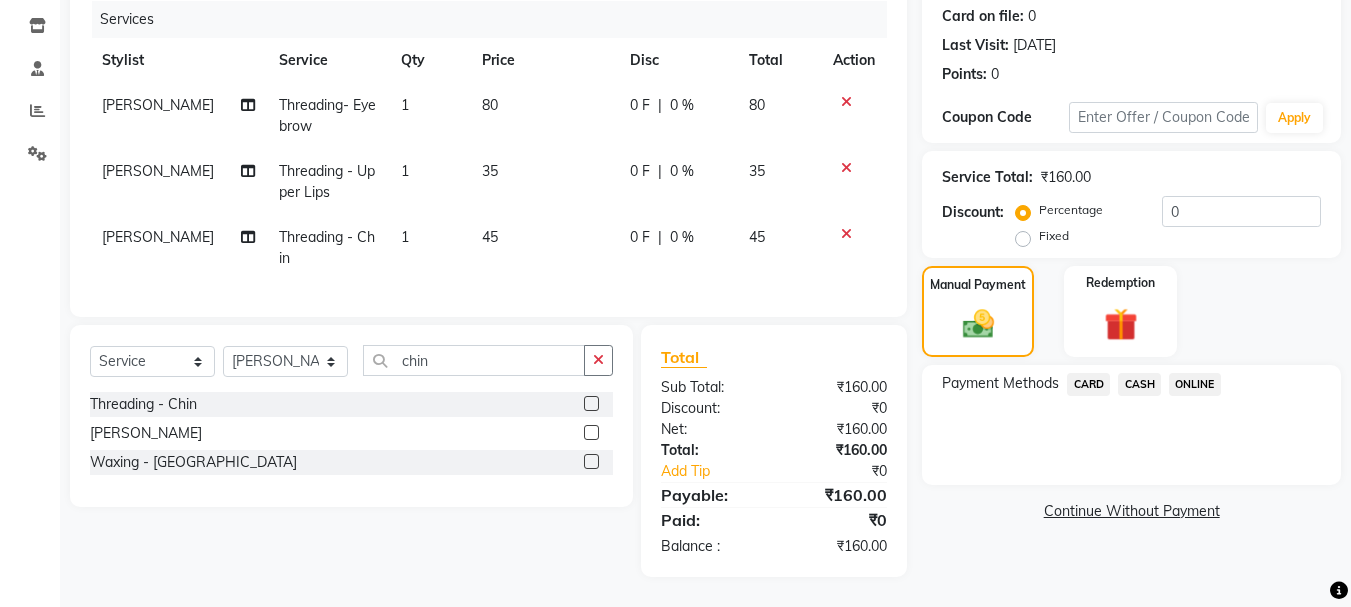 click on "CASH" 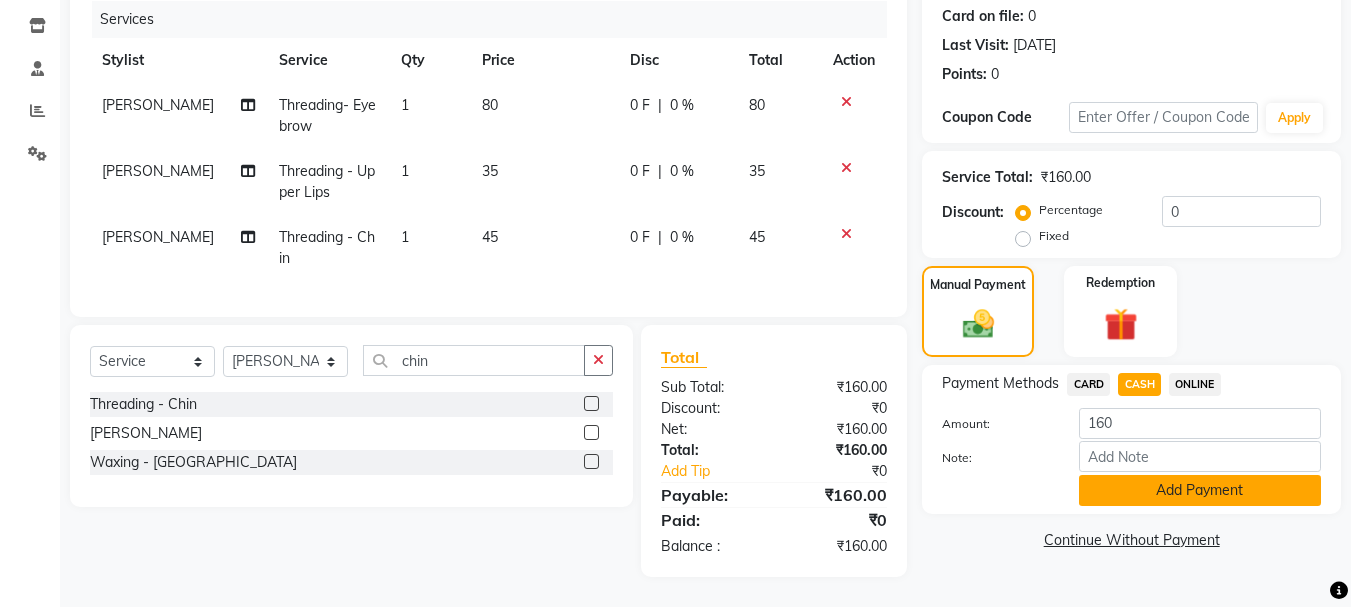 click on "Add Payment" 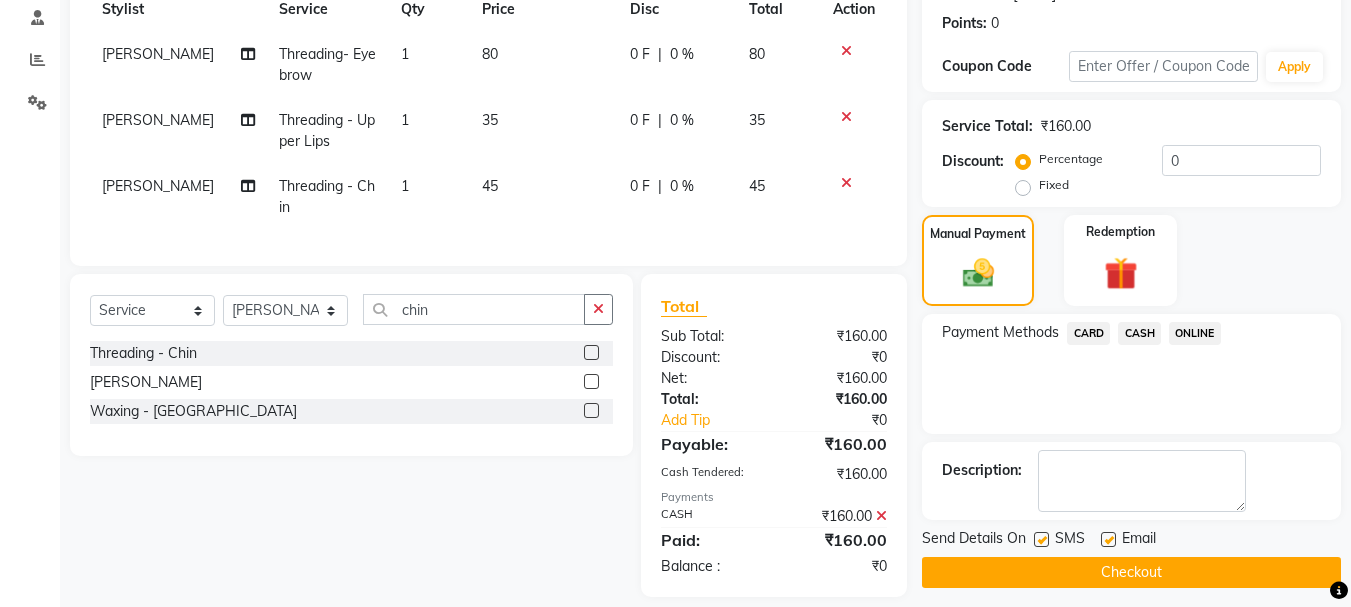 scroll, scrollTop: 333, scrollLeft: 0, axis: vertical 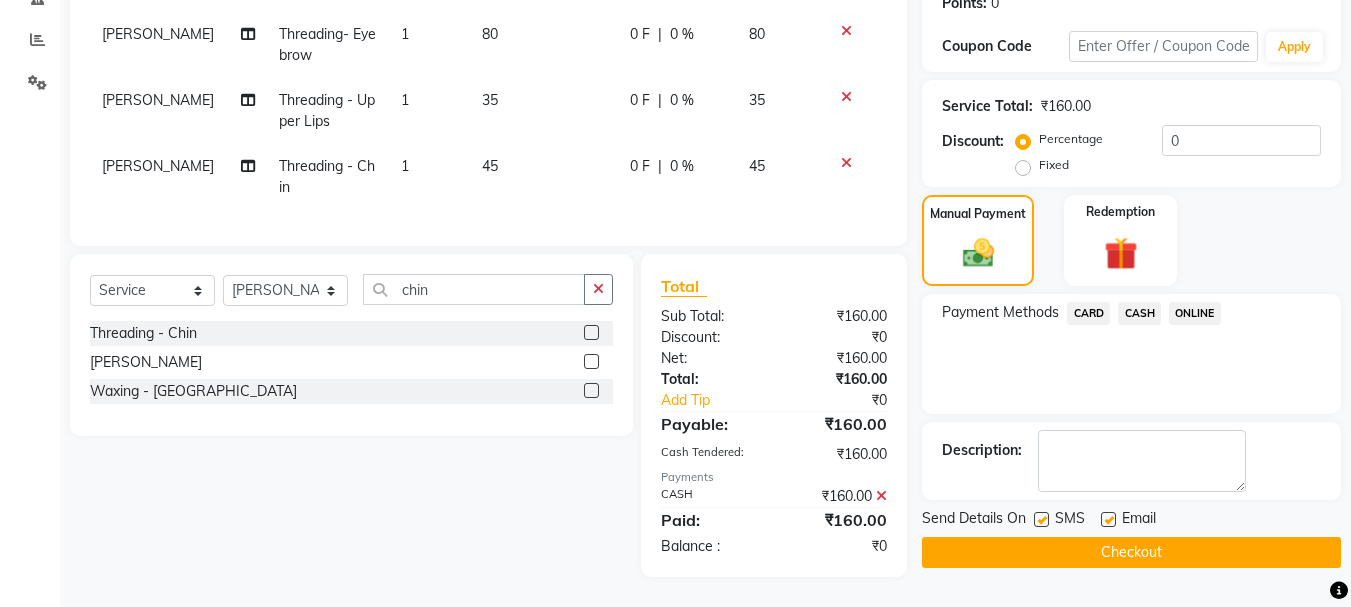 click on "Checkout" 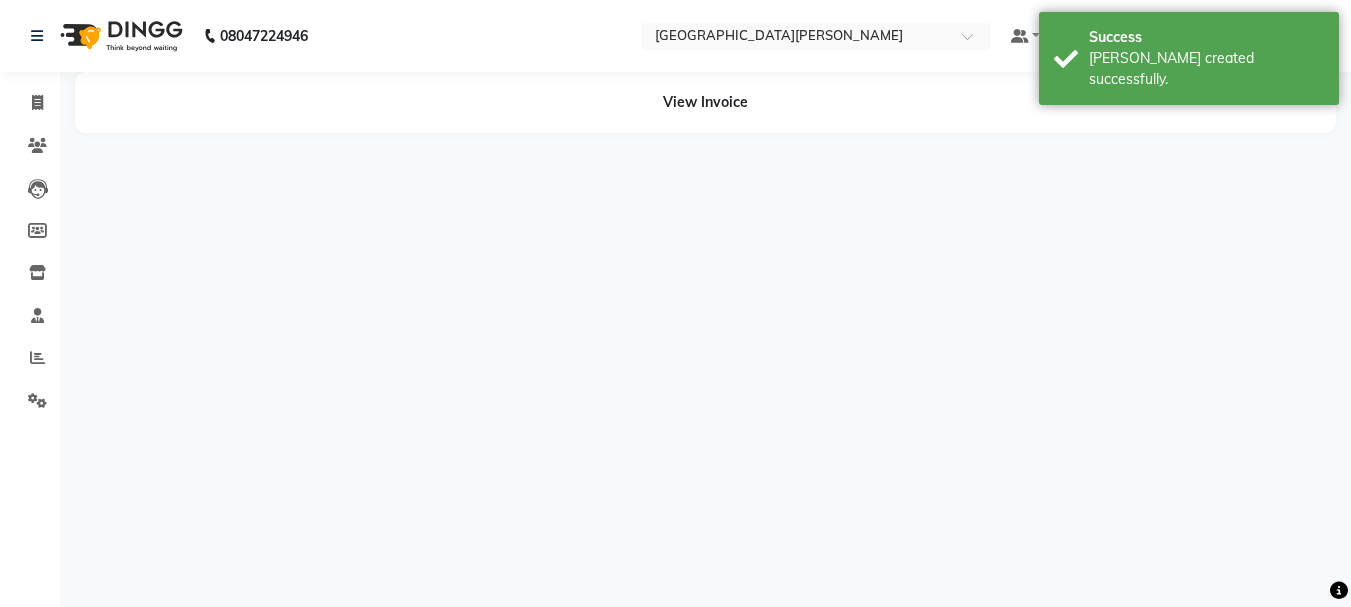 scroll, scrollTop: 0, scrollLeft: 0, axis: both 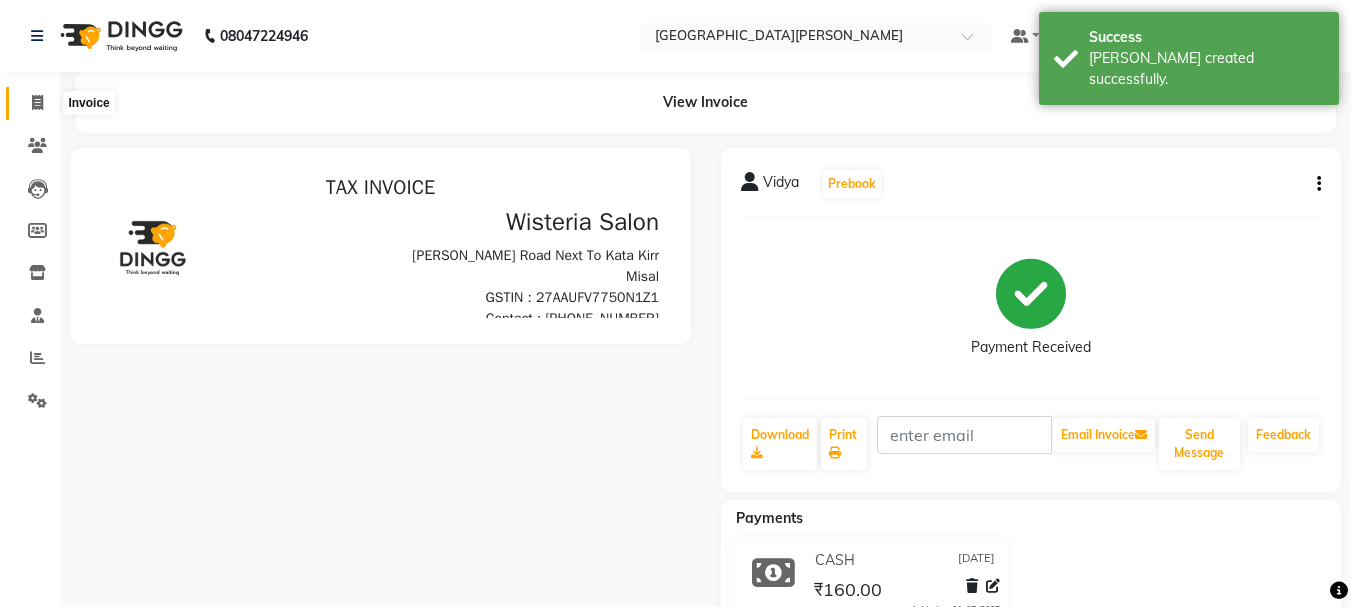 click 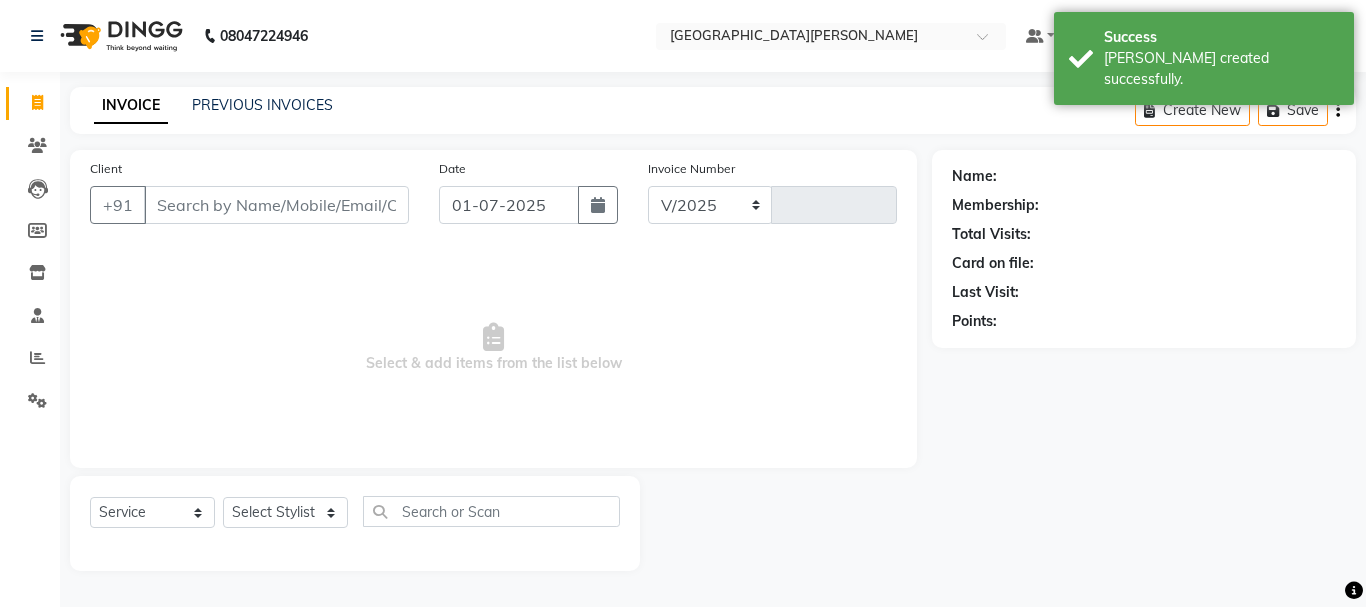 select on "911" 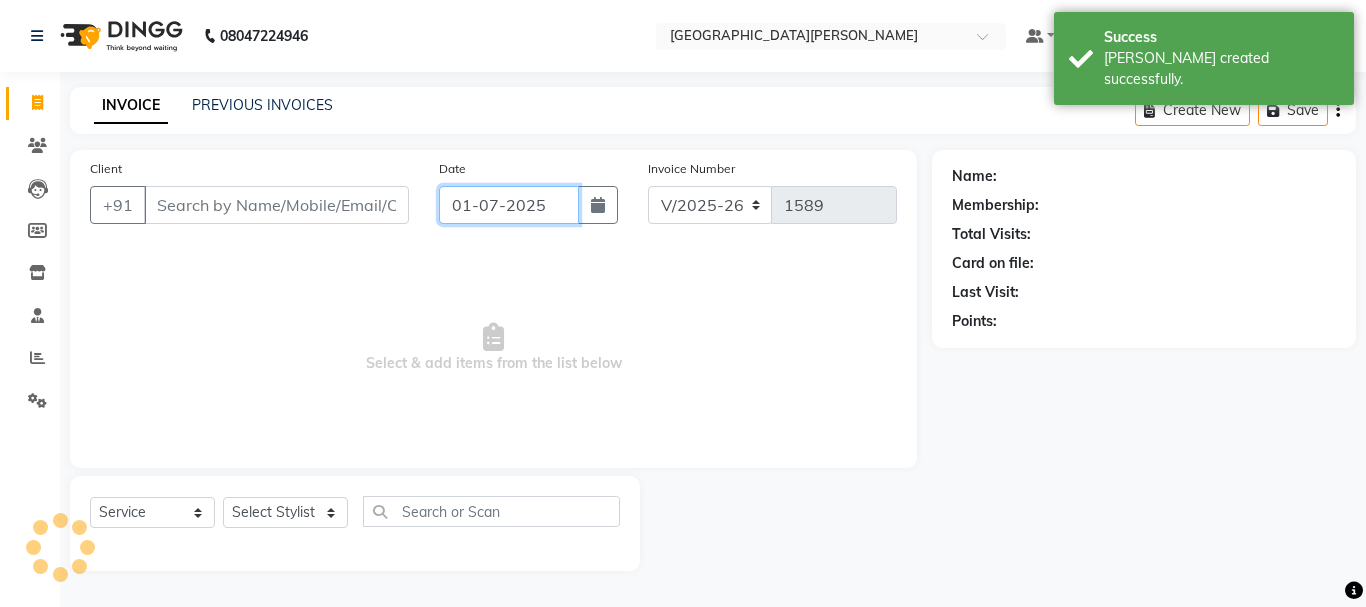 click on "01-07-2025" 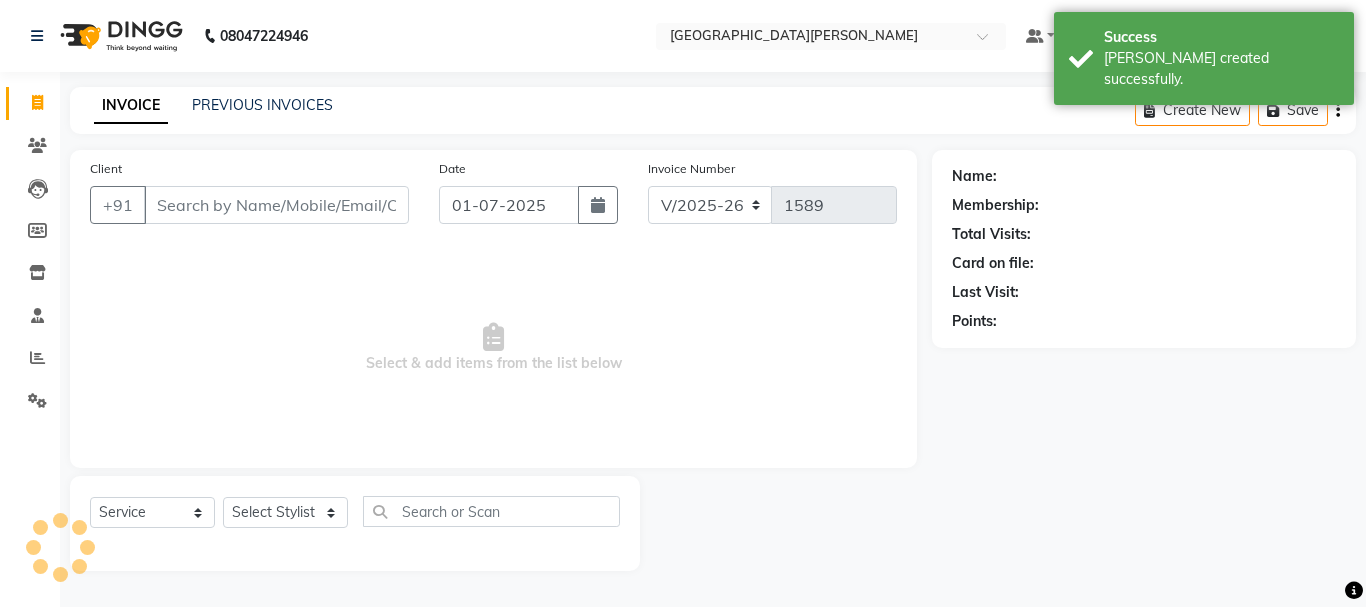 select on "7" 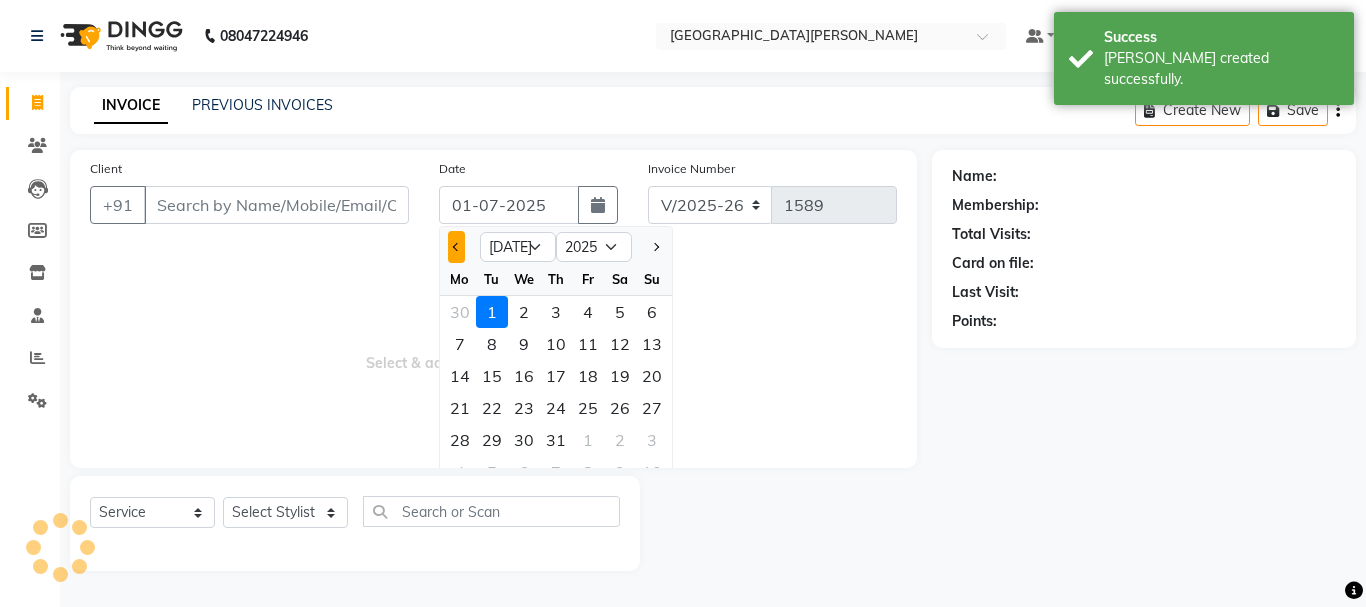 click 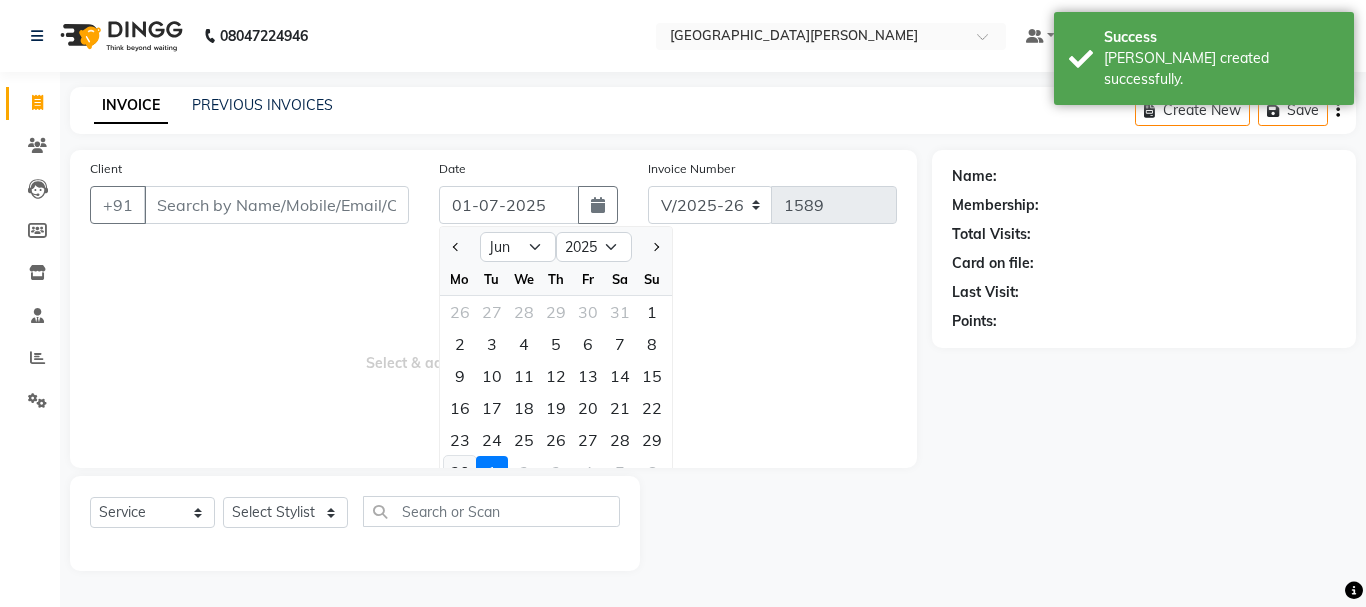click on "30" 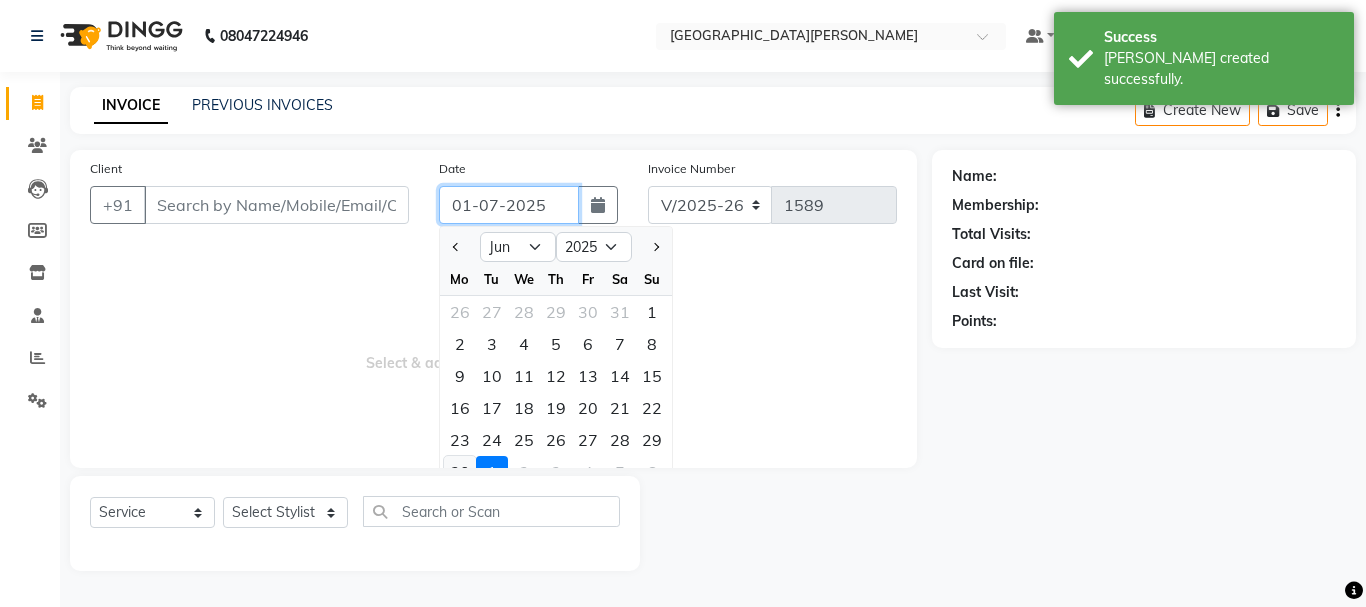 type on "[DATE]" 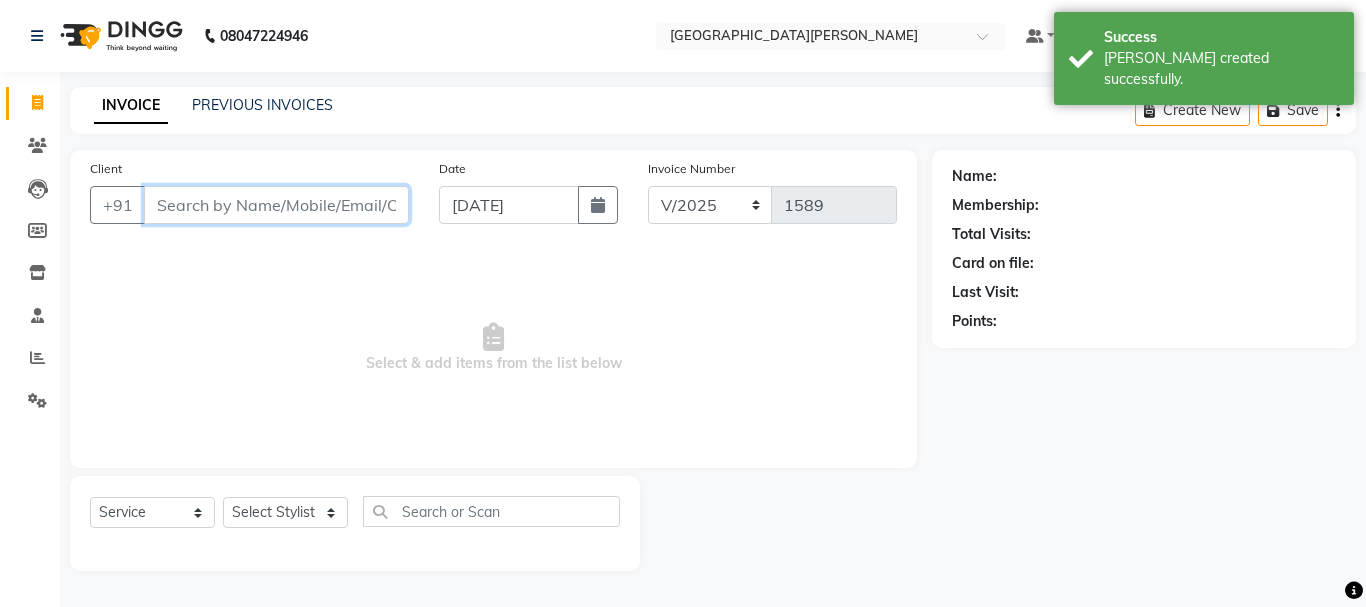click on "Client" at bounding box center (276, 205) 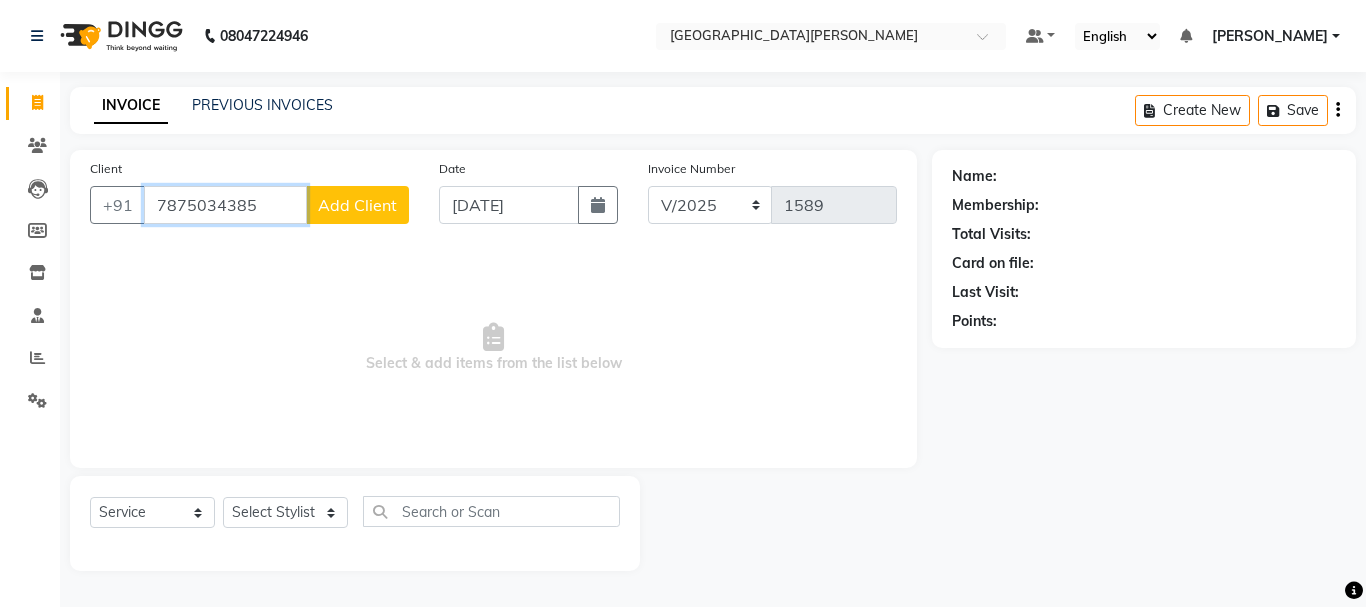 type on "7875034385" 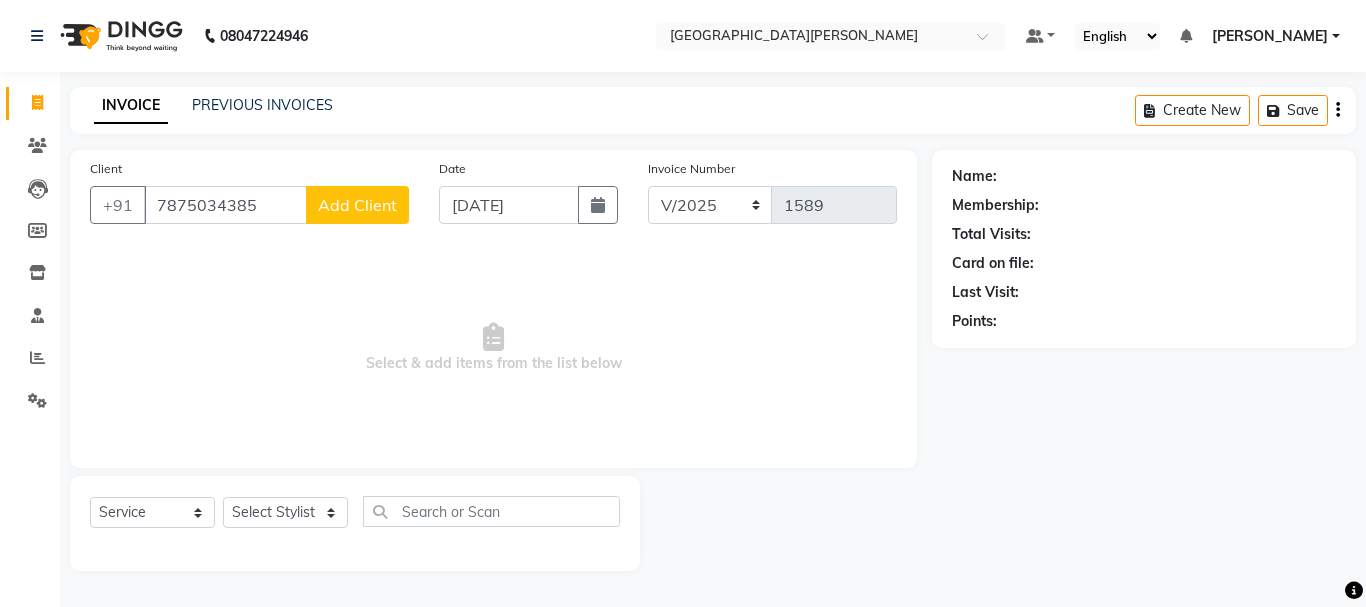 click on "Add Client" 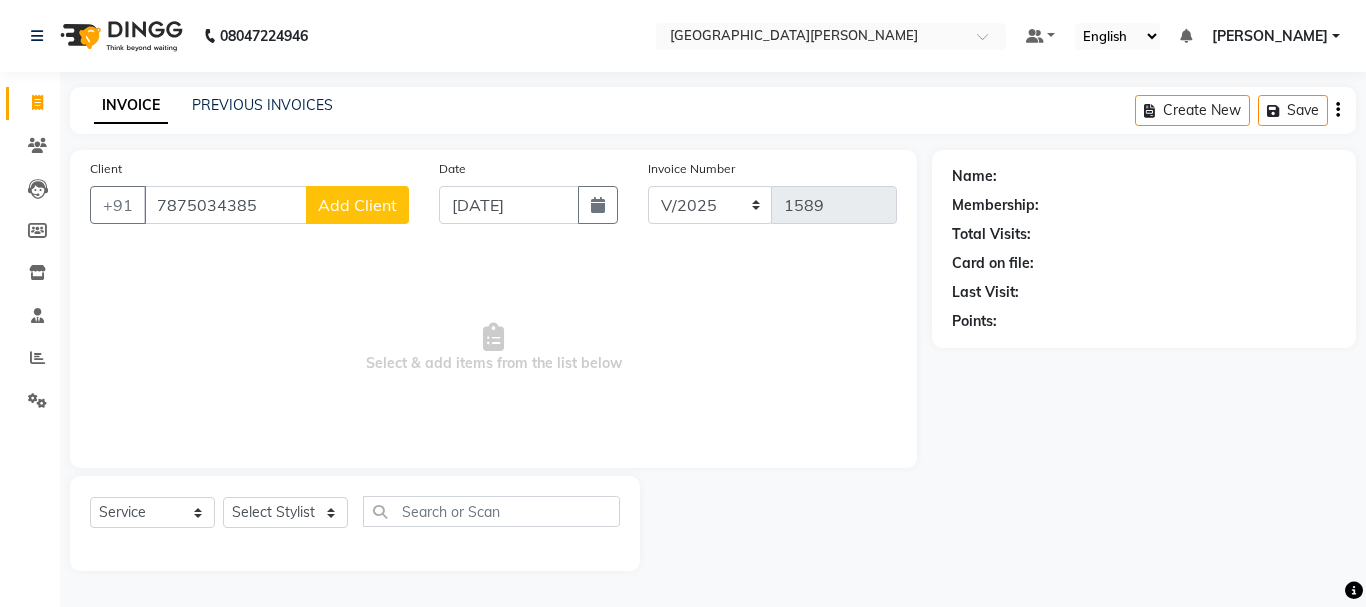 select on "22" 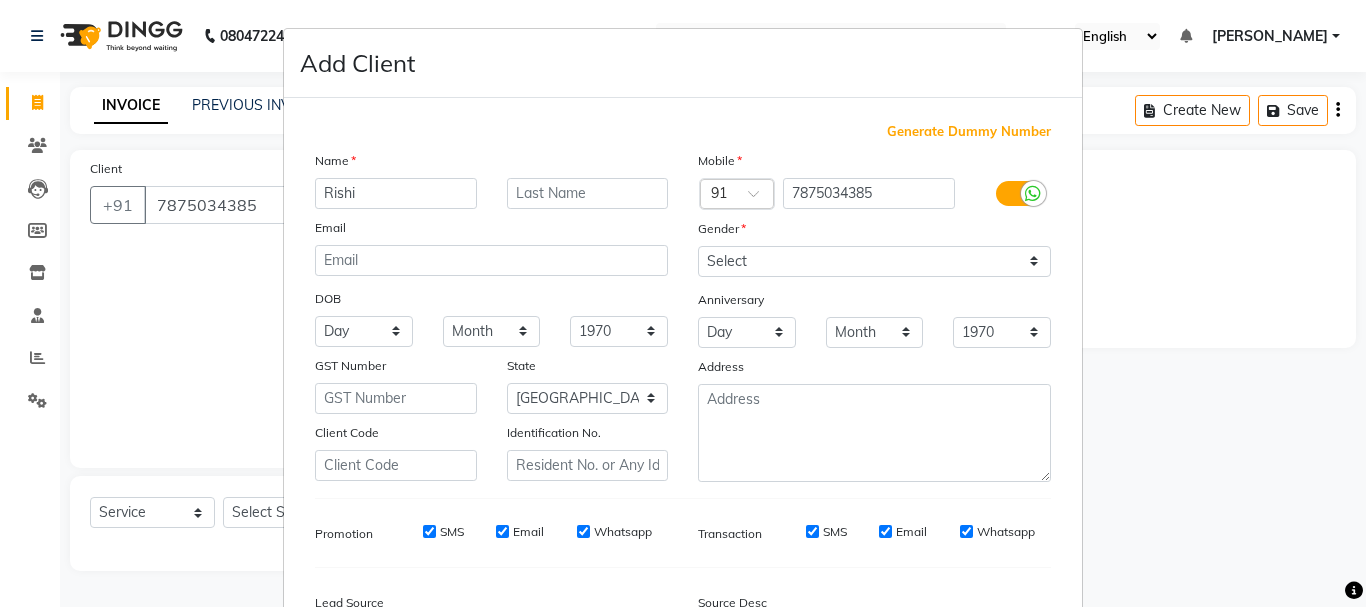 type on "Rishi" 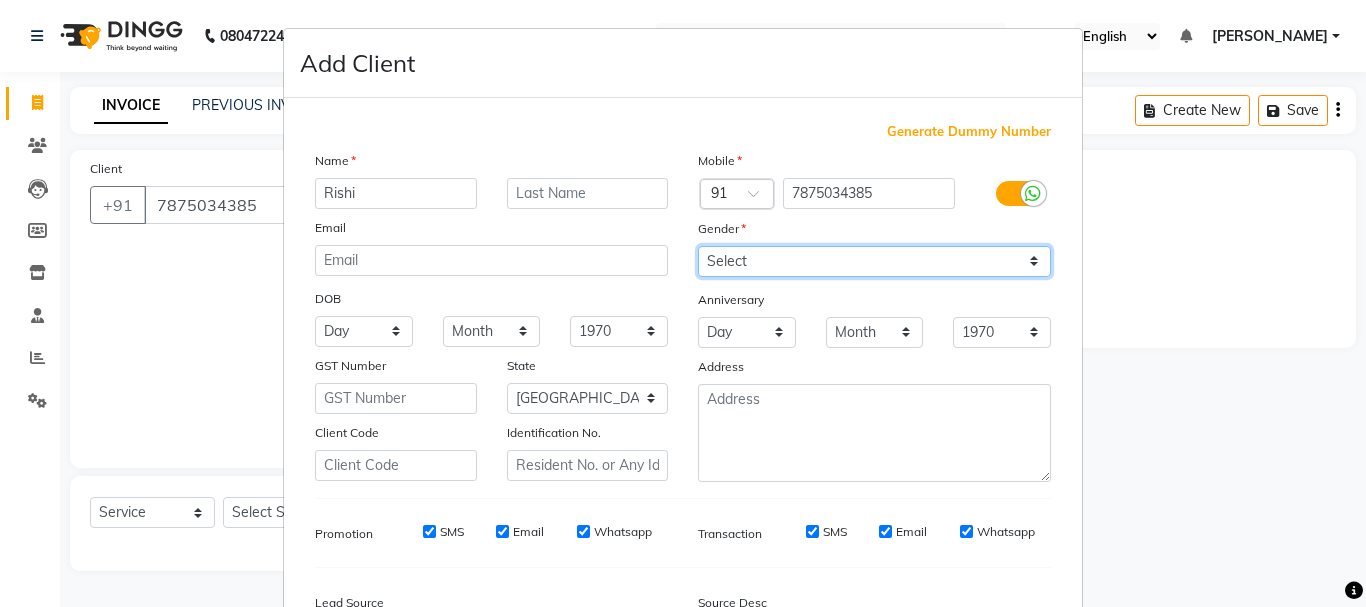 click on "Select [DEMOGRAPHIC_DATA] [DEMOGRAPHIC_DATA] Other Prefer Not To Say" at bounding box center (874, 261) 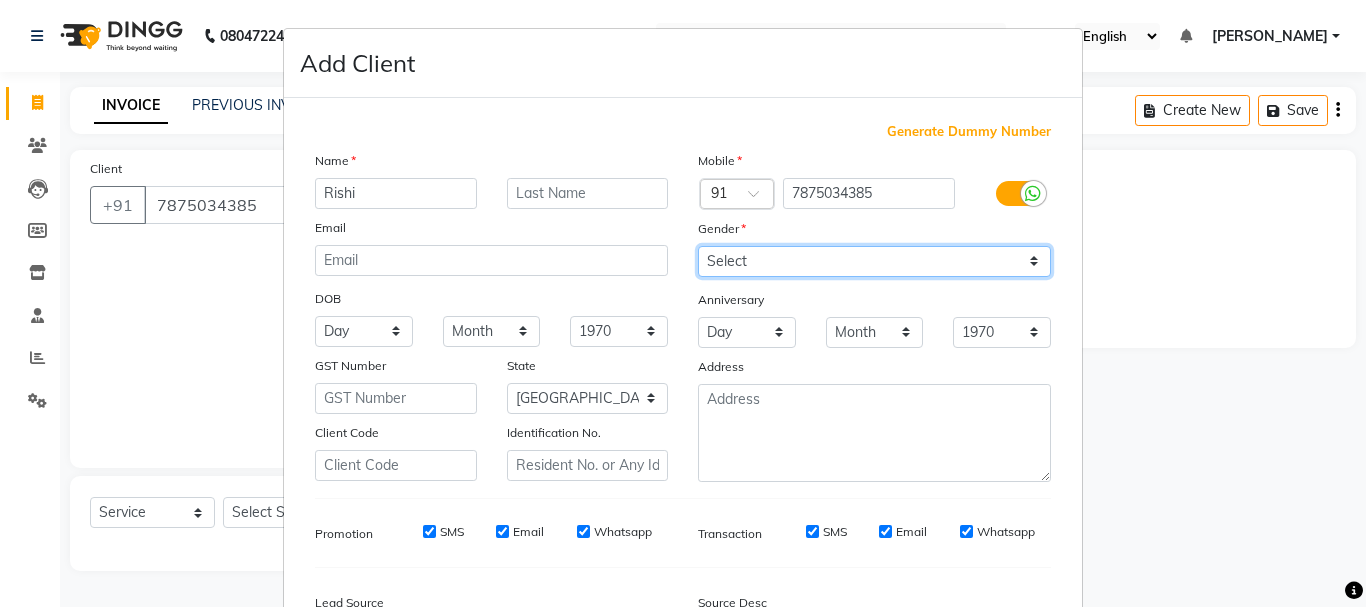 select on "[DEMOGRAPHIC_DATA]" 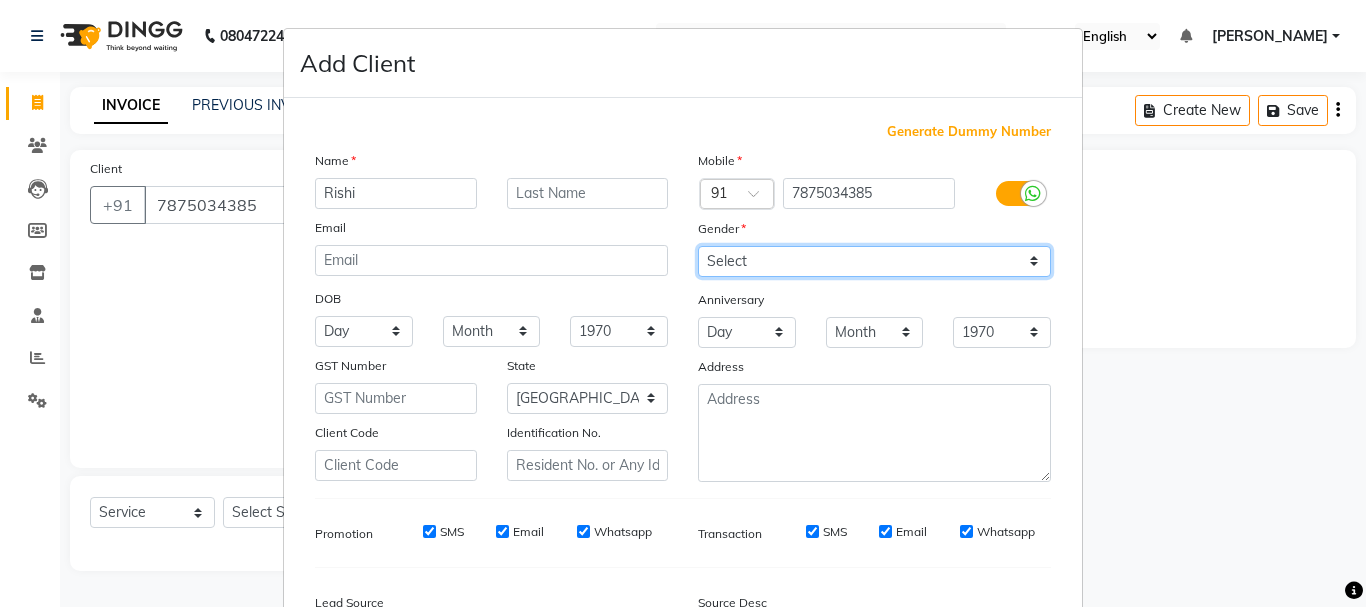 click on "Select [DEMOGRAPHIC_DATA] [DEMOGRAPHIC_DATA] Other Prefer Not To Say" at bounding box center [874, 261] 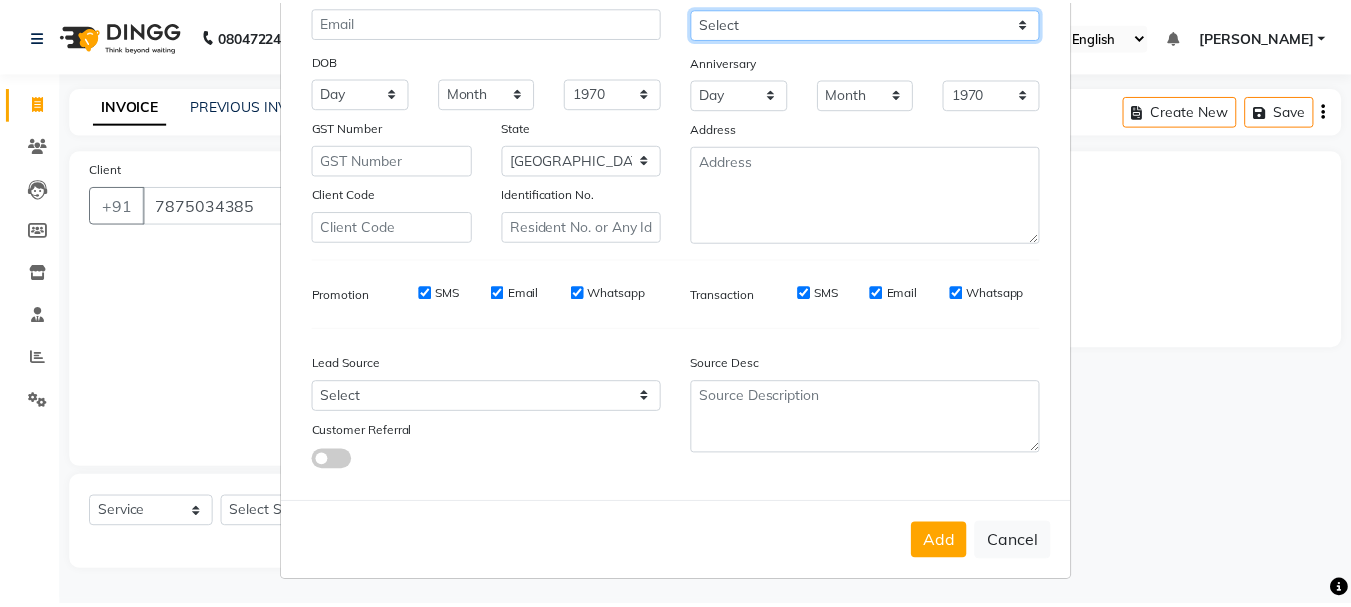 scroll, scrollTop: 242, scrollLeft: 0, axis: vertical 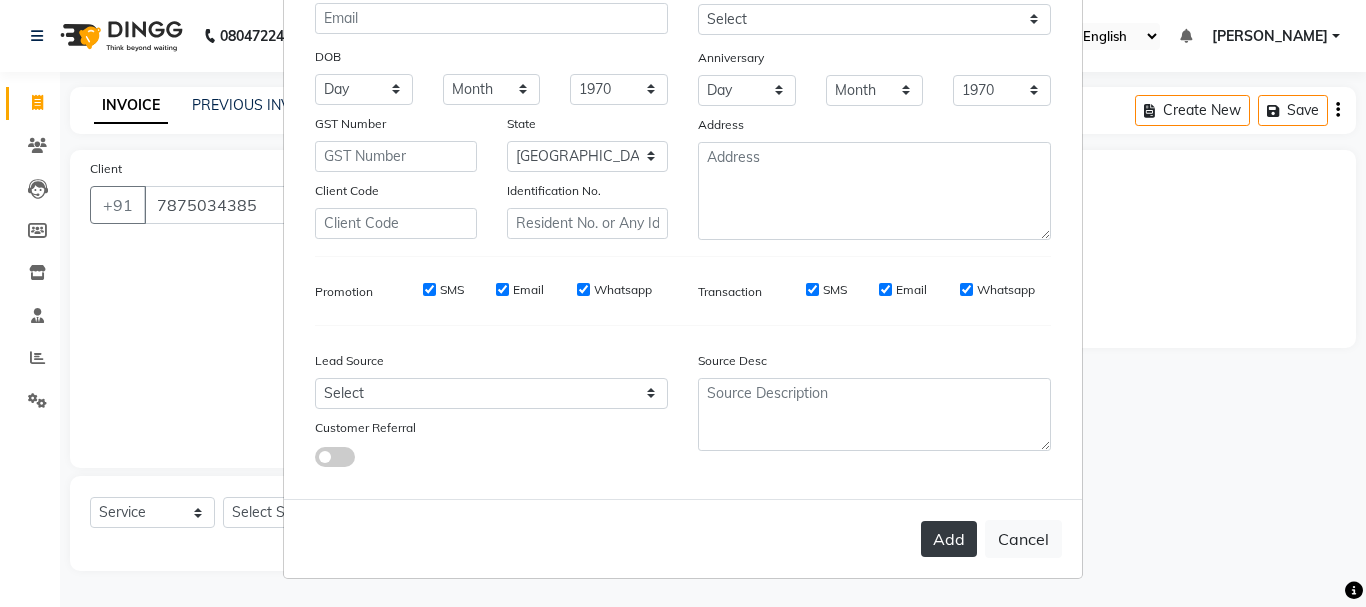 click on "Add" at bounding box center (949, 539) 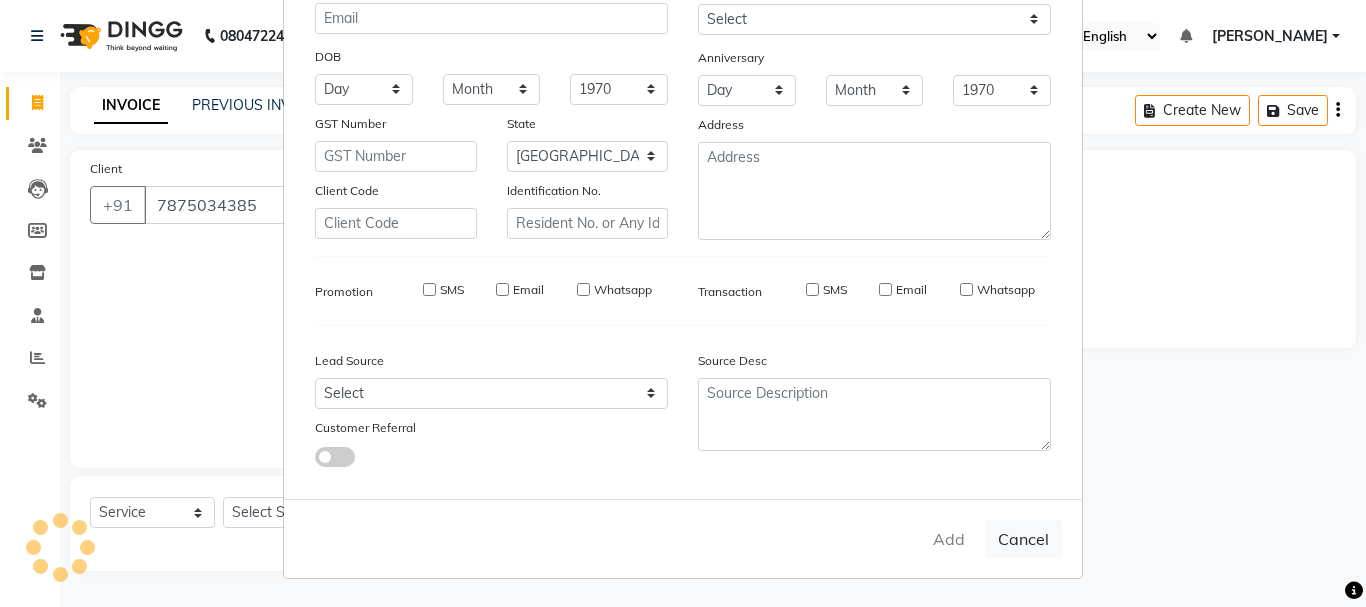 type on "78******85" 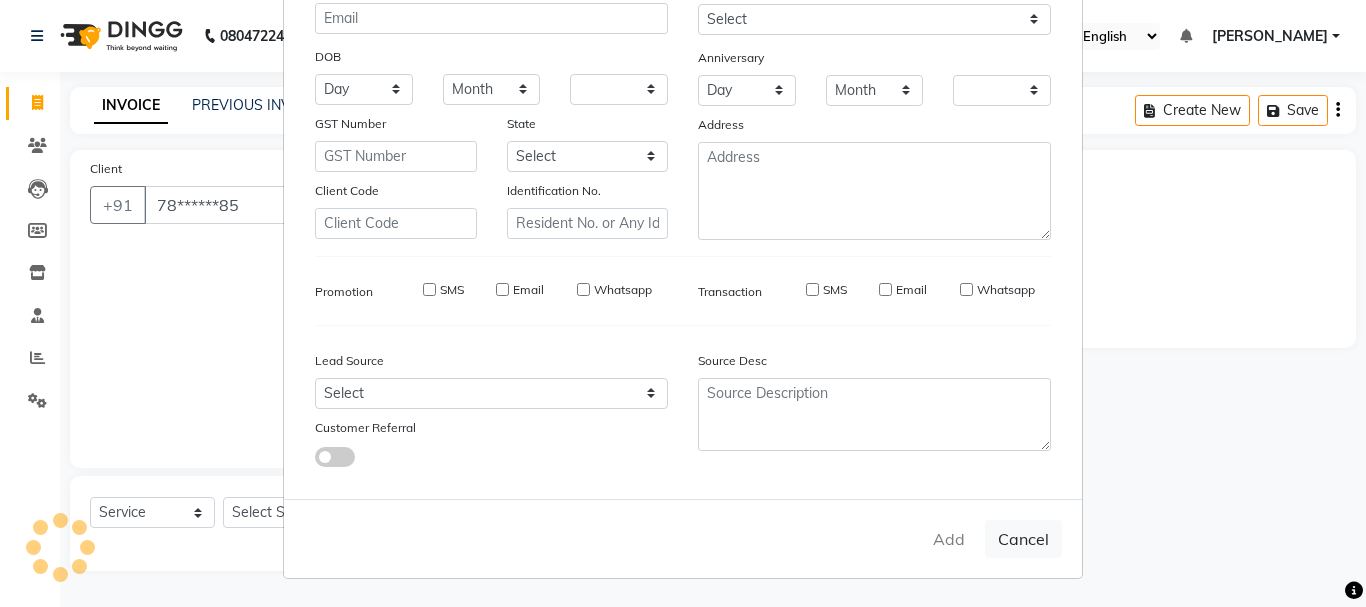 checkbox on "false" 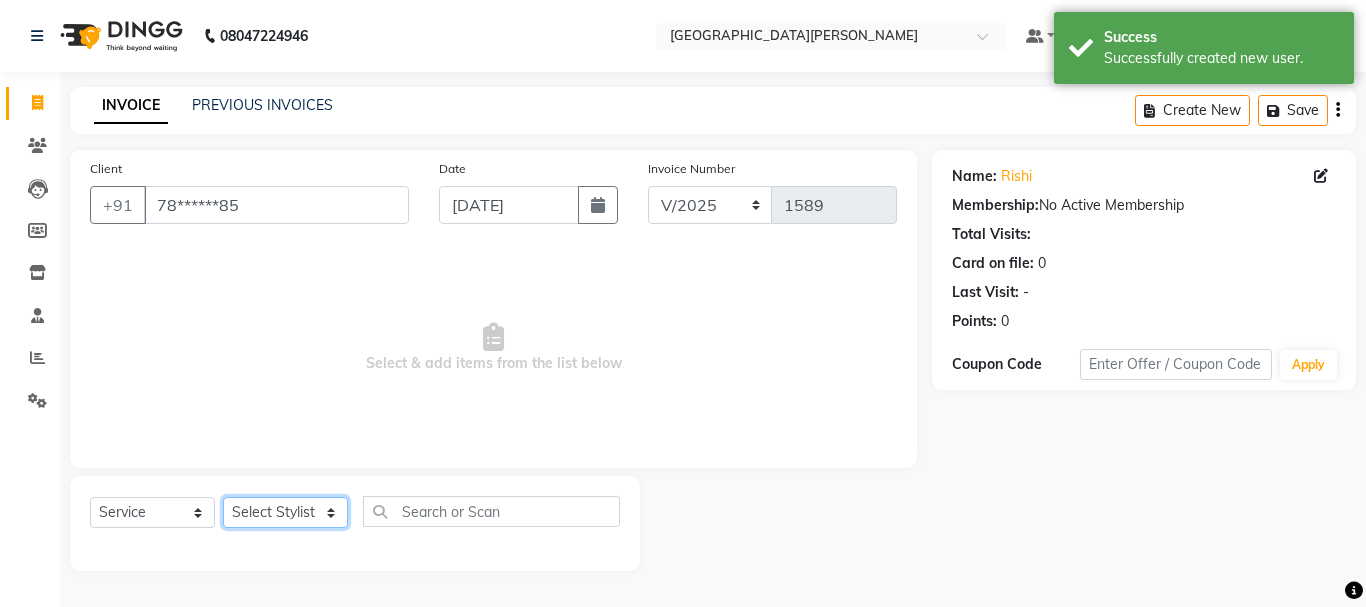click on "Select Stylist [PERSON_NAME] [PERSON_NAME] [PERSON_NAME] [PERSON_NAME] [PERSON_NAME] more [PERSON_NAME] [PERSON_NAME] [PERSON_NAME] [PERSON_NAME] [PERSON_NAME]  [PERSON_NAME] [PERSON_NAME] [PERSON_NAME]" 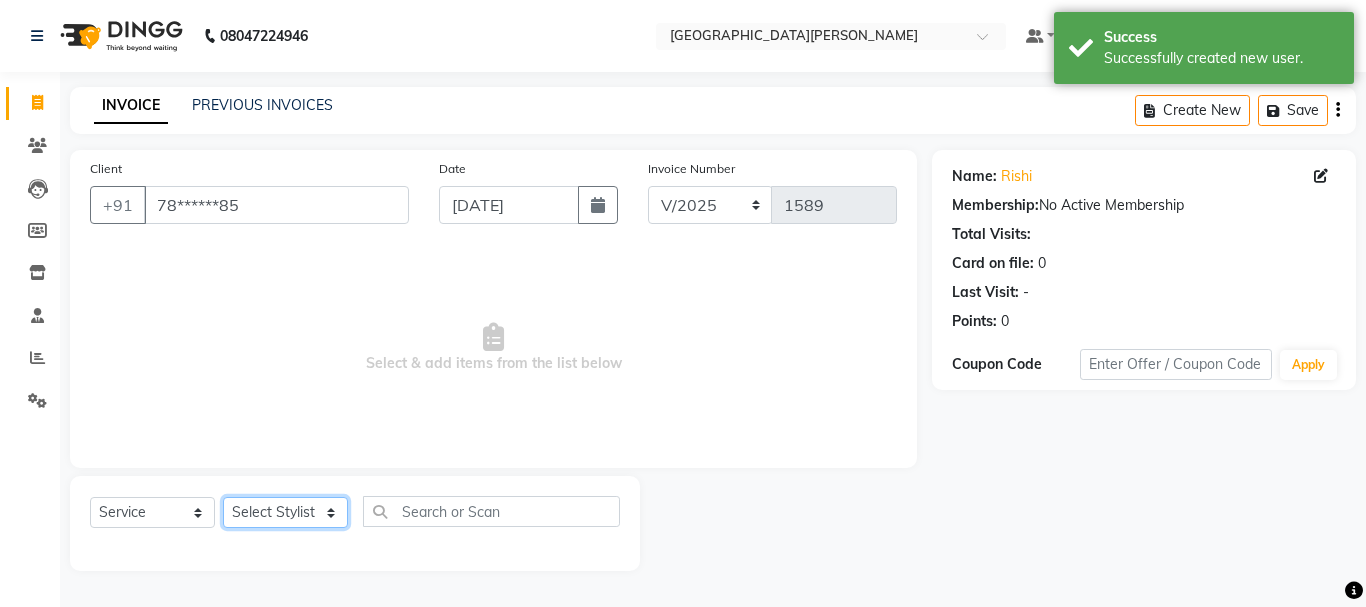 select on "76881" 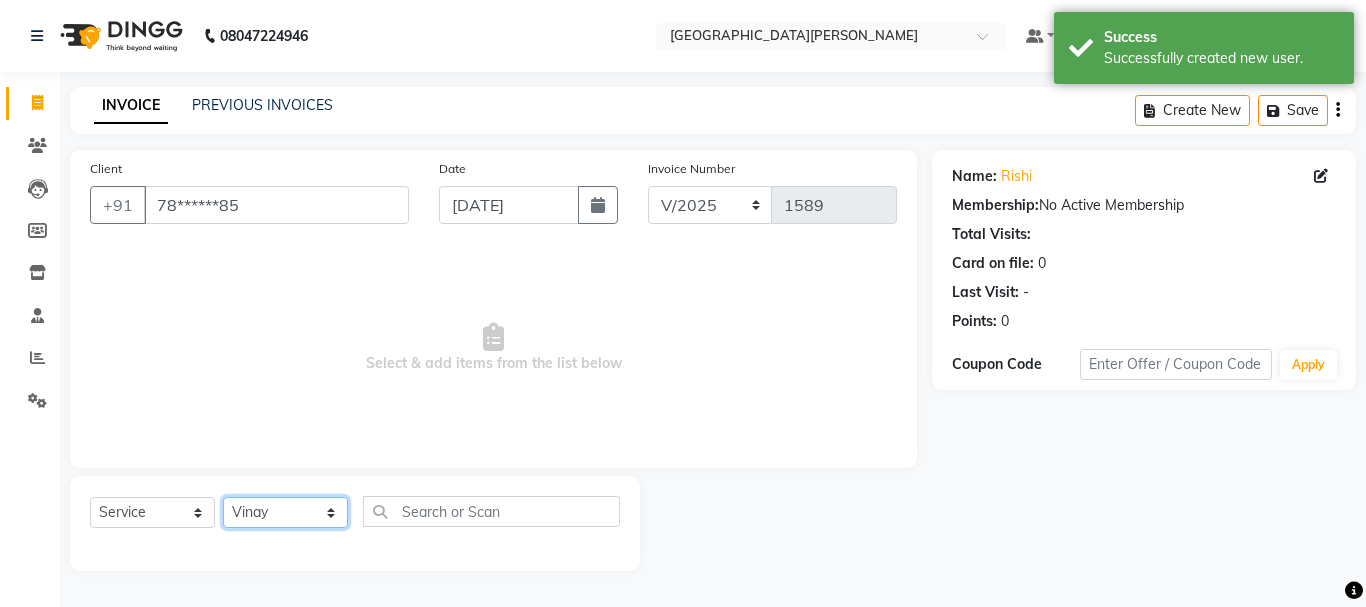 click on "Select Stylist [PERSON_NAME] [PERSON_NAME] [PERSON_NAME] [PERSON_NAME] [PERSON_NAME] more [PERSON_NAME] [PERSON_NAME] [PERSON_NAME] [PERSON_NAME] [PERSON_NAME]  [PERSON_NAME] [PERSON_NAME] [PERSON_NAME]" 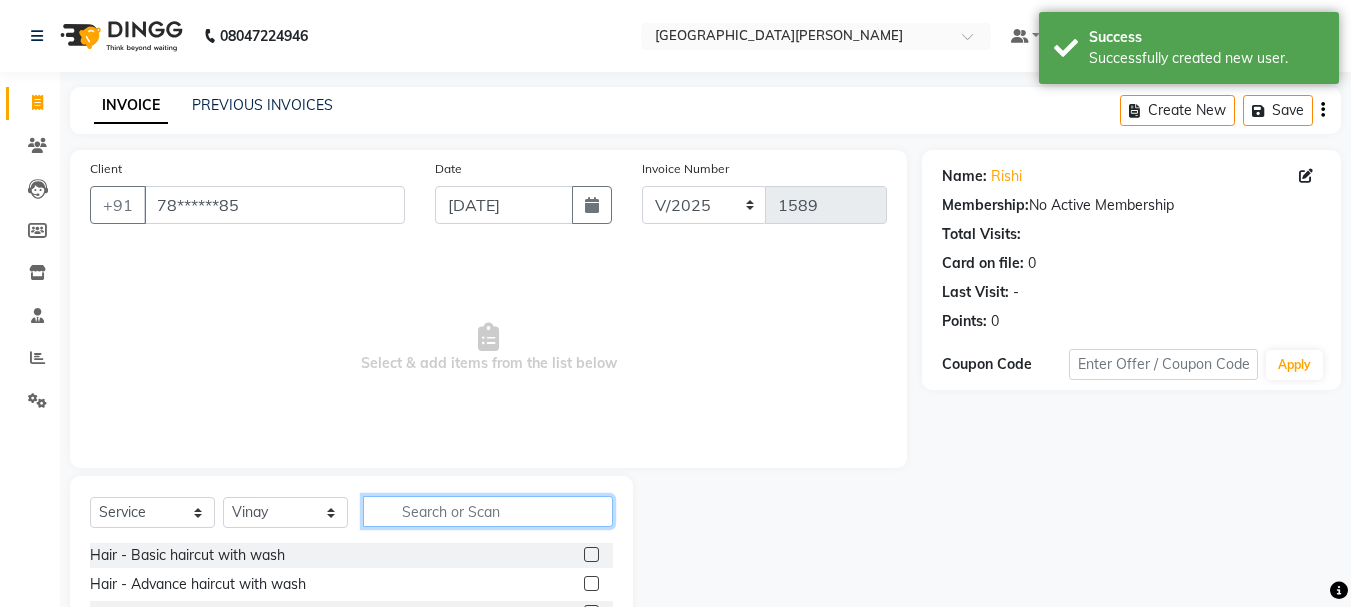 click 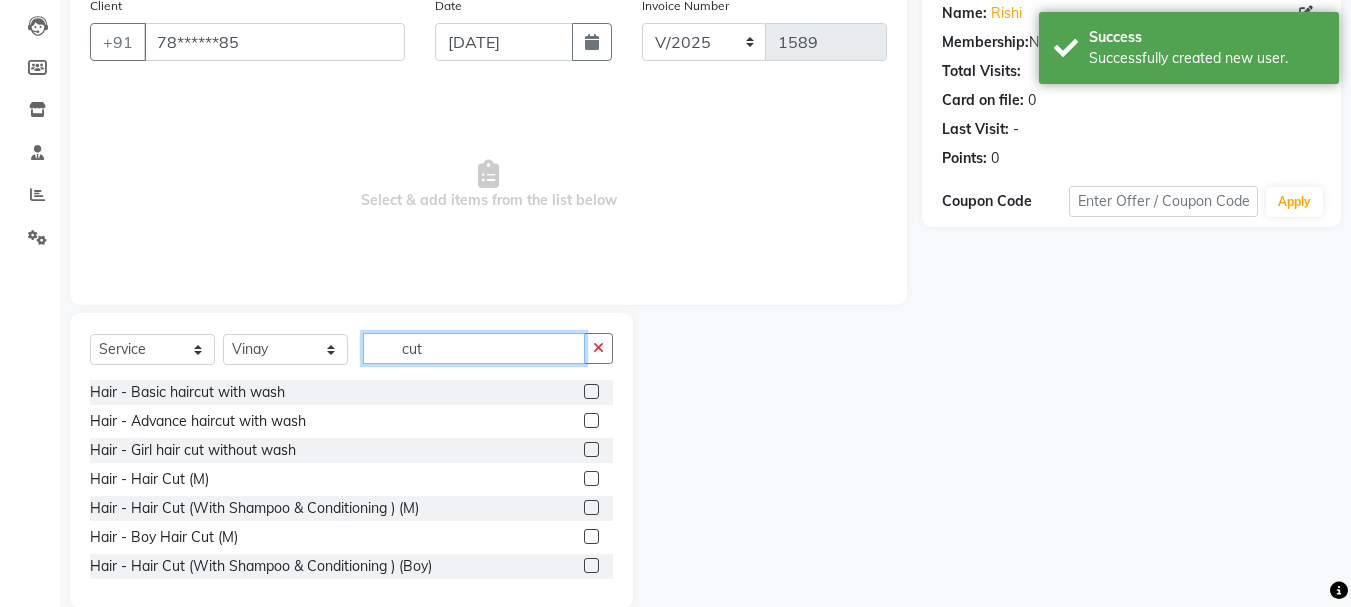 scroll, scrollTop: 194, scrollLeft: 0, axis: vertical 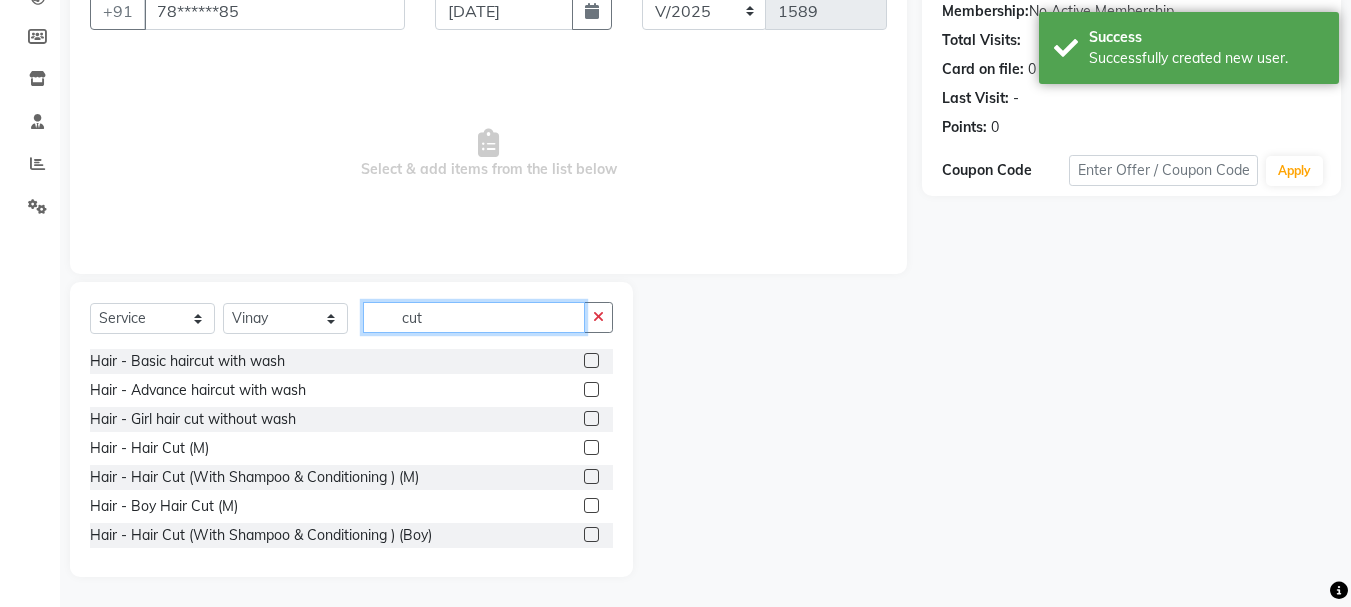type on "cut" 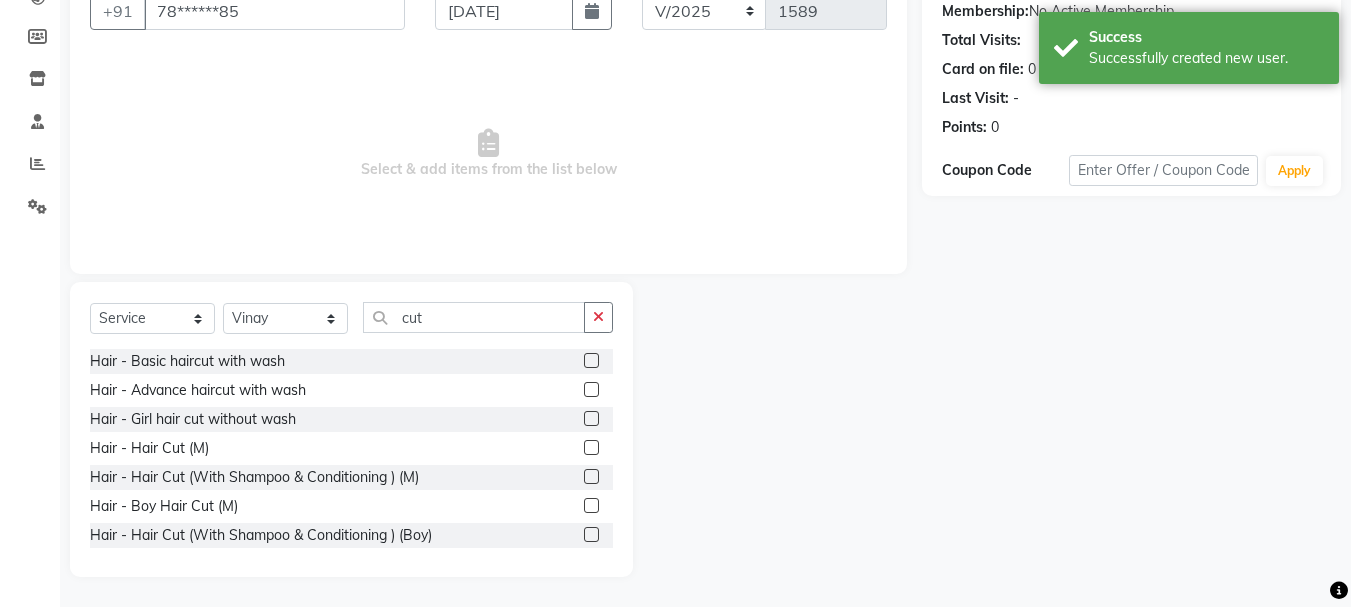 click 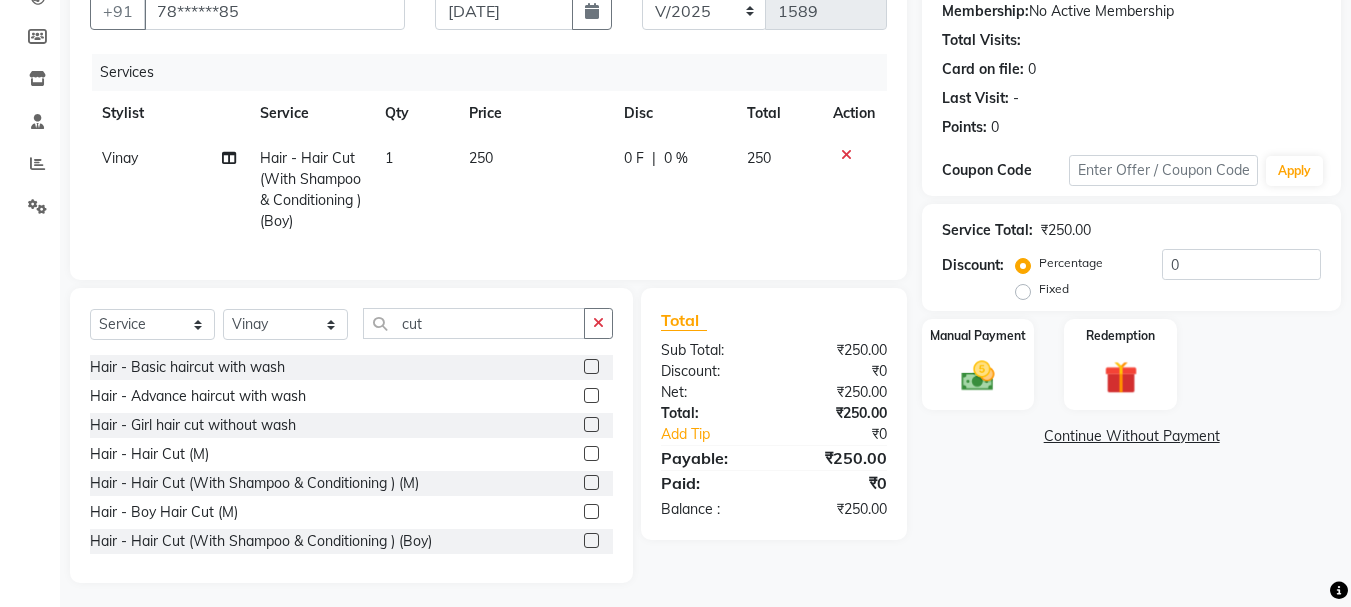 click 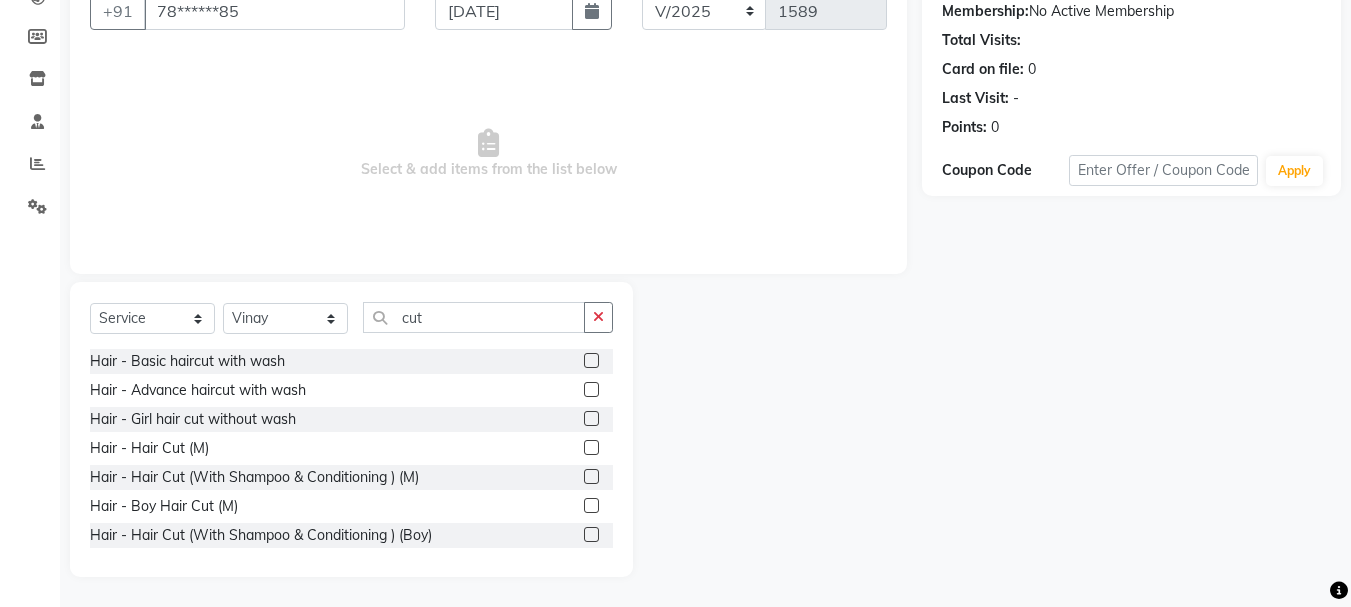 click 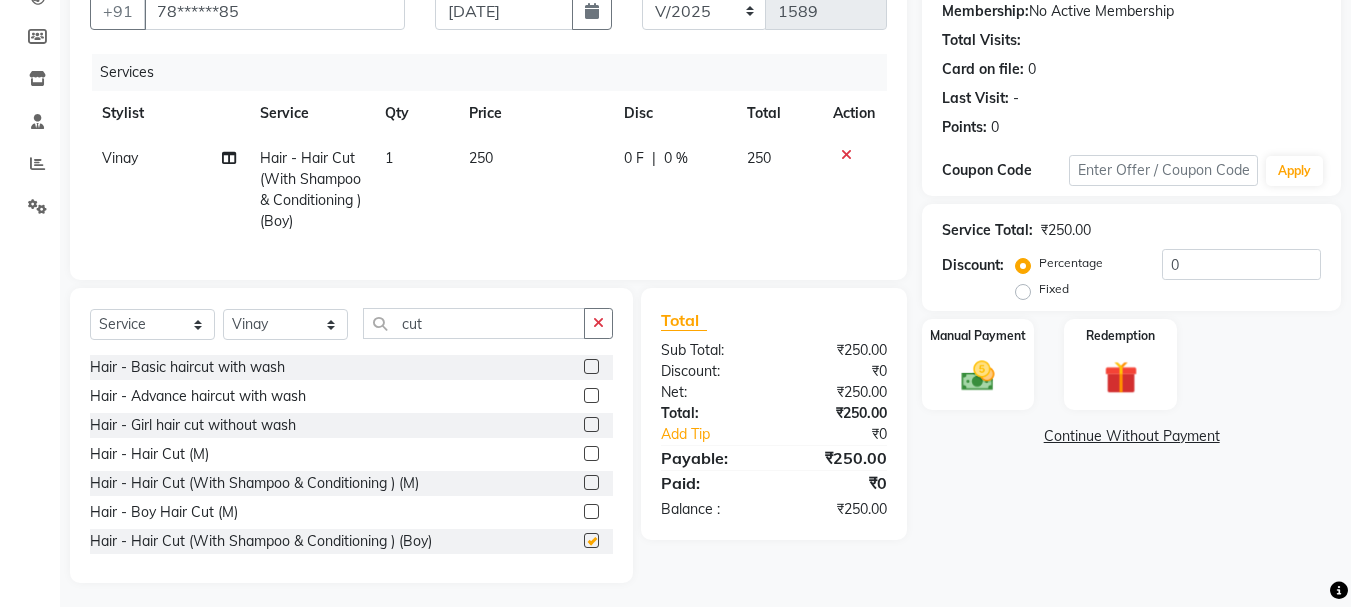 checkbox on "false" 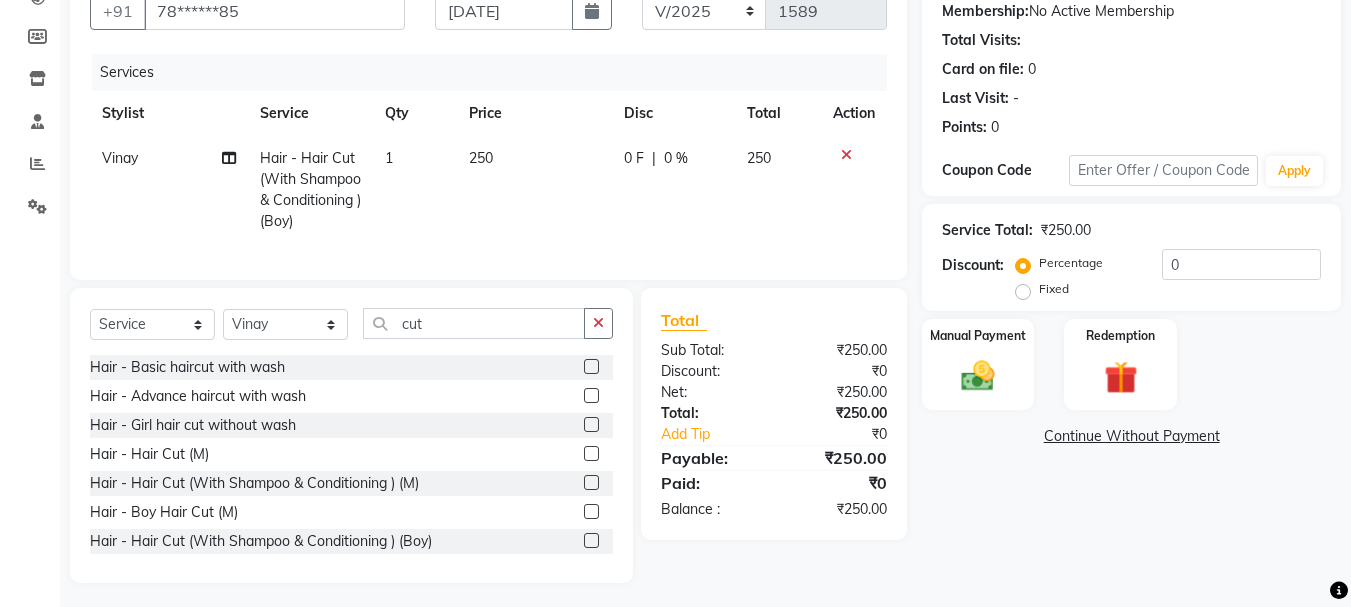 click 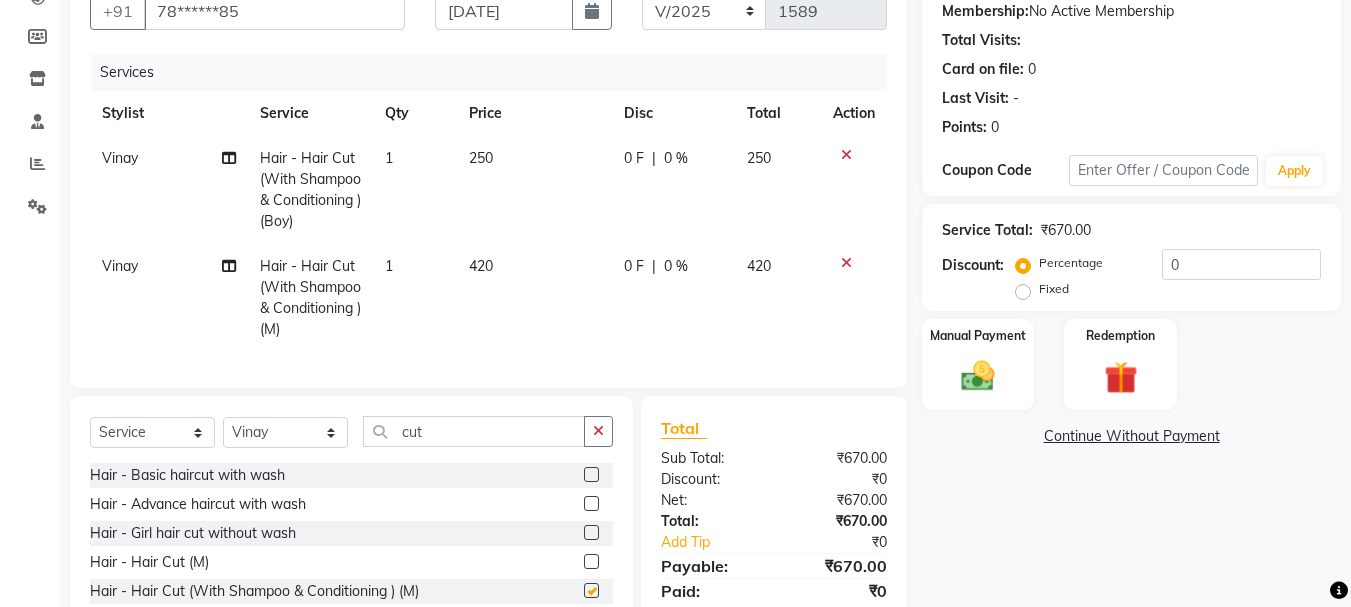 checkbox on "false" 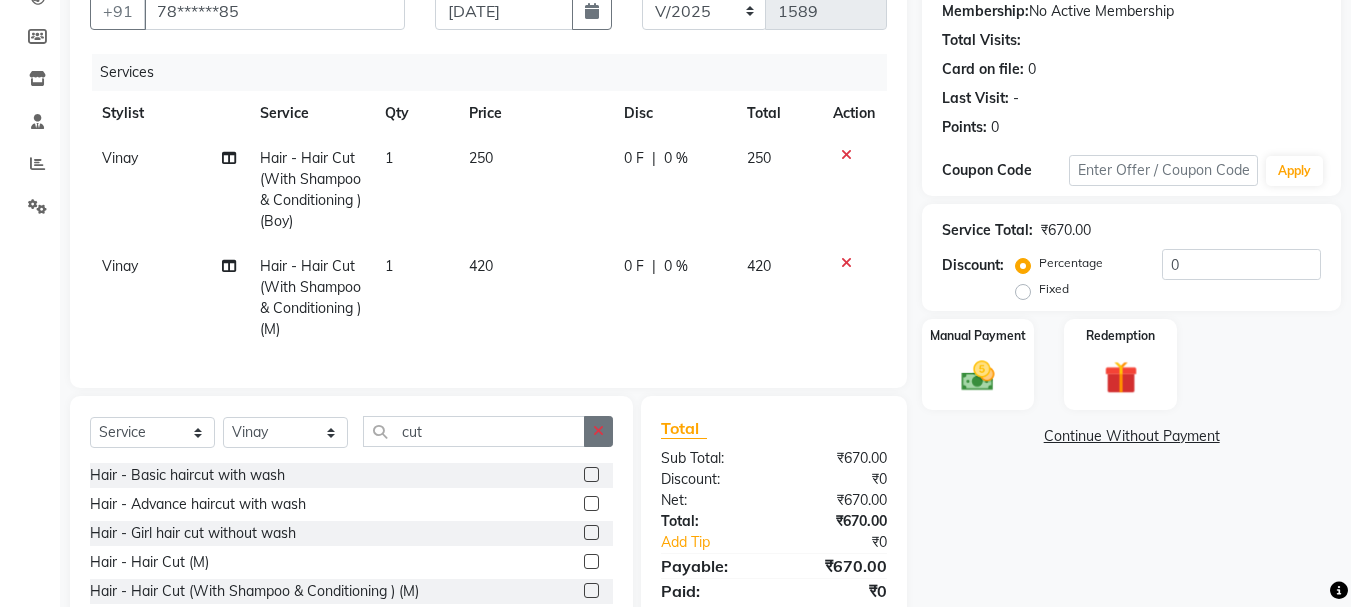 click 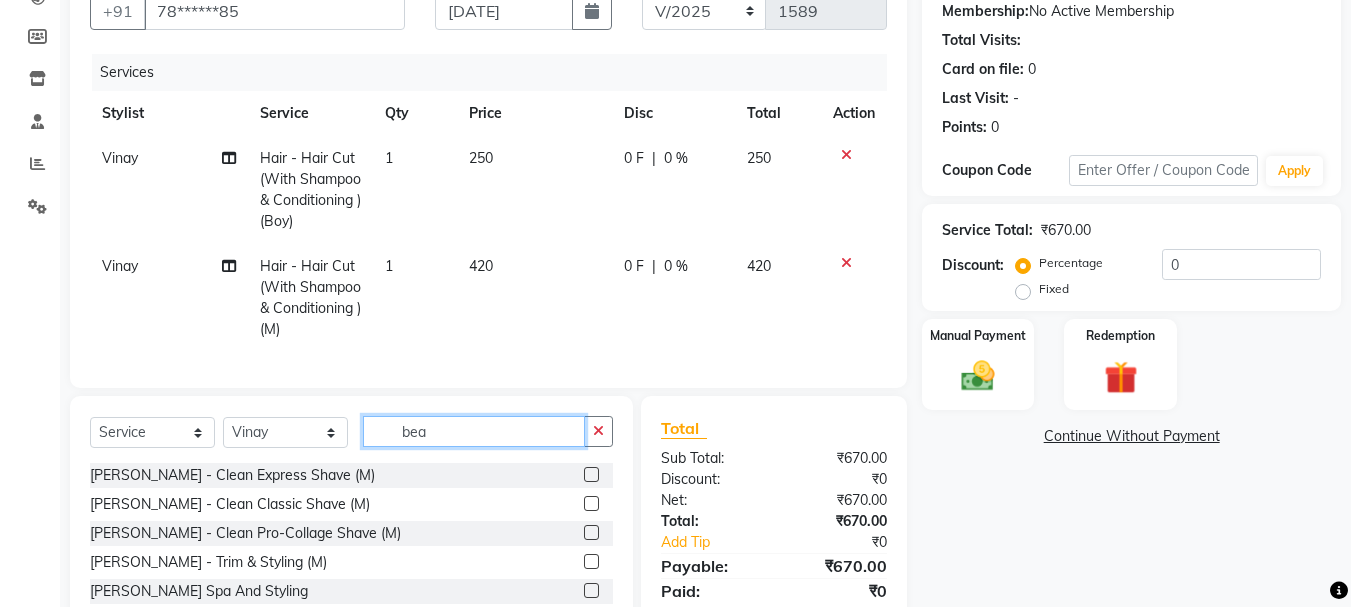 type on "bea" 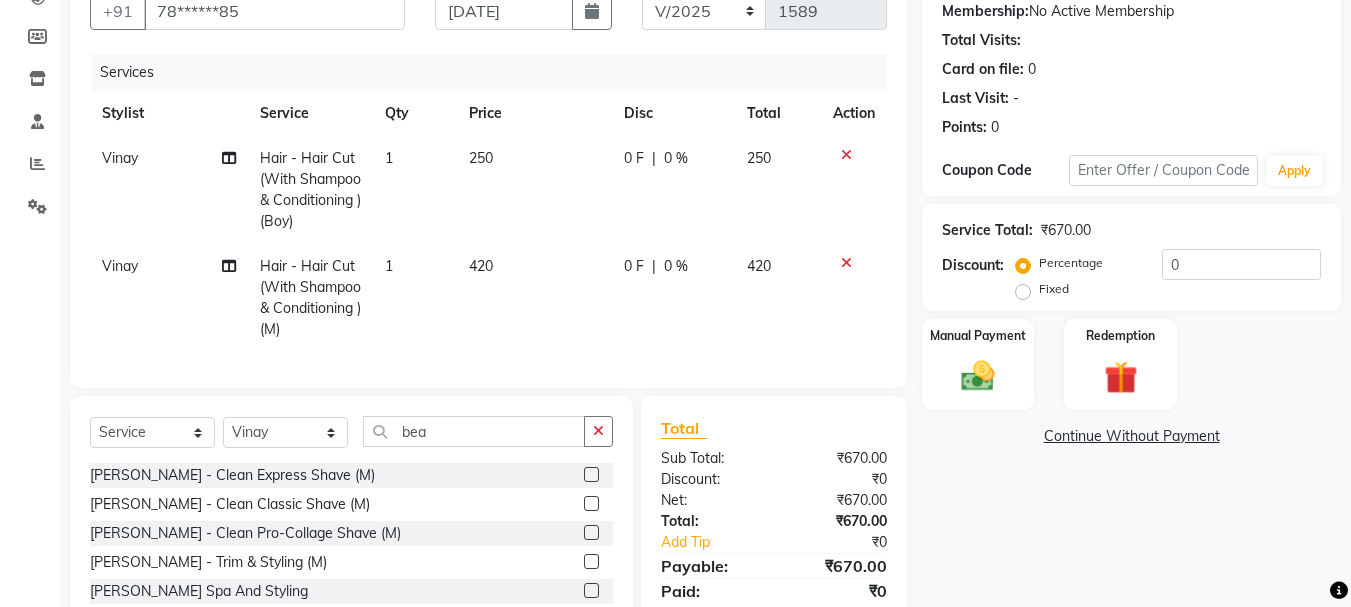 click 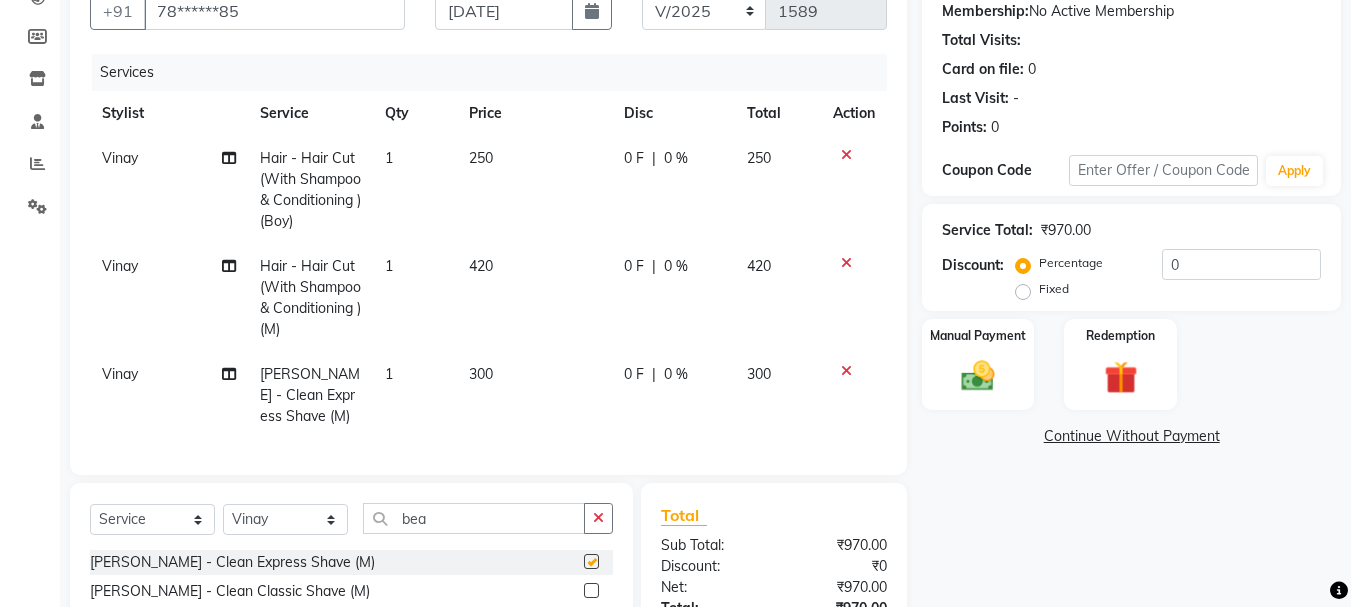 checkbox on "false" 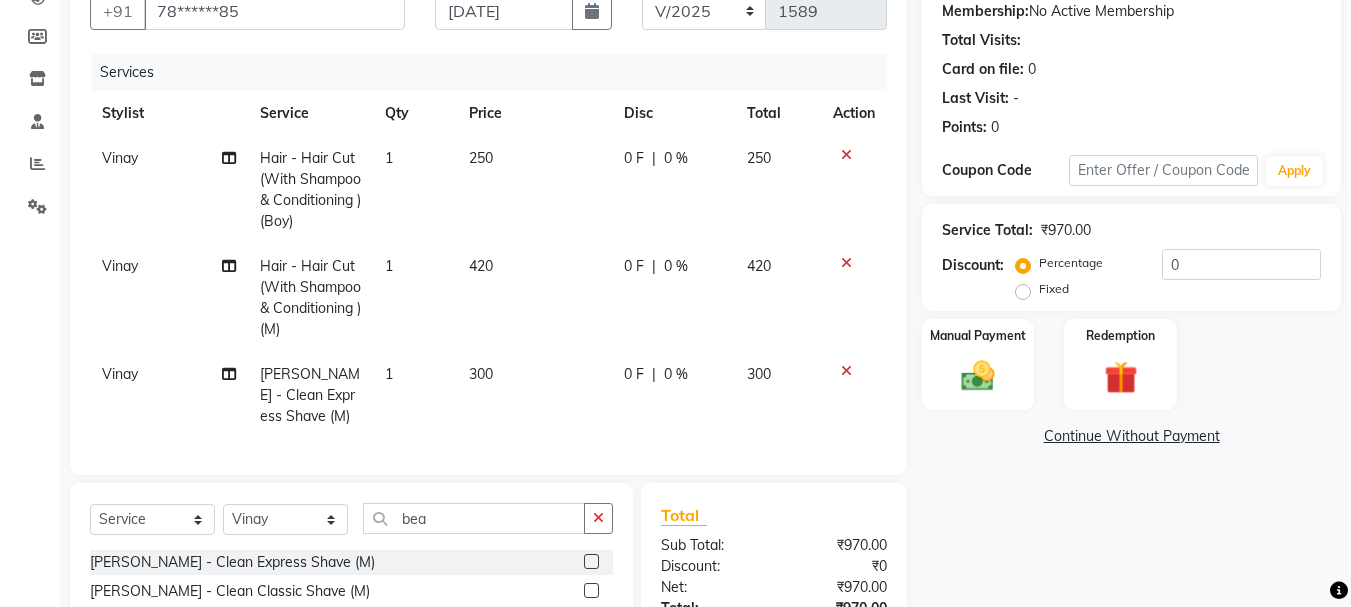 click on "250" 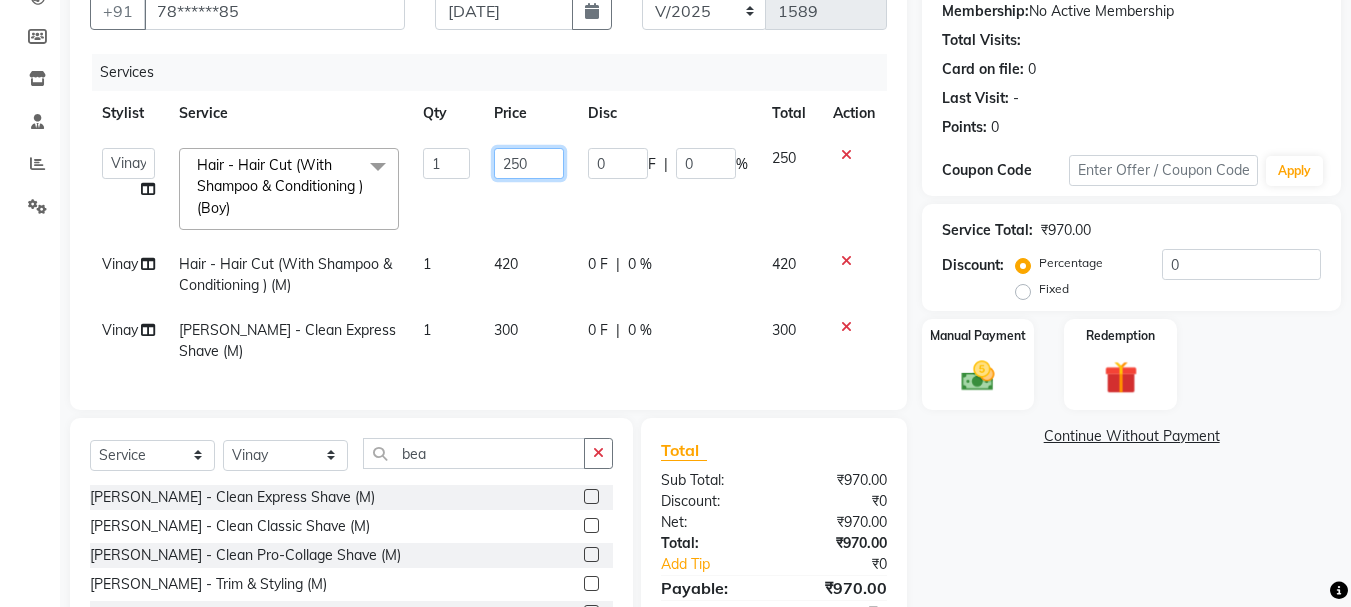 click on "250" 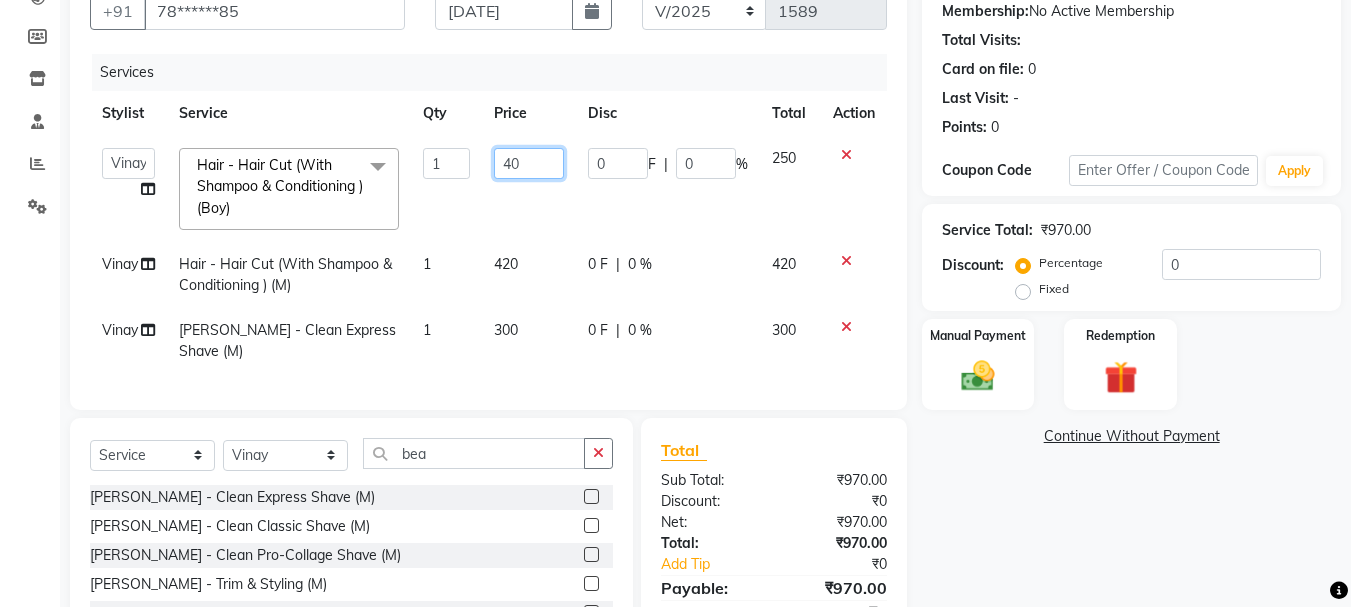 type on "400" 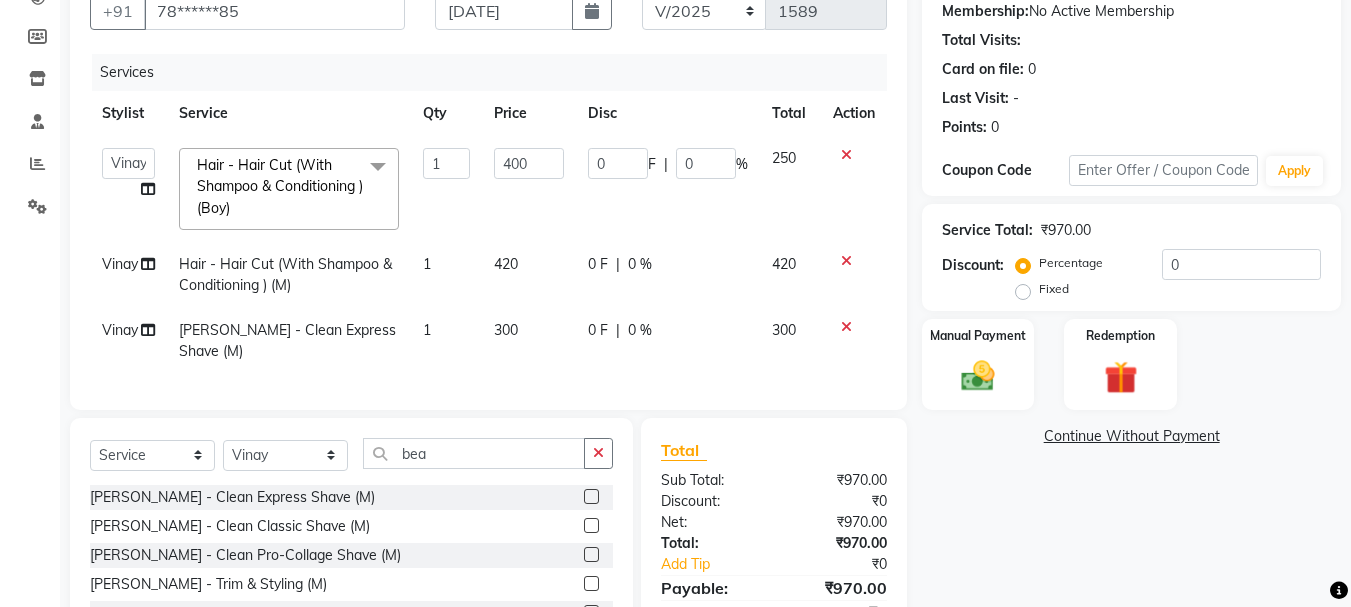 click on "420" 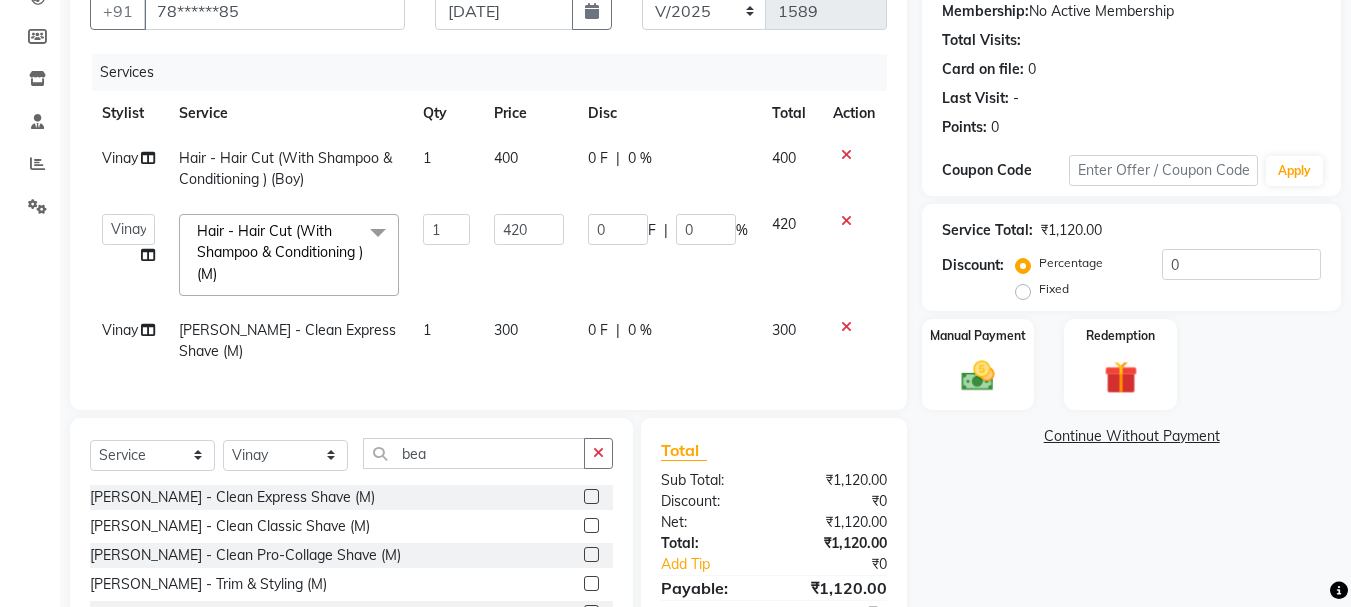 click on "Vinay" 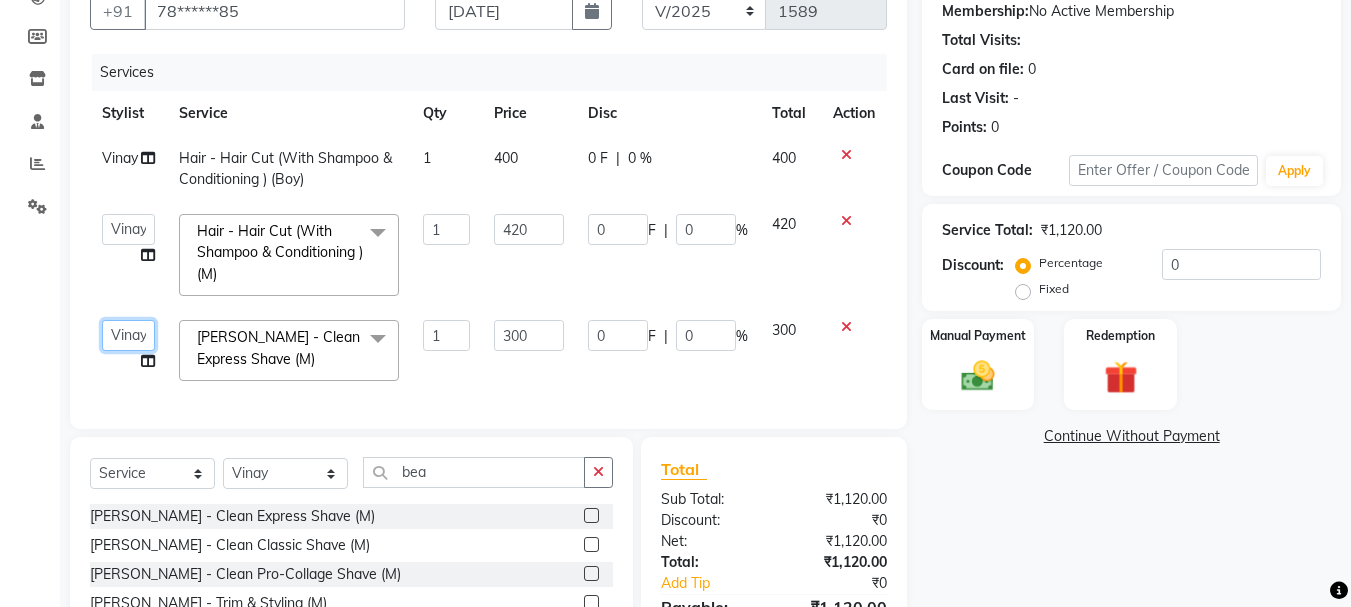 click on "[PERSON_NAME]   [PERSON_NAME] [PERSON_NAME]   [PERSON_NAME]   [PERSON_NAME] more   [PERSON_NAME]   [PERSON_NAME] [PERSON_NAME]   [PERSON_NAME]   [PERSON_NAME]    [PERSON_NAME]   [PERSON_NAME]   [PERSON_NAME]" 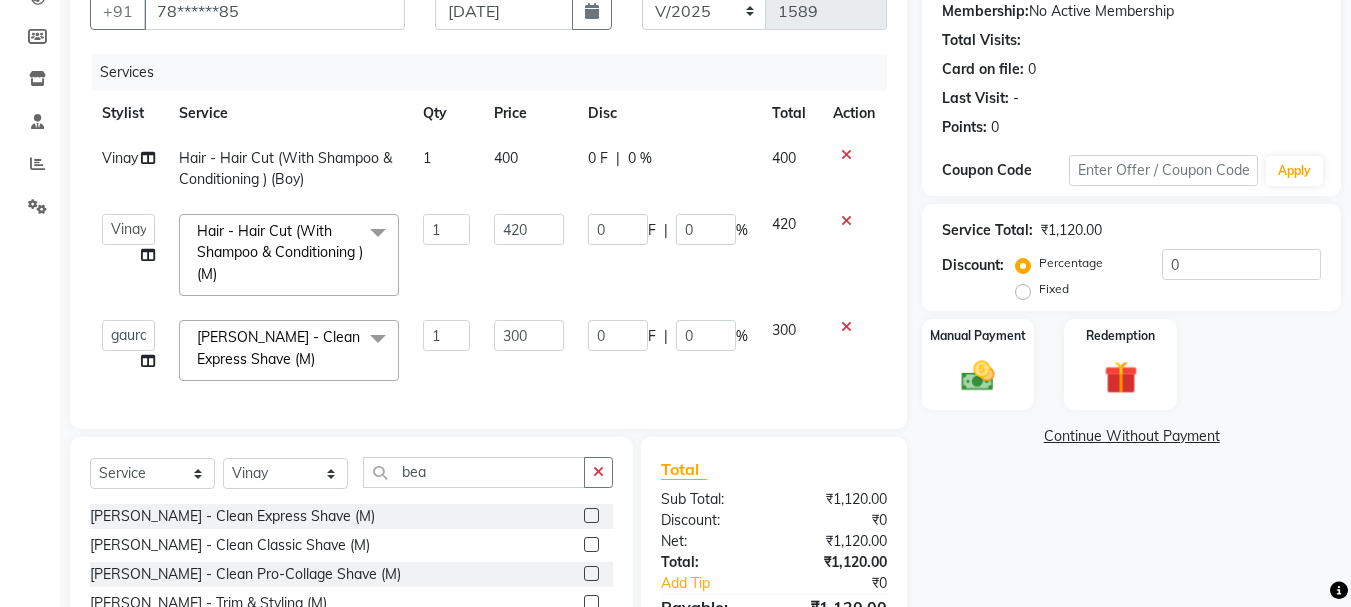 select on "30889" 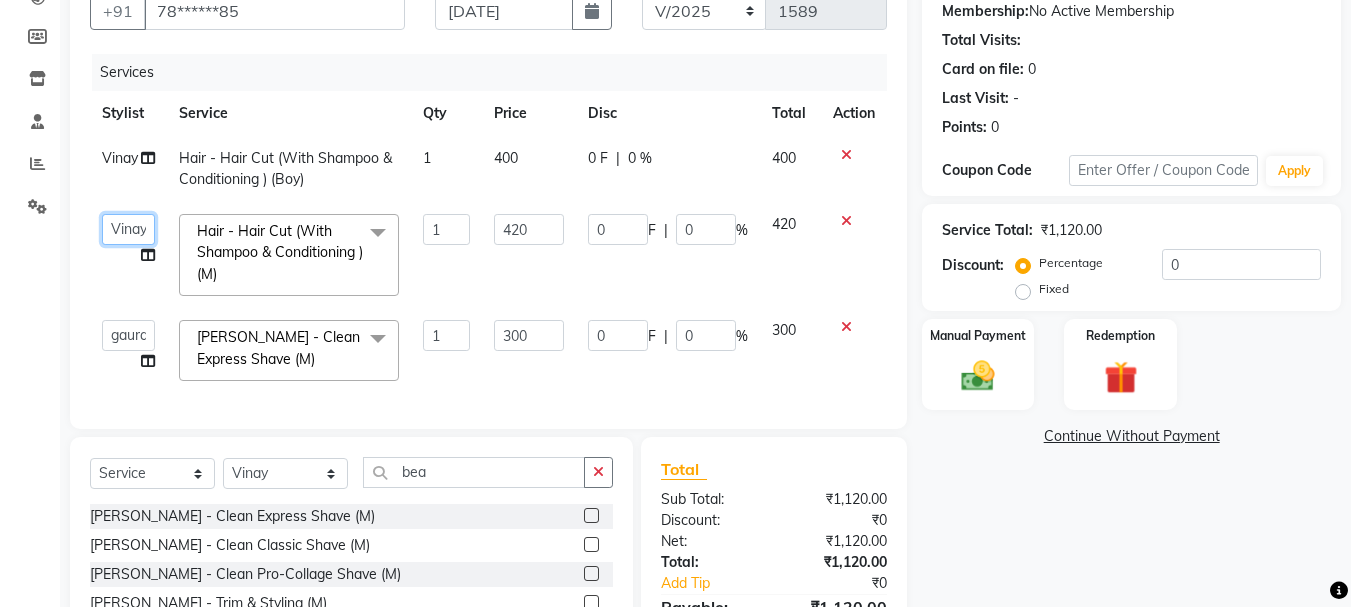 click on "[PERSON_NAME]   [PERSON_NAME] [PERSON_NAME]   [PERSON_NAME]   [PERSON_NAME] more   [PERSON_NAME]   [PERSON_NAME] [PERSON_NAME]   [PERSON_NAME]   [PERSON_NAME]    [PERSON_NAME]   [PERSON_NAME]   [PERSON_NAME]" 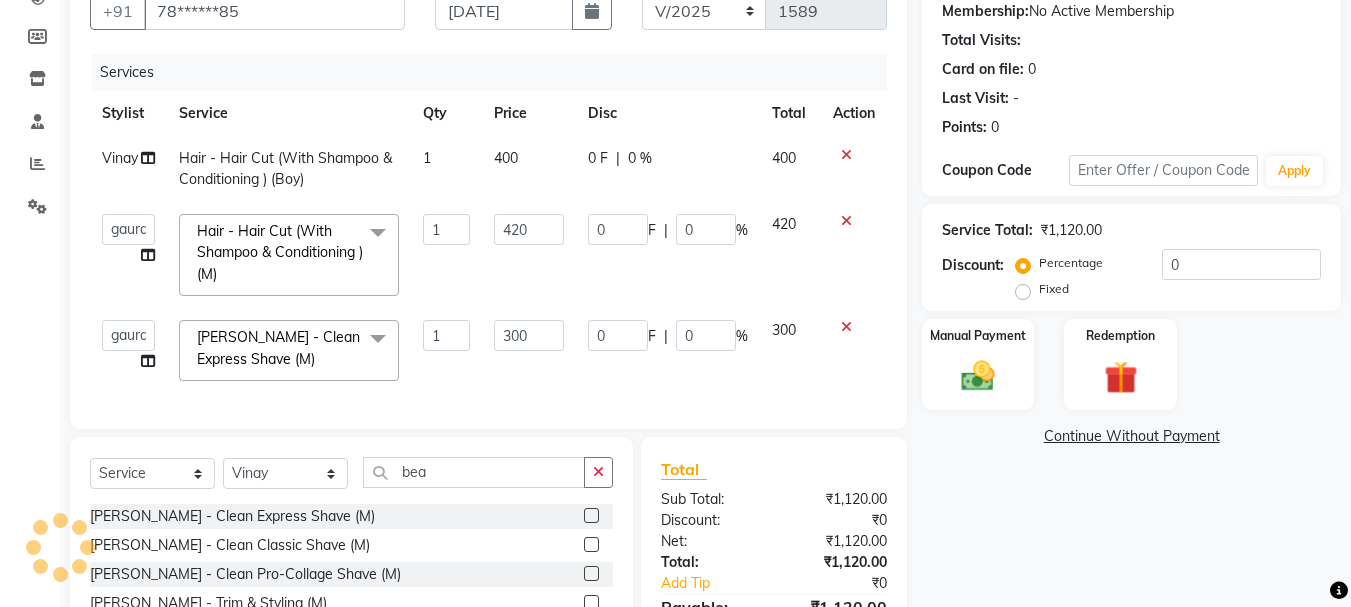 select on "30889" 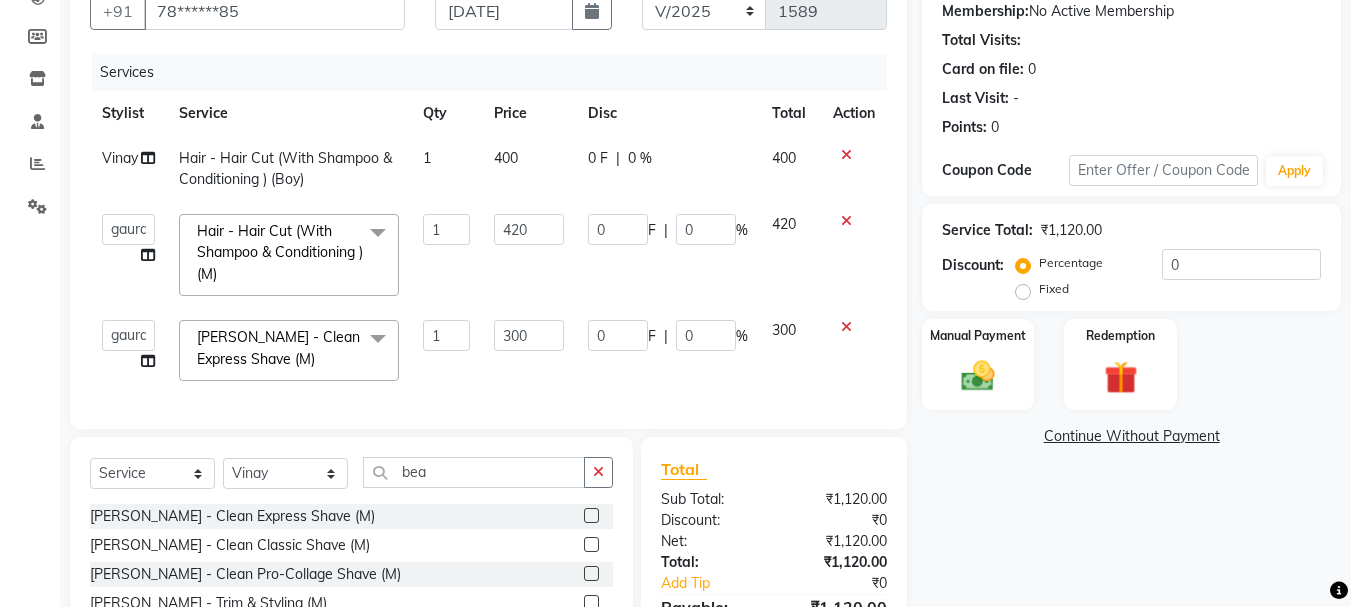 scroll, scrollTop: 364, scrollLeft: 0, axis: vertical 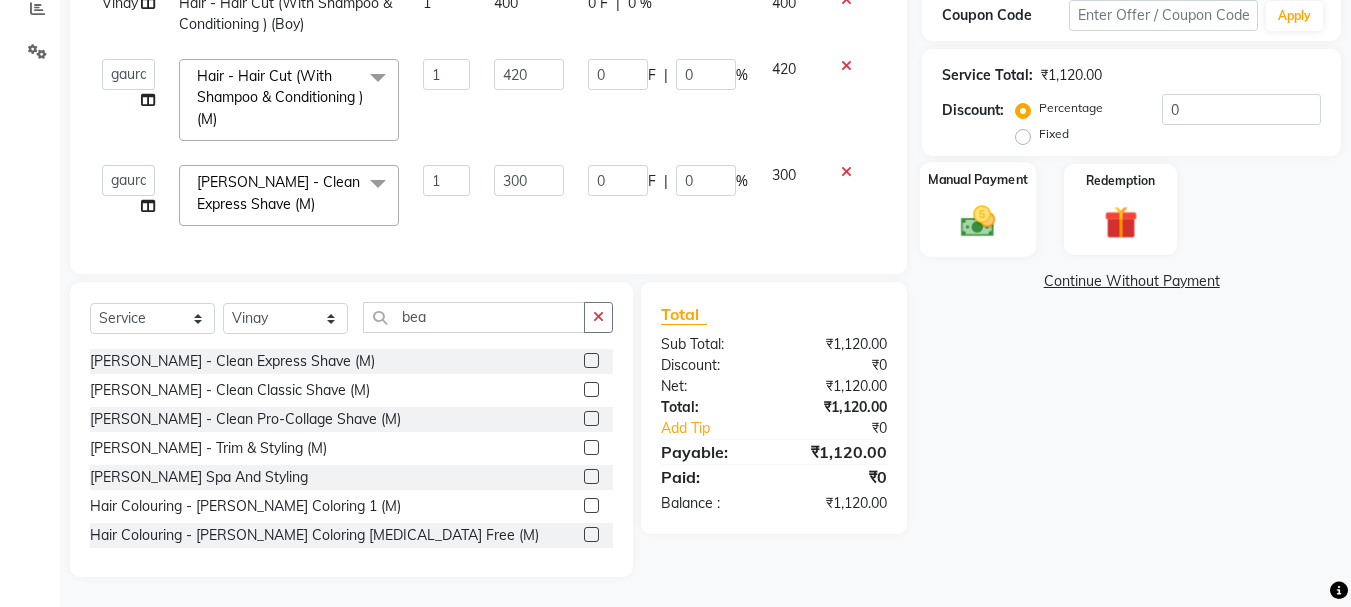 click on "Manual Payment" 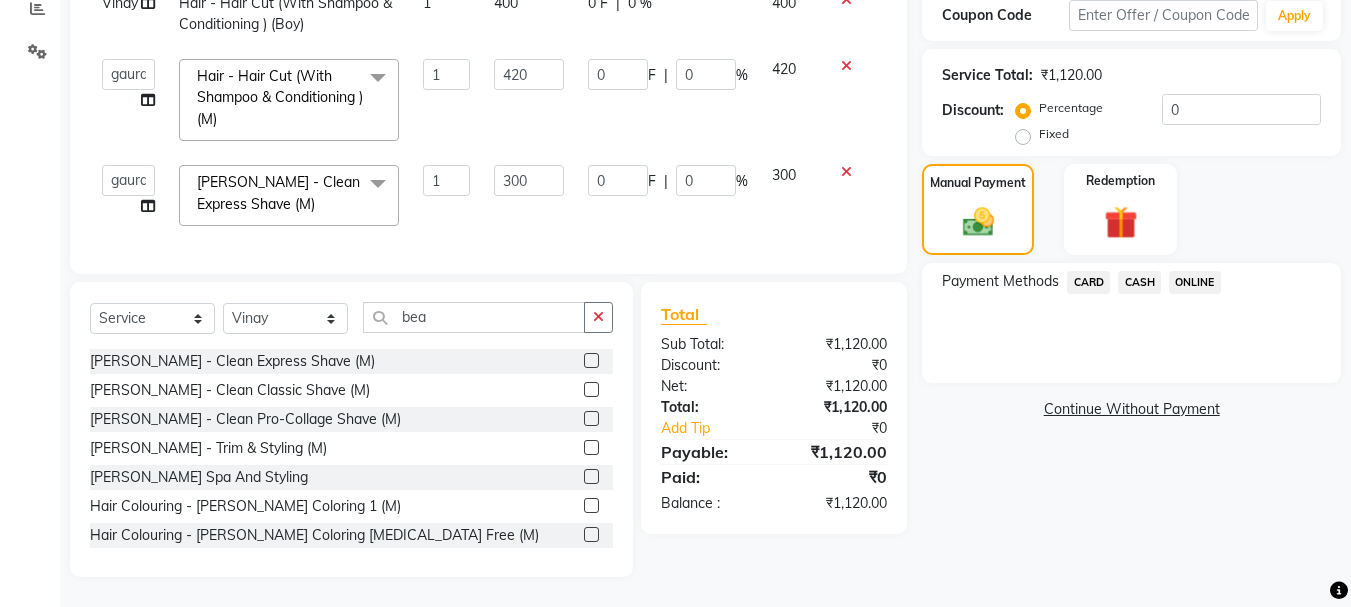 click on "CARD" 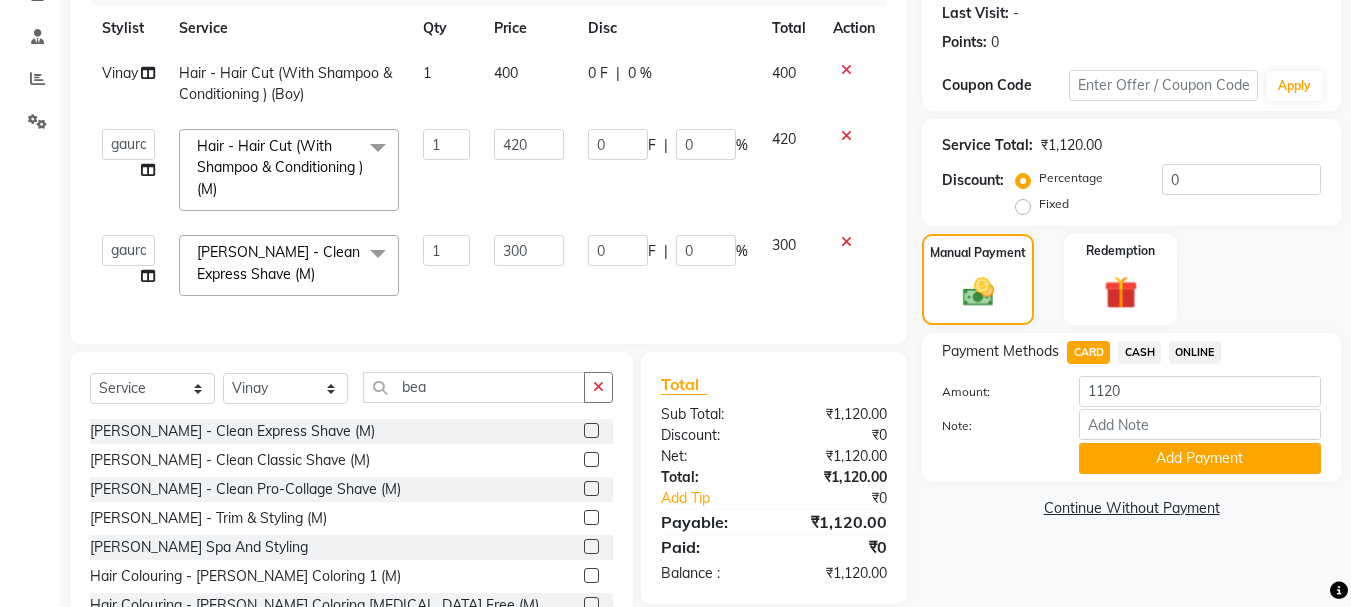 scroll, scrollTop: 331, scrollLeft: 0, axis: vertical 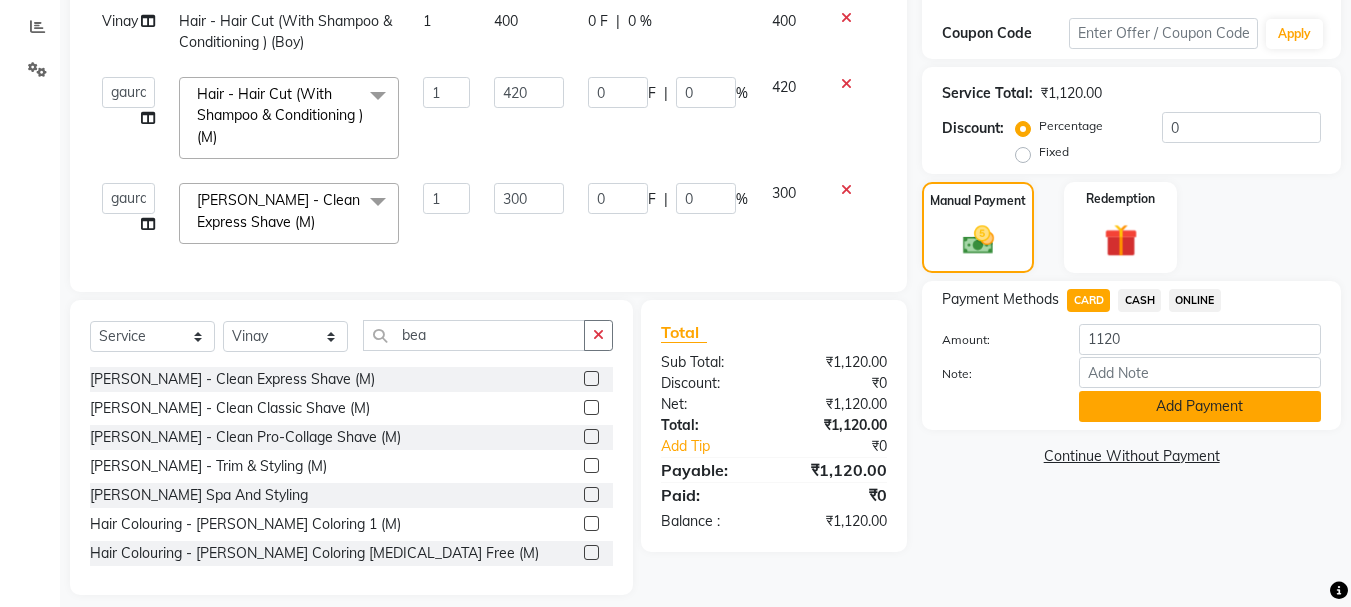 click on "Add Payment" 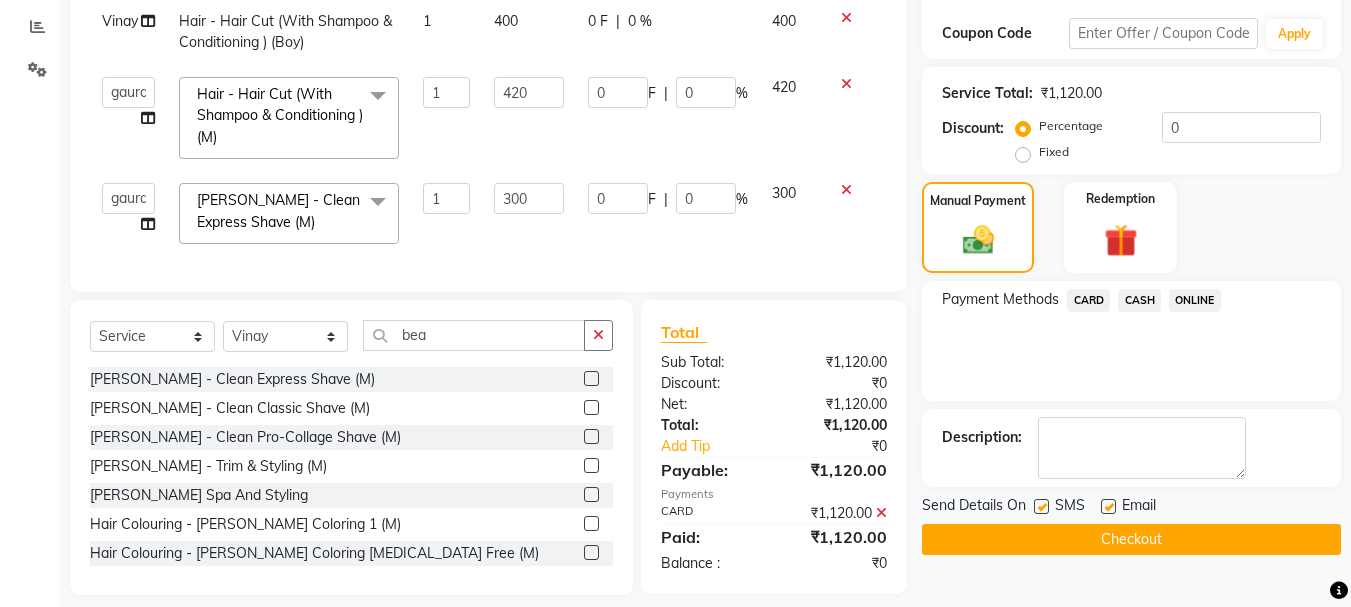 click on "Checkout" 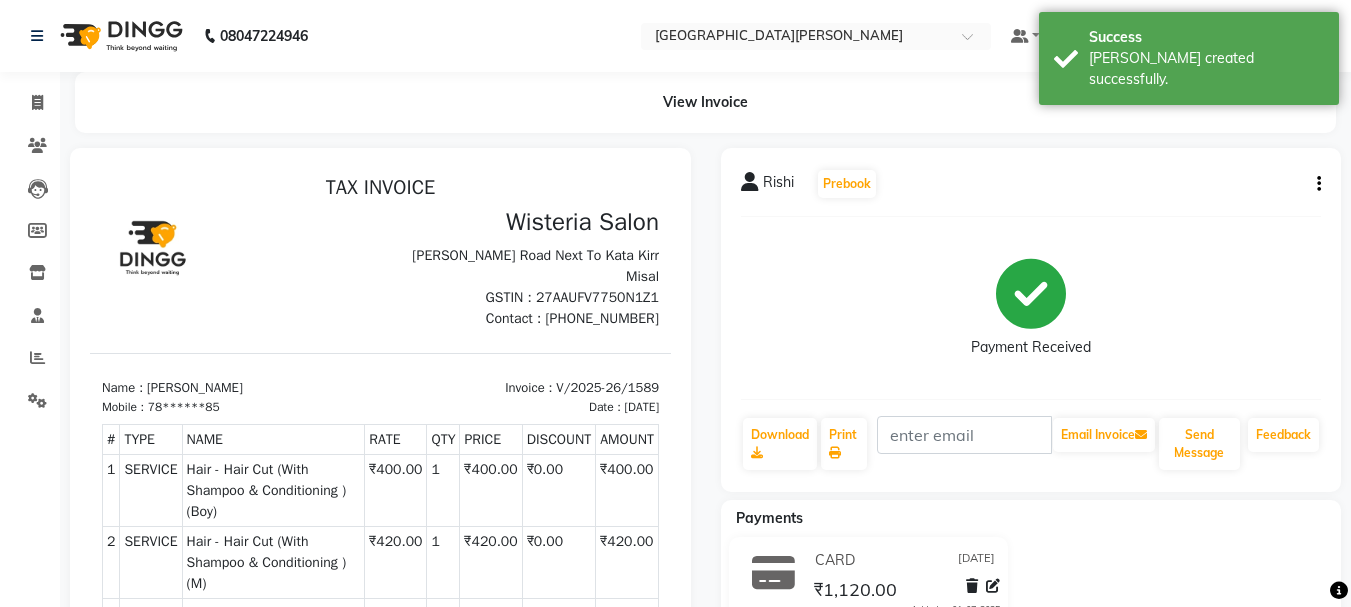 scroll, scrollTop: 0, scrollLeft: 0, axis: both 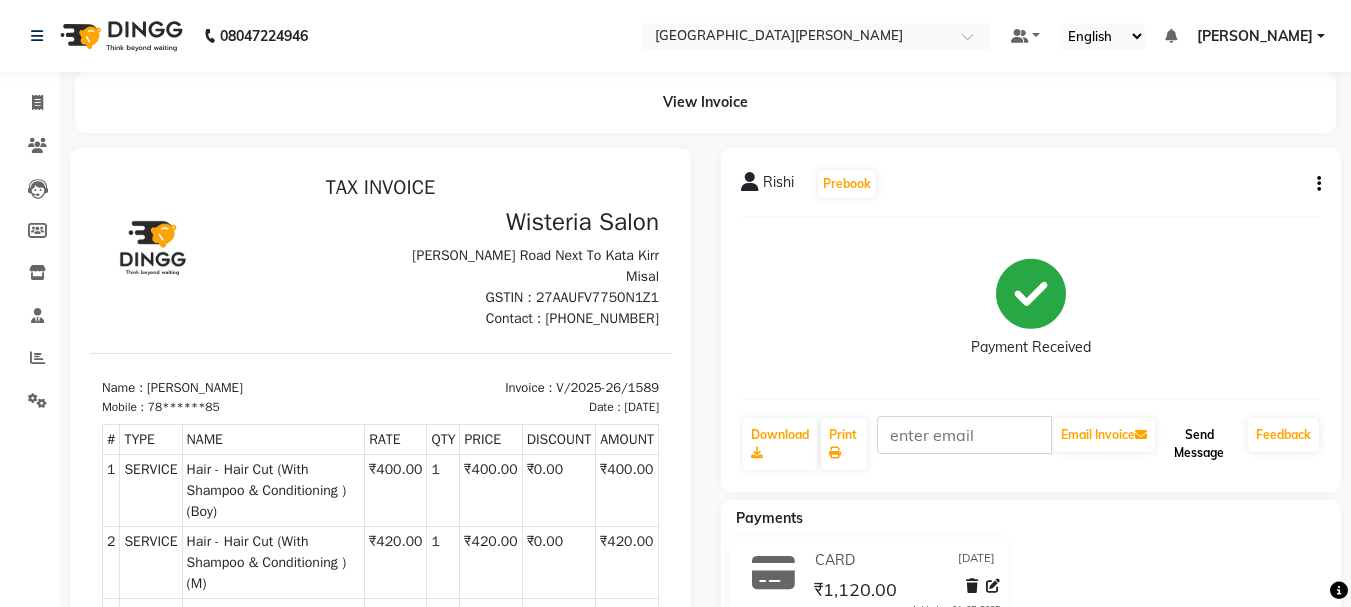 click on "Send Message" 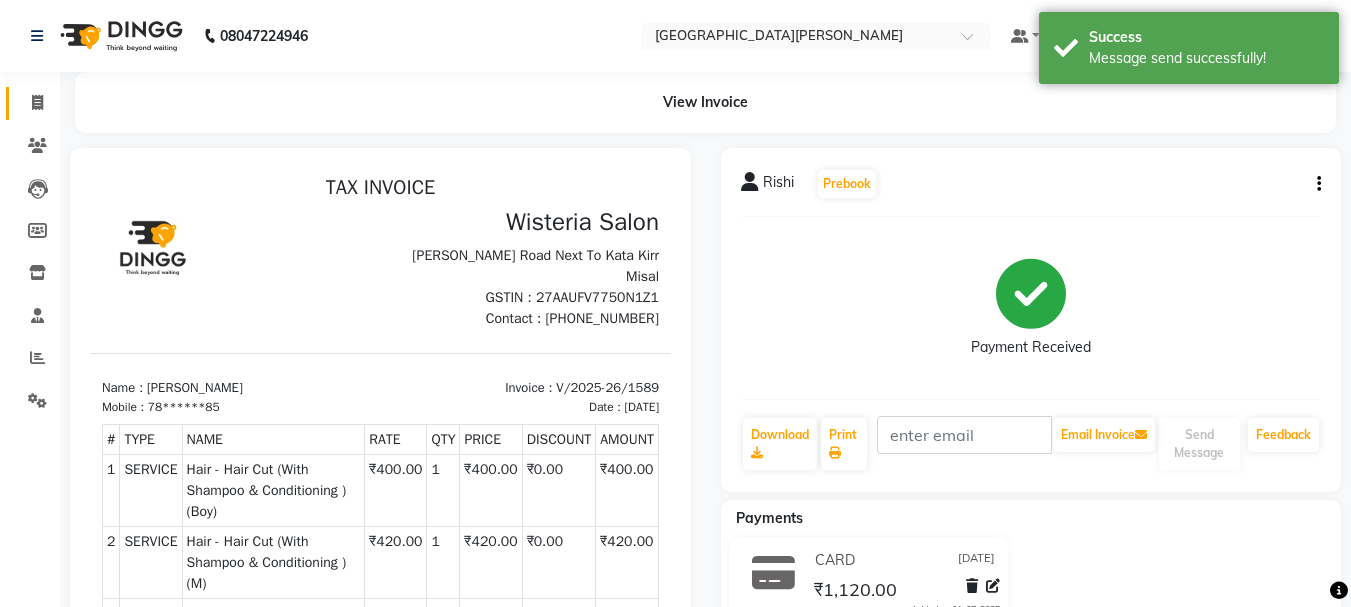 click on "Invoice" 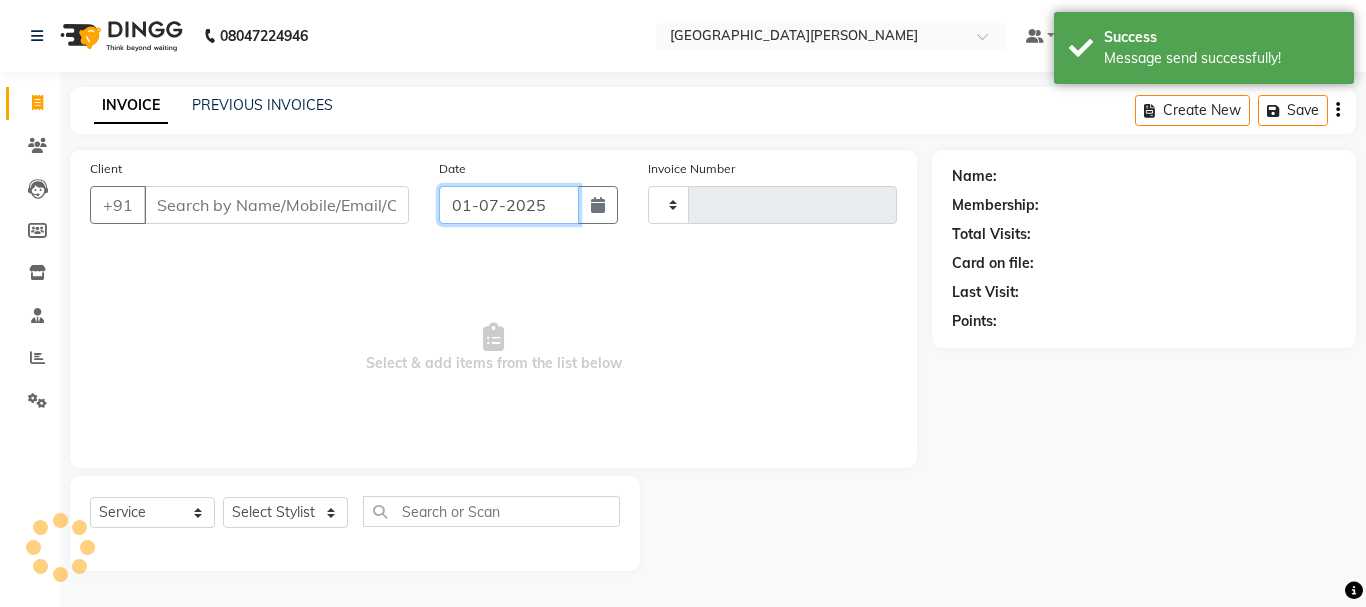 click on "01-07-2025" 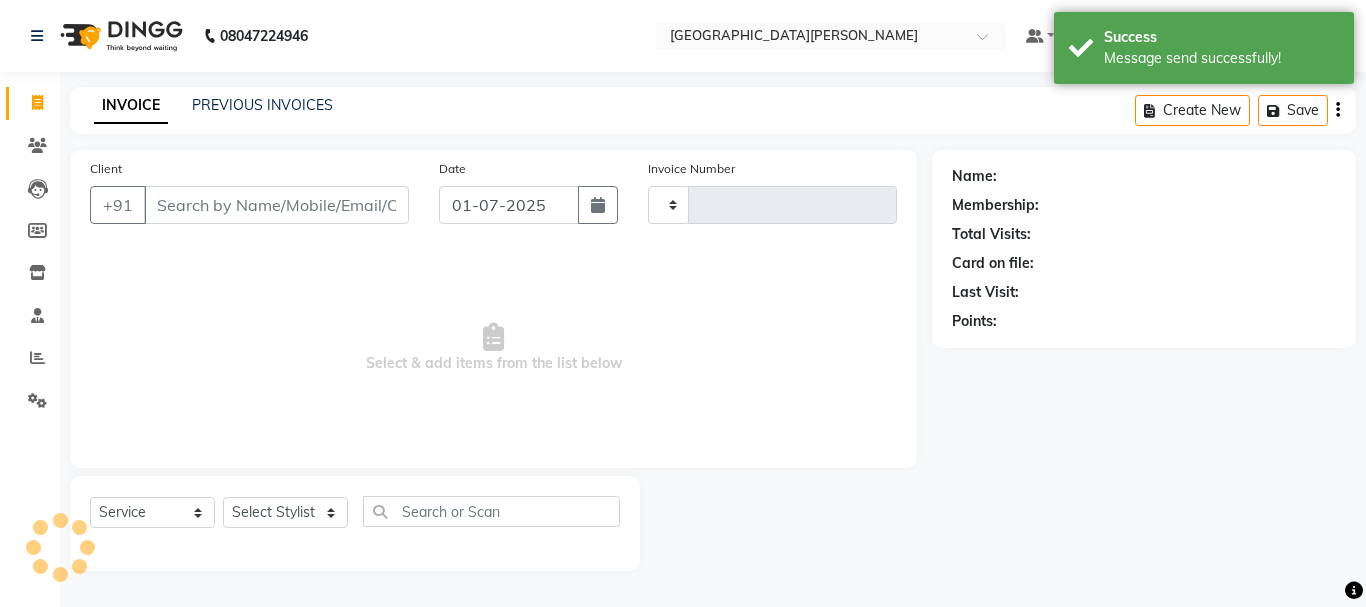 select on "7" 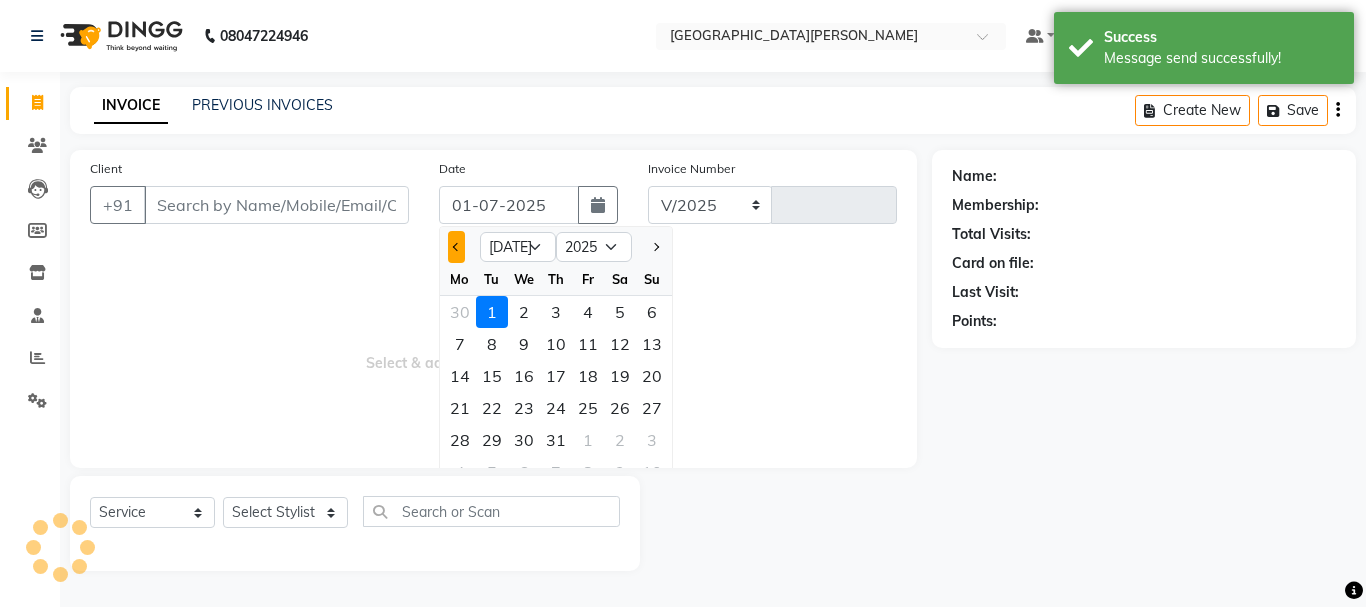 select on "911" 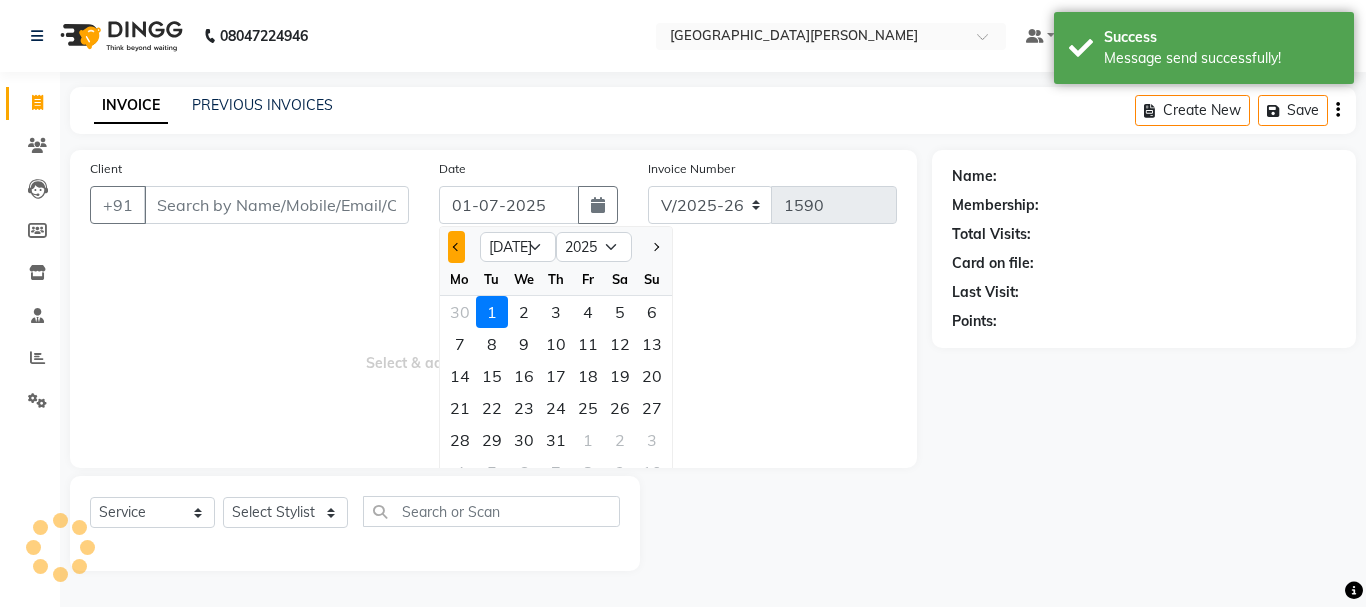 click 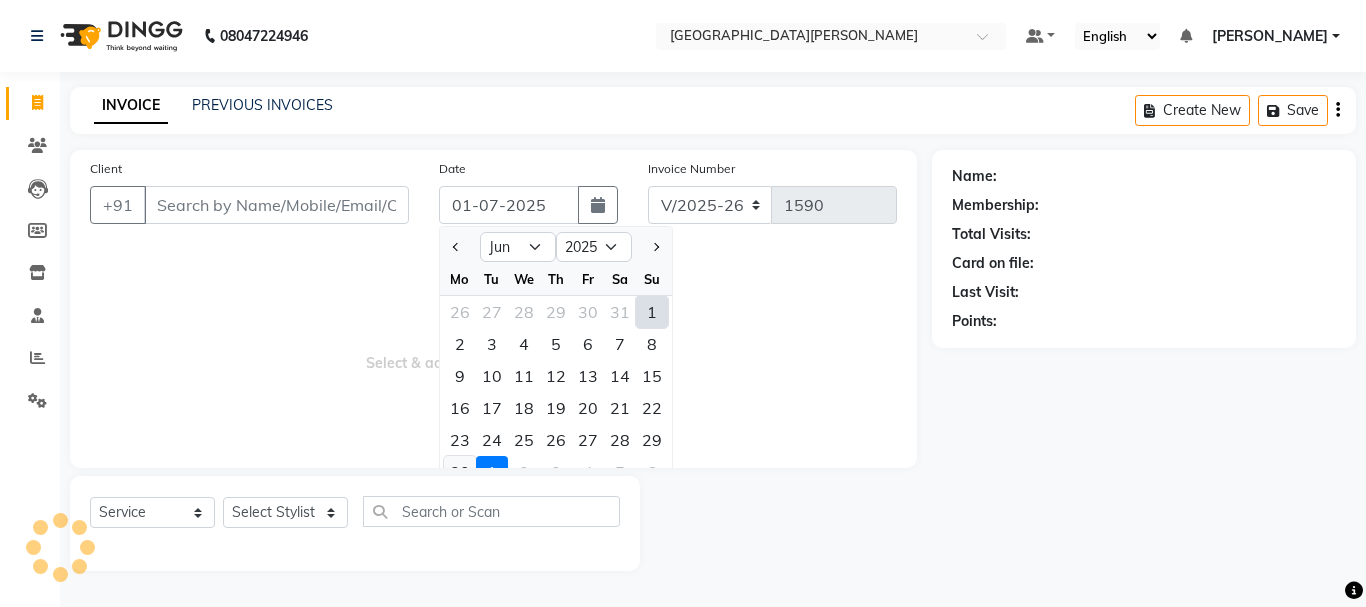 click on "30" 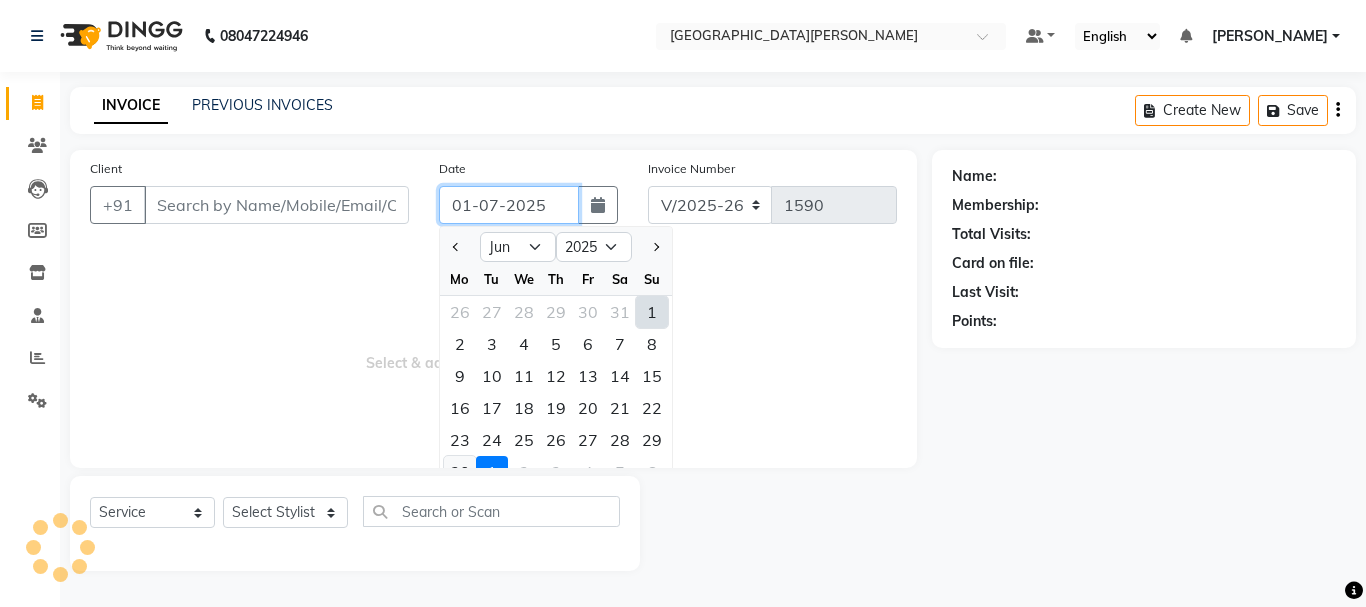 type on "[DATE]" 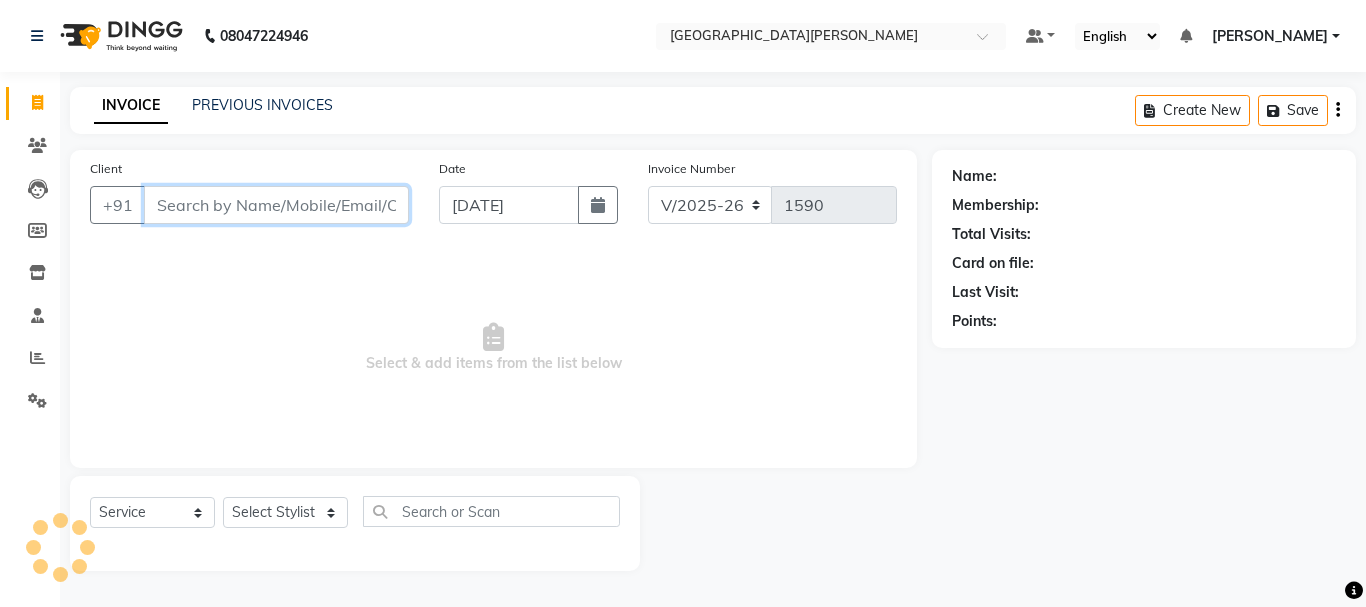 click on "Client" at bounding box center (276, 205) 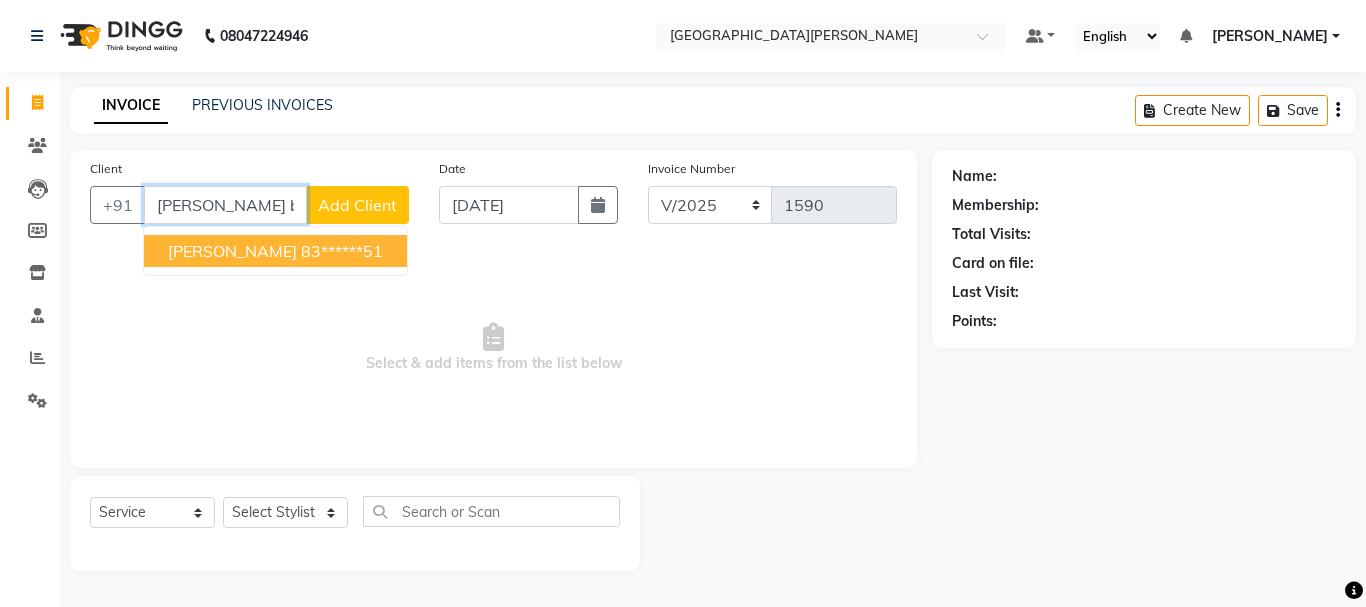 click on "[PERSON_NAME]" at bounding box center (232, 251) 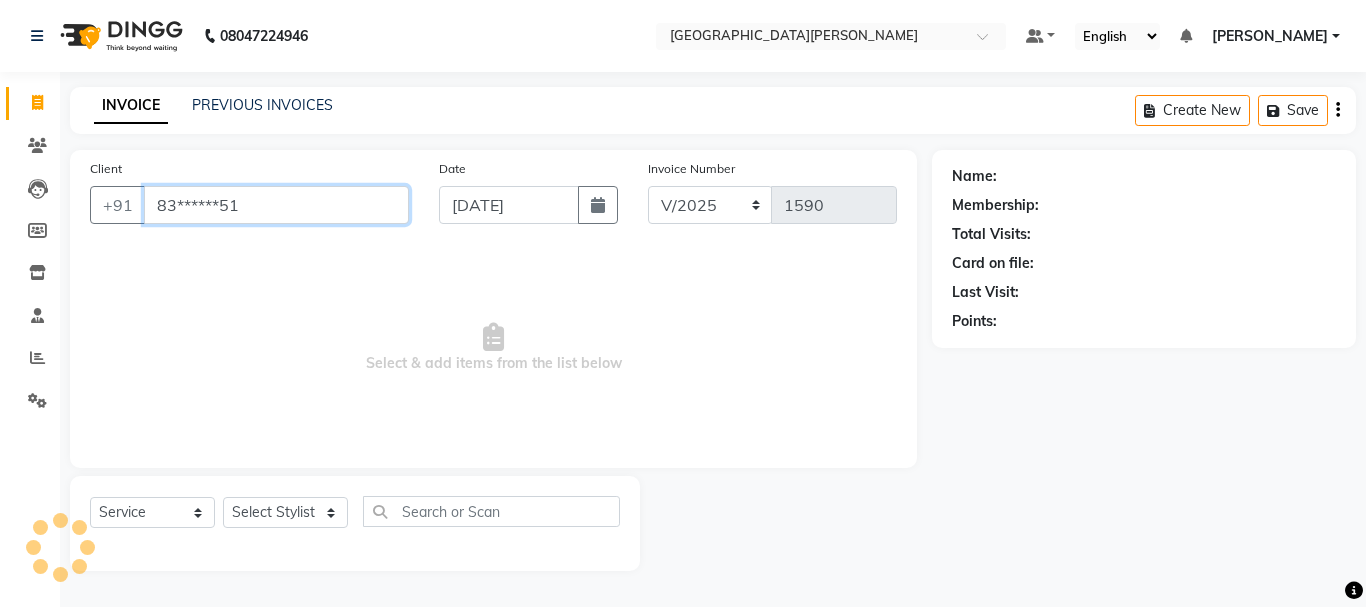 type on "83******51" 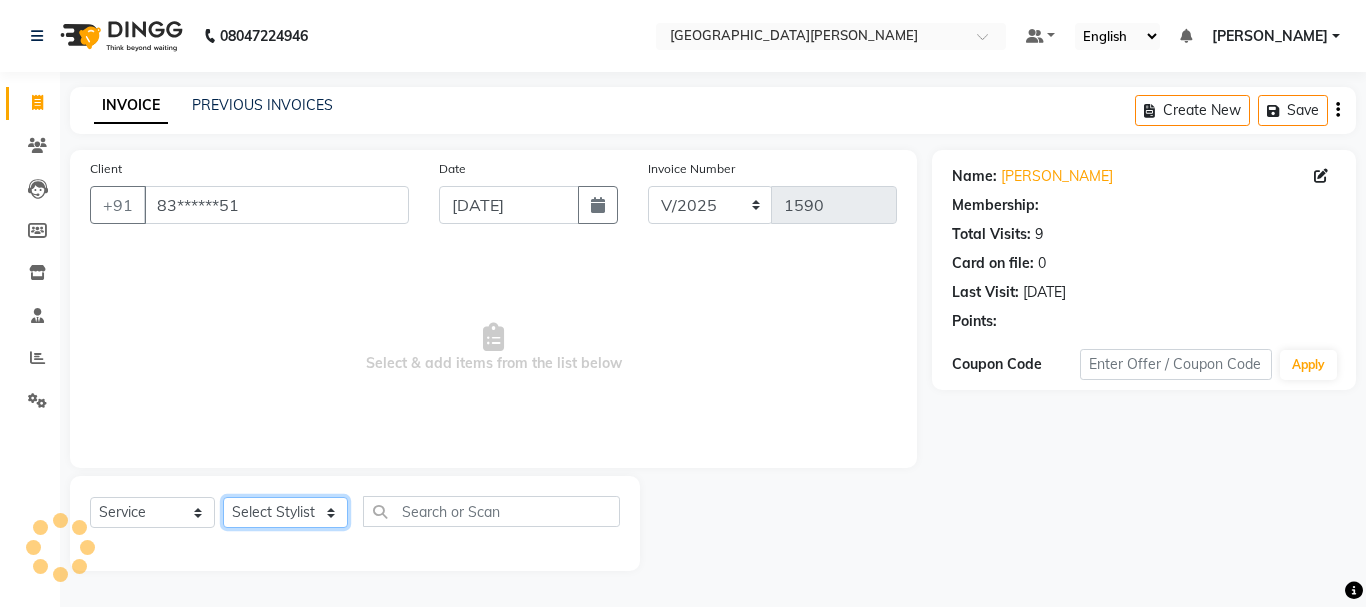 click on "Select Stylist [PERSON_NAME] [PERSON_NAME] [PERSON_NAME] [PERSON_NAME] [PERSON_NAME] more [PERSON_NAME] [PERSON_NAME] [PERSON_NAME] [PERSON_NAME] [PERSON_NAME]  [PERSON_NAME] [PERSON_NAME] [PERSON_NAME]" 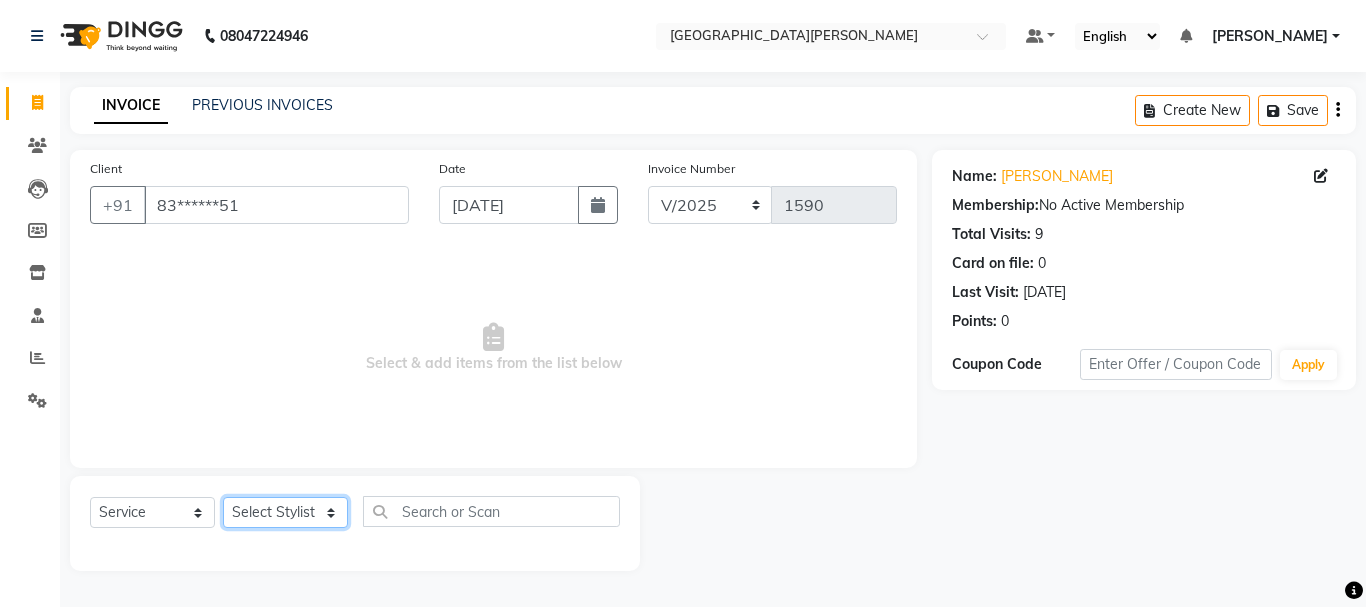 select on "72209" 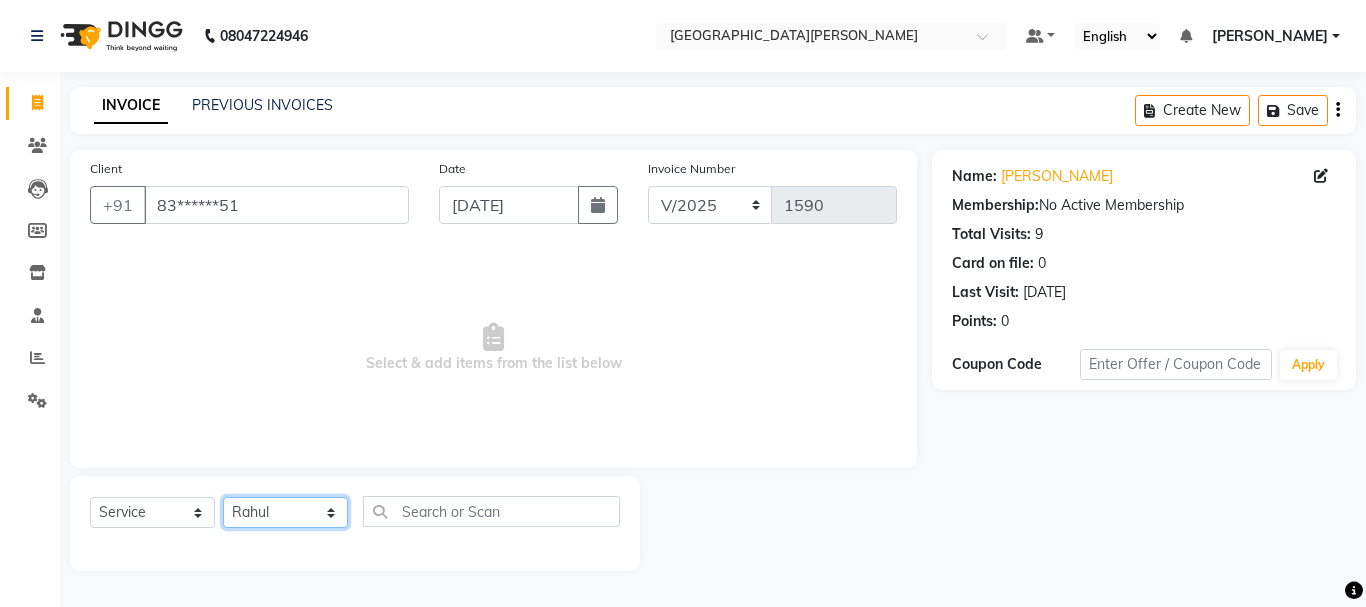click on "Select Stylist [PERSON_NAME] [PERSON_NAME] [PERSON_NAME] [PERSON_NAME] [PERSON_NAME] more [PERSON_NAME] [PERSON_NAME] [PERSON_NAME] [PERSON_NAME] [PERSON_NAME]  [PERSON_NAME] [PERSON_NAME] [PERSON_NAME]" 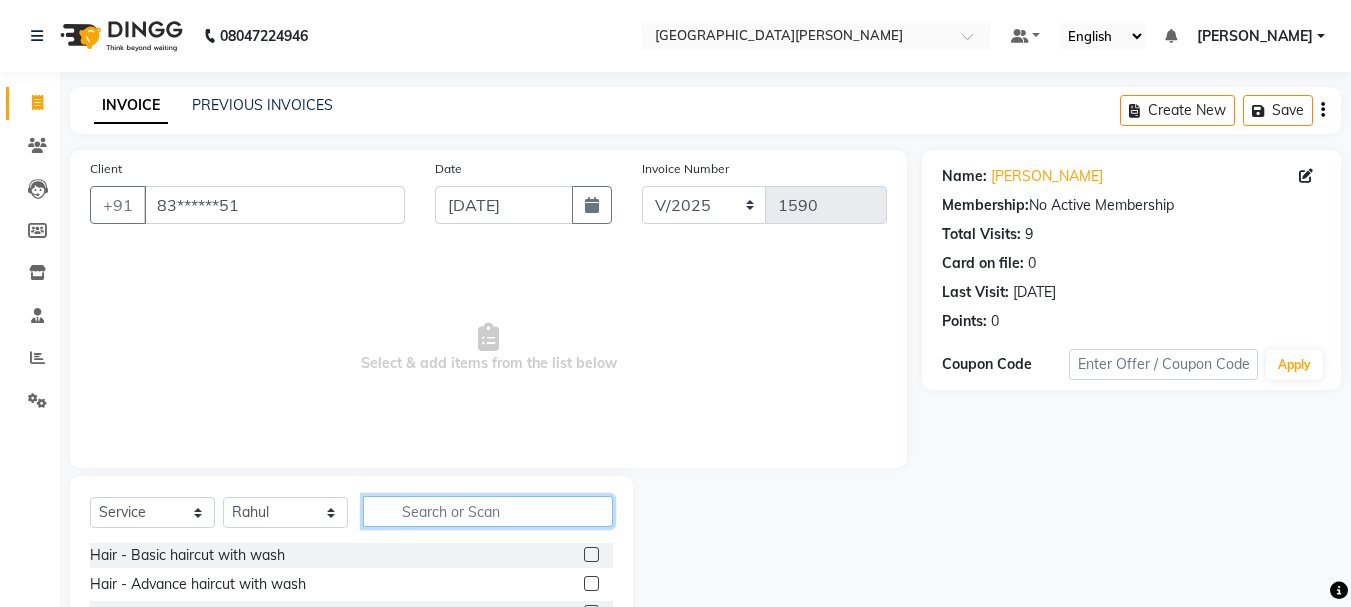 click 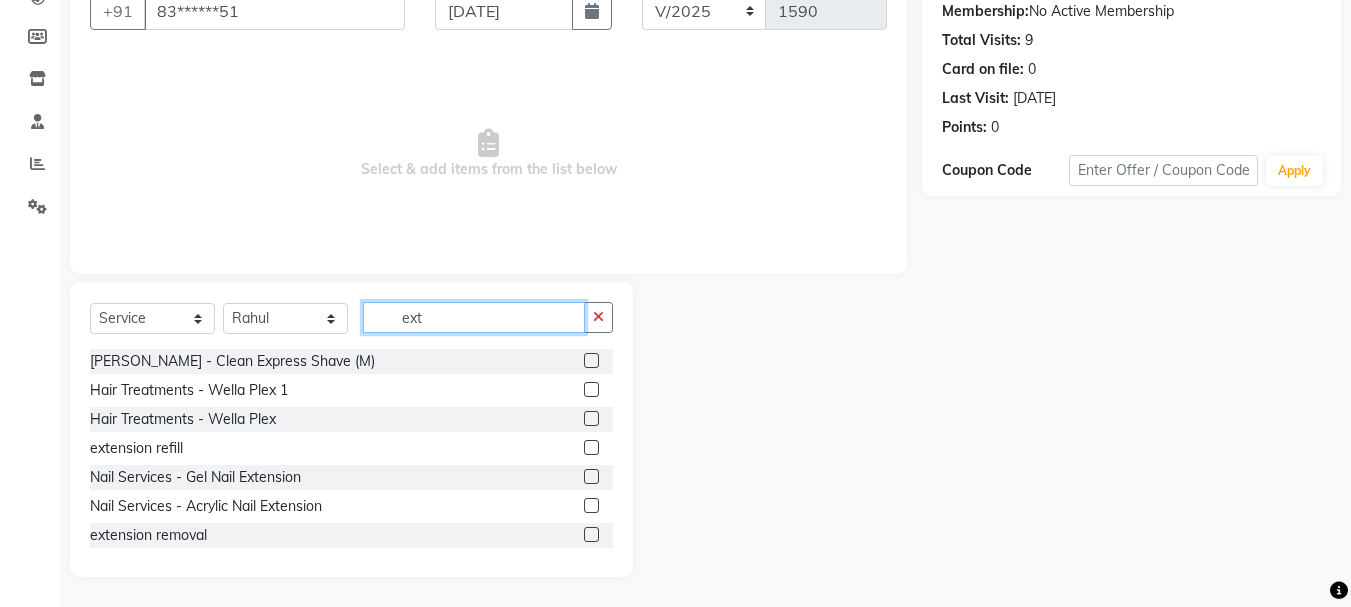 scroll, scrollTop: 110, scrollLeft: 0, axis: vertical 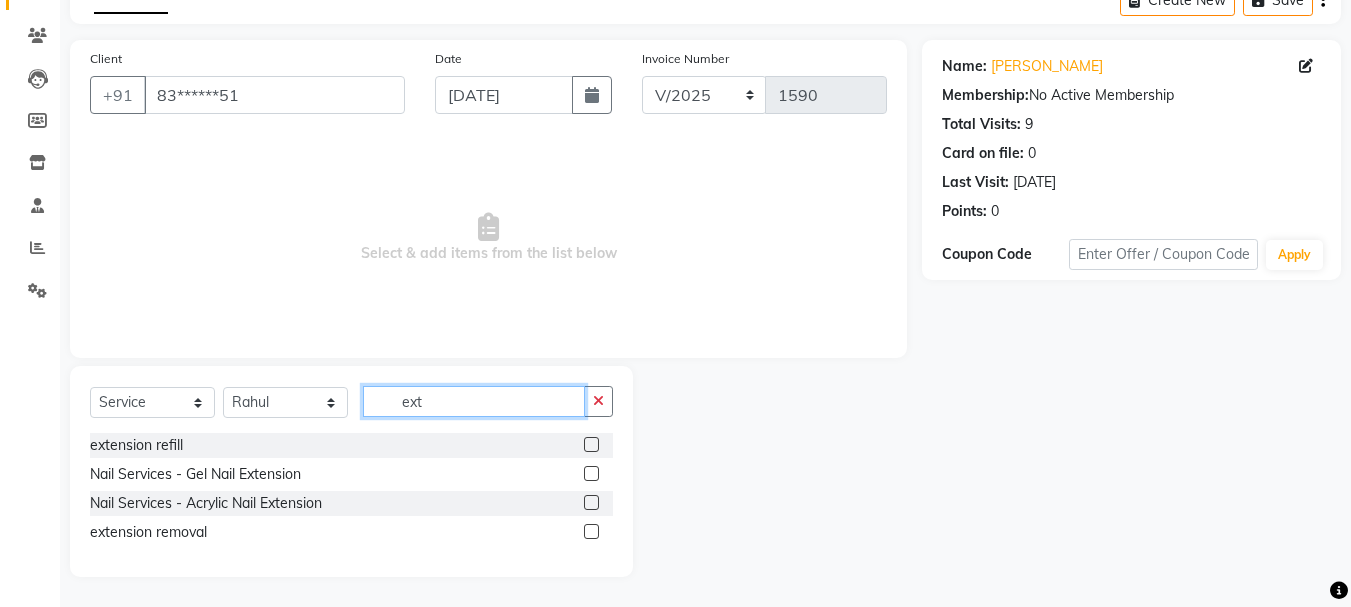 type on "ext" 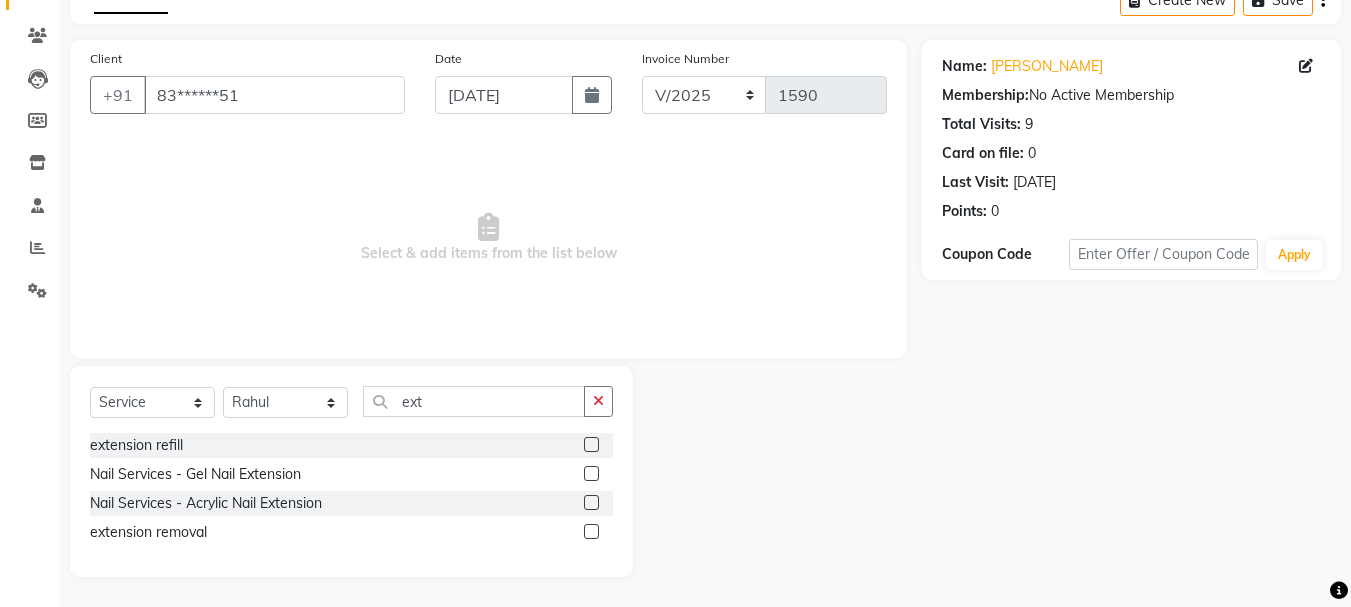 click 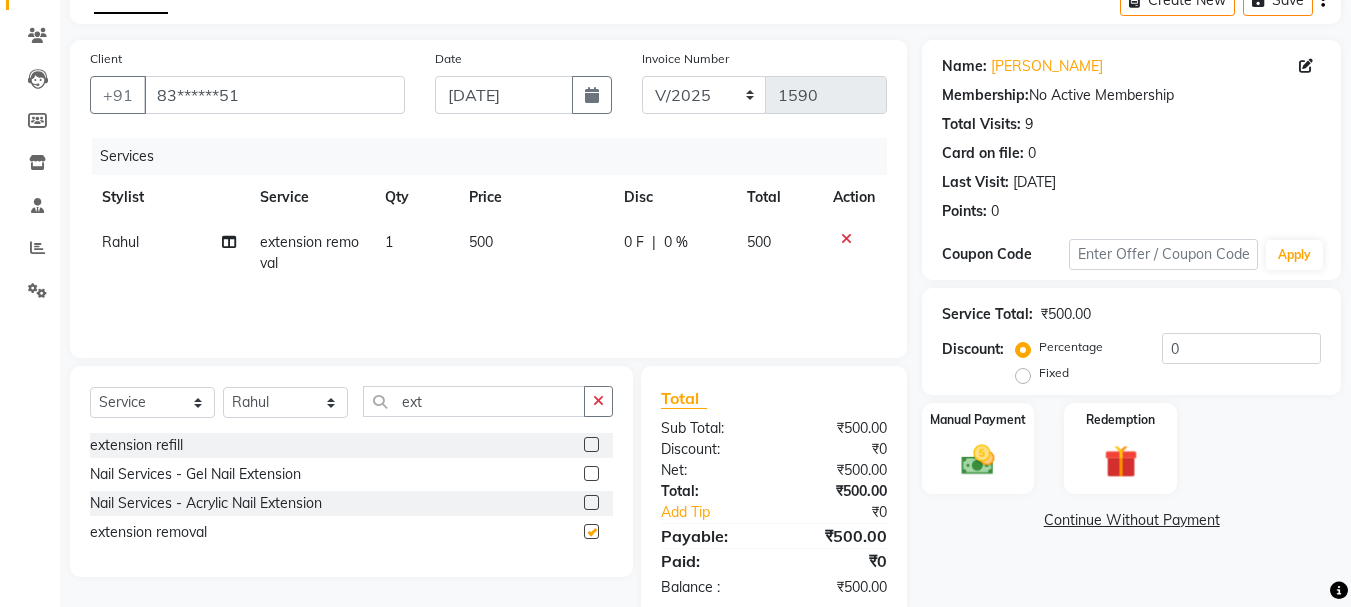 checkbox on "false" 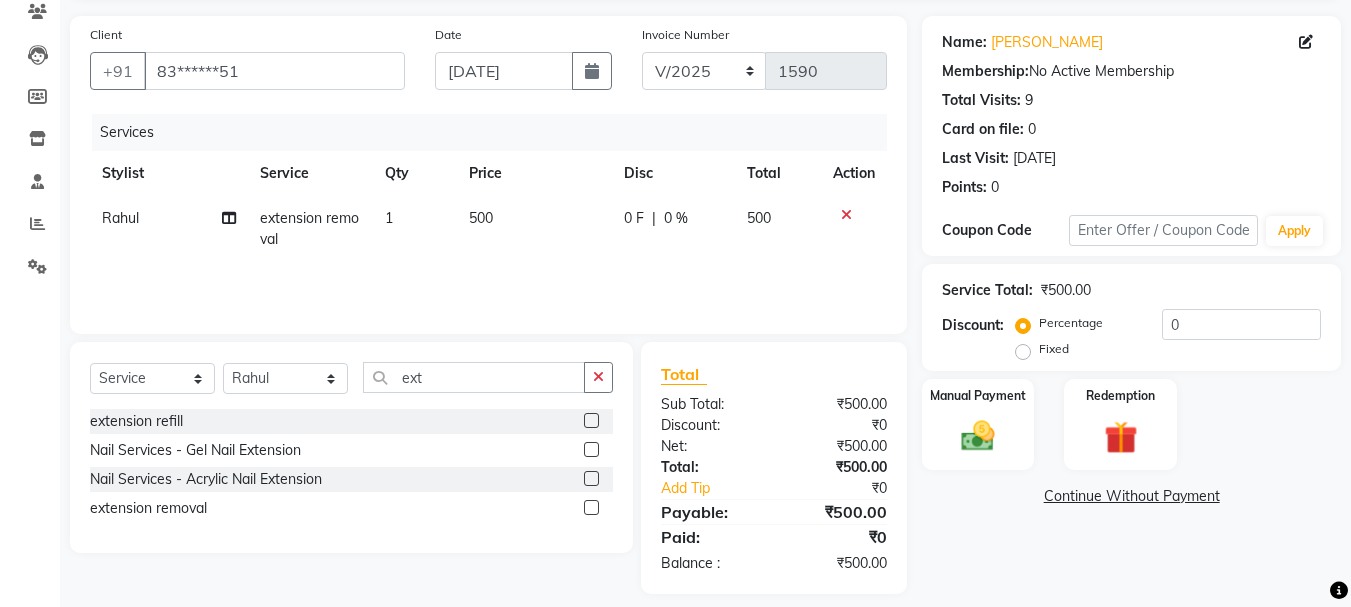scroll, scrollTop: 151, scrollLeft: 0, axis: vertical 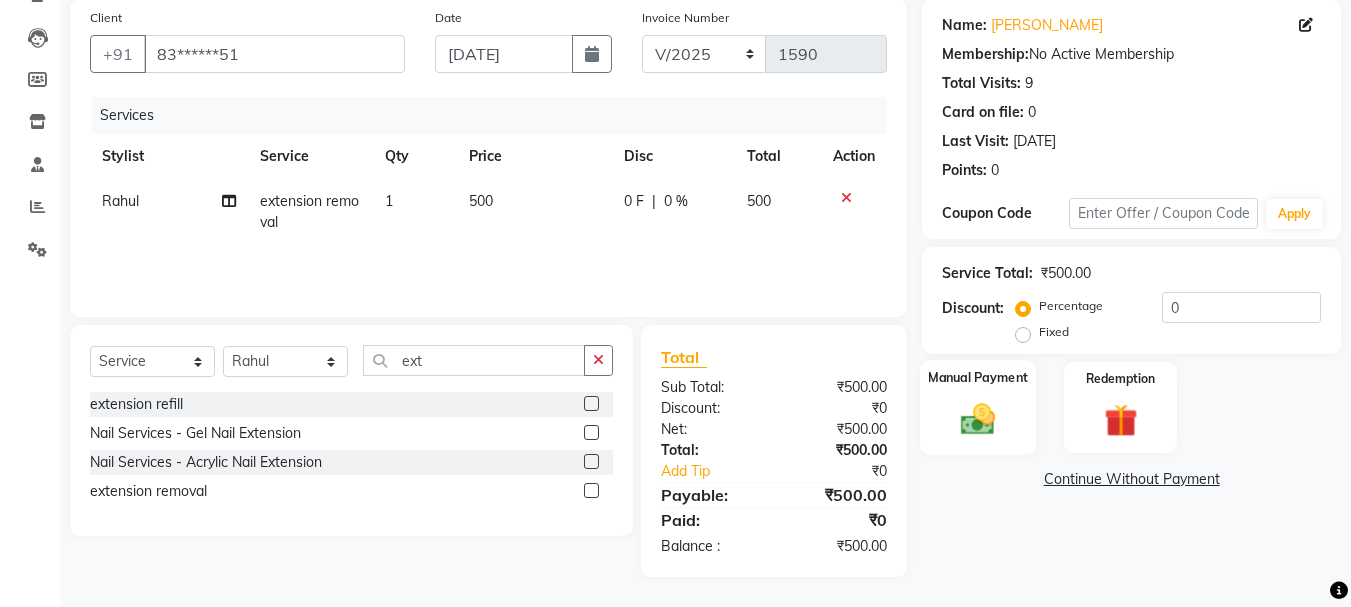 click on "Manual Payment" 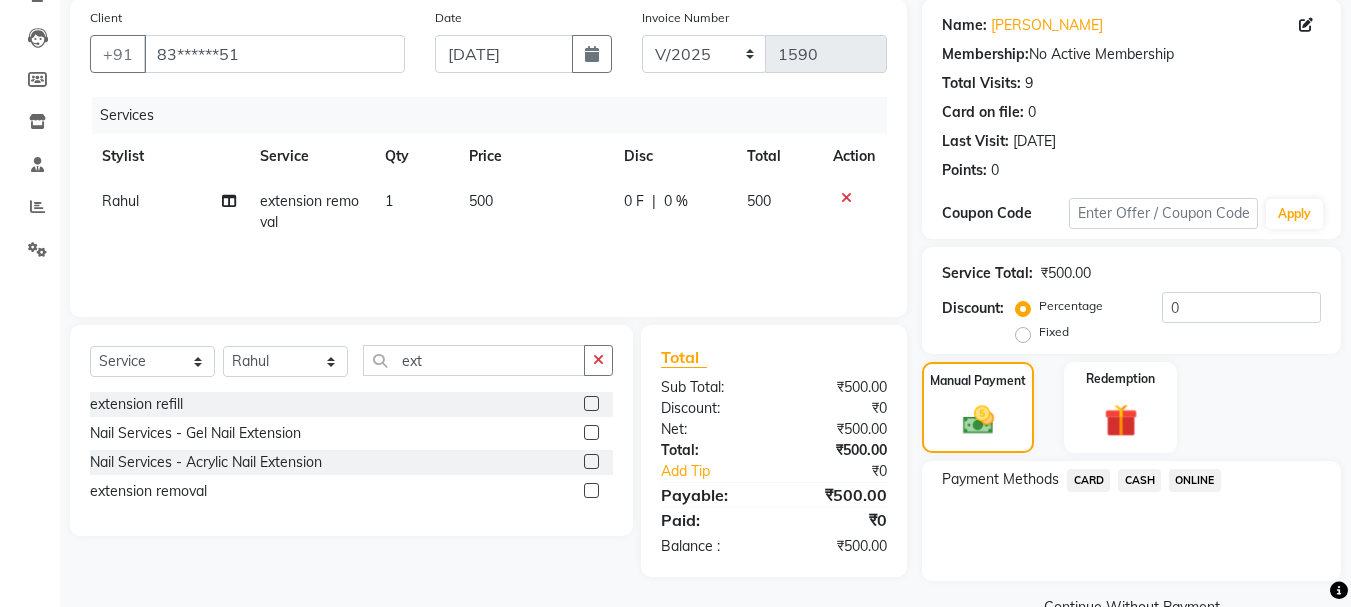 click on "ONLINE" 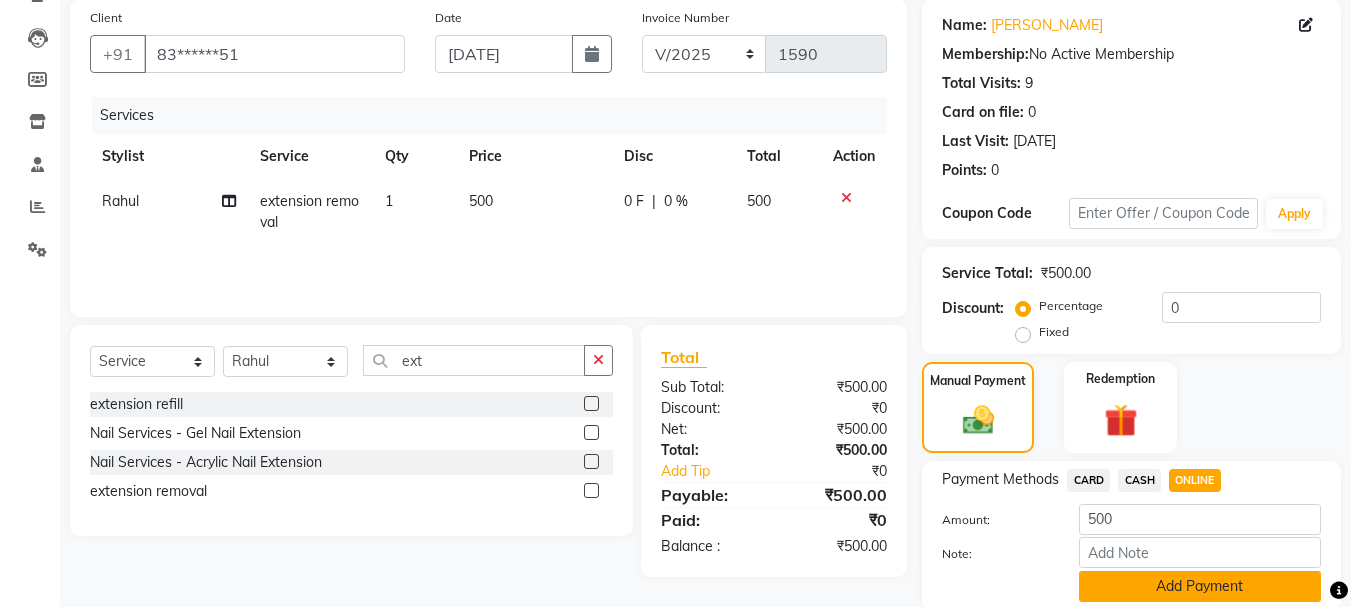 click on "Add Payment" 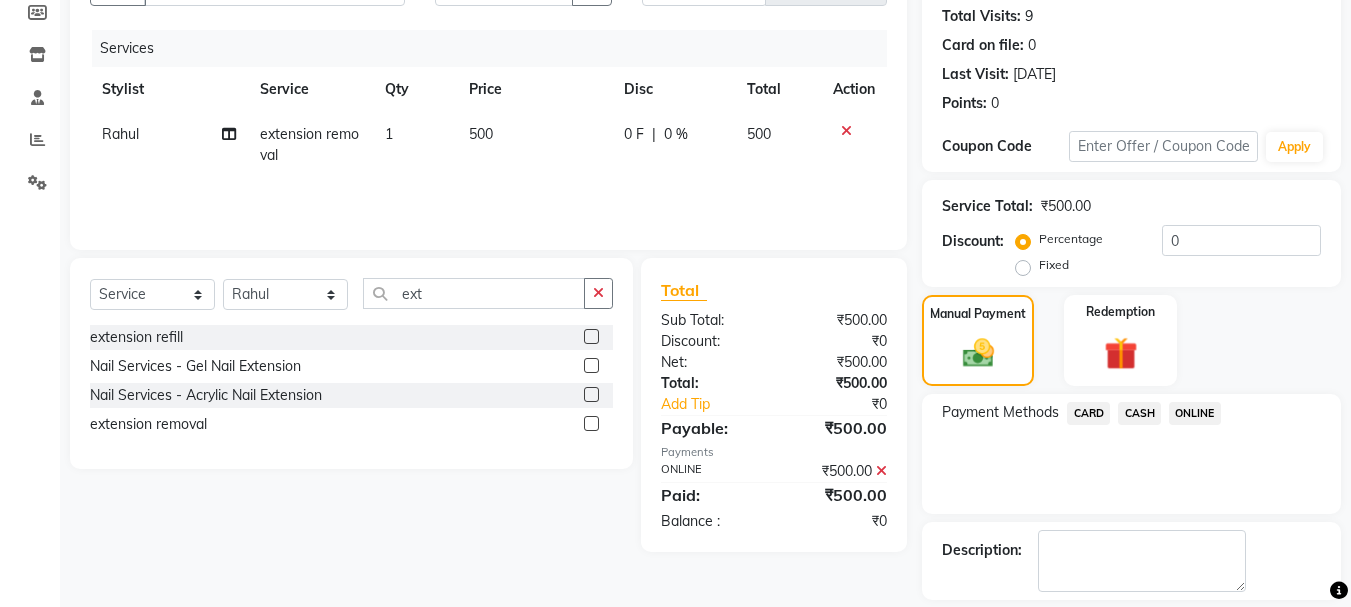 scroll, scrollTop: 309, scrollLeft: 0, axis: vertical 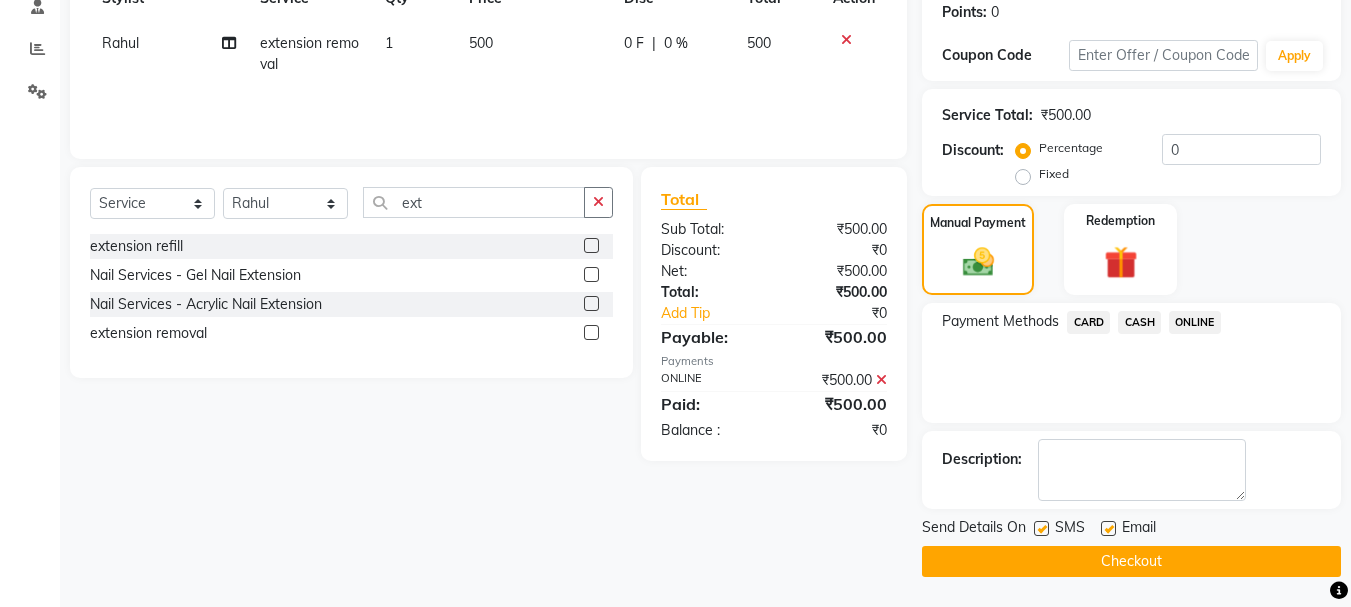 click on "Checkout" 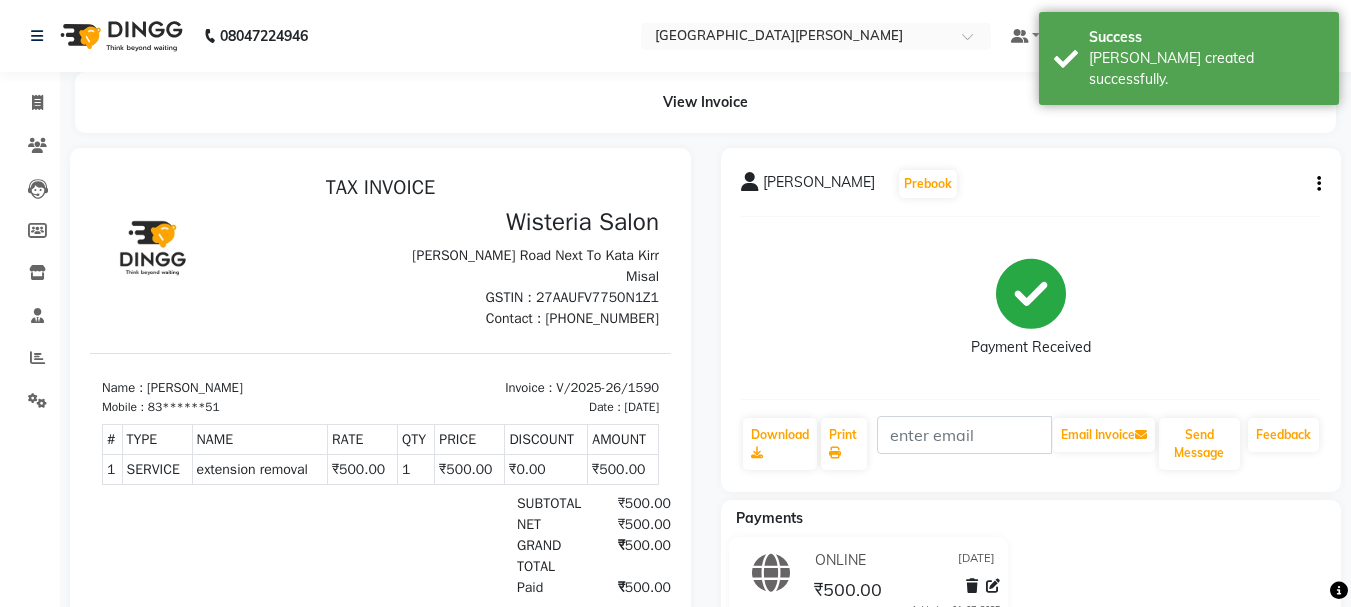 scroll, scrollTop: 0, scrollLeft: 0, axis: both 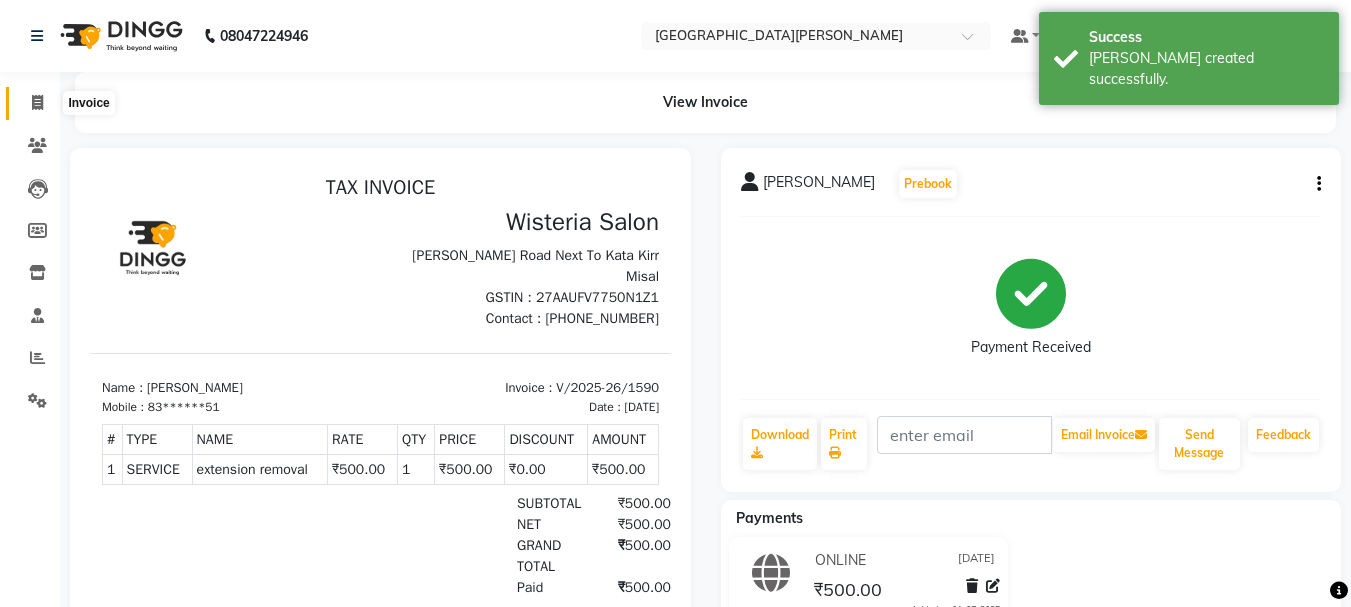 click 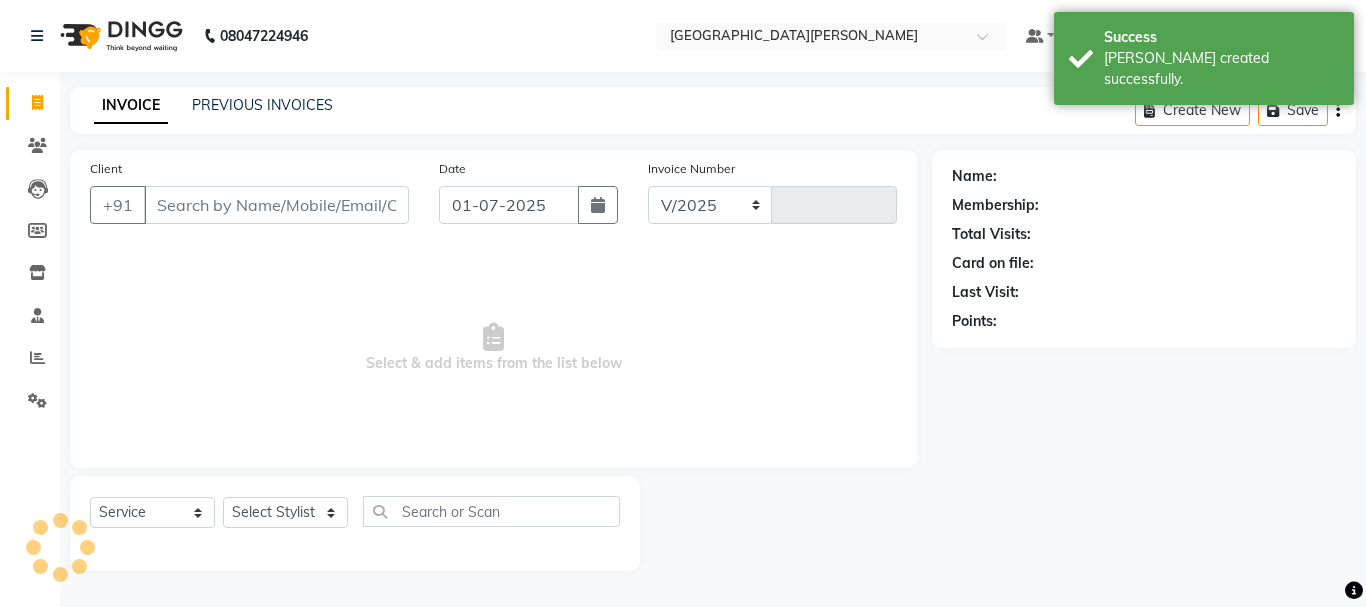 select on "911" 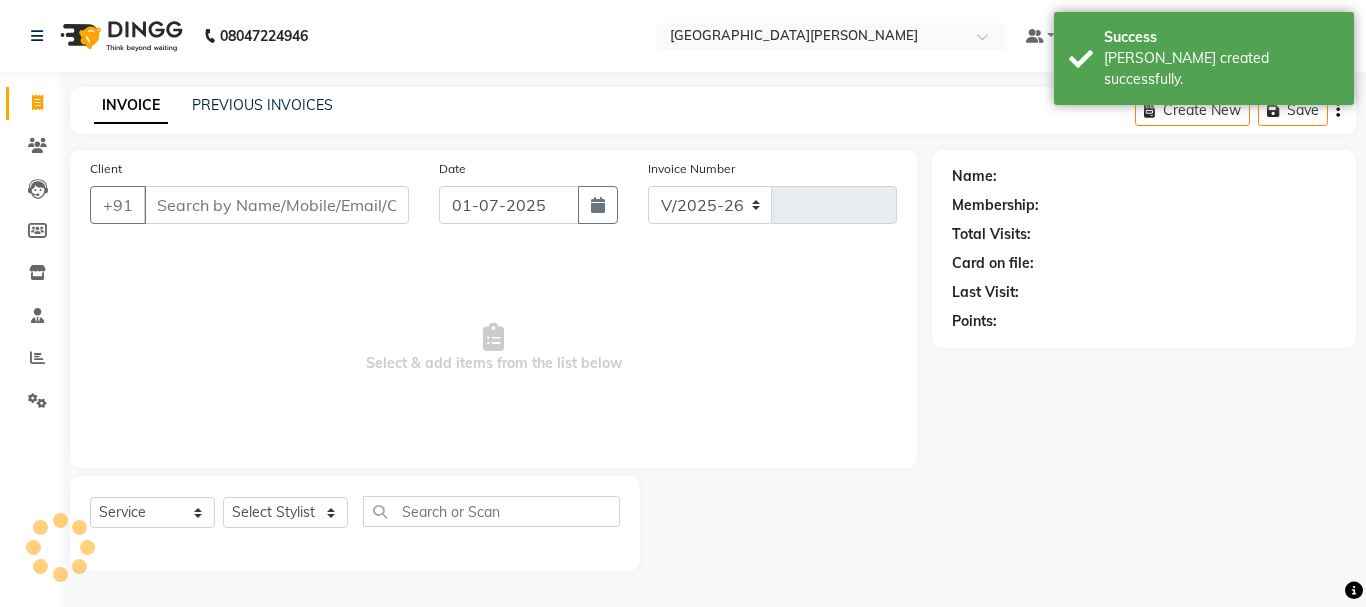 type on "1591" 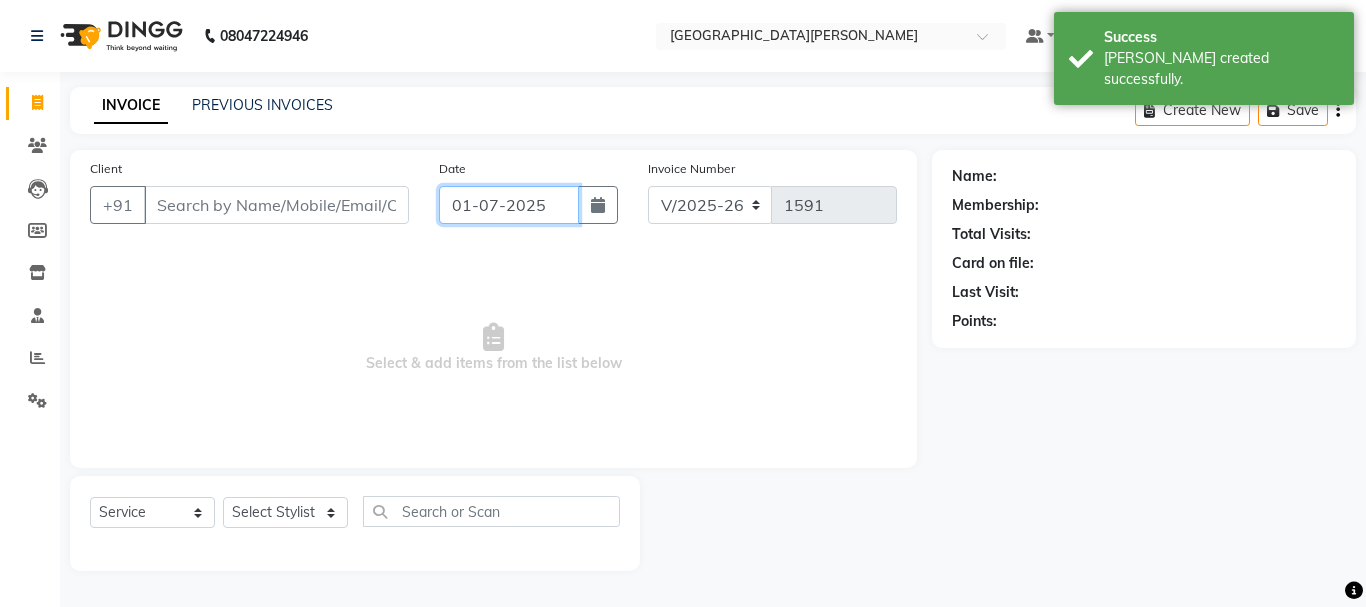 click on "01-07-2025" 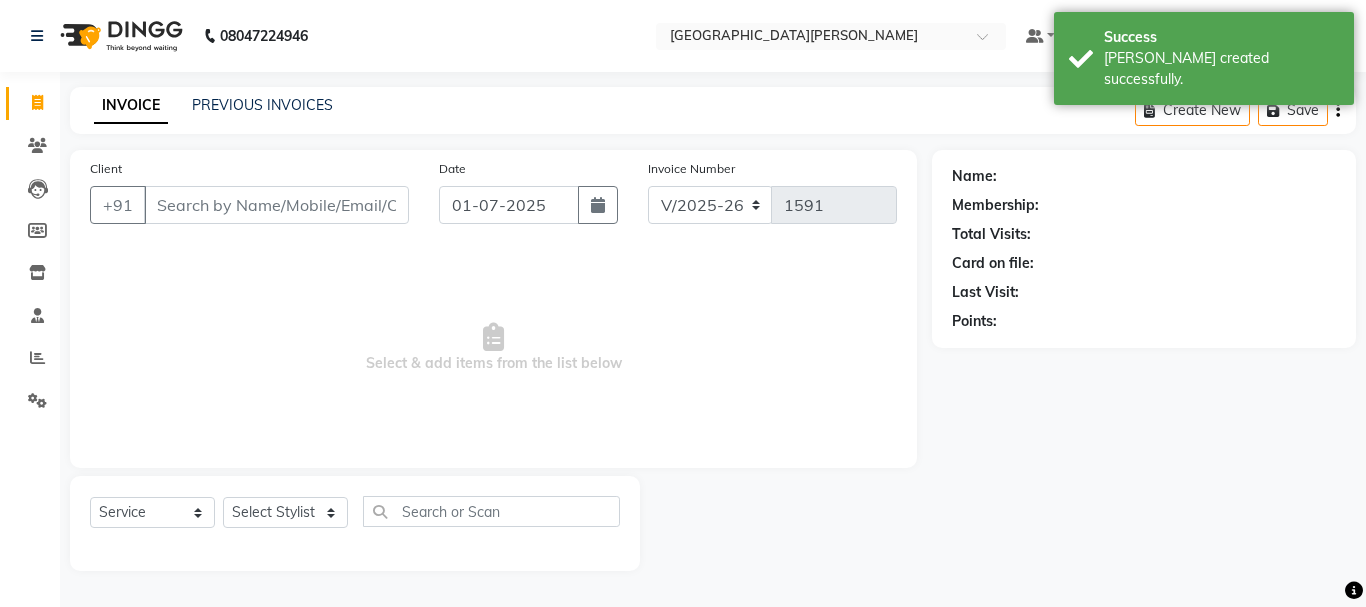 select on "7" 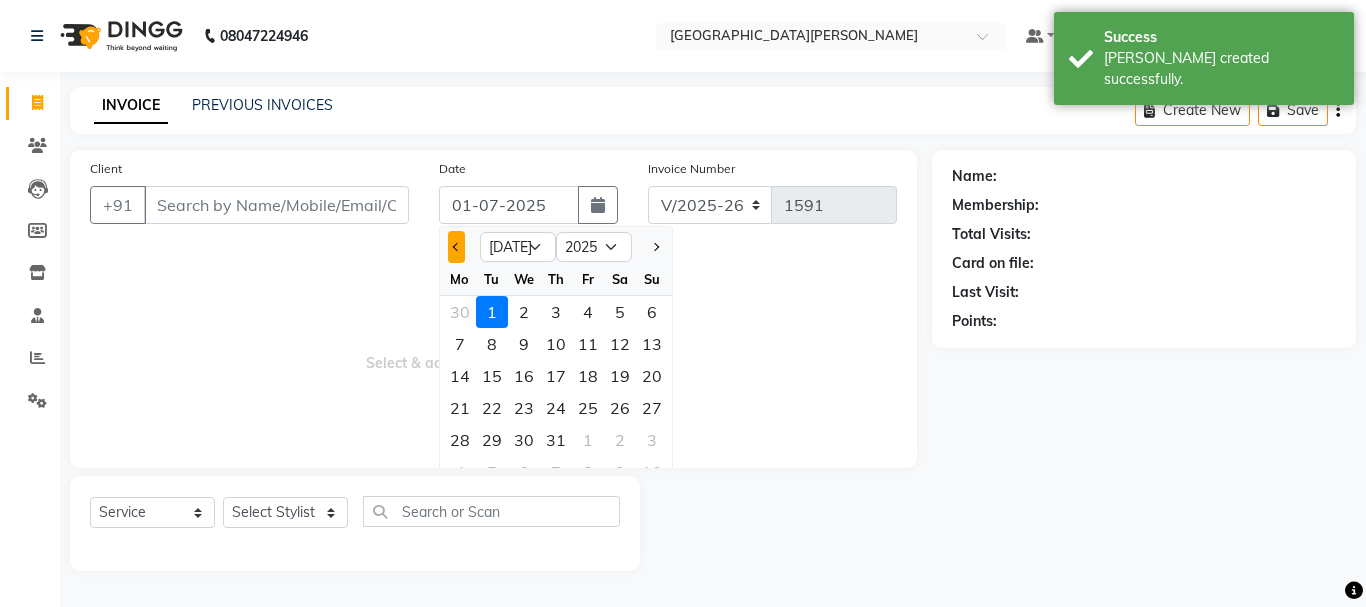 click 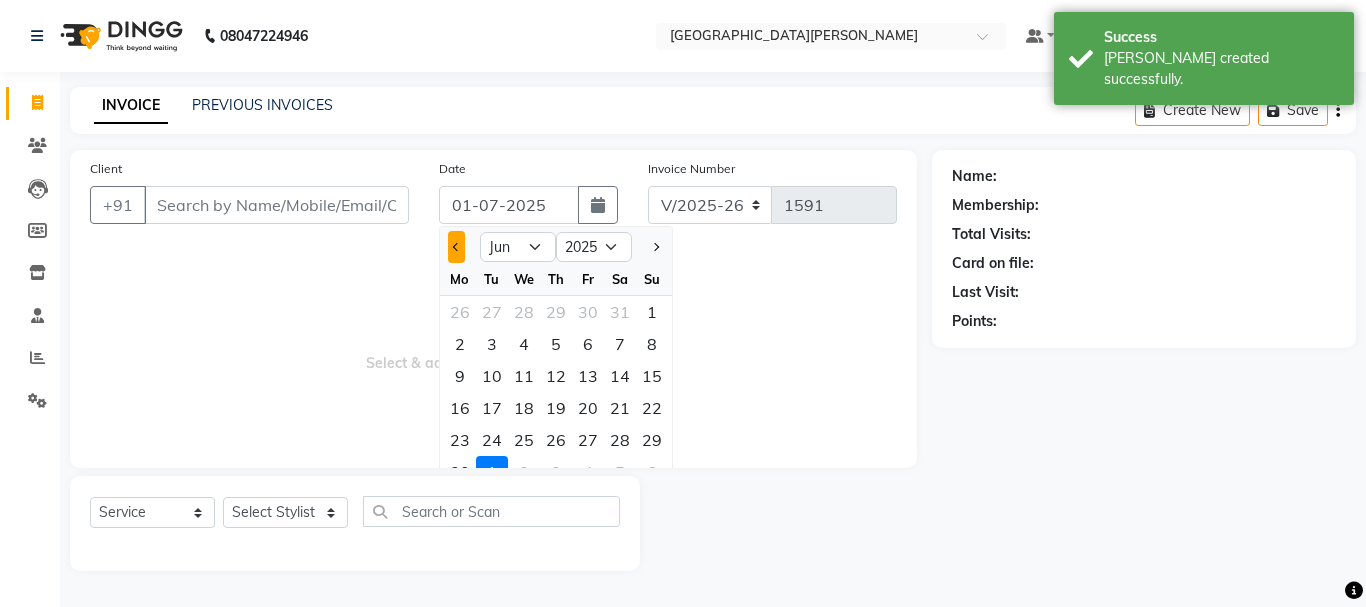 click 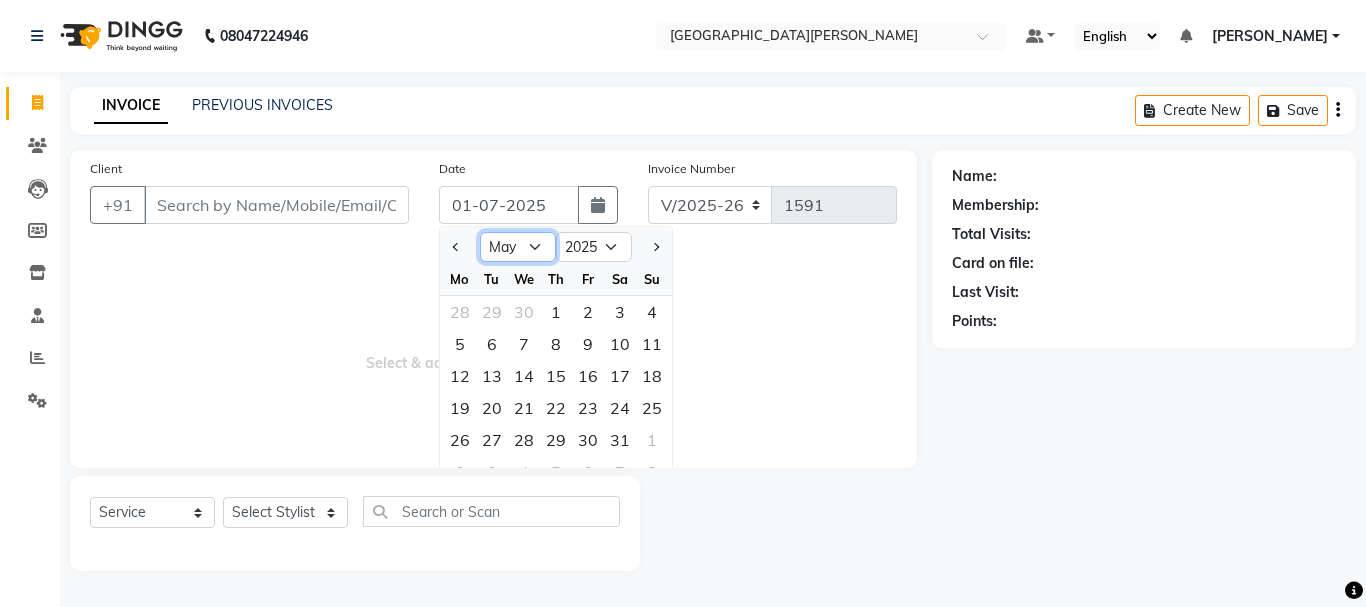 click on "Jan Feb Mar Apr May Jun [DATE] Aug Sep Oct Nov Dec" 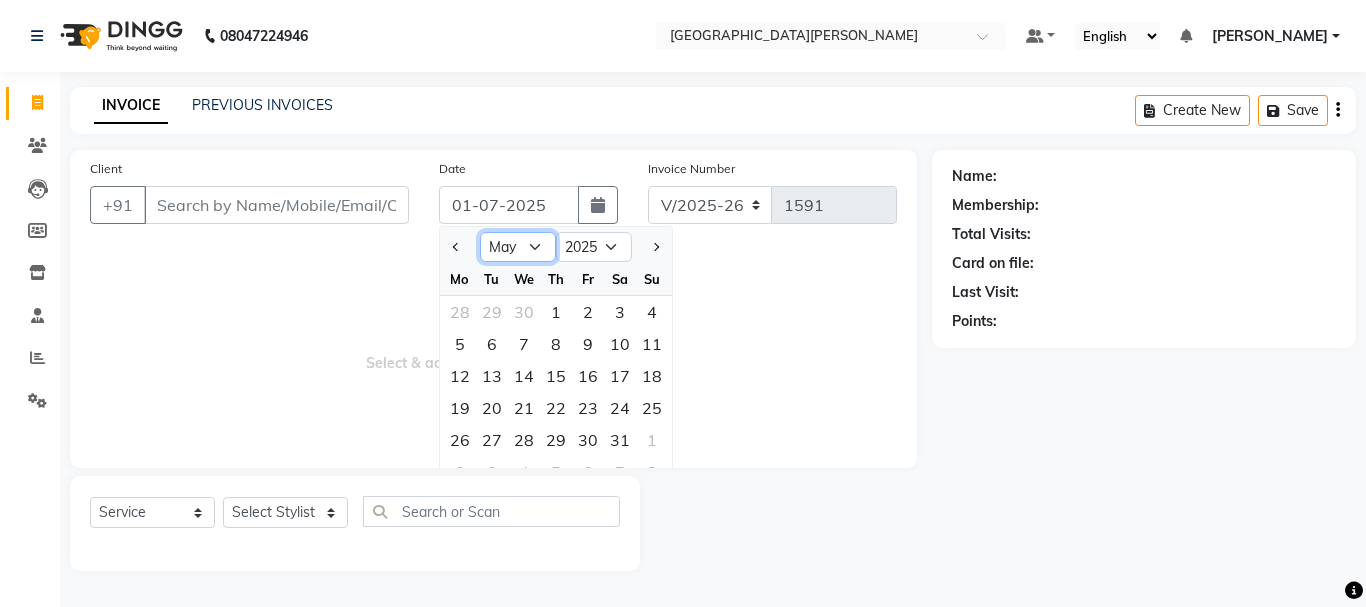 select on "6" 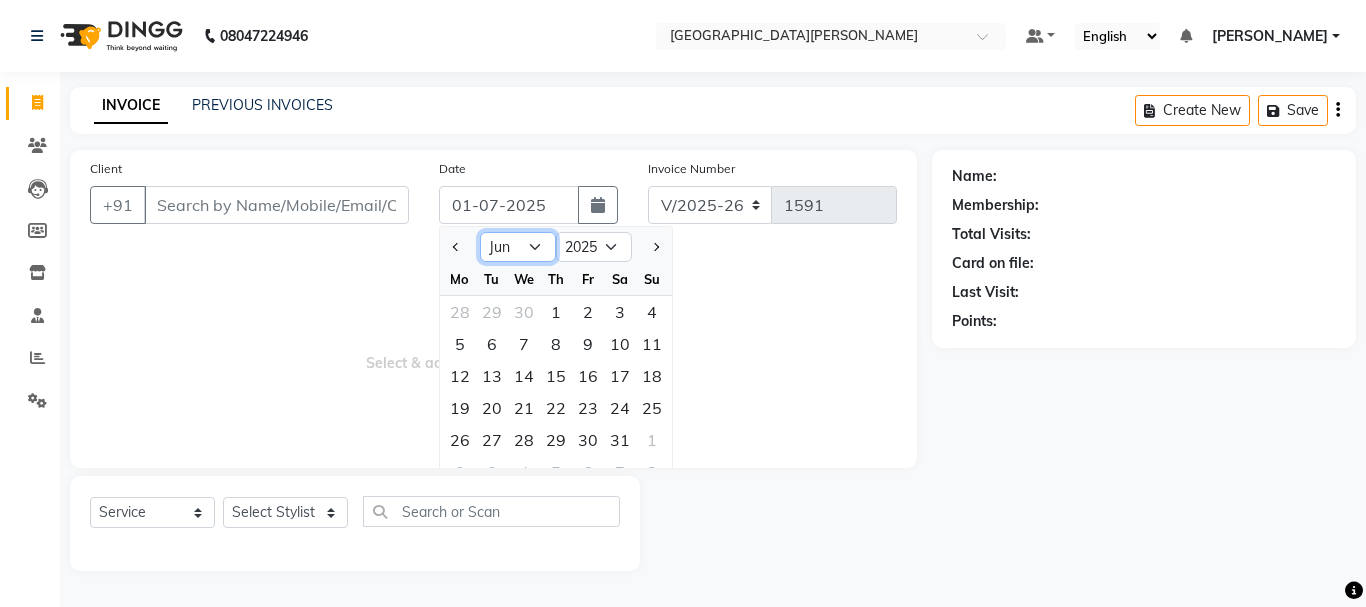 click on "Jan Feb Mar Apr May Jun [DATE] Aug Sep Oct Nov Dec" 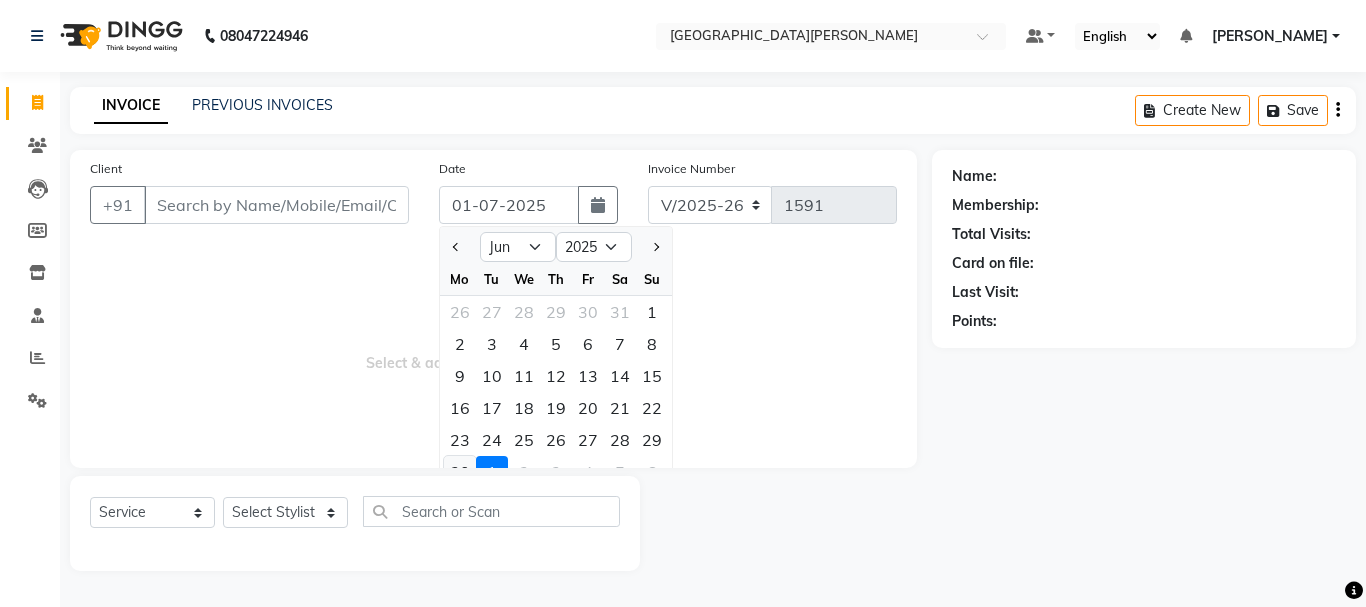 click on "30" 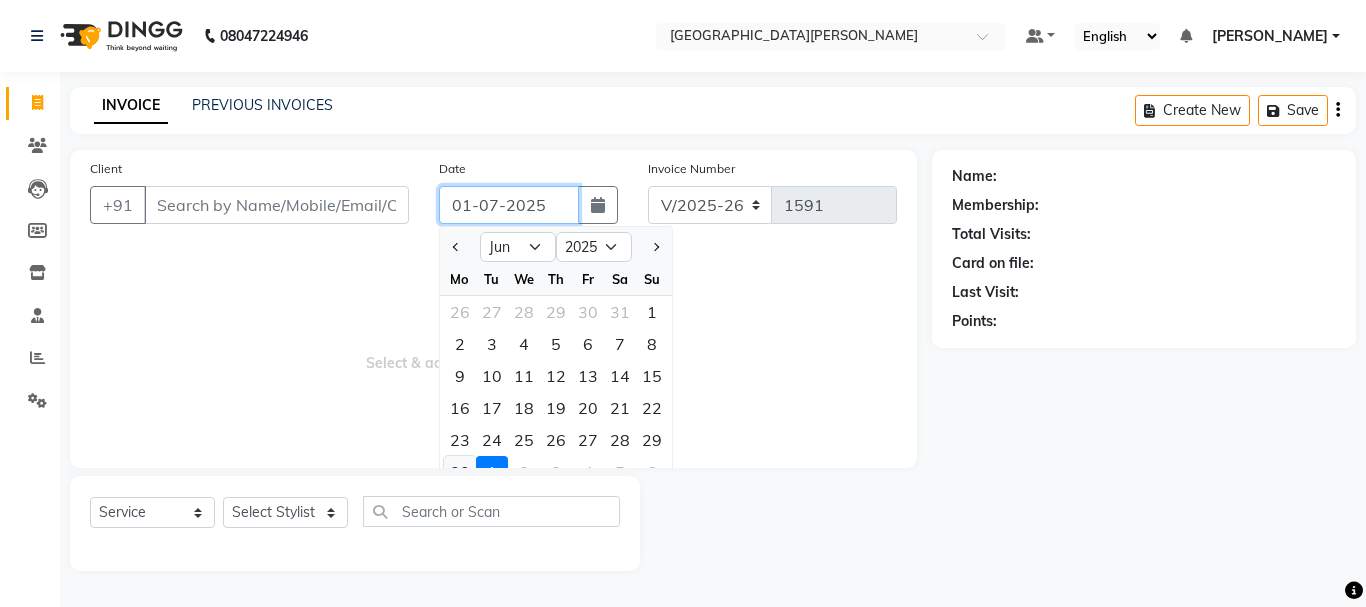 type on "[DATE]" 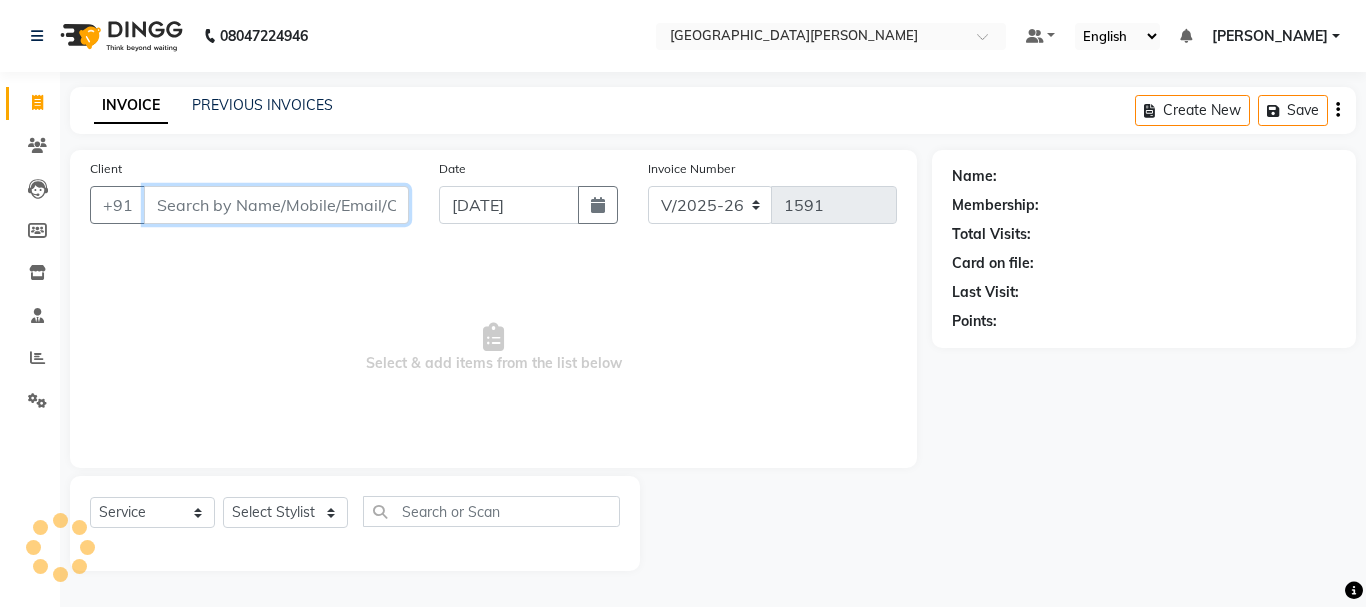 click on "Client" at bounding box center [276, 205] 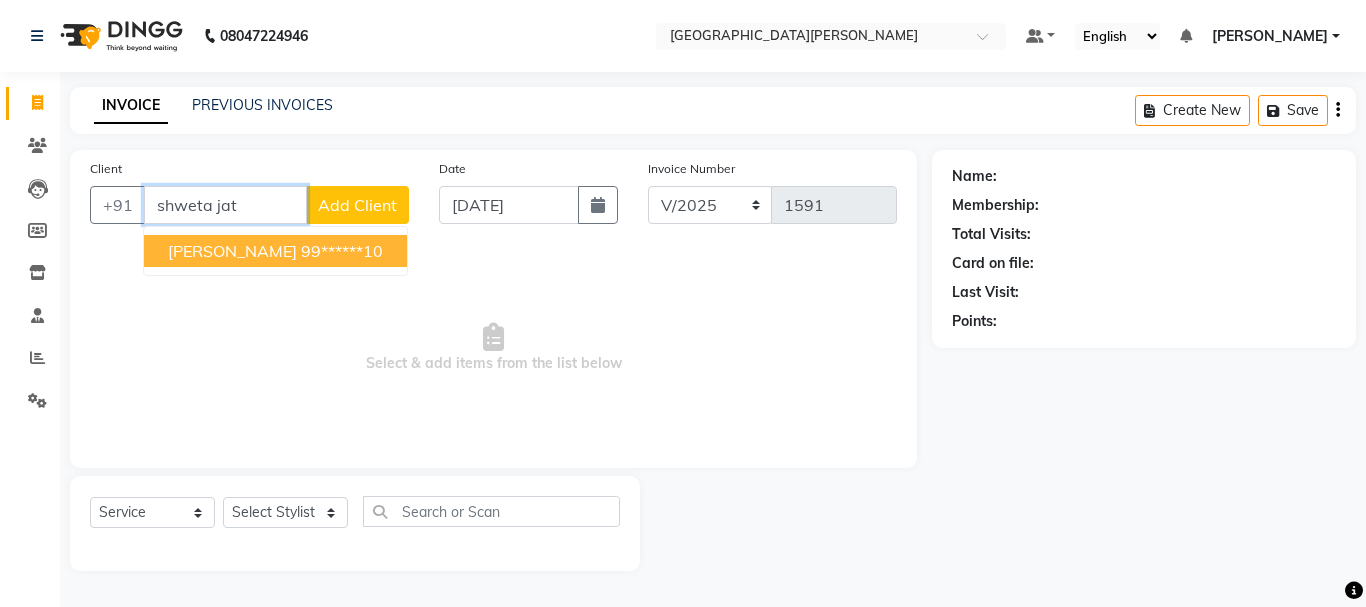 click on "[PERSON_NAME]" at bounding box center (232, 251) 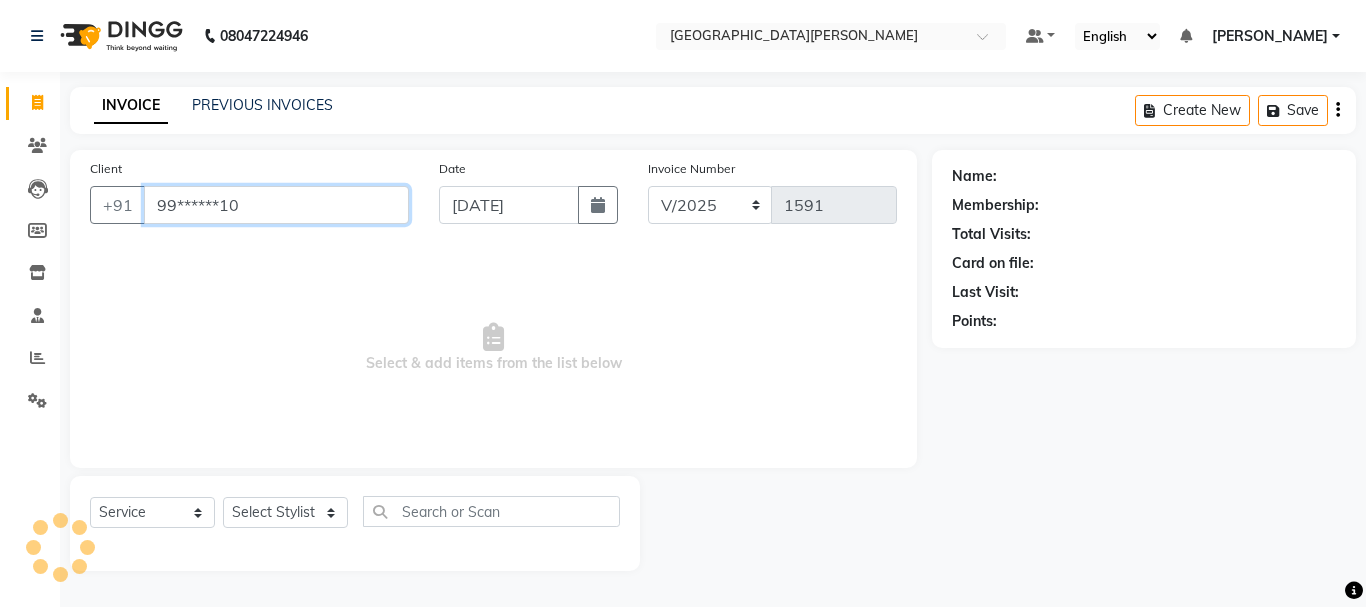 type on "99******10" 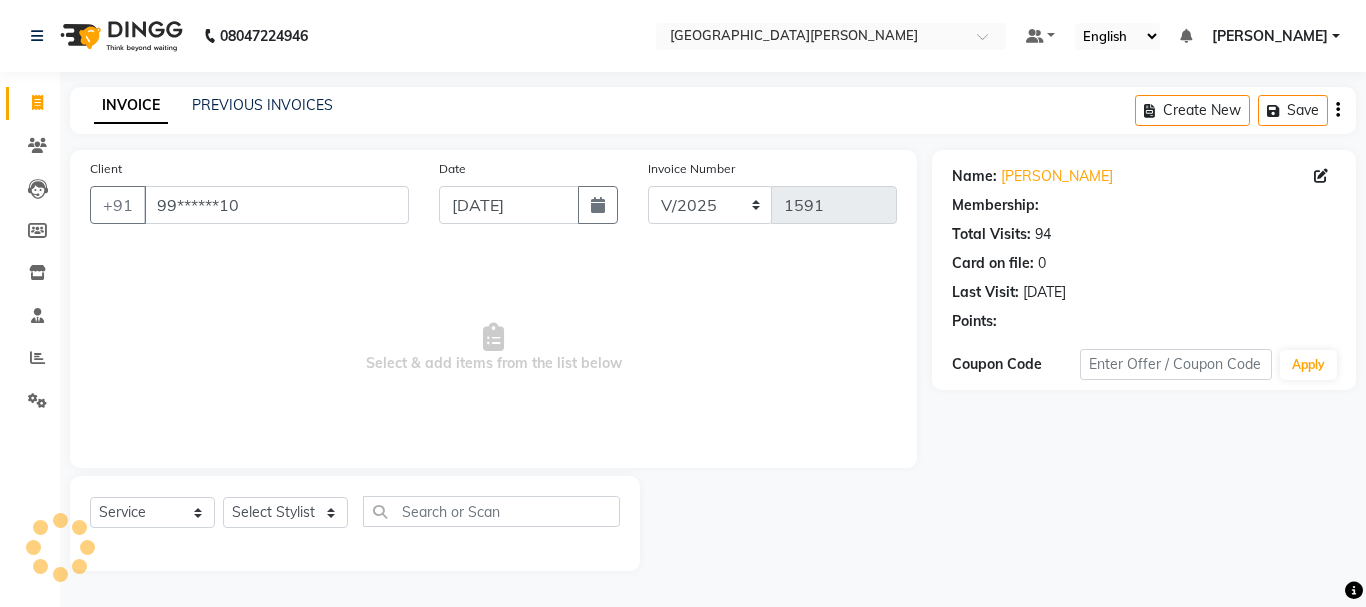 select on "1: Object" 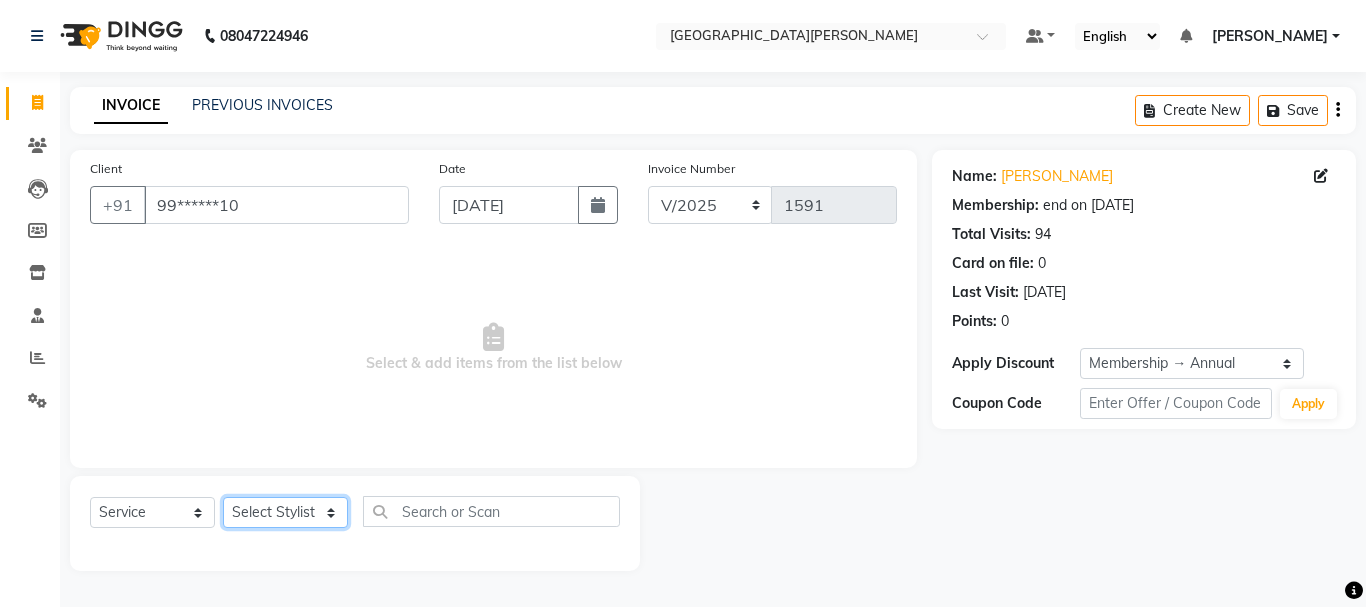 click on "Select Stylist [PERSON_NAME] [PERSON_NAME] [PERSON_NAME] [PERSON_NAME] [PERSON_NAME] more [PERSON_NAME] [PERSON_NAME] [PERSON_NAME] [PERSON_NAME] [PERSON_NAME]  [PERSON_NAME] [PERSON_NAME] [PERSON_NAME]" 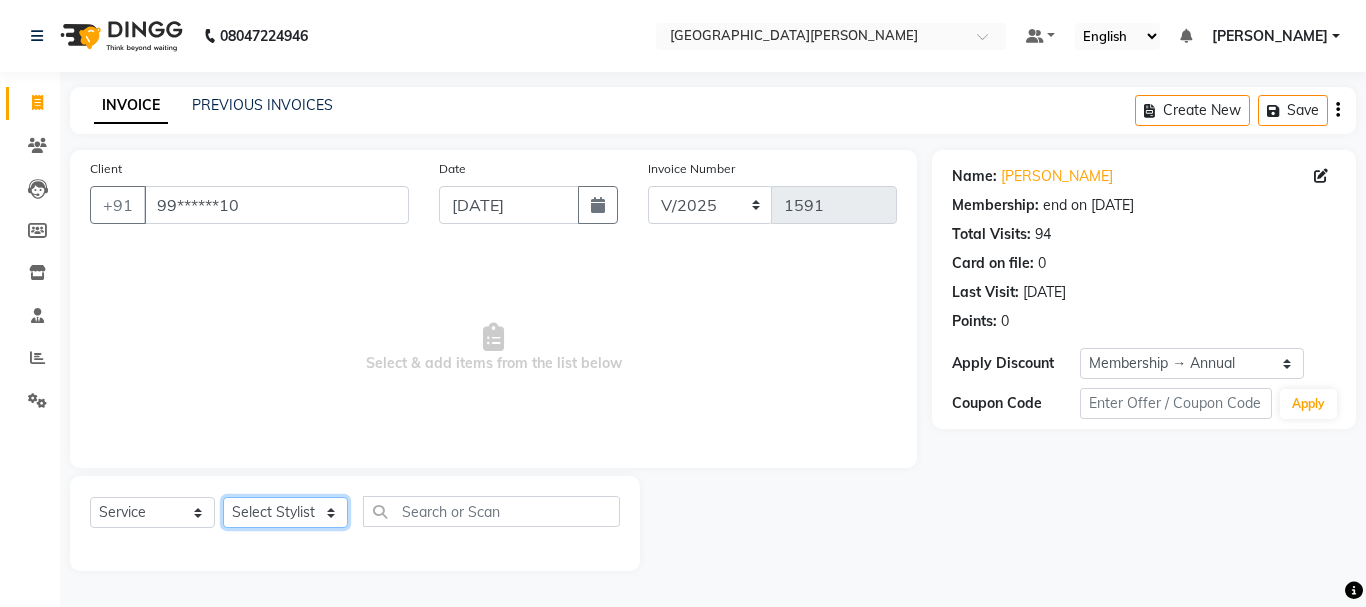 select on "30889" 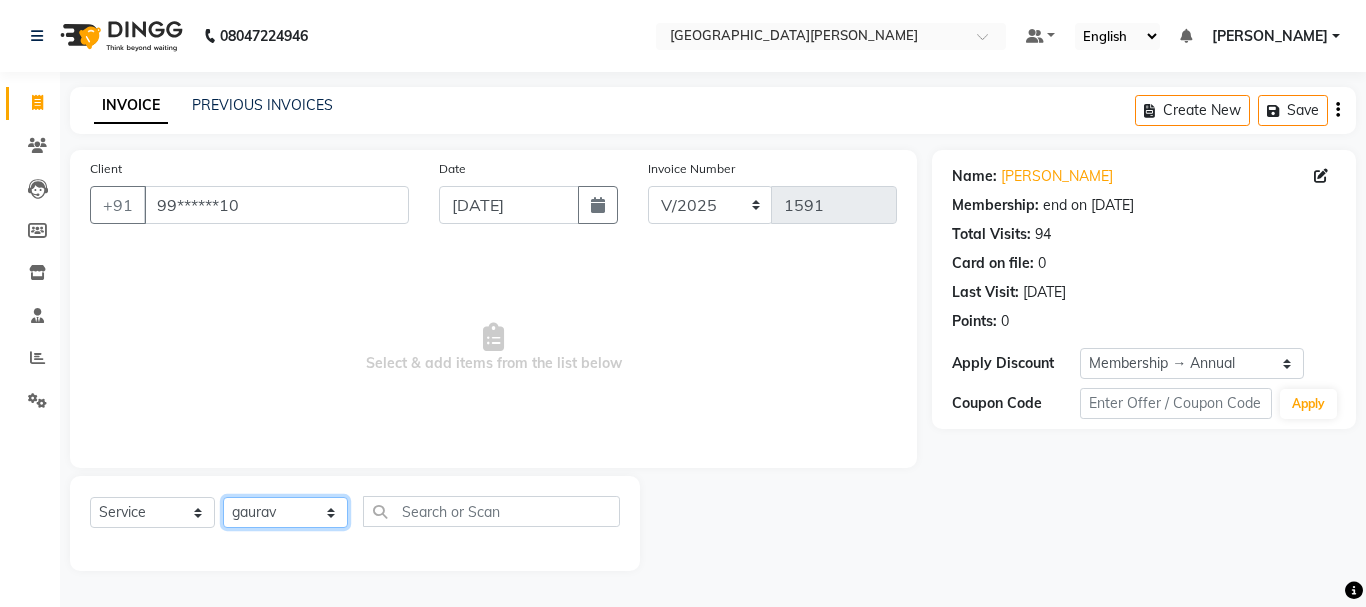 click on "Select Stylist [PERSON_NAME] [PERSON_NAME] [PERSON_NAME] [PERSON_NAME] [PERSON_NAME] more [PERSON_NAME] [PERSON_NAME] [PERSON_NAME] [PERSON_NAME] [PERSON_NAME]  [PERSON_NAME] [PERSON_NAME] [PERSON_NAME]" 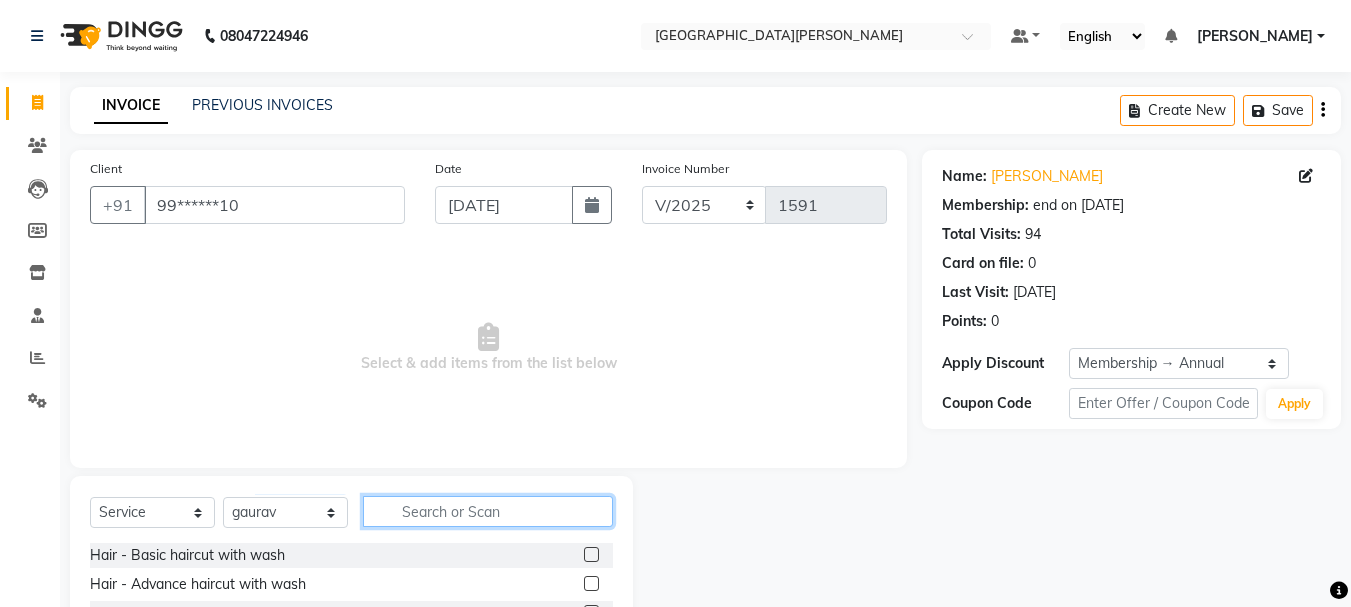 click 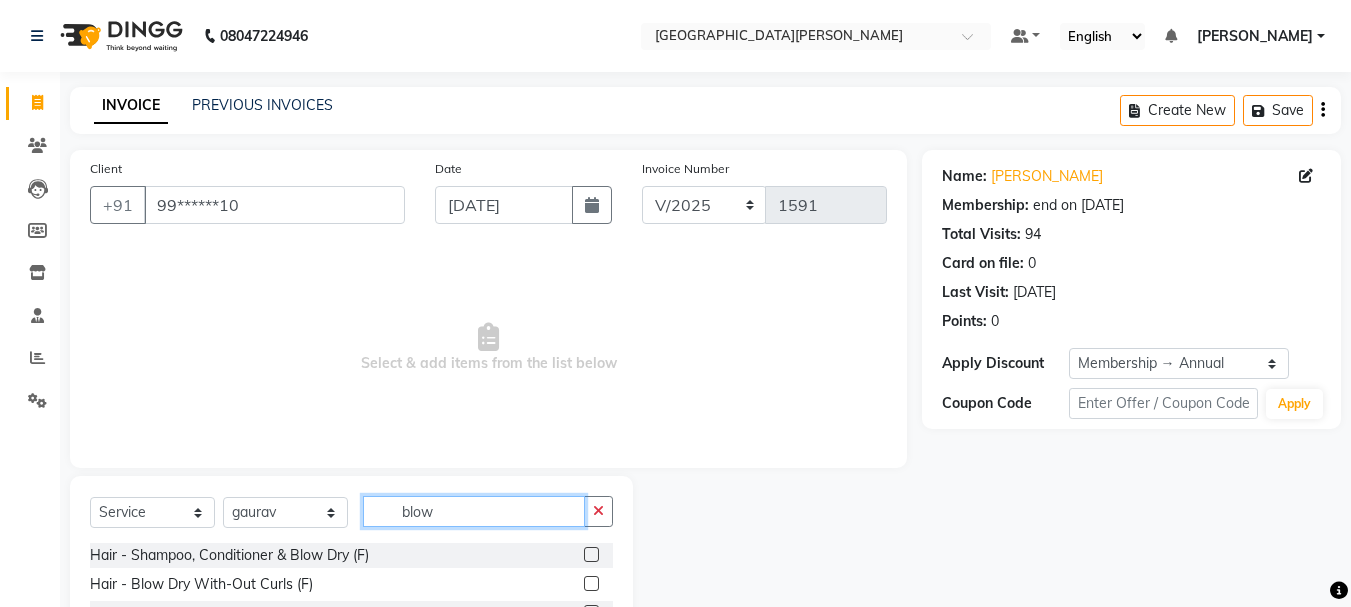 type on "blow" 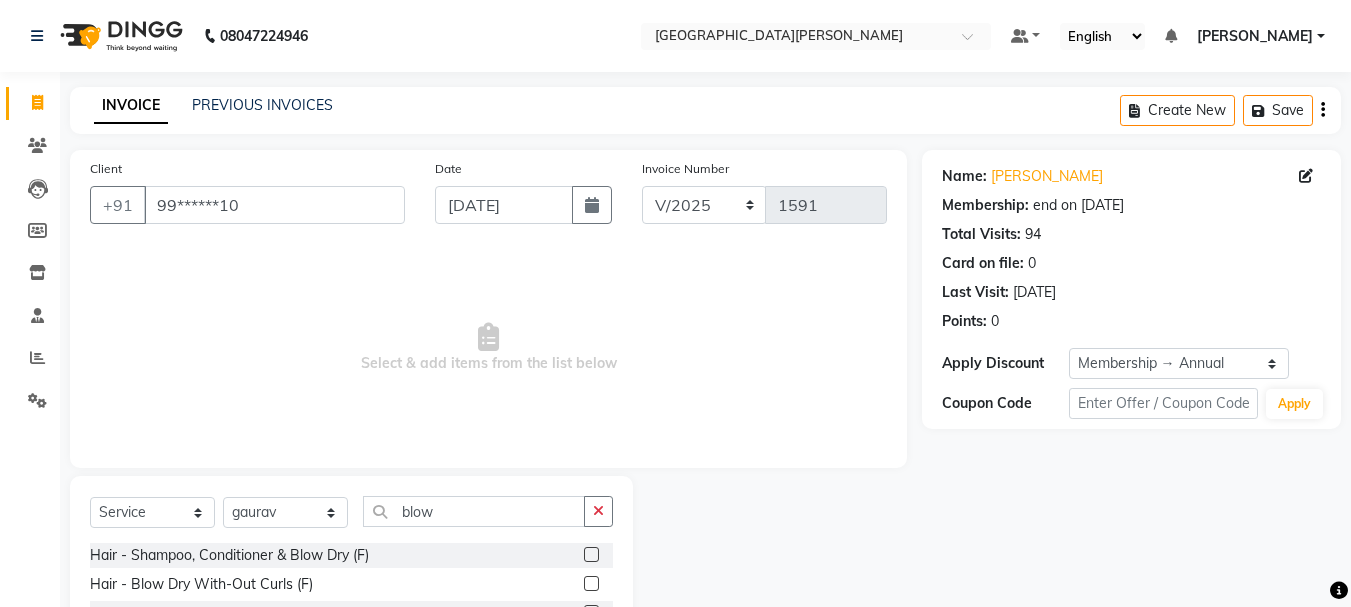 click 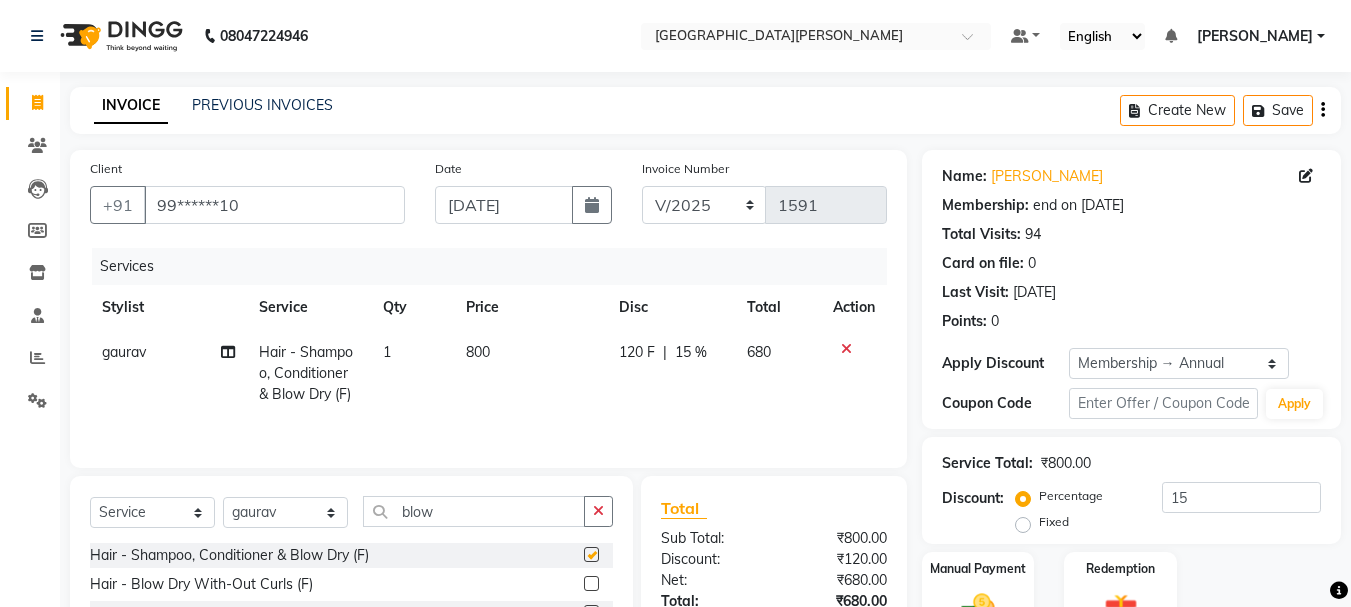 checkbox on "false" 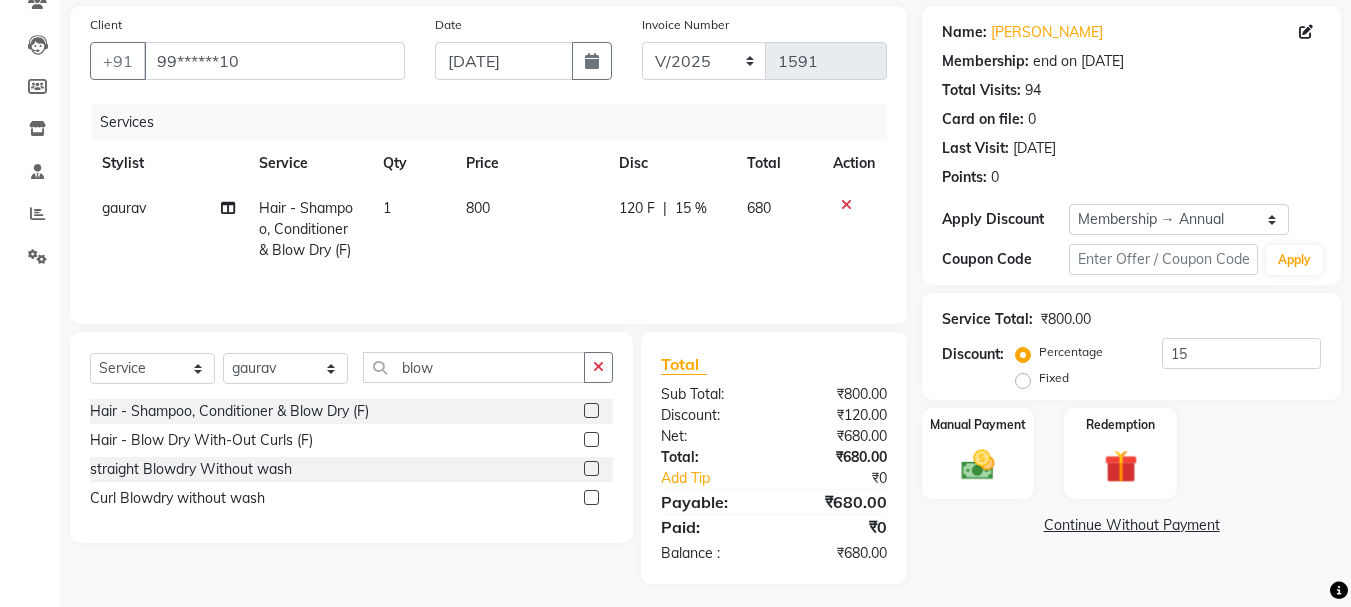scroll, scrollTop: 151, scrollLeft: 0, axis: vertical 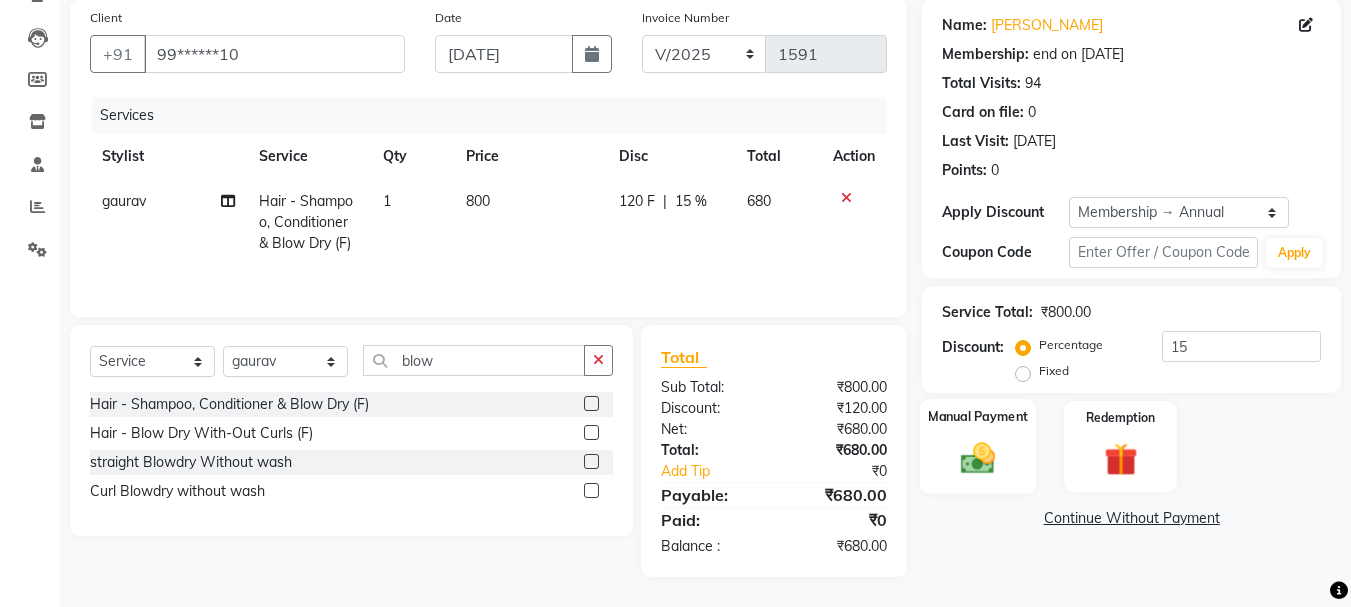 click on "Manual Payment" 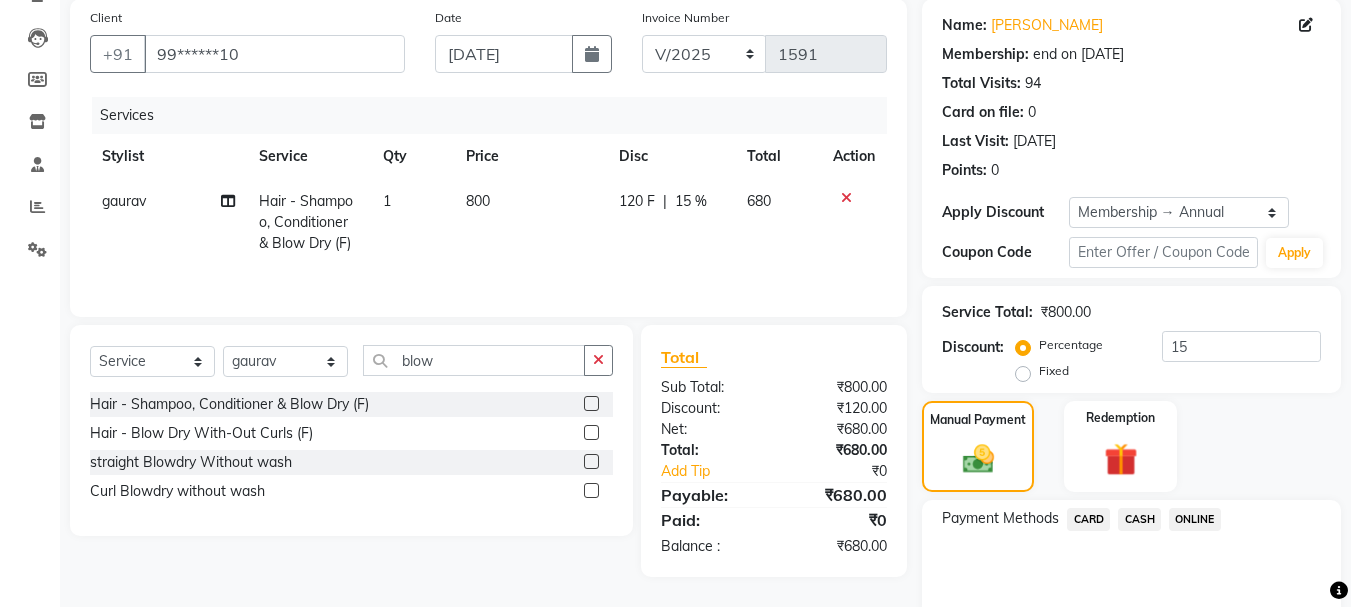 click on "ONLINE" 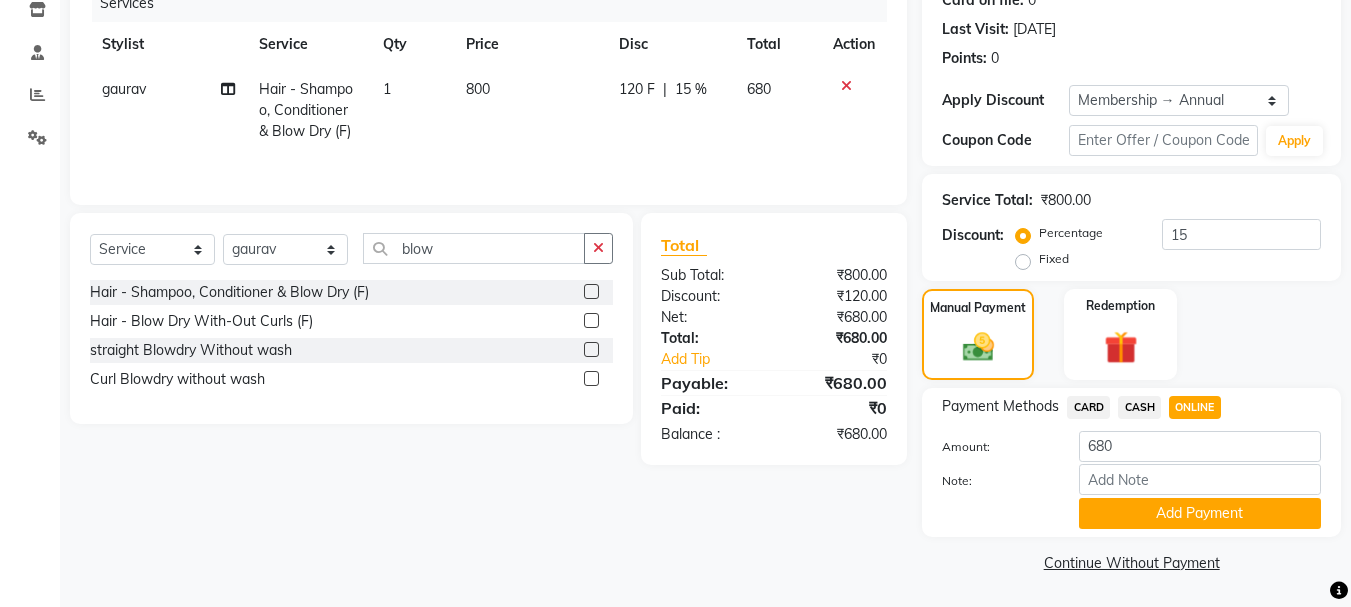 scroll, scrollTop: 264, scrollLeft: 0, axis: vertical 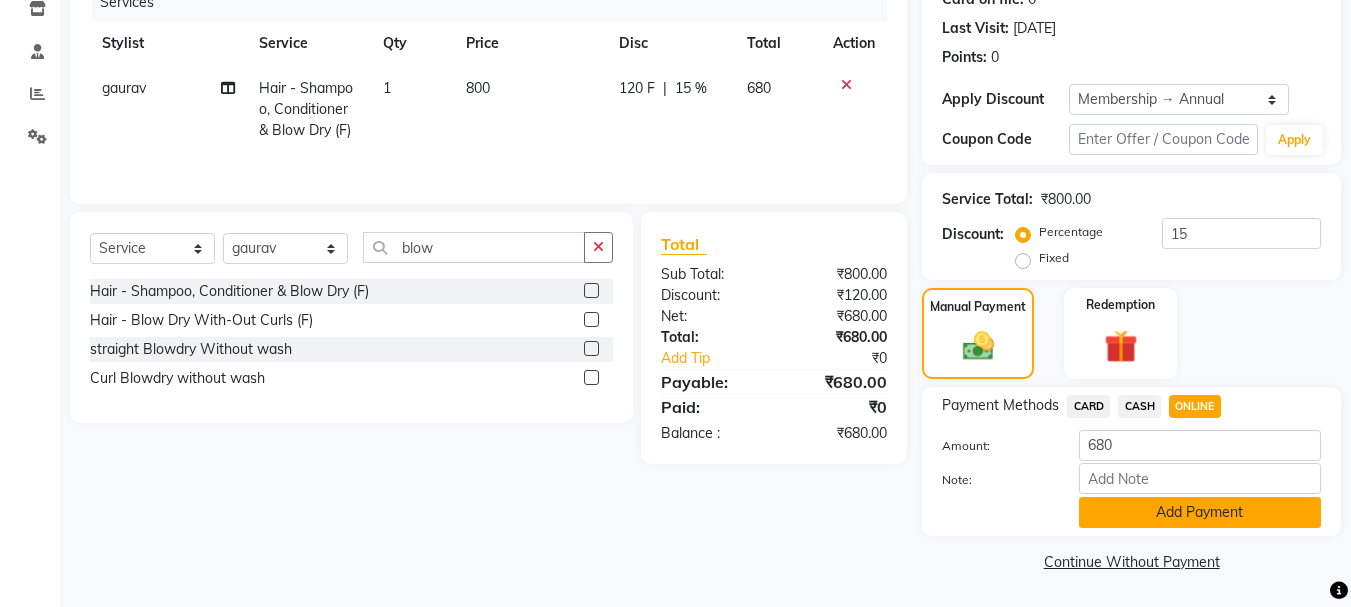 click on "Add Payment" 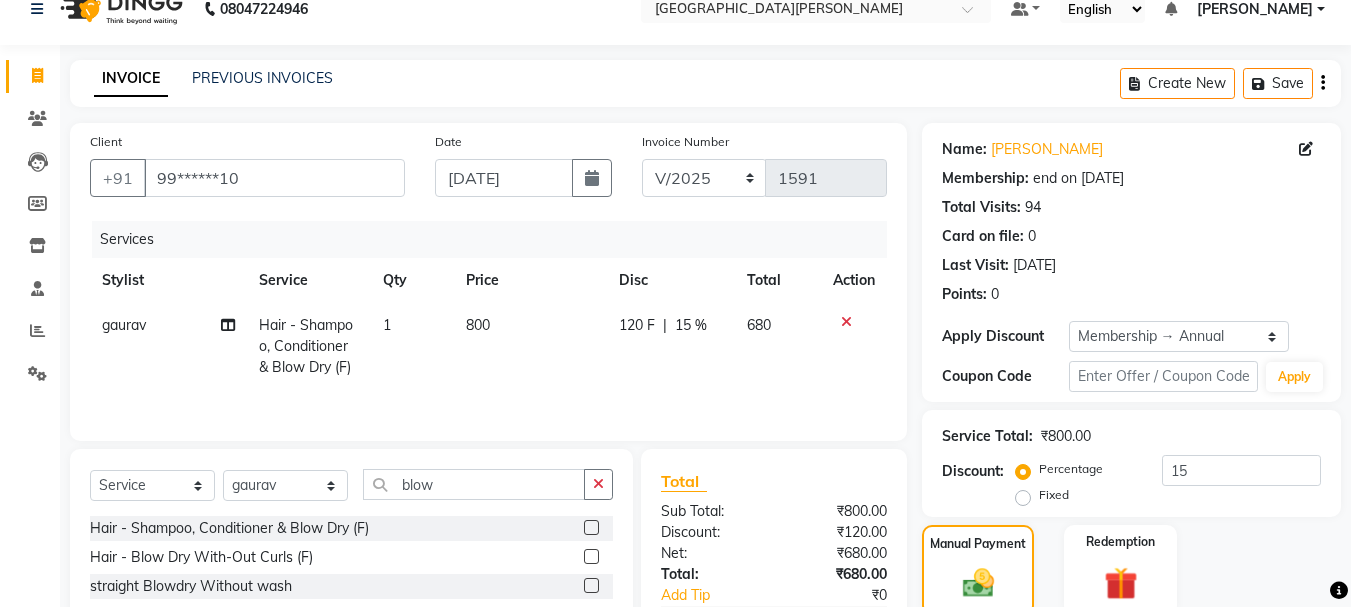 scroll, scrollTop: 348, scrollLeft: 0, axis: vertical 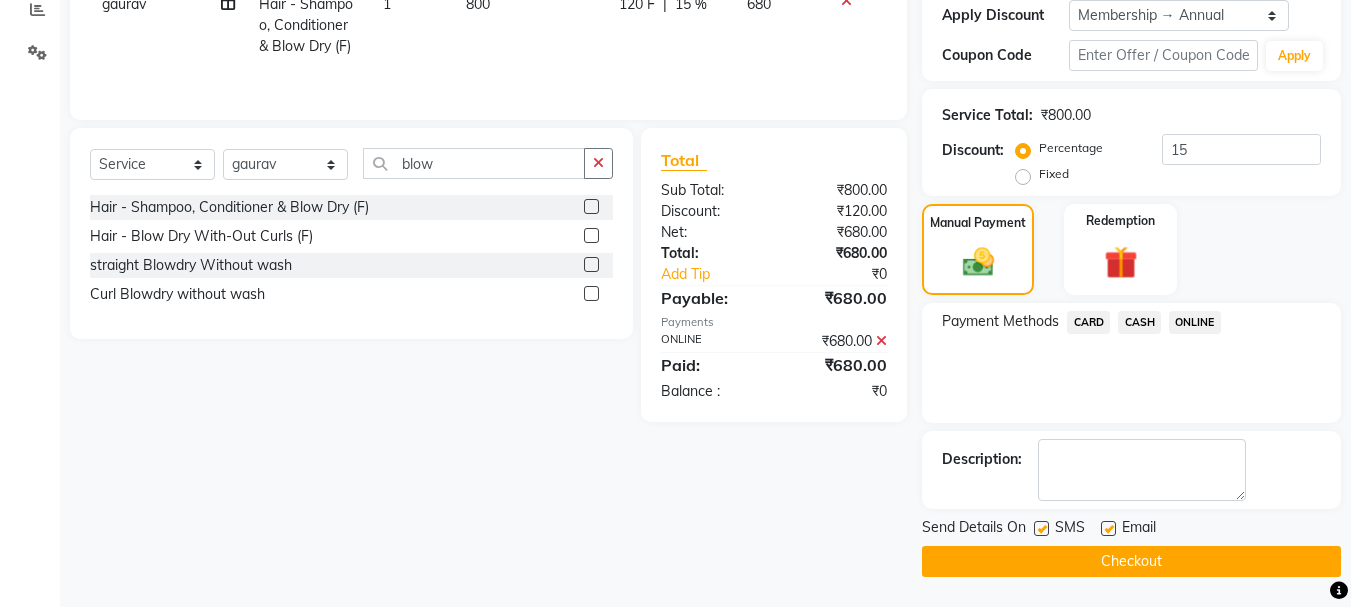 click on "Checkout" 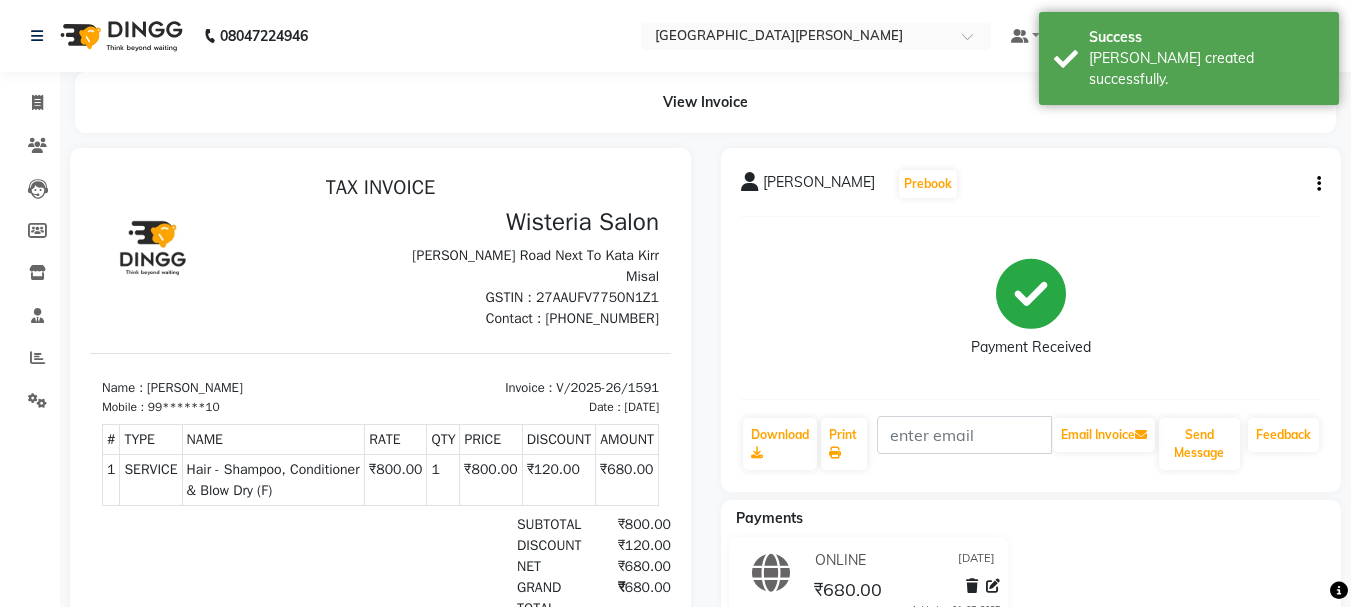 scroll, scrollTop: 0, scrollLeft: 0, axis: both 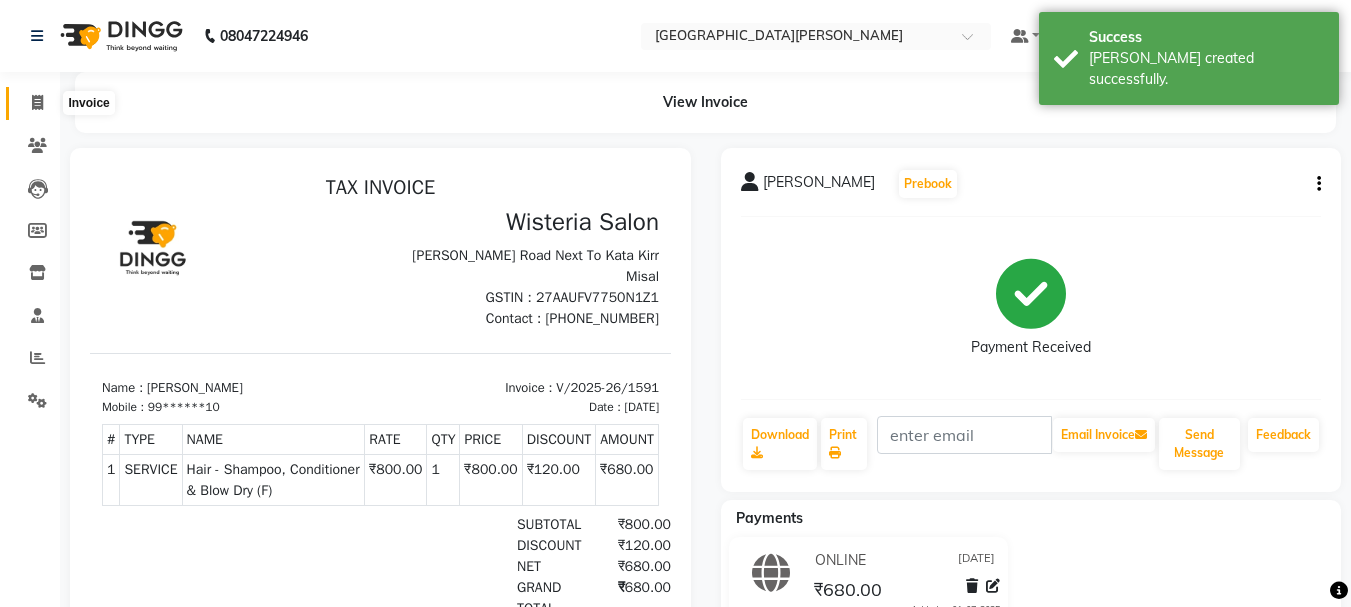 click 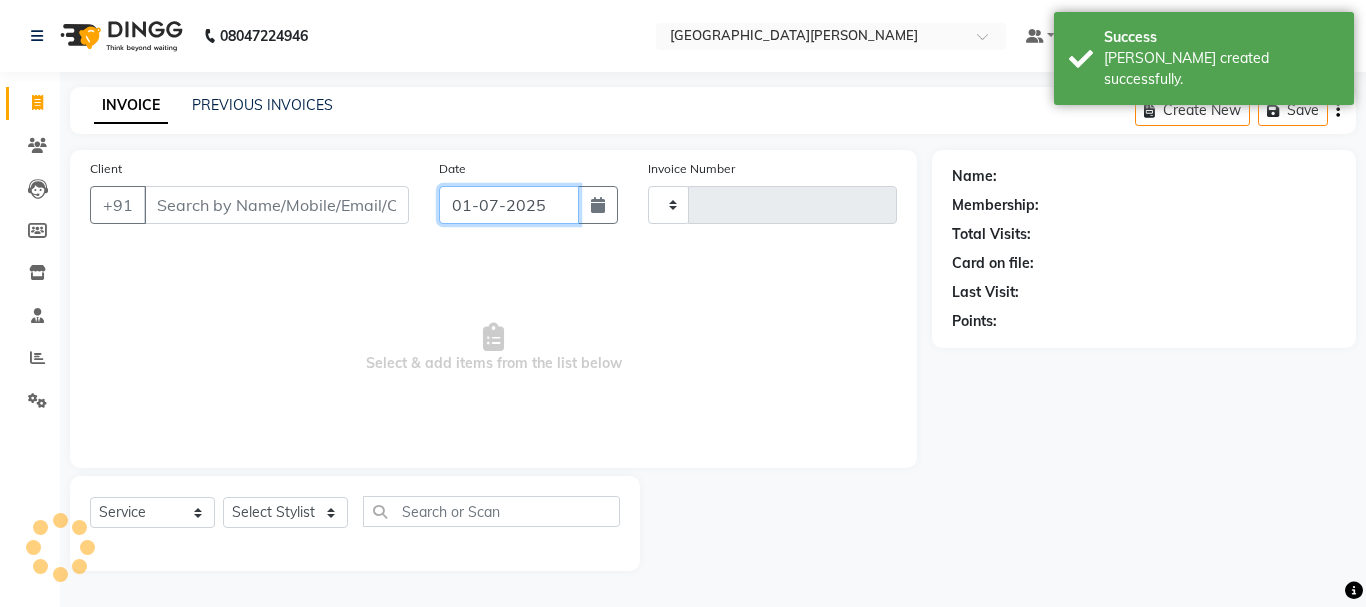 click on "01-07-2025" 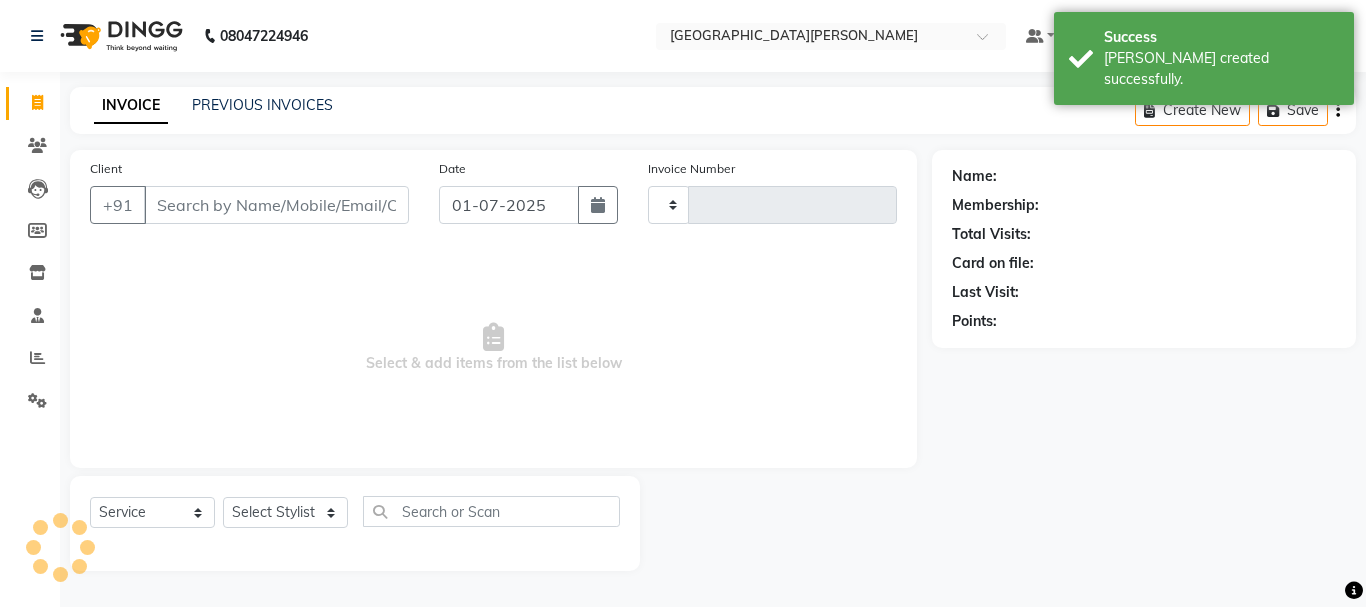 select on "7" 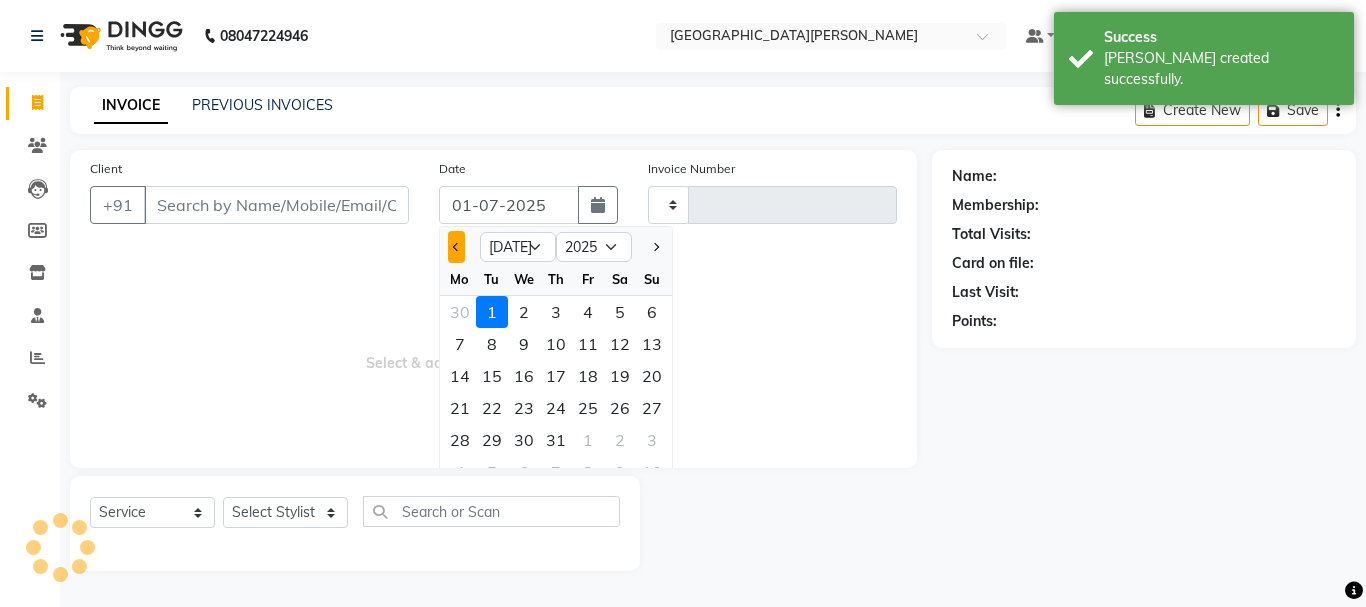 click 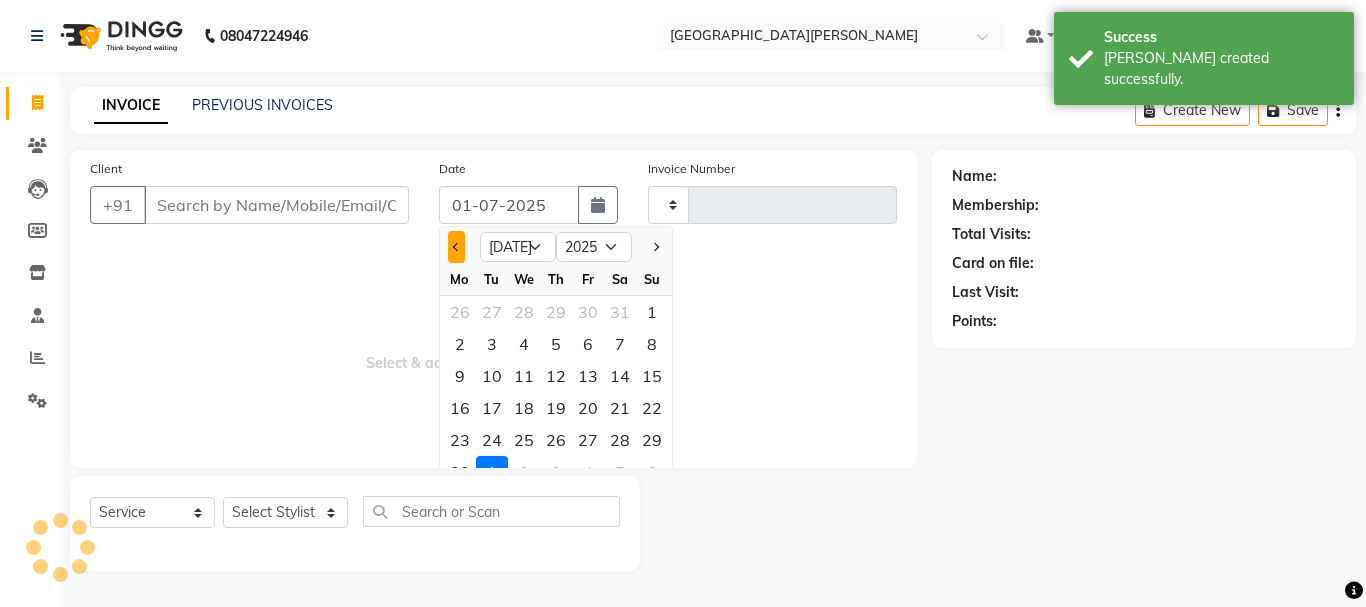 select on "6" 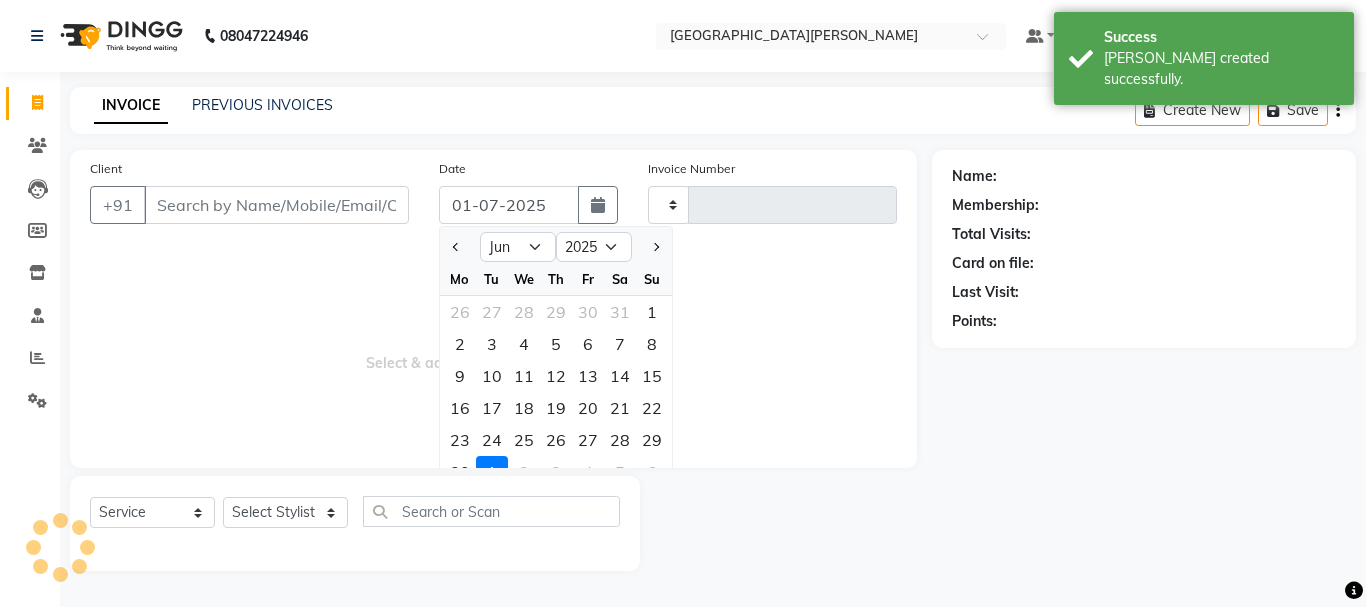 type on "1592" 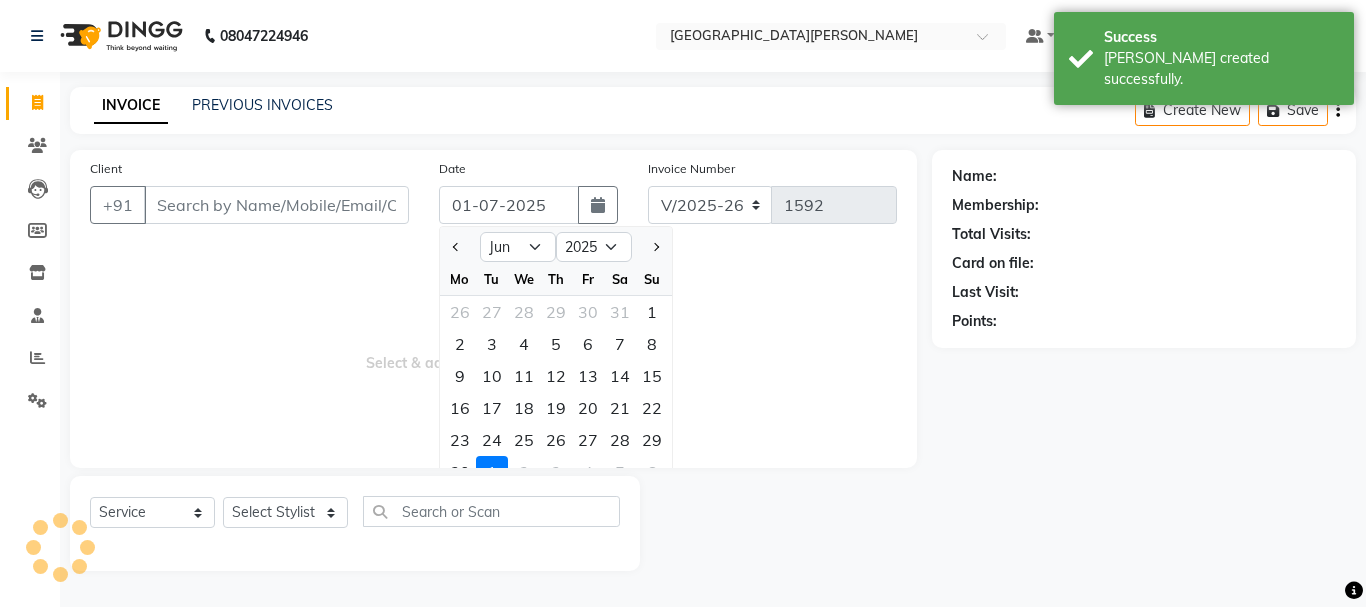 click on "Client +91 Date [DATE] Jan Feb Mar Apr May Jun [DATE] Aug Sep Oct Nov [DATE] 2016 2017 2018 2019 2020 2021 2022 2023 2024 2025 2026 2027 2028 2029 2030 2031 2032 2033 2034 2035 Mo Tu We Th Fr Sa Su 26 27 28 29 30 31 1 2 3 4 5 6 7 8 9 10 11 12 13 14 15 16 17 18 19 20 21 22 23 24 25 26 27 28 29 30 1 2 3 4 5 6 Invoice Number V/2025 V/[PHONE_NUMBER]  Select & add items from the list below  Select  Service  Product  Membership  Package Voucher Prepaid Gift Card  Select Stylist" 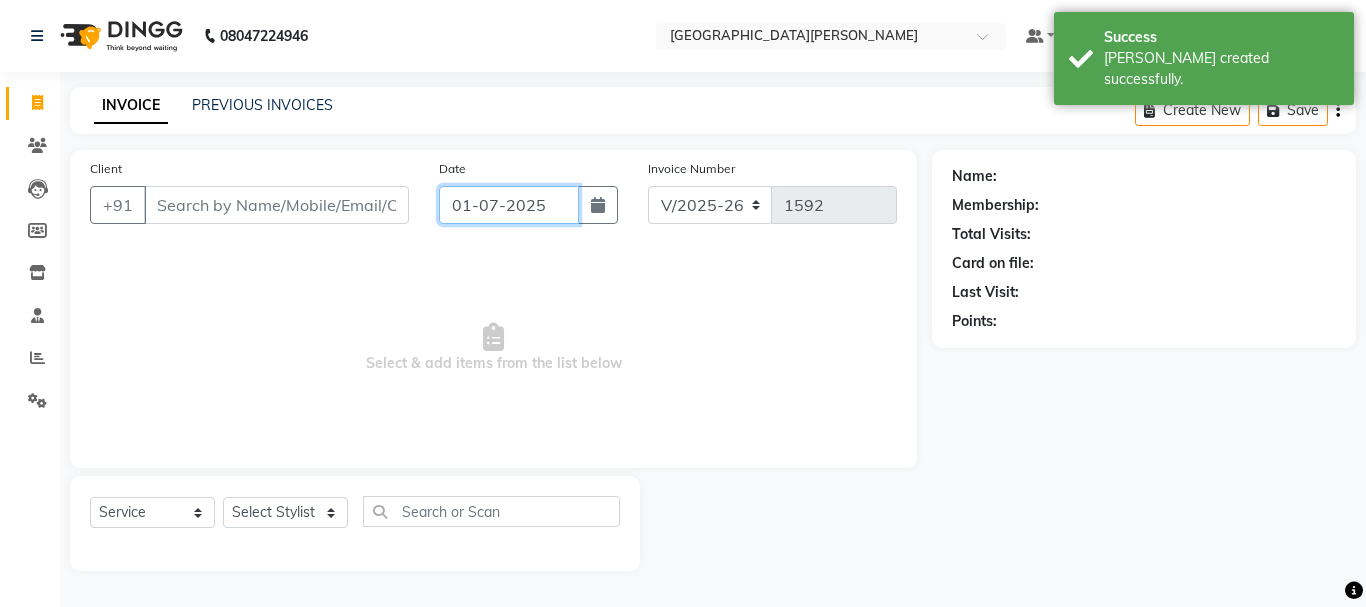 click on "01-07-2025" 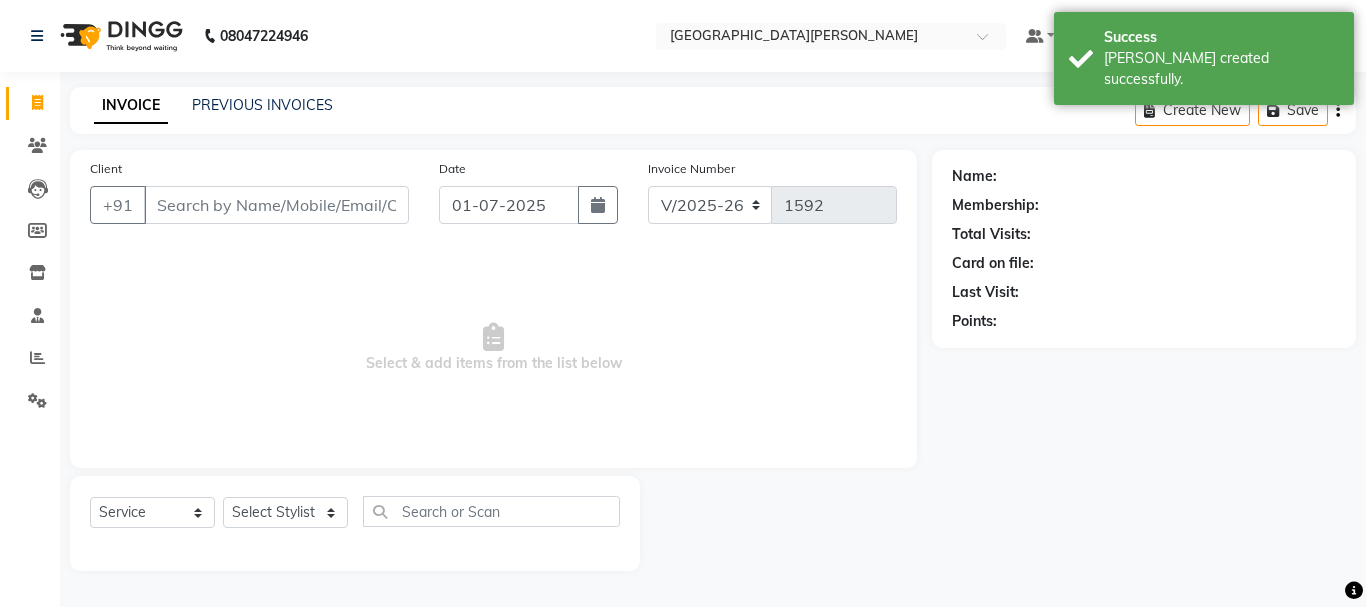 select on "7" 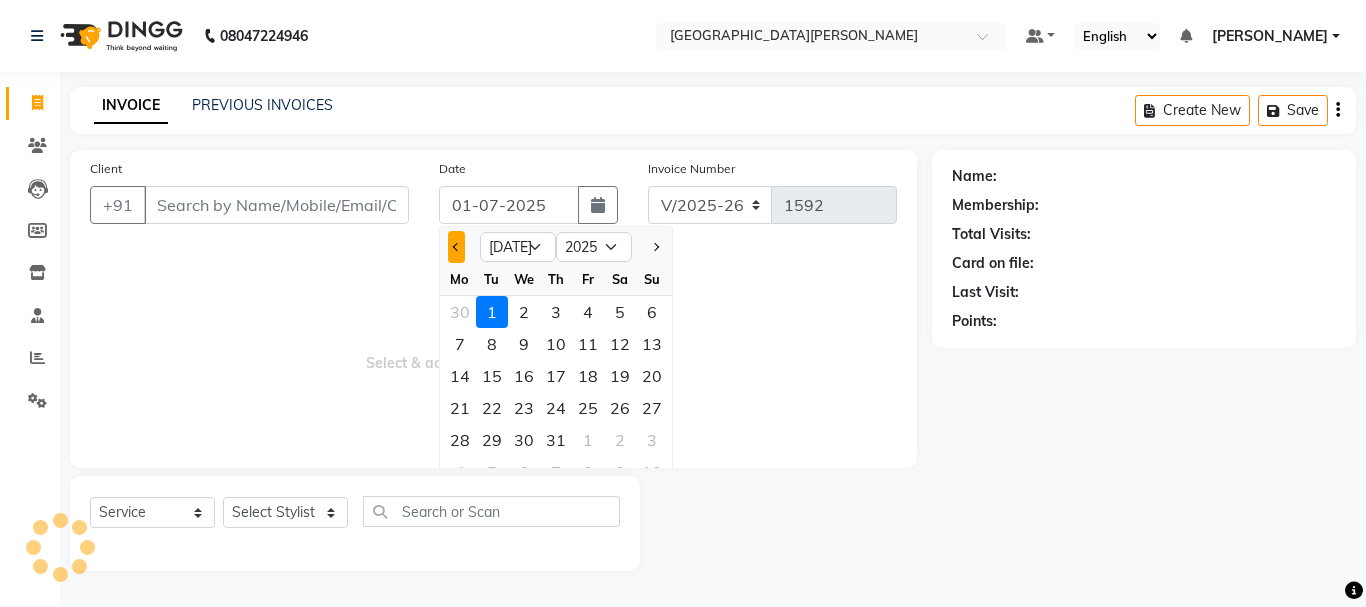 click 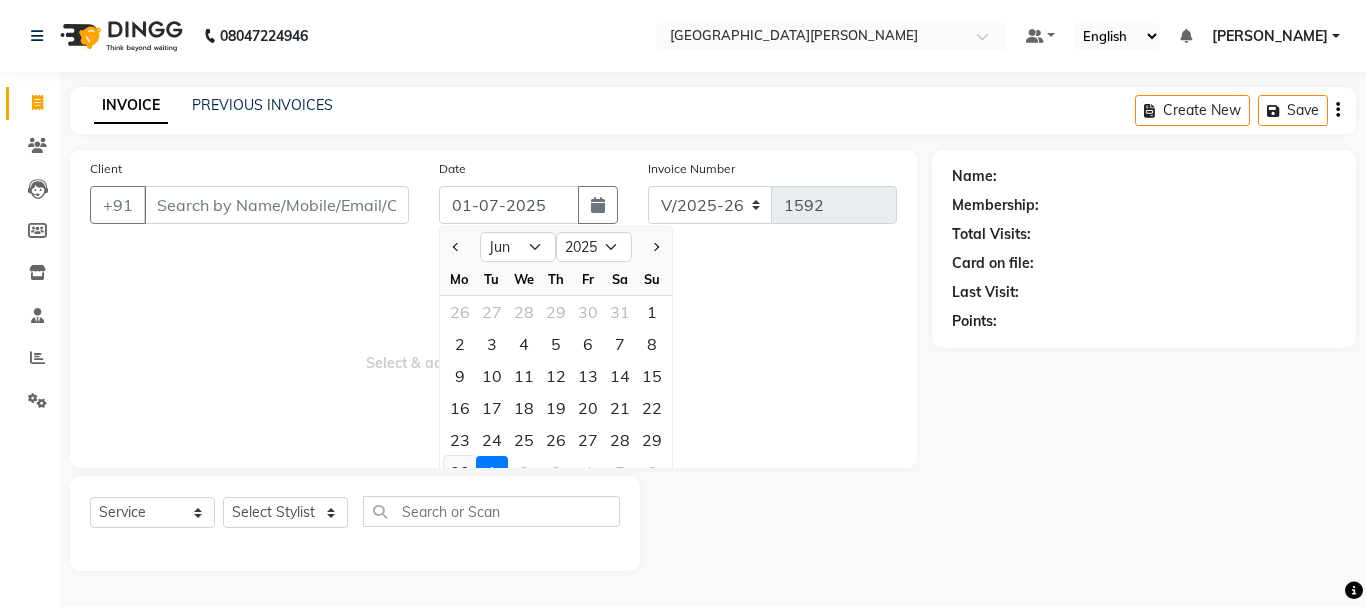click on "30" 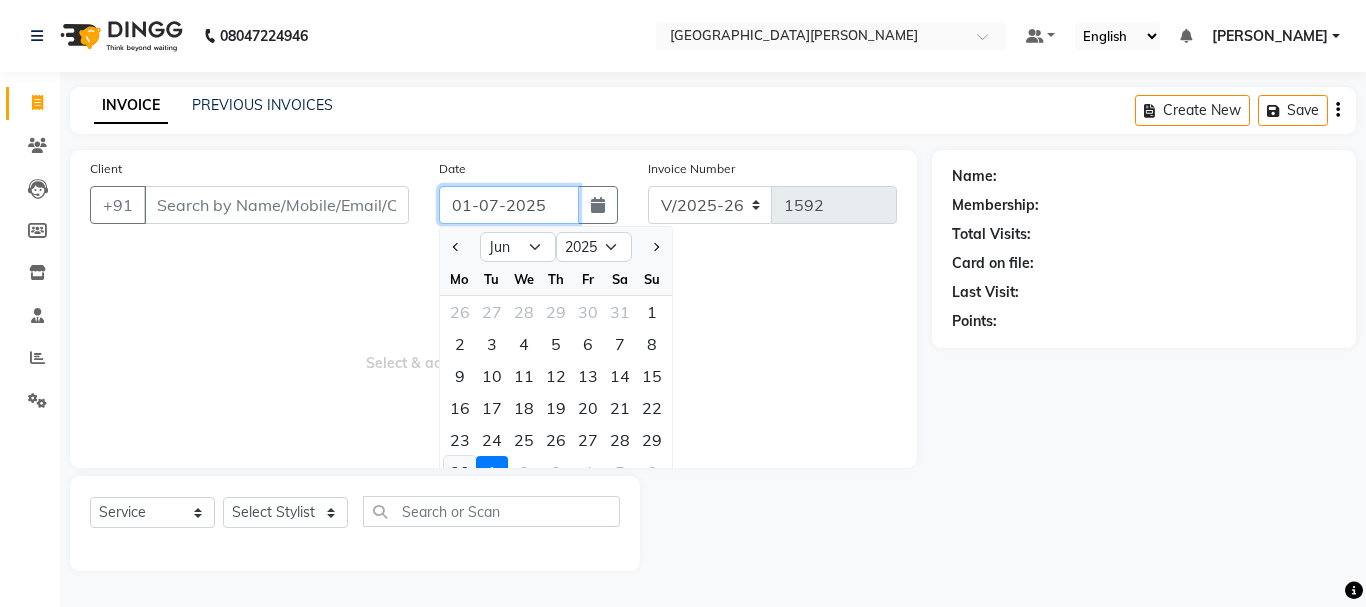 type on "[DATE]" 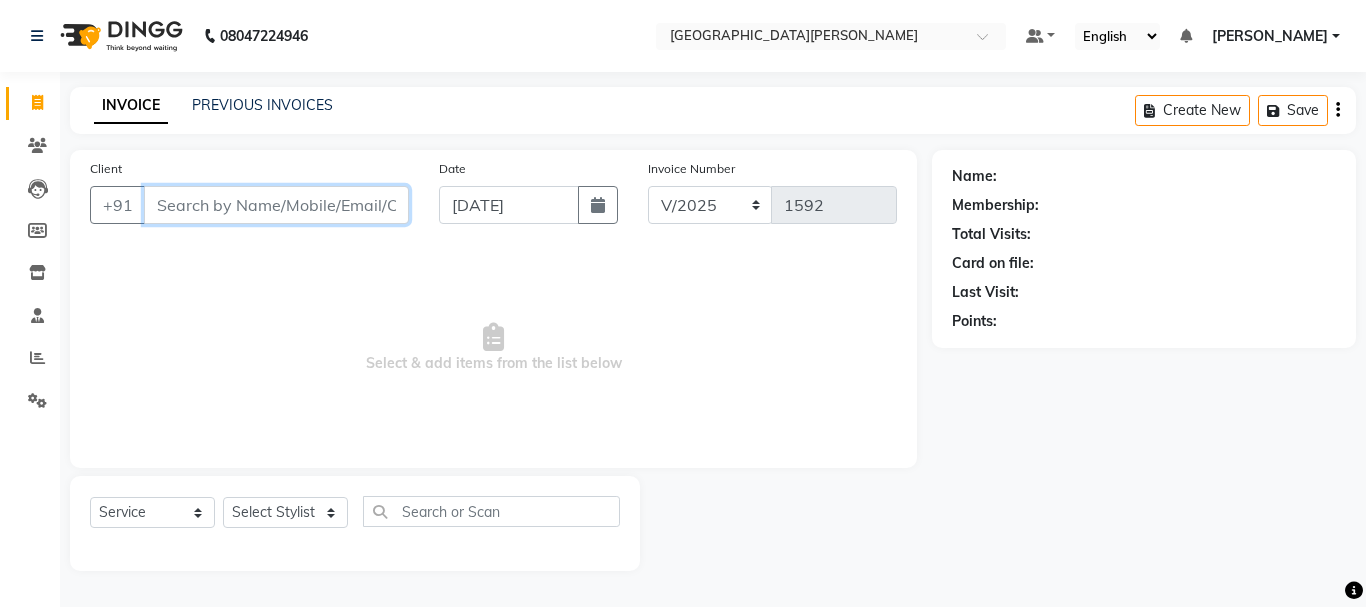 click on "Client" at bounding box center (276, 205) 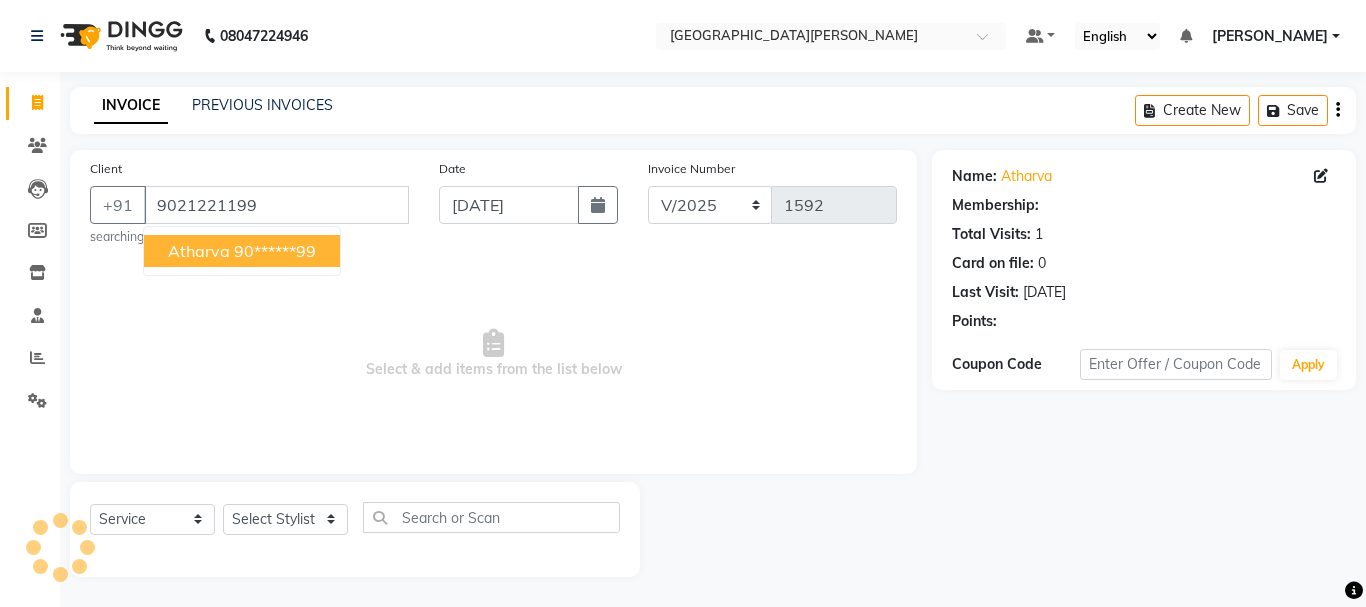 click on "90******99" at bounding box center (275, 251) 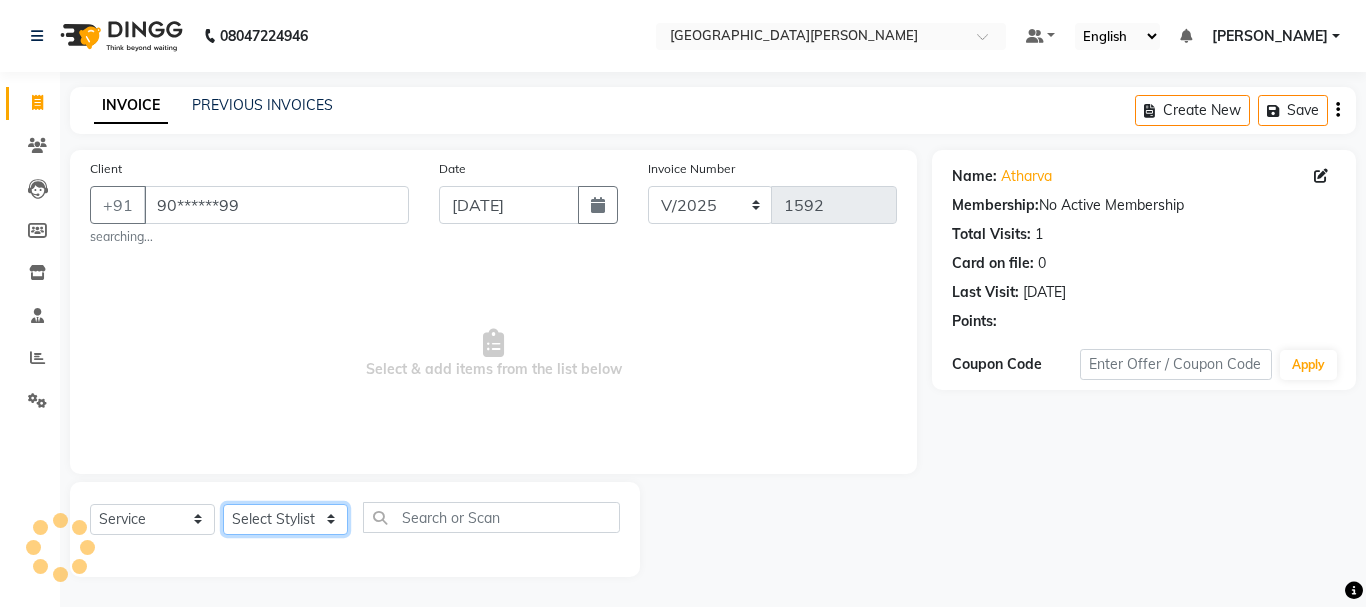 click on "Select Stylist [PERSON_NAME] [PERSON_NAME] [PERSON_NAME] [PERSON_NAME] [PERSON_NAME] more [PERSON_NAME] [PERSON_NAME] [PERSON_NAME] [PERSON_NAME] [PERSON_NAME]  [PERSON_NAME] [PERSON_NAME] [PERSON_NAME]" 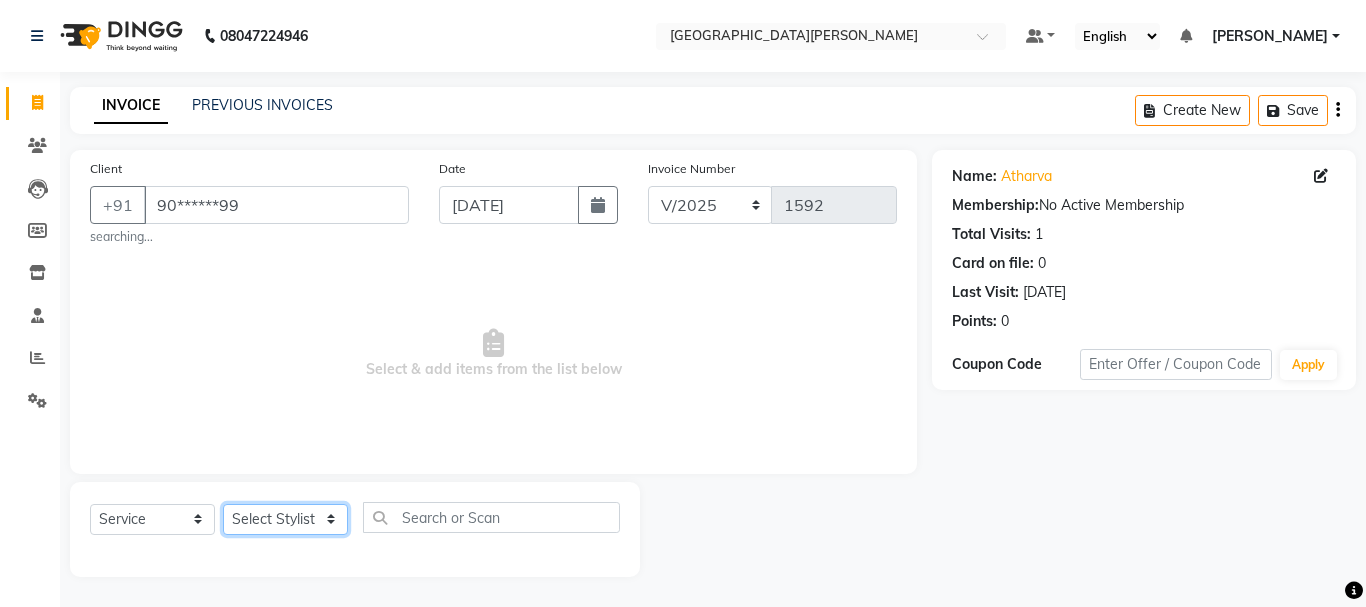 select on "76881" 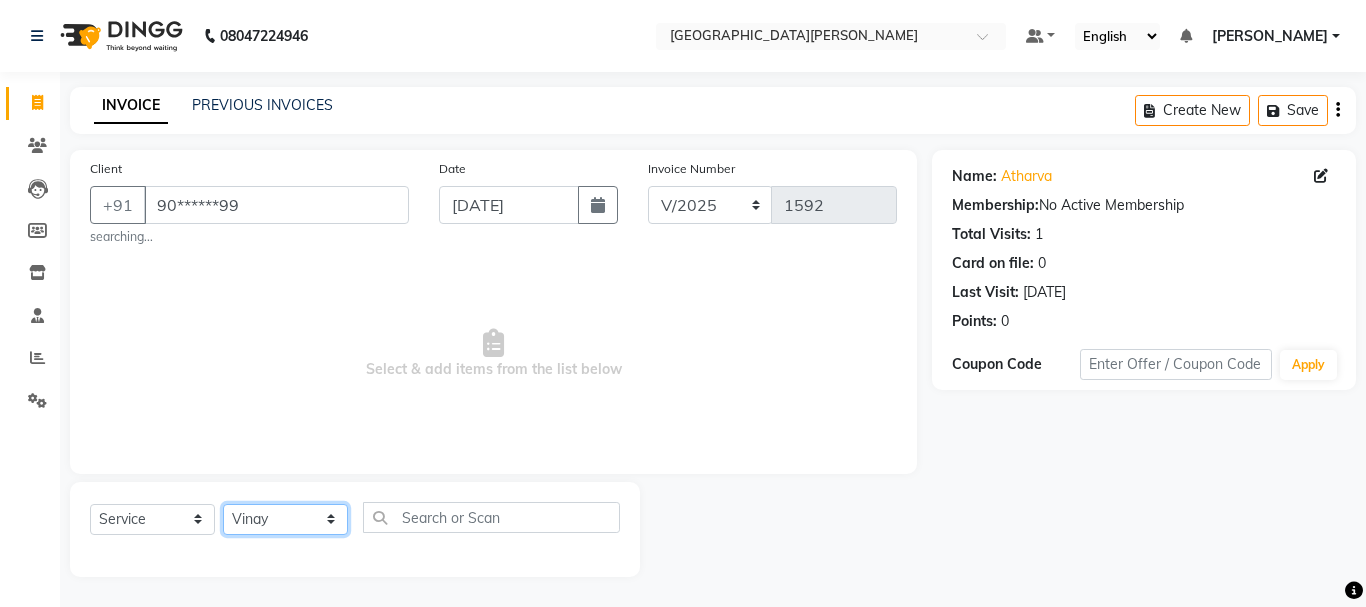 click on "Select Stylist [PERSON_NAME] [PERSON_NAME] [PERSON_NAME] [PERSON_NAME] [PERSON_NAME] more [PERSON_NAME] [PERSON_NAME] [PERSON_NAME] [PERSON_NAME] [PERSON_NAME]  [PERSON_NAME] [PERSON_NAME] [PERSON_NAME]" 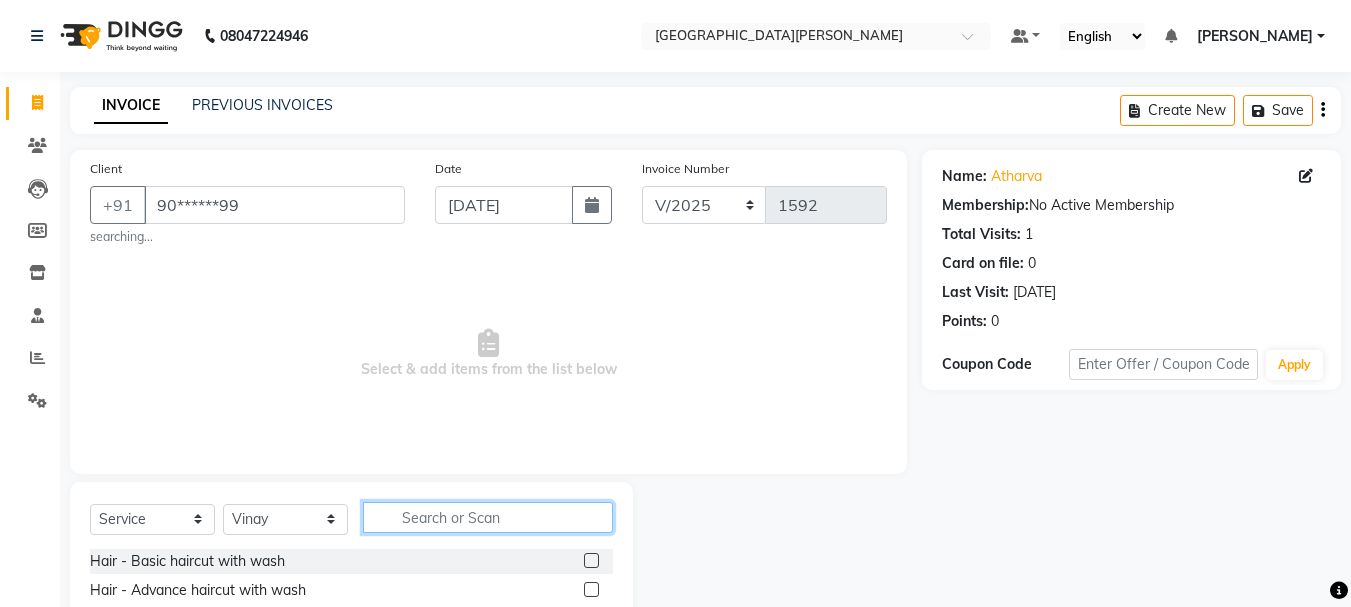 click 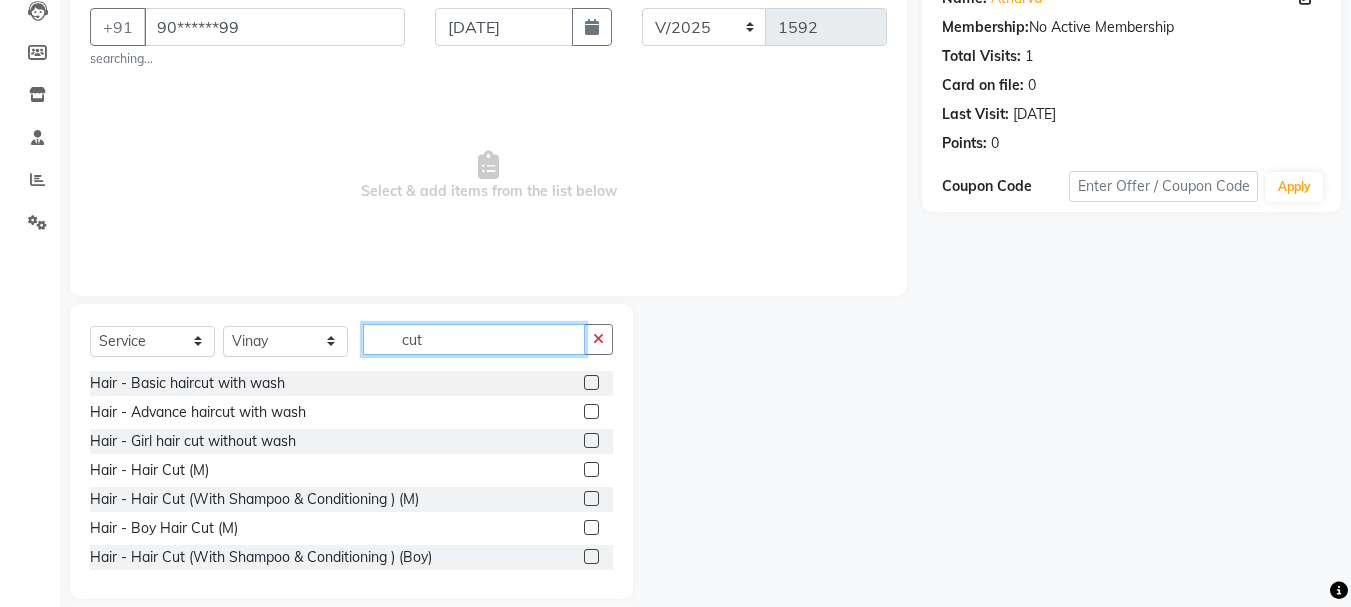 scroll, scrollTop: 194, scrollLeft: 0, axis: vertical 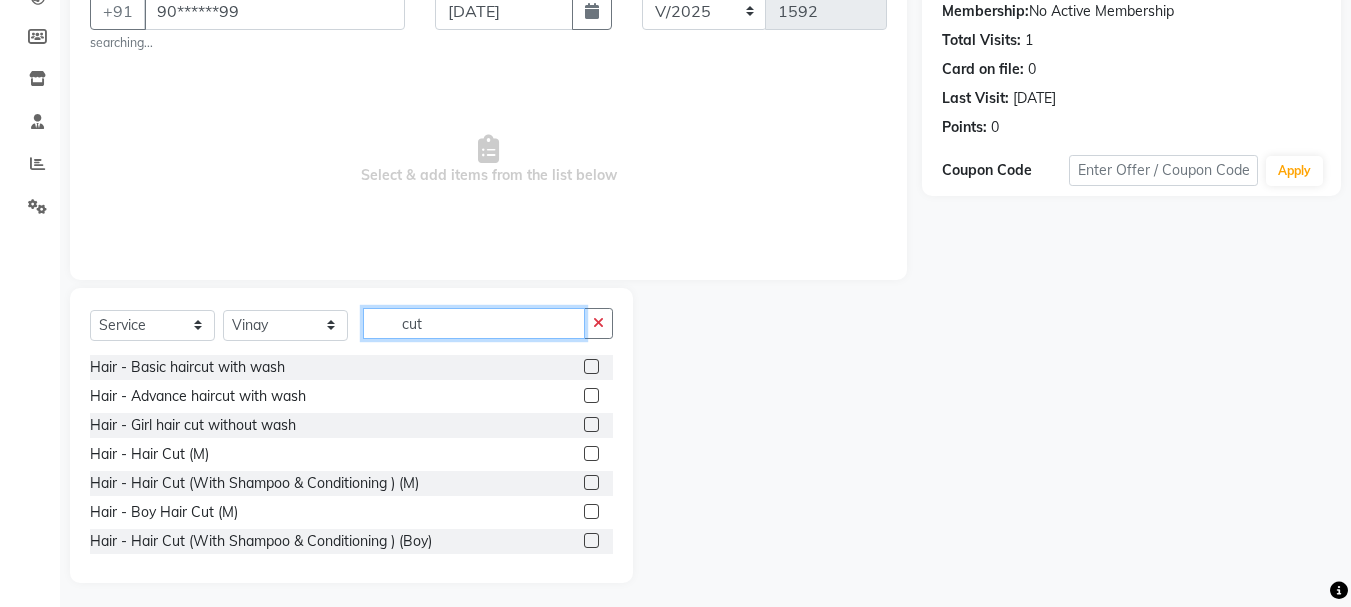 type on "cut" 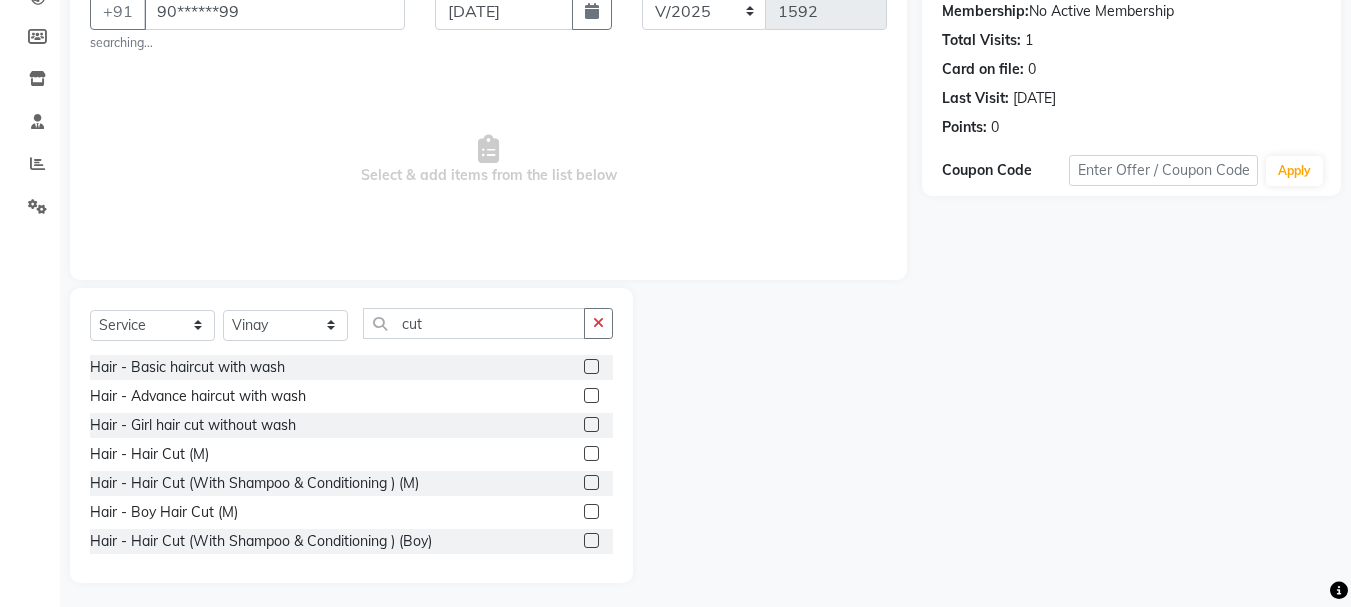 click 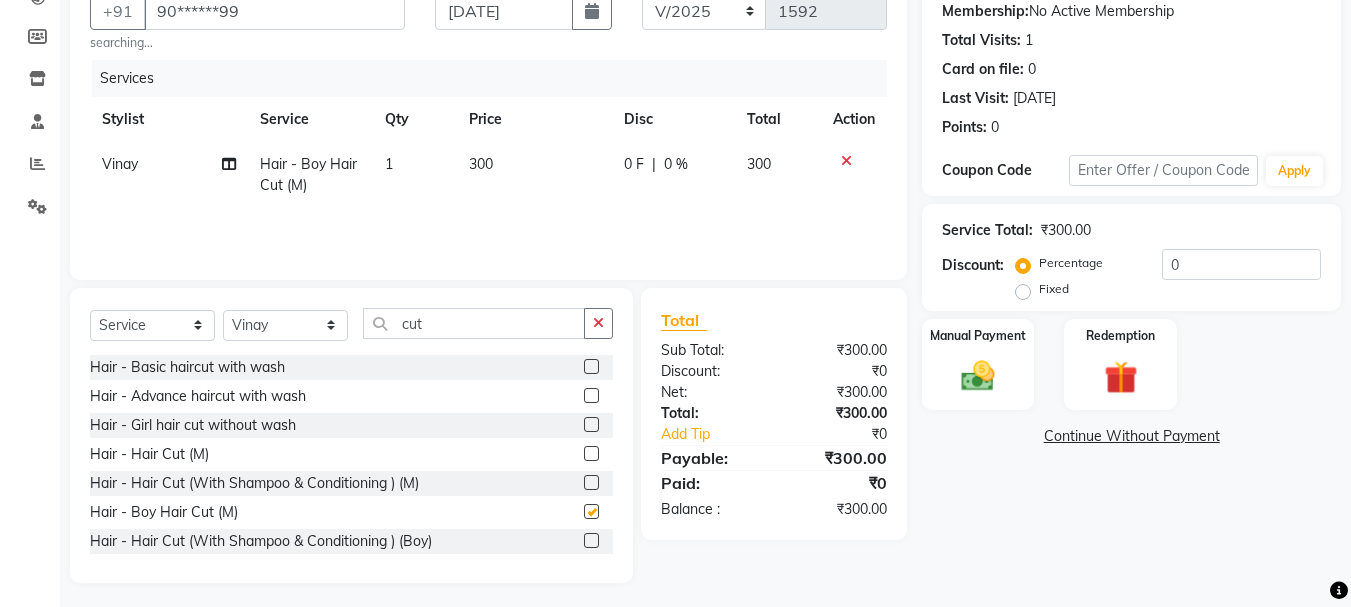 checkbox on "false" 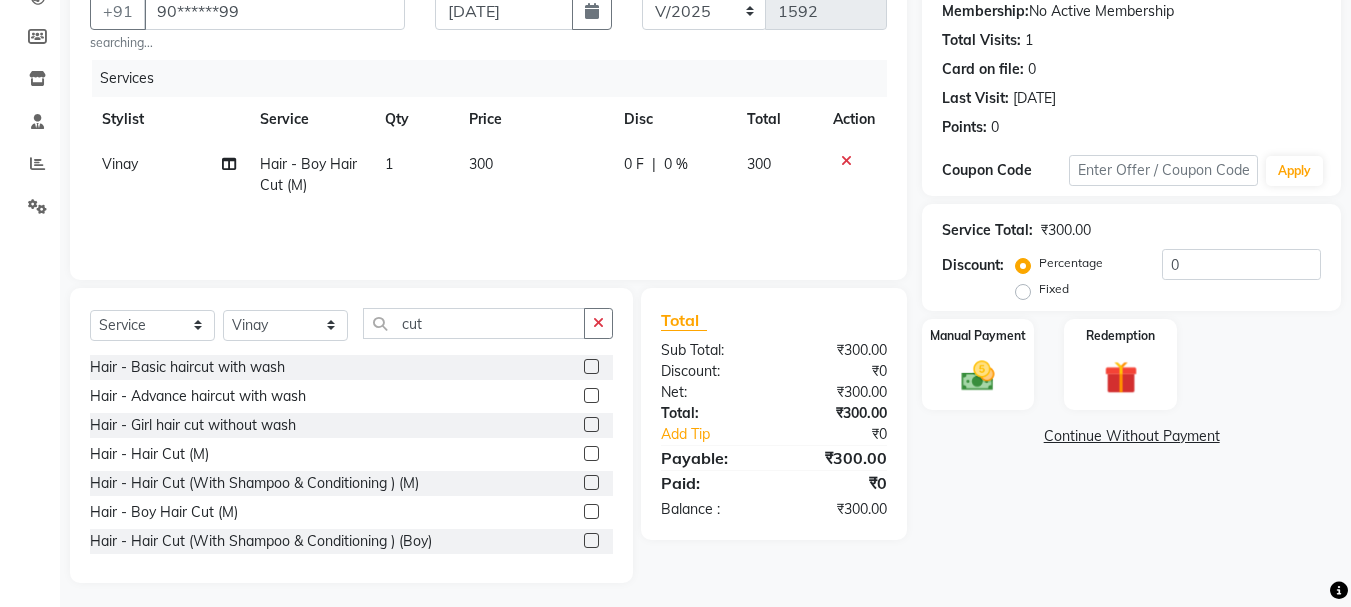 click 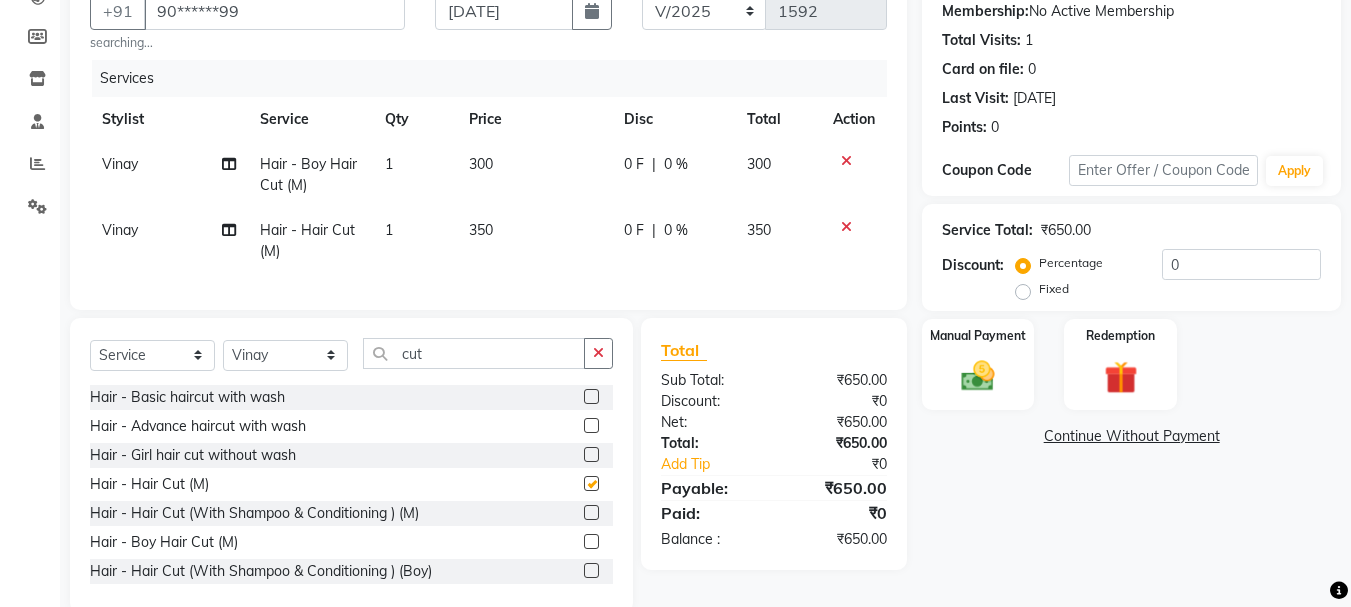 checkbox on "false" 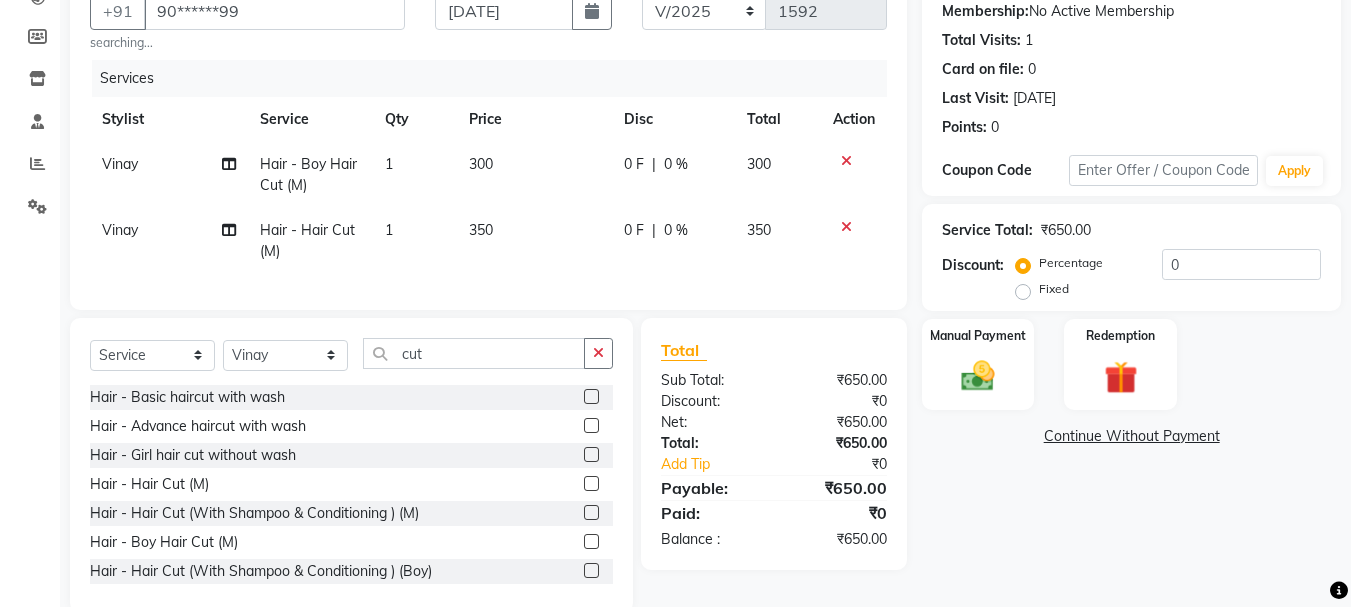 click 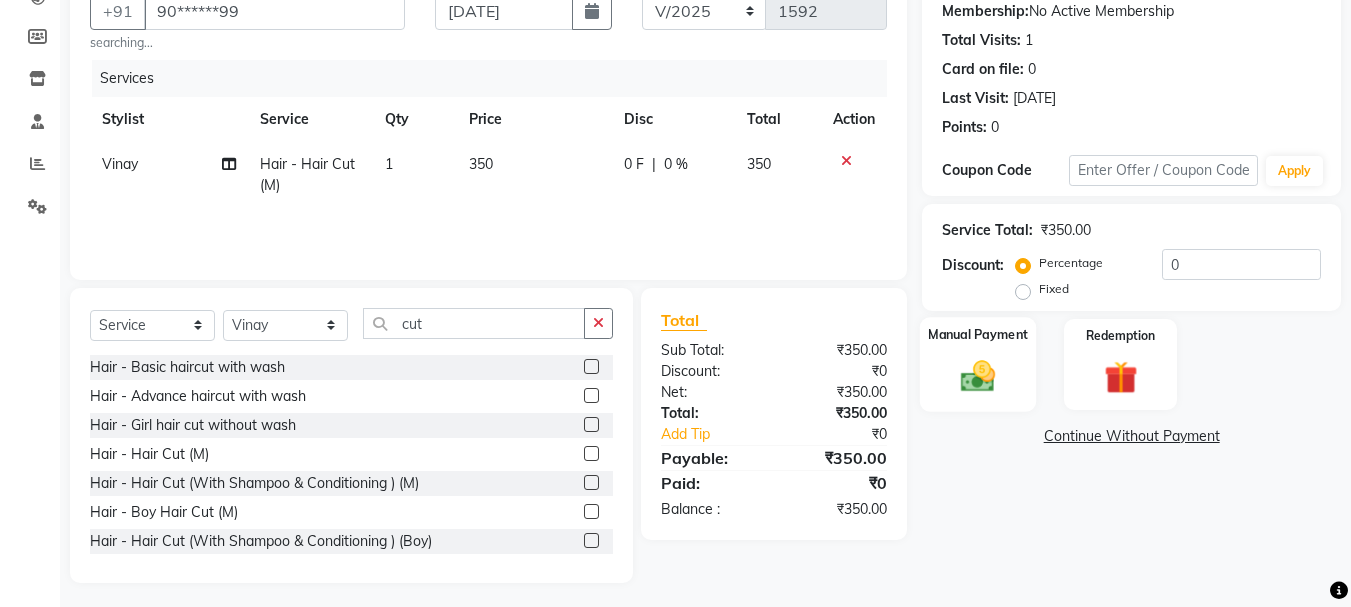 click on "Manual Payment" 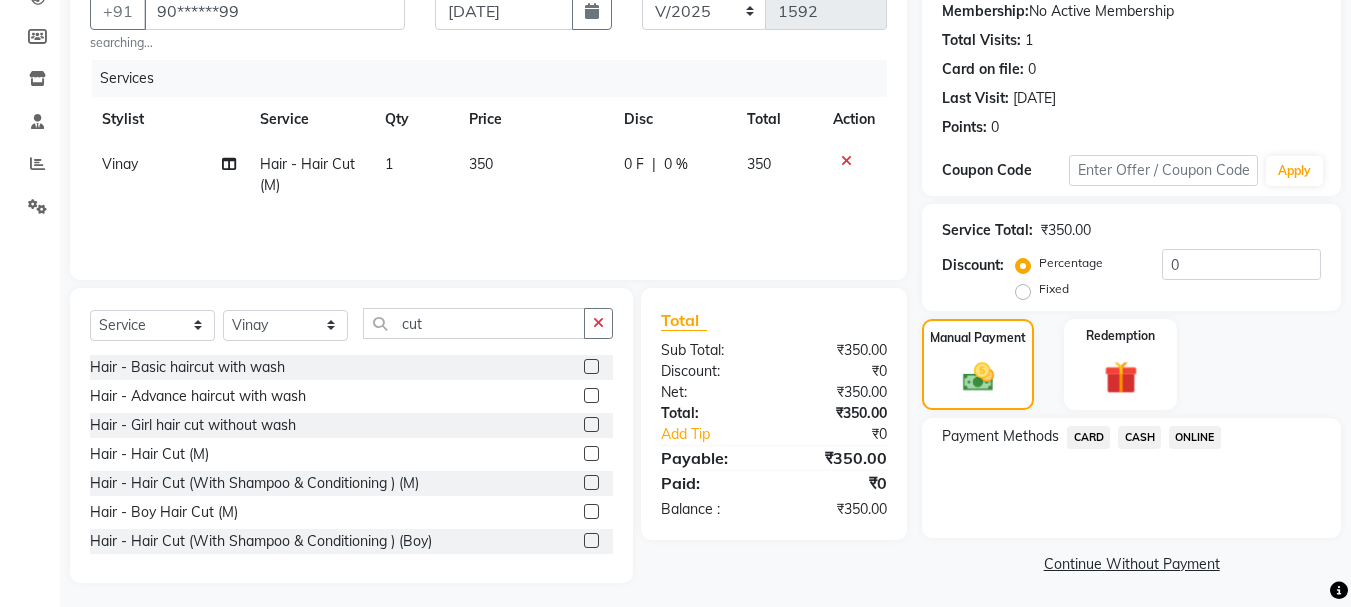 click on "CASH" 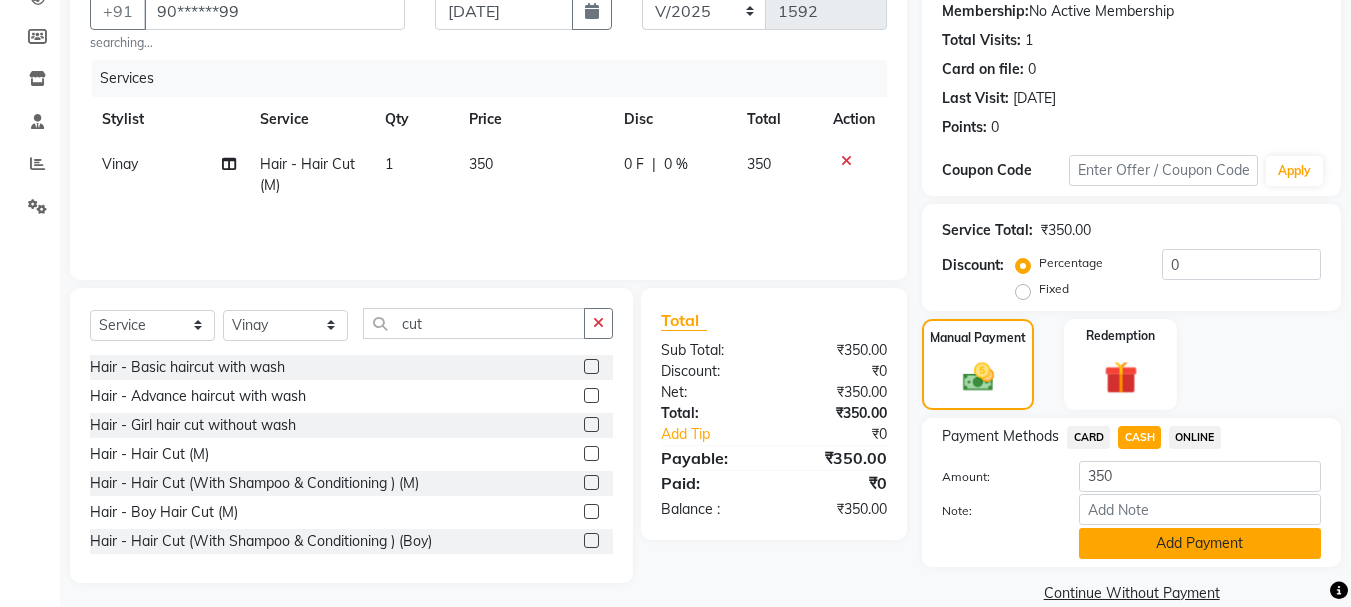 click on "Add Payment" 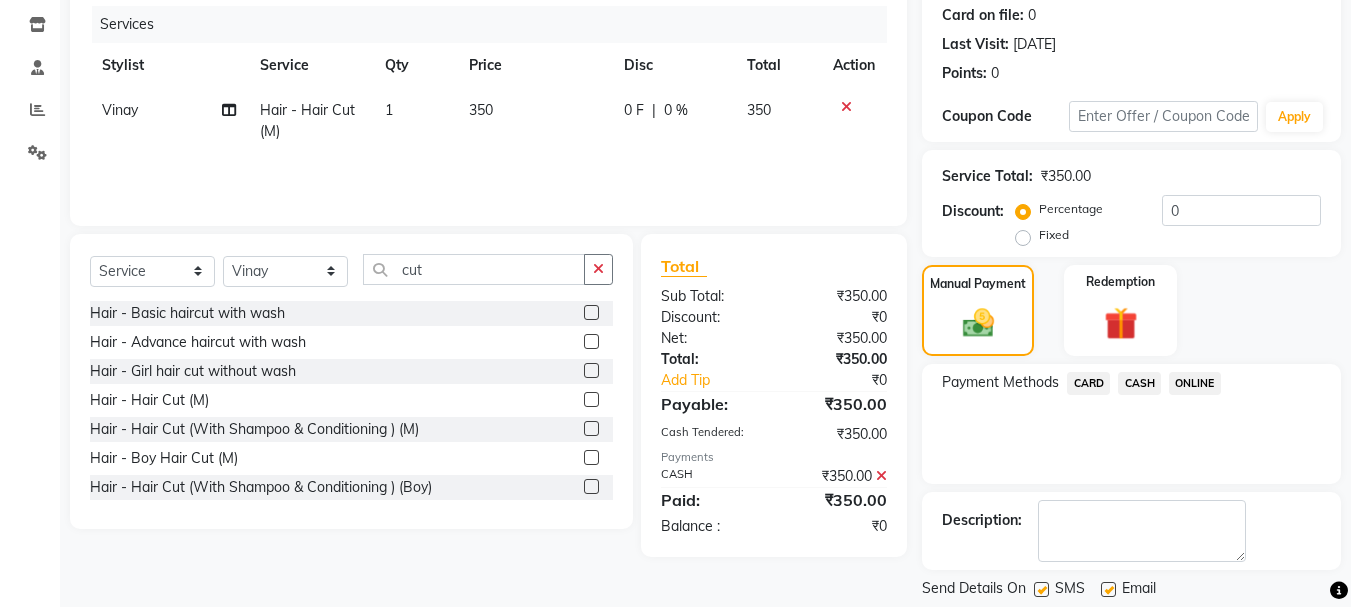 scroll, scrollTop: 309, scrollLeft: 0, axis: vertical 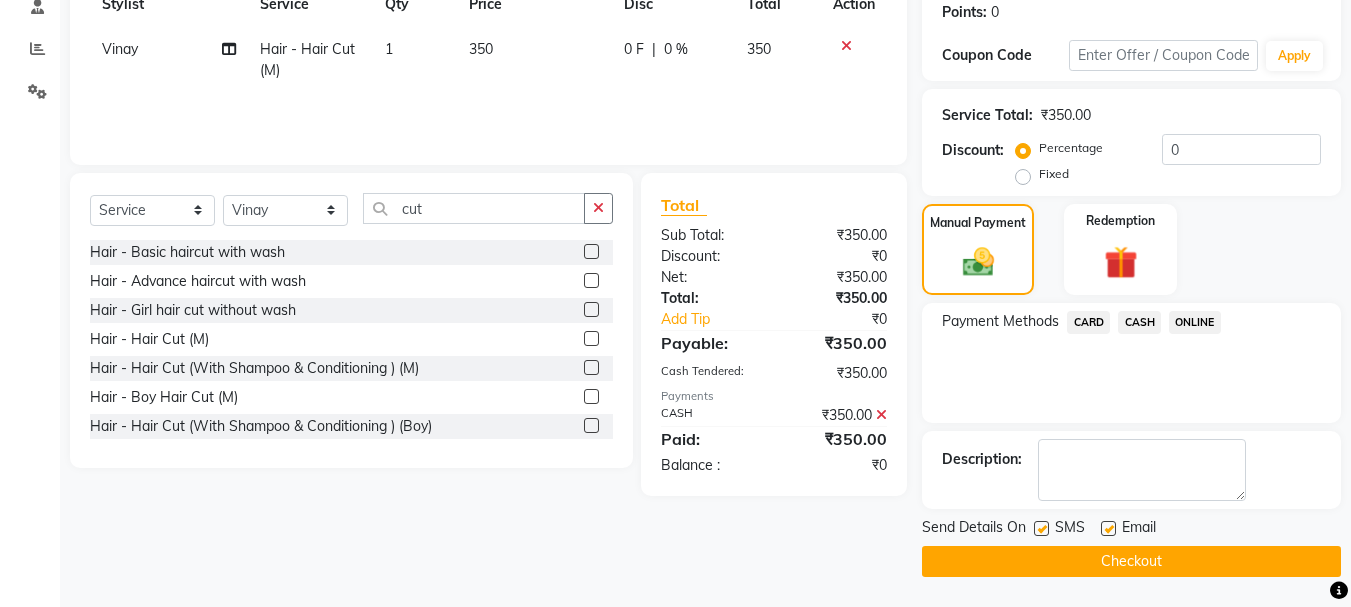 click on "Checkout" 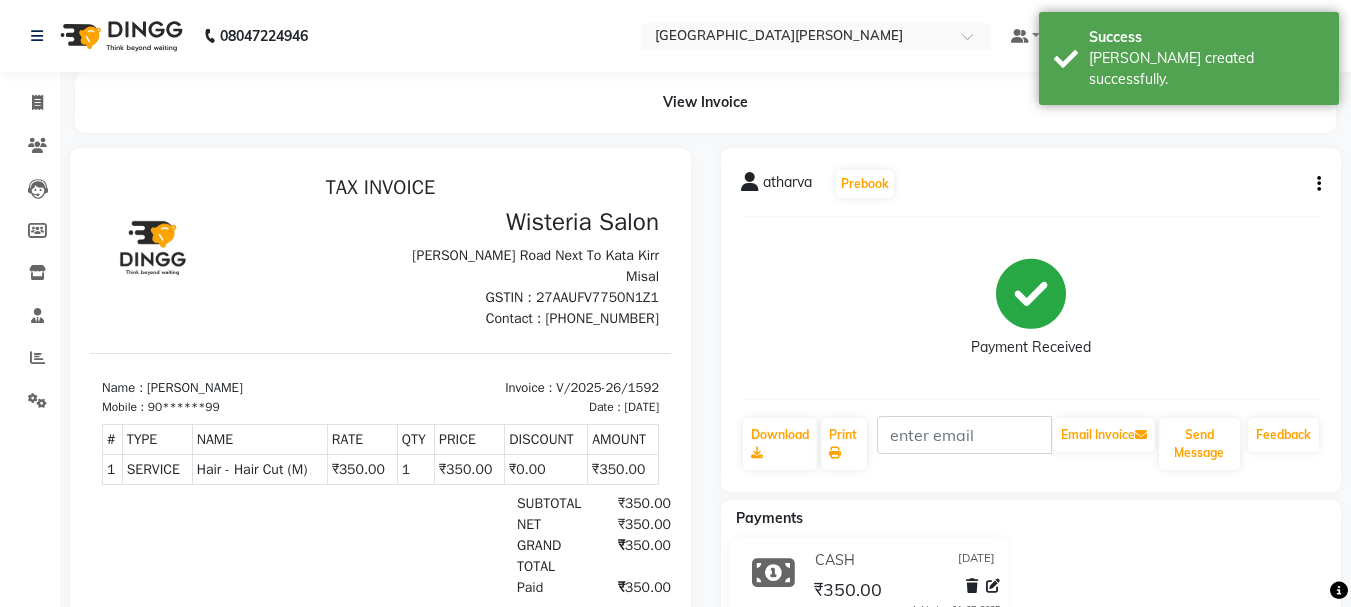 scroll, scrollTop: 0, scrollLeft: 0, axis: both 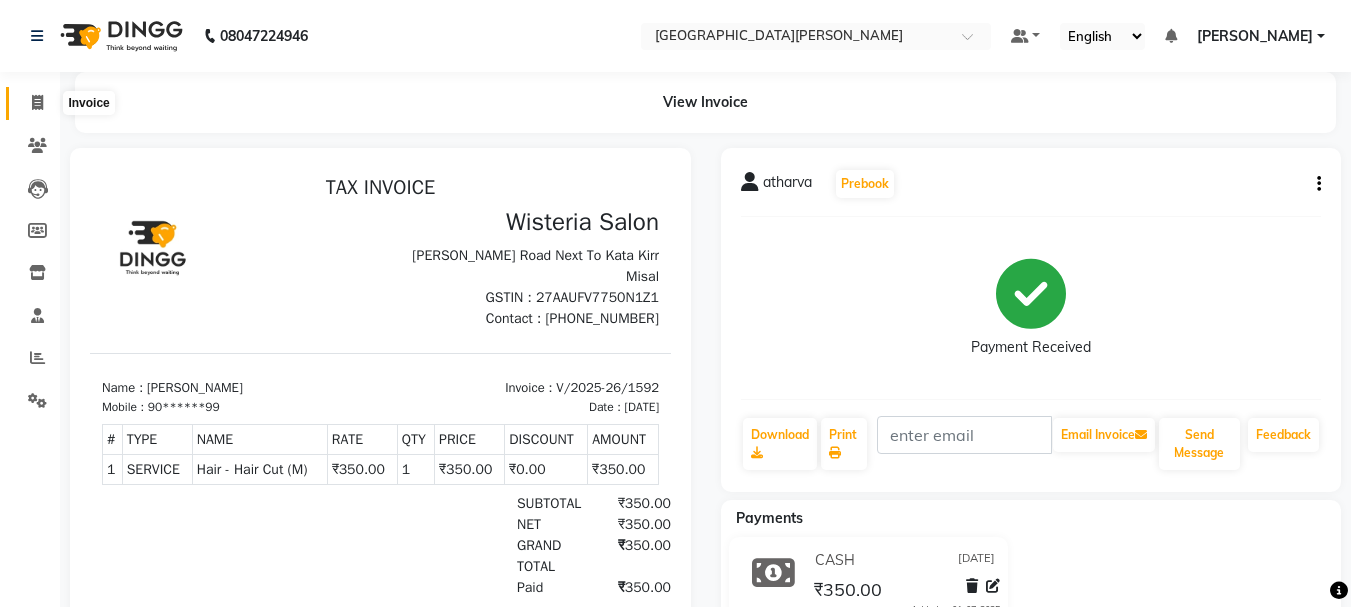 click 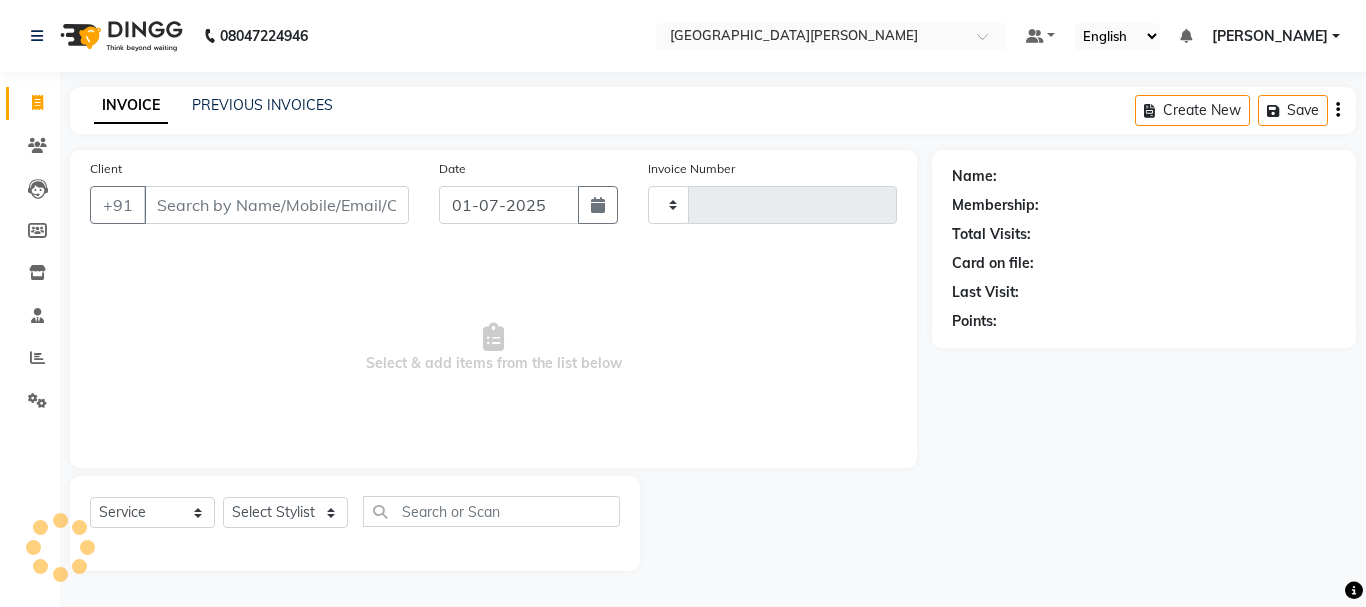 type on "1593" 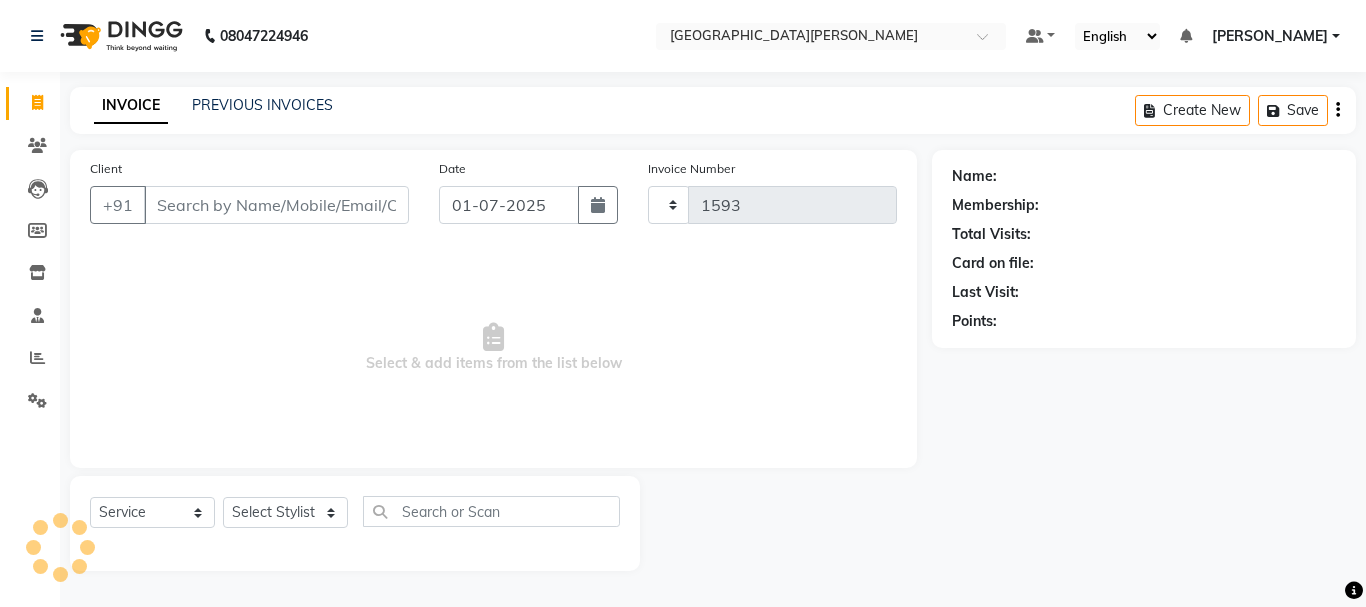 select on "911" 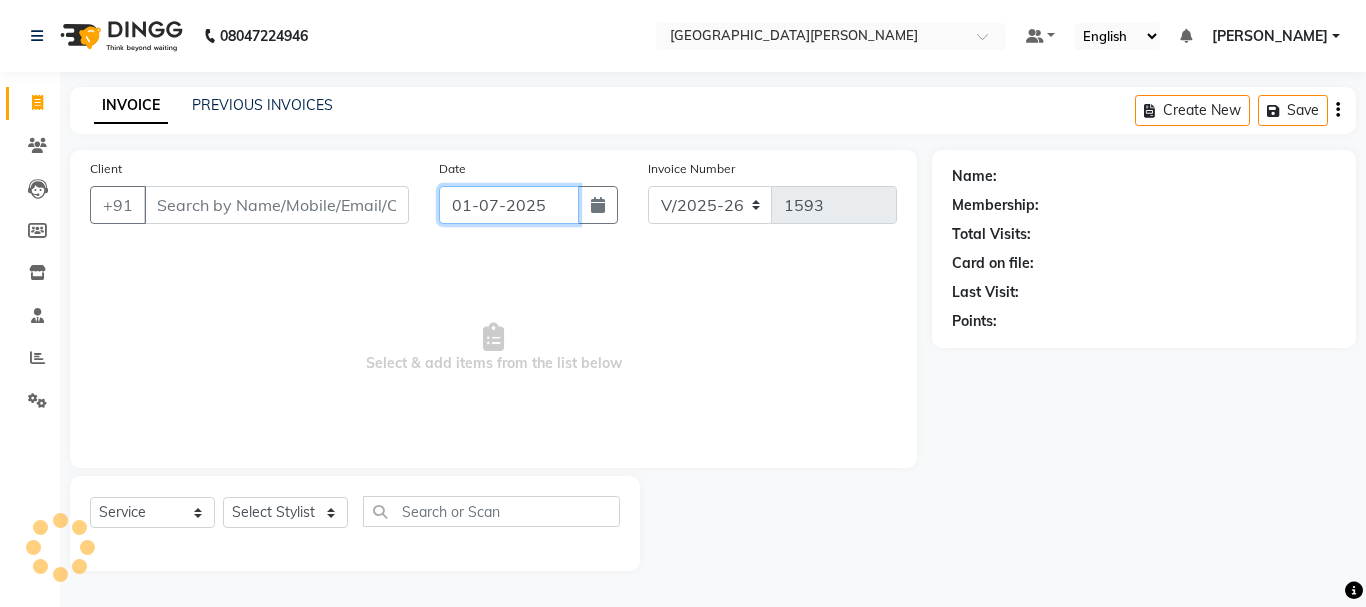 click on "01-07-2025" 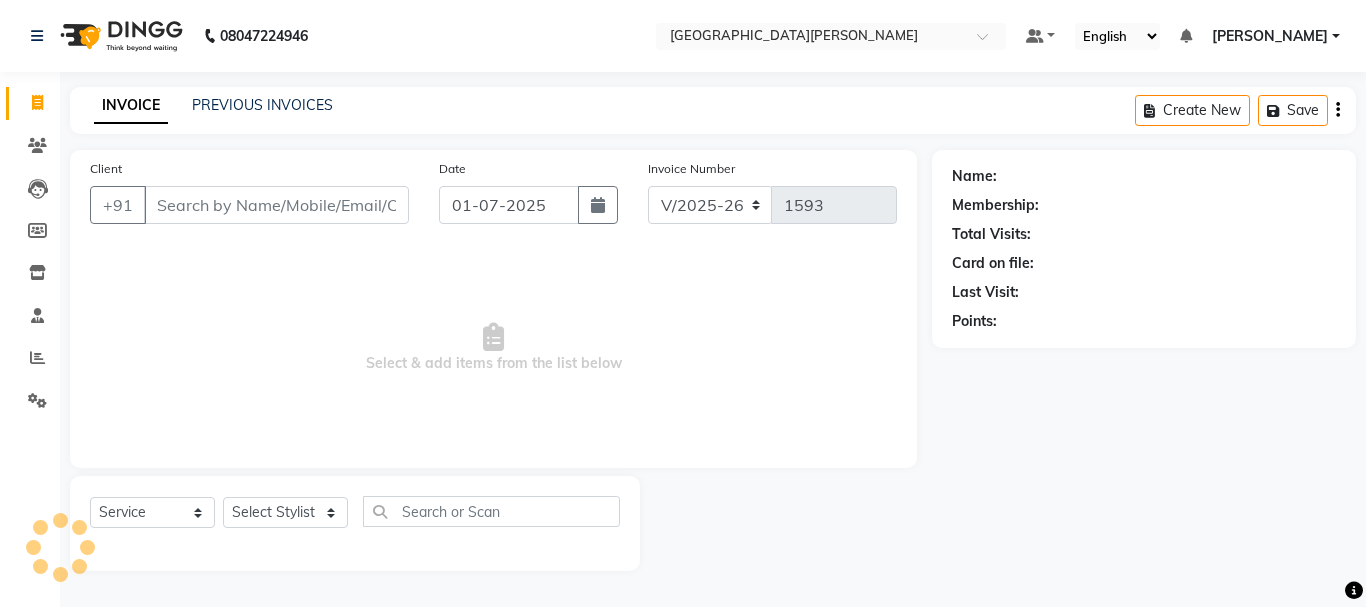 select on "7" 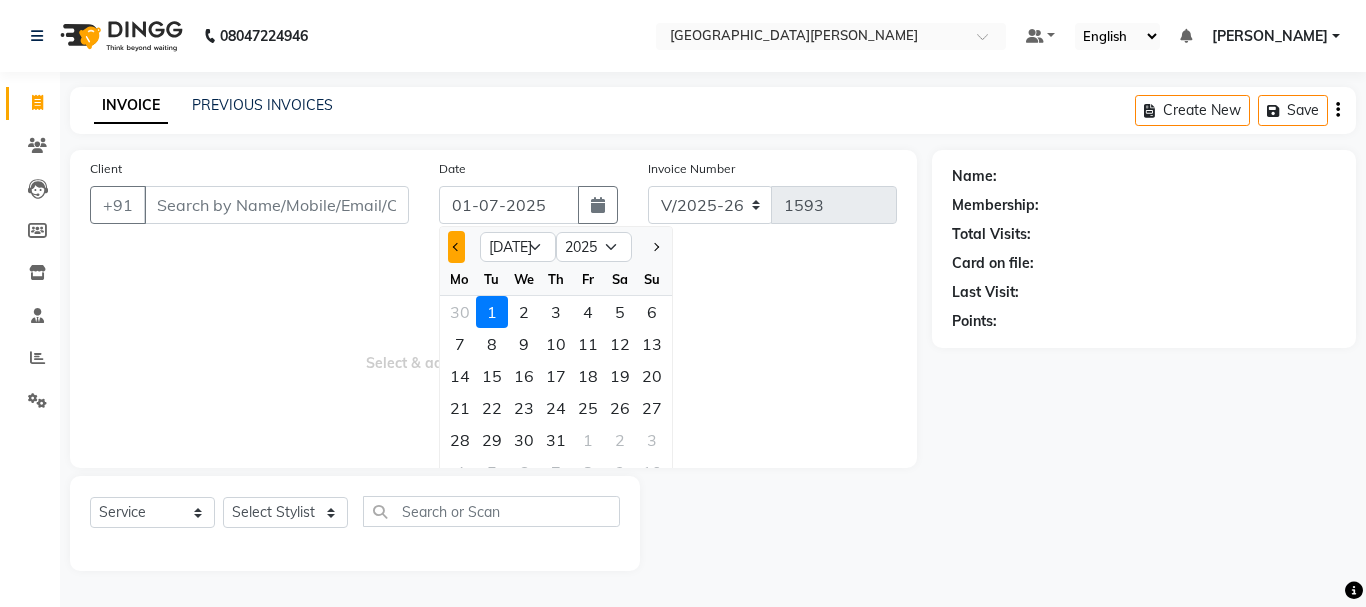 click 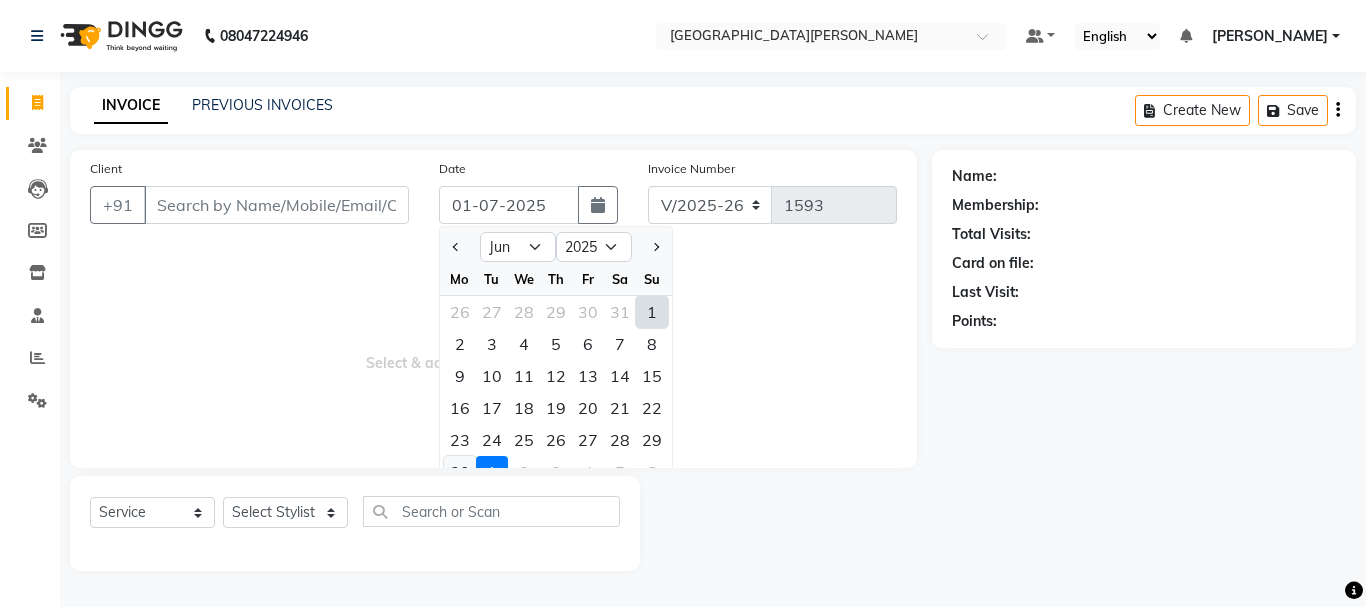 click on "30" 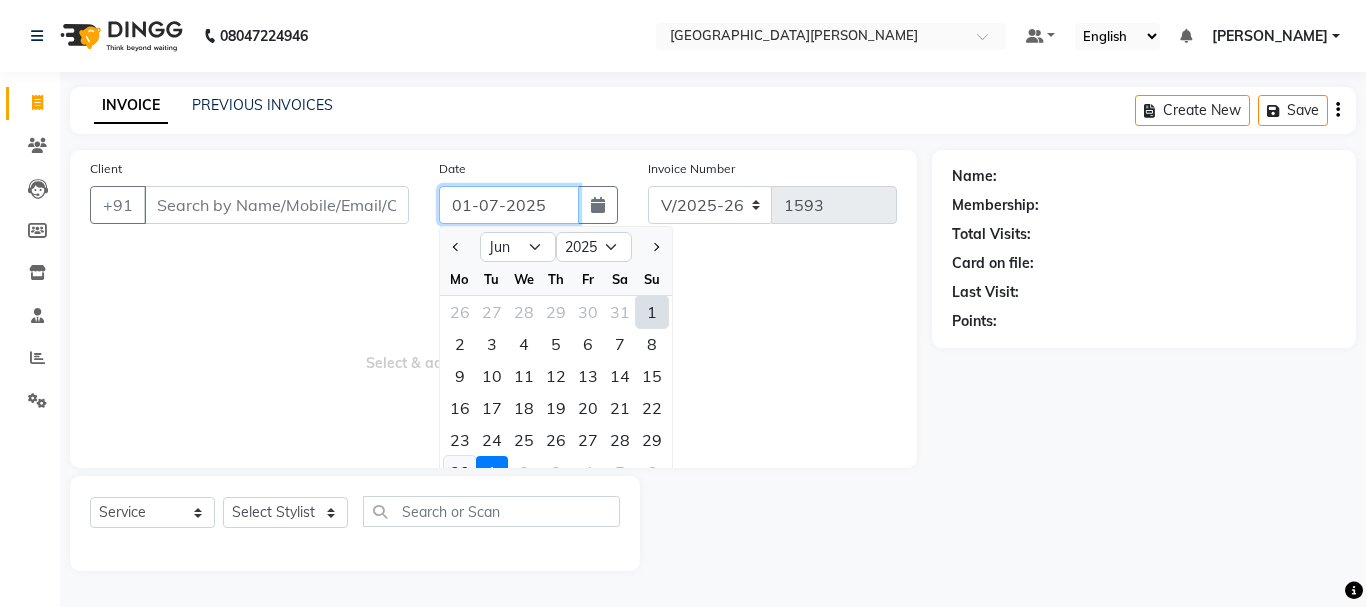 type on "[DATE]" 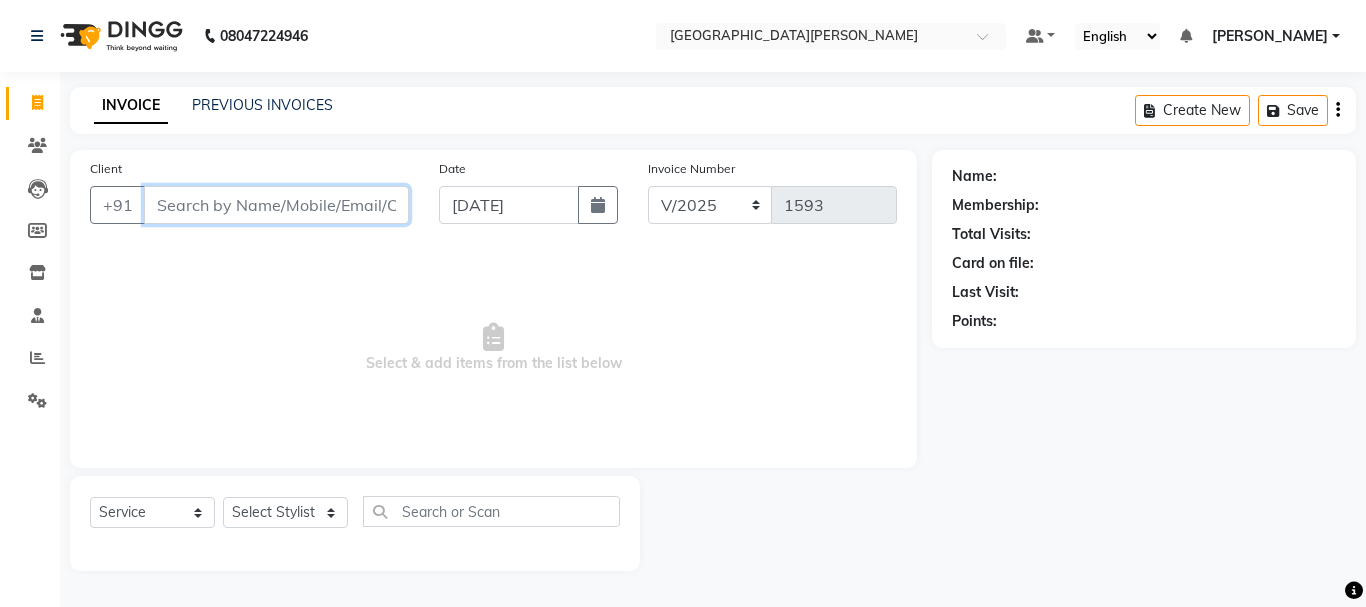 click on "Client" at bounding box center (276, 205) 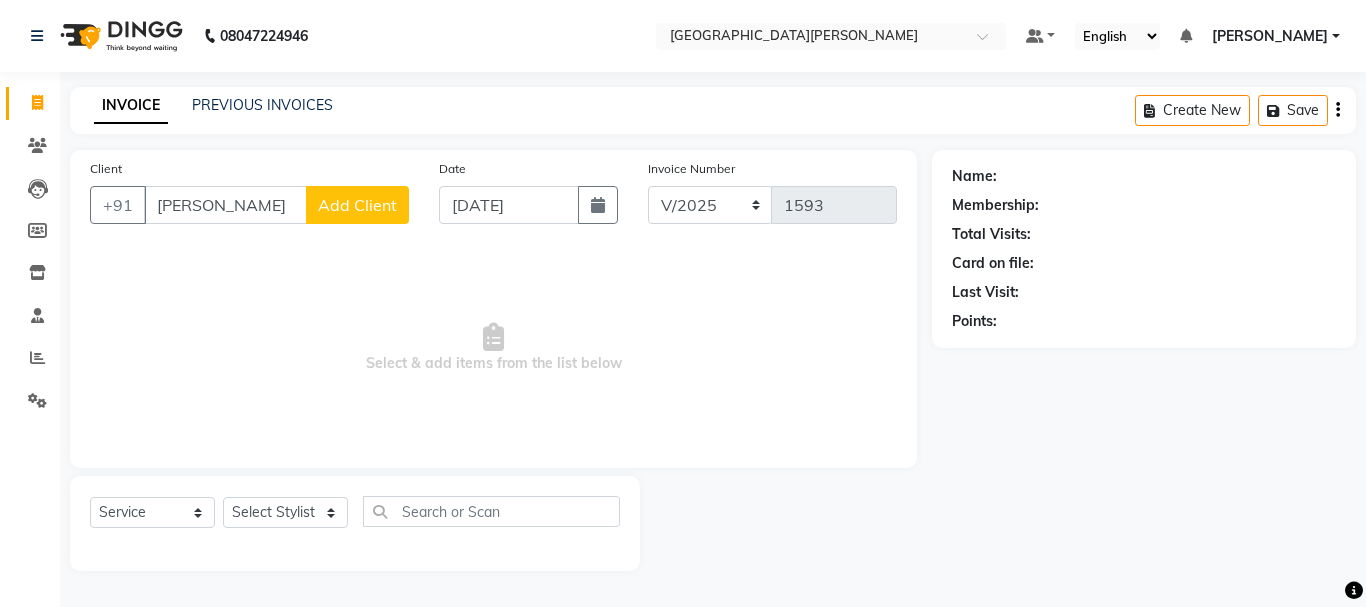 click on "Select & add items from the list below" at bounding box center [493, 348] 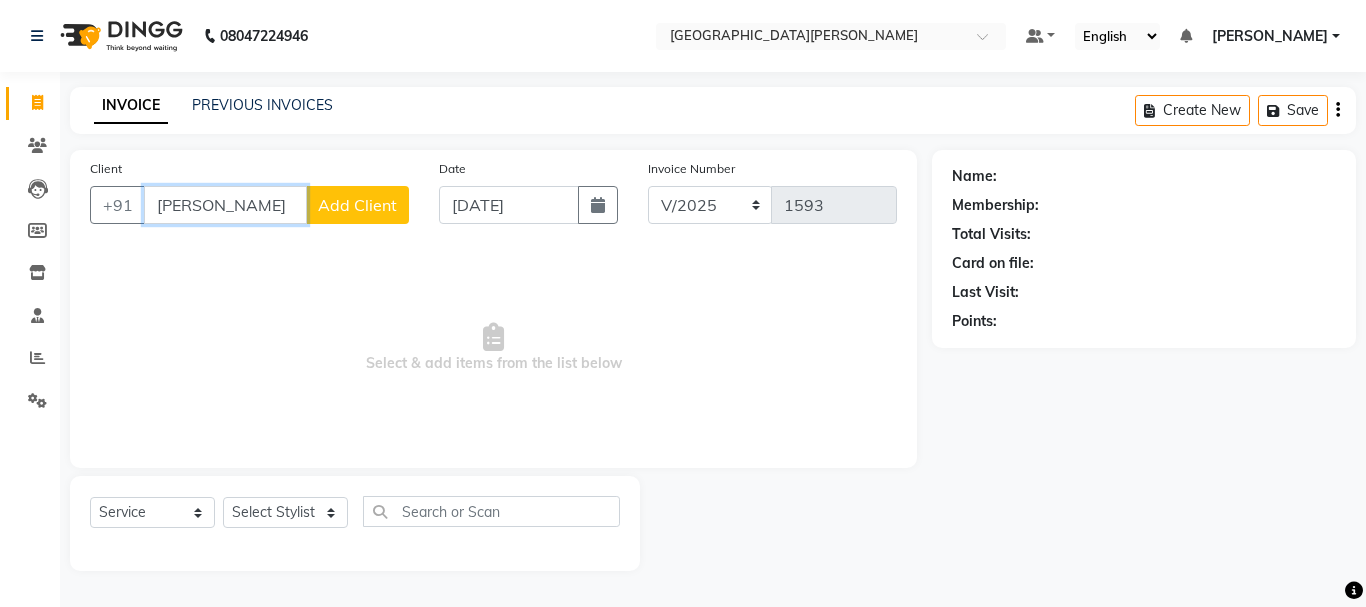 click on "[PERSON_NAME]" at bounding box center [225, 205] 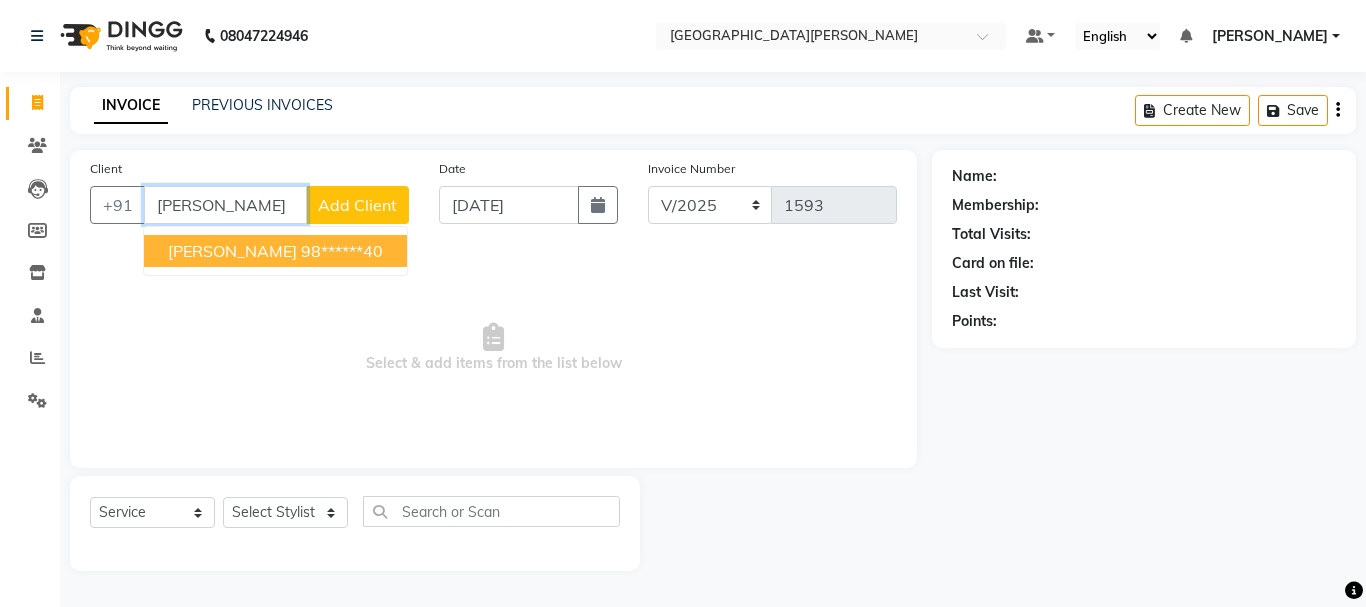 click on "[PERSON_NAME]" at bounding box center [232, 251] 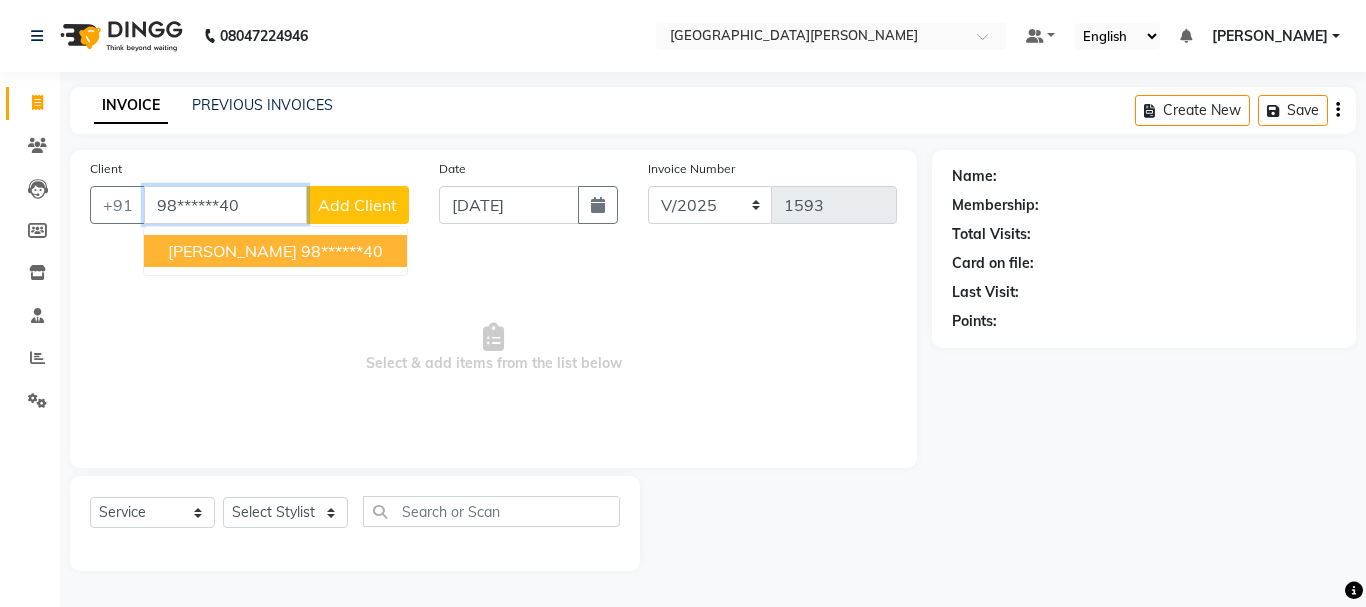 type on "98******40" 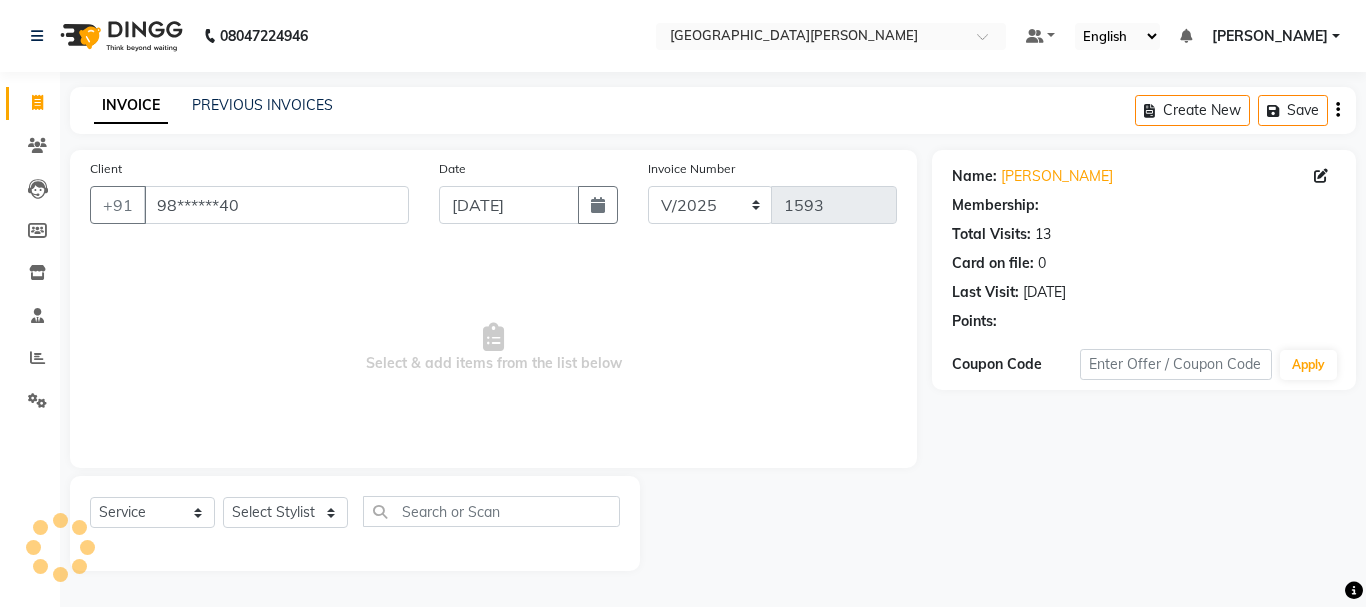 select on "1: Object" 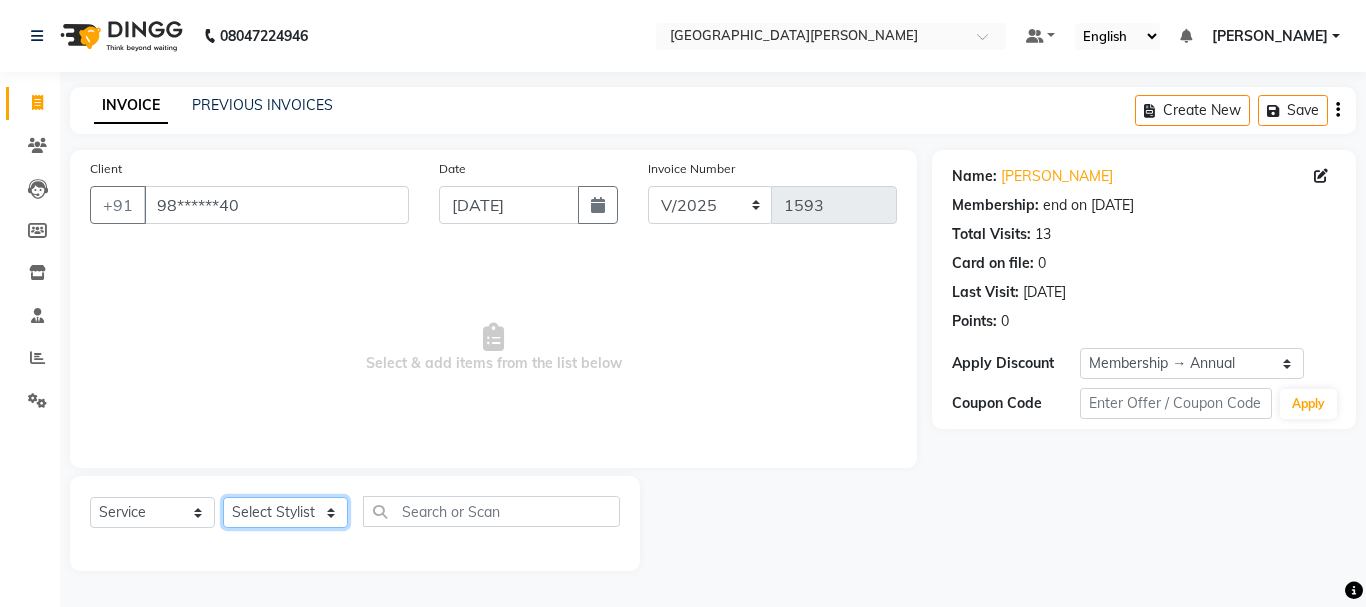 click on "Select Stylist [PERSON_NAME] [PERSON_NAME] [PERSON_NAME] [PERSON_NAME] [PERSON_NAME] more [PERSON_NAME] [PERSON_NAME] [PERSON_NAME] [PERSON_NAME] [PERSON_NAME]  [PERSON_NAME] [PERSON_NAME] [PERSON_NAME]" 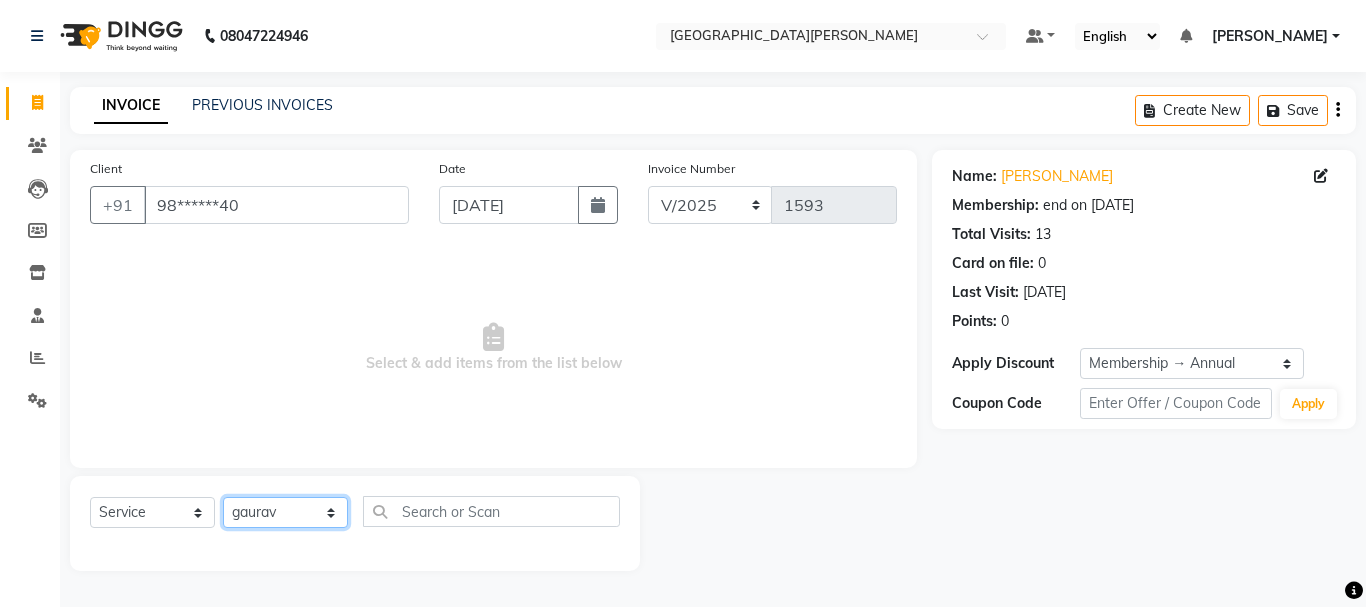 click on "Select Stylist [PERSON_NAME] [PERSON_NAME] [PERSON_NAME] [PERSON_NAME] [PERSON_NAME] more [PERSON_NAME] [PERSON_NAME] [PERSON_NAME] [PERSON_NAME] [PERSON_NAME]  [PERSON_NAME] [PERSON_NAME] [PERSON_NAME]" 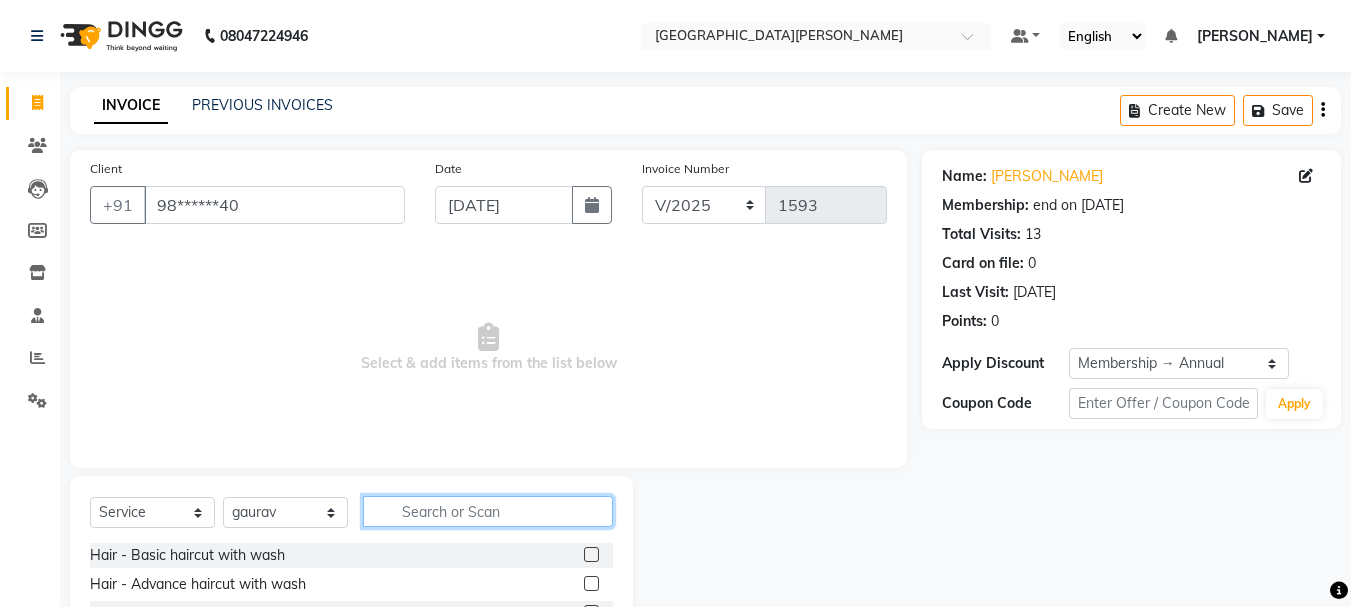 click 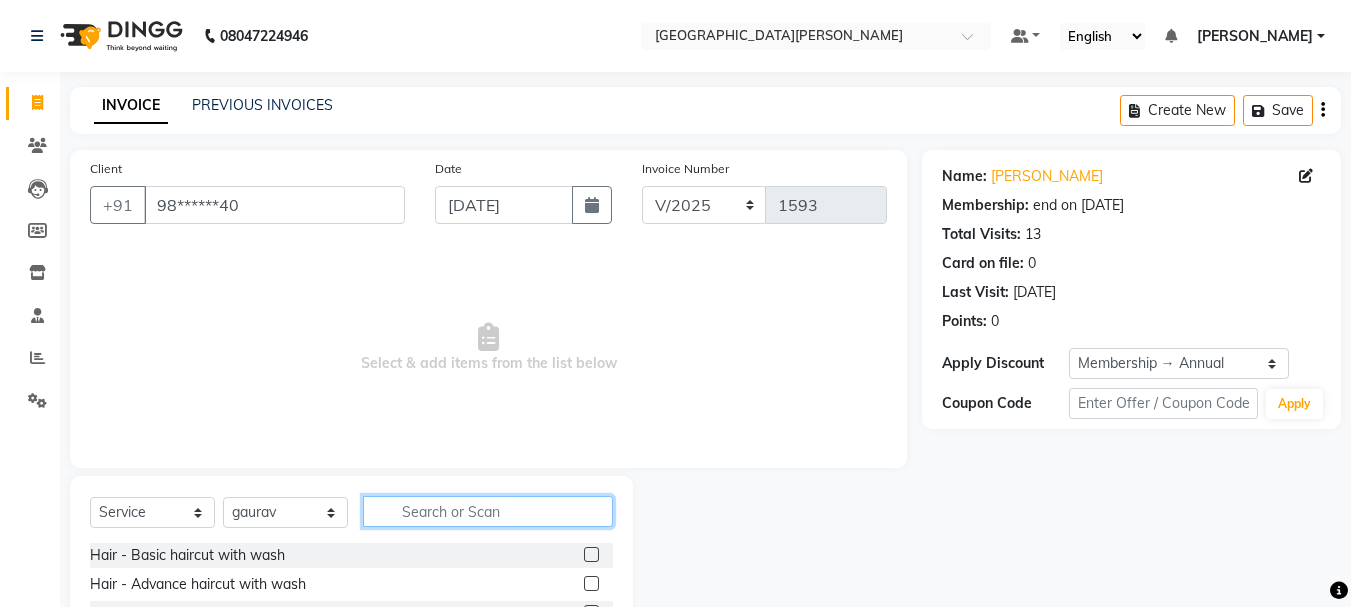 type on "y" 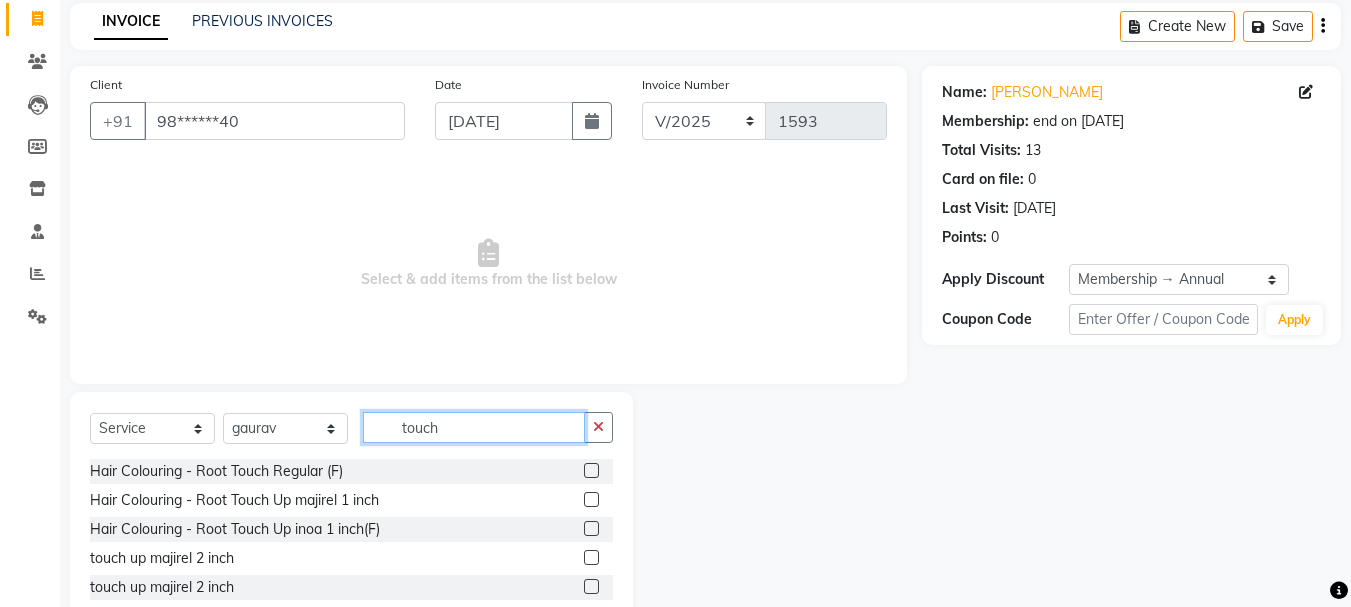 scroll, scrollTop: 85, scrollLeft: 0, axis: vertical 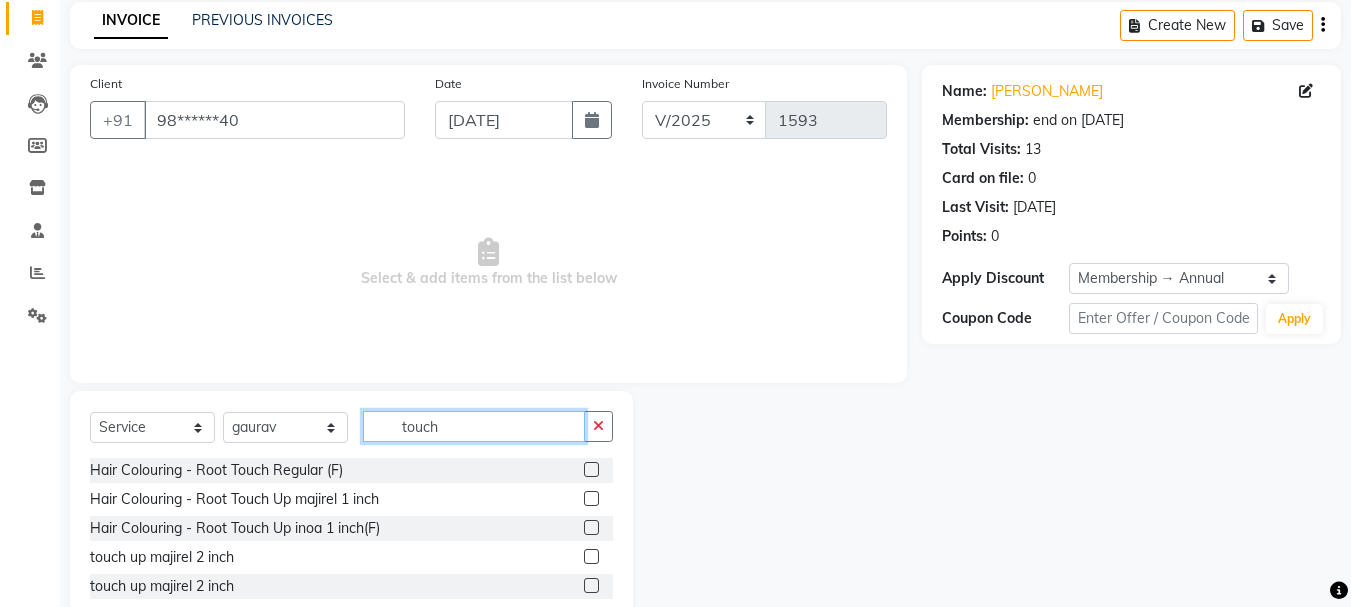 type on "touch" 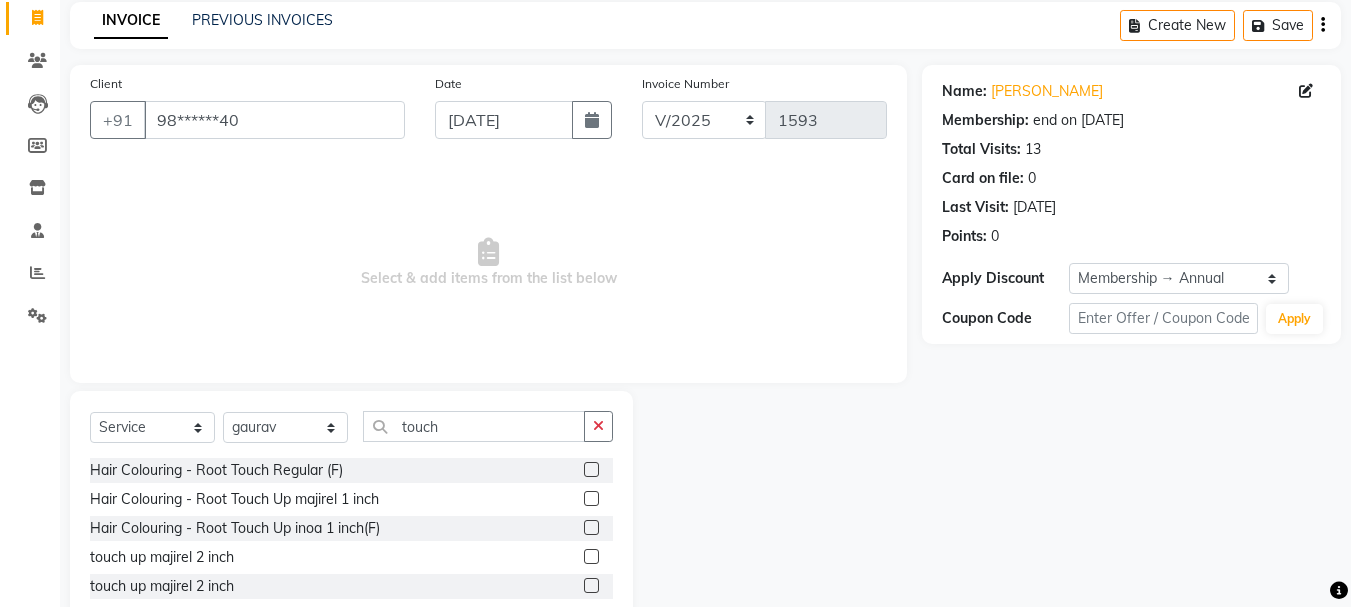 click 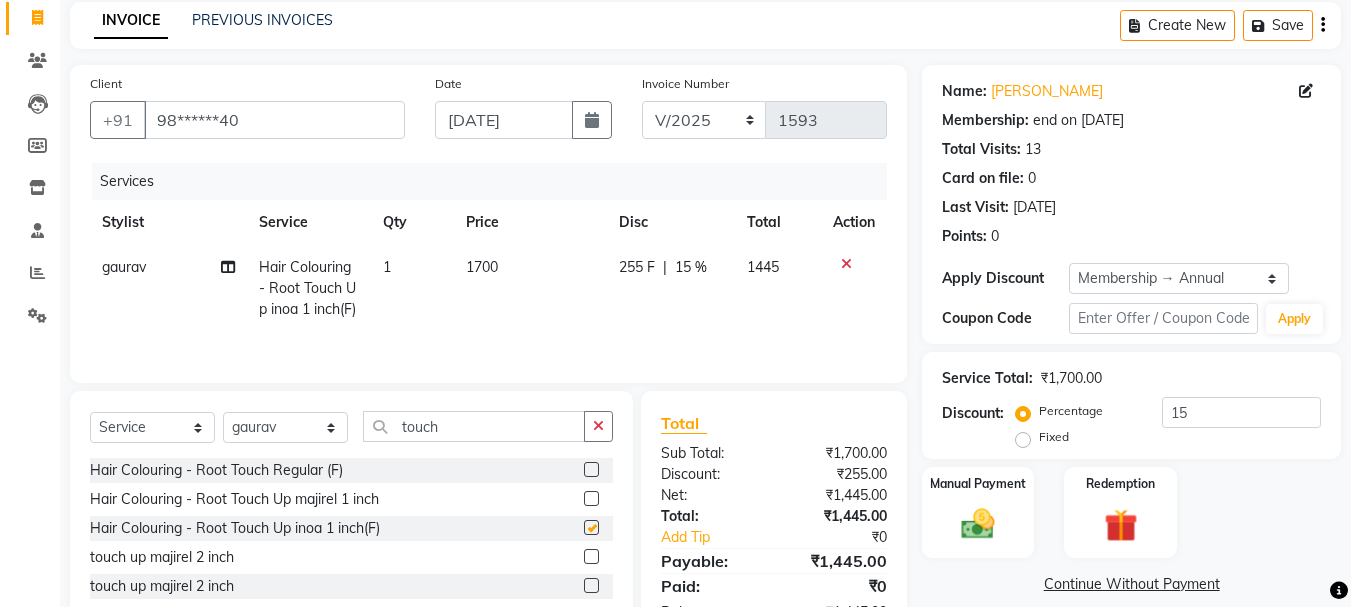 checkbox on "false" 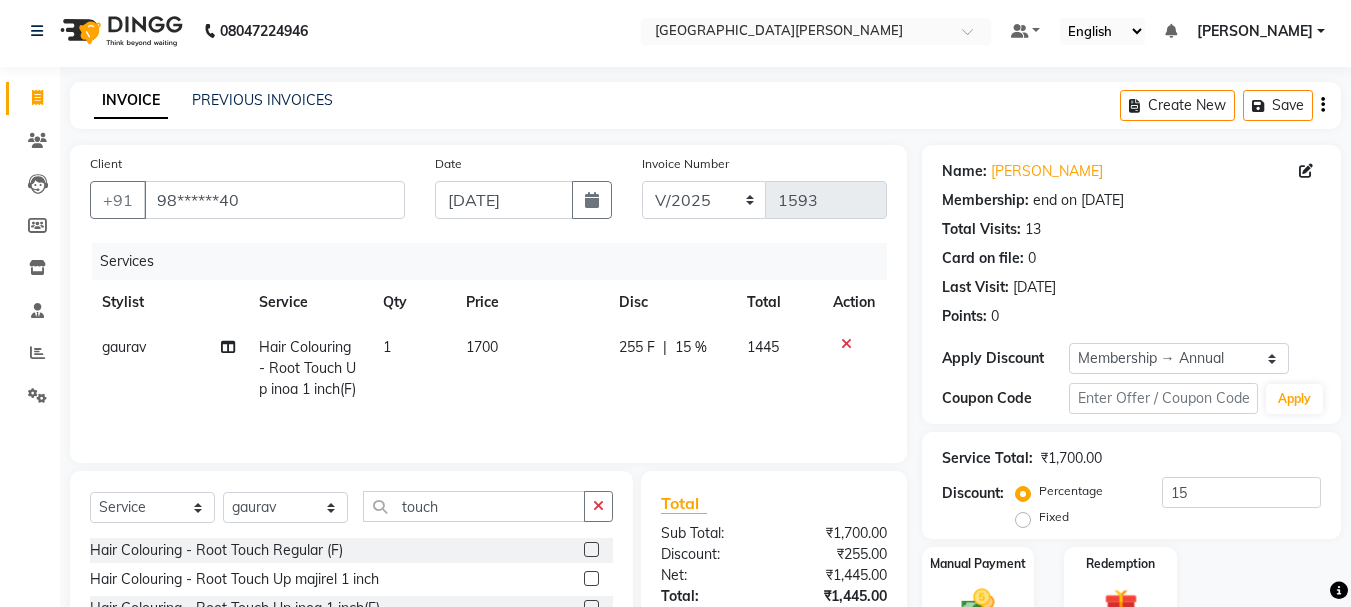 scroll, scrollTop: 0, scrollLeft: 0, axis: both 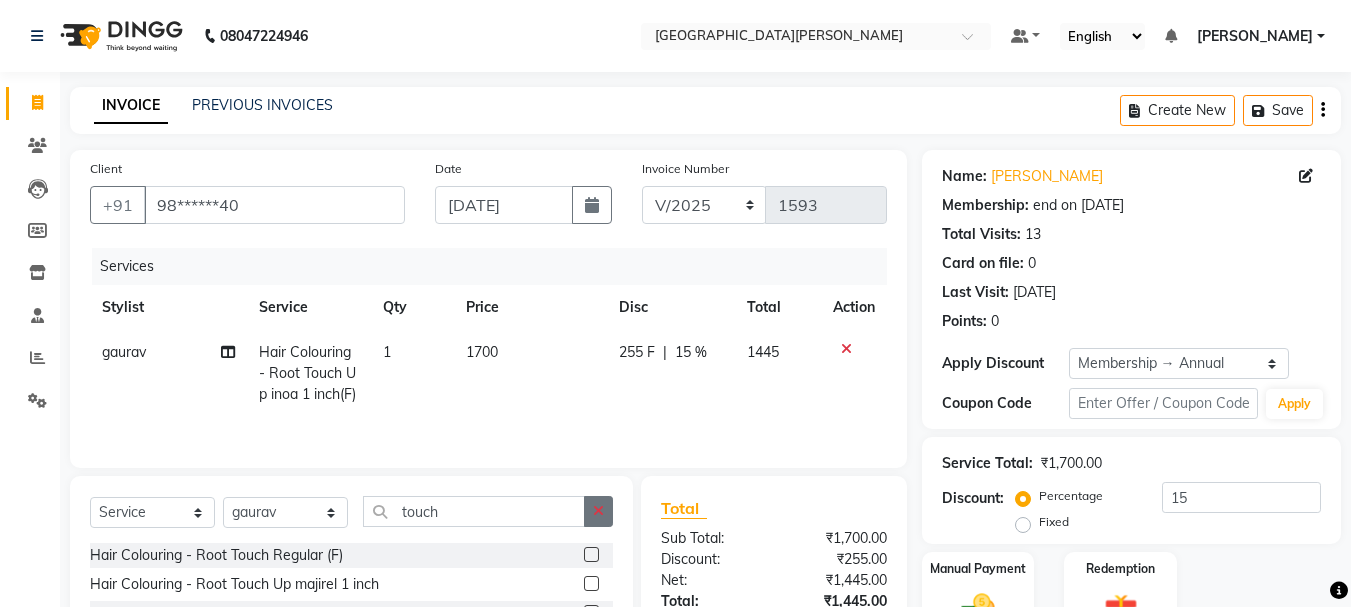 click 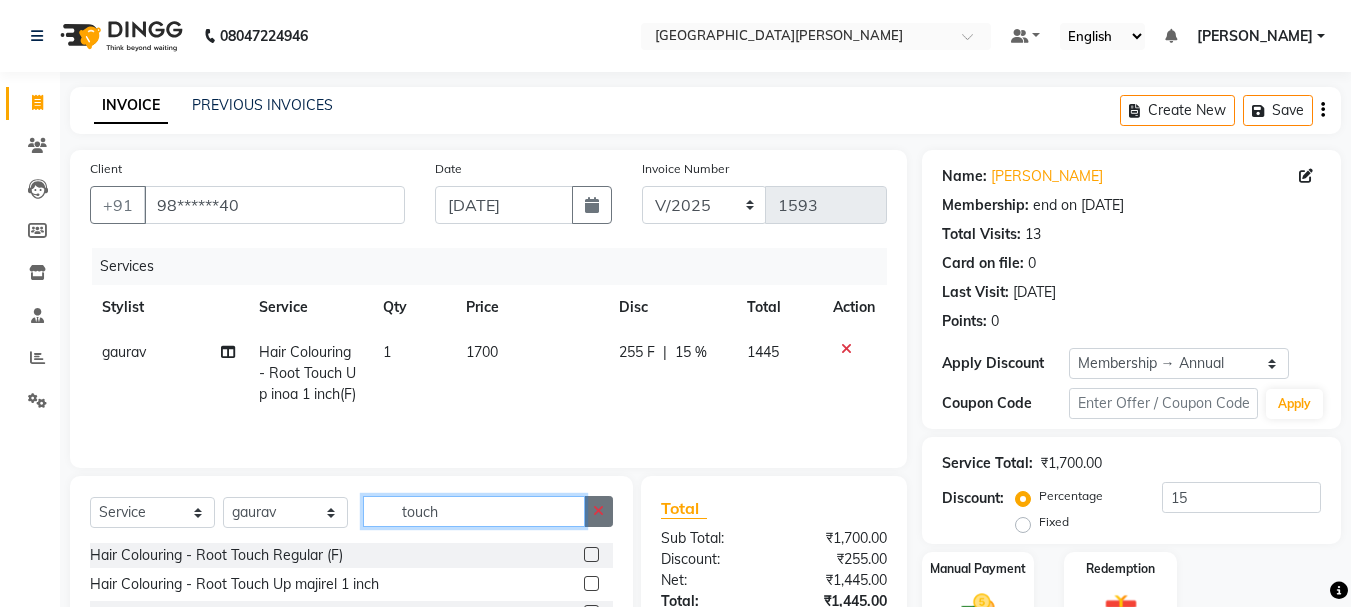 type 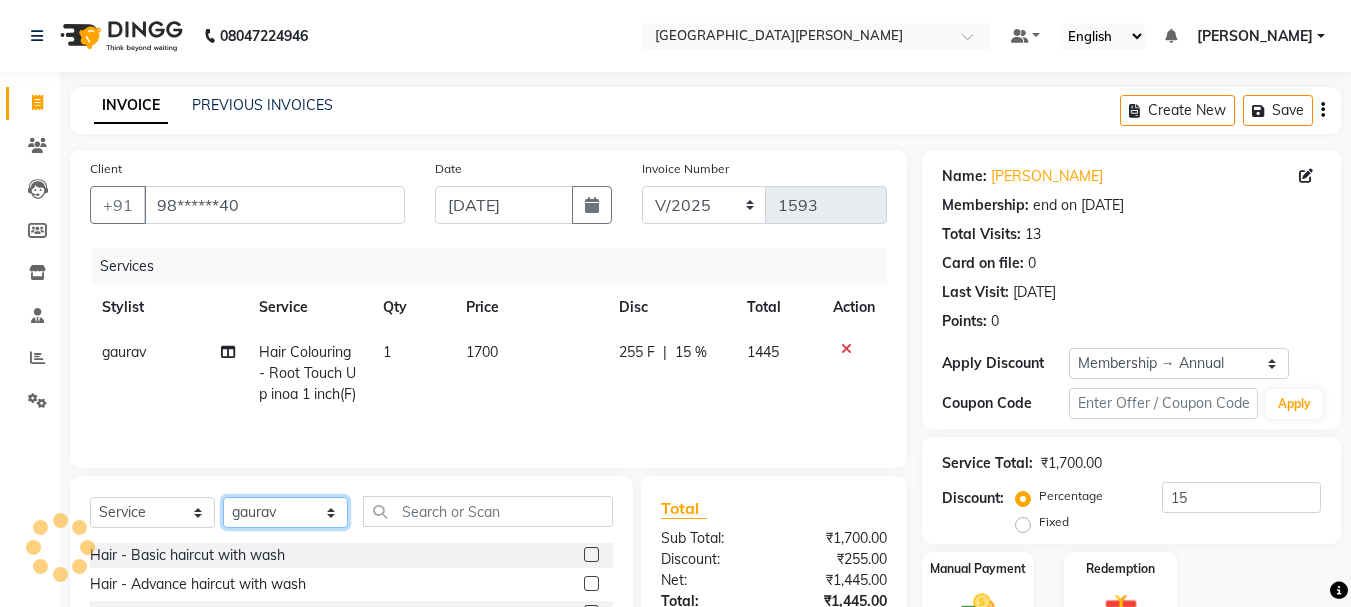 click on "Select Stylist [PERSON_NAME] [PERSON_NAME] [PERSON_NAME] [PERSON_NAME] [PERSON_NAME] more [PERSON_NAME] [PERSON_NAME] [PERSON_NAME] [PERSON_NAME] [PERSON_NAME]  [PERSON_NAME] [PERSON_NAME] [PERSON_NAME]" 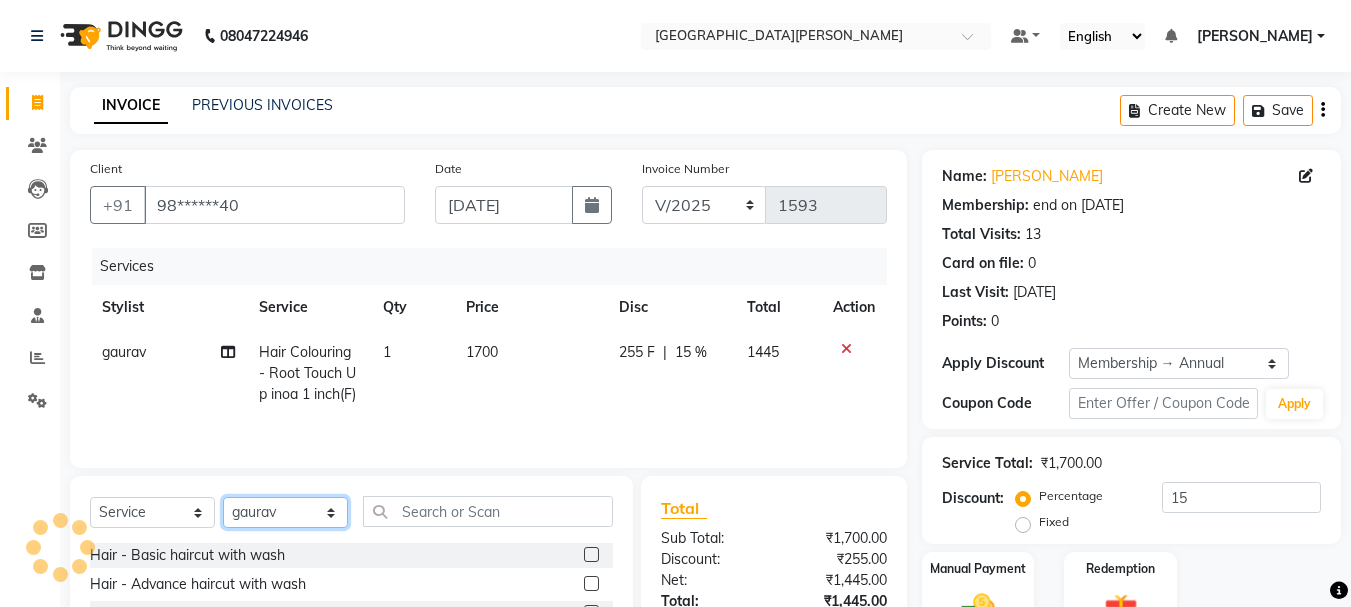select on "60169" 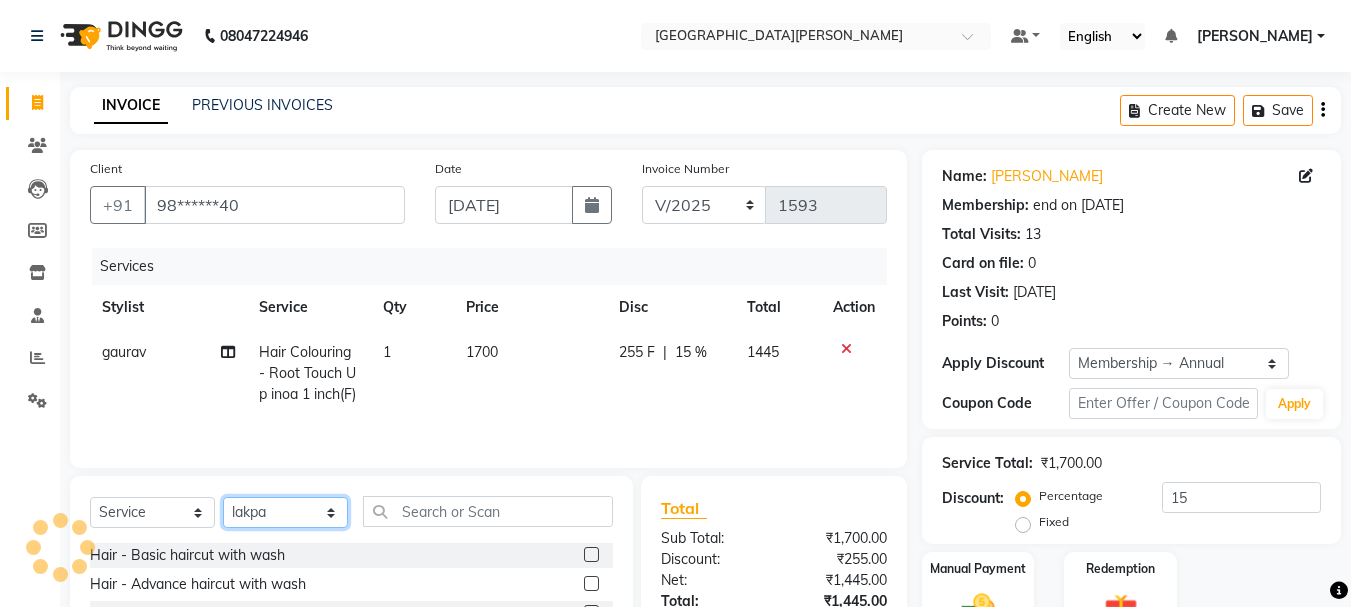 click on "Select Stylist [PERSON_NAME] [PERSON_NAME] [PERSON_NAME] [PERSON_NAME] [PERSON_NAME] more [PERSON_NAME] [PERSON_NAME] [PERSON_NAME] [PERSON_NAME] [PERSON_NAME]  [PERSON_NAME] [PERSON_NAME] [PERSON_NAME]" 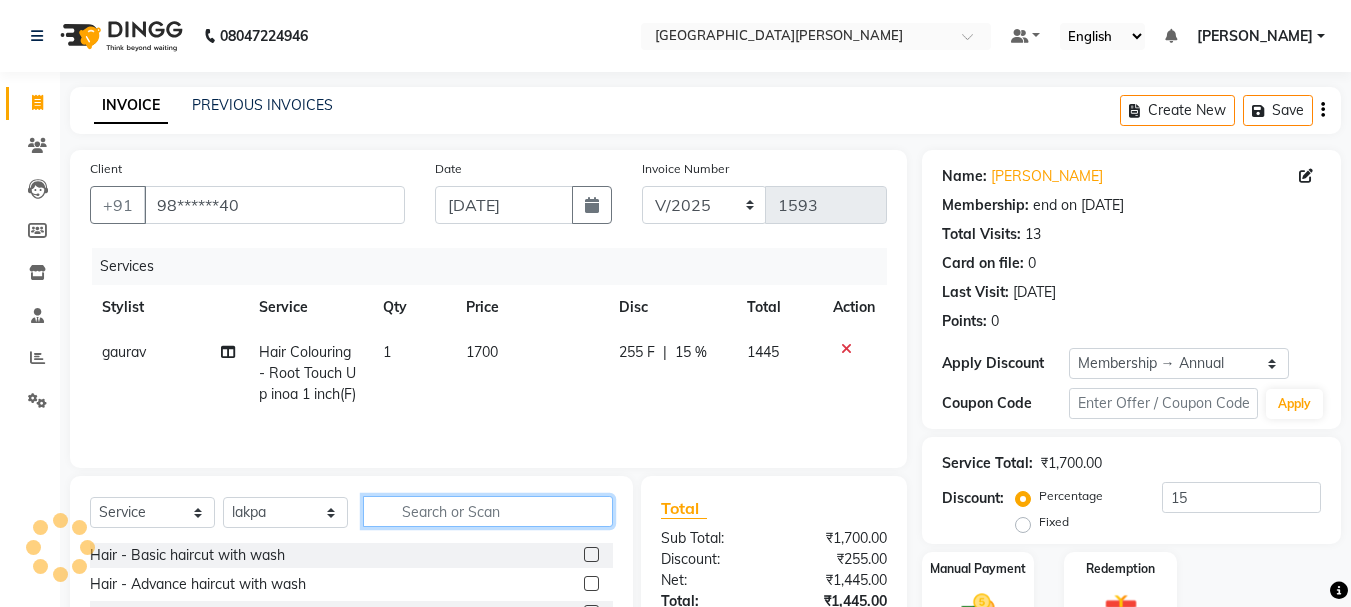 click 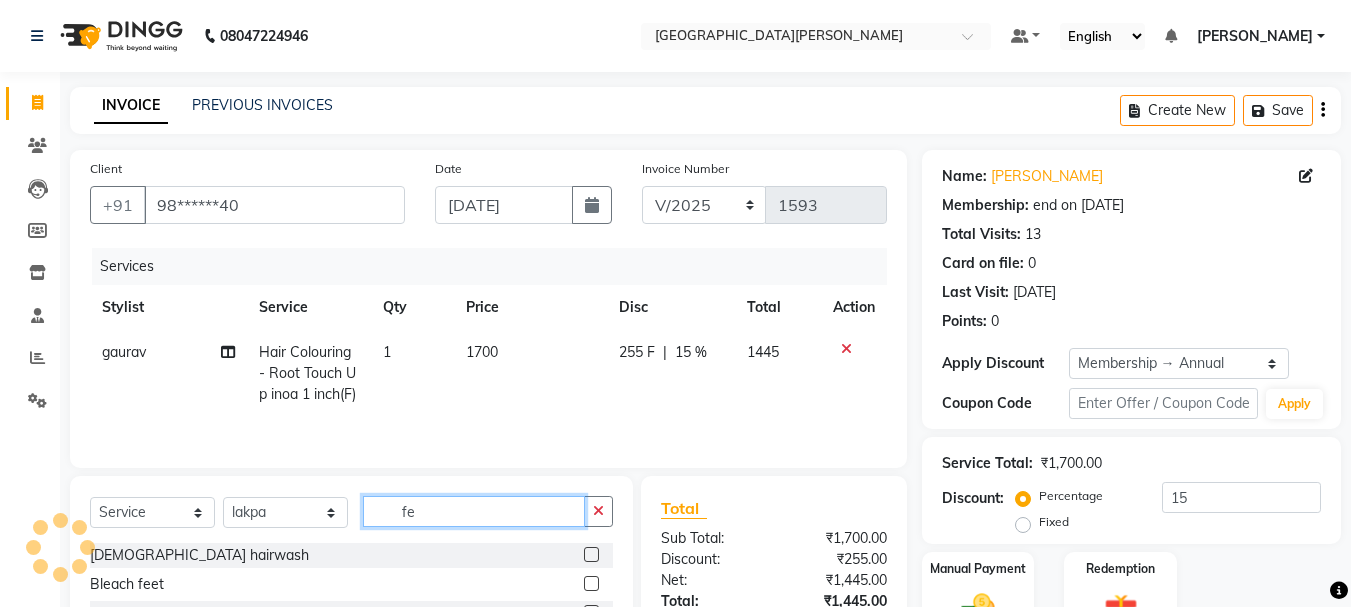 type on "fe" 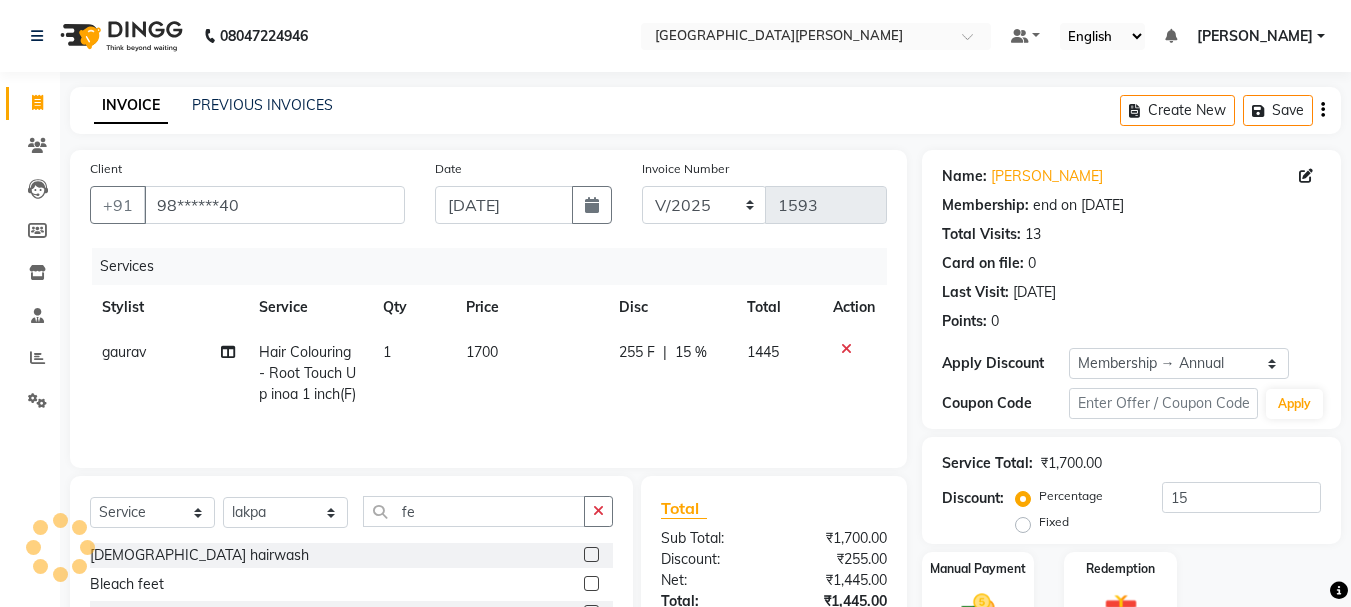 click 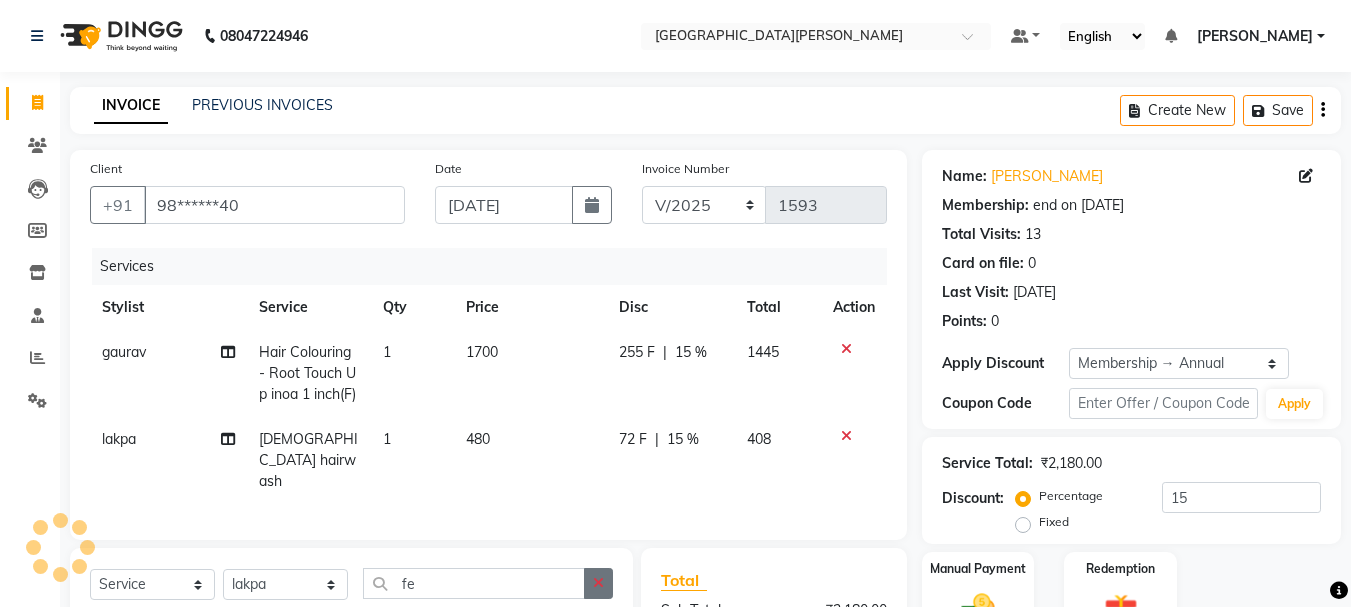 checkbox on "false" 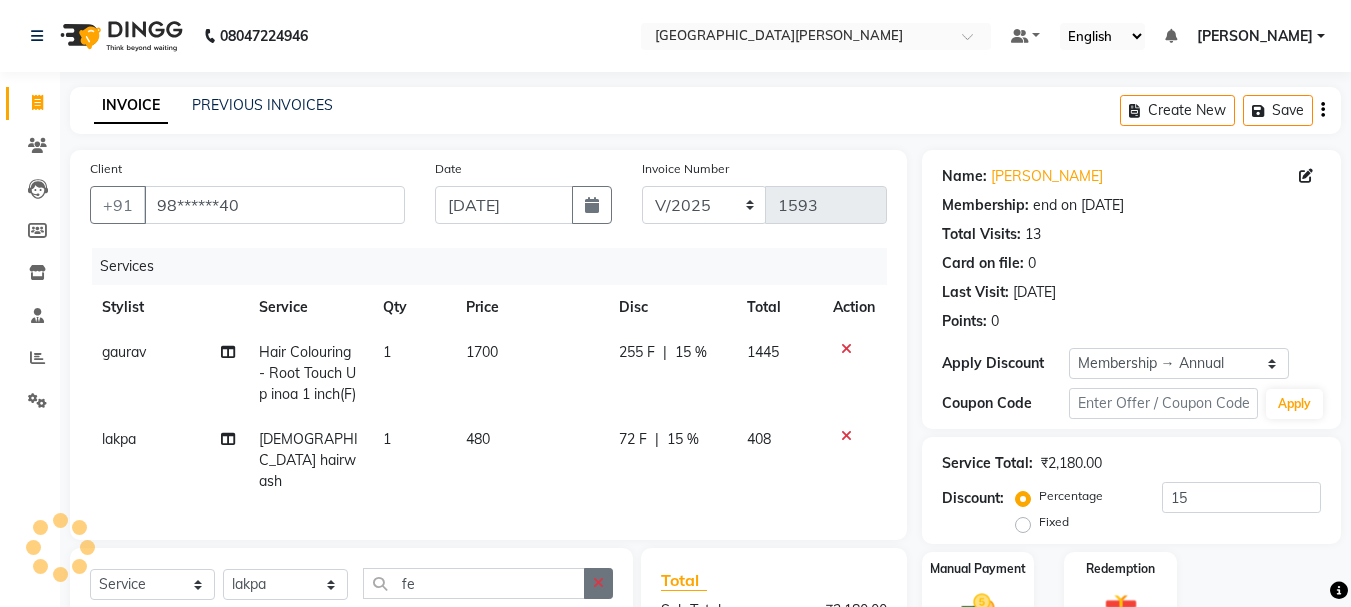 click 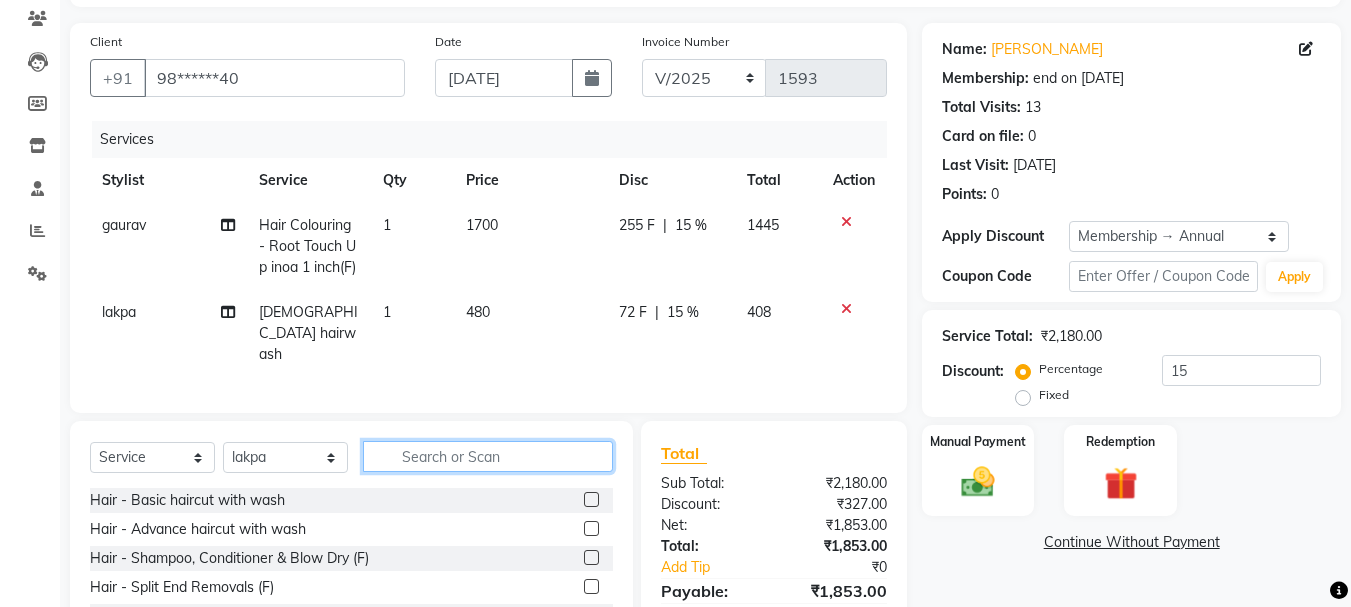 scroll, scrollTop: 134, scrollLeft: 0, axis: vertical 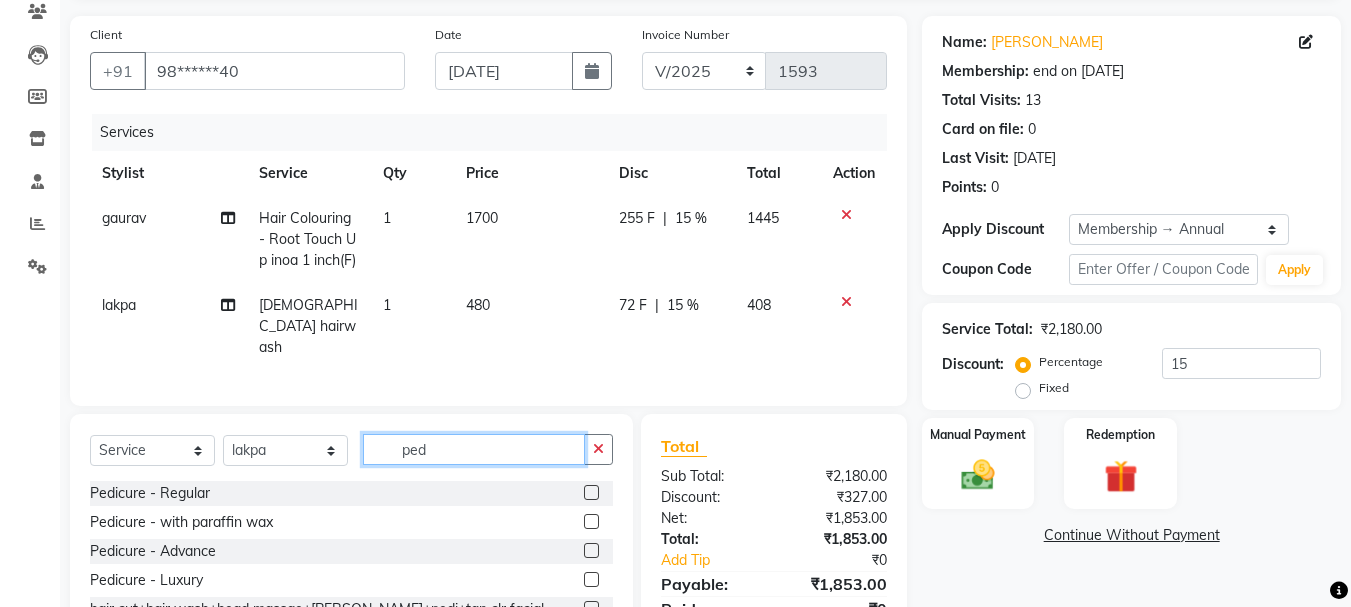 type on "ped" 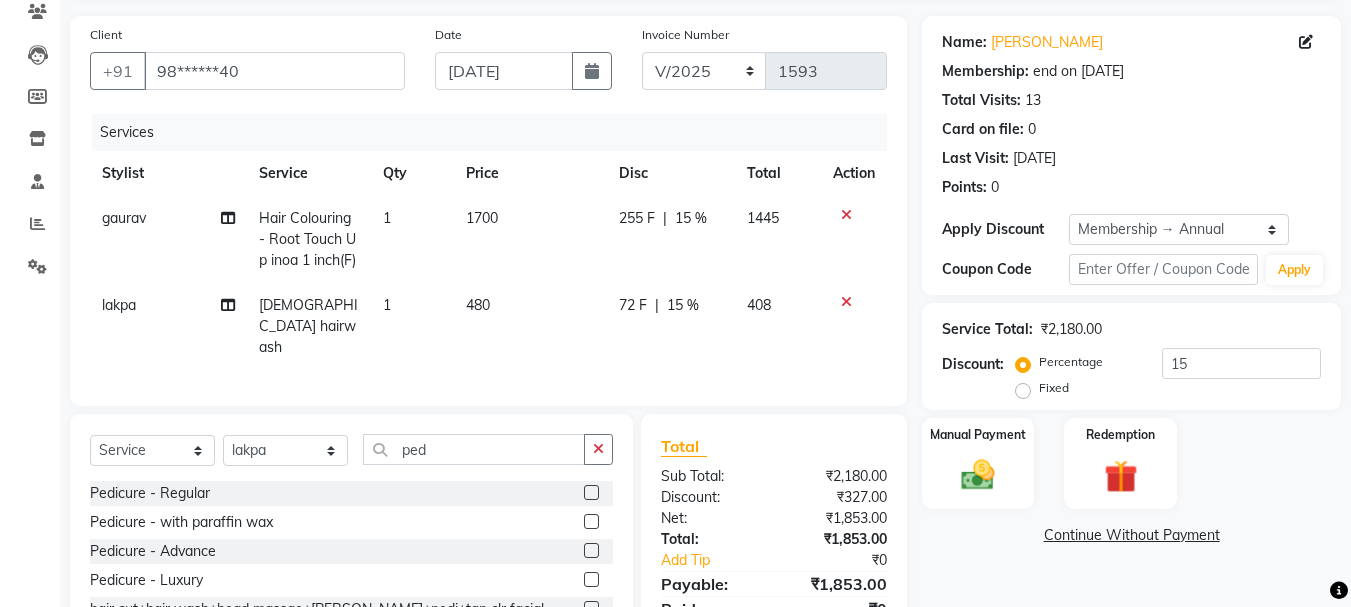 click 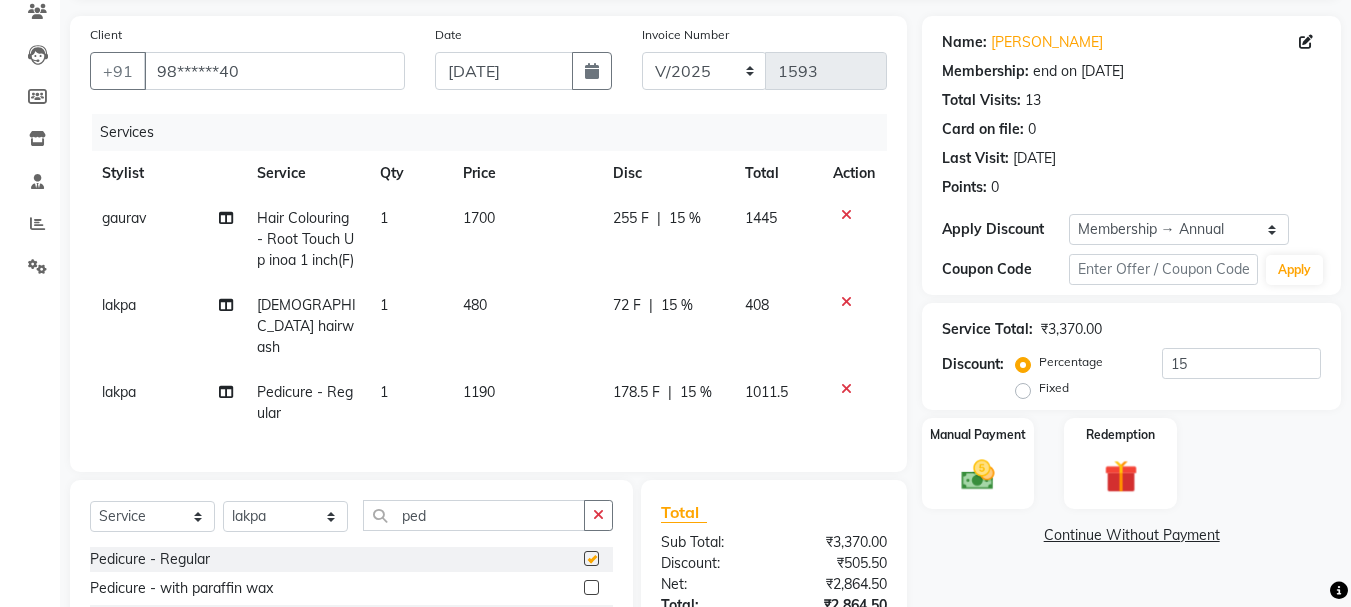 checkbox on "false" 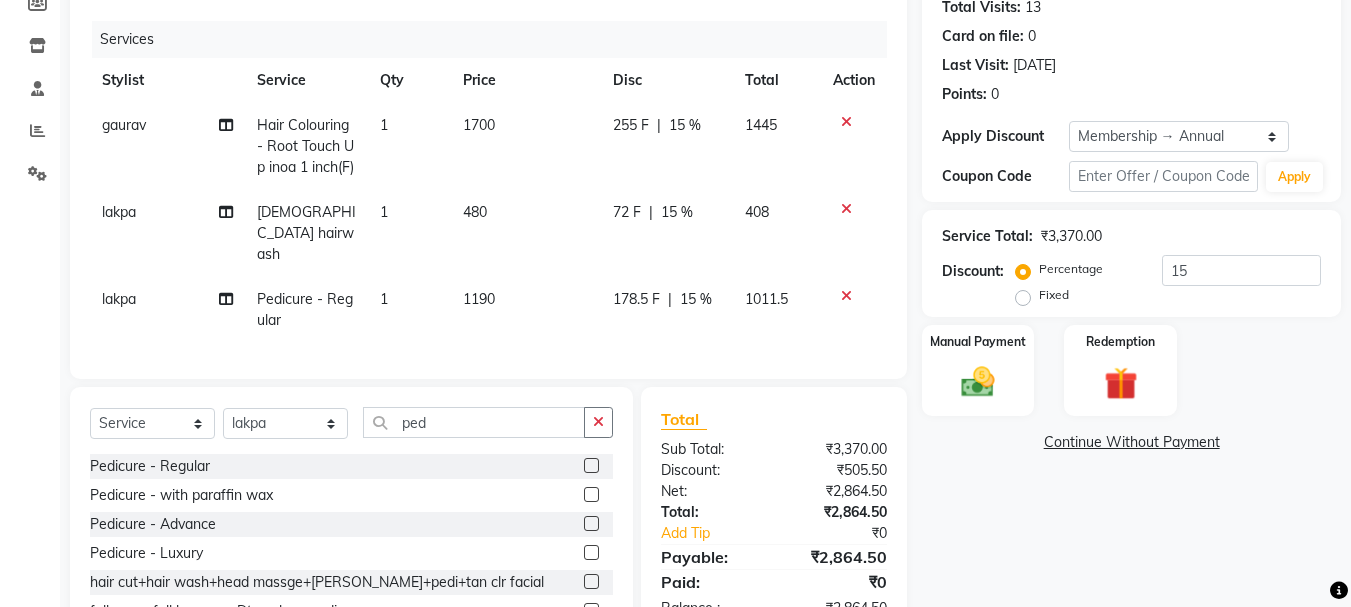 scroll, scrollTop: 229, scrollLeft: 0, axis: vertical 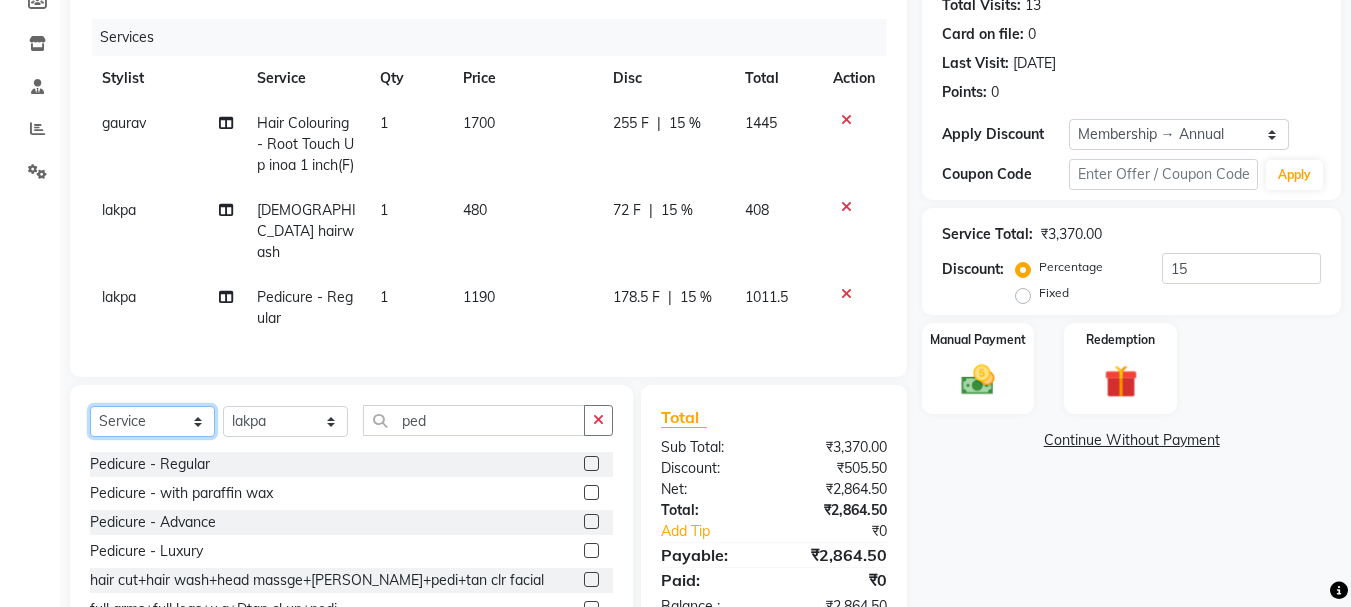 click on "Select  Service  Product  Membership  Package Voucher Prepaid Gift Card" 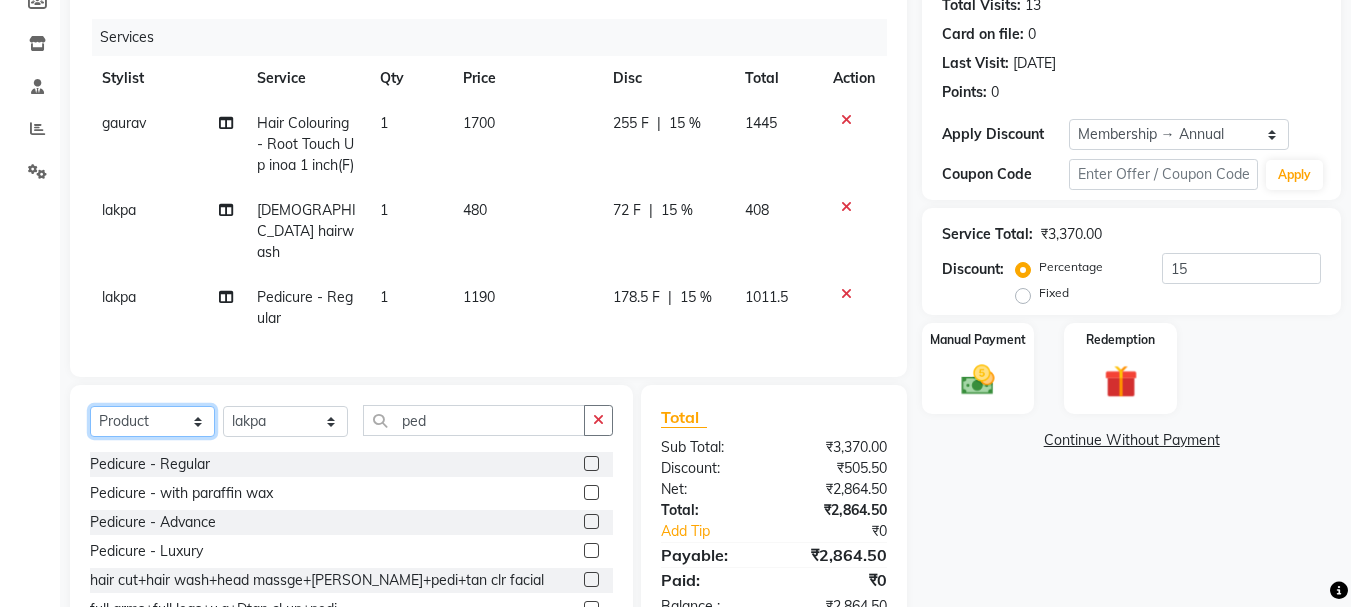 click on "Select  Service  Product  Membership  Package Voucher Prepaid Gift Card" 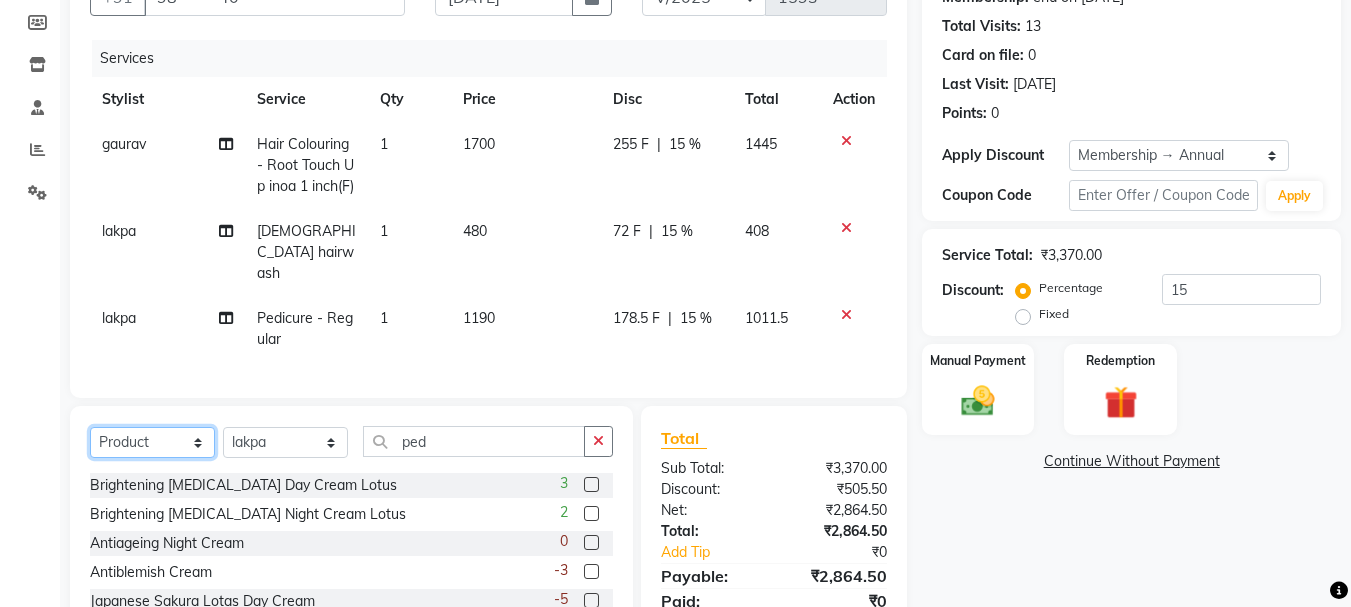 scroll, scrollTop: 187, scrollLeft: 0, axis: vertical 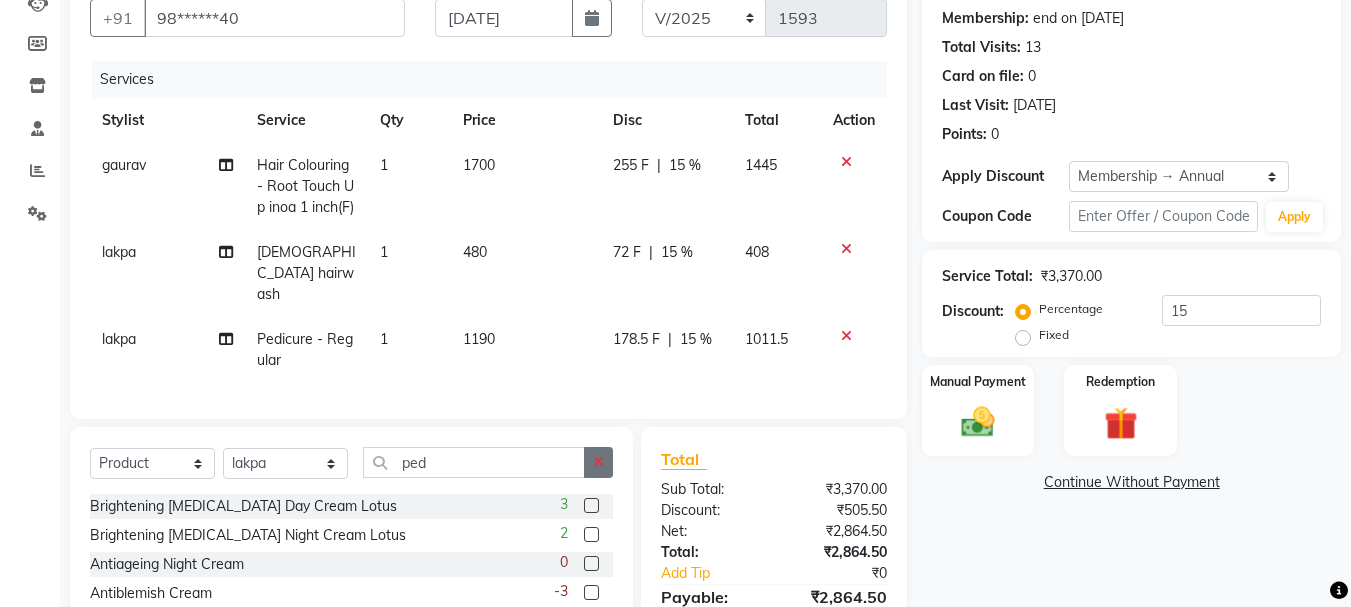 click 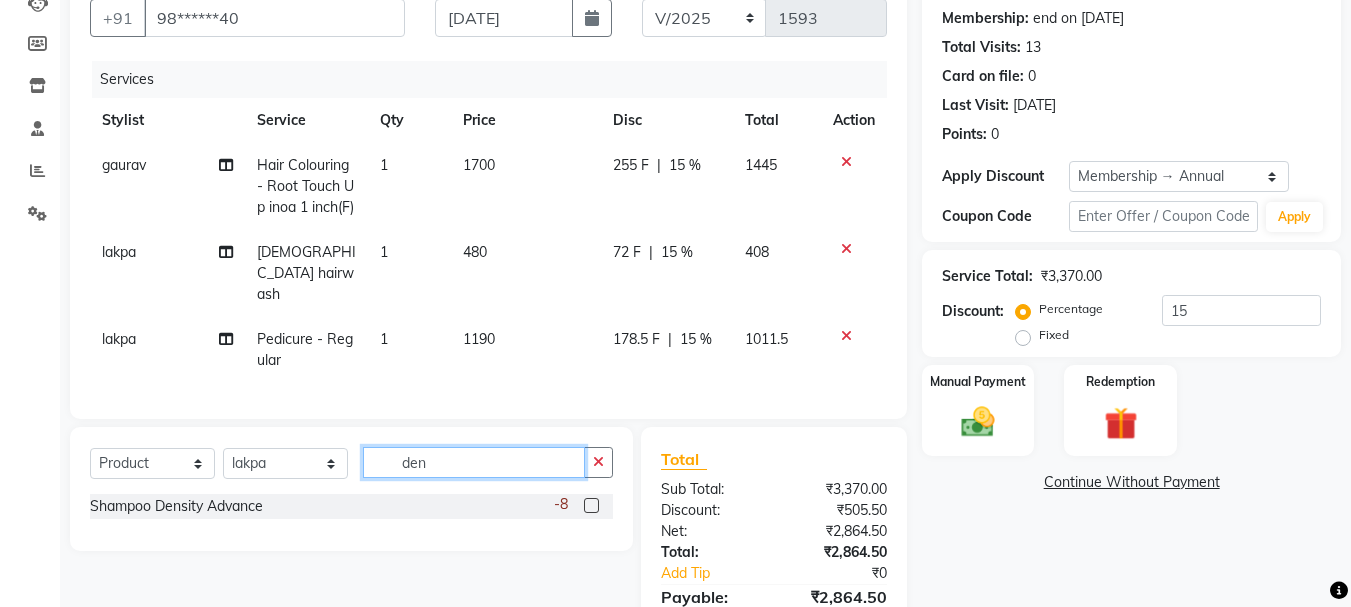 type on "den" 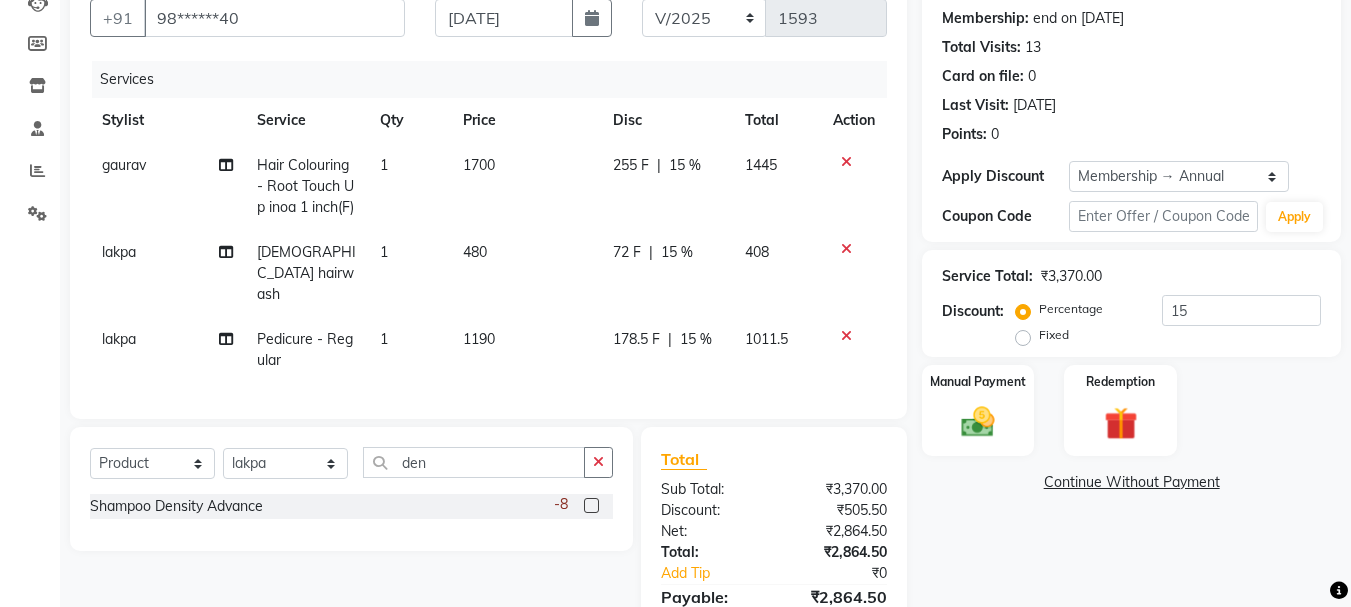 click 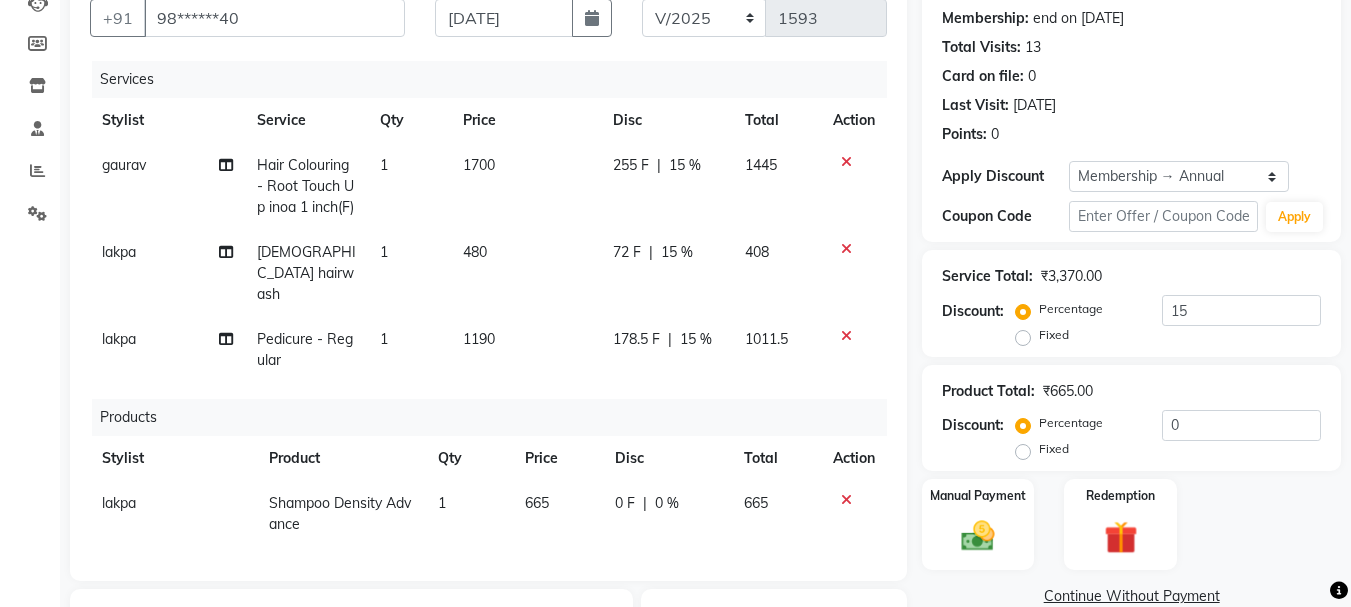 checkbox on "false" 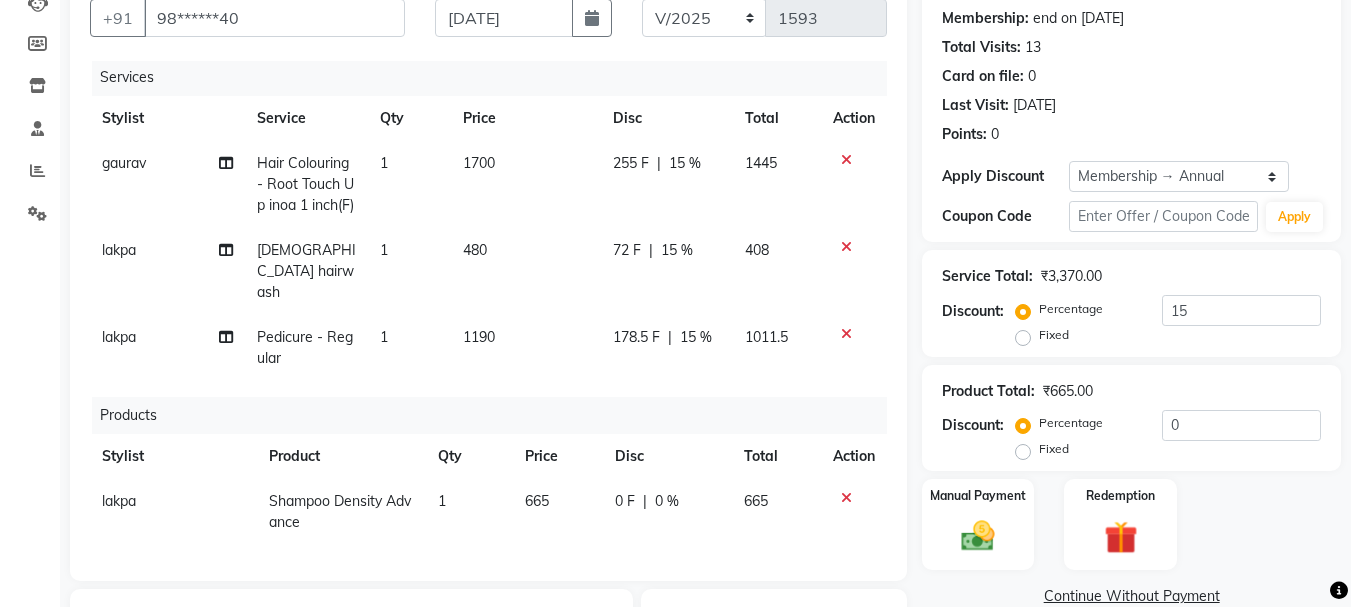 scroll, scrollTop: 17, scrollLeft: 0, axis: vertical 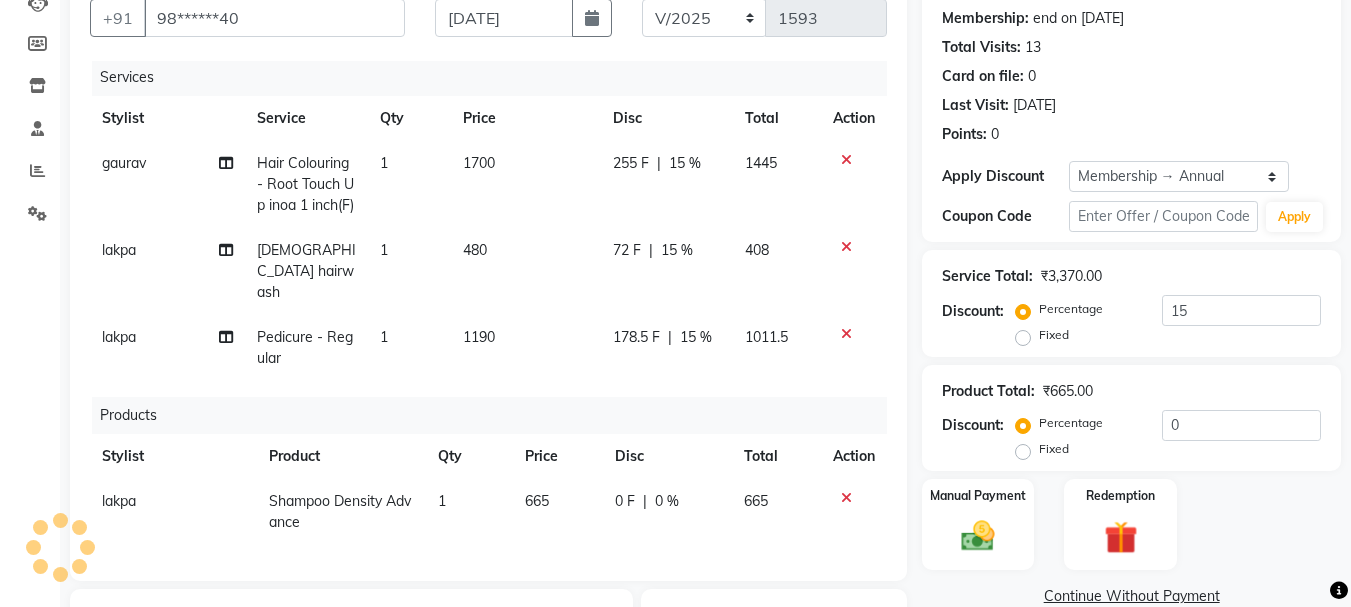 click on "665" 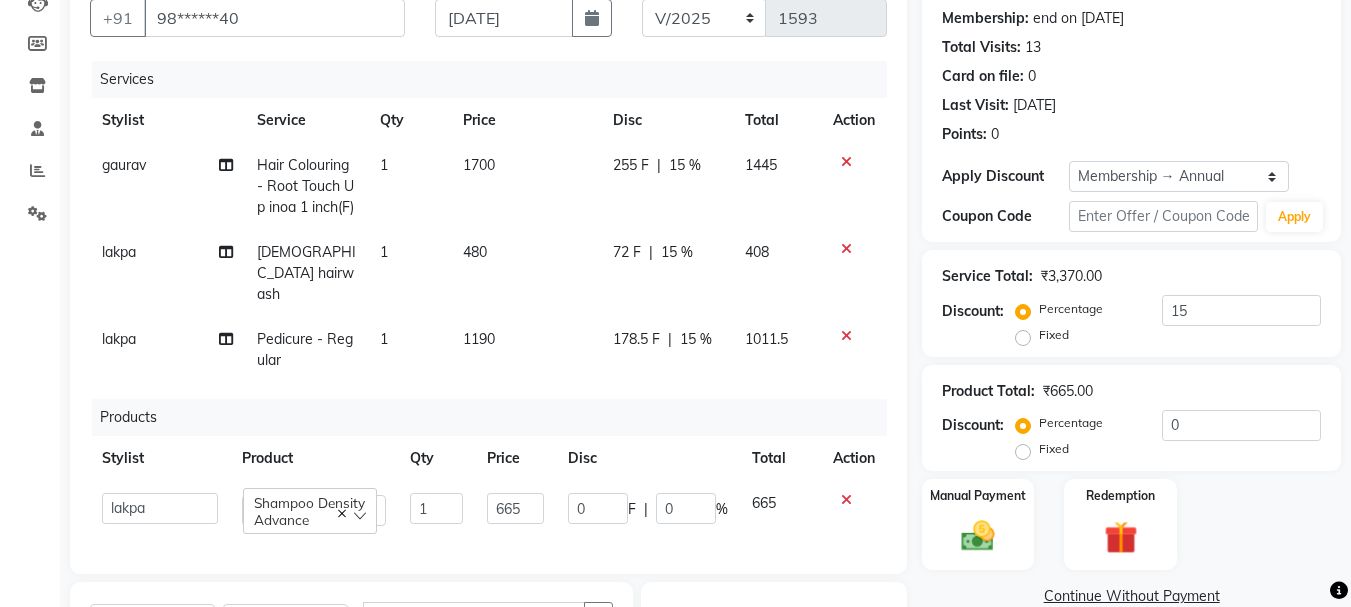 scroll, scrollTop: 0, scrollLeft: 0, axis: both 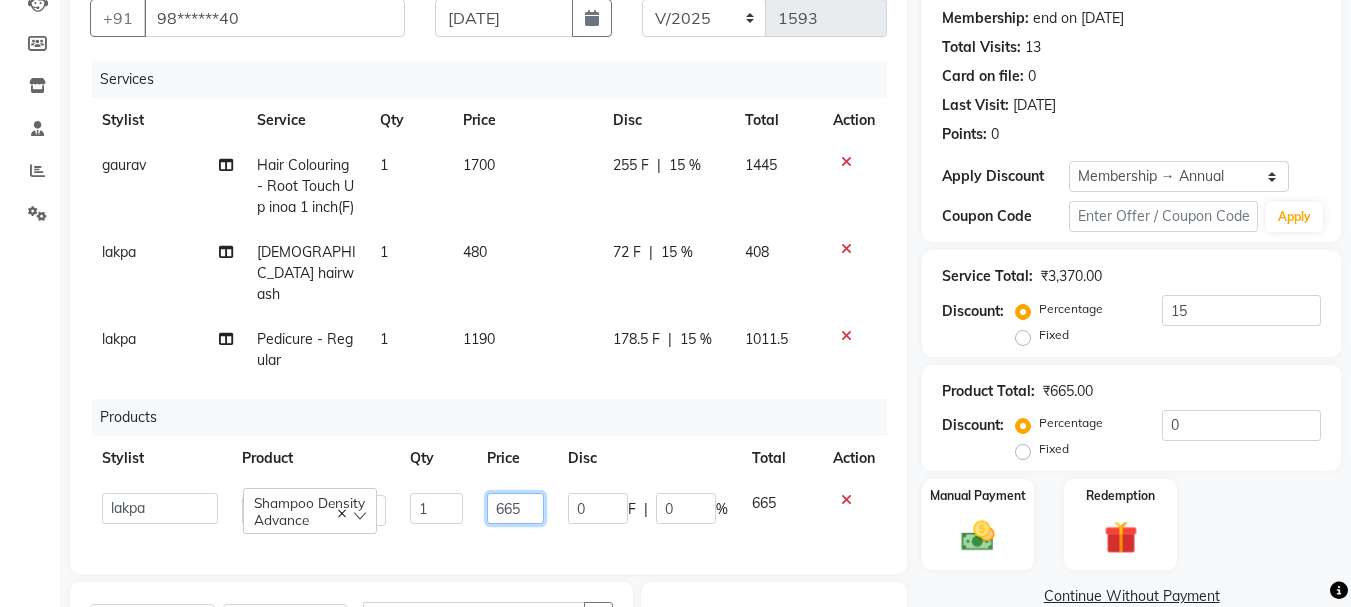 click on "665" 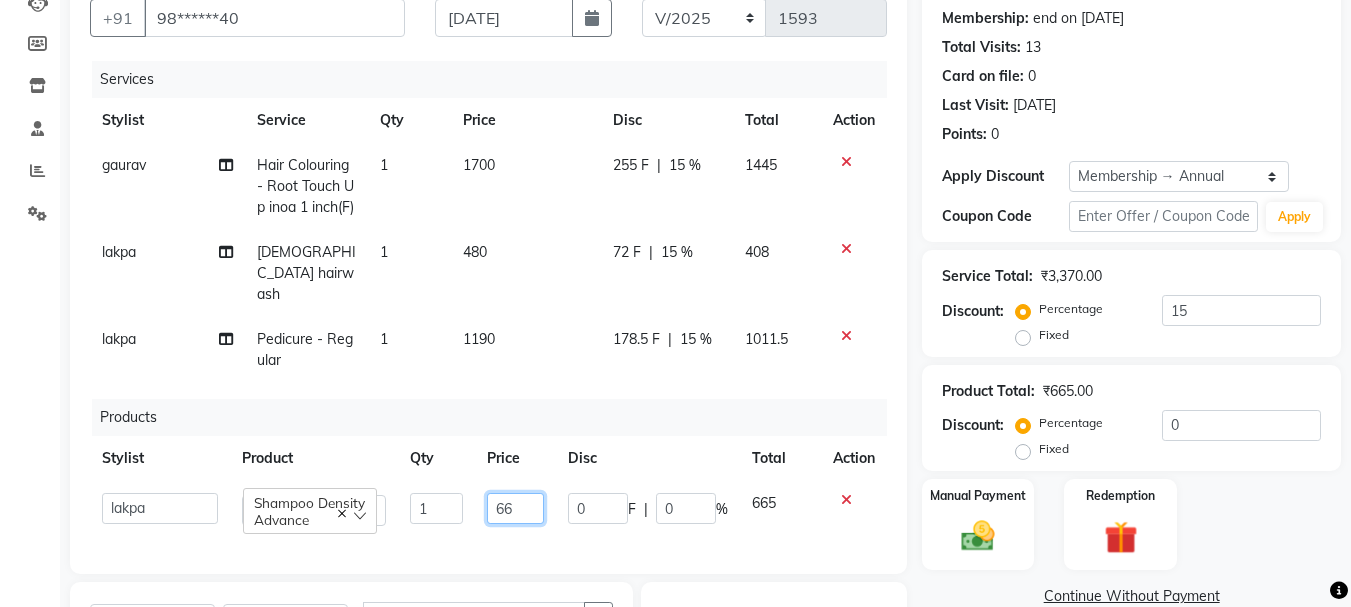 type on "6" 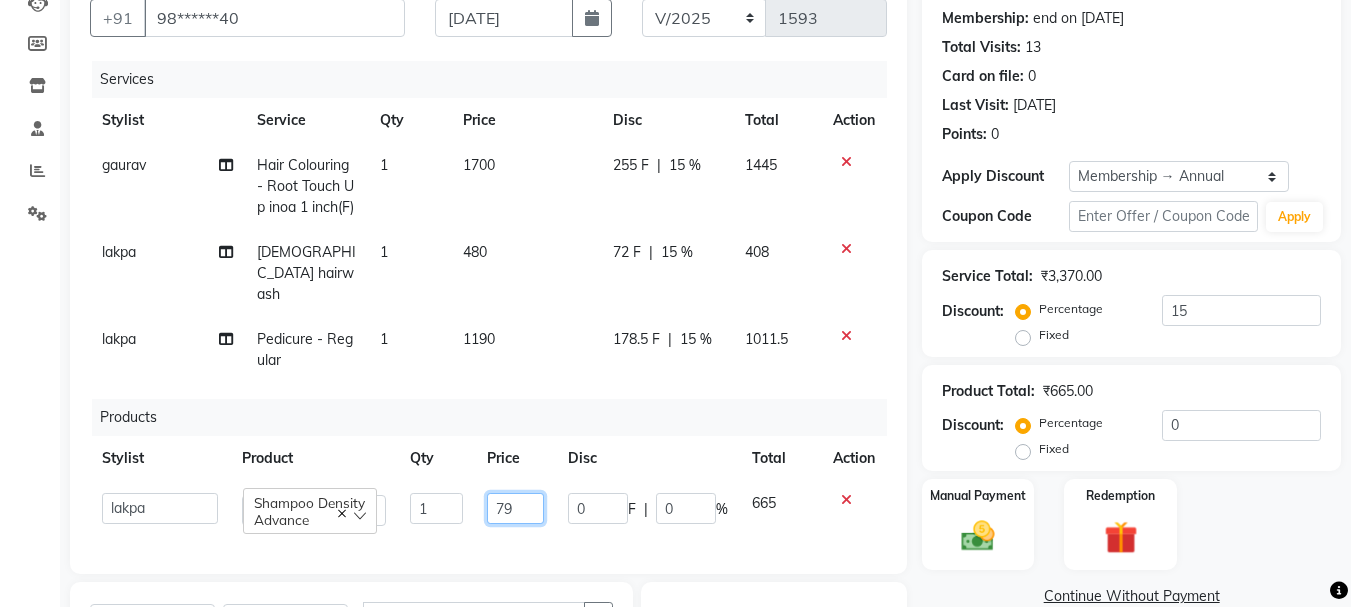 type on "790" 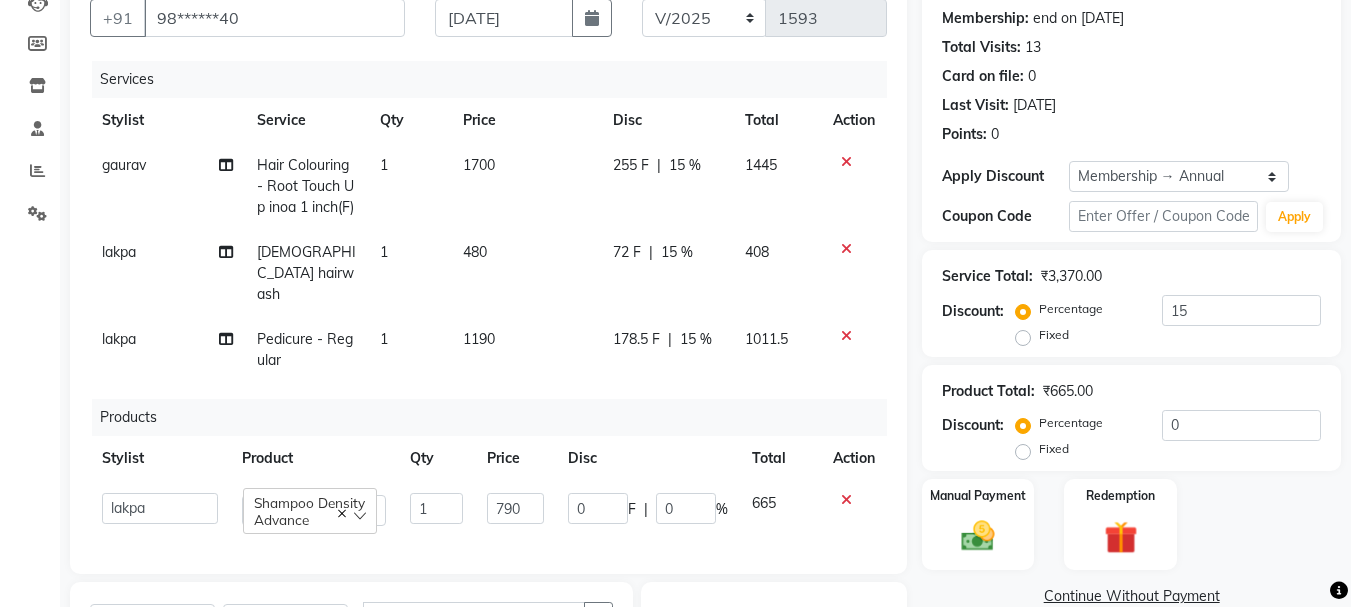 click on "Services Stylist Service Qty Price Disc Total Action gaurav Hair Colouring - Root Touch Up inoa 1 inch(F) 1 1700 255 F | 15 % 1445 lakpa [DEMOGRAPHIC_DATA] hairwash 1 480 72 F | 15 % 408 lakpa Pedicure - Regular 1 1190 178.5 F | 15 % 1011.5 Products Stylist Product Qty Price Disc Total Action  [PERSON_NAME]   Bharti   [PERSON_NAME] [PERSON_NAME]   [PERSON_NAME]   [PERSON_NAME] more   [PERSON_NAME]   [PERSON_NAME] [PERSON_NAME]   [PERSON_NAME]   [PERSON_NAME]    [PERSON_NAME]   [PERSON_NAME]   [PERSON_NAME]   Shampoo Density Advance  1 790 0 F | 0 % 665" 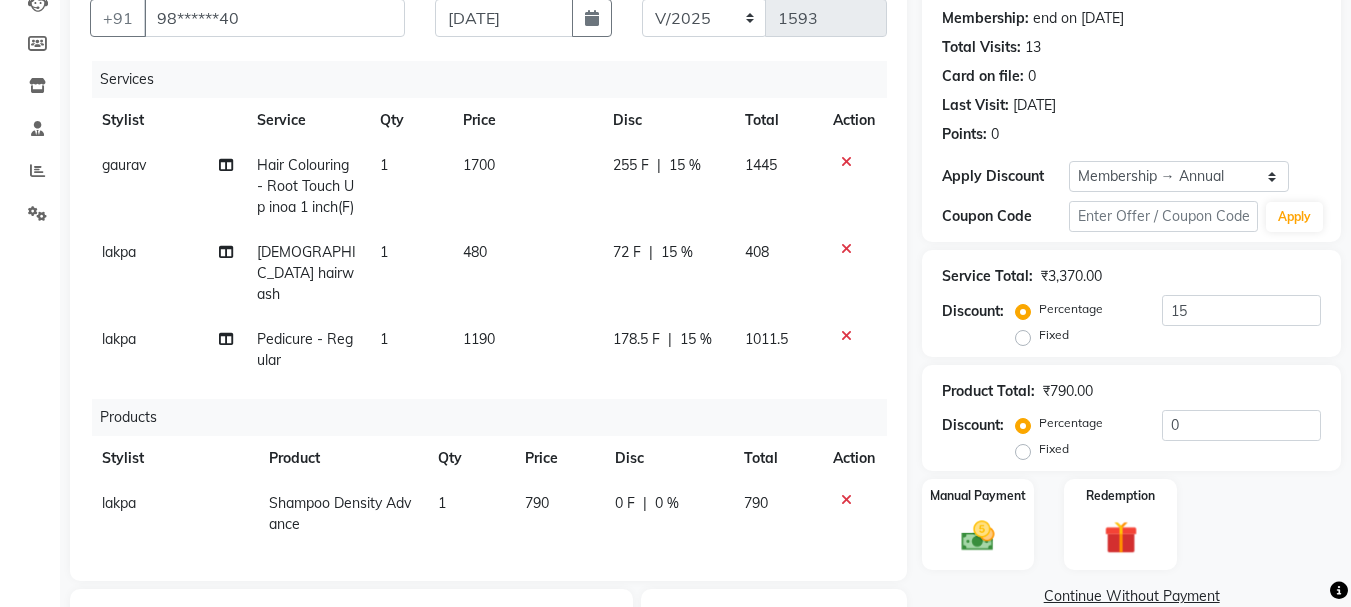 scroll, scrollTop: 17, scrollLeft: 0, axis: vertical 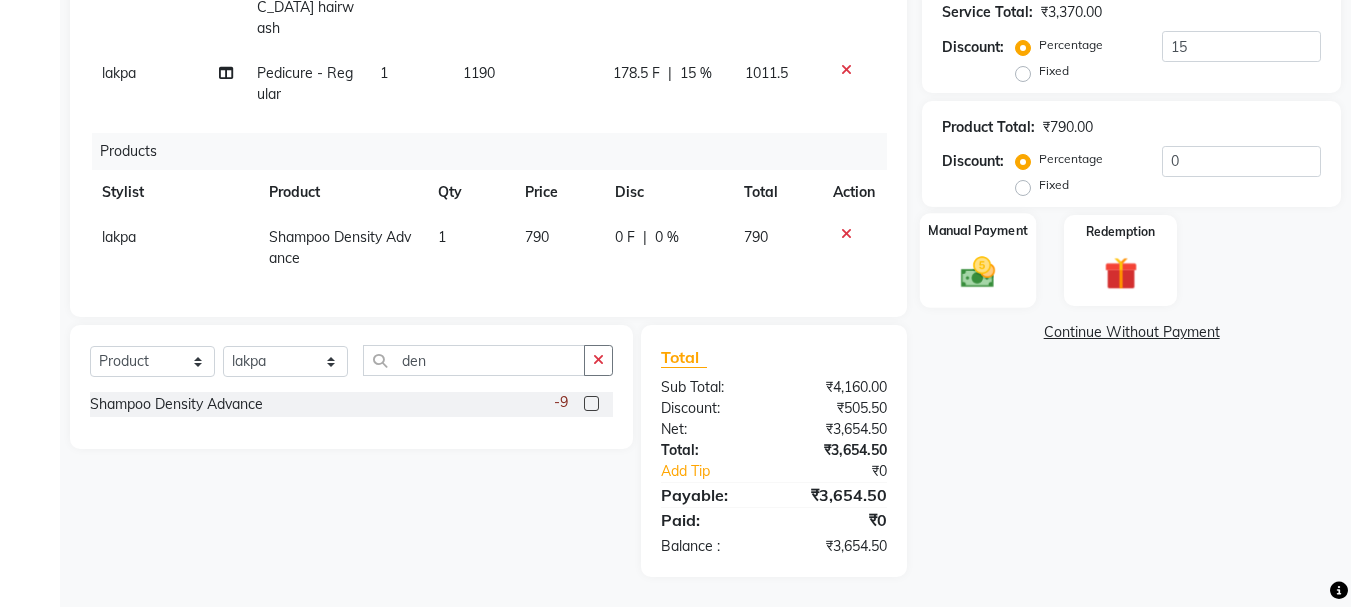 click 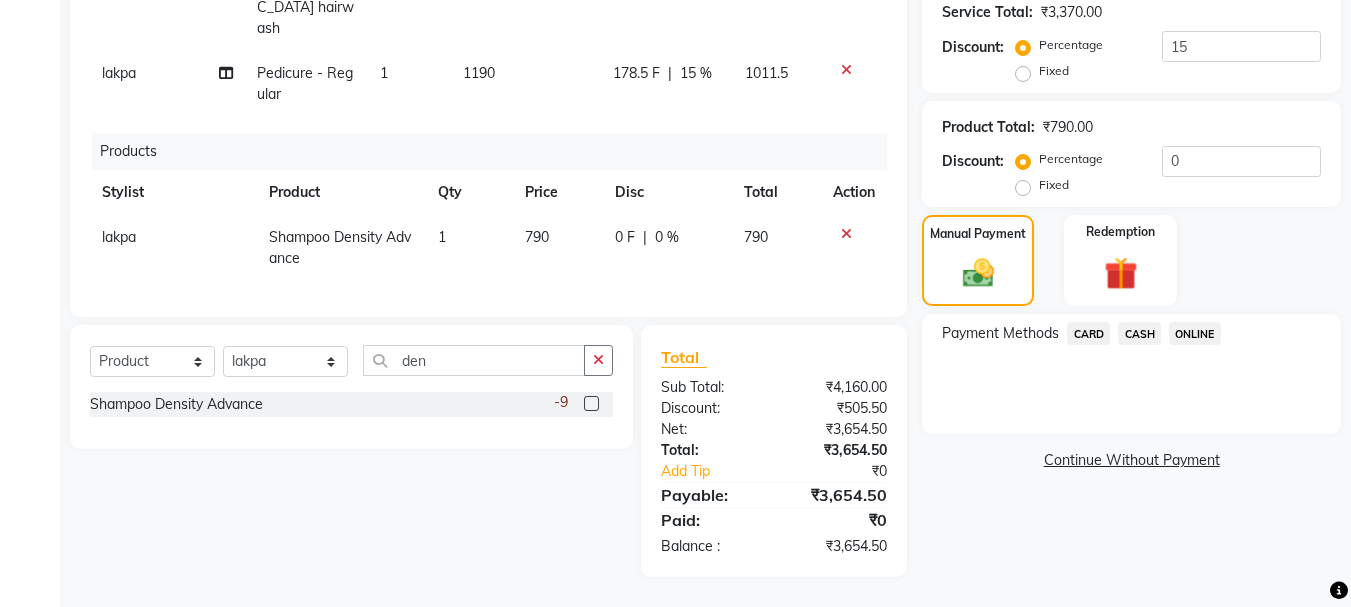 click on "ONLINE" 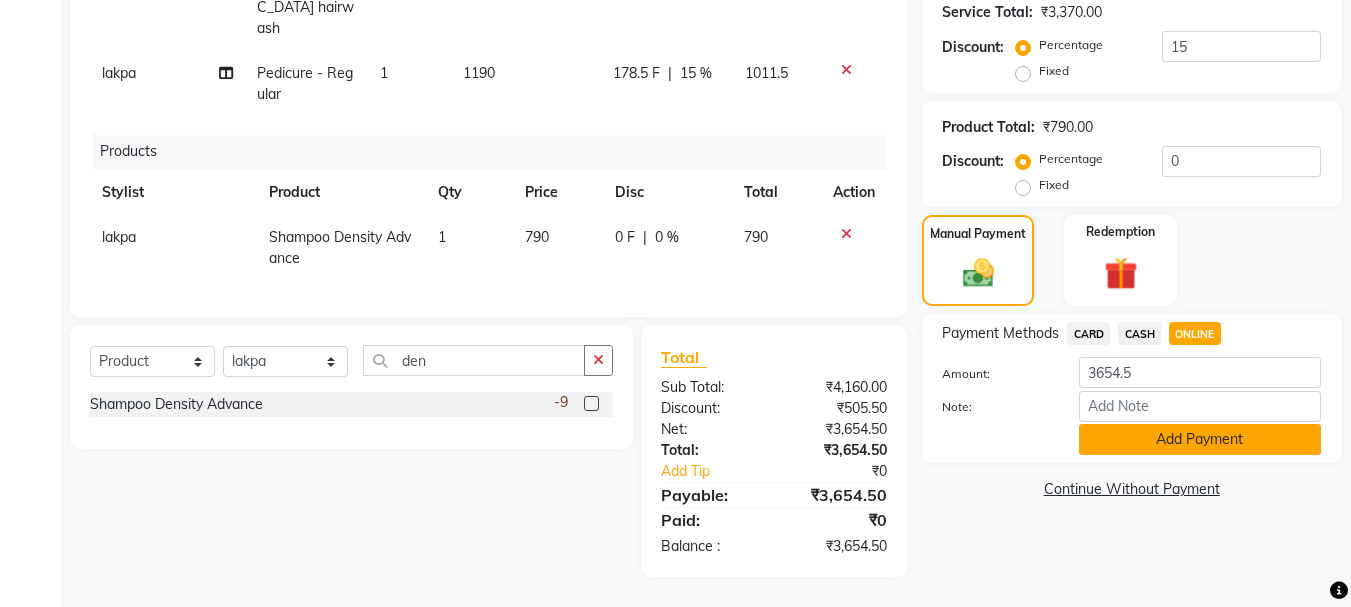 click on "Add Payment" 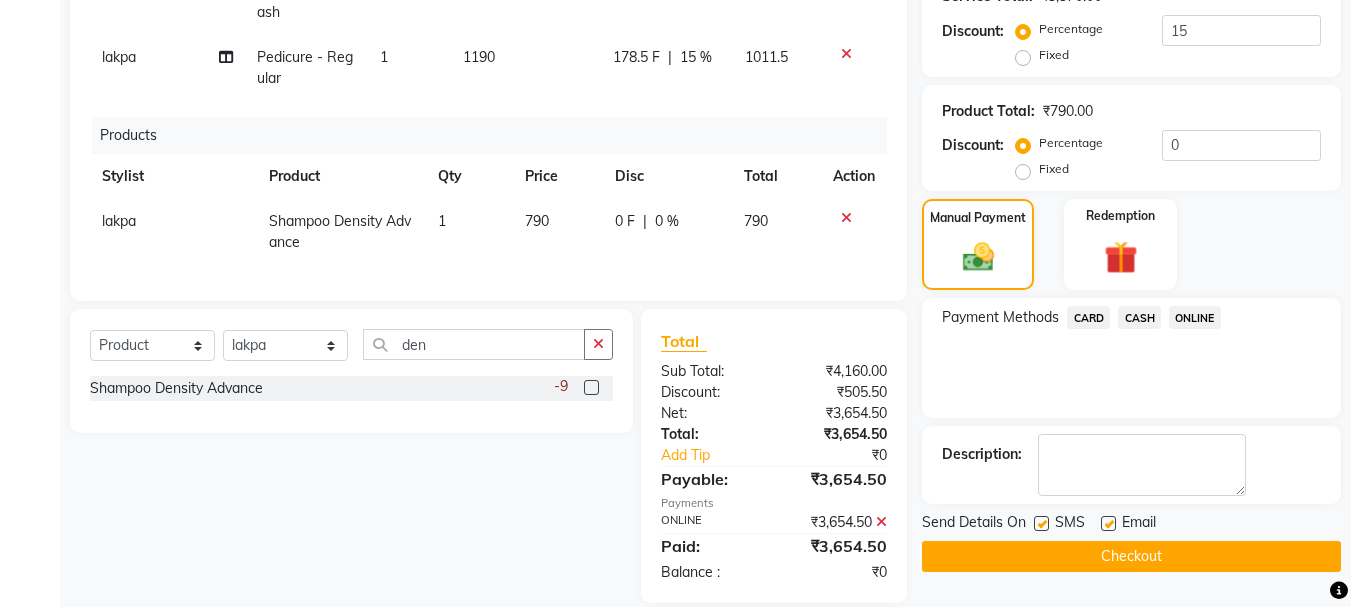 scroll, scrollTop: 493, scrollLeft: 0, axis: vertical 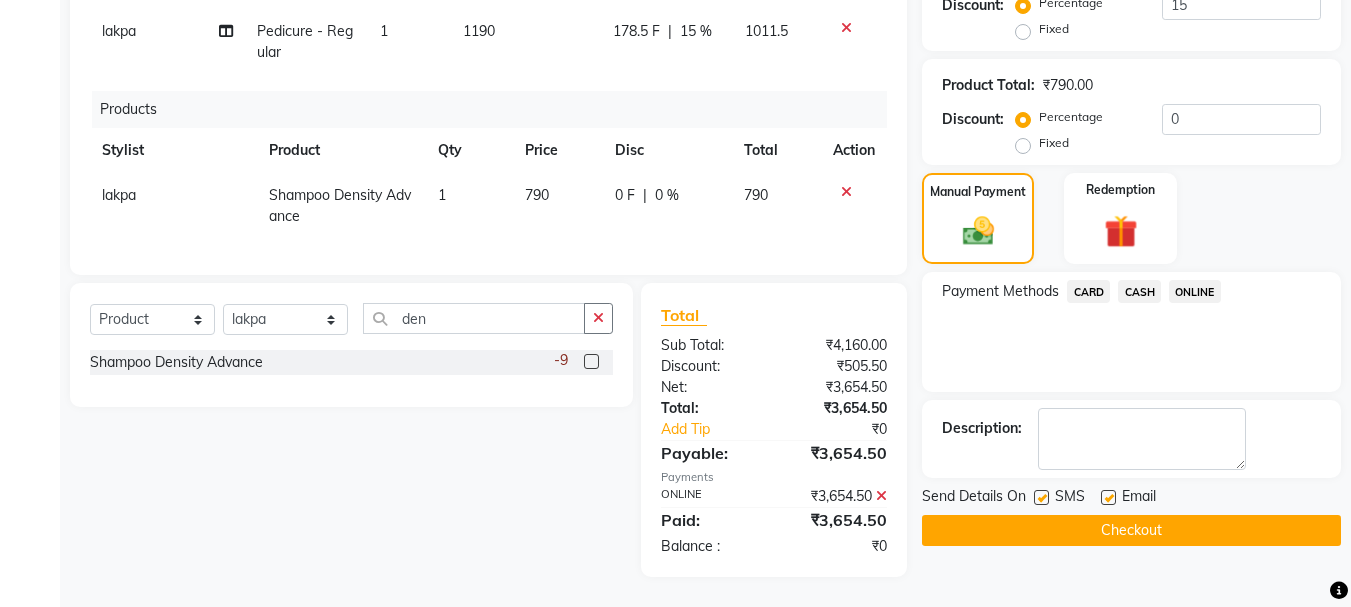 click on "Checkout" 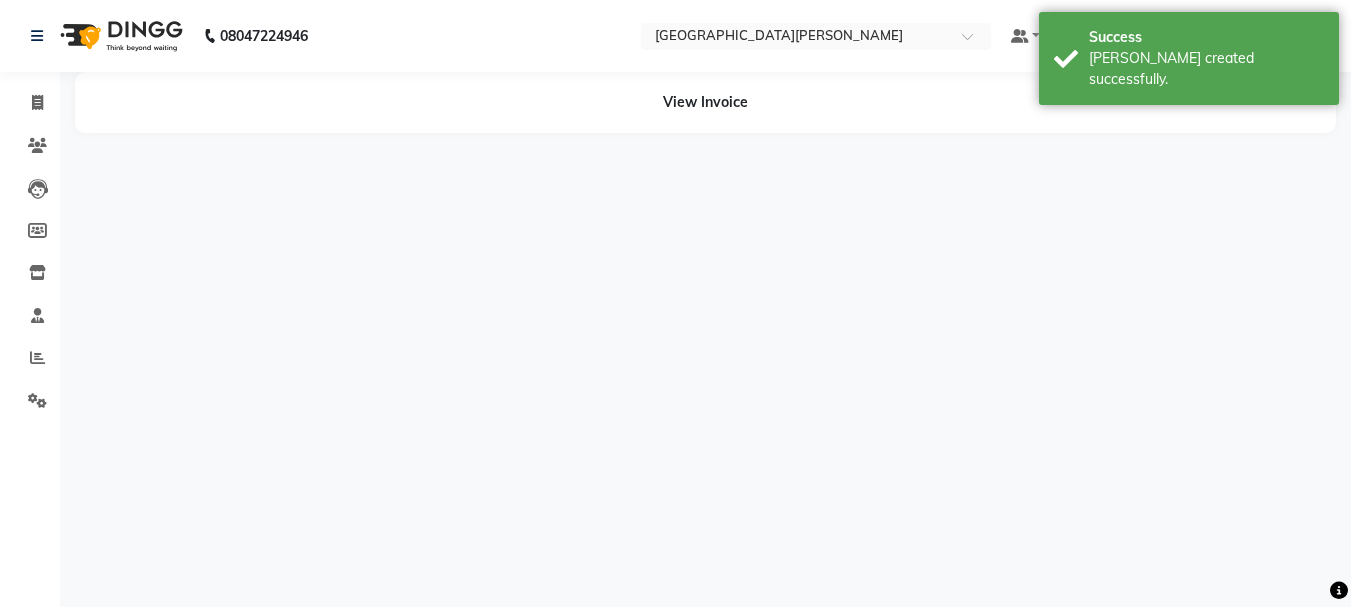 scroll, scrollTop: 0, scrollLeft: 0, axis: both 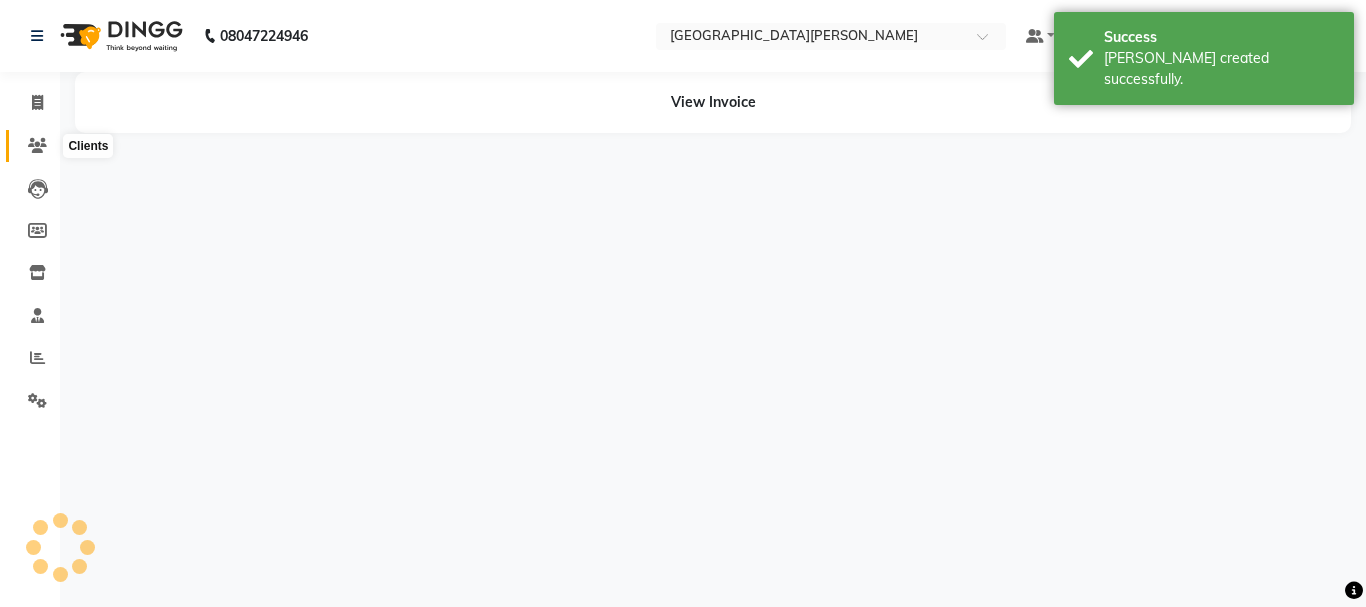 click 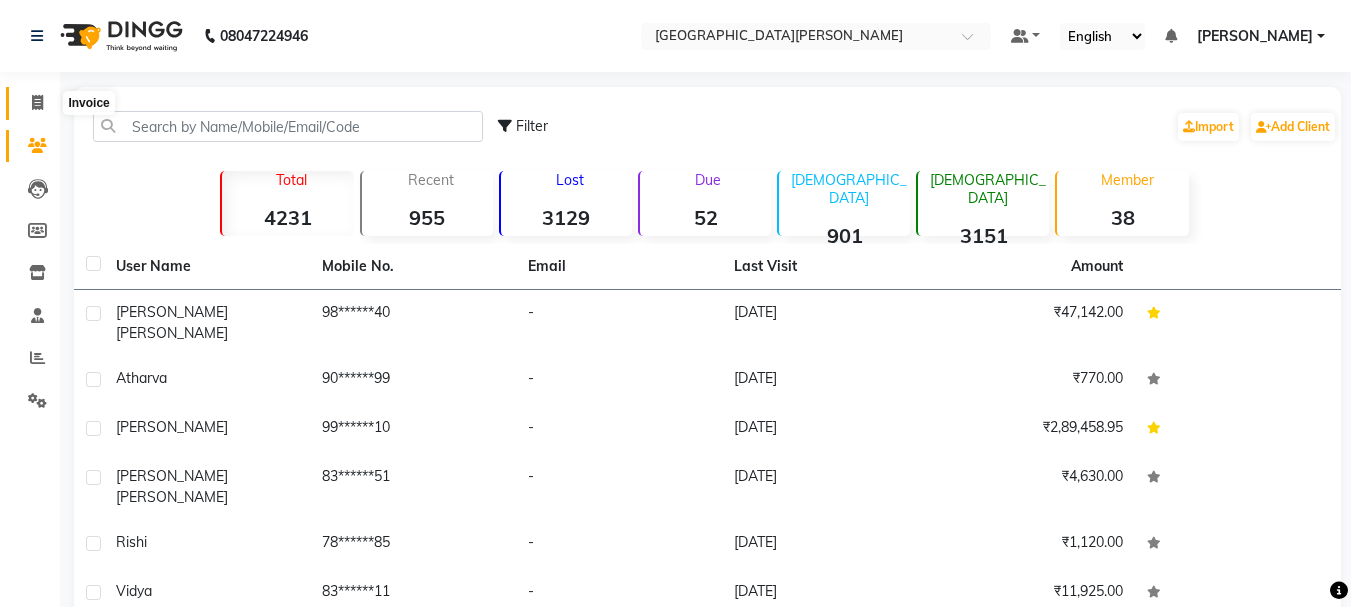 click 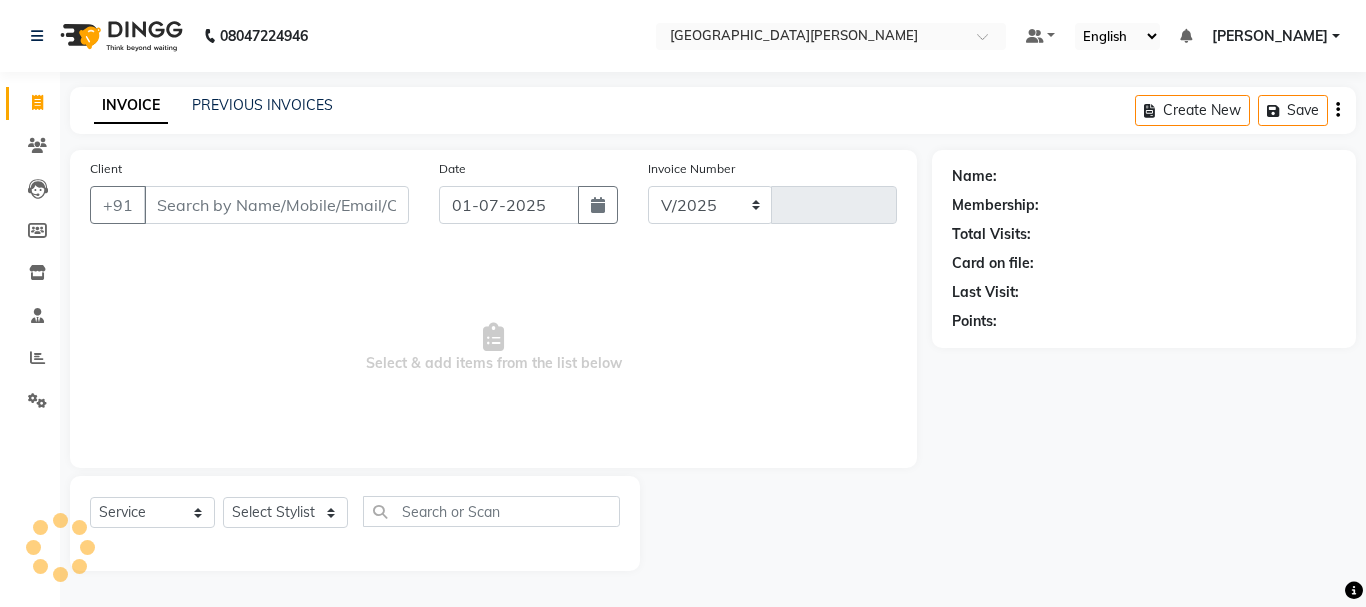 select on "911" 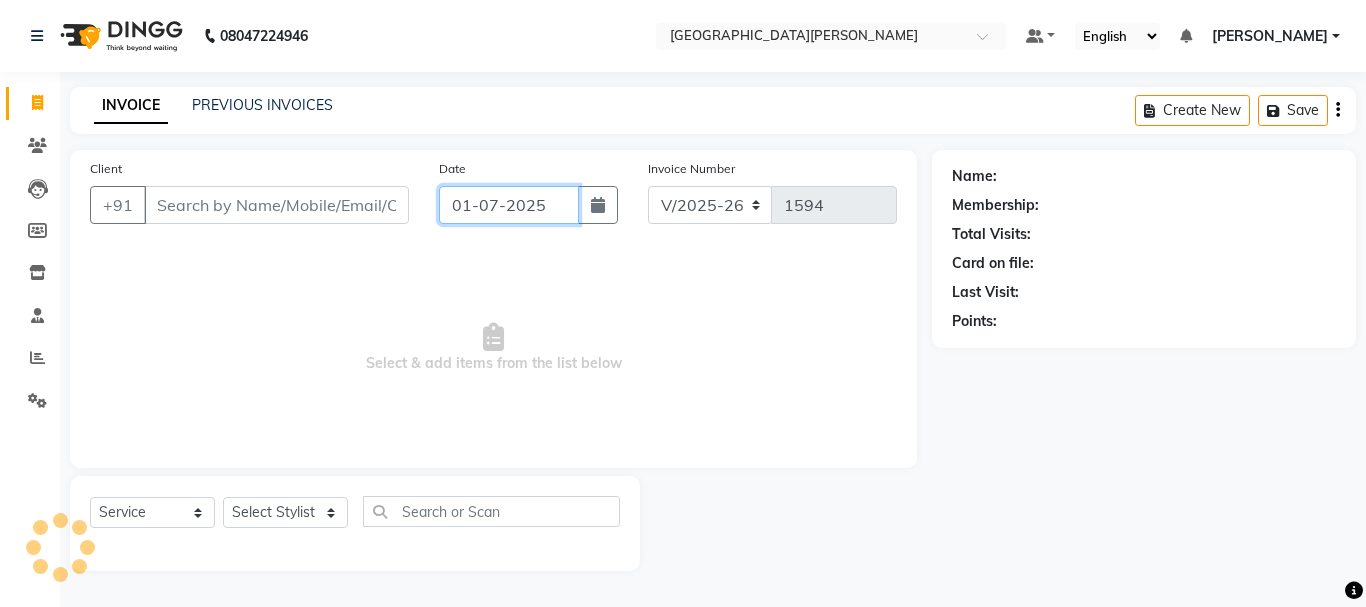 click on "01-07-2025" 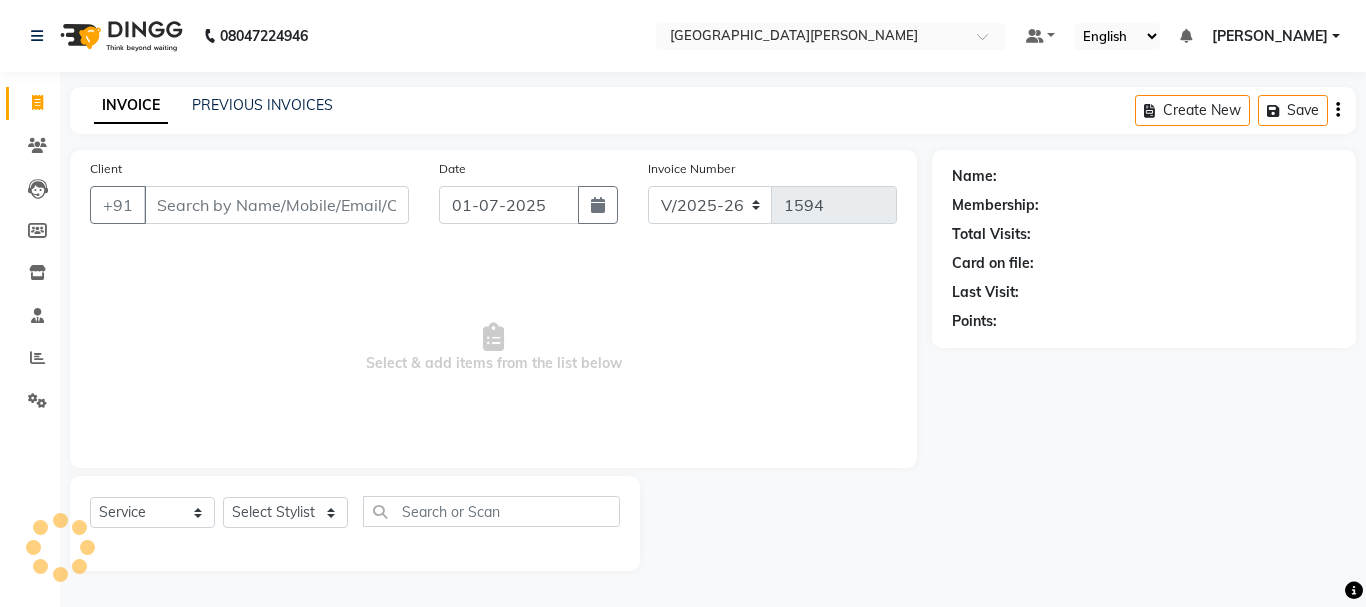 select on "7" 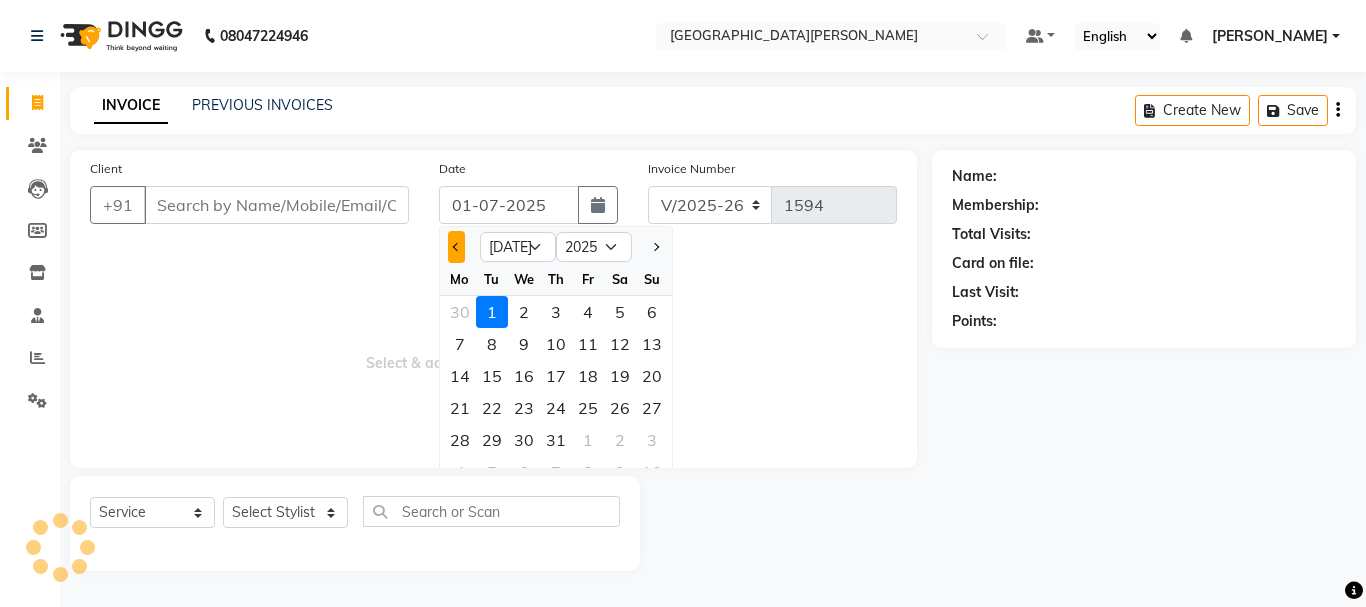 click 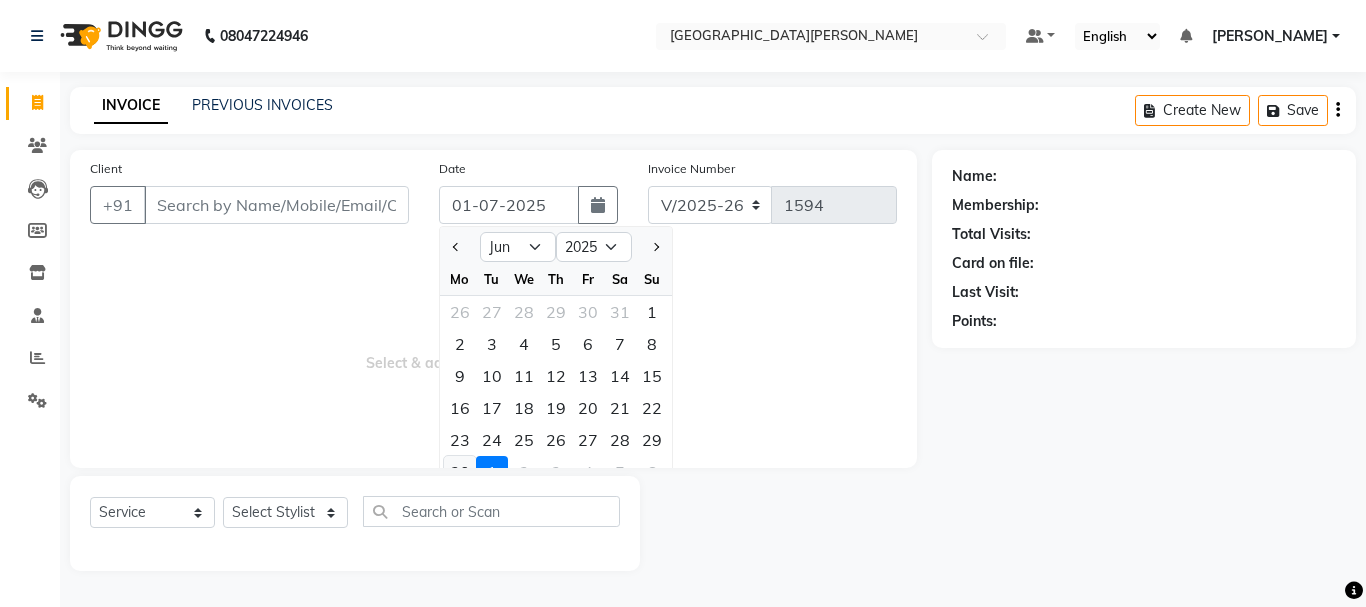 click on "30" 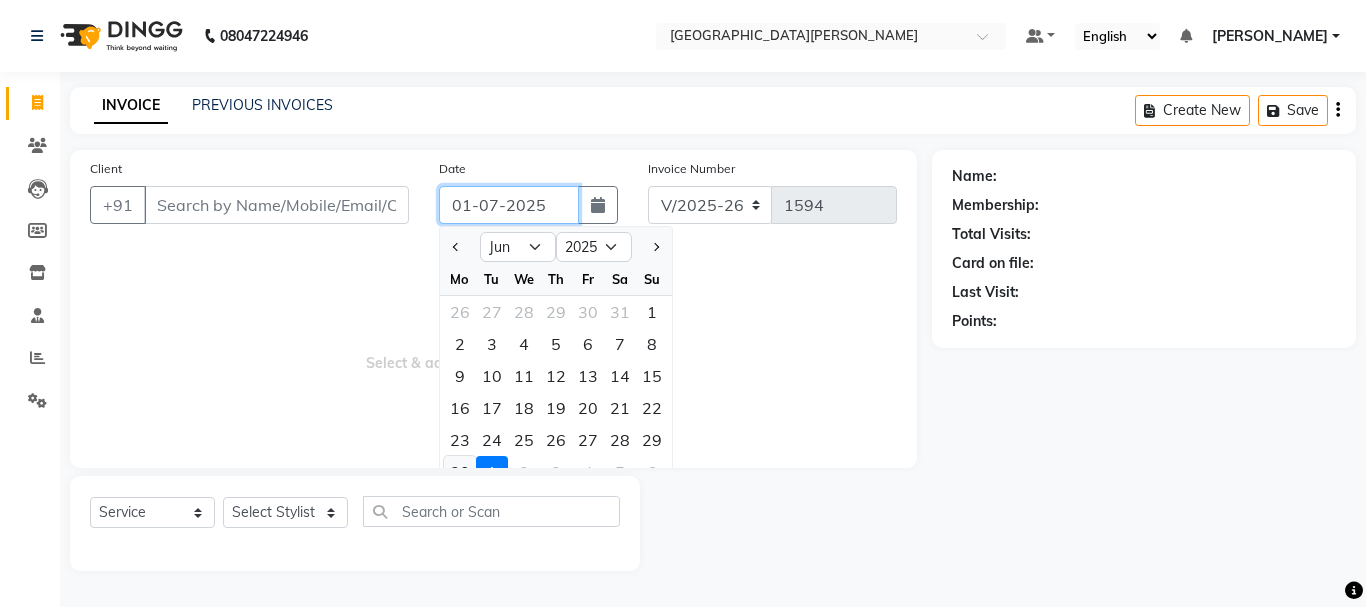 type on "[DATE]" 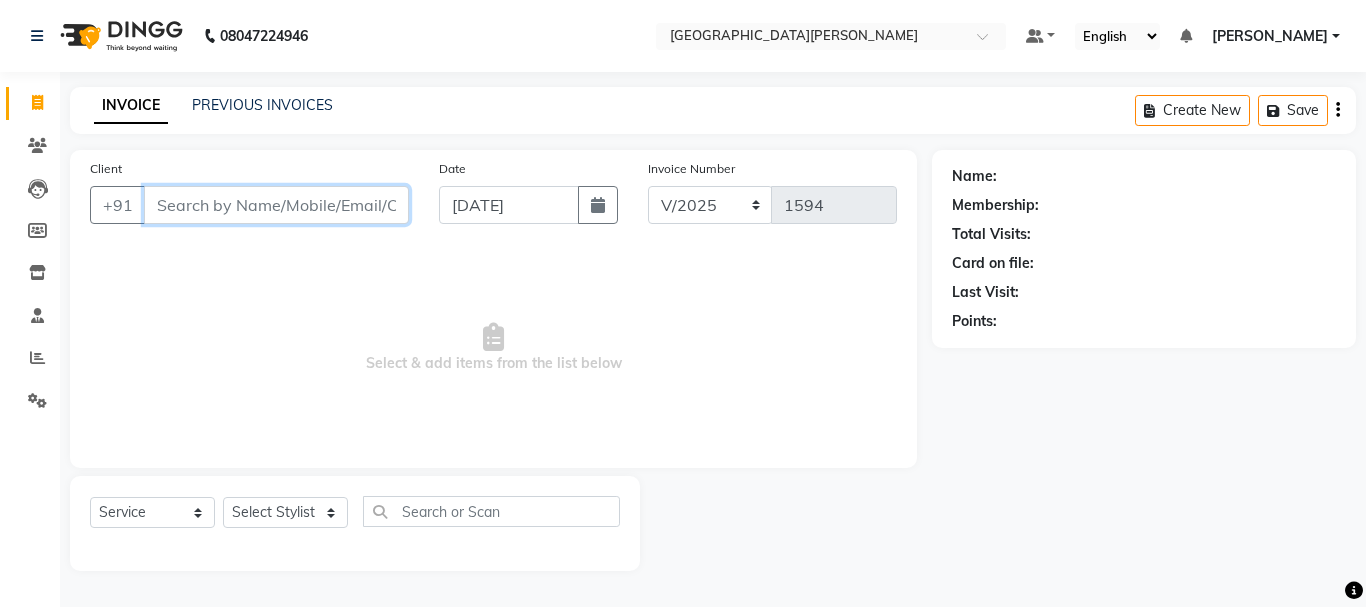 click on "Client" at bounding box center [276, 205] 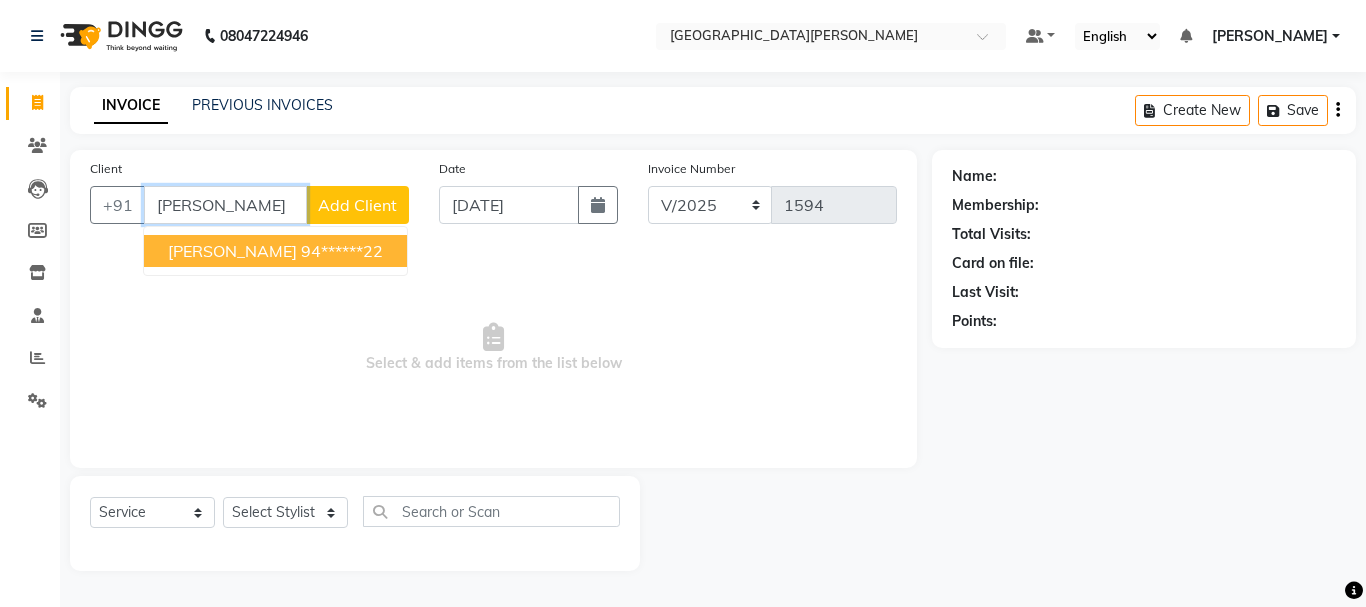 click on "[PERSON_NAME]" at bounding box center [232, 251] 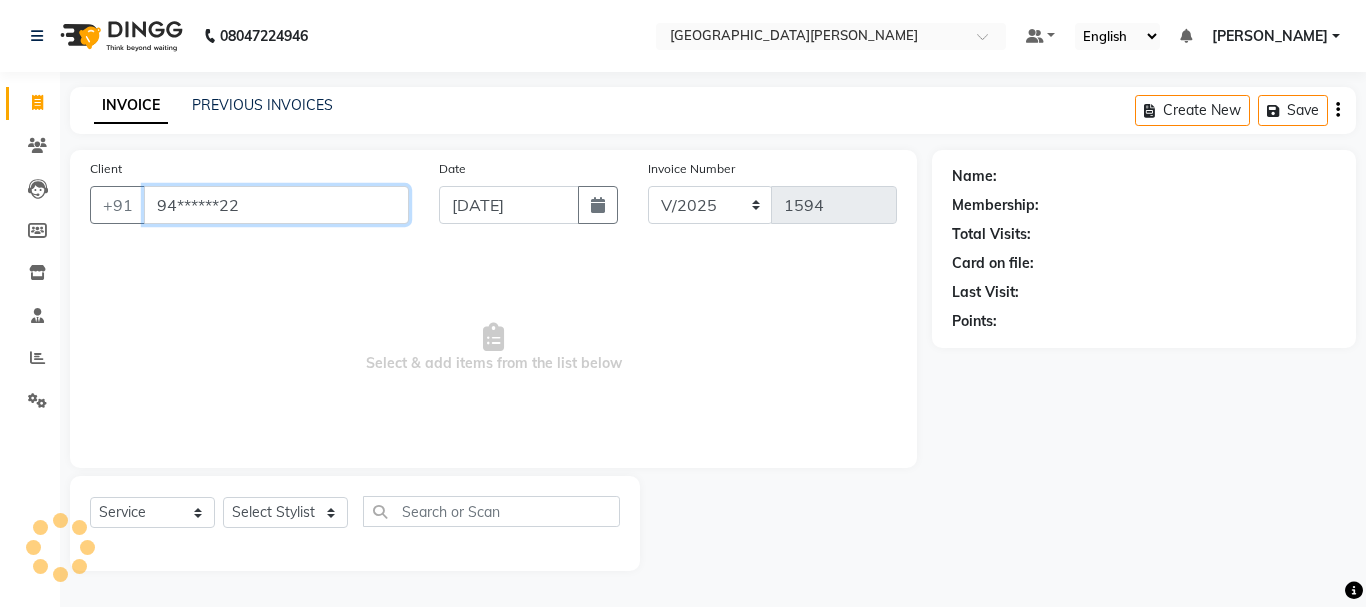 type on "94******22" 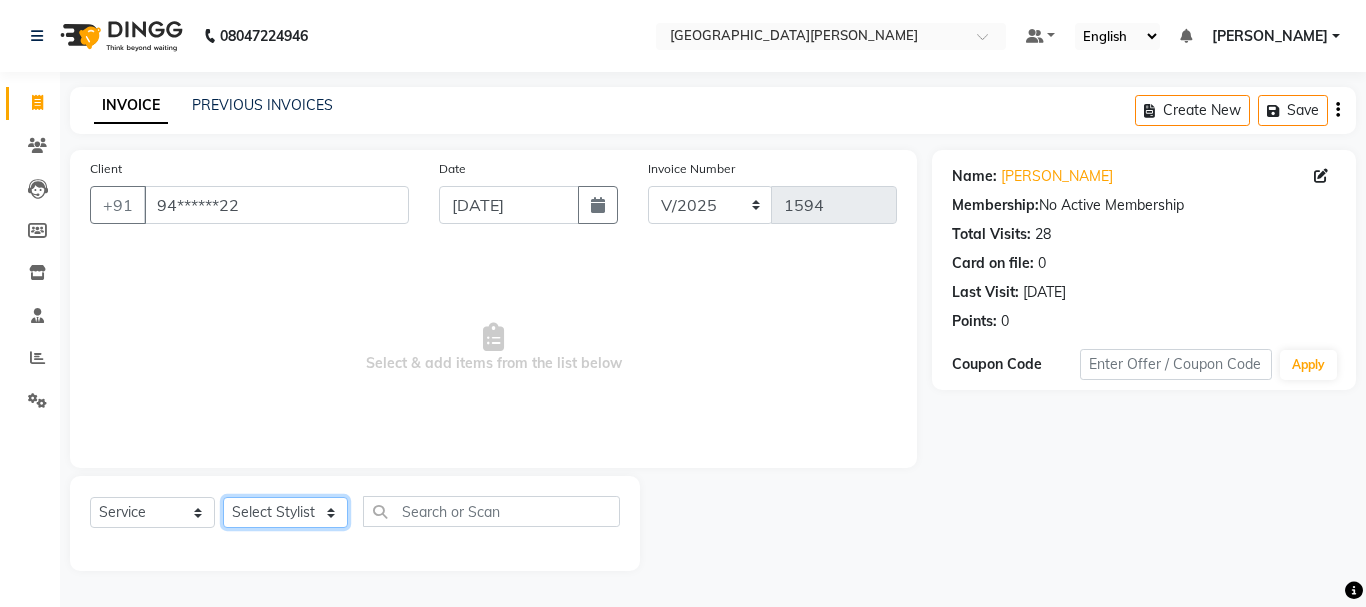 click on "Select Stylist [PERSON_NAME] [PERSON_NAME] [PERSON_NAME] [PERSON_NAME] [PERSON_NAME] more [PERSON_NAME] [PERSON_NAME] [PERSON_NAME] [PERSON_NAME] [PERSON_NAME]  [PERSON_NAME] [PERSON_NAME] [PERSON_NAME]" 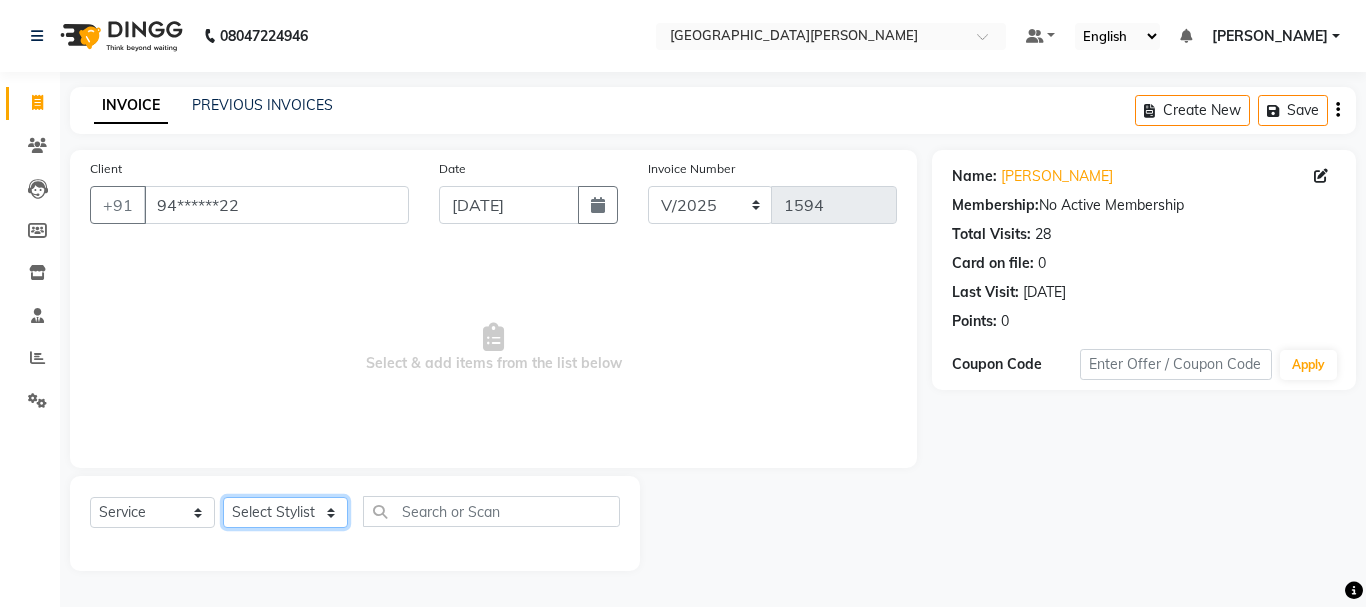 select on "30889" 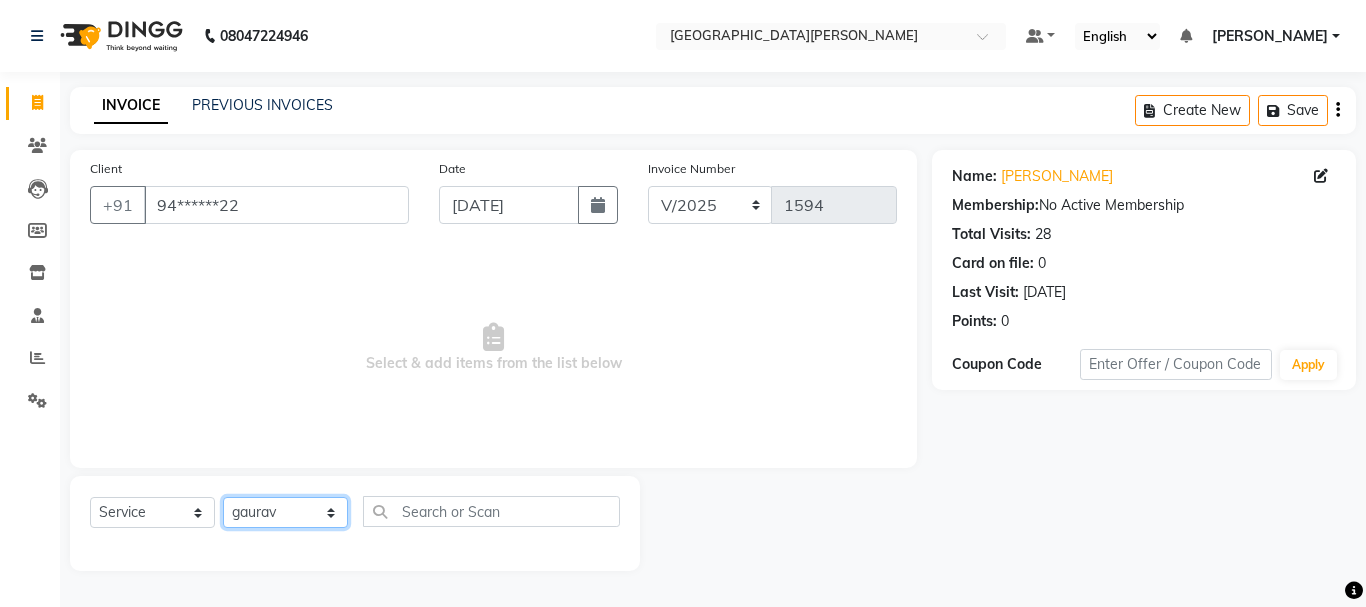 click on "Select Stylist [PERSON_NAME] [PERSON_NAME] [PERSON_NAME] [PERSON_NAME] [PERSON_NAME] more [PERSON_NAME] [PERSON_NAME] [PERSON_NAME] [PERSON_NAME] [PERSON_NAME]  [PERSON_NAME] [PERSON_NAME] [PERSON_NAME]" 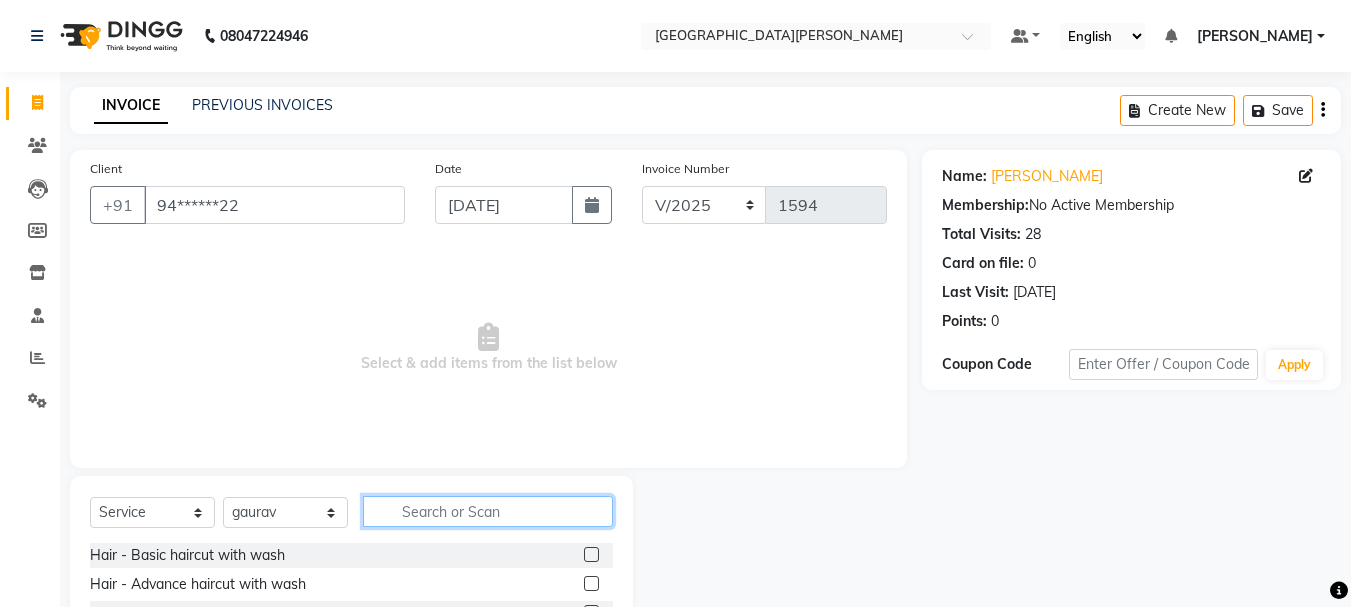 click 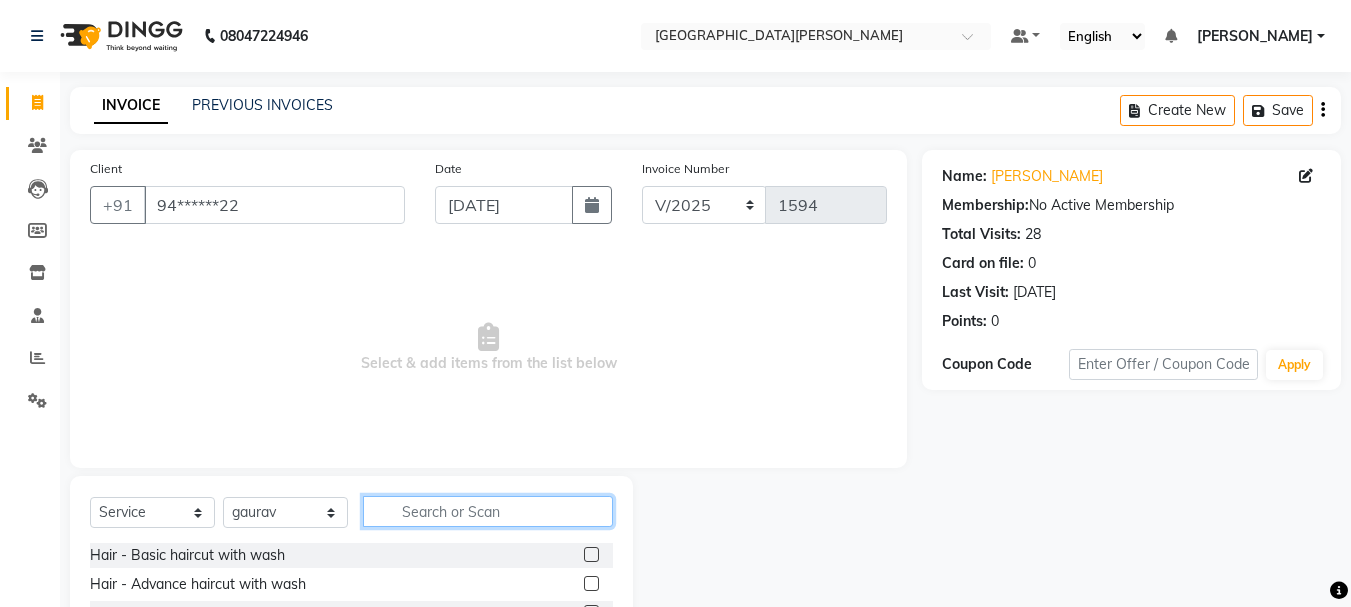 type on "c" 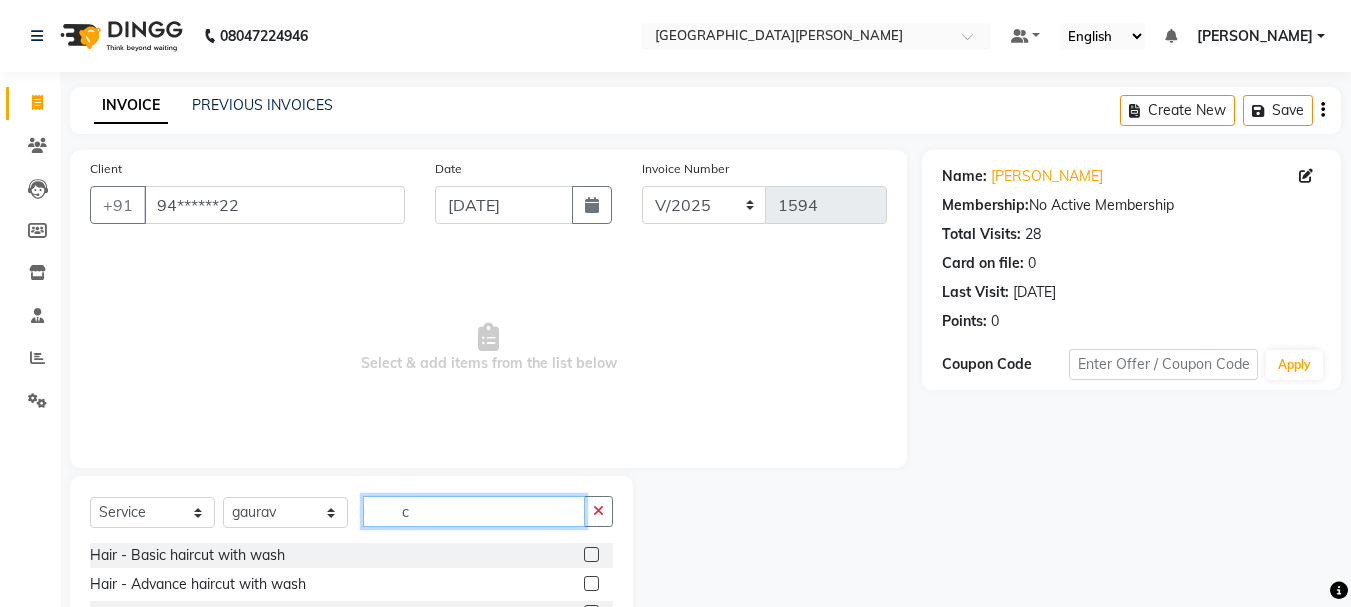 type 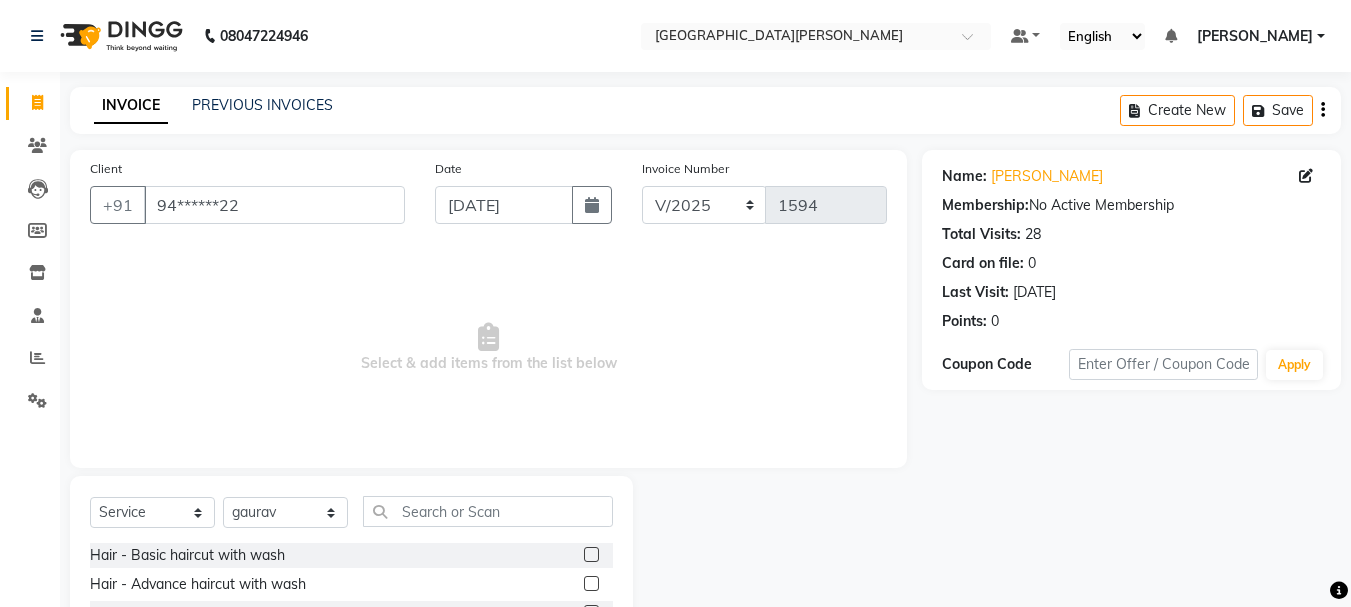 click 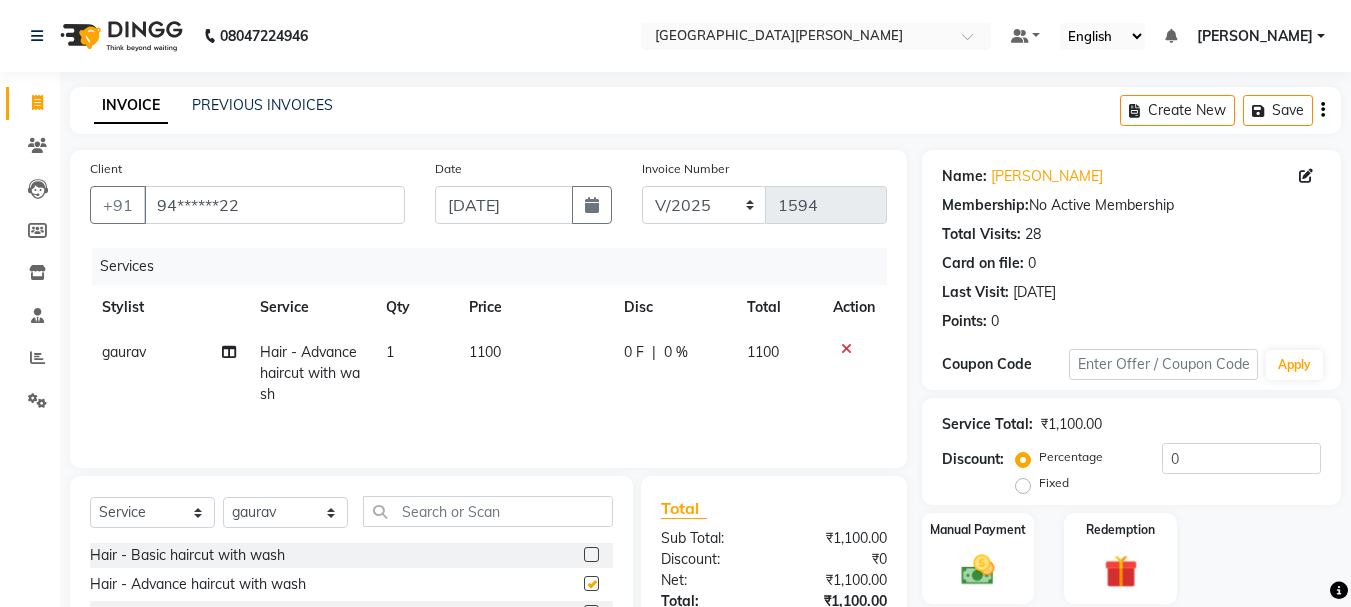 checkbox on "false" 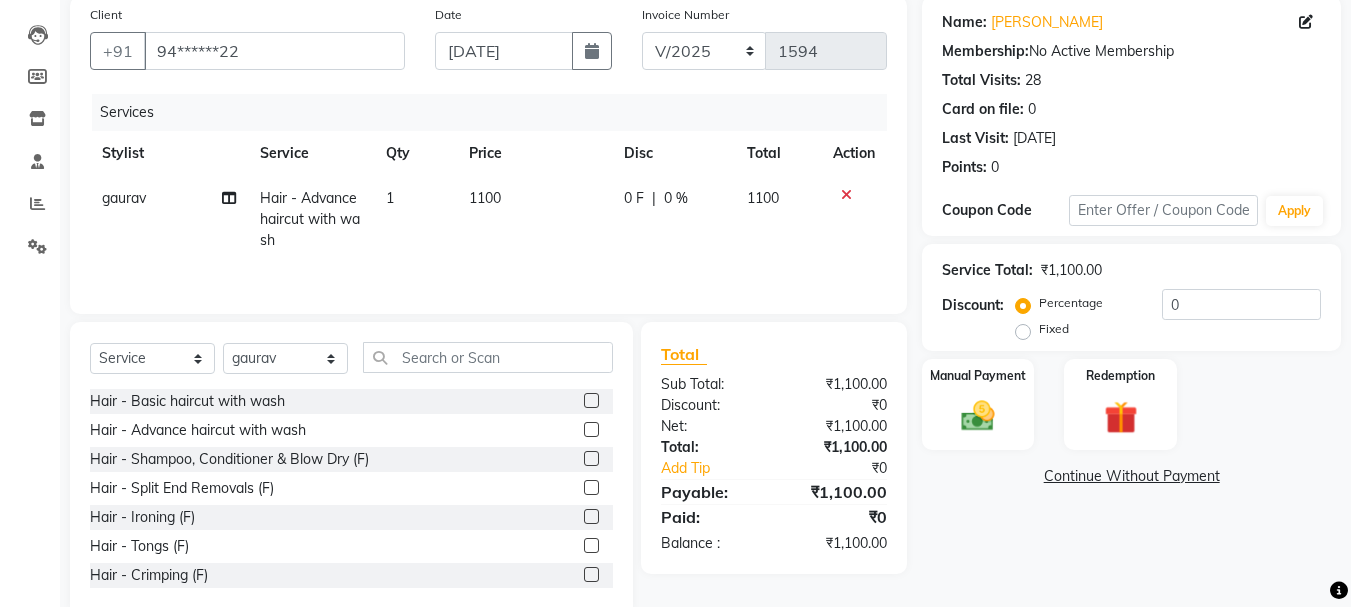 scroll, scrollTop: 175, scrollLeft: 0, axis: vertical 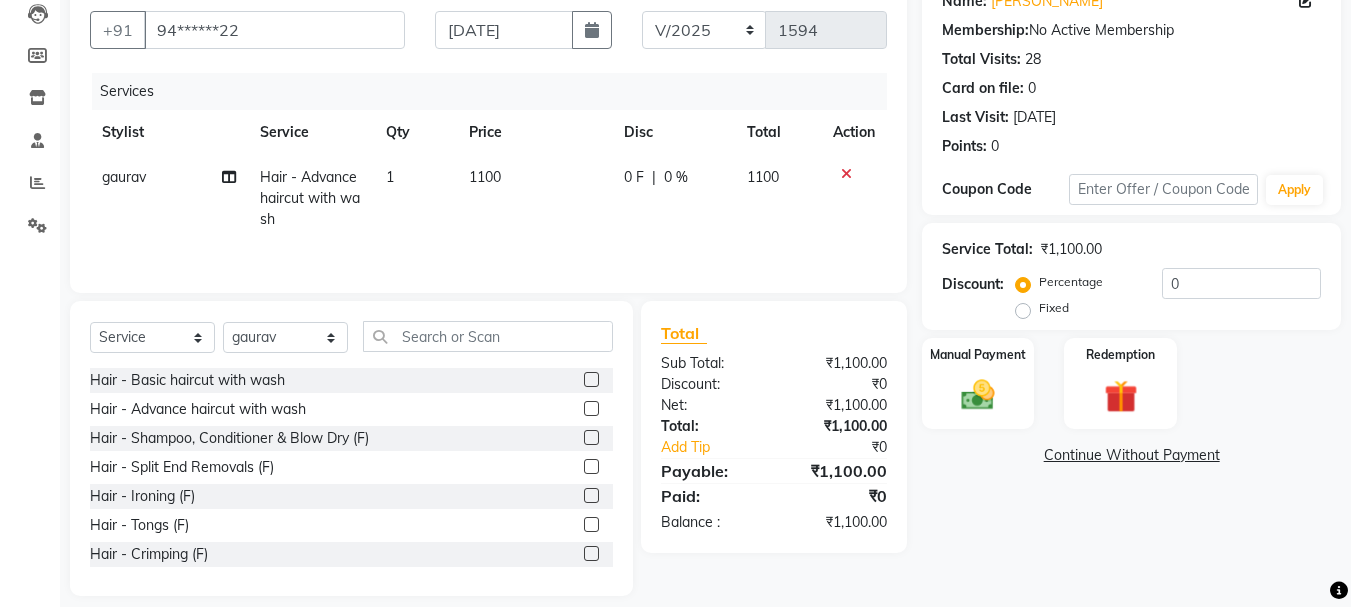 click 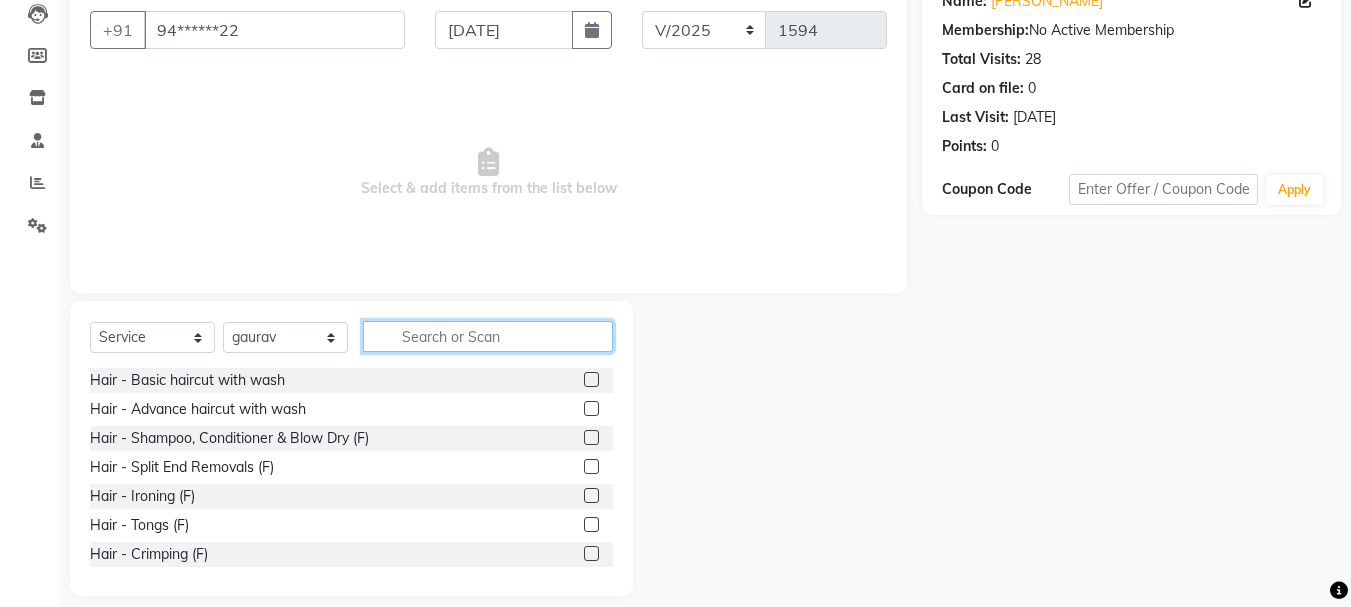 click 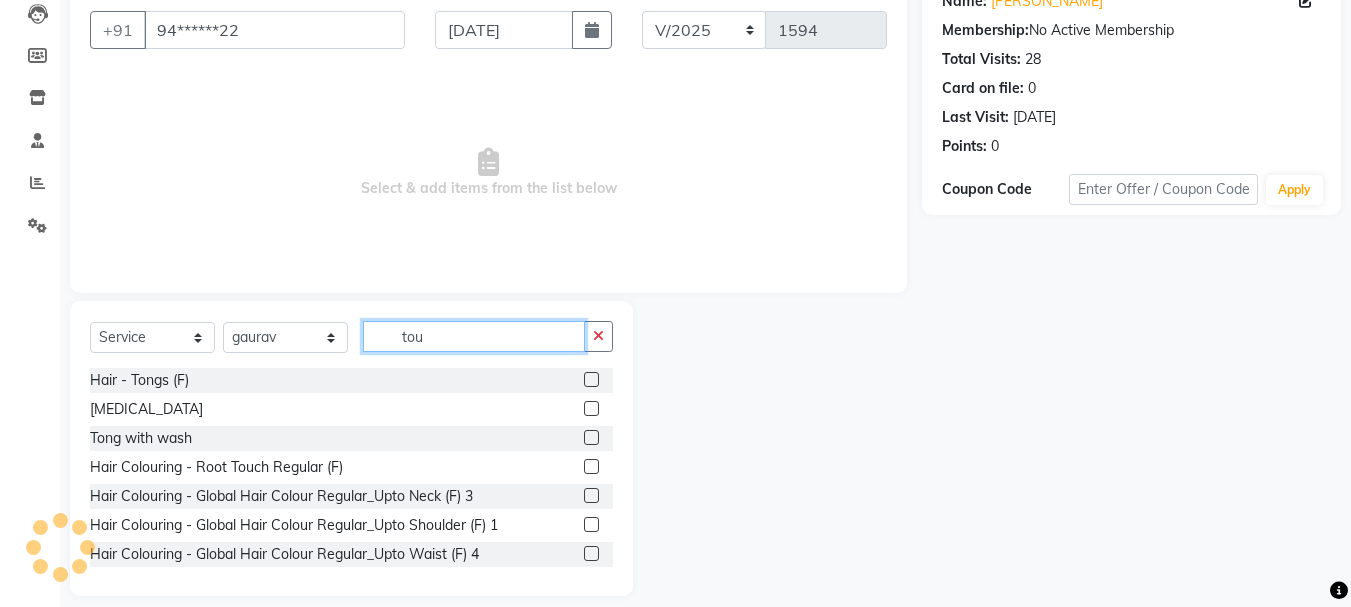 scroll, scrollTop: 168, scrollLeft: 0, axis: vertical 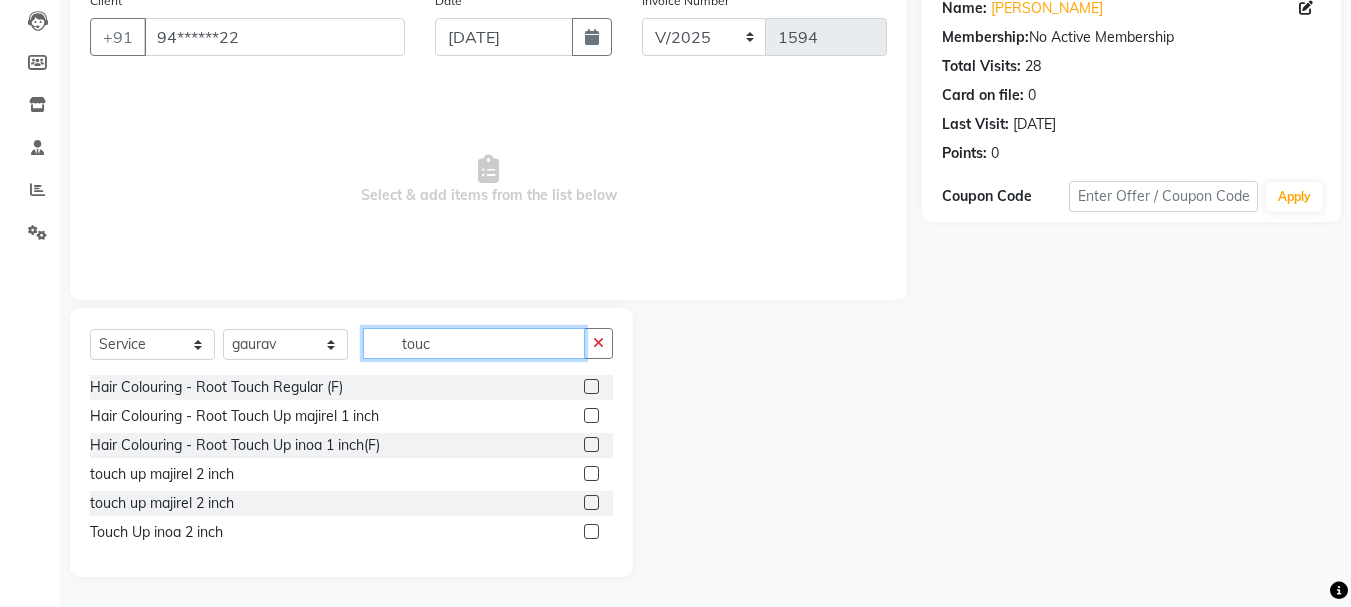 type on "touc" 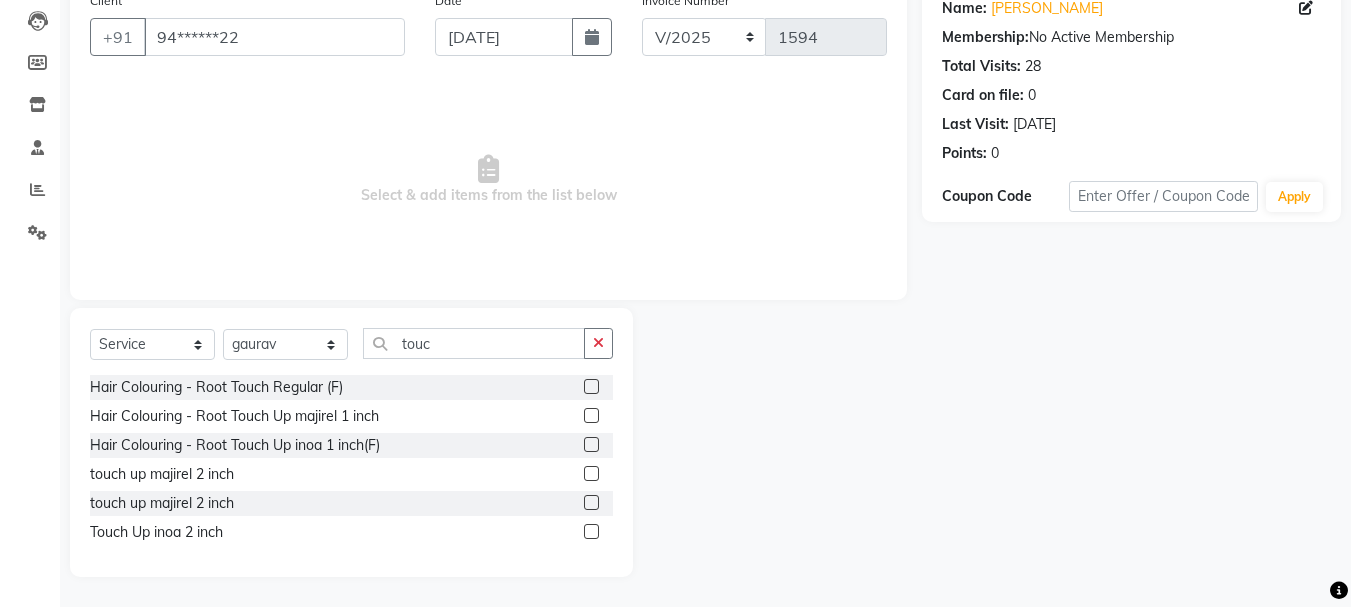 click 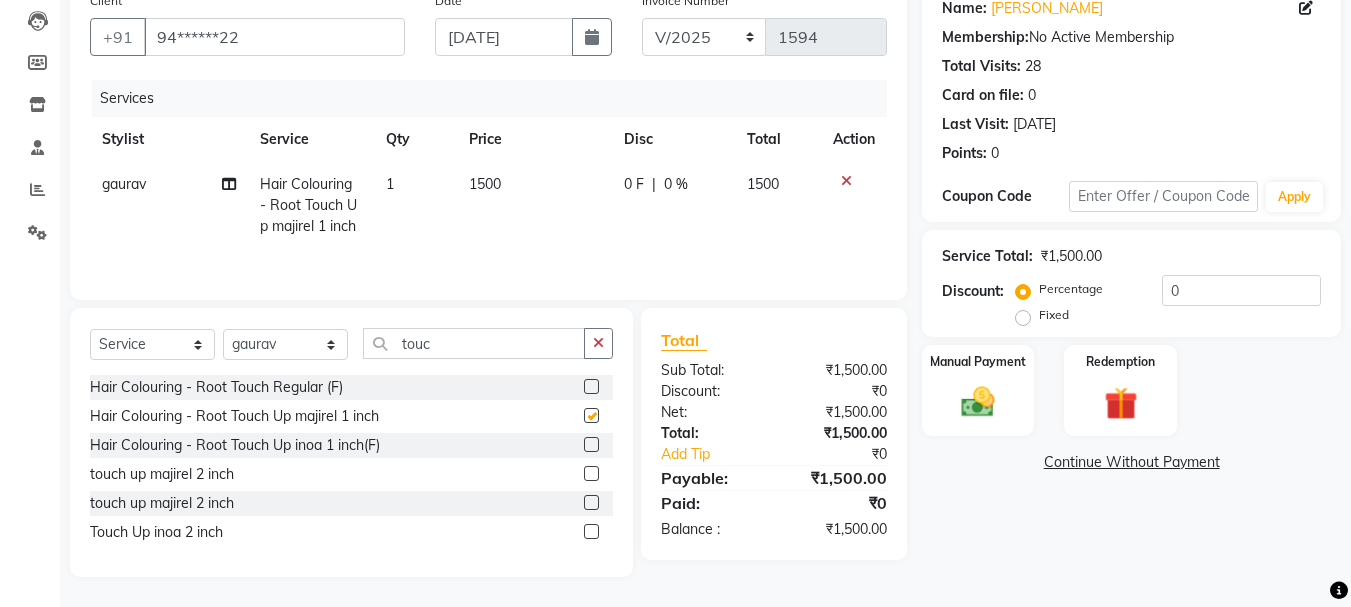 checkbox on "false" 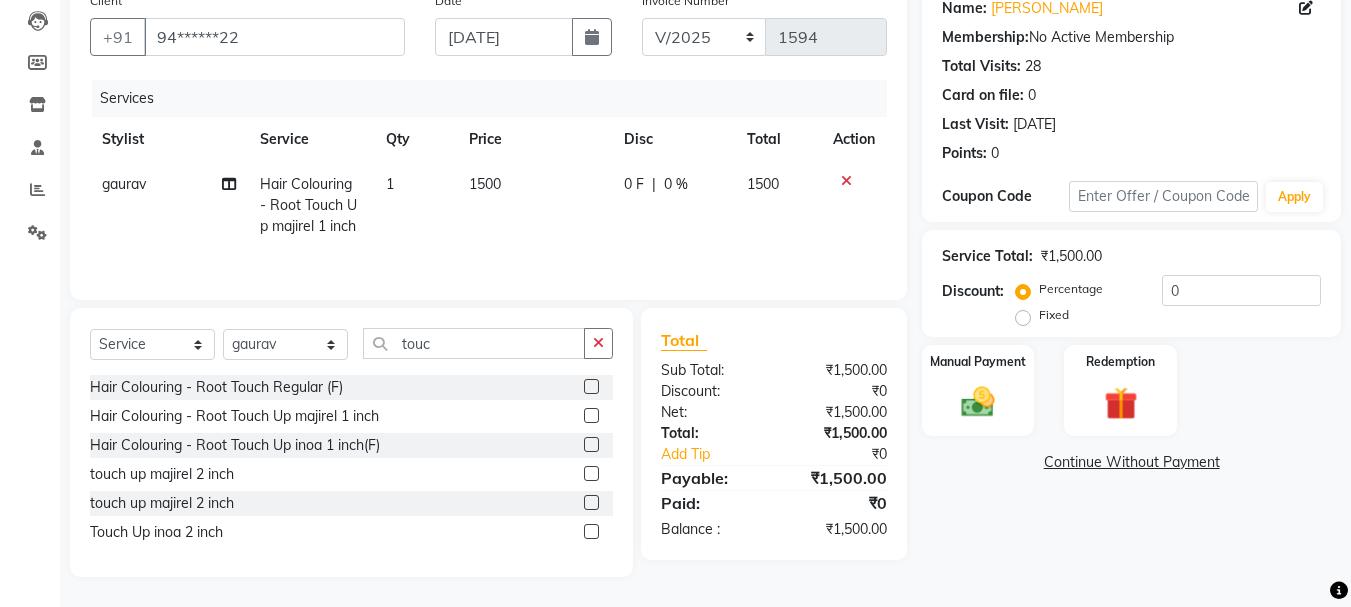 click on "1500" 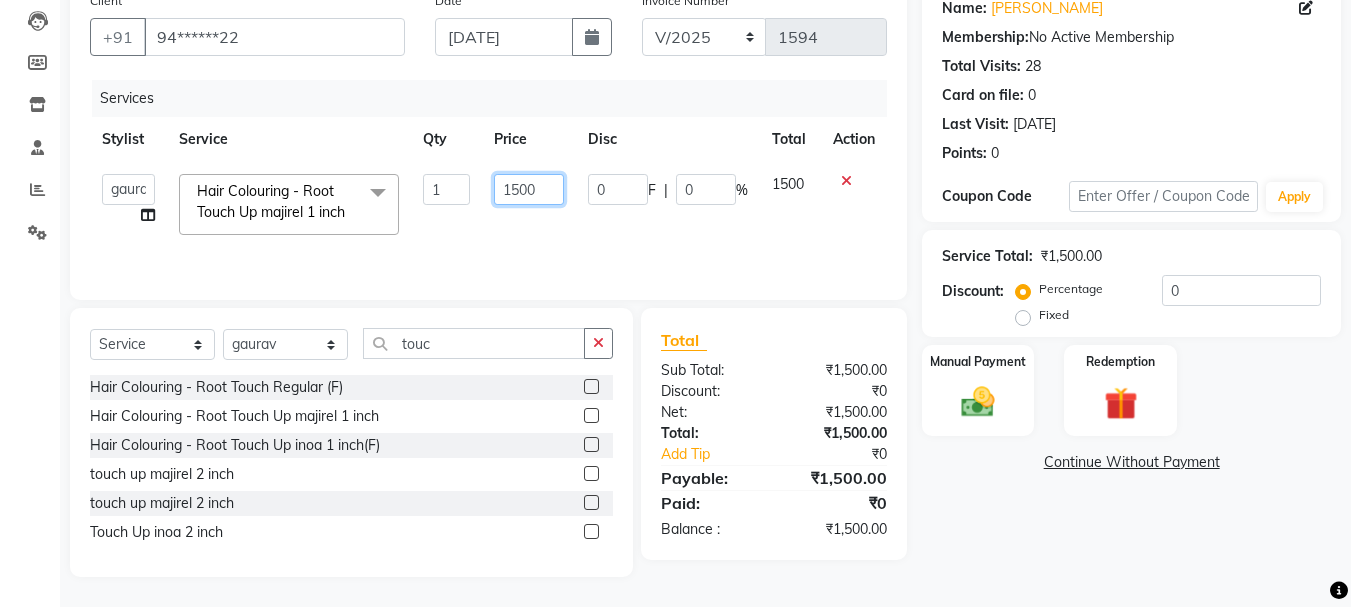 click on "1500" 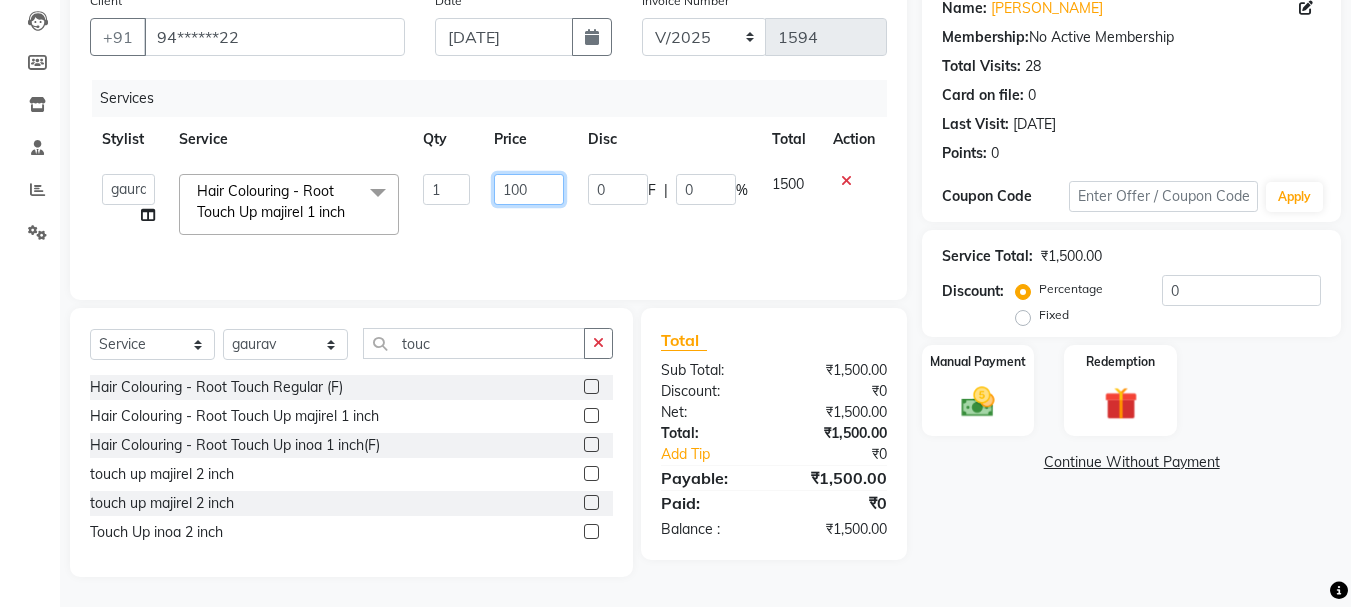 type on "1600" 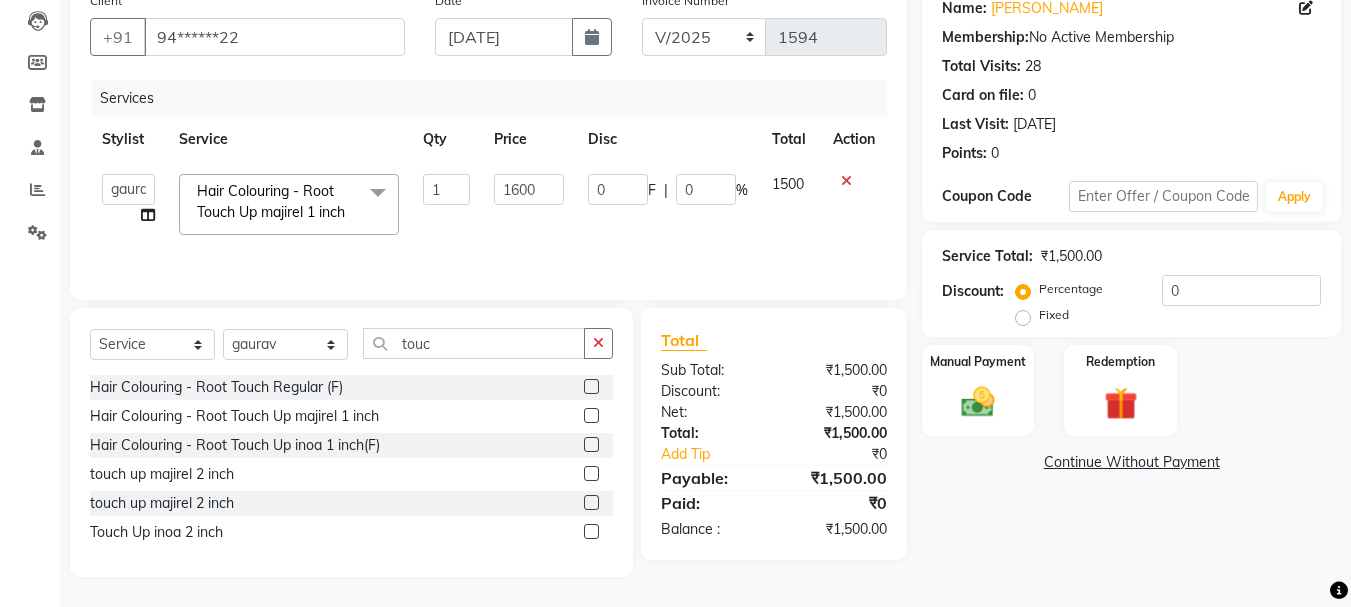 click on "1600" 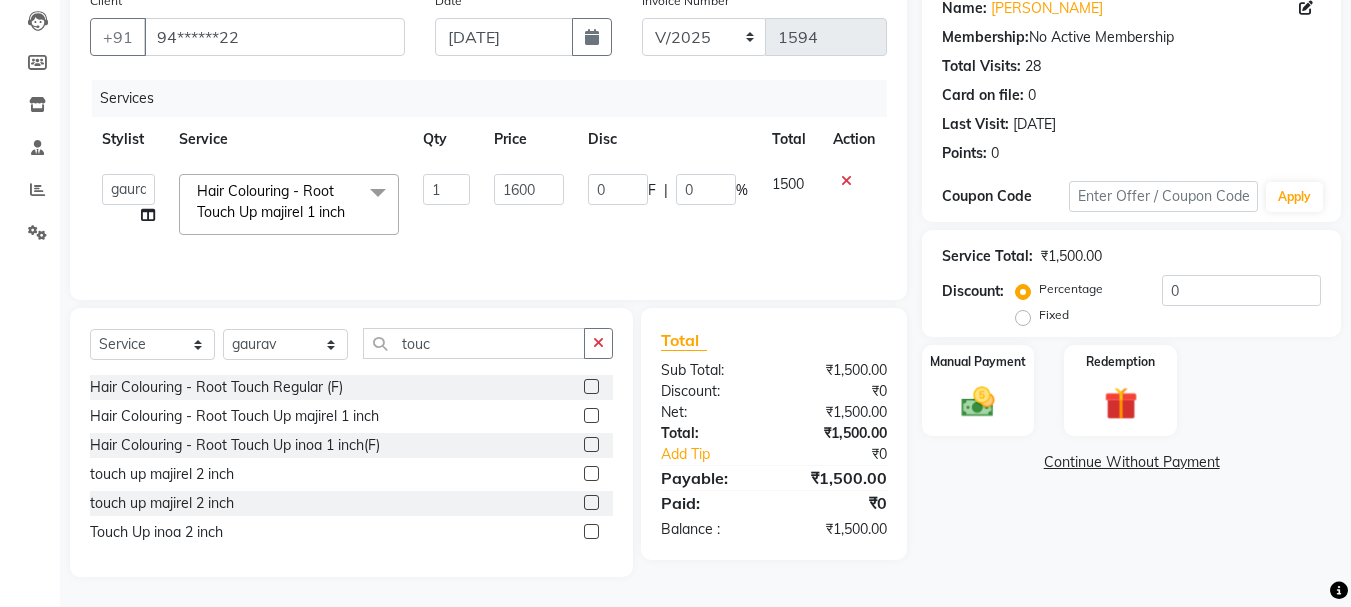 select on "30889" 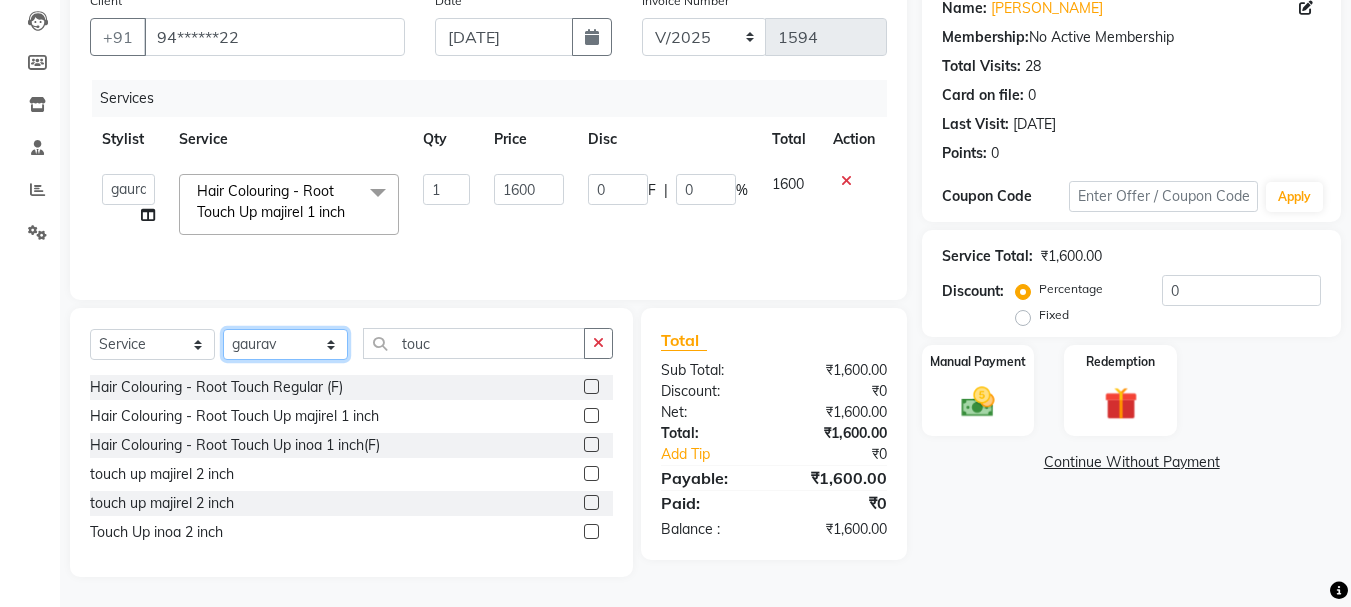 click on "Select Stylist [PERSON_NAME] [PERSON_NAME] [PERSON_NAME] [PERSON_NAME] [PERSON_NAME] more [PERSON_NAME] [PERSON_NAME] [PERSON_NAME] [PERSON_NAME] [PERSON_NAME]  [PERSON_NAME] [PERSON_NAME] [PERSON_NAME]" 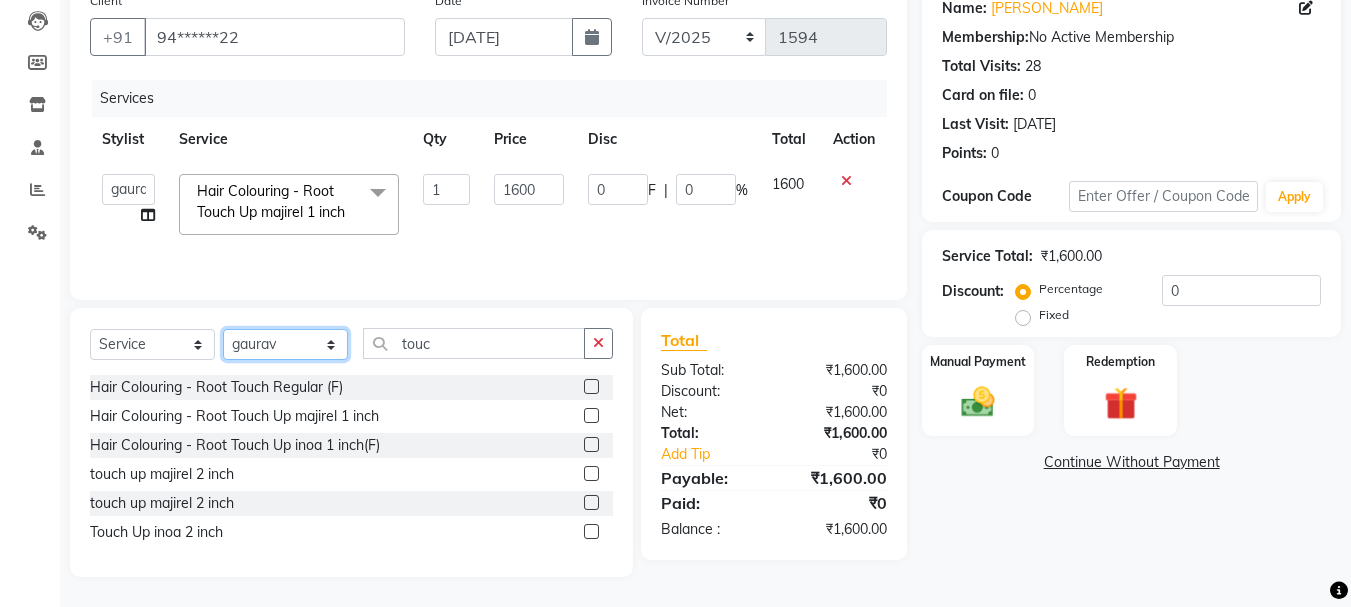 select on "15251" 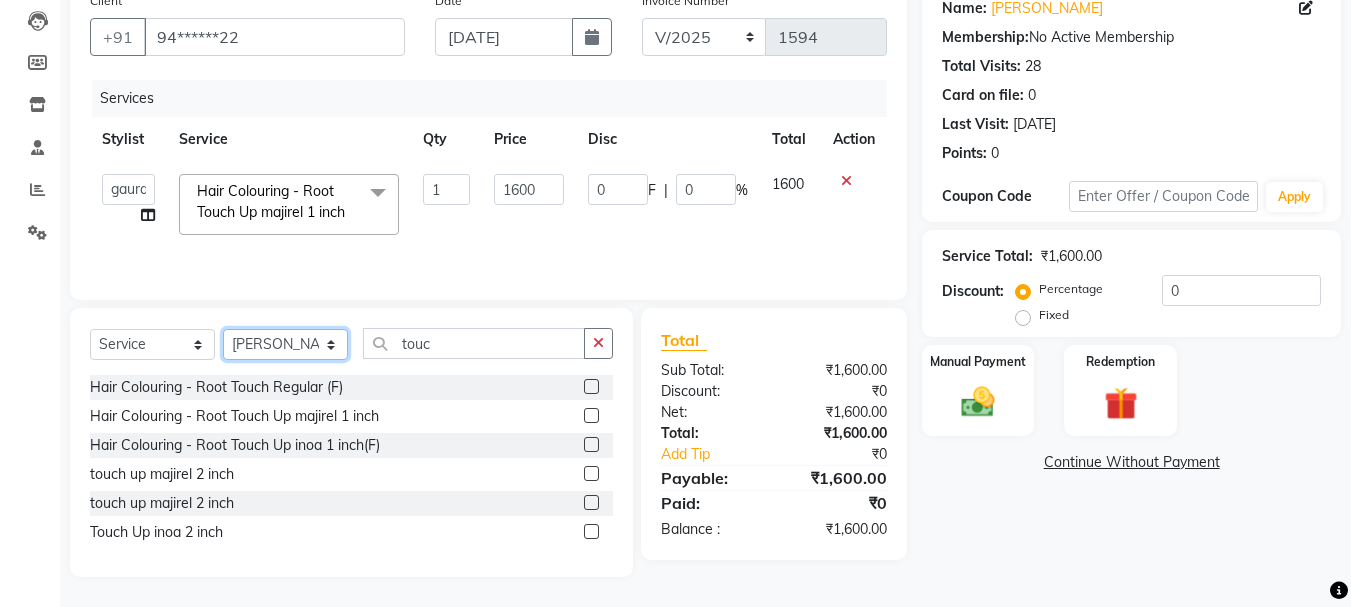 click on "Select Stylist [PERSON_NAME] [PERSON_NAME] [PERSON_NAME] [PERSON_NAME] [PERSON_NAME] more [PERSON_NAME] [PERSON_NAME] [PERSON_NAME] [PERSON_NAME] [PERSON_NAME]  [PERSON_NAME] [PERSON_NAME] [PERSON_NAME]" 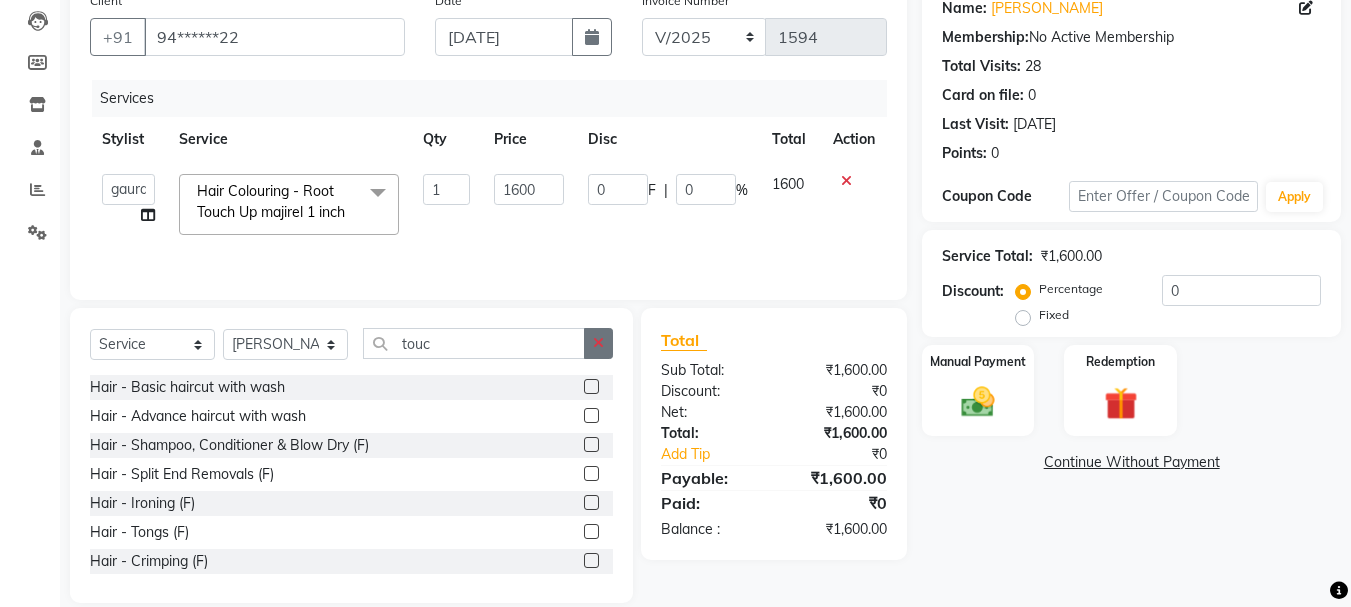 click 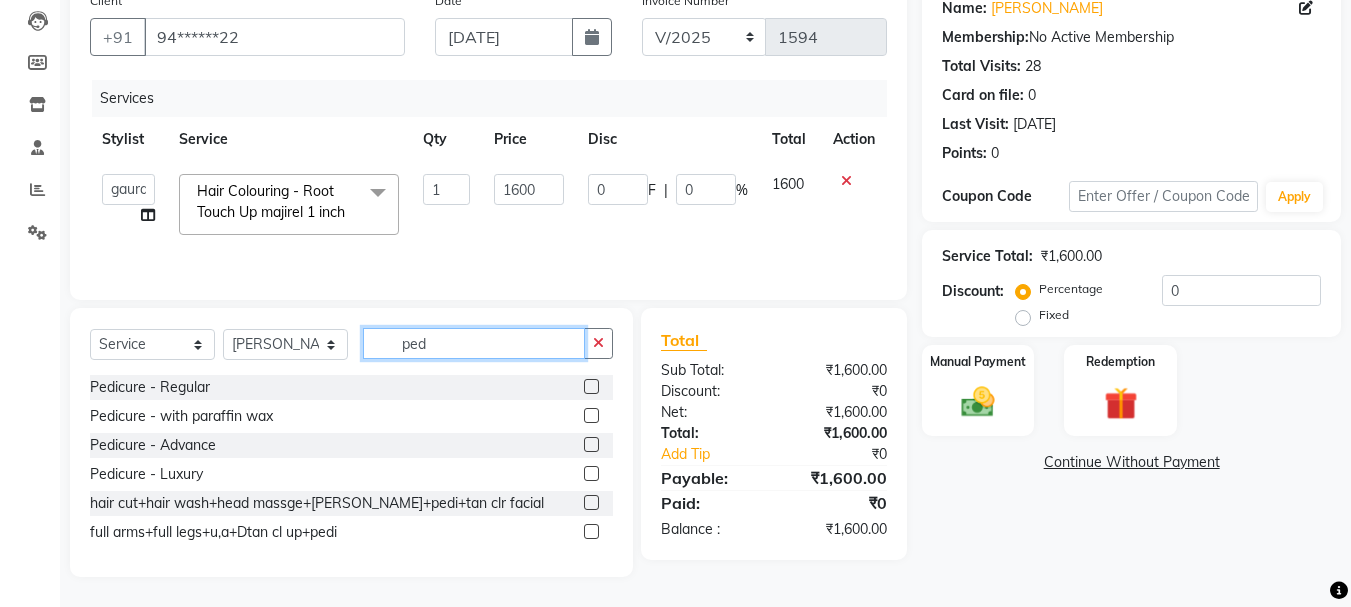 type on "ped" 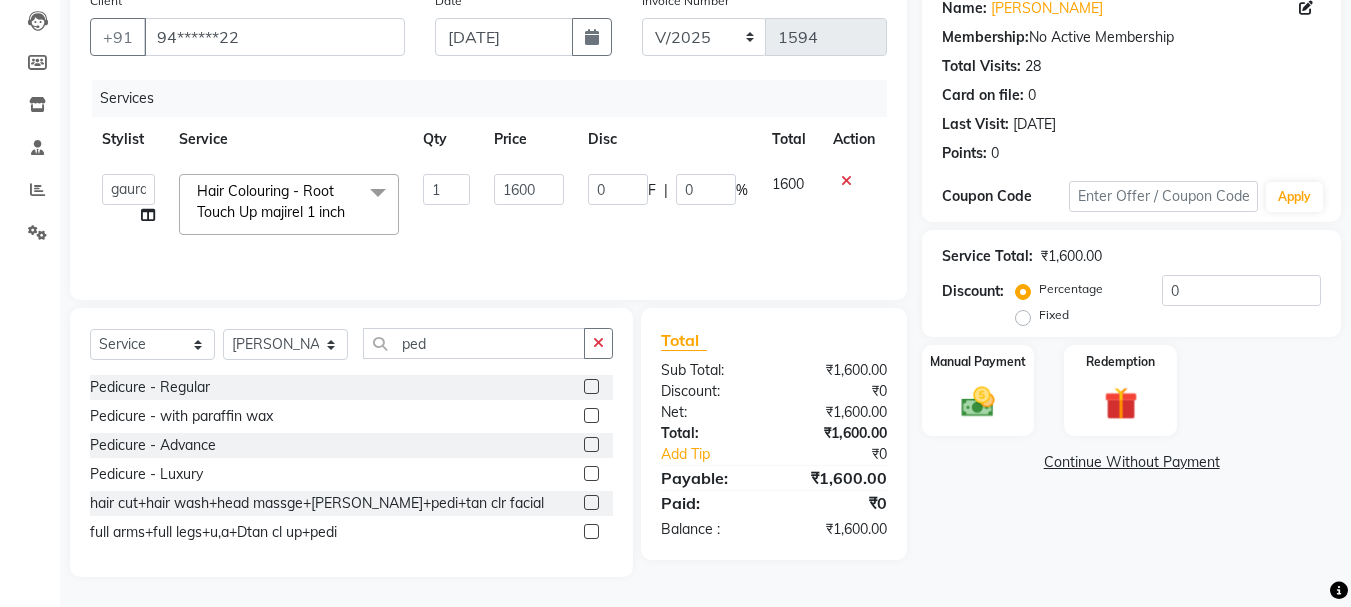 click 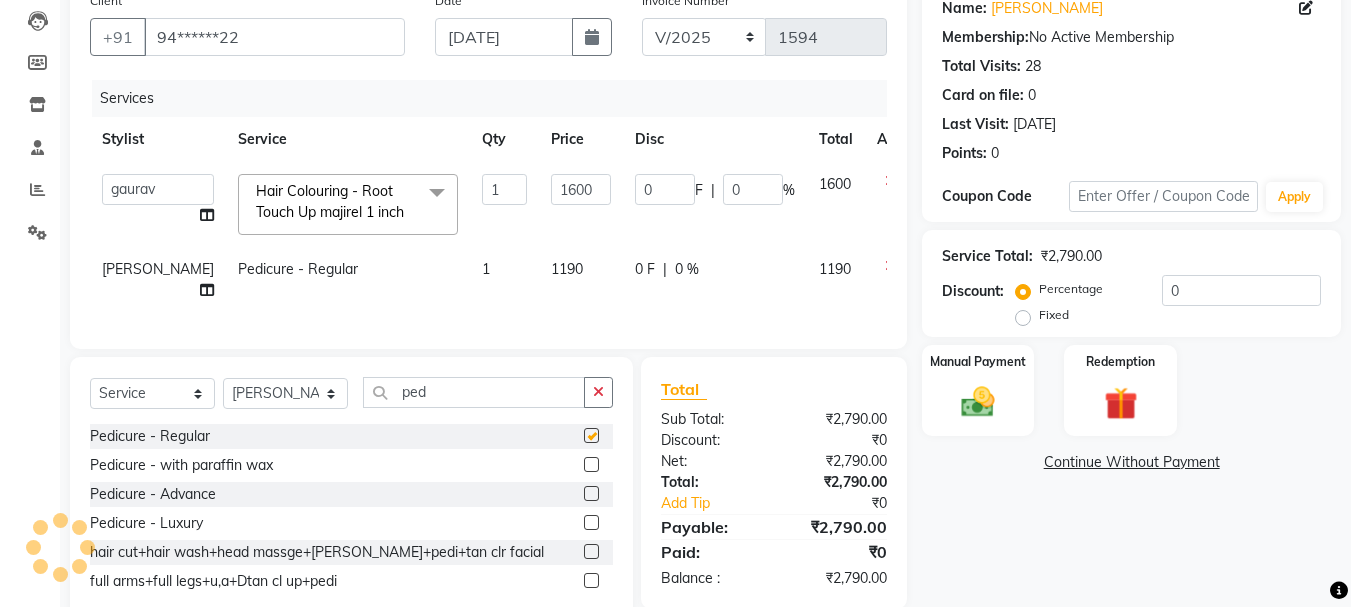 checkbox on "false" 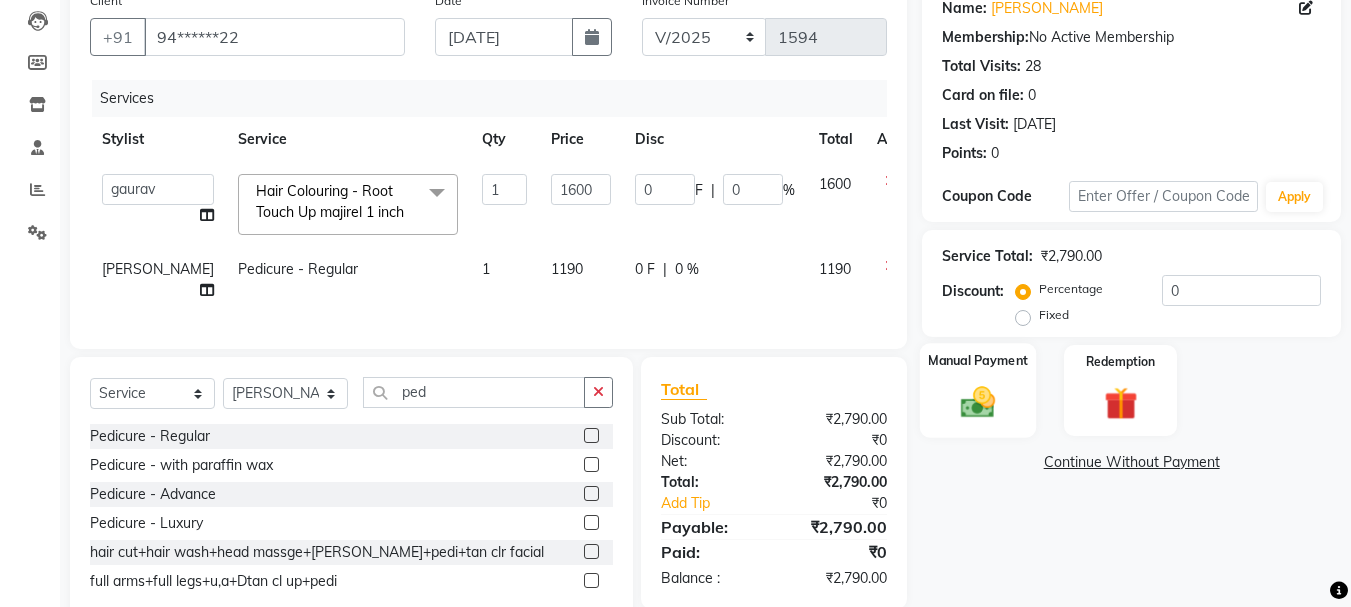 click 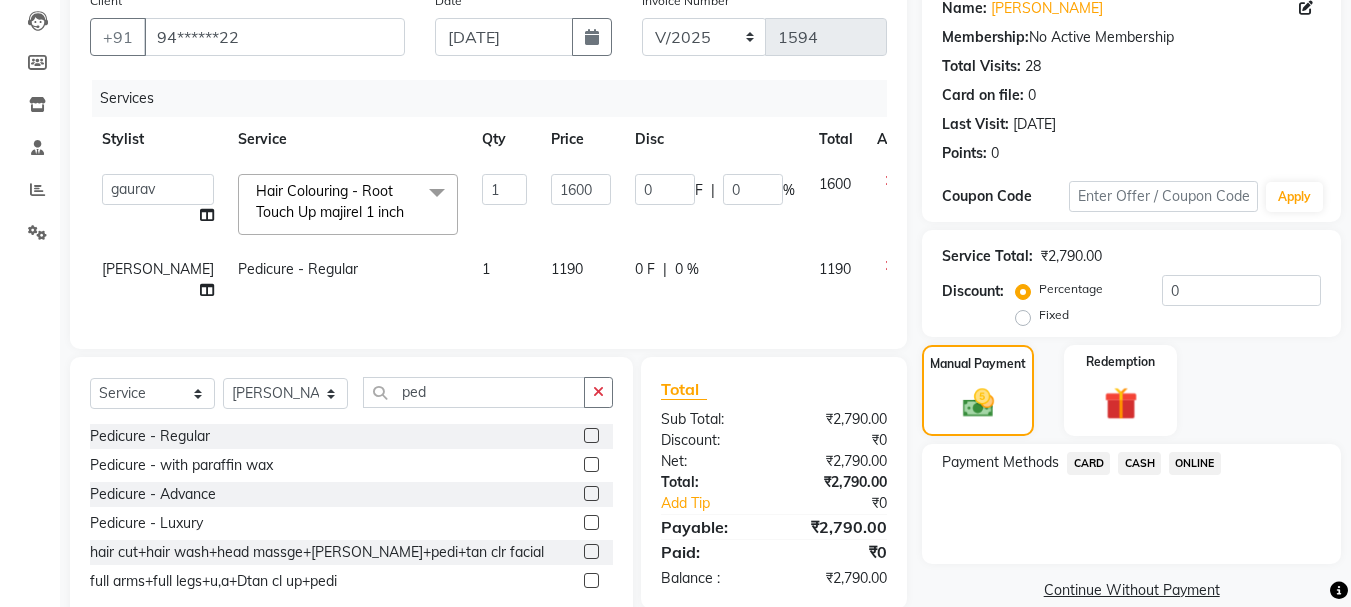 click on "CARD" 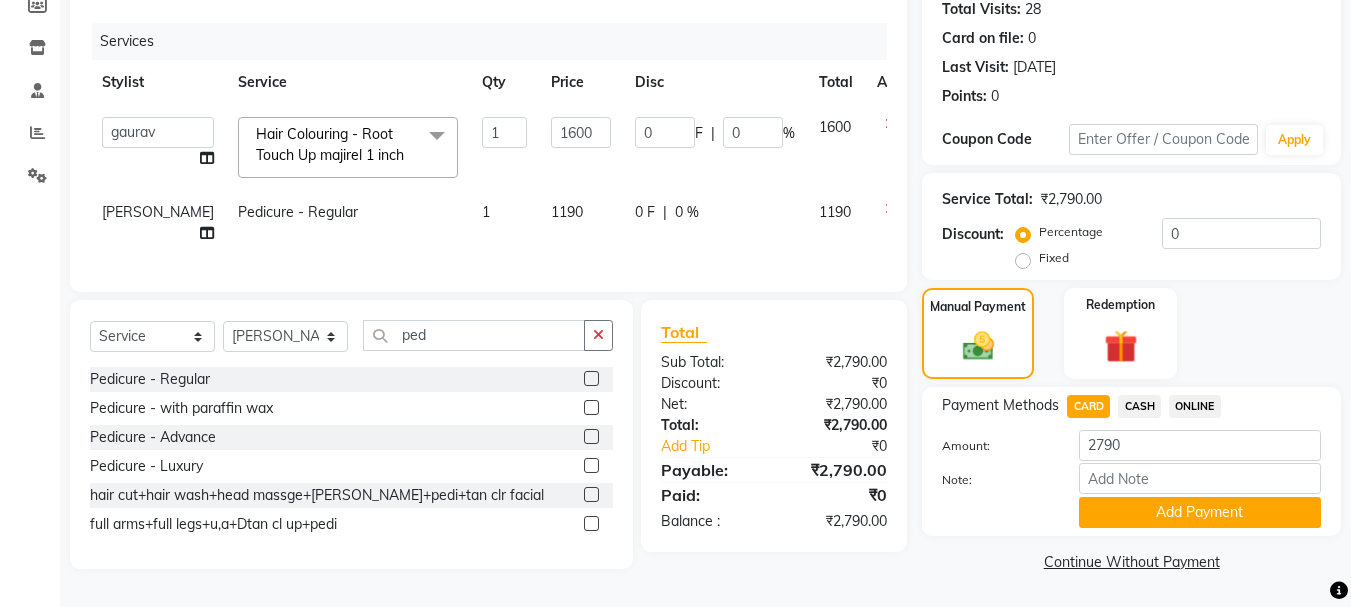 scroll, scrollTop: 253, scrollLeft: 0, axis: vertical 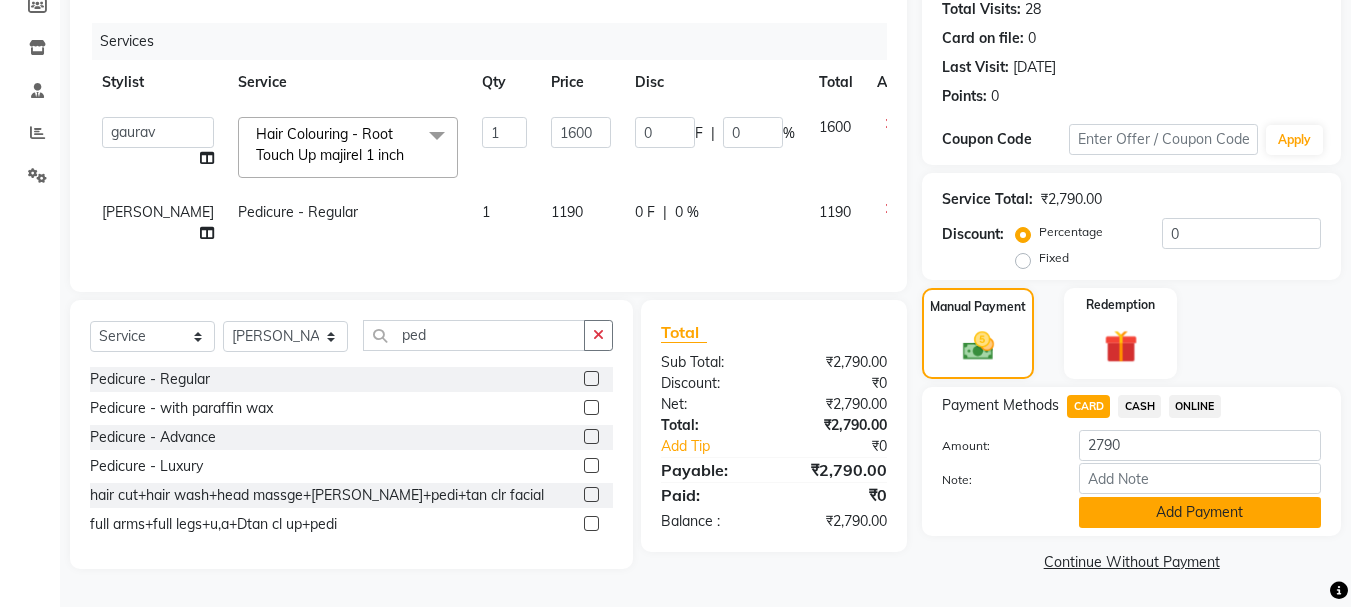 click on "Add Payment" 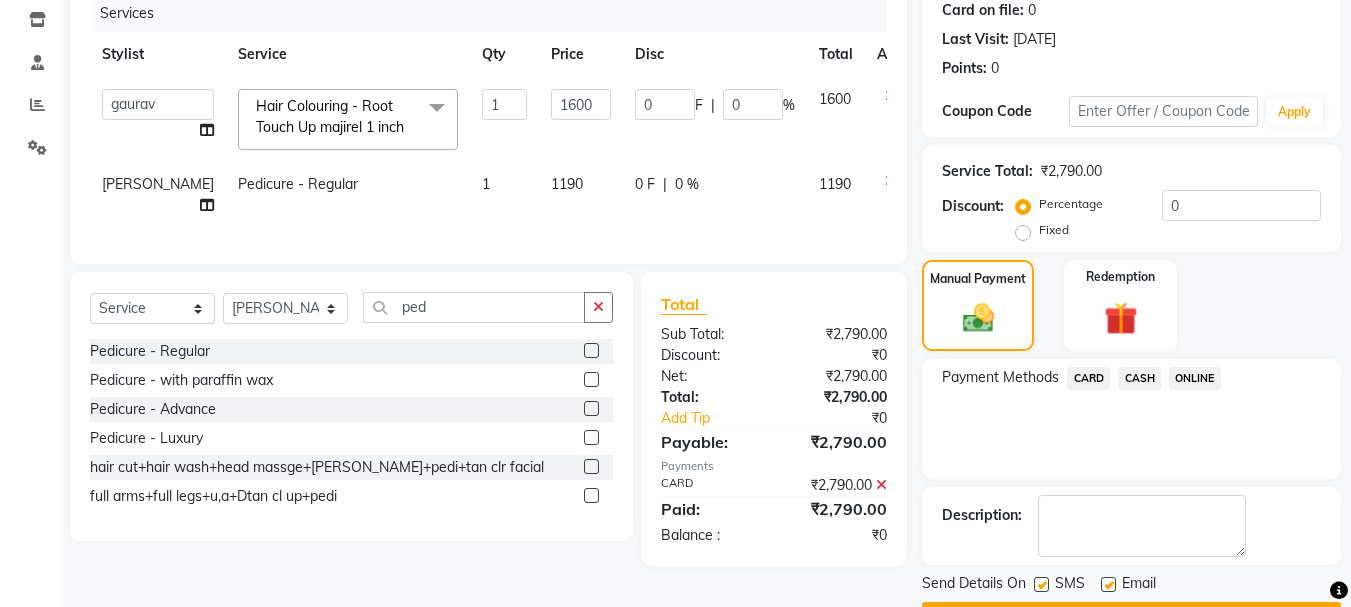 scroll, scrollTop: 309, scrollLeft: 0, axis: vertical 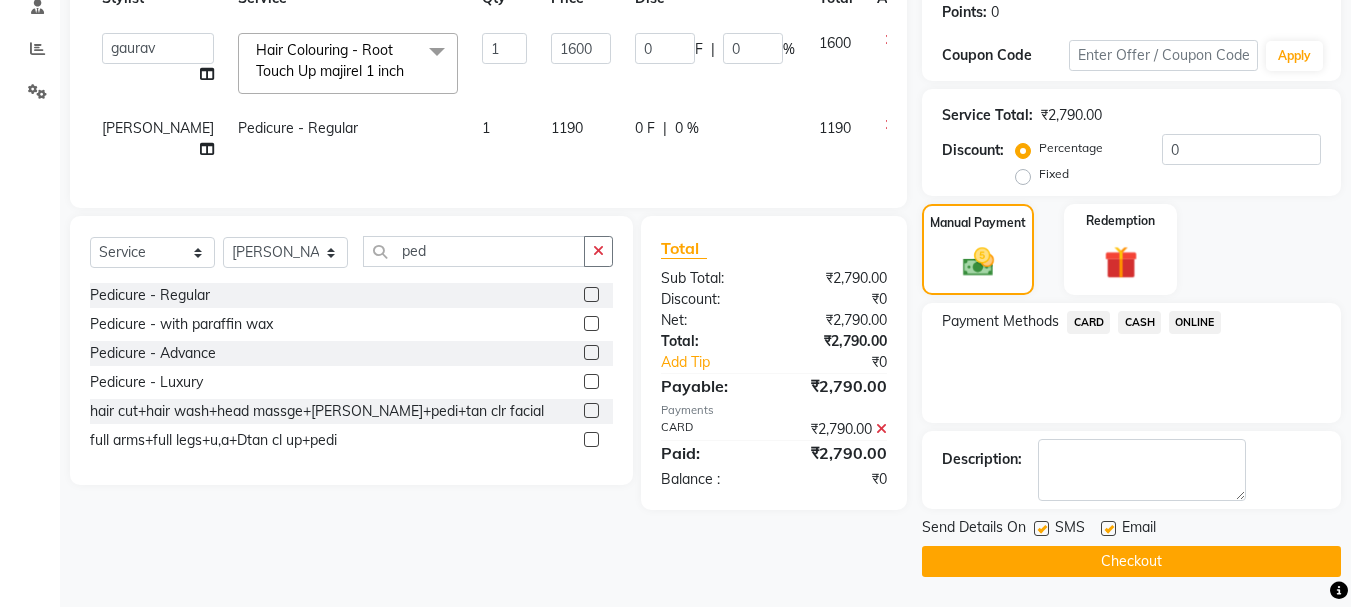 click on "Checkout" 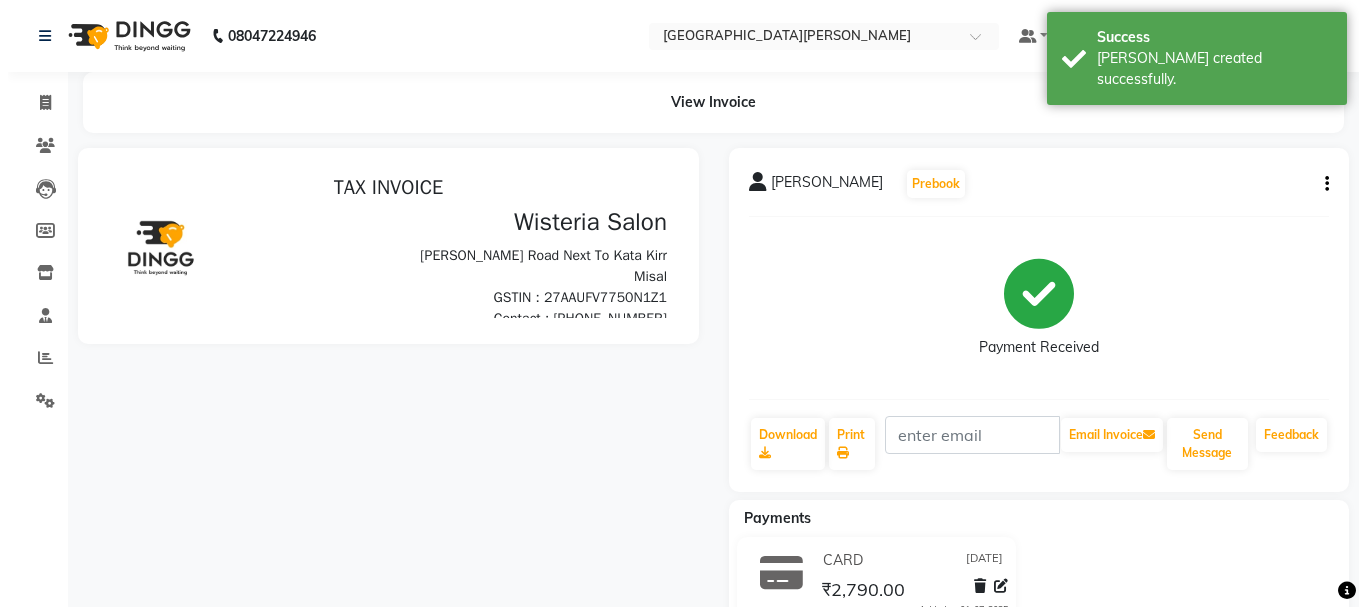 scroll, scrollTop: 0, scrollLeft: 0, axis: both 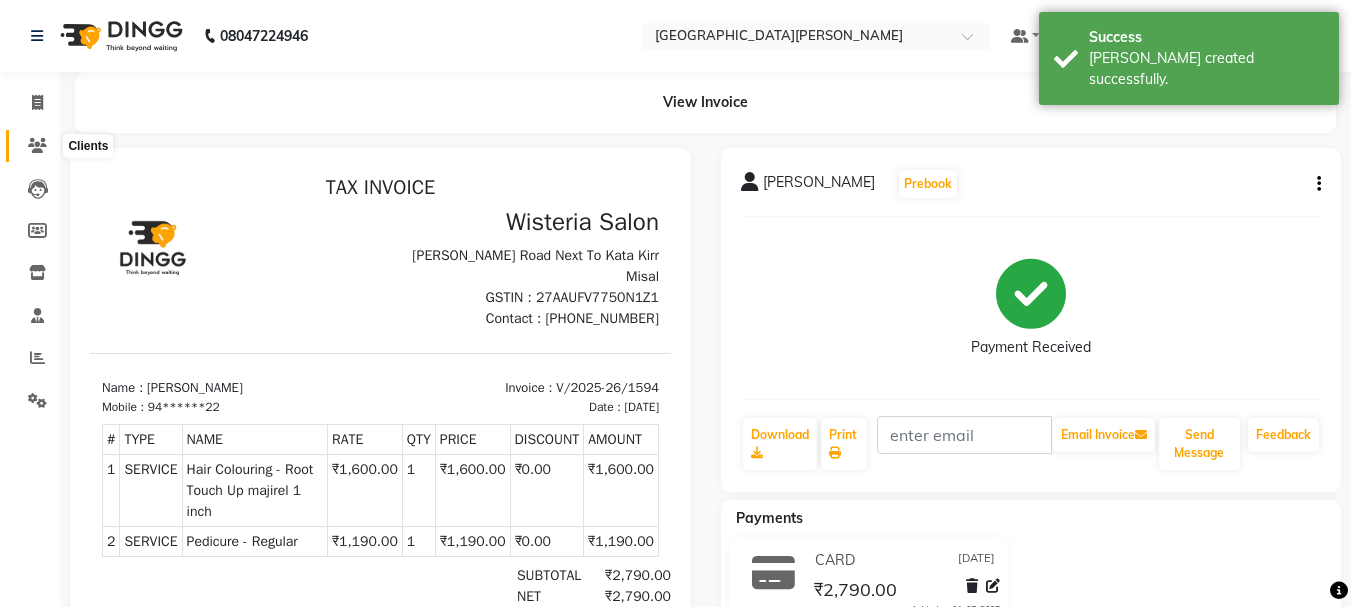 click 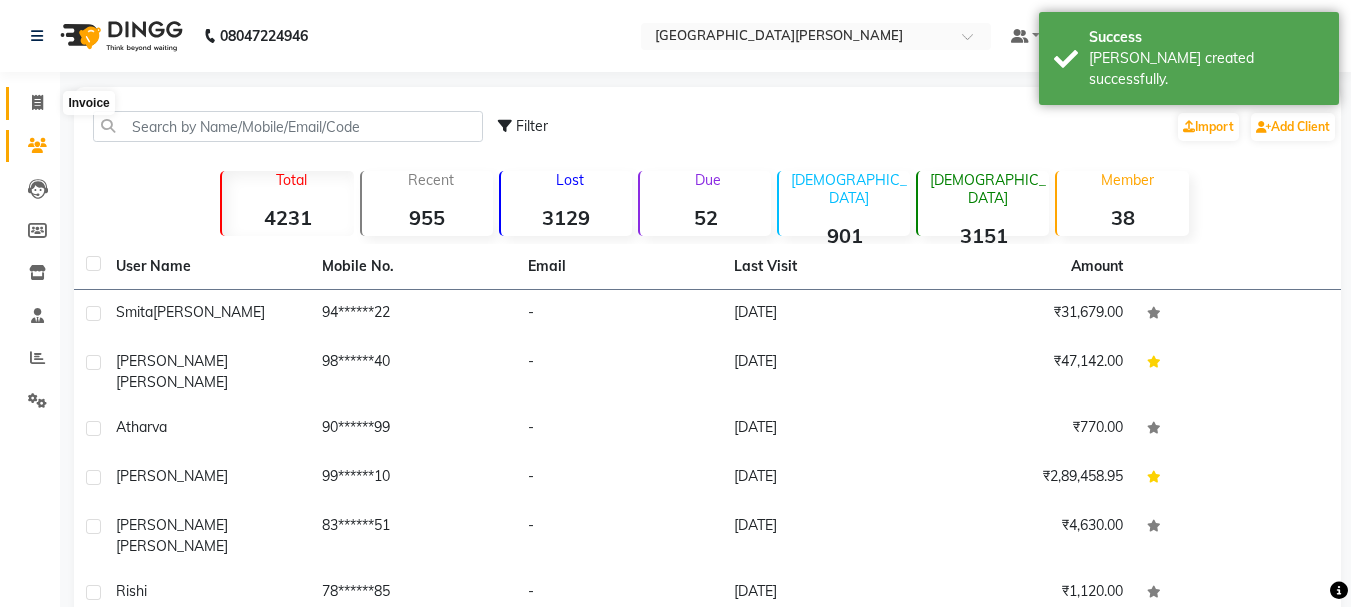 click 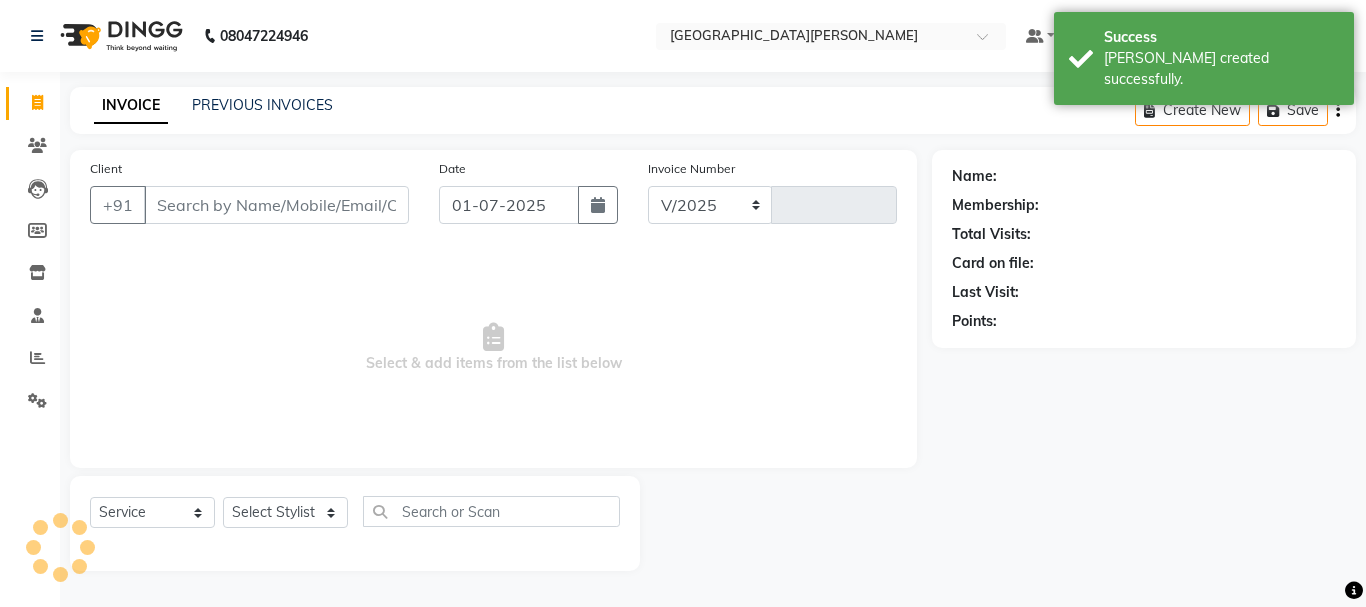 select on "911" 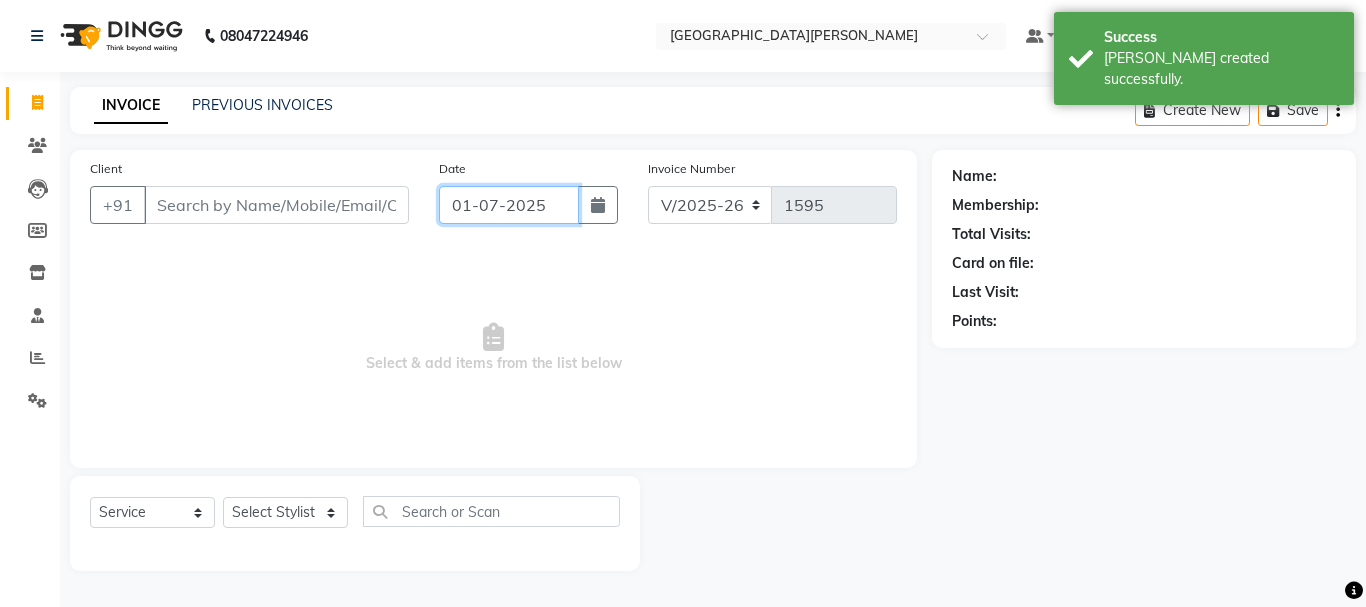 click on "01-07-2025" 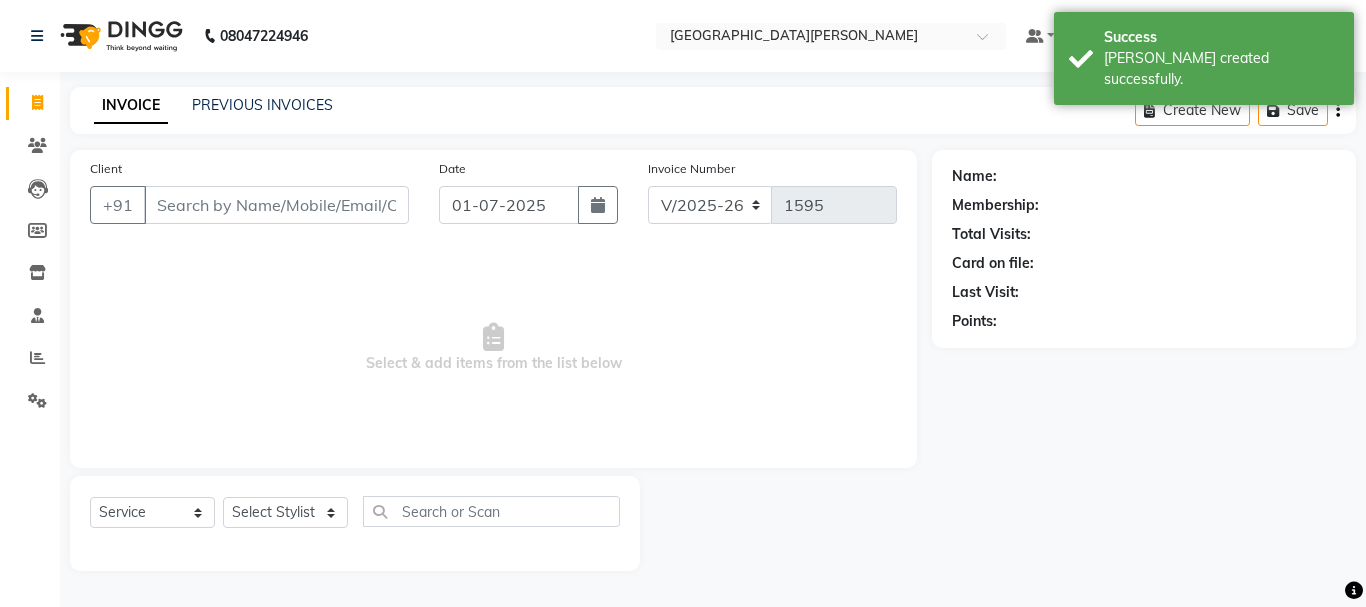 select on "7" 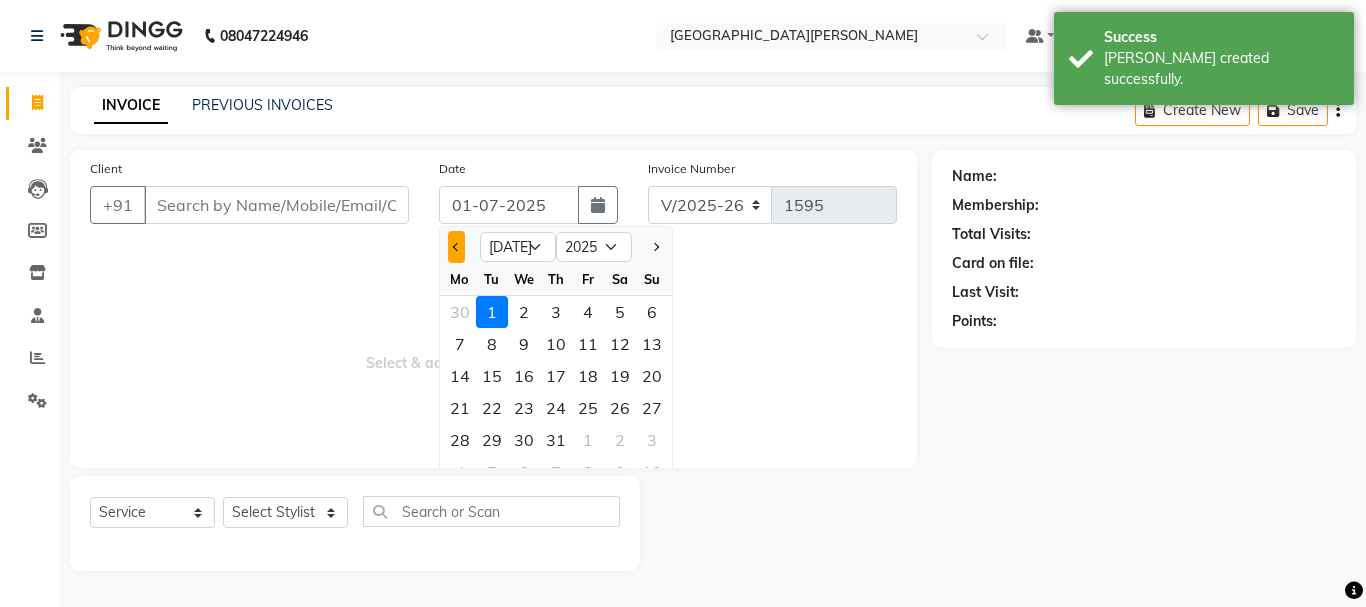click 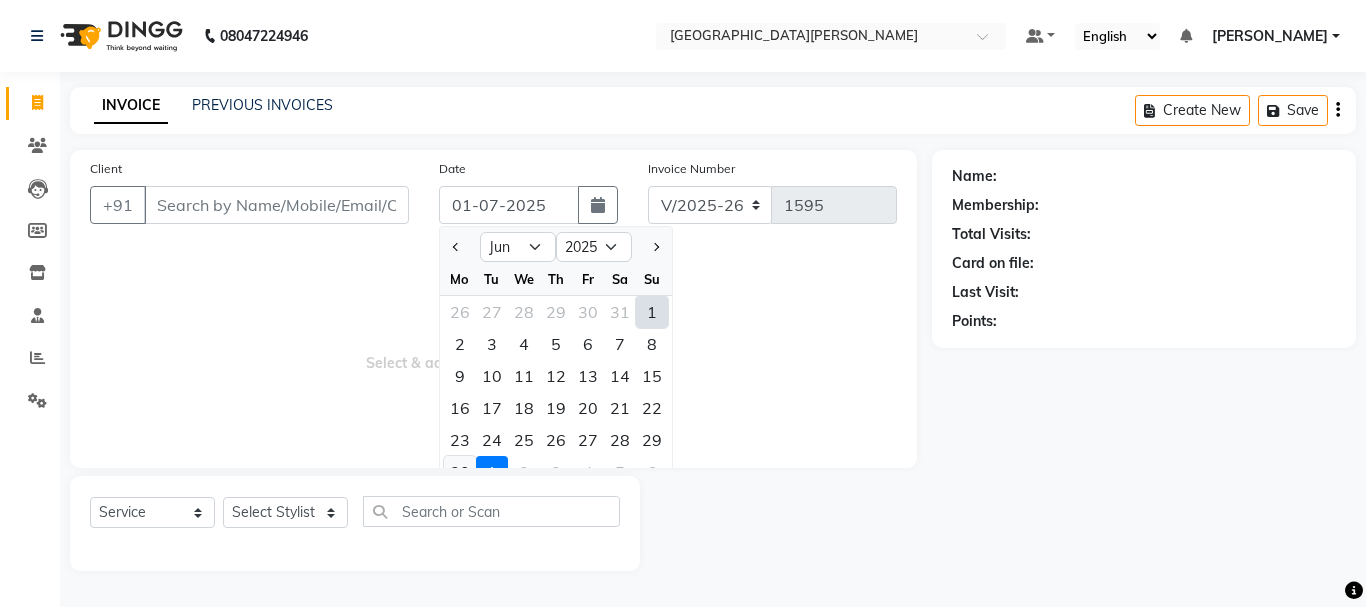 click on "30" 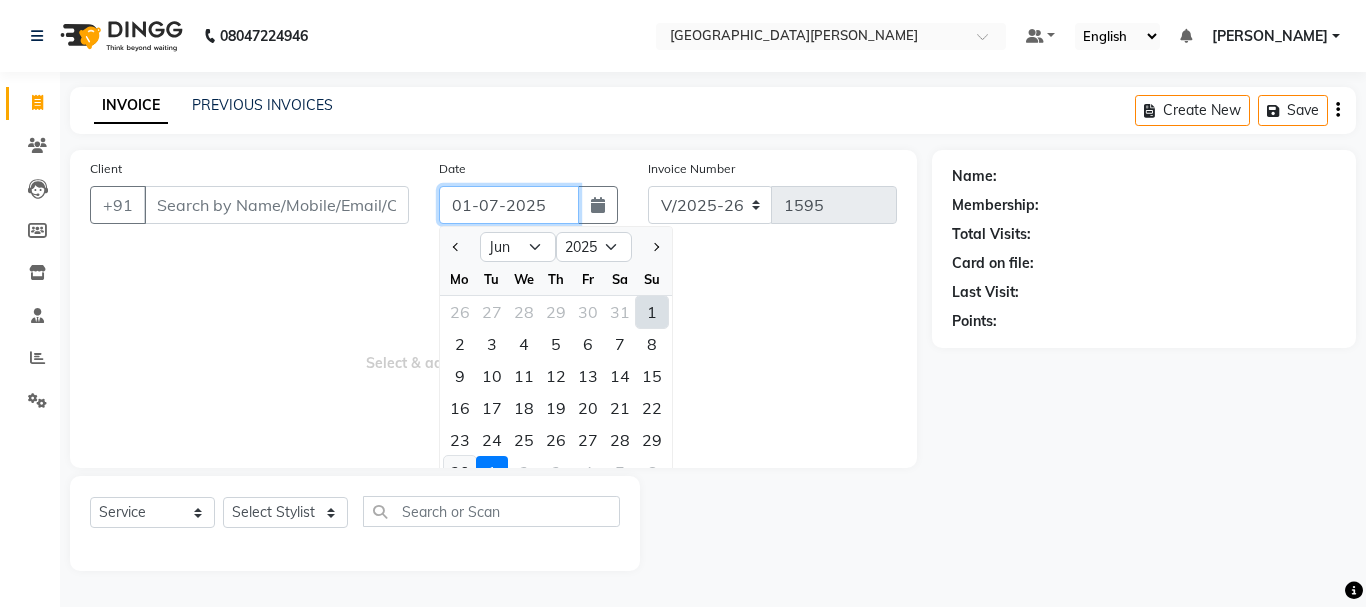 type on "[DATE]" 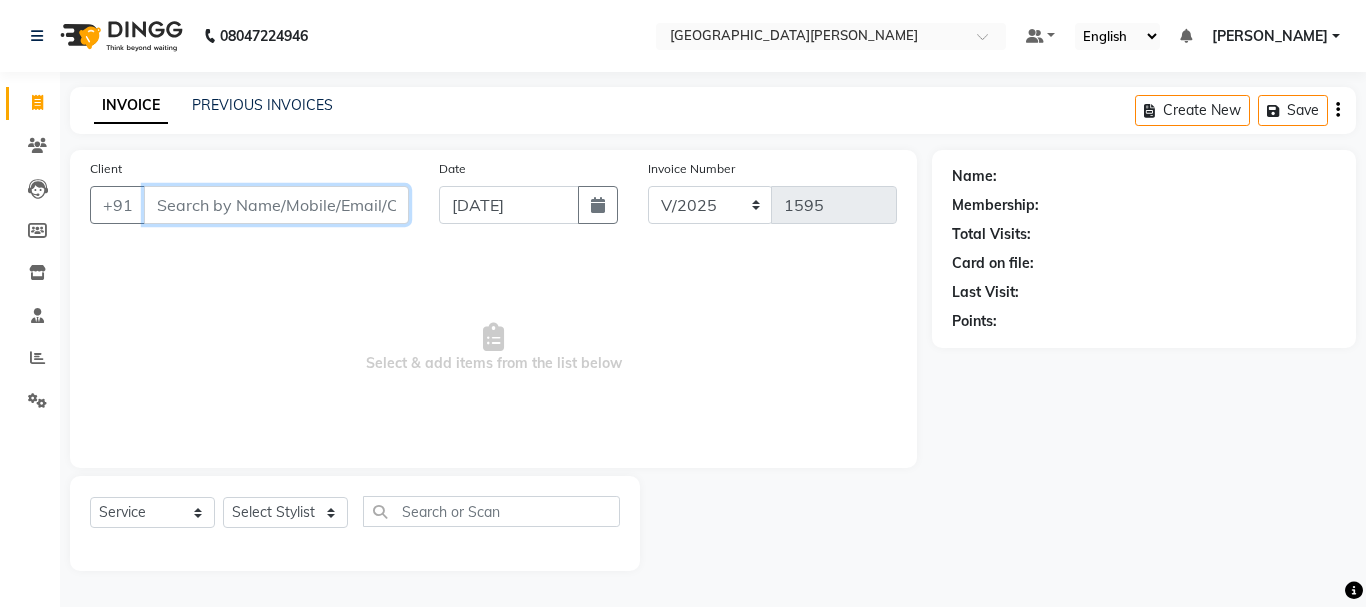 click on "Client" at bounding box center [276, 205] 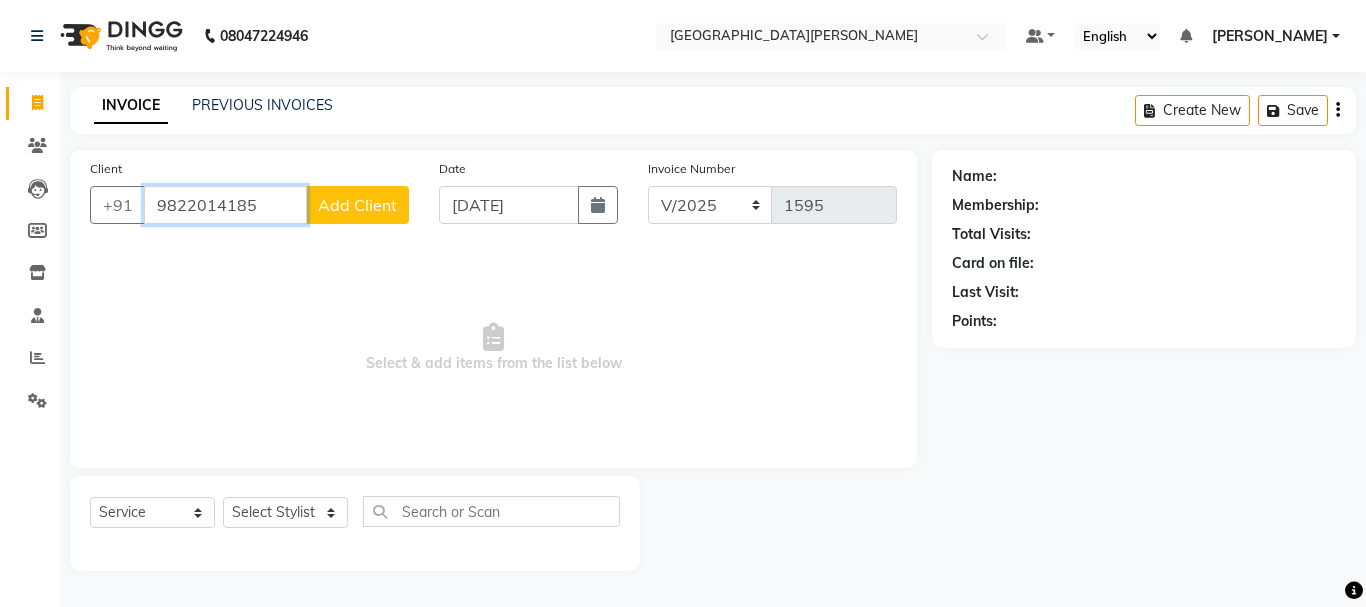 type on "9822014185" 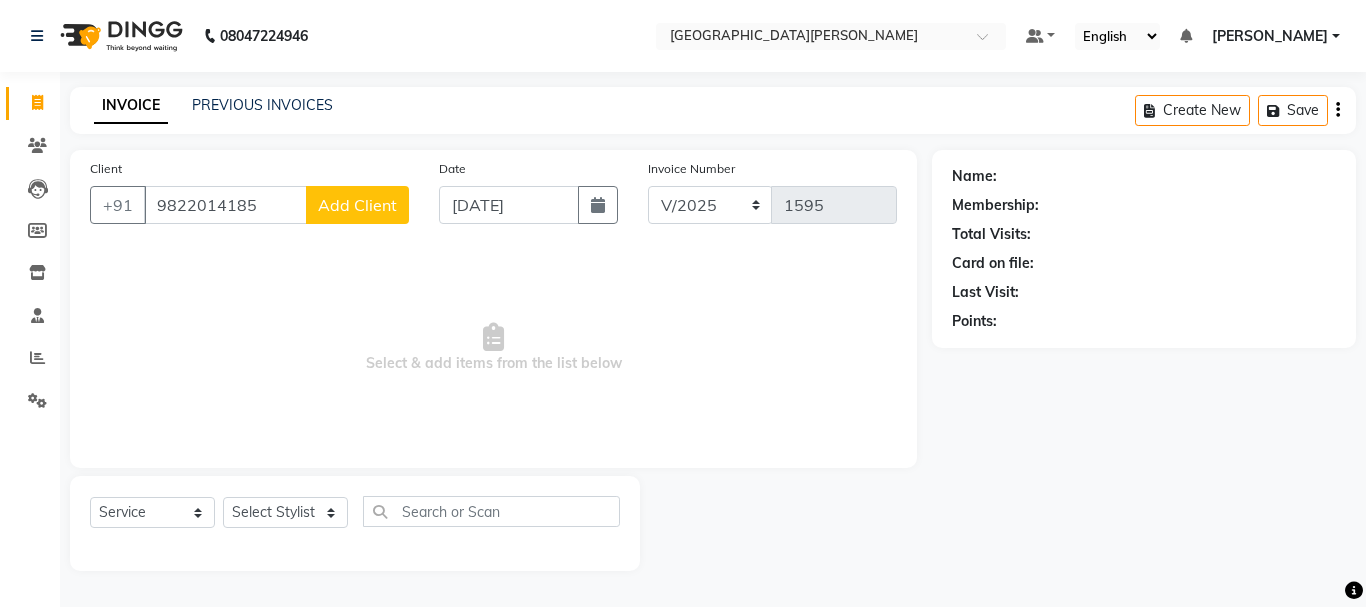 click on "Add Client" 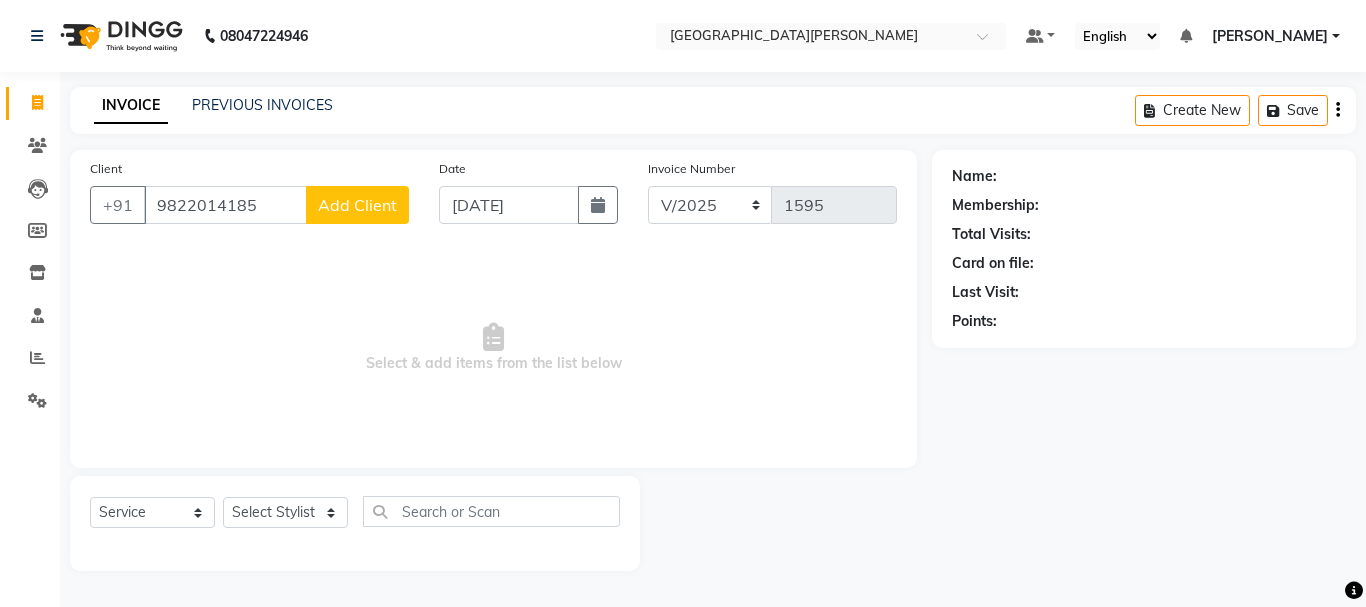 select 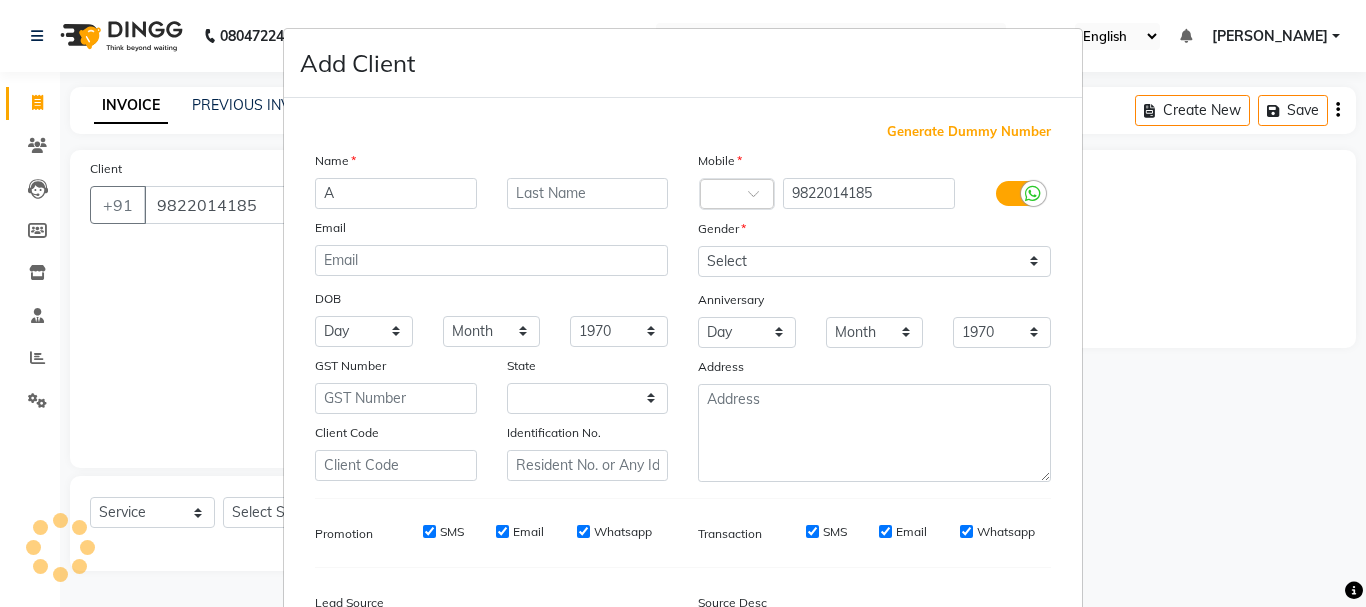 type on "An" 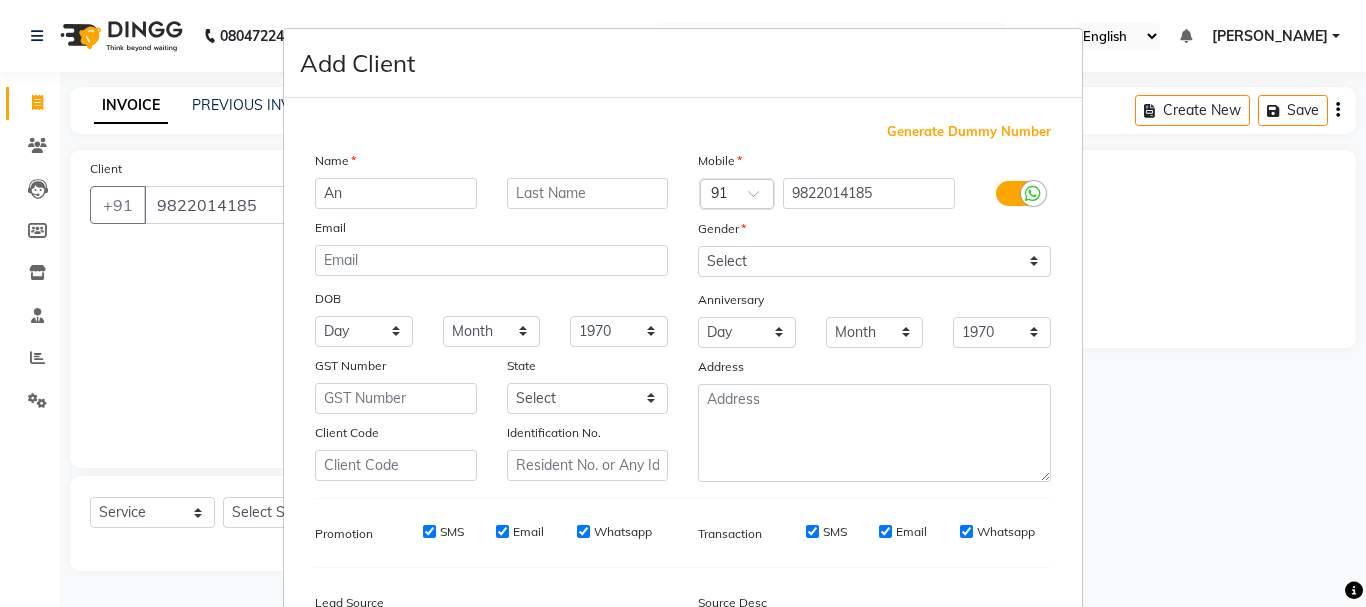 select on "22" 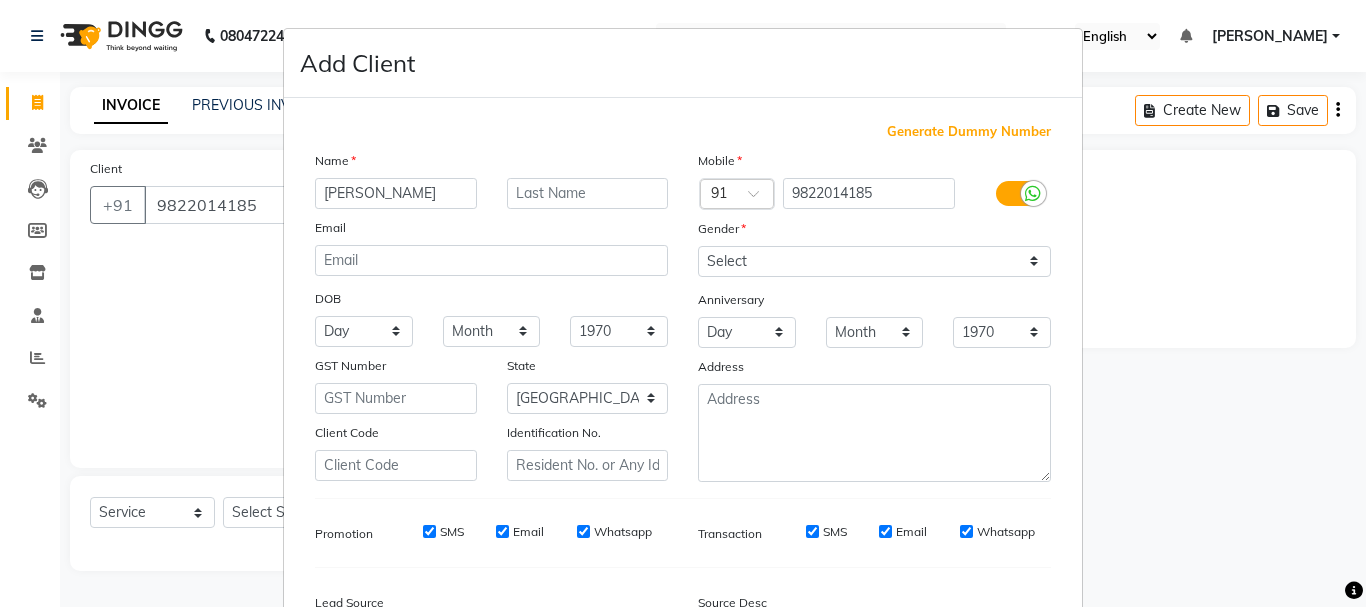 type on "[PERSON_NAME]" 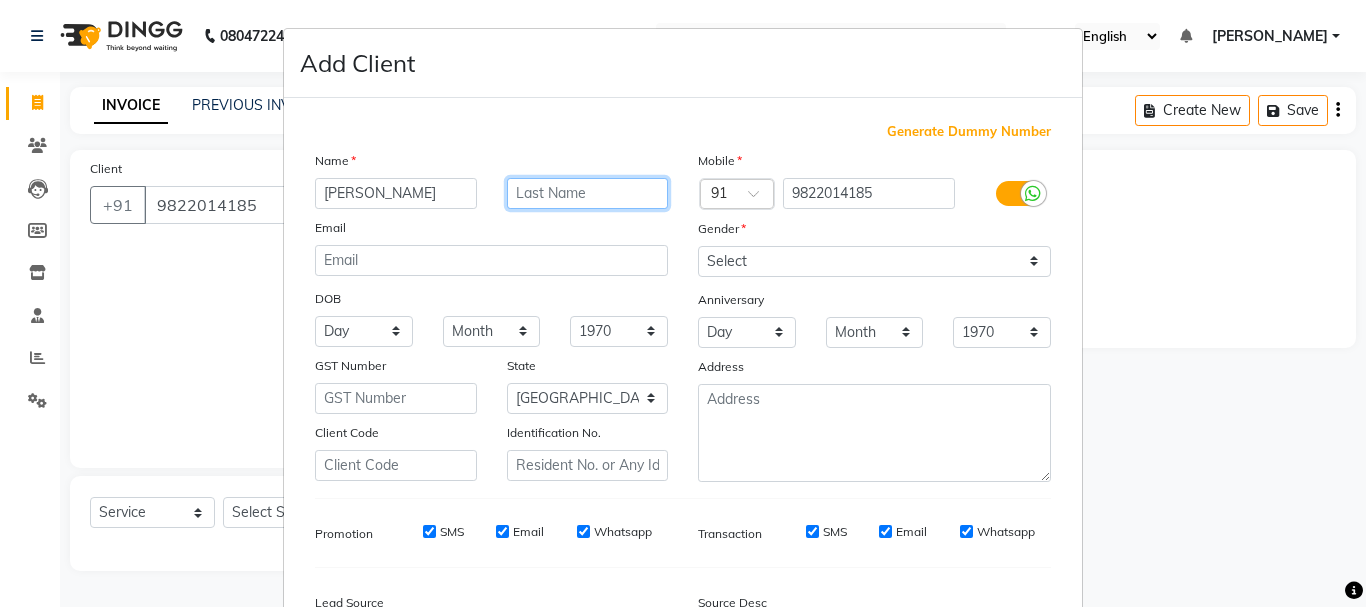 click at bounding box center (588, 193) 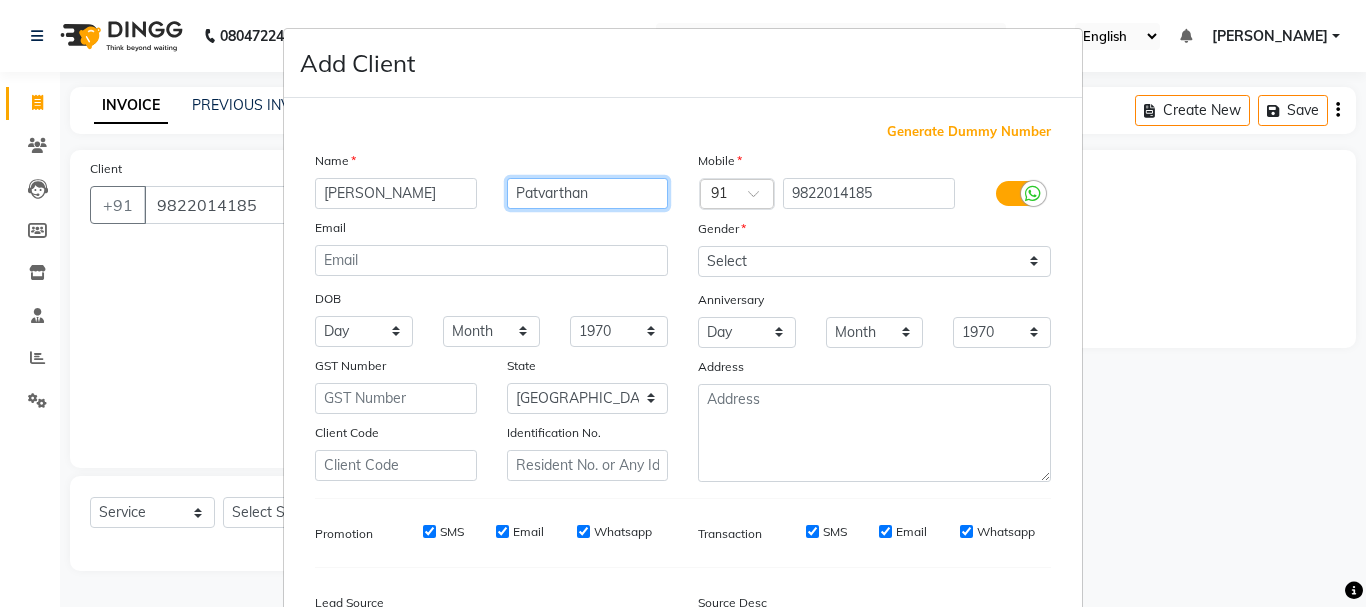 type on "Patvarthan" 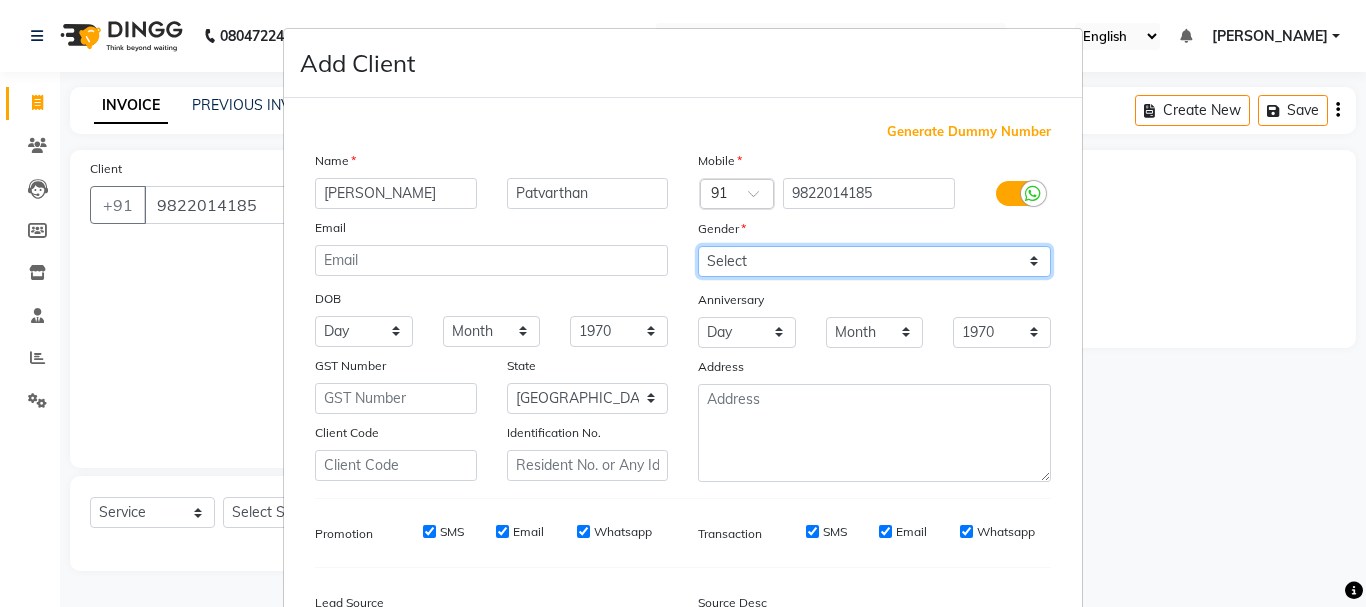 click on "Select [DEMOGRAPHIC_DATA] [DEMOGRAPHIC_DATA] Other Prefer Not To Say" at bounding box center (874, 261) 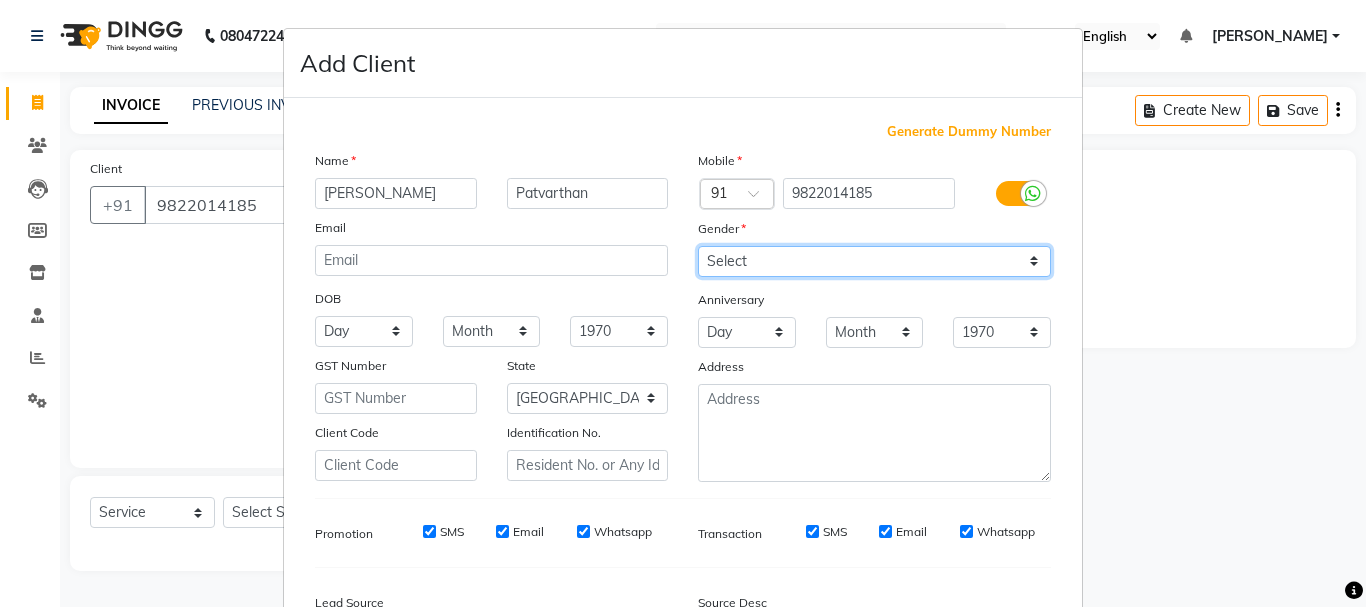 select on "[DEMOGRAPHIC_DATA]" 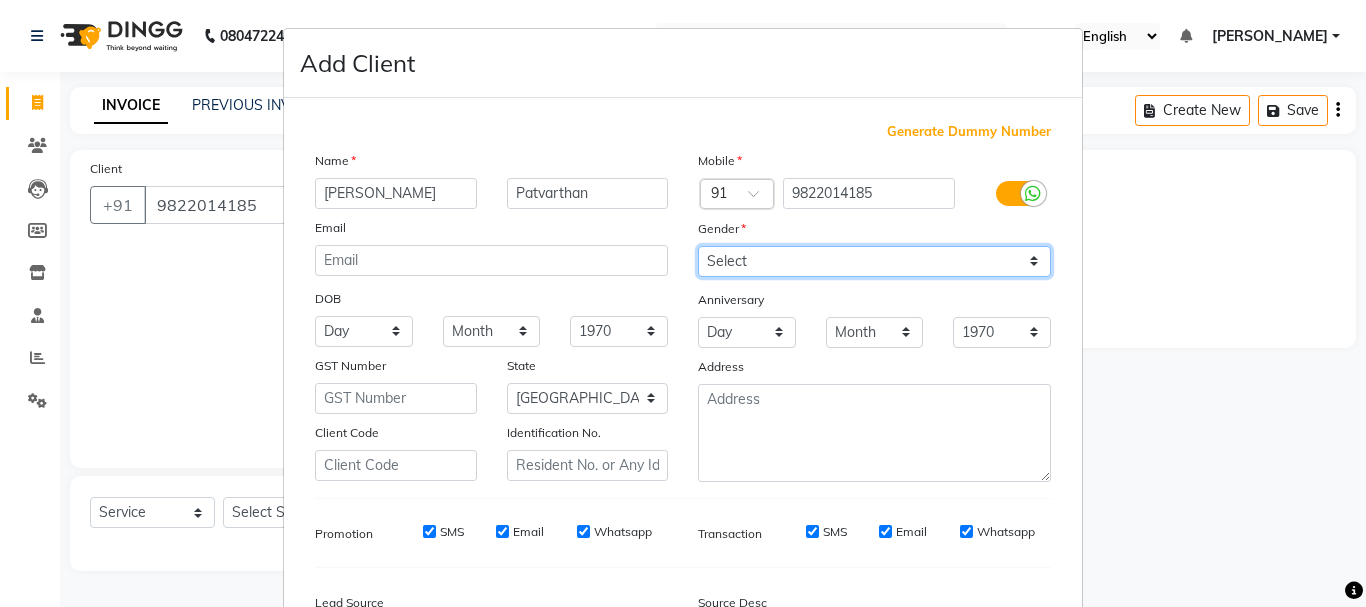 click on "Select [DEMOGRAPHIC_DATA] [DEMOGRAPHIC_DATA] Other Prefer Not To Say" at bounding box center (874, 261) 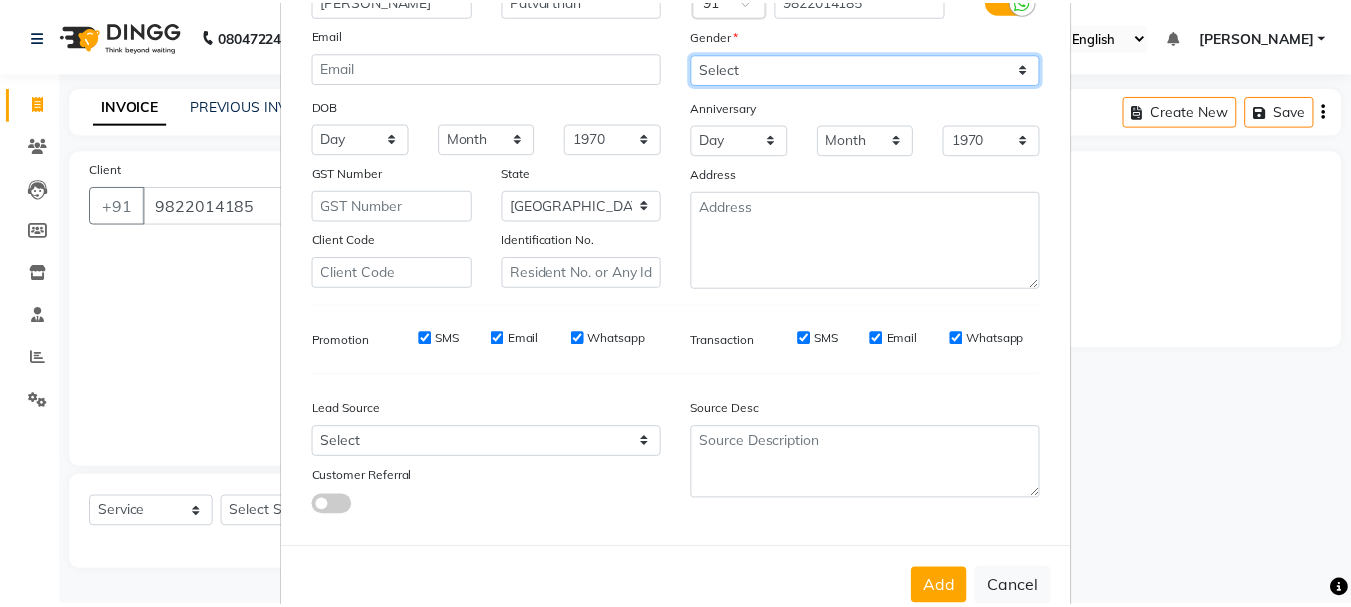 scroll, scrollTop: 242, scrollLeft: 0, axis: vertical 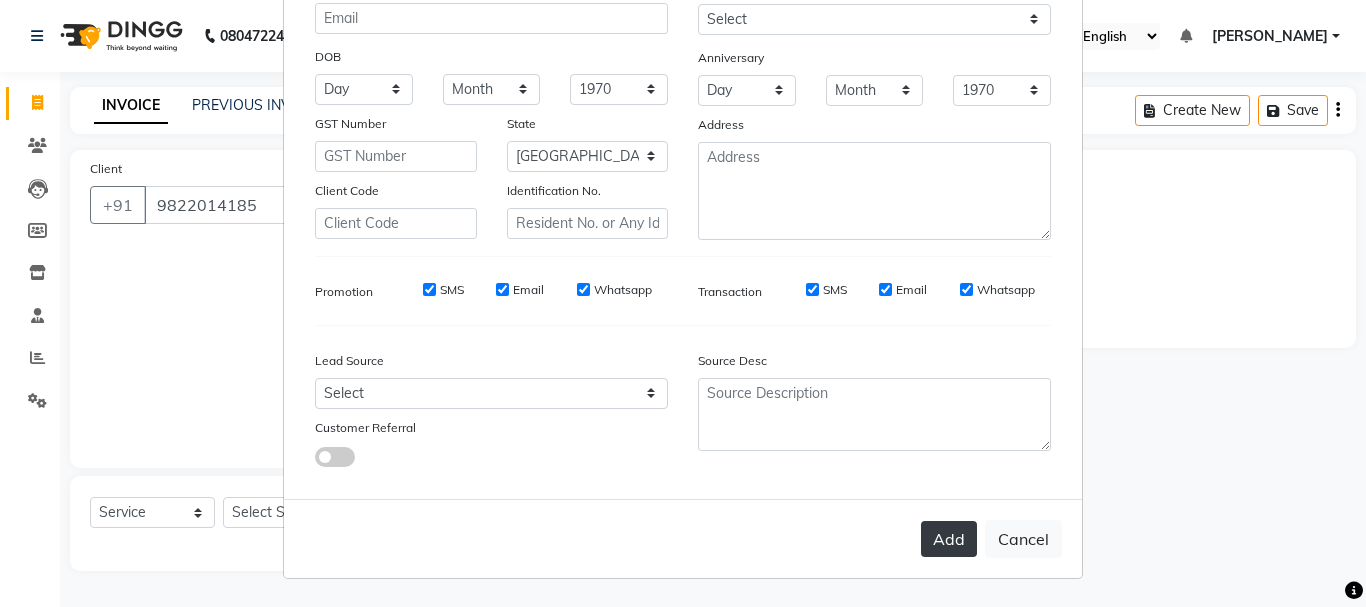 click on "Add" at bounding box center (949, 539) 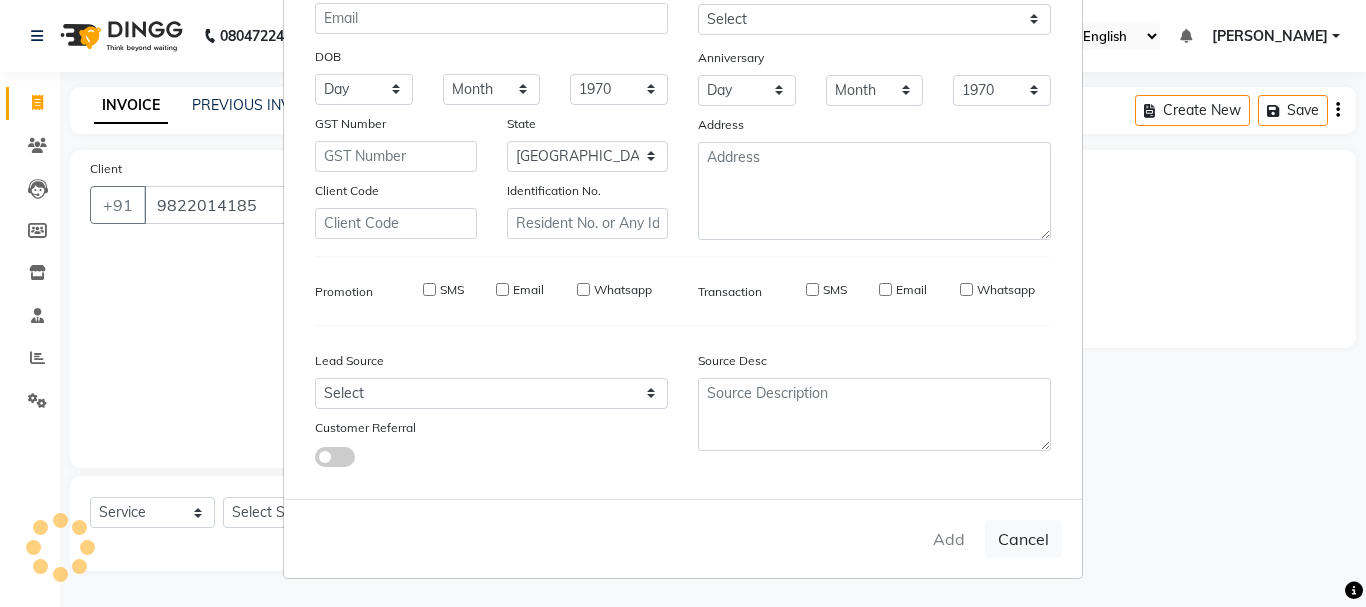type on "98******85" 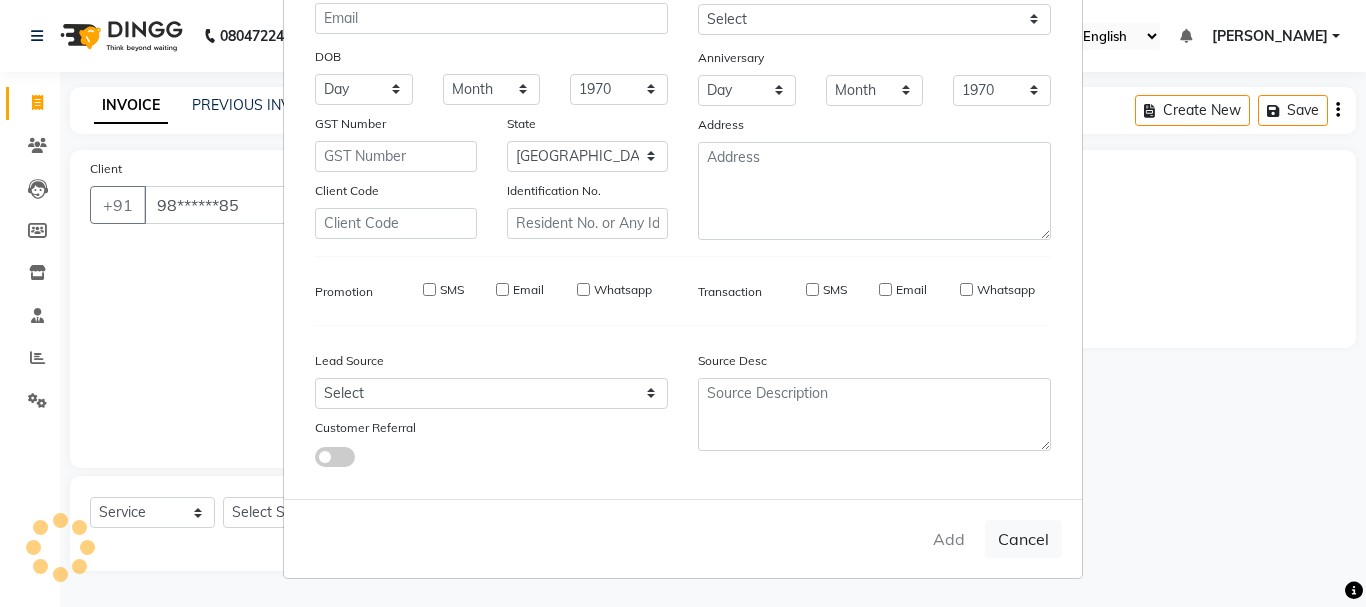 type 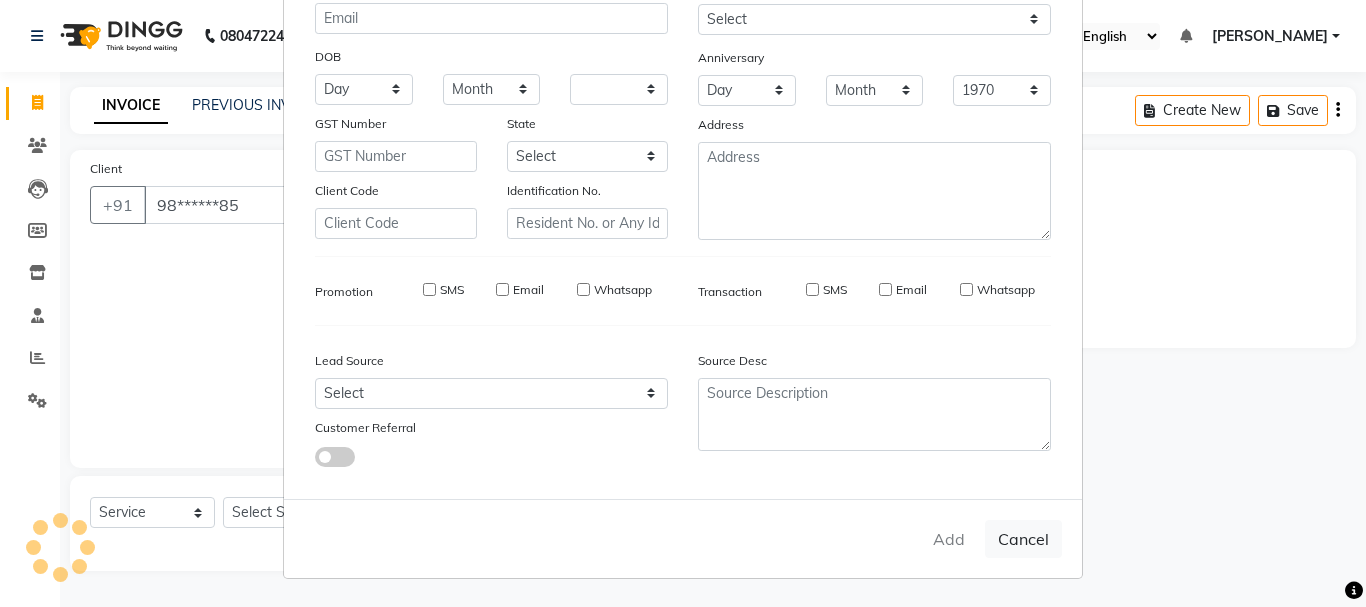 select 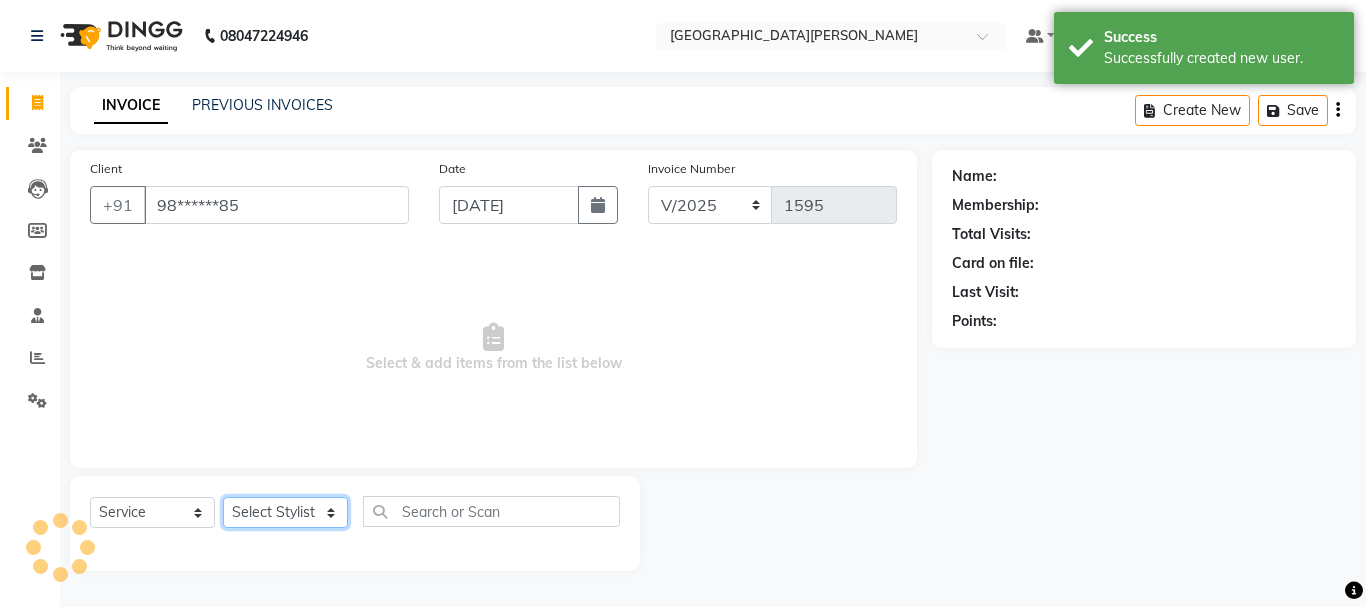 click on "Select Stylist [PERSON_NAME] [PERSON_NAME] [PERSON_NAME] [PERSON_NAME] [PERSON_NAME] more [PERSON_NAME] [PERSON_NAME] [PERSON_NAME] [PERSON_NAME] [PERSON_NAME]  [PERSON_NAME] [PERSON_NAME] [PERSON_NAME]" 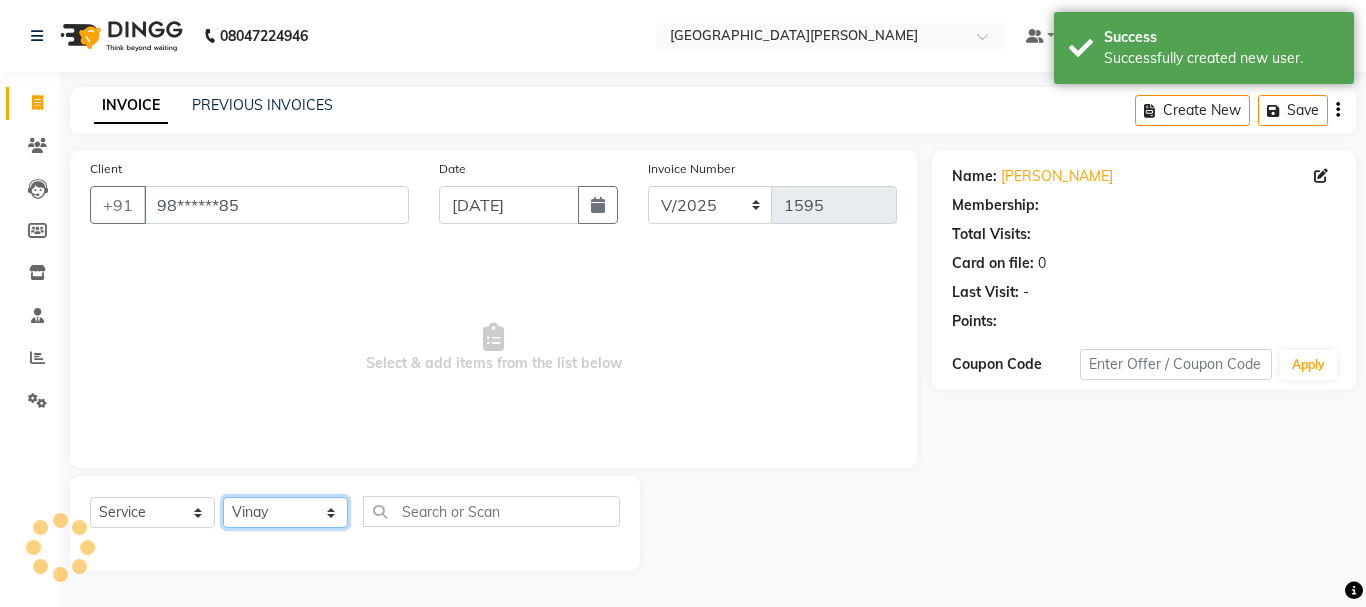 click on "Select Stylist [PERSON_NAME] [PERSON_NAME] [PERSON_NAME] [PERSON_NAME] [PERSON_NAME] more [PERSON_NAME] [PERSON_NAME] [PERSON_NAME] [PERSON_NAME] [PERSON_NAME]  [PERSON_NAME] [PERSON_NAME] [PERSON_NAME]" 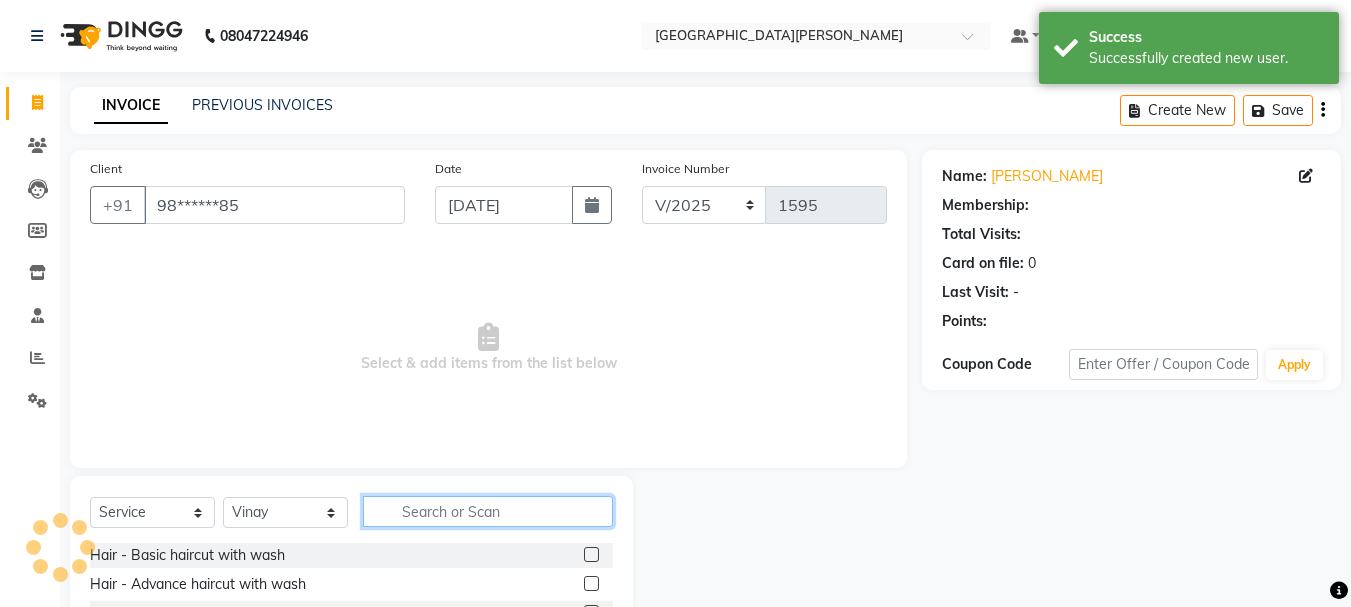 click 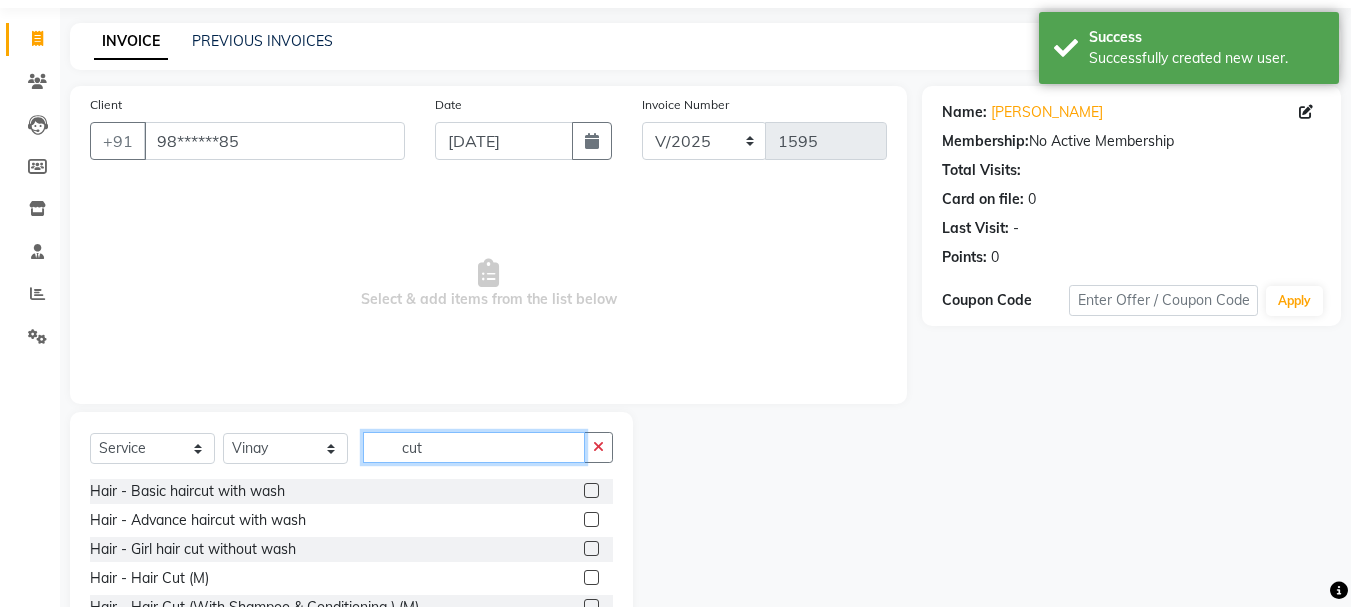 scroll, scrollTop: 194, scrollLeft: 0, axis: vertical 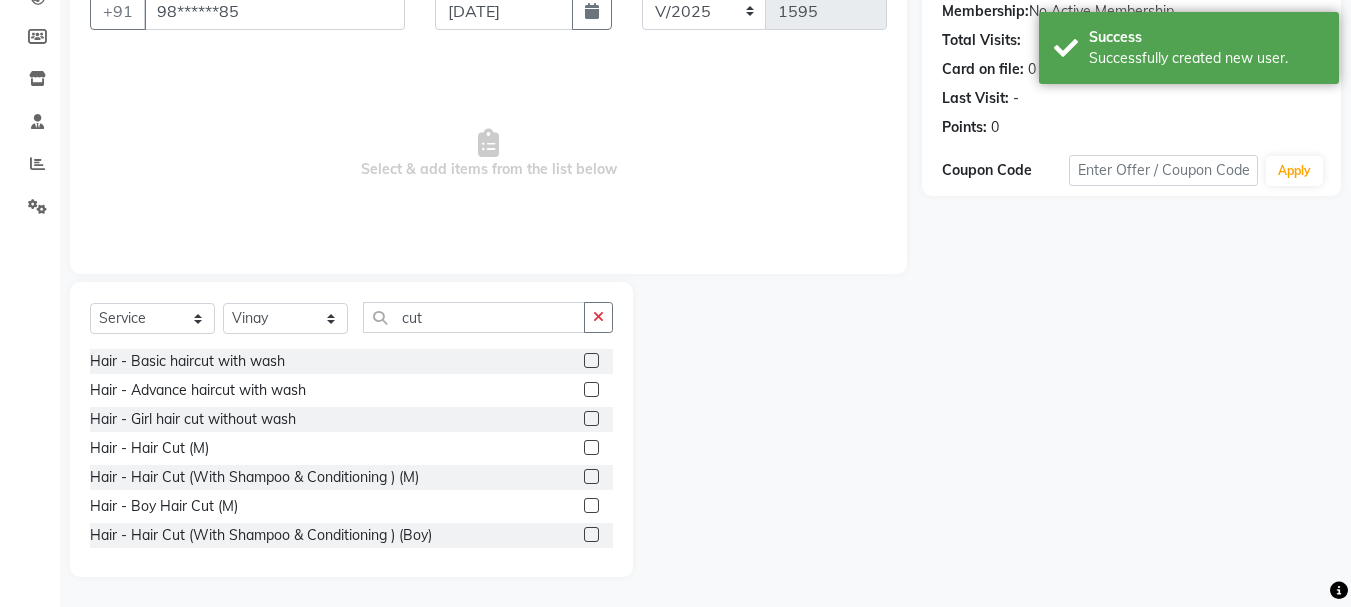 click 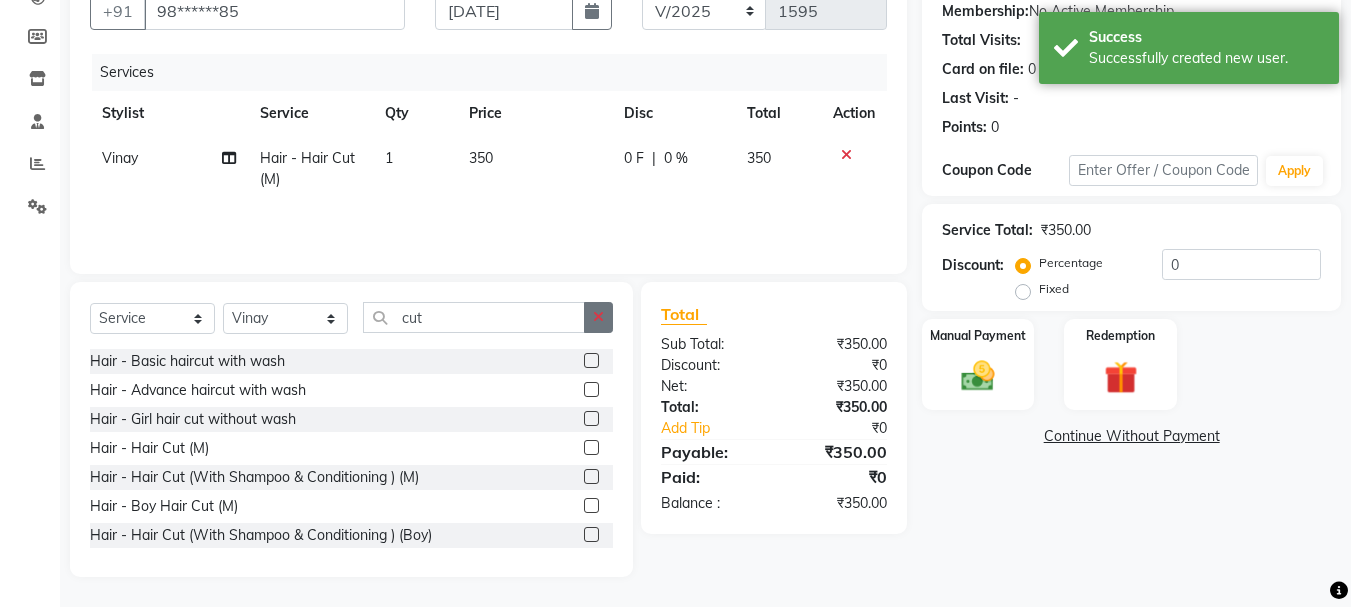 click 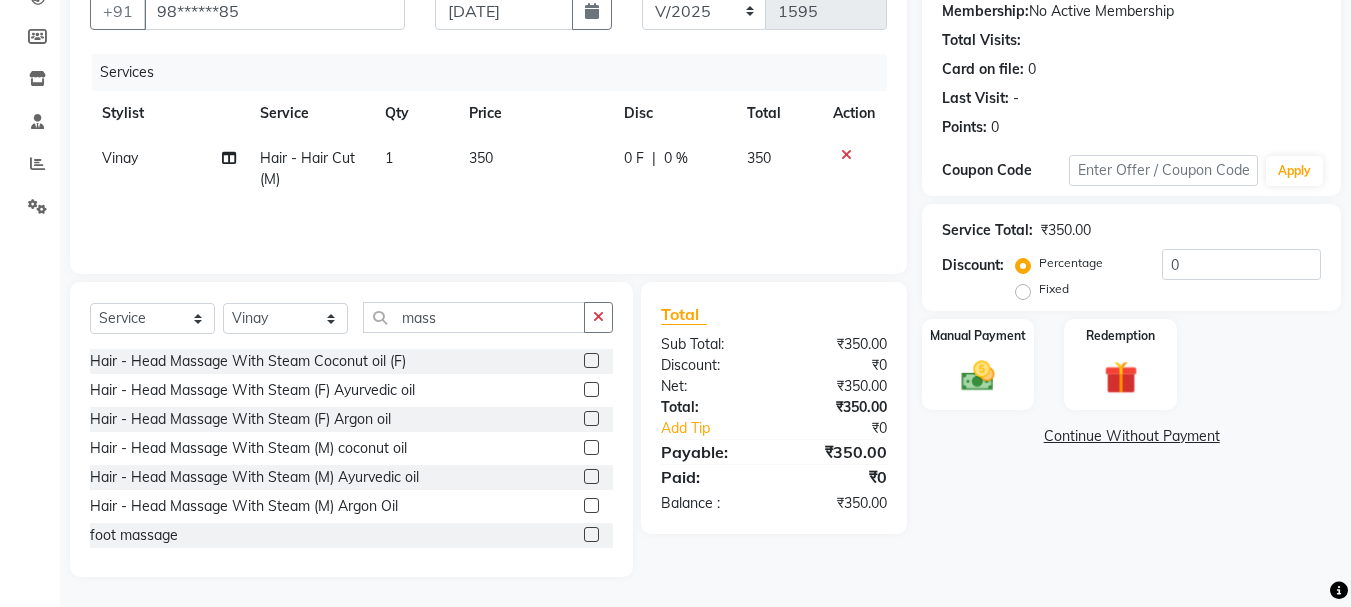 click 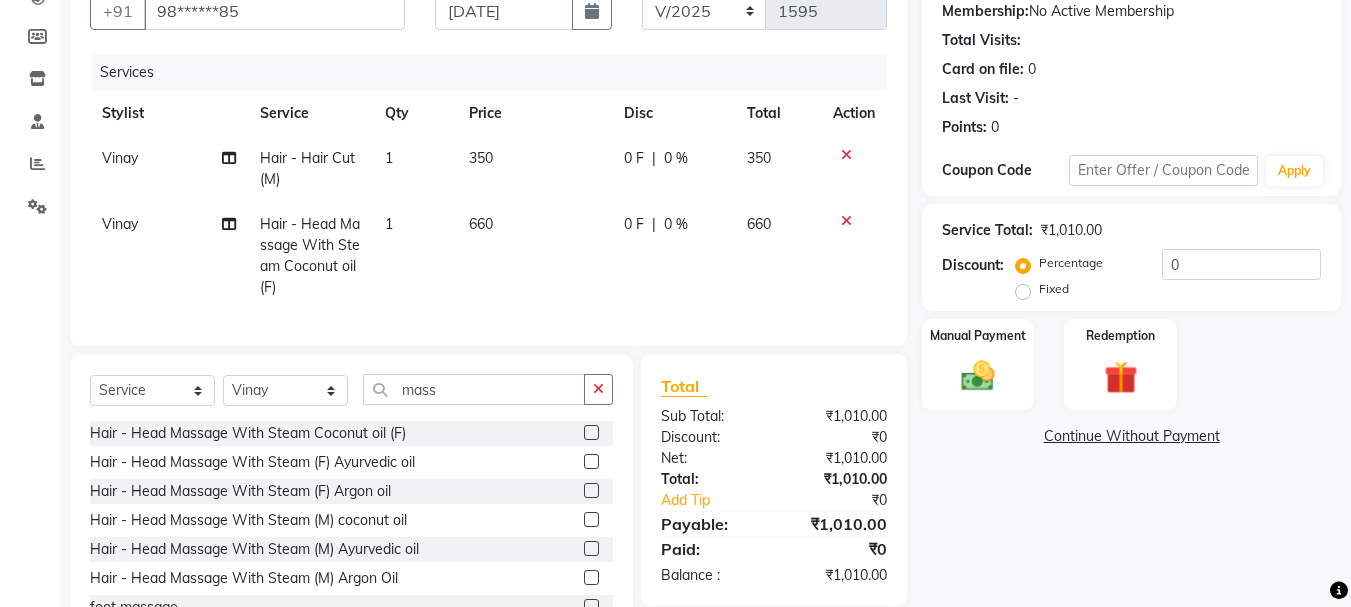 click on "660" 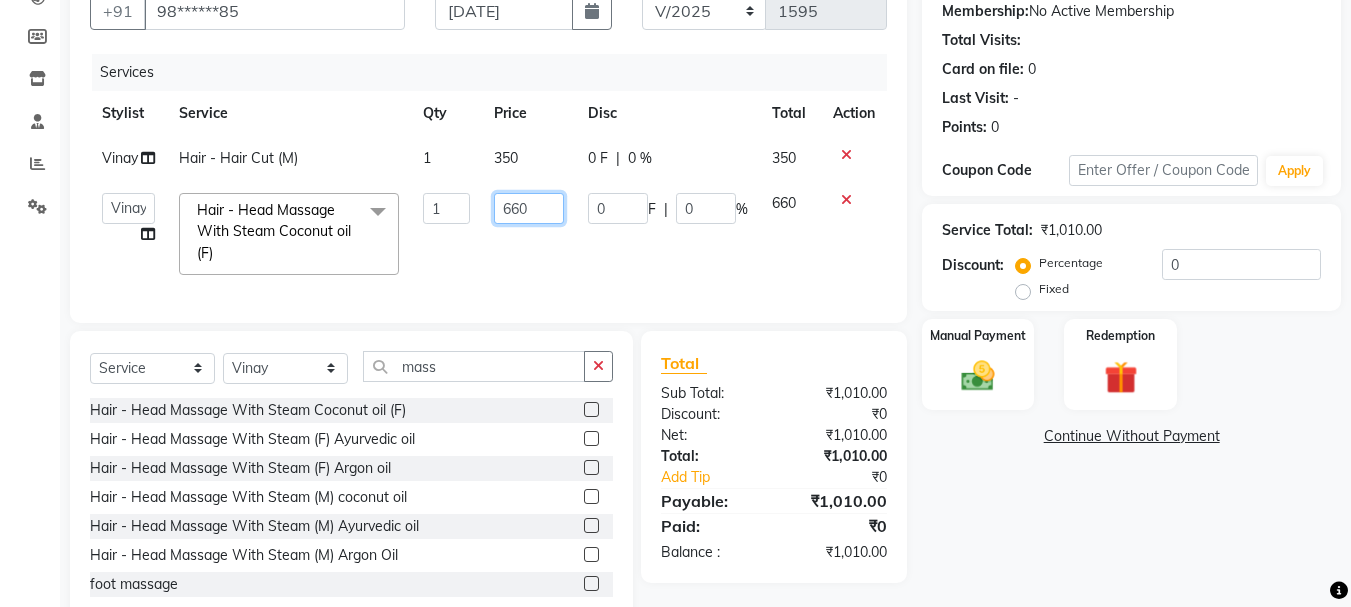 click on "660" 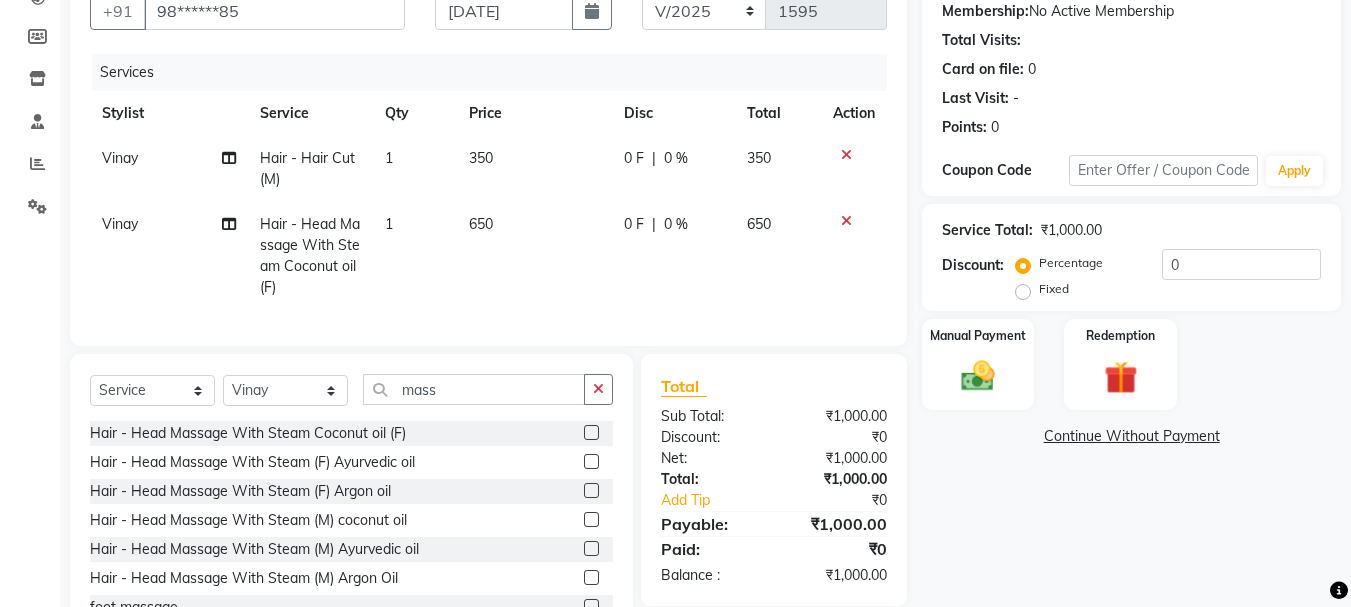 click on "650" 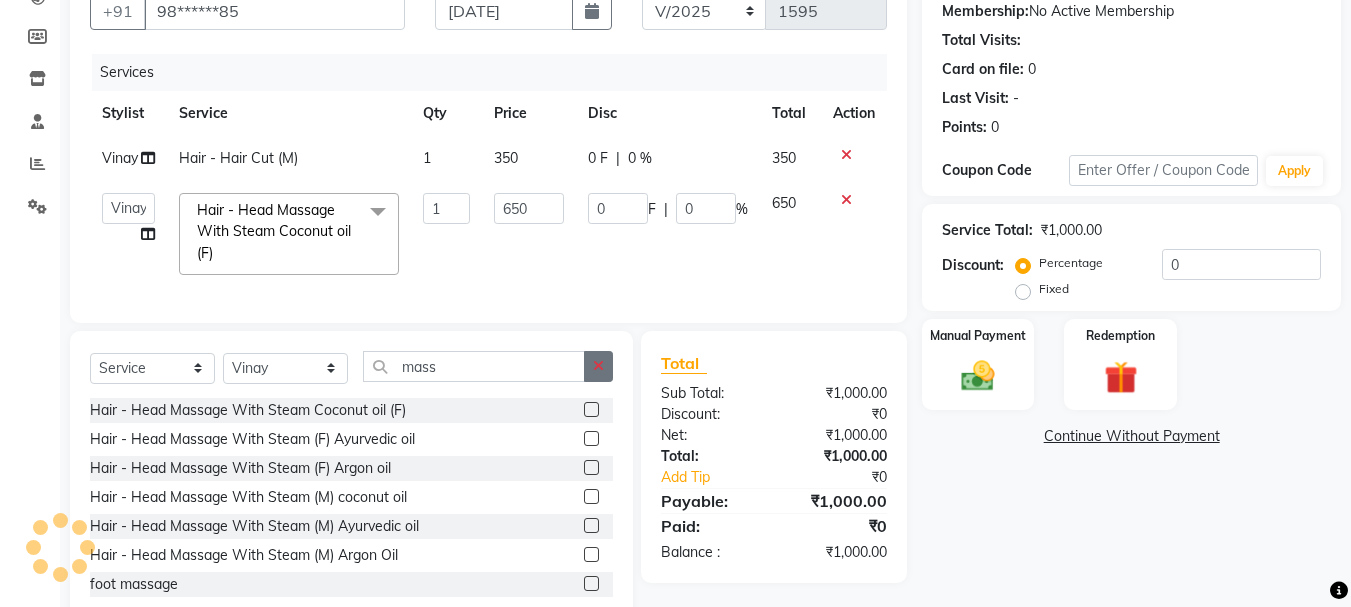 click 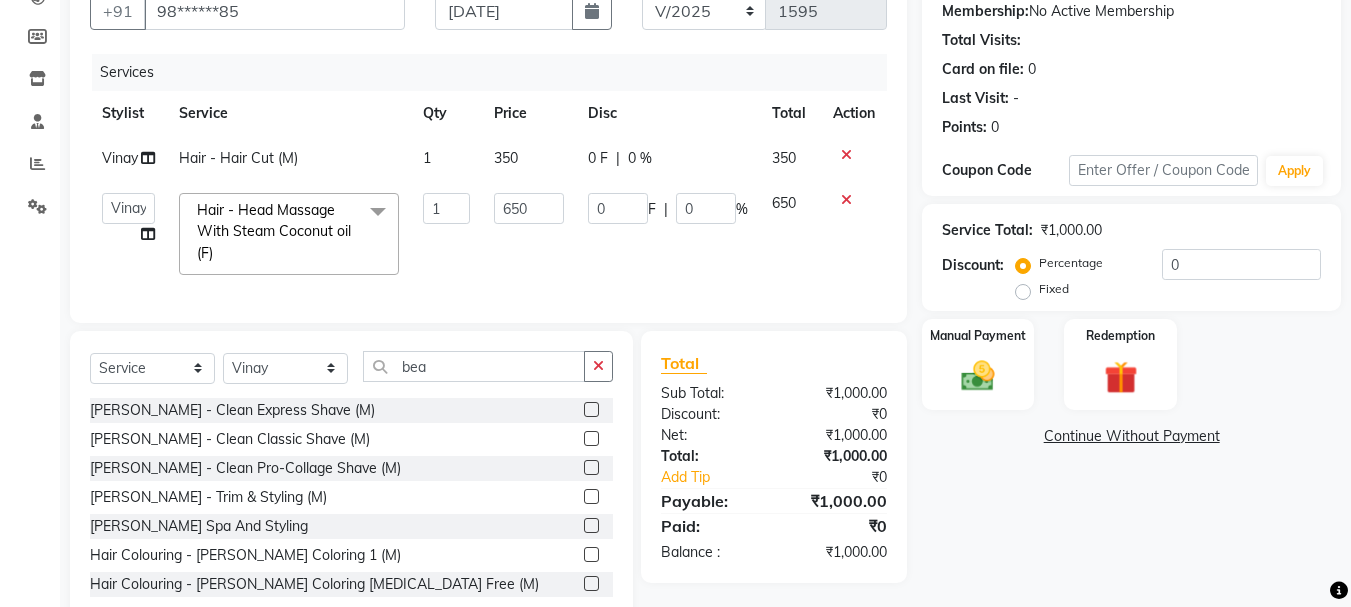 click 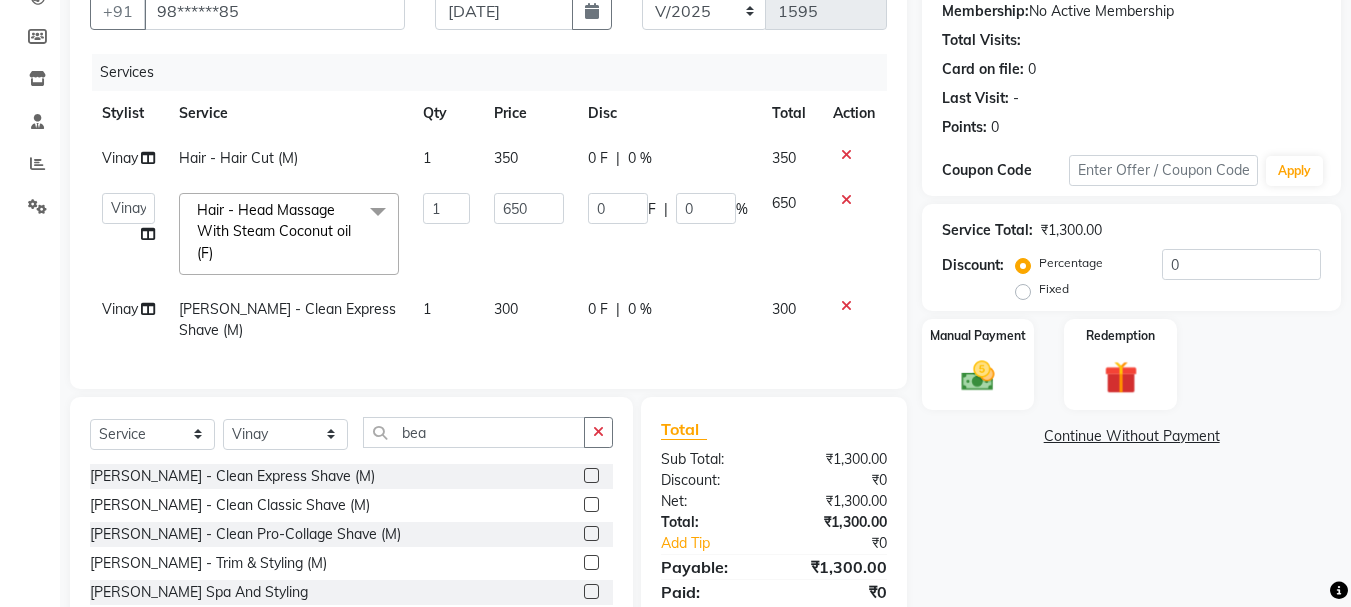 scroll, scrollTop: 303, scrollLeft: 0, axis: vertical 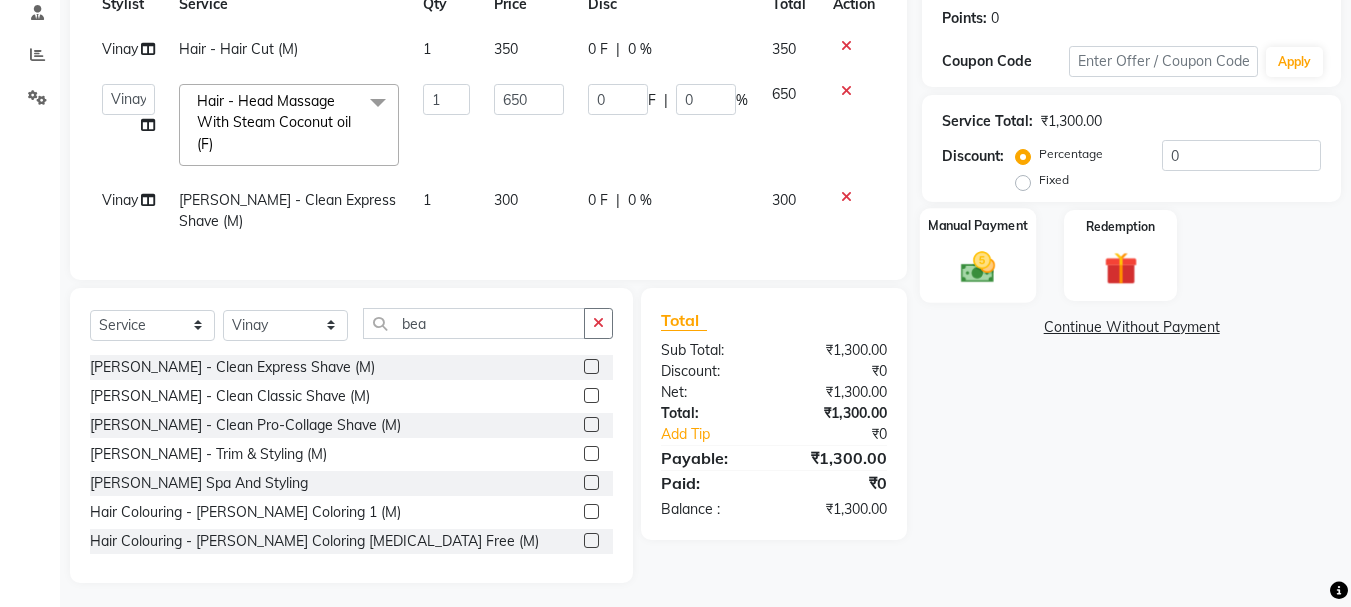 click 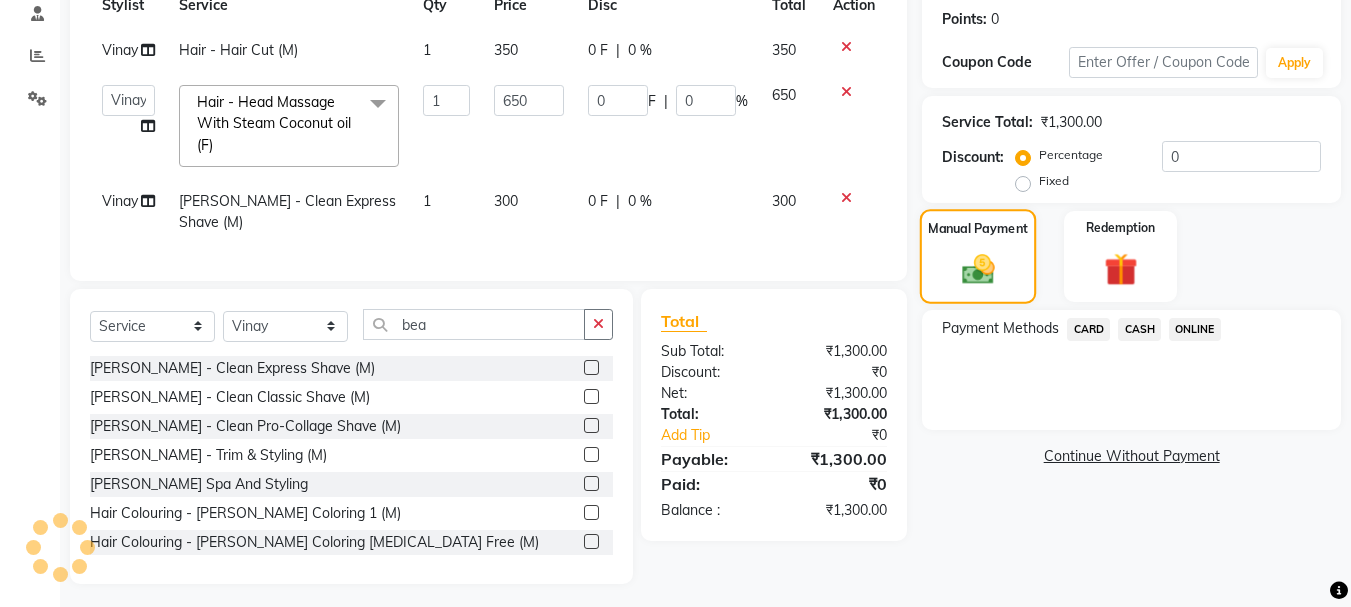 scroll, scrollTop: 303, scrollLeft: 0, axis: vertical 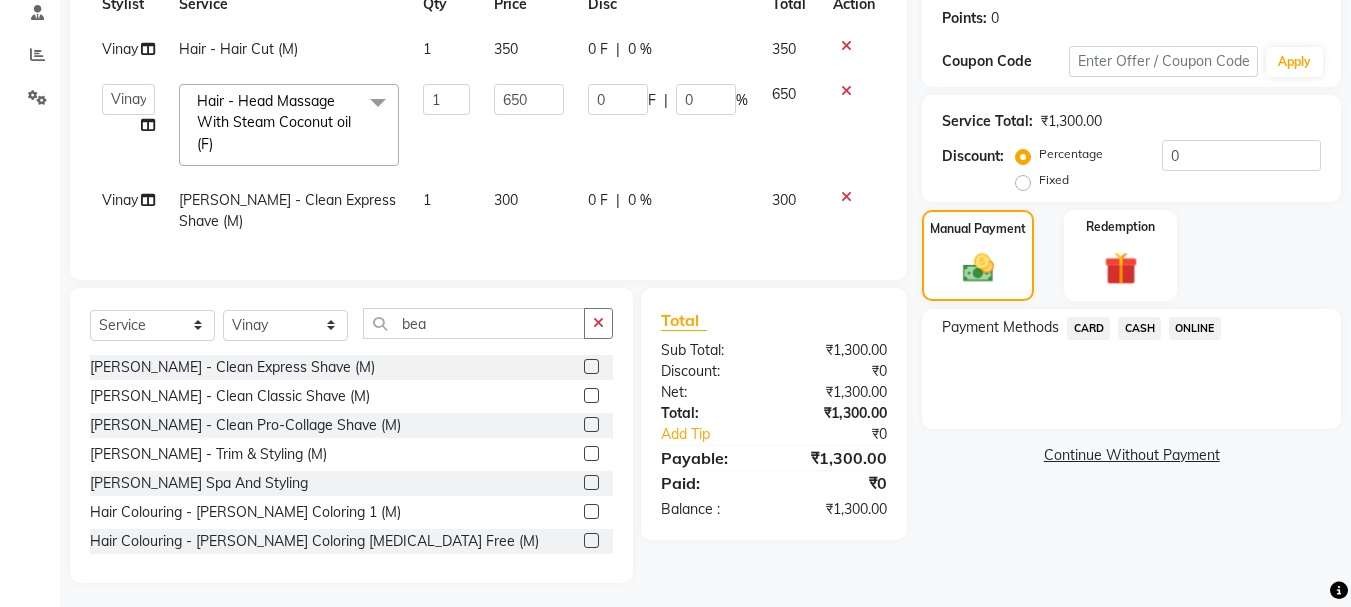 click on "CASH" 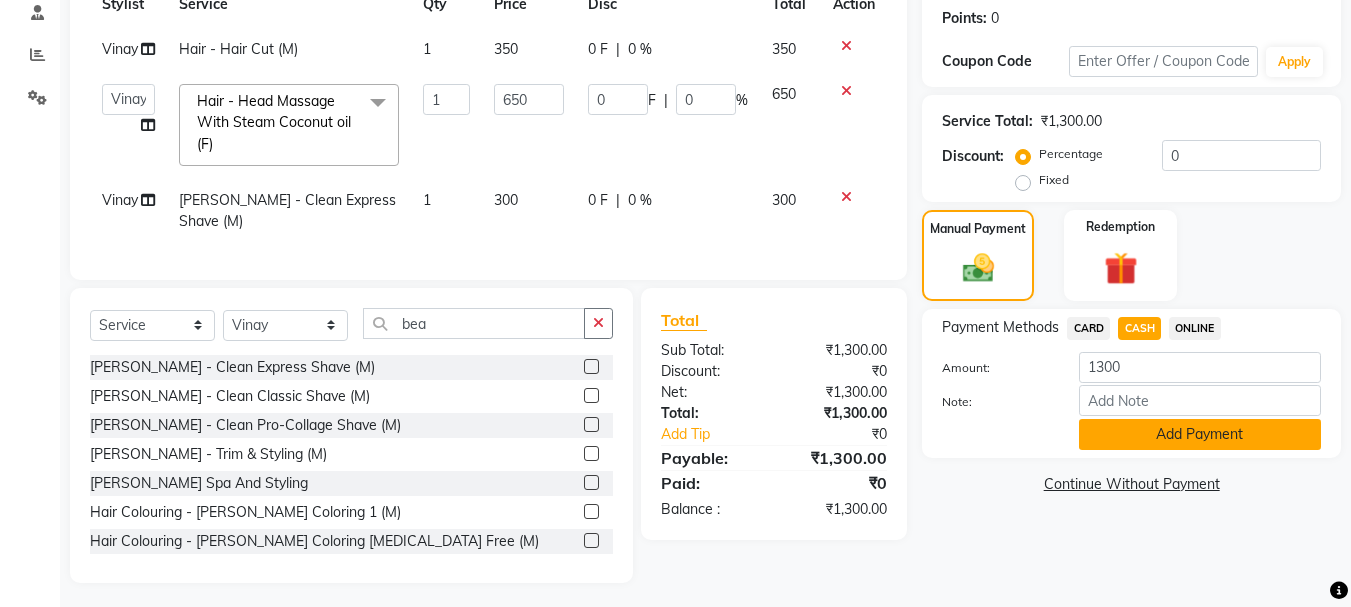 click on "Add Payment" 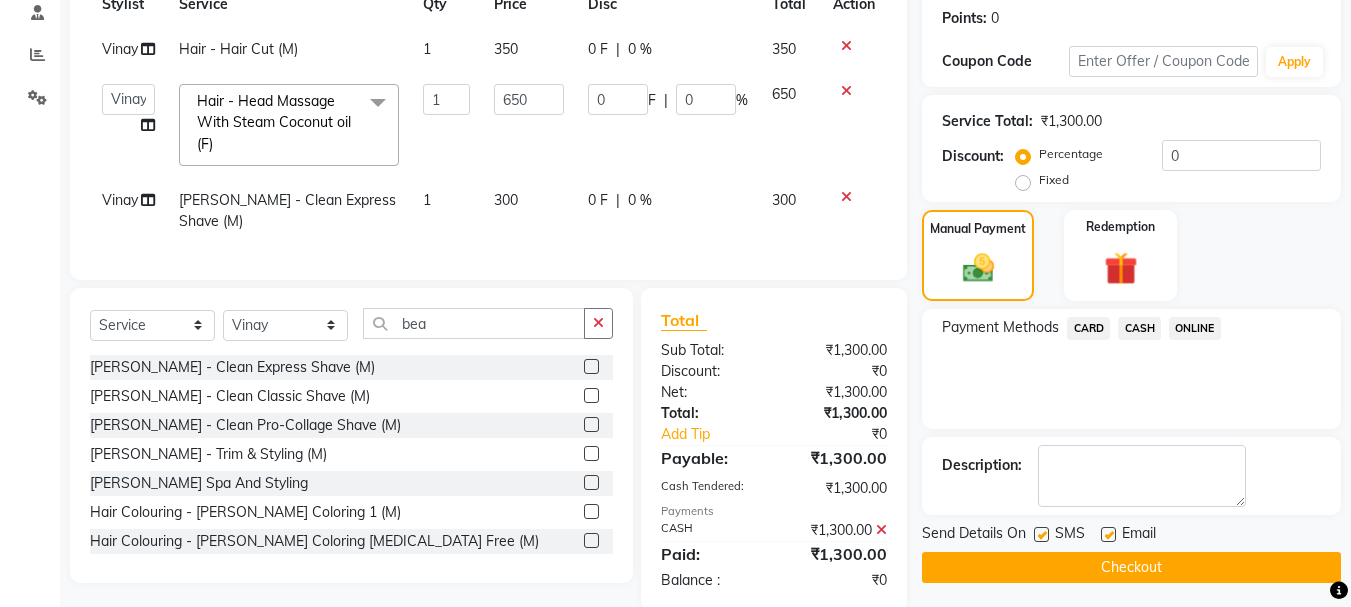 scroll, scrollTop: 331, scrollLeft: 0, axis: vertical 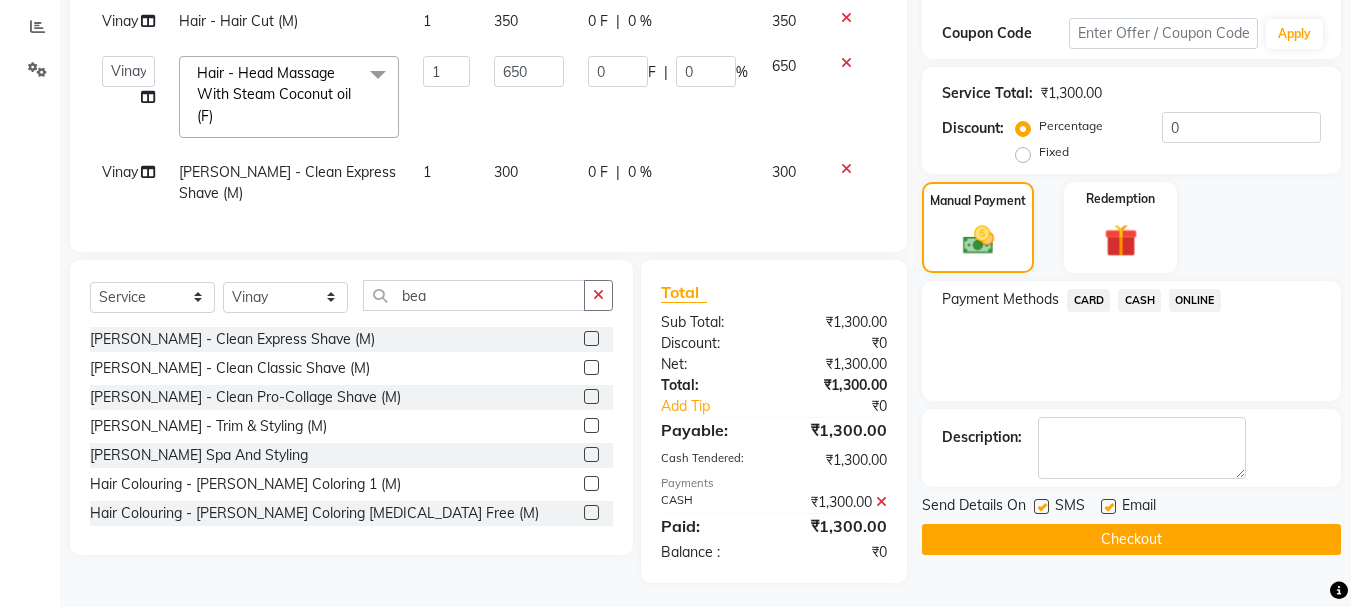 click on "Checkout" 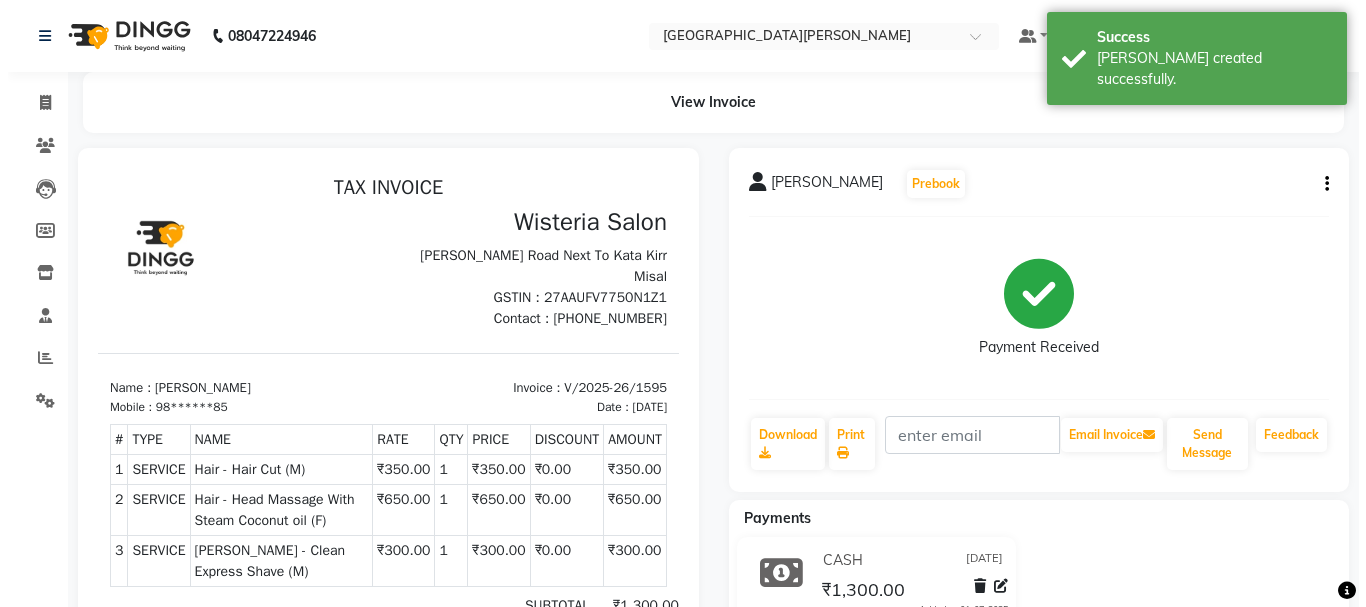scroll, scrollTop: 0, scrollLeft: 0, axis: both 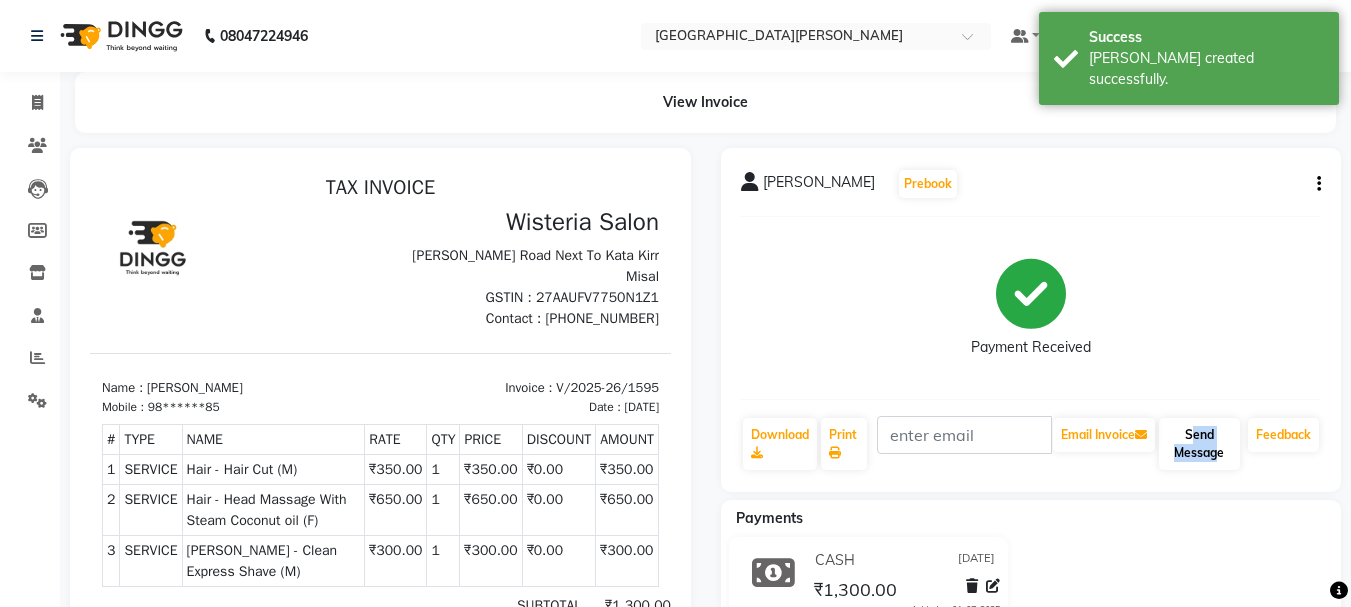 drag, startPoint x: 1215, startPoint y: 477, endPoint x: 1208, endPoint y: 456, distance: 22.135944 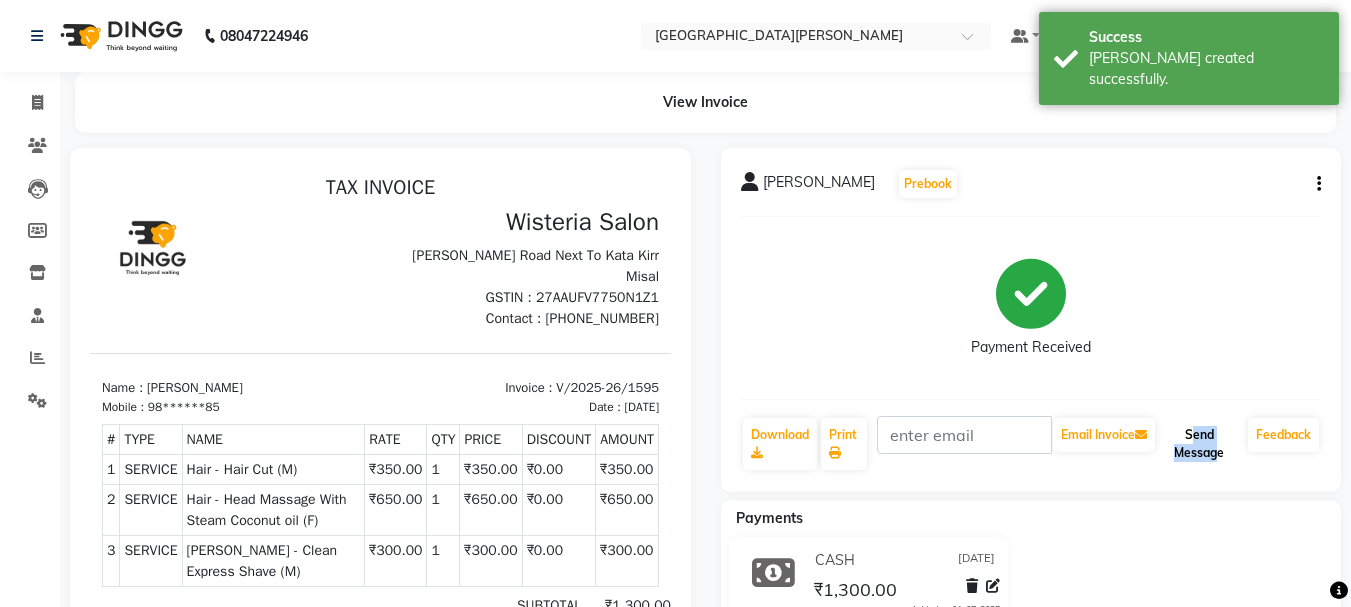 click on "Send Message" 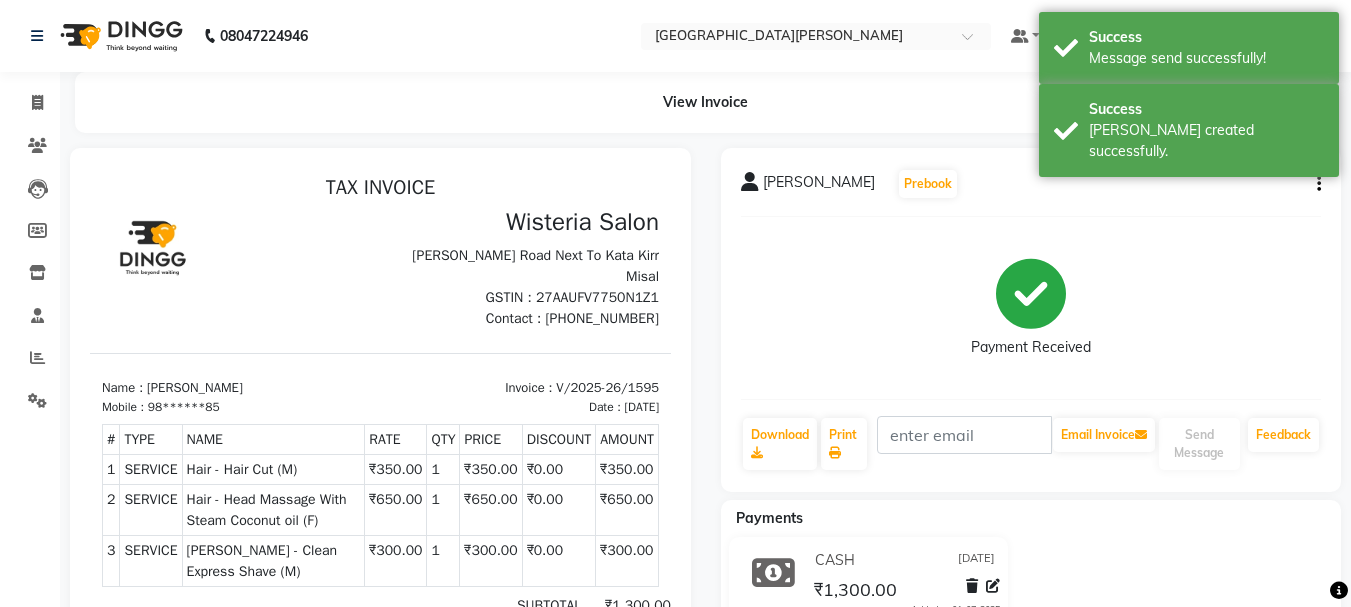 click on "Payments" 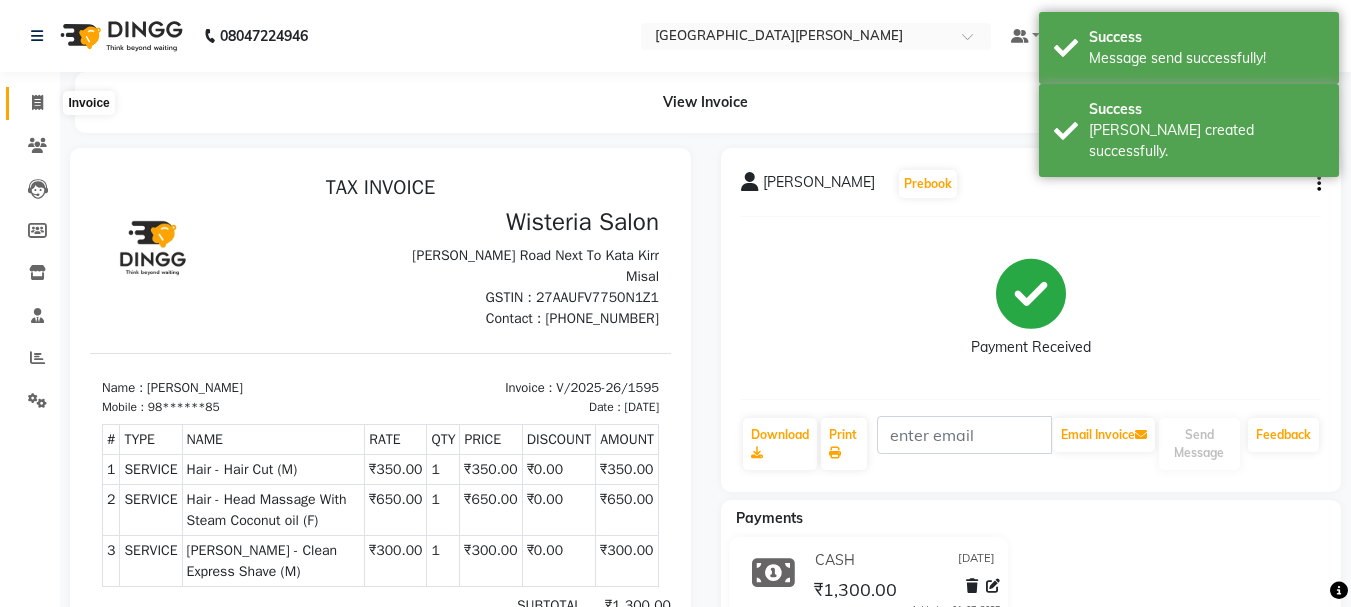 click 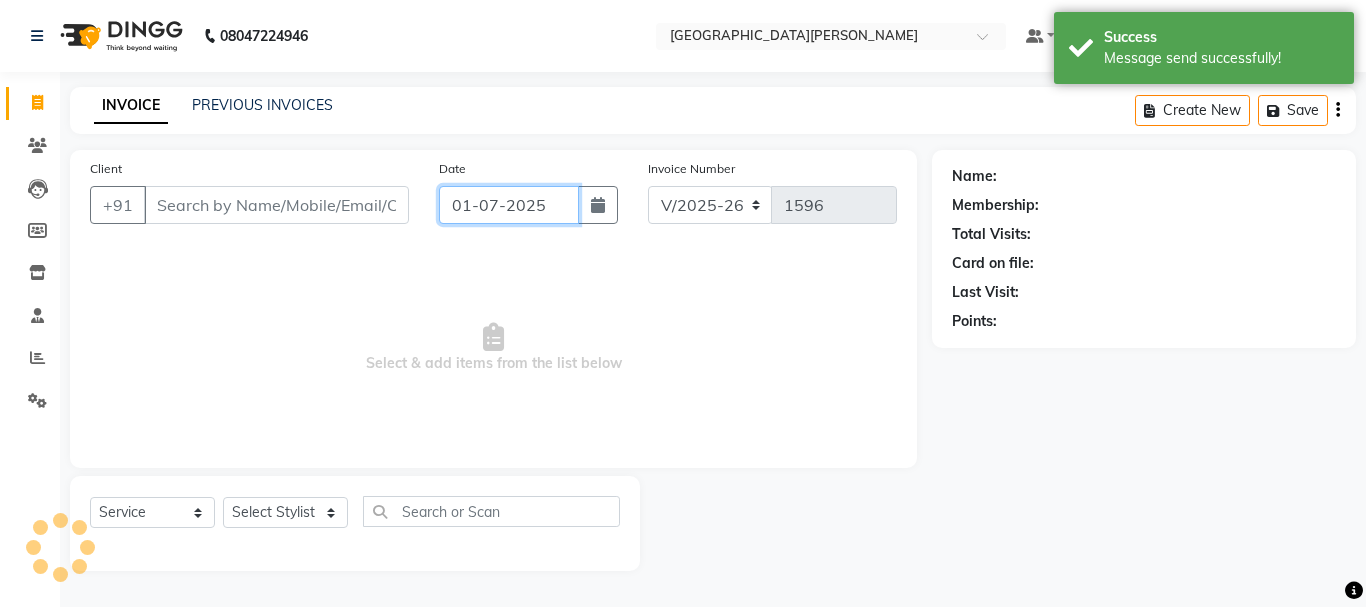 click on "01-07-2025" 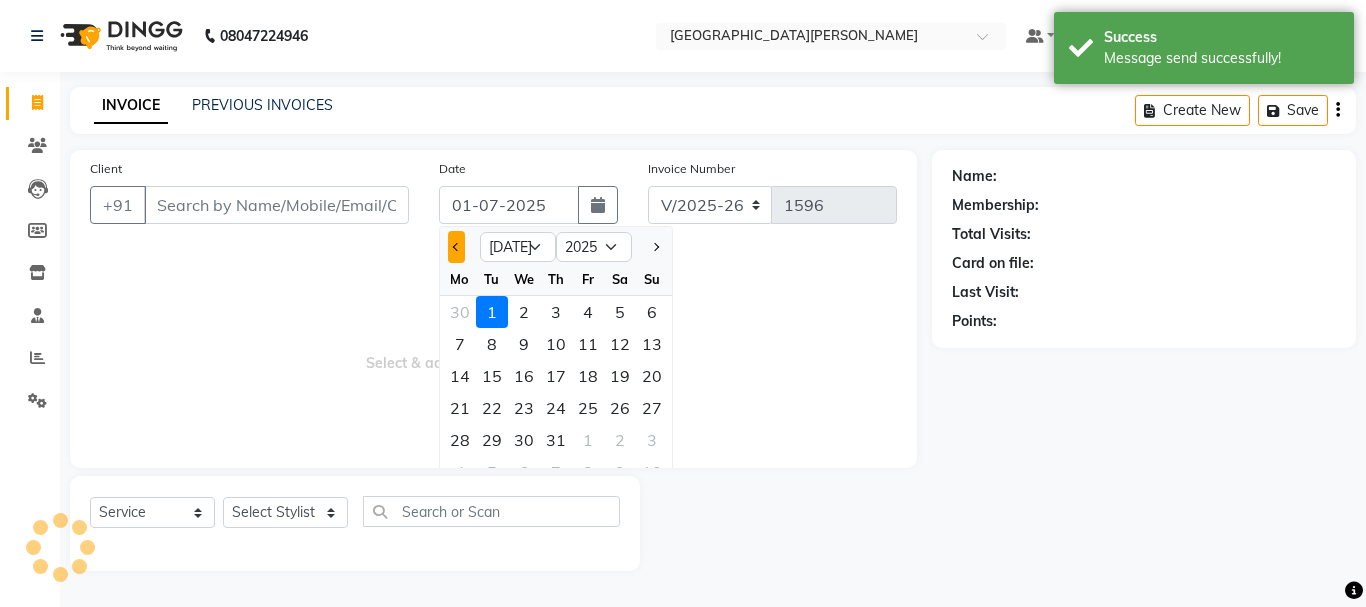click 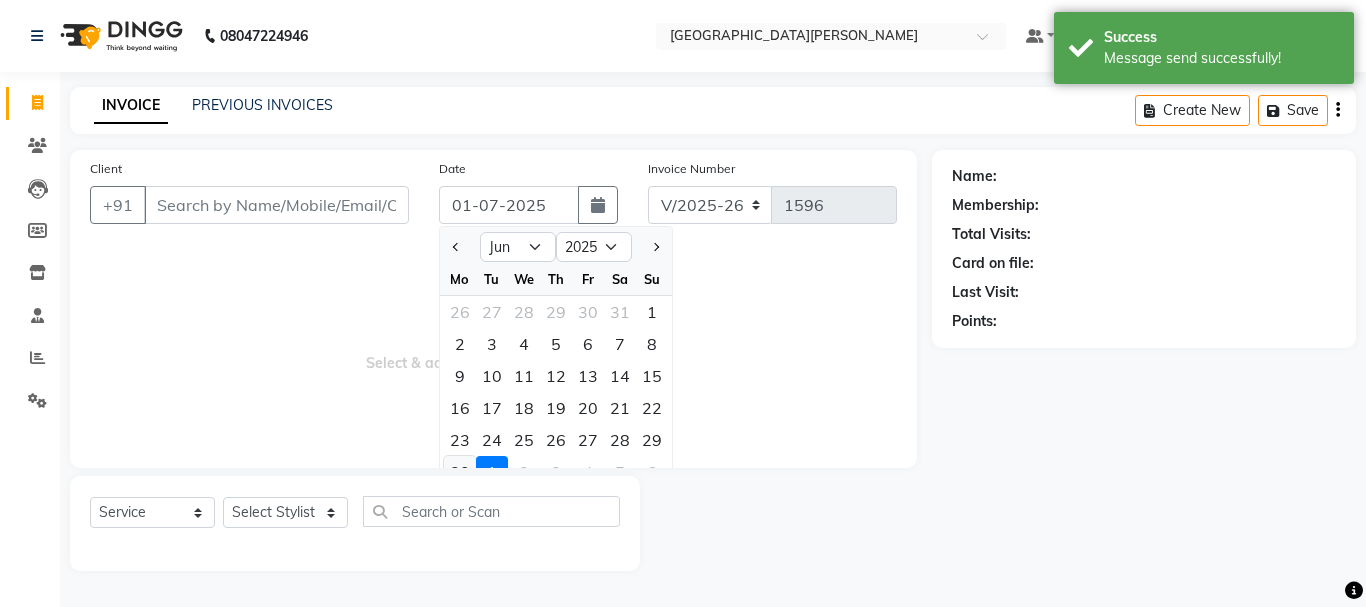 click on "30" 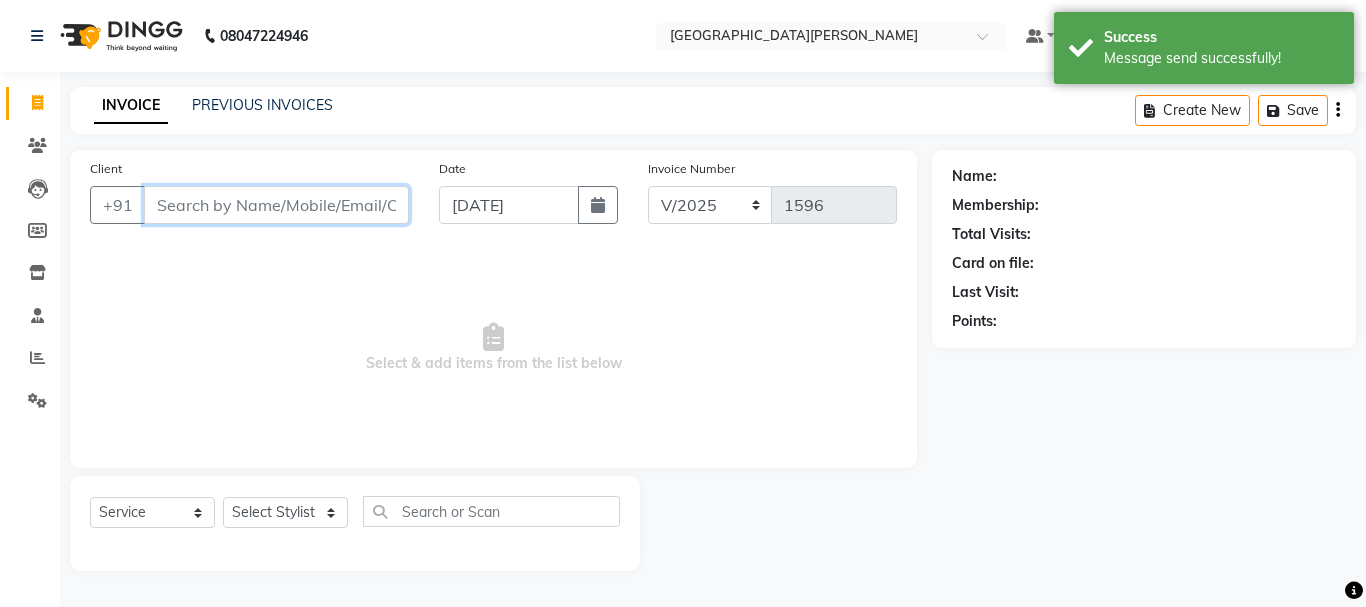 click on "Client" at bounding box center [276, 205] 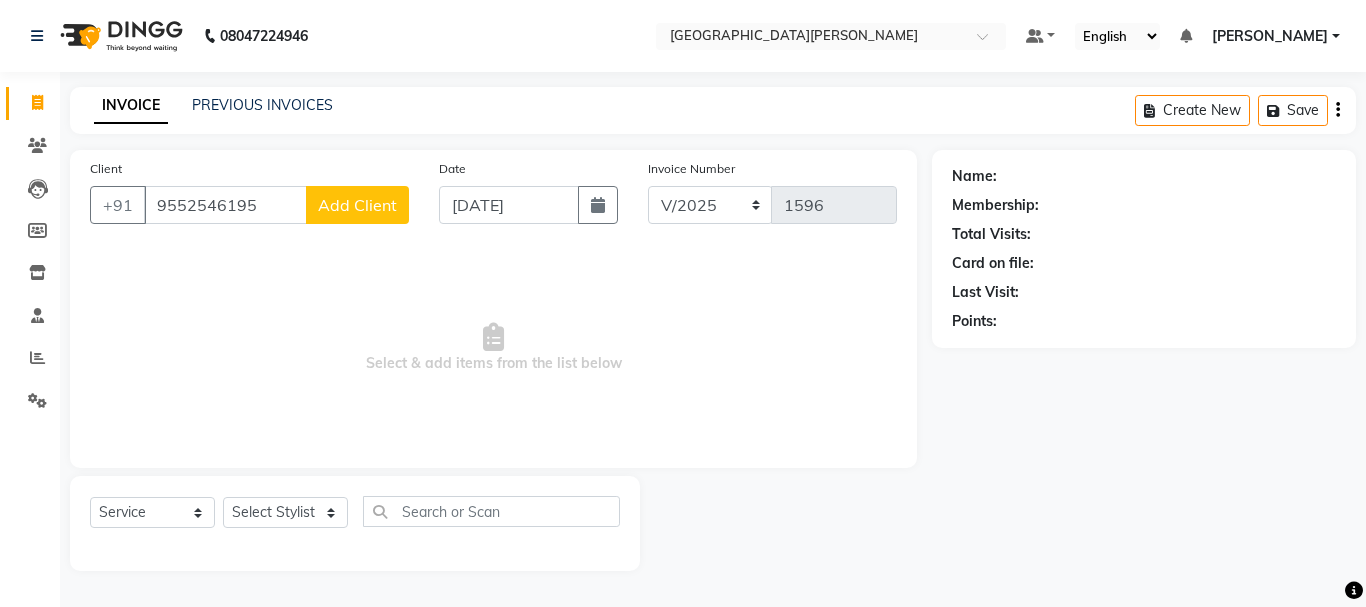 click on "Add Client" 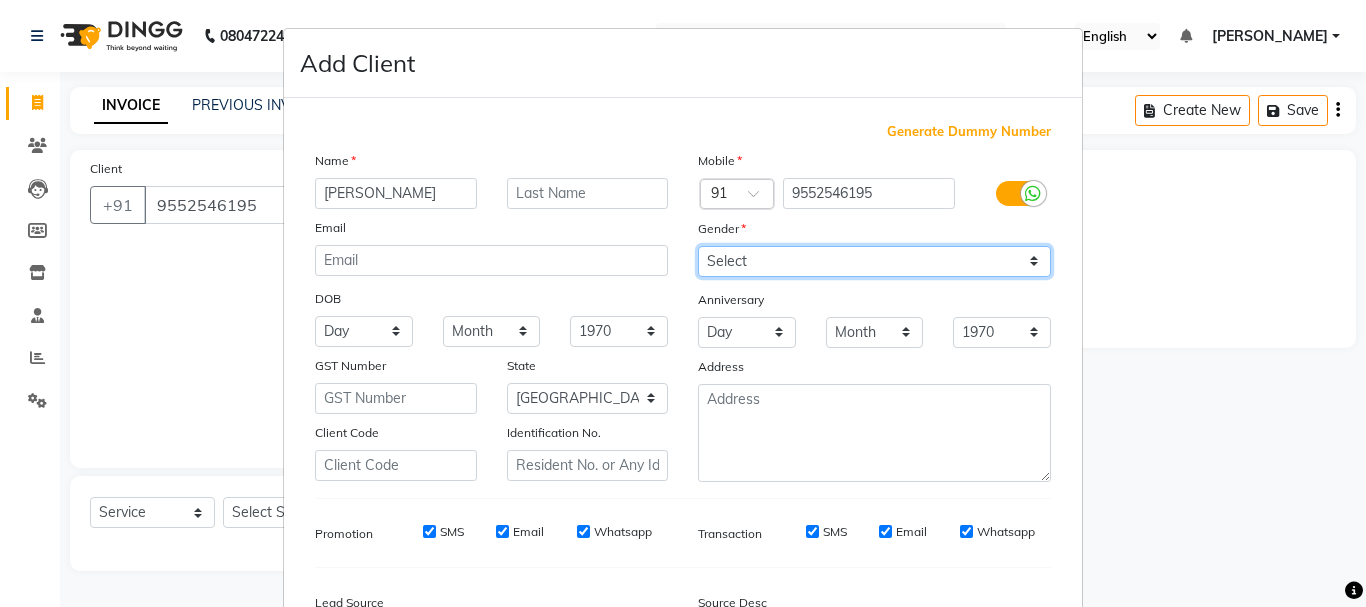 click on "Select [DEMOGRAPHIC_DATA] [DEMOGRAPHIC_DATA] Other Prefer Not To Say" at bounding box center (874, 261) 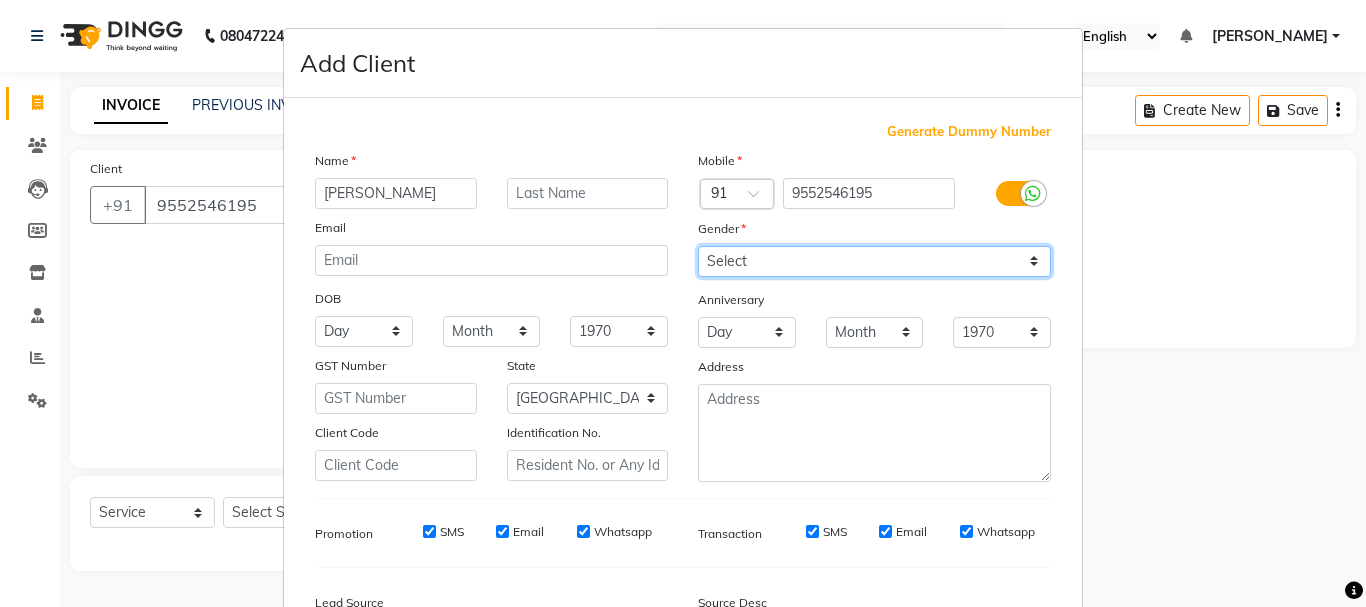 click on "Select [DEMOGRAPHIC_DATA] [DEMOGRAPHIC_DATA] Other Prefer Not To Say" at bounding box center [874, 261] 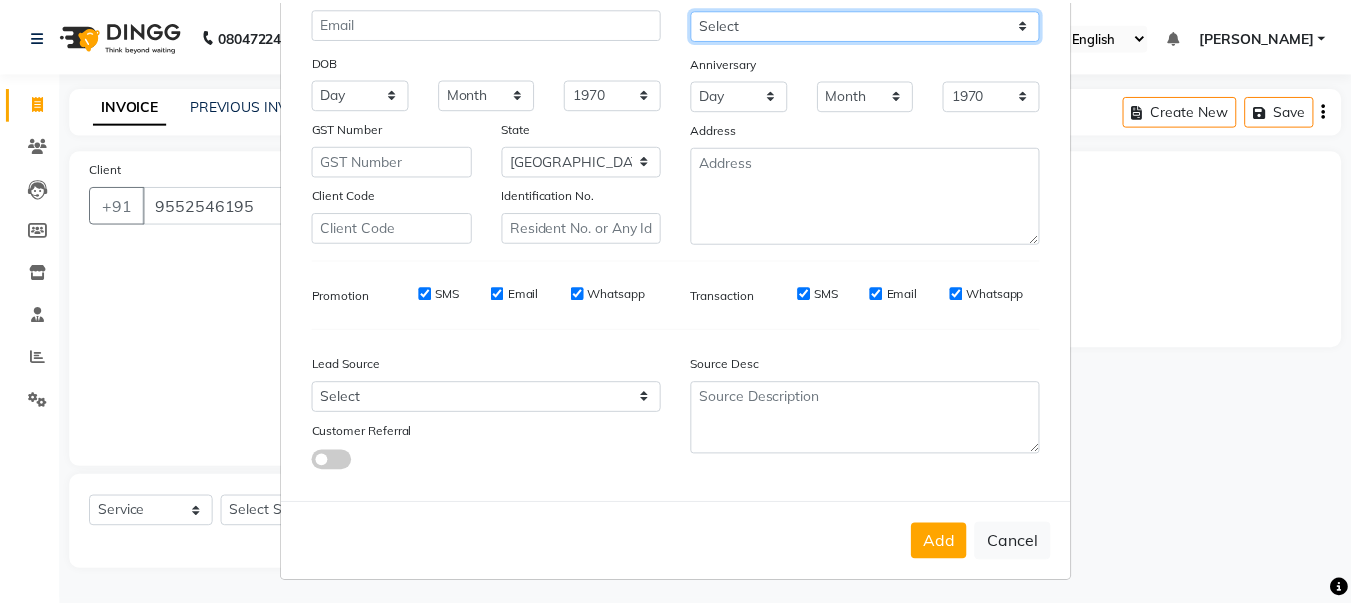 scroll, scrollTop: 242, scrollLeft: 0, axis: vertical 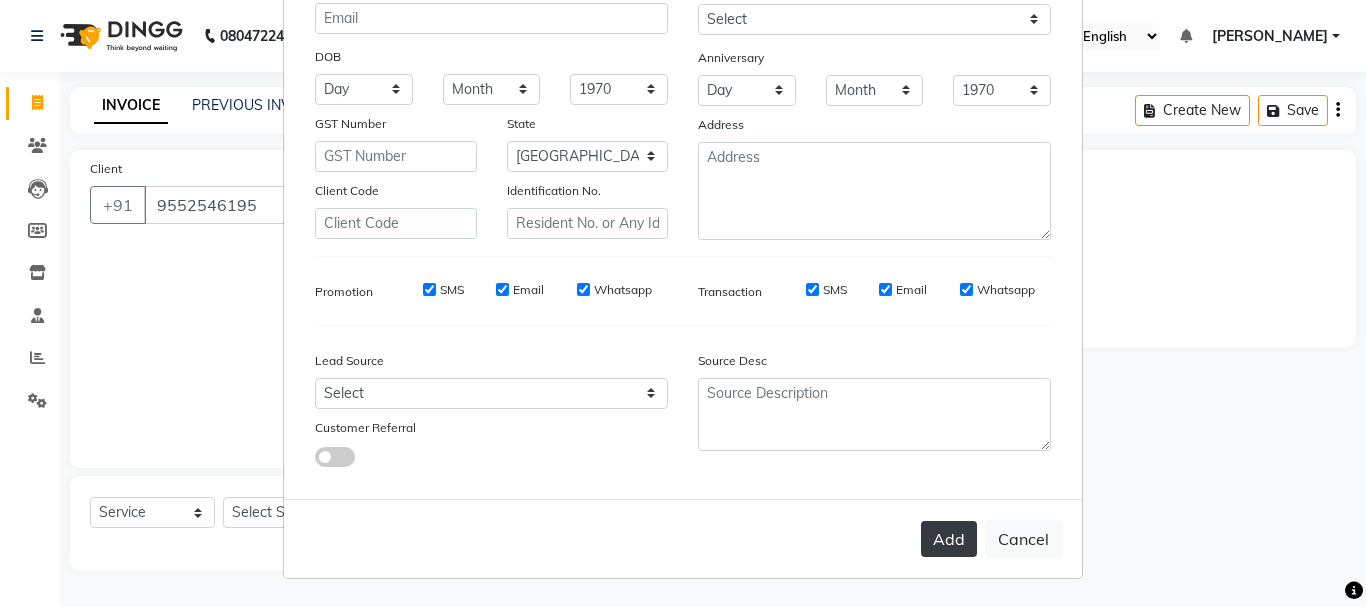 click on "Add" at bounding box center (949, 539) 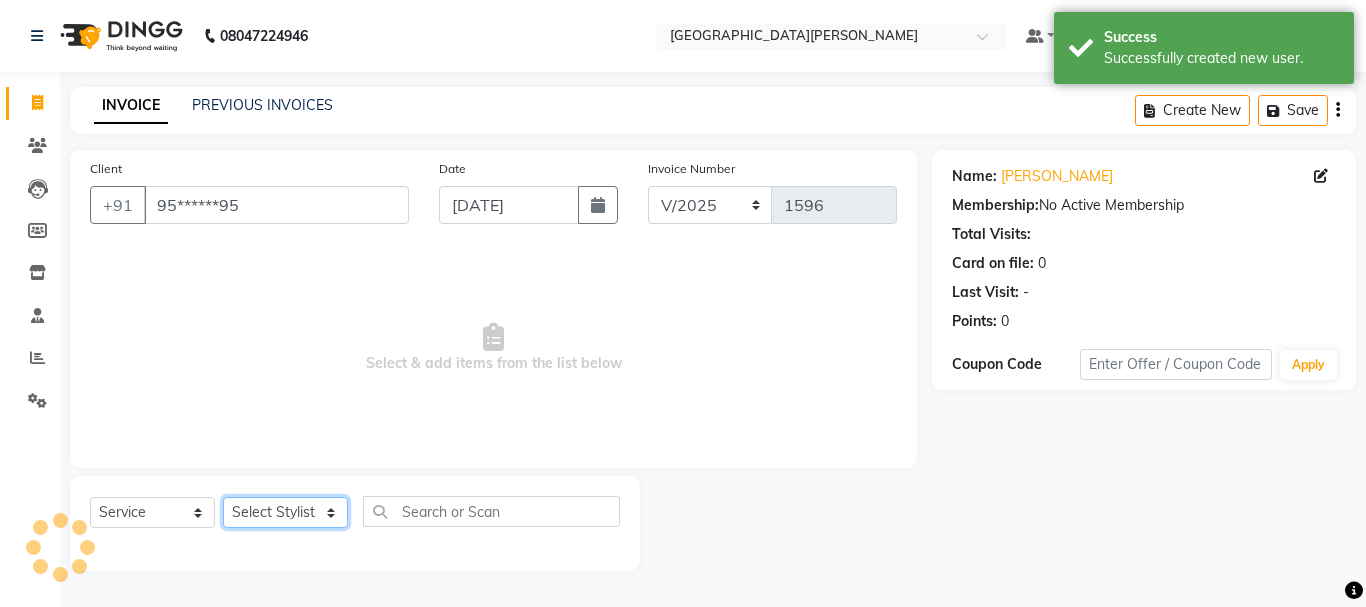 click on "Select Stylist [PERSON_NAME] [PERSON_NAME] [PERSON_NAME] [PERSON_NAME] [PERSON_NAME] more [PERSON_NAME] [PERSON_NAME] [PERSON_NAME] [PERSON_NAME] [PERSON_NAME]  [PERSON_NAME] [PERSON_NAME] [PERSON_NAME]" 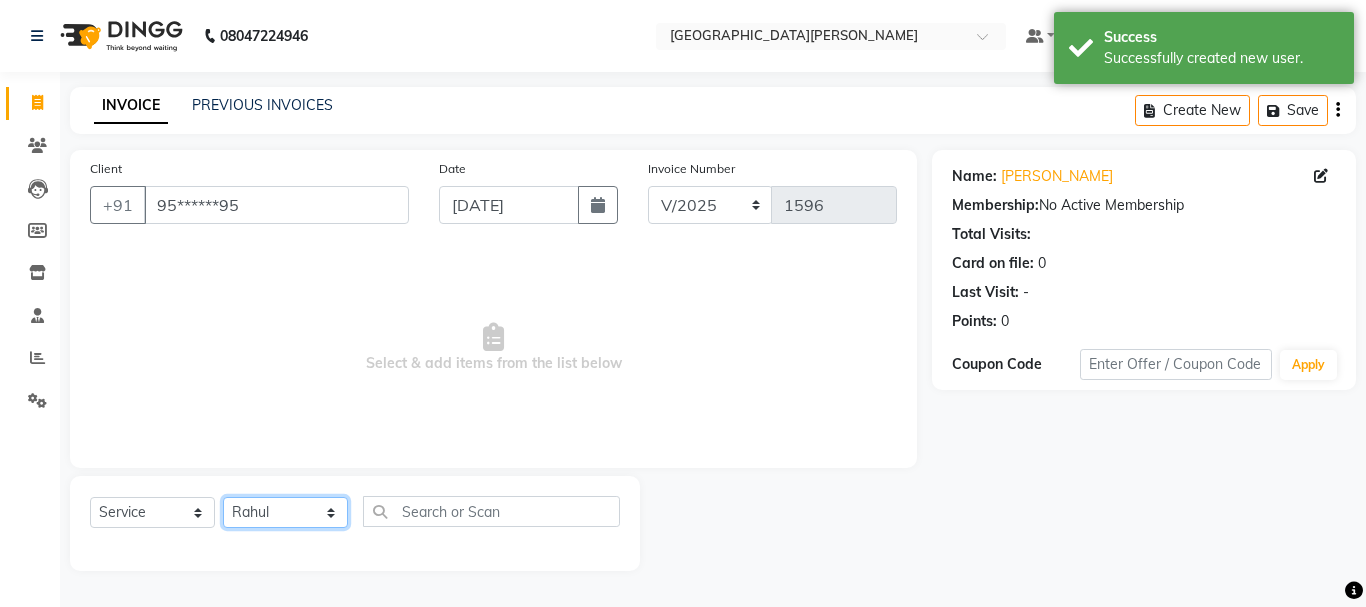 click on "Select Stylist [PERSON_NAME] [PERSON_NAME] [PERSON_NAME] [PERSON_NAME] [PERSON_NAME] more [PERSON_NAME] [PERSON_NAME] [PERSON_NAME] [PERSON_NAME] [PERSON_NAME]  [PERSON_NAME] [PERSON_NAME] [PERSON_NAME]" 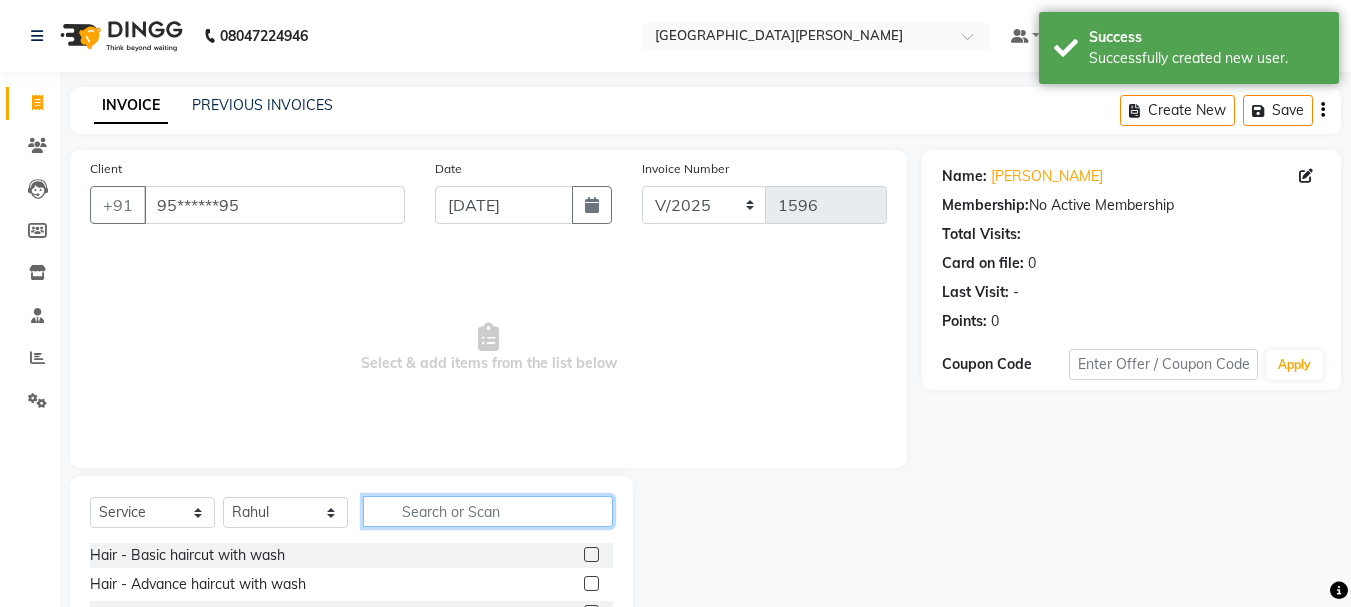 click 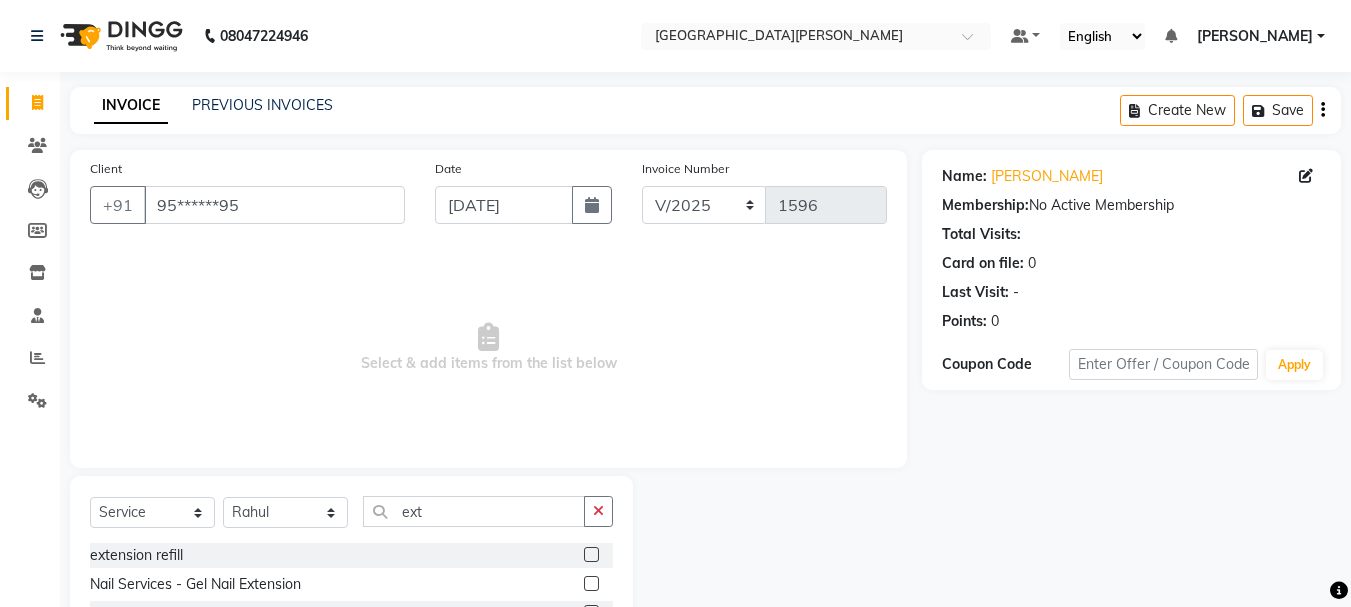 click 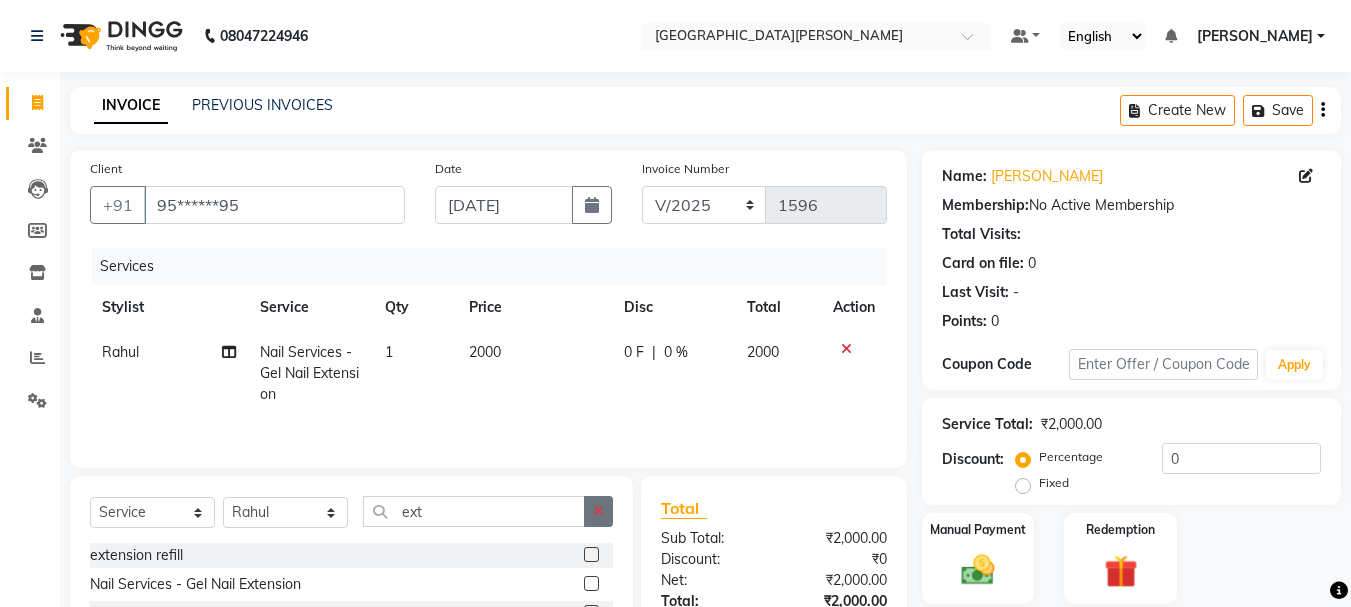 click 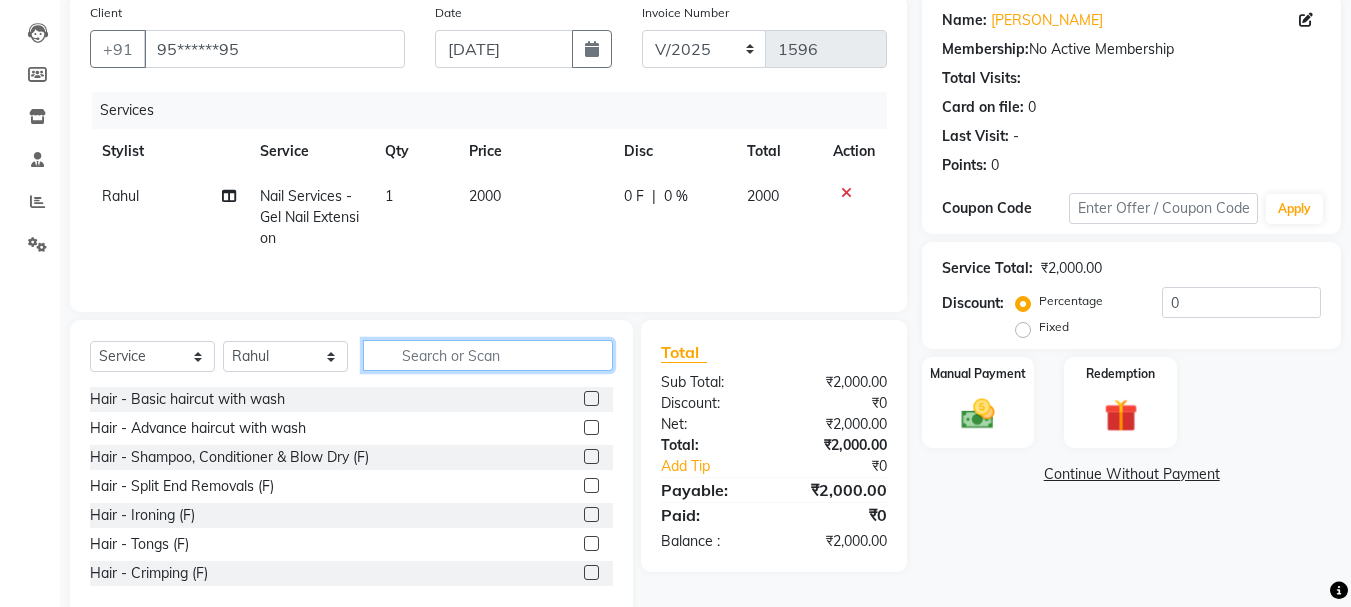 scroll, scrollTop: 162, scrollLeft: 0, axis: vertical 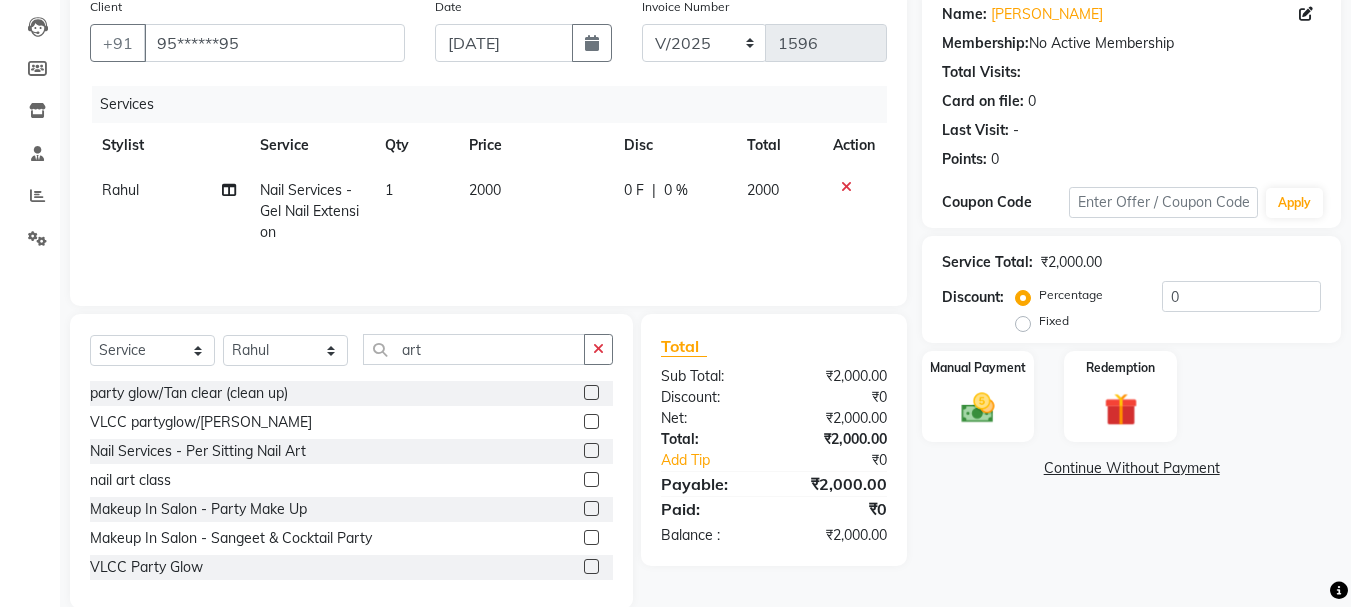 click 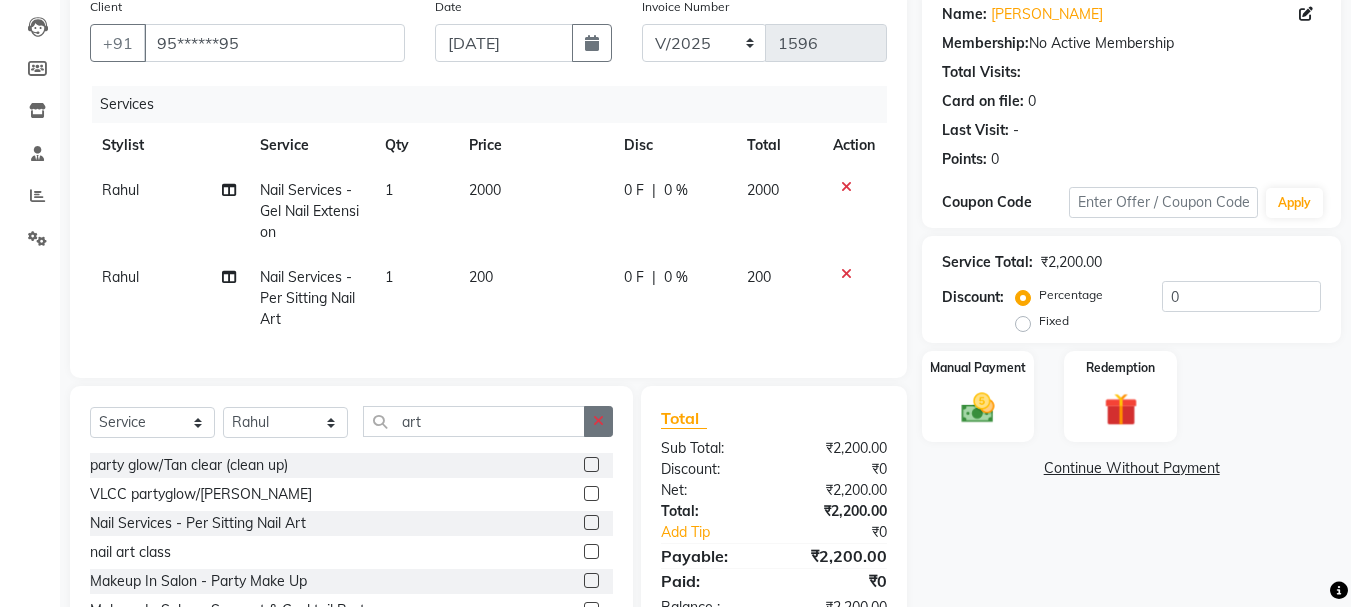 click 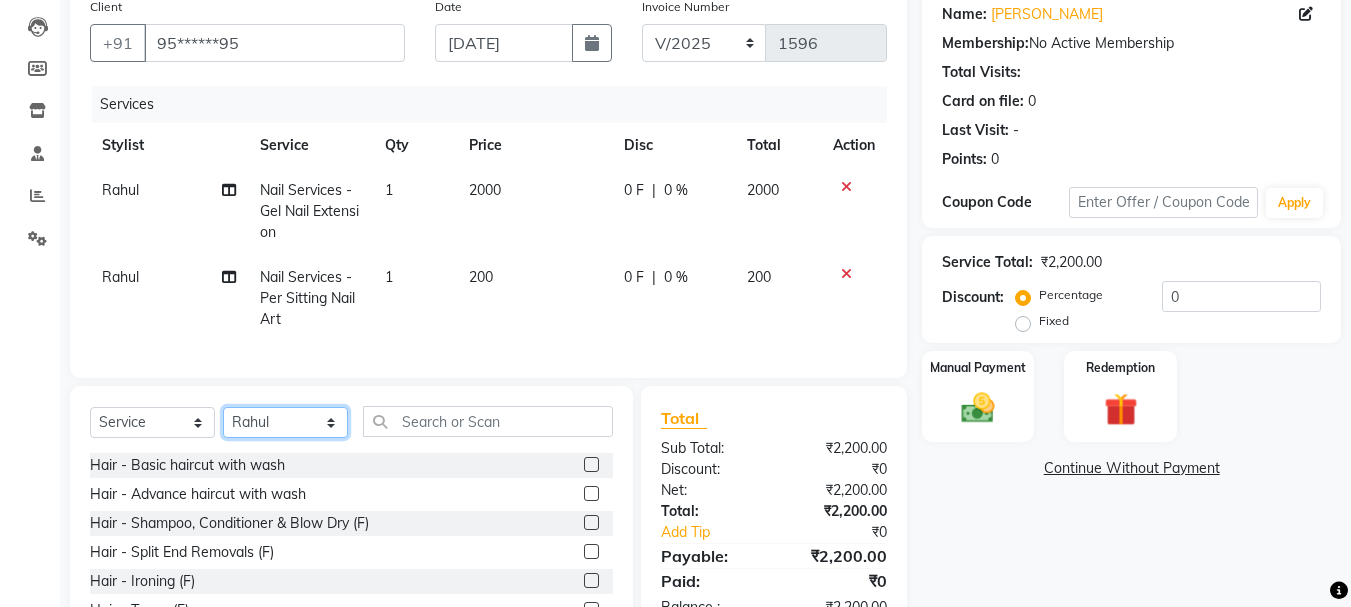 click on "Select Stylist [PERSON_NAME] [PERSON_NAME] [PERSON_NAME] [PERSON_NAME] [PERSON_NAME] more [PERSON_NAME] [PERSON_NAME] [PERSON_NAME] [PERSON_NAME] [PERSON_NAME]  [PERSON_NAME] [PERSON_NAME] [PERSON_NAME]" 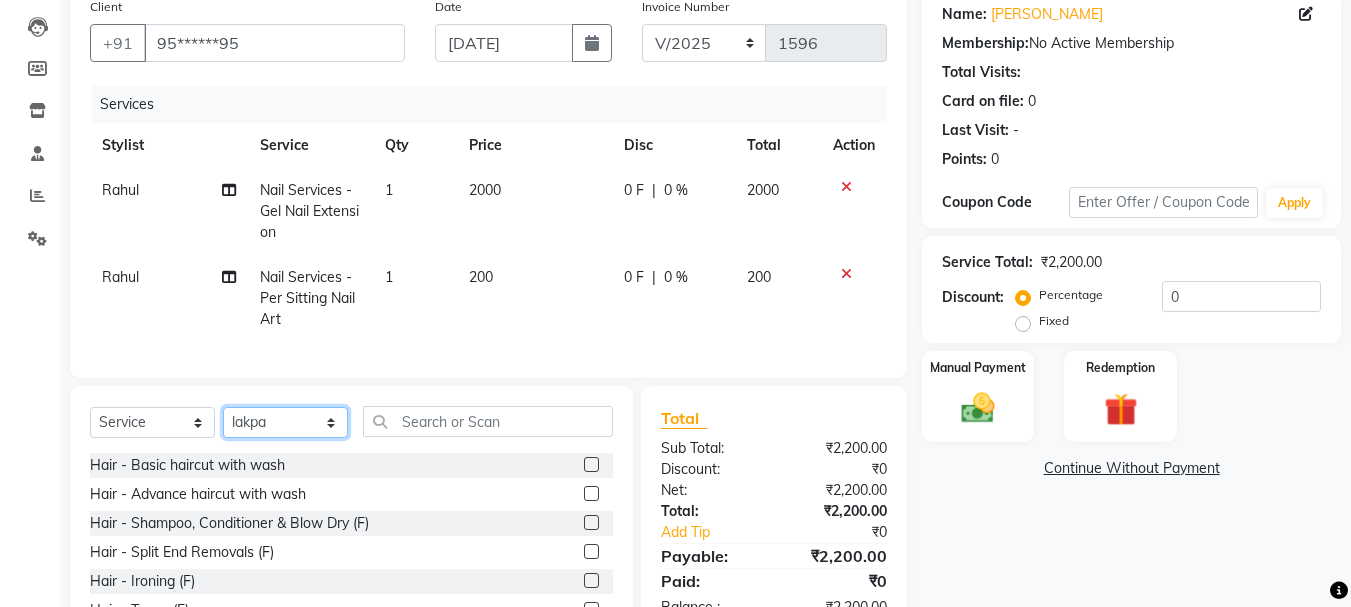 click on "Select Stylist [PERSON_NAME] [PERSON_NAME] [PERSON_NAME] [PERSON_NAME] [PERSON_NAME] more [PERSON_NAME] [PERSON_NAME] [PERSON_NAME] [PERSON_NAME] [PERSON_NAME]  [PERSON_NAME] [PERSON_NAME] [PERSON_NAME]" 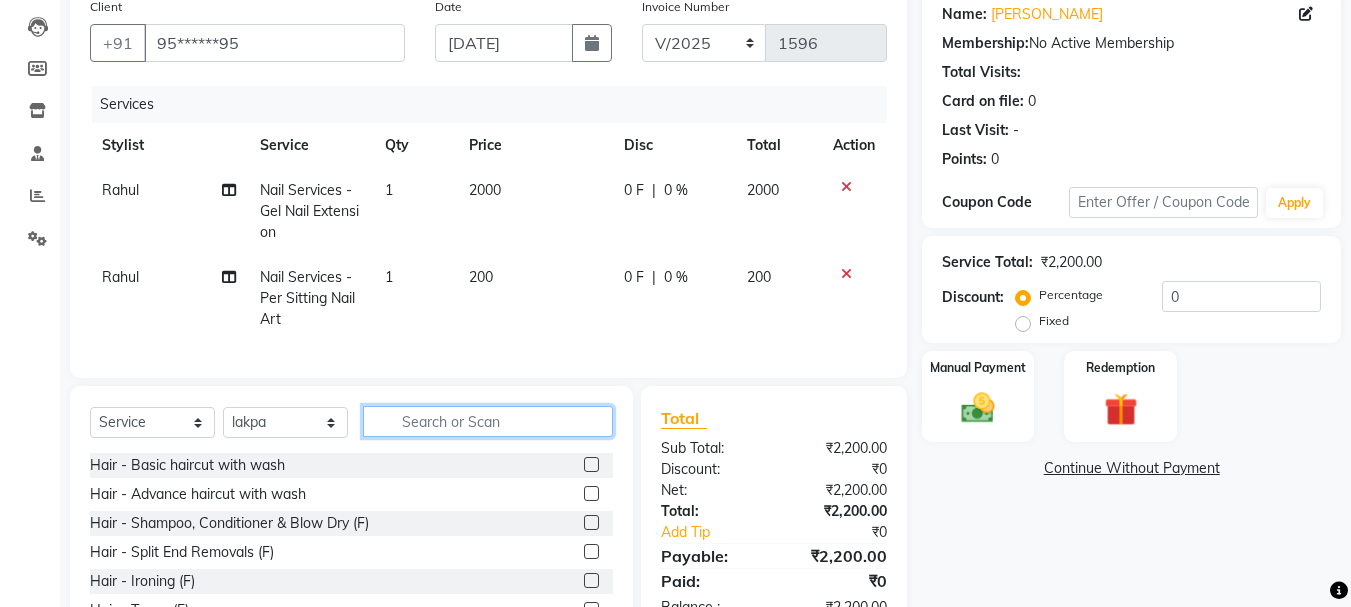 click 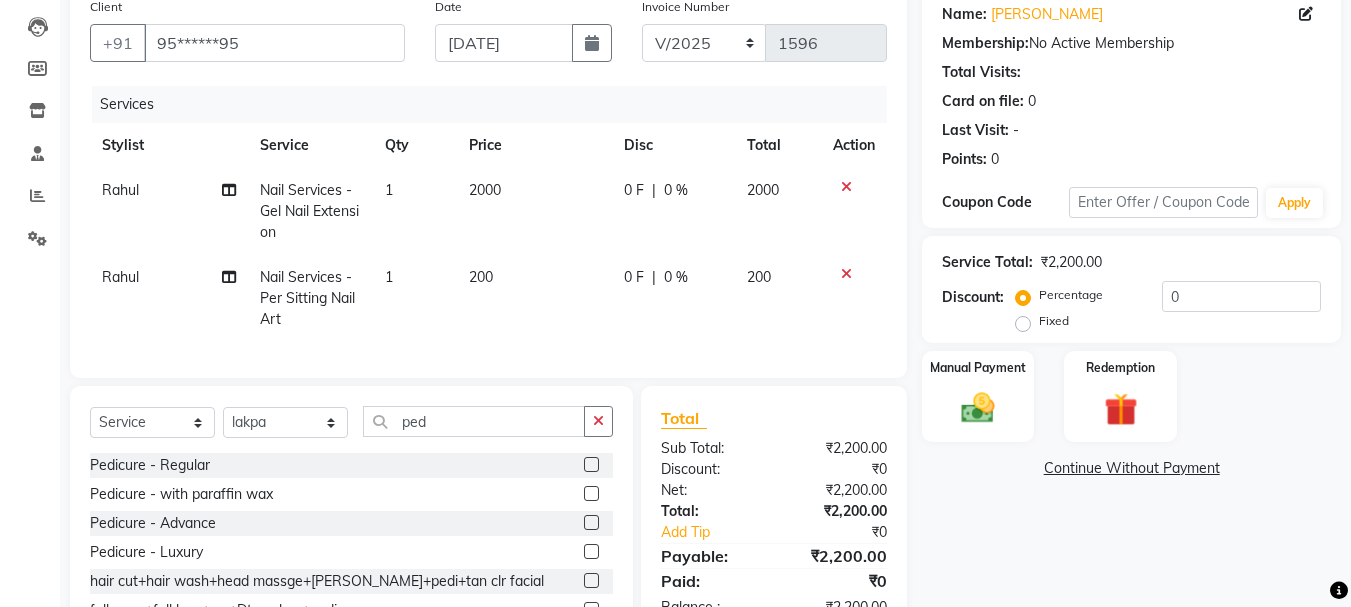 click 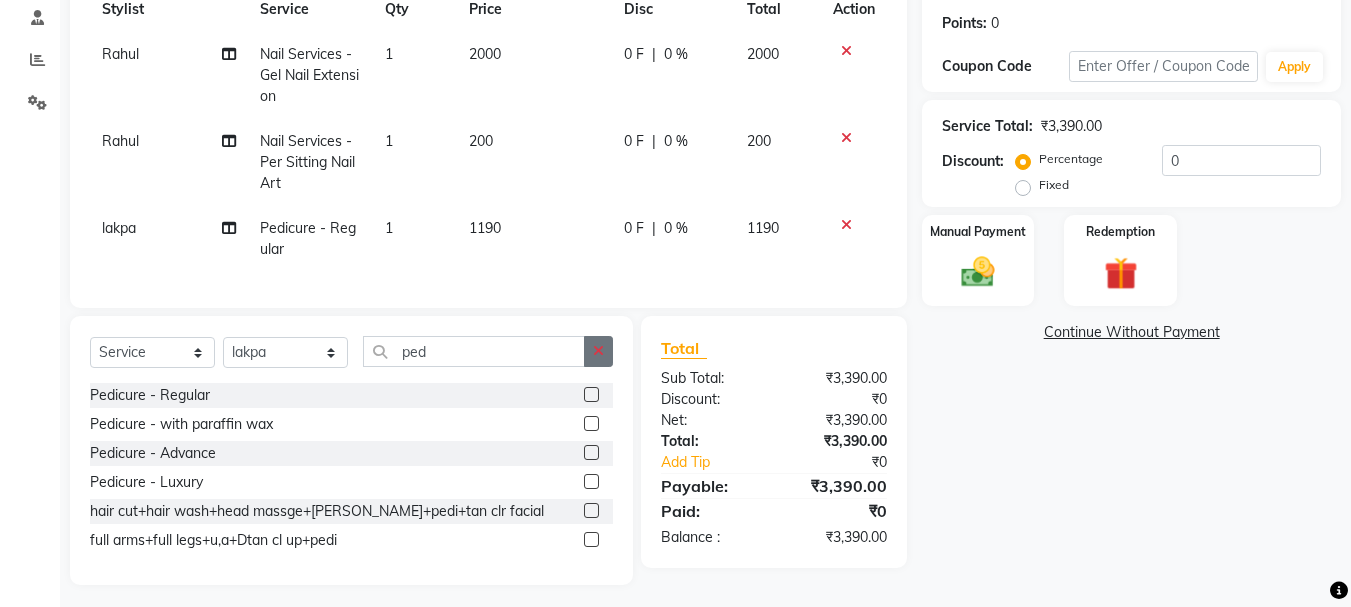 scroll, scrollTop: 321, scrollLeft: 0, axis: vertical 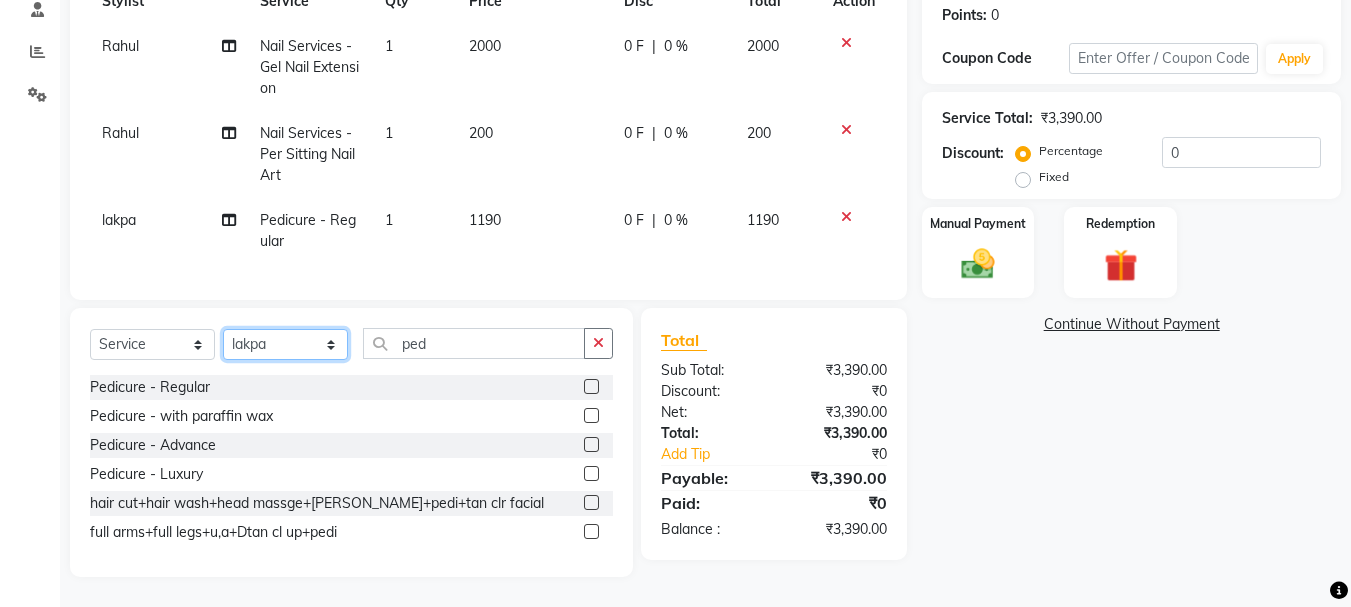 click on "Select Stylist [PERSON_NAME] [PERSON_NAME] [PERSON_NAME] [PERSON_NAME] [PERSON_NAME] more [PERSON_NAME] [PERSON_NAME] [PERSON_NAME] [PERSON_NAME] [PERSON_NAME]  [PERSON_NAME] [PERSON_NAME] [PERSON_NAME]" 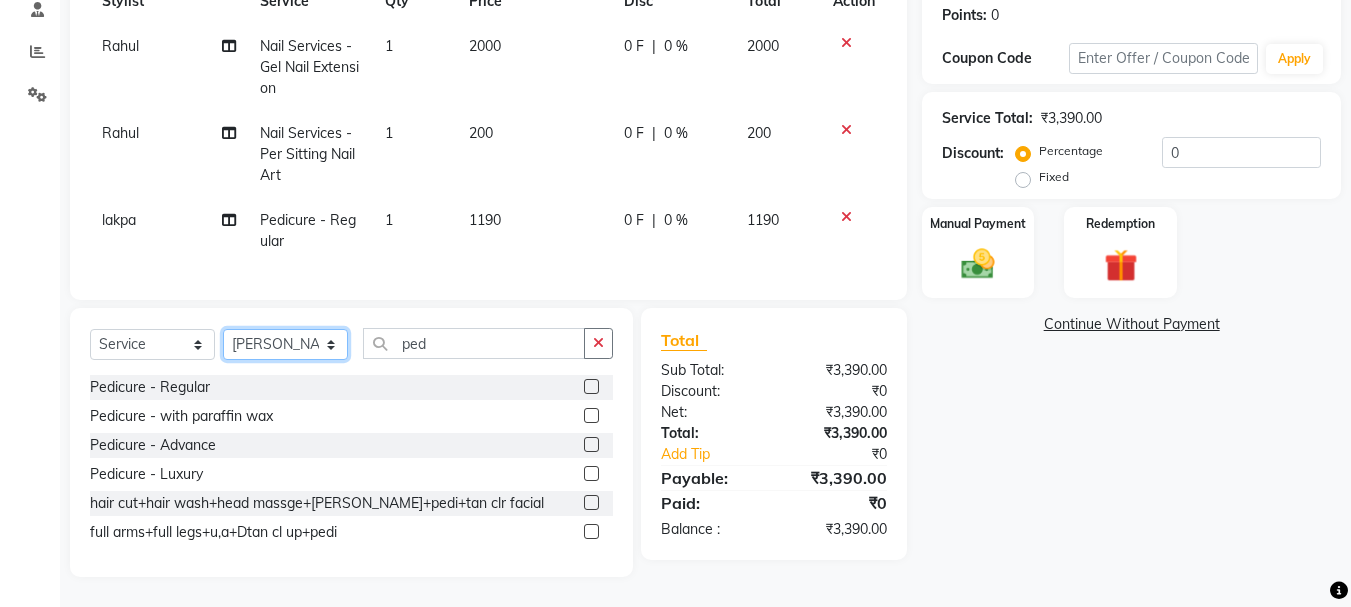 click on "Select Stylist [PERSON_NAME] [PERSON_NAME] [PERSON_NAME] [PERSON_NAME] [PERSON_NAME] more [PERSON_NAME] [PERSON_NAME] [PERSON_NAME] [PERSON_NAME] [PERSON_NAME]  [PERSON_NAME] [PERSON_NAME] [PERSON_NAME]" 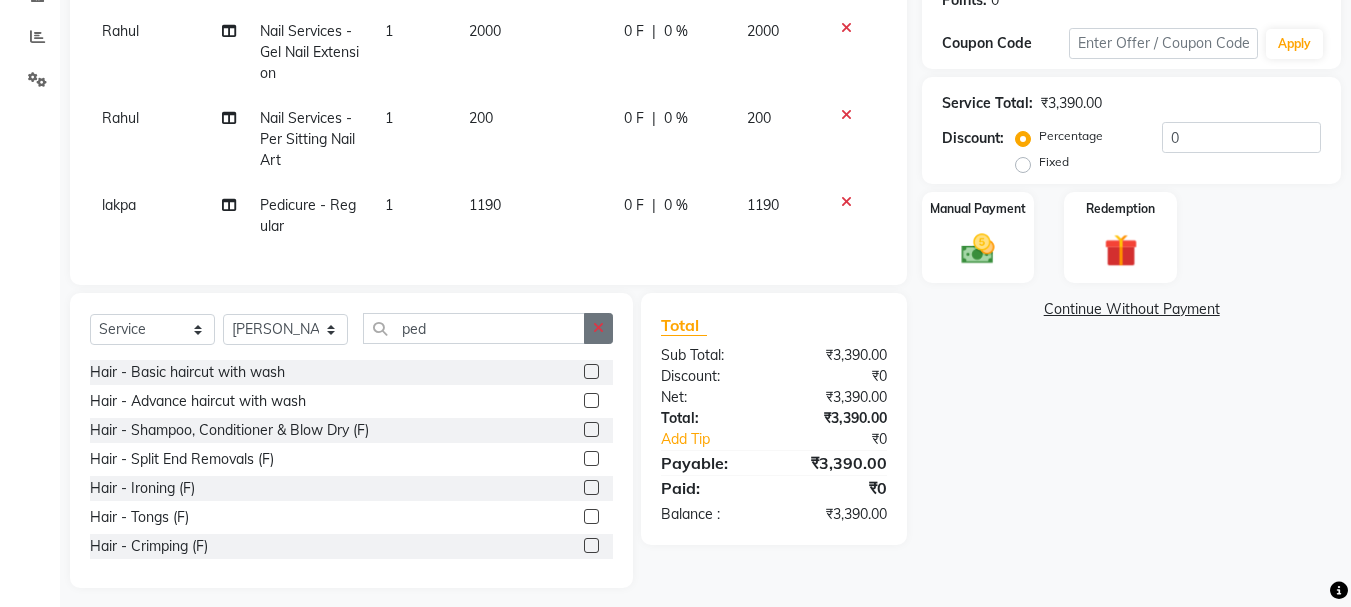click 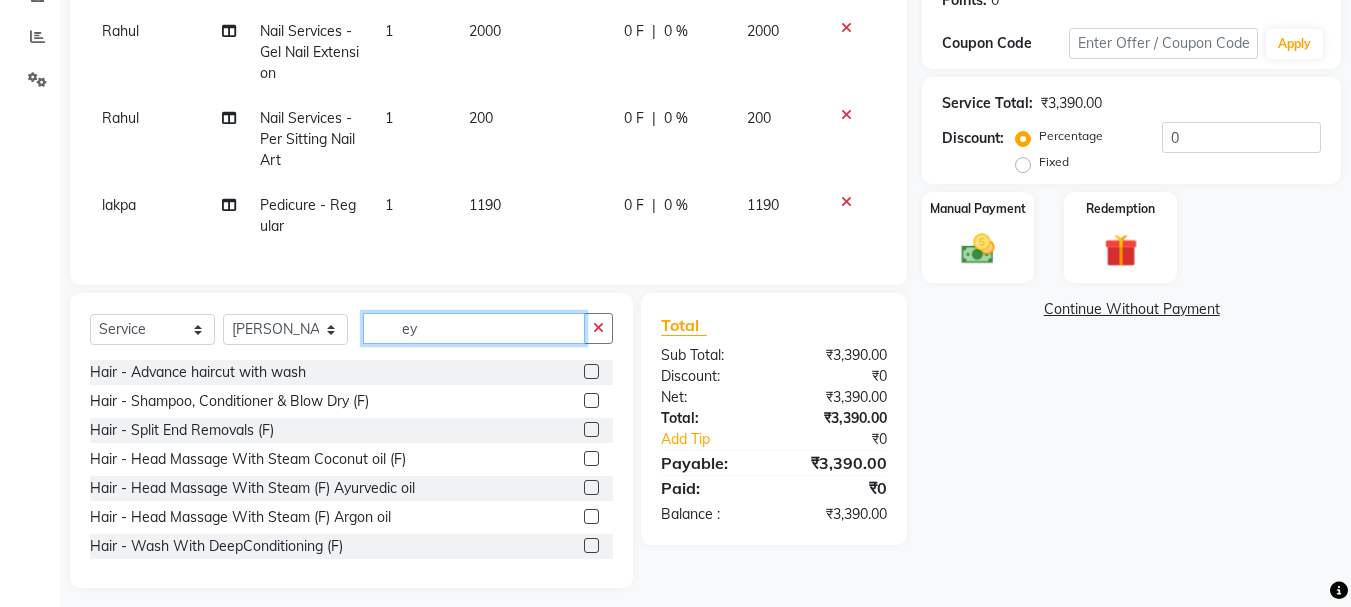 scroll, scrollTop: 304, scrollLeft: 0, axis: vertical 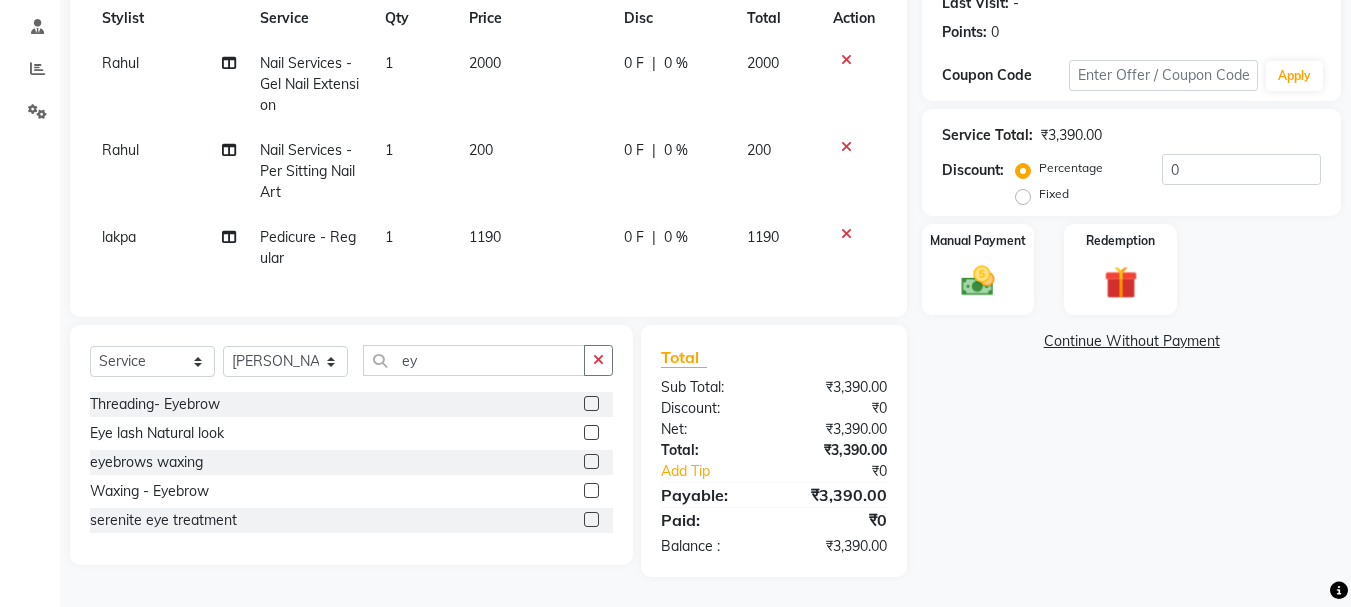 click 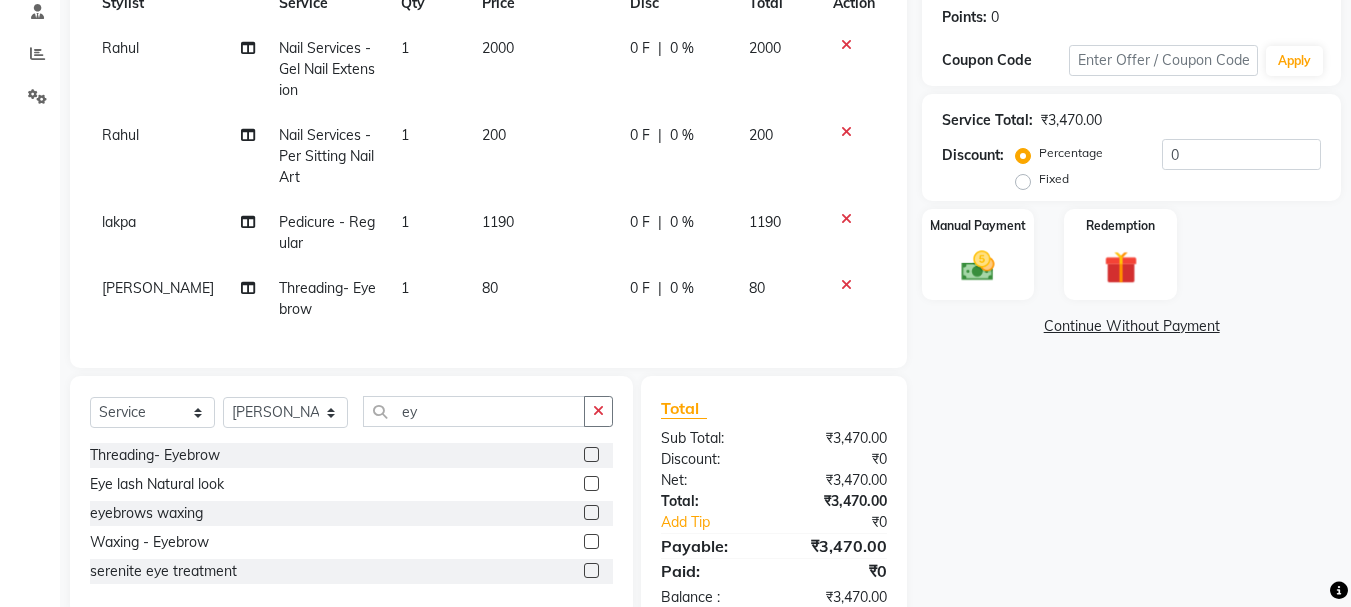 click 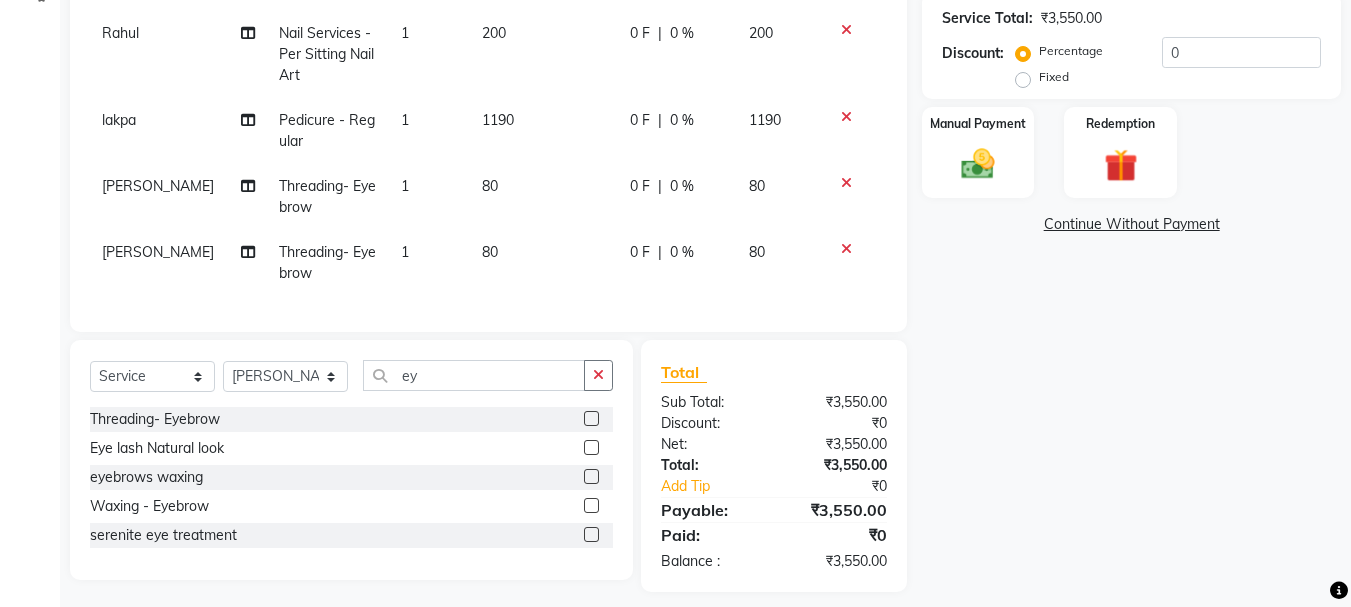 scroll, scrollTop: 436, scrollLeft: 0, axis: vertical 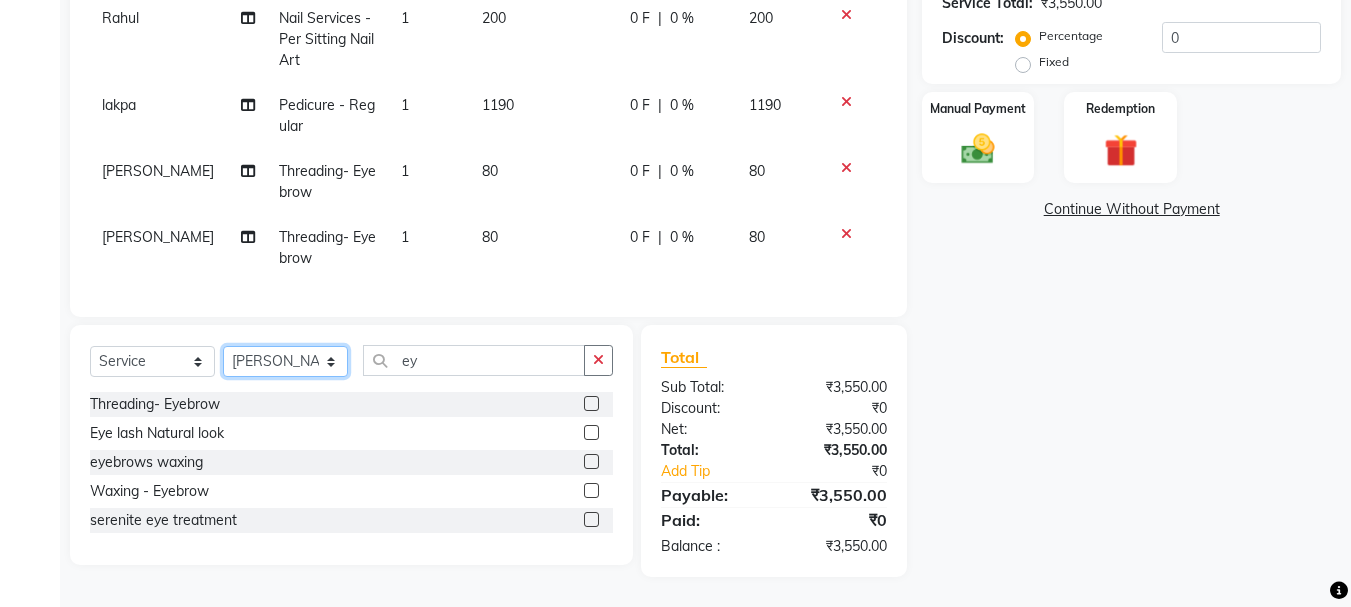 click on "Select Stylist [PERSON_NAME] [PERSON_NAME] [PERSON_NAME] [PERSON_NAME] [PERSON_NAME] more [PERSON_NAME] [PERSON_NAME] [PERSON_NAME] [PERSON_NAME] [PERSON_NAME]  [PERSON_NAME] [PERSON_NAME] [PERSON_NAME]" 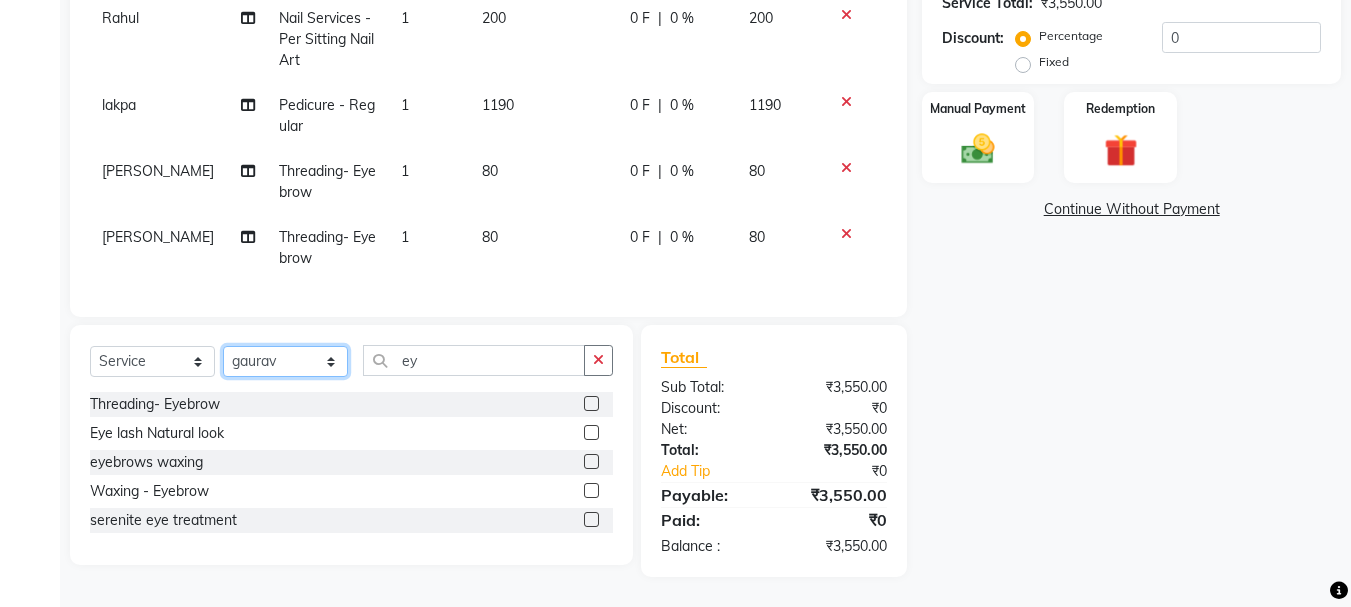click on "Select Stylist [PERSON_NAME] [PERSON_NAME] [PERSON_NAME] [PERSON_NAME] [PERSON_NAME] more [PERSON_NAME] [PERSON_NAME] [PERSON_NAME] [PERSON_NAME] [PERSON_NAME]  [PERSON_NAME] [PERSON_NAME] [PERSON_NAME]" 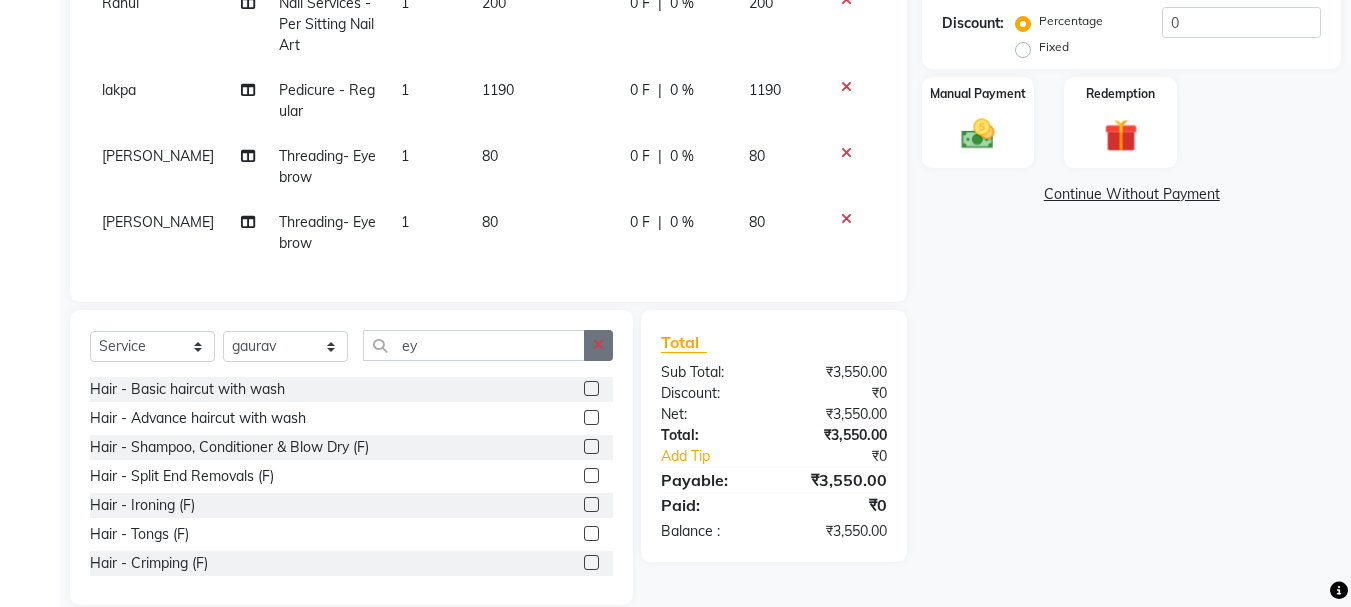 click 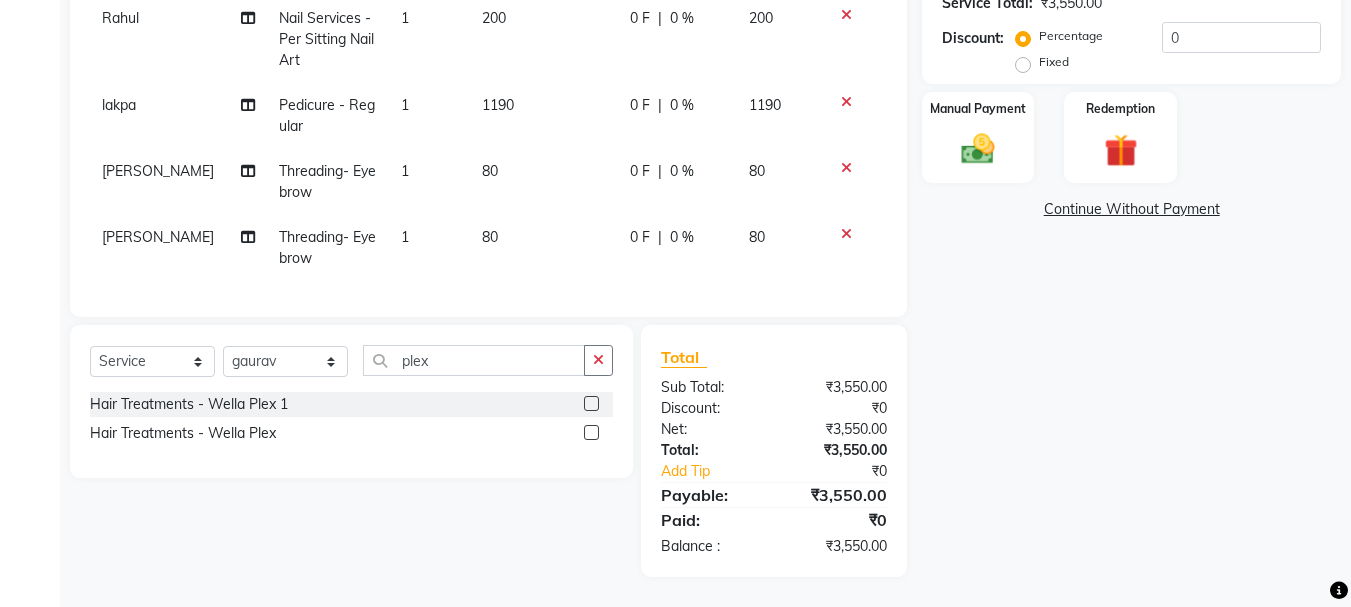 click 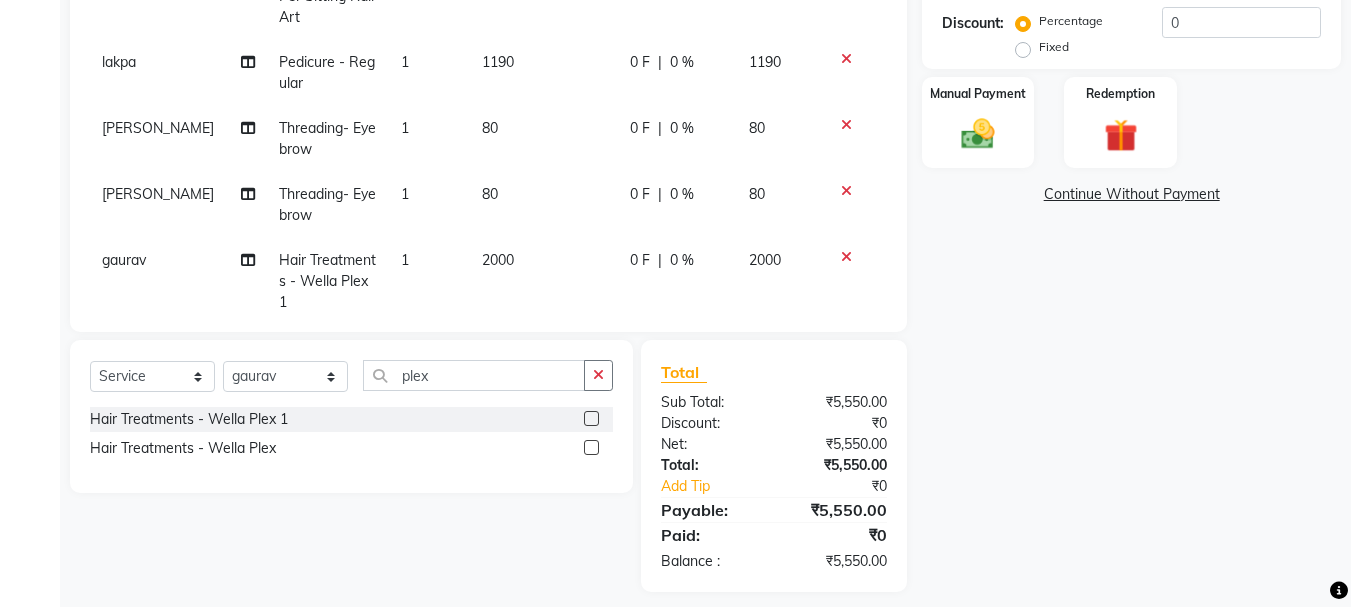 scroll, scrollTop: 72, scrollLeft: 0, axis: vertical 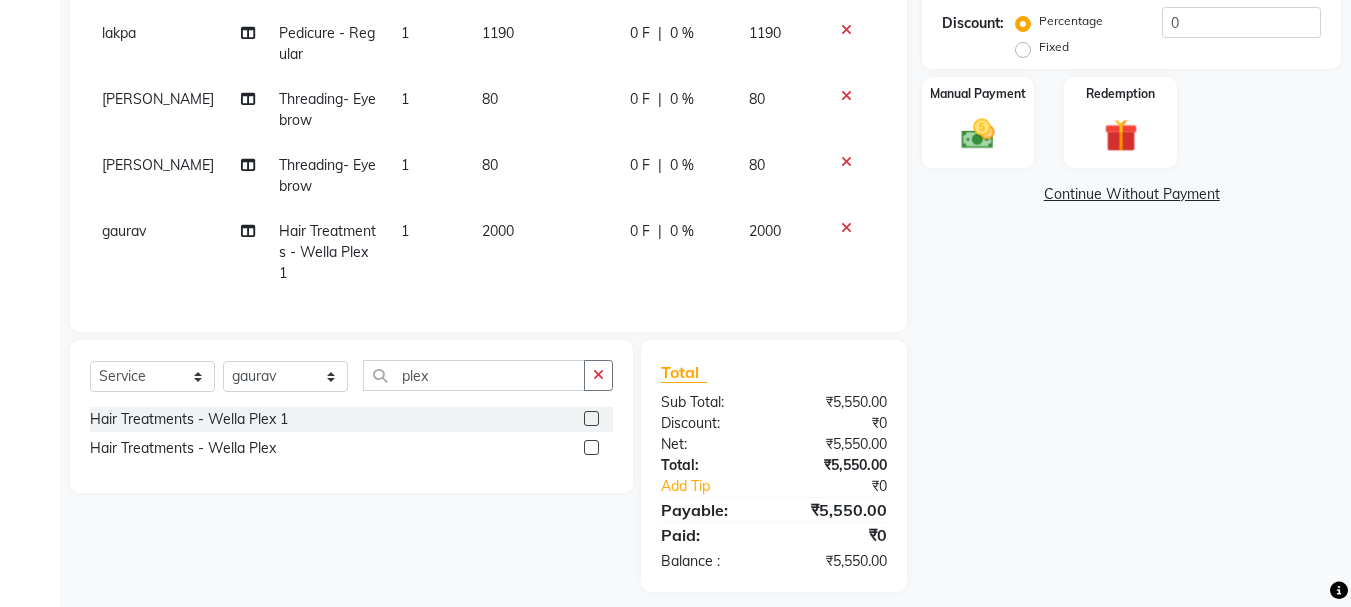 click on "2000" 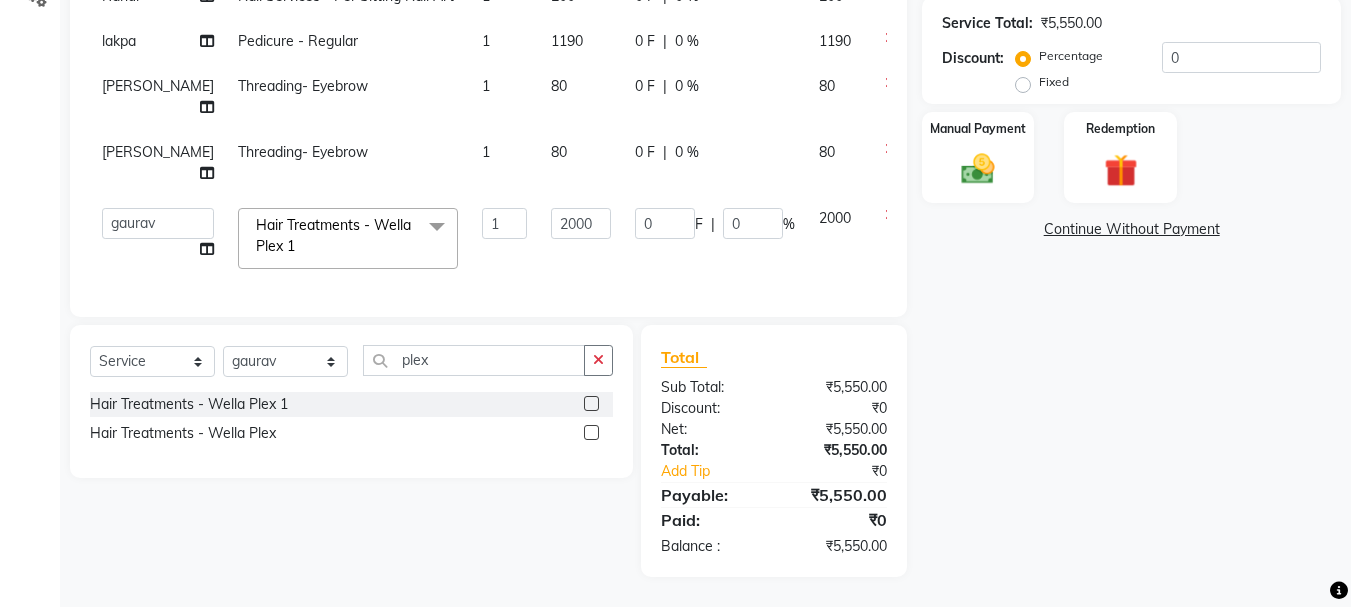 scroll, scrollTop: 0, scrollLeft: 0, axis: both 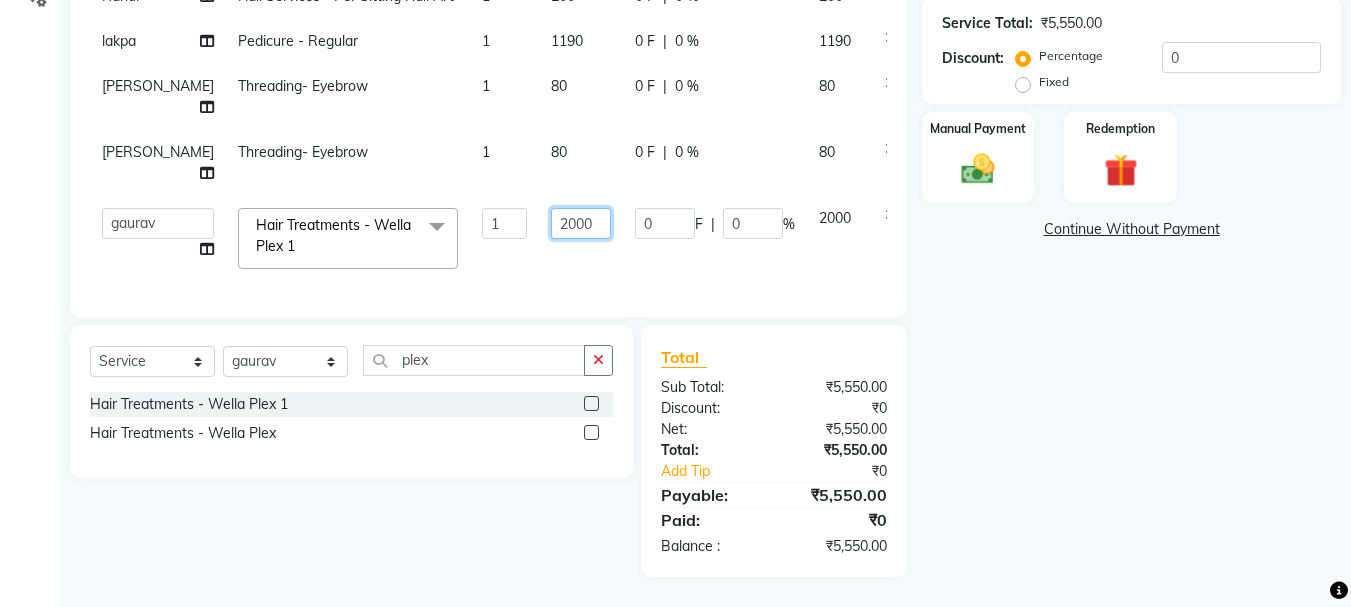 click on "2000" 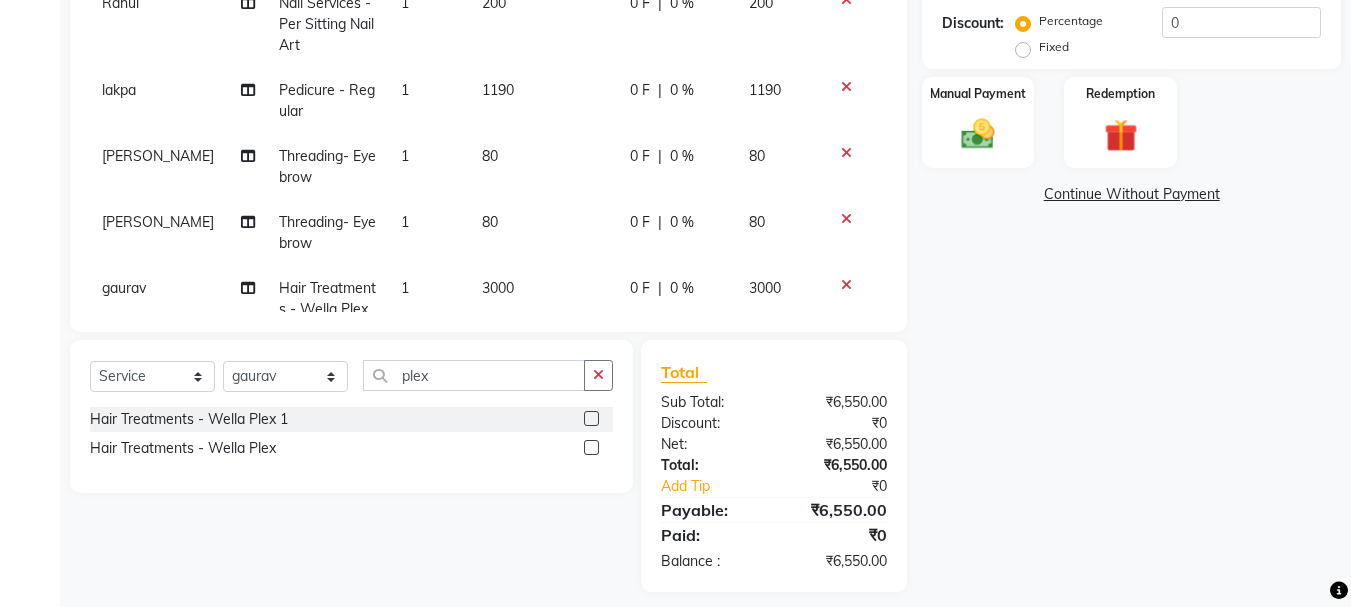 click on "Services Stylist Service Qty Price Disc Total Action Rahul Nail Services - Gel Nail Extension 1 2000 0 F | 0 % 2000 Rahul Nail Services - Per Sitting Nail Art 1 200 0 F | 0 % 200 lakpa Pedicure - Regular 1 1190 0 F | 0 % 1190 [PERSON_NAME] Threading- Eyebrow 1 80 0 F | 0 % 80 [PERSON_NAME] Threading- Eyebrow 1 80 0 F | 0 % 80 gaurav Hair Treatments - Wella Plex 1 1 3000 0 F | 0 % 3000" 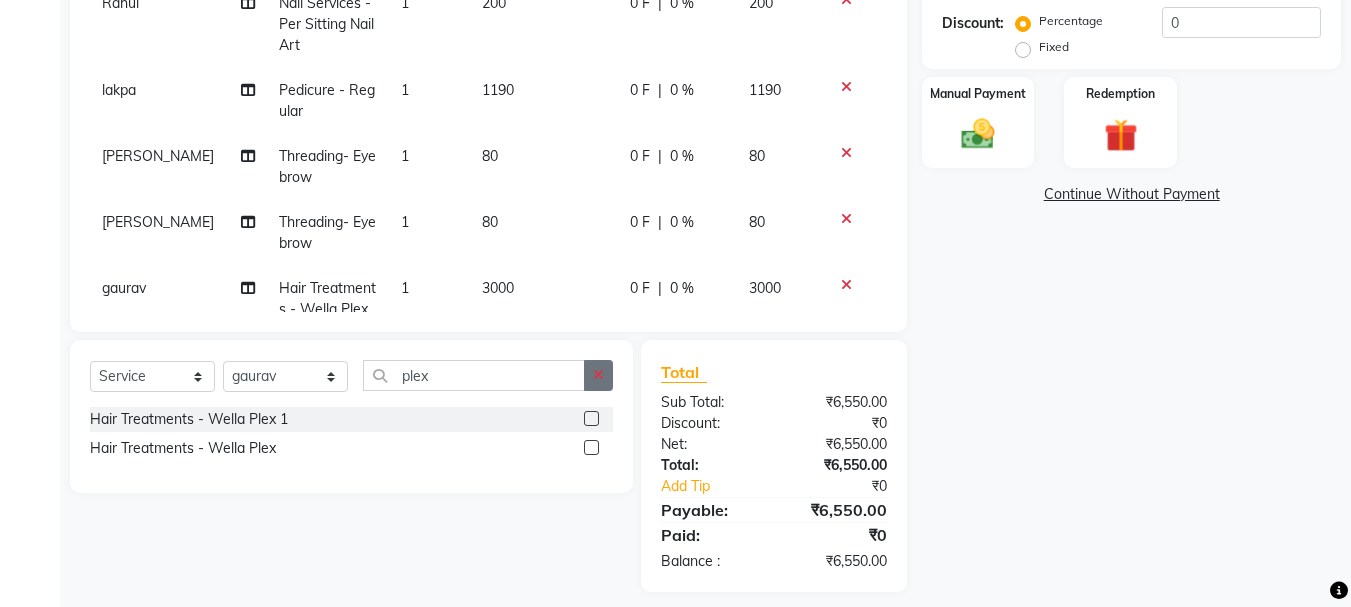 click 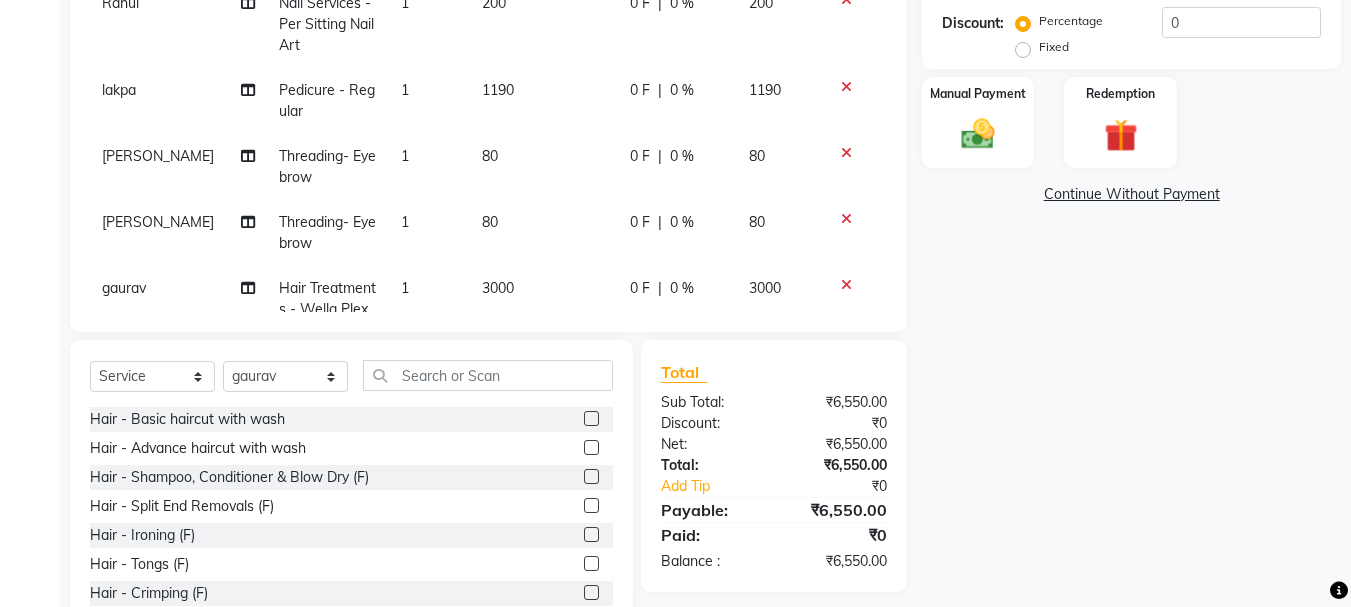 click 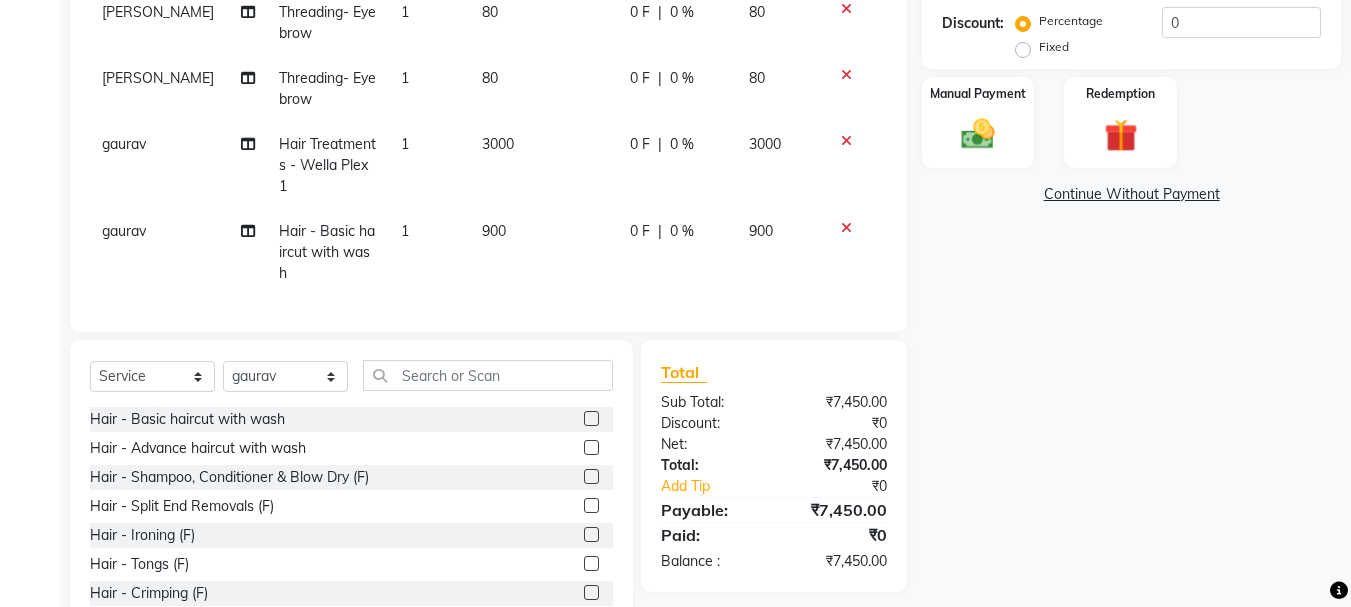 scroll, scrollTop: 159, scrollLeft: 0, axis: vertical 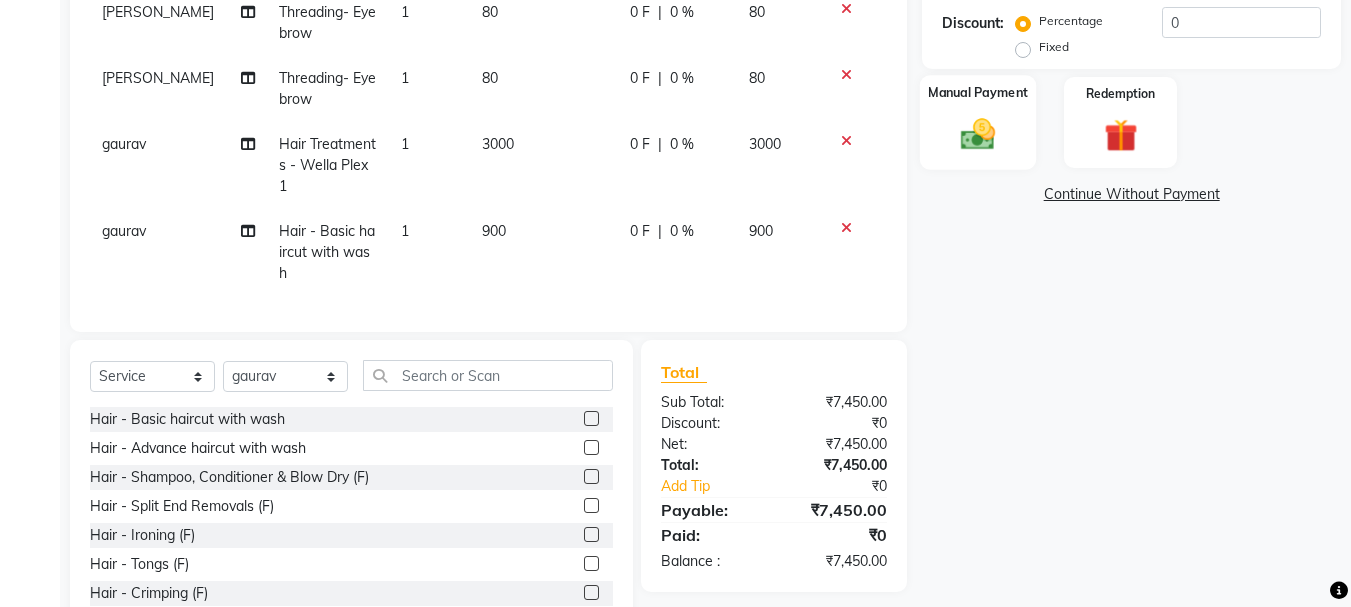 click 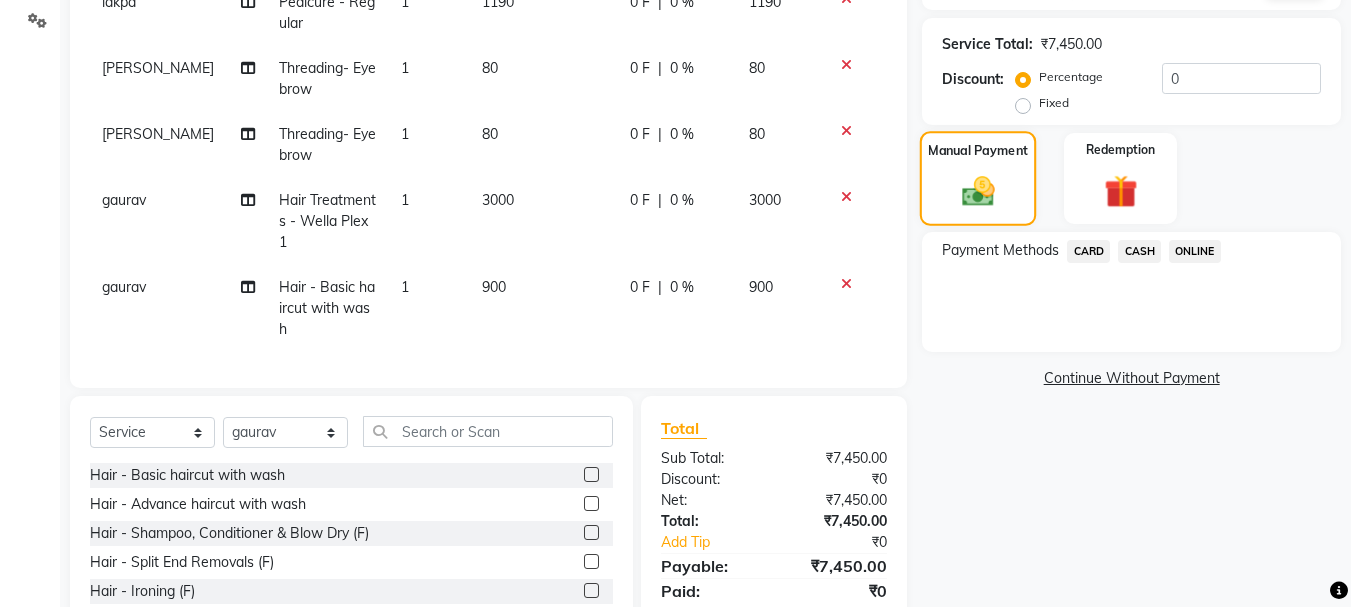 scroll, scrollTop: 397, scrollLeft: 0, axis: vertical 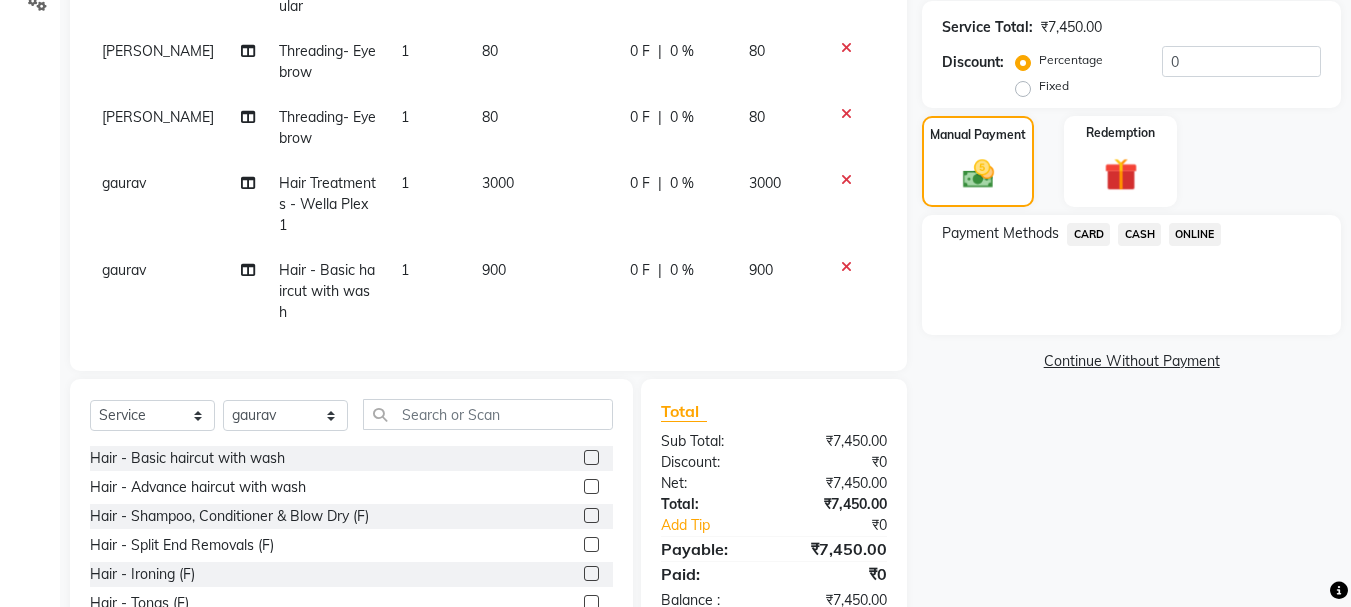 click on "CARD" 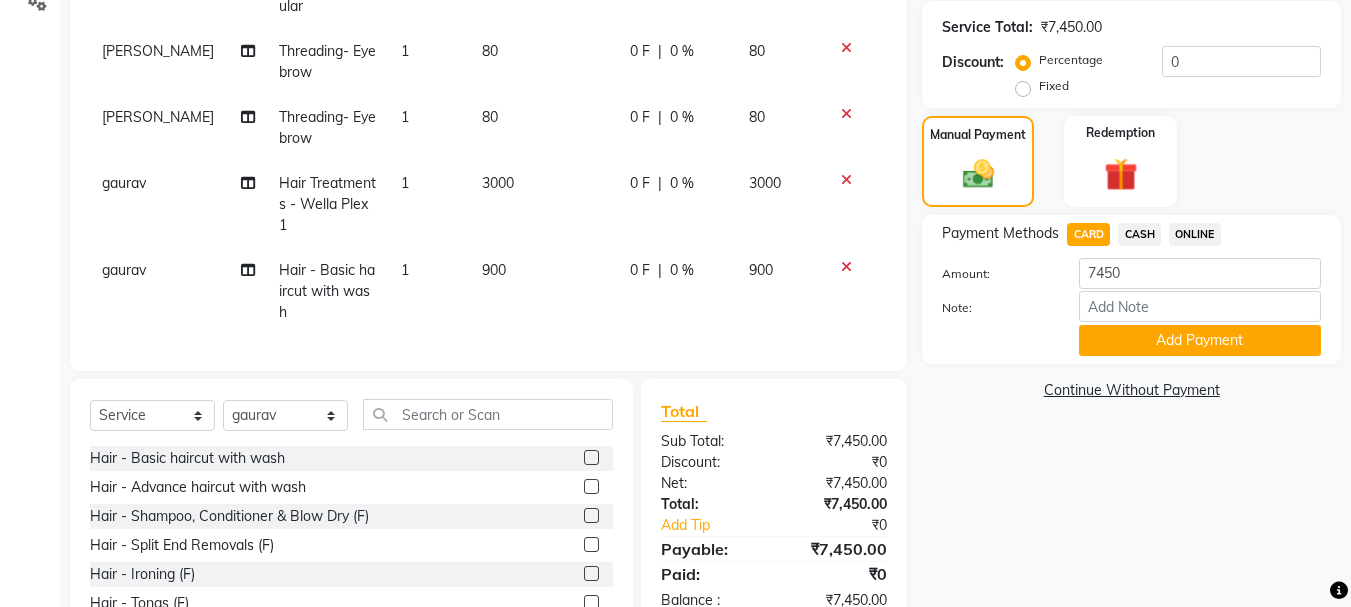 click on "Payment Methods  CARD   CASH   ONLINE  Amount: 7450 Note: Add Payment" 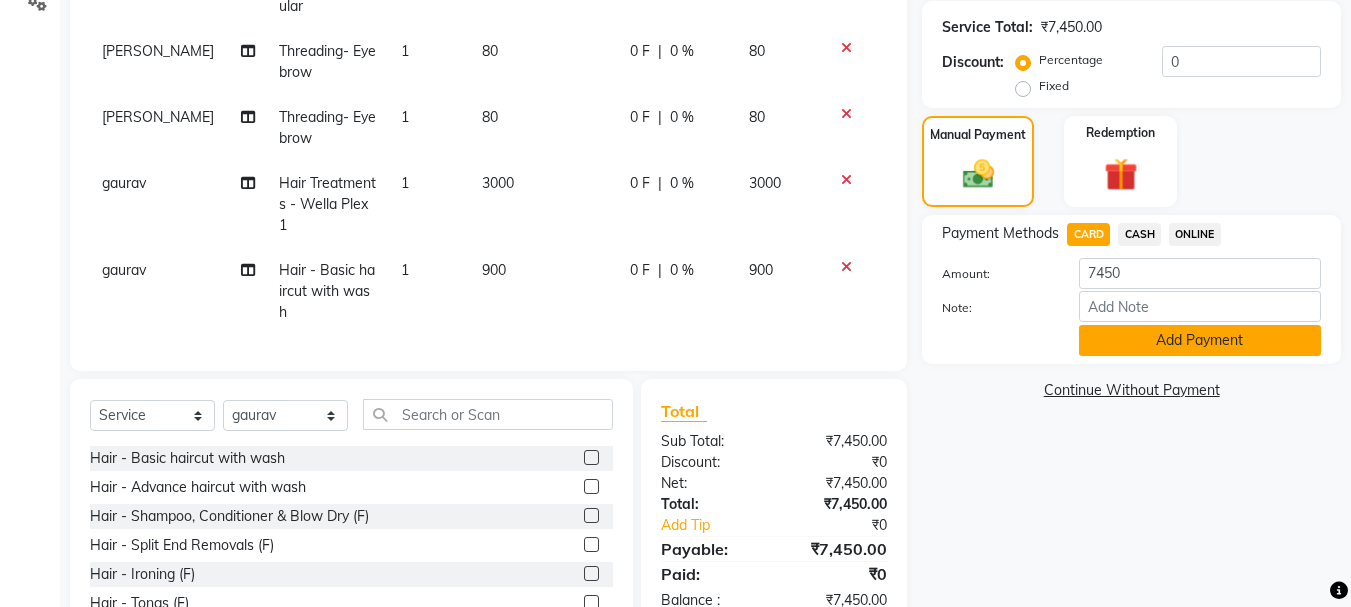 click on "Add Payment" 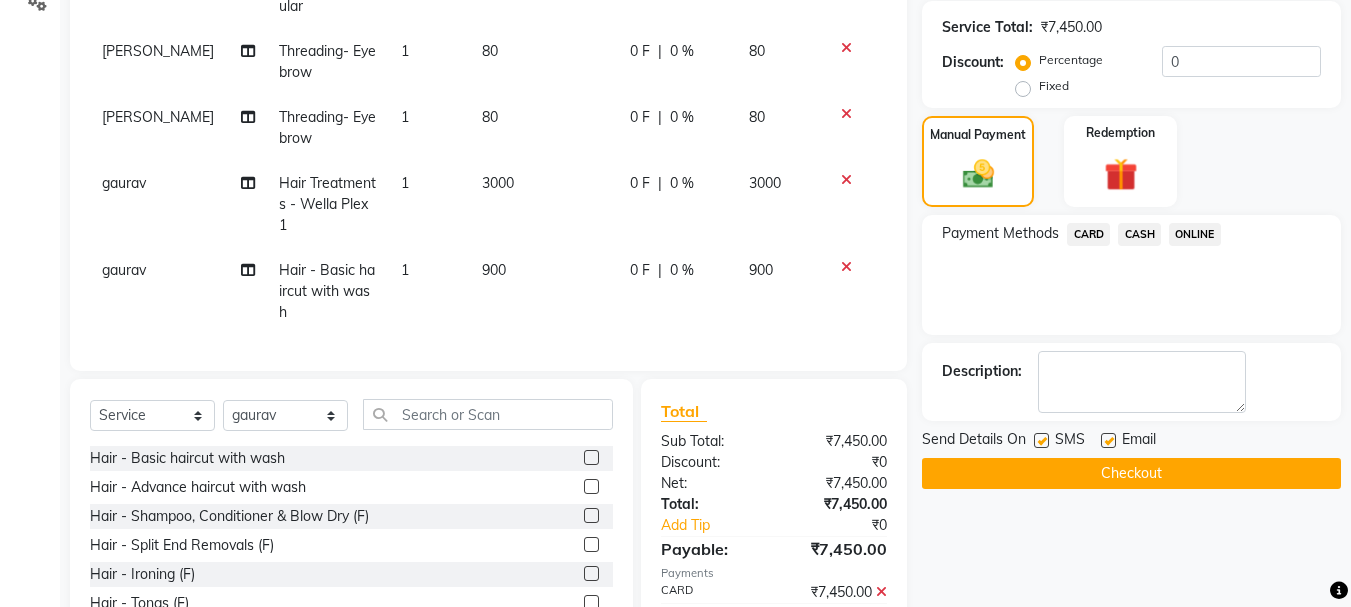 click on "Checkout" 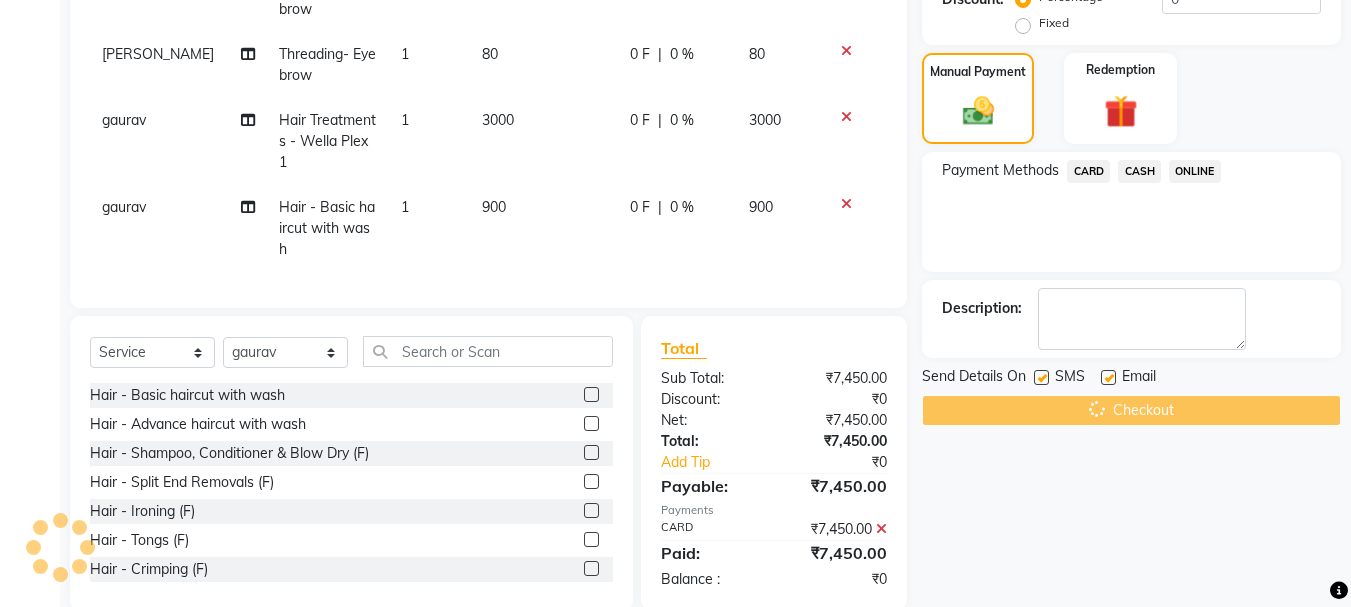 scroll, scrollTop: 494, scrollLeft: 0, axis: vertical 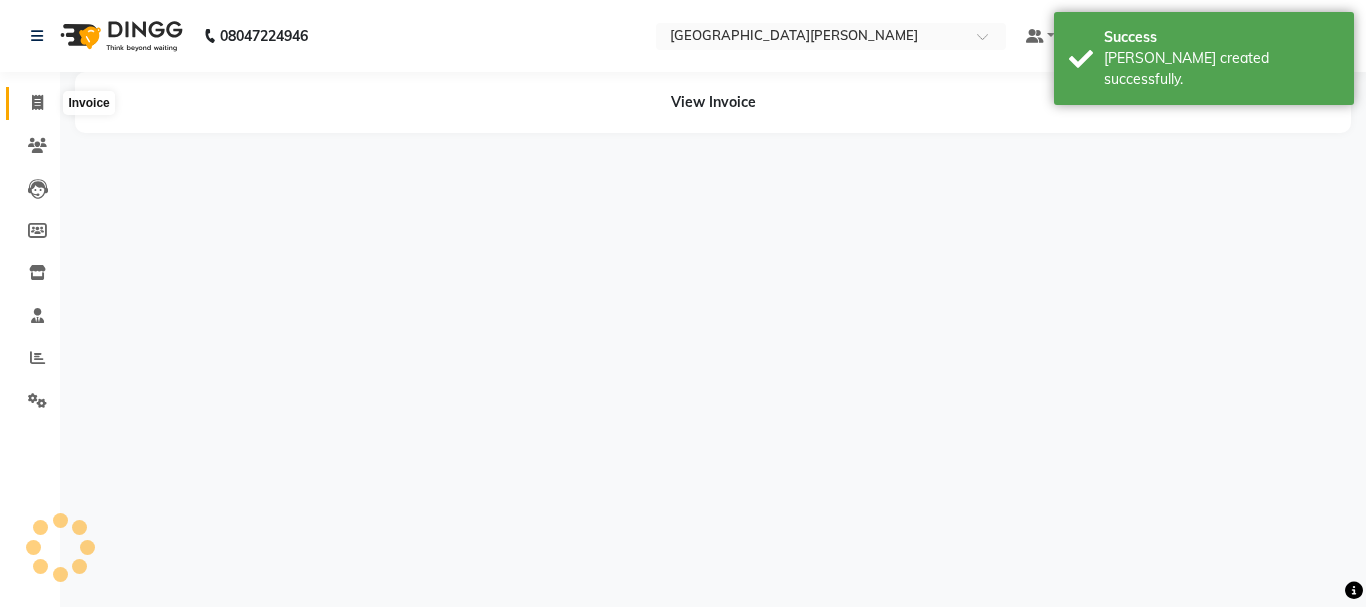 click 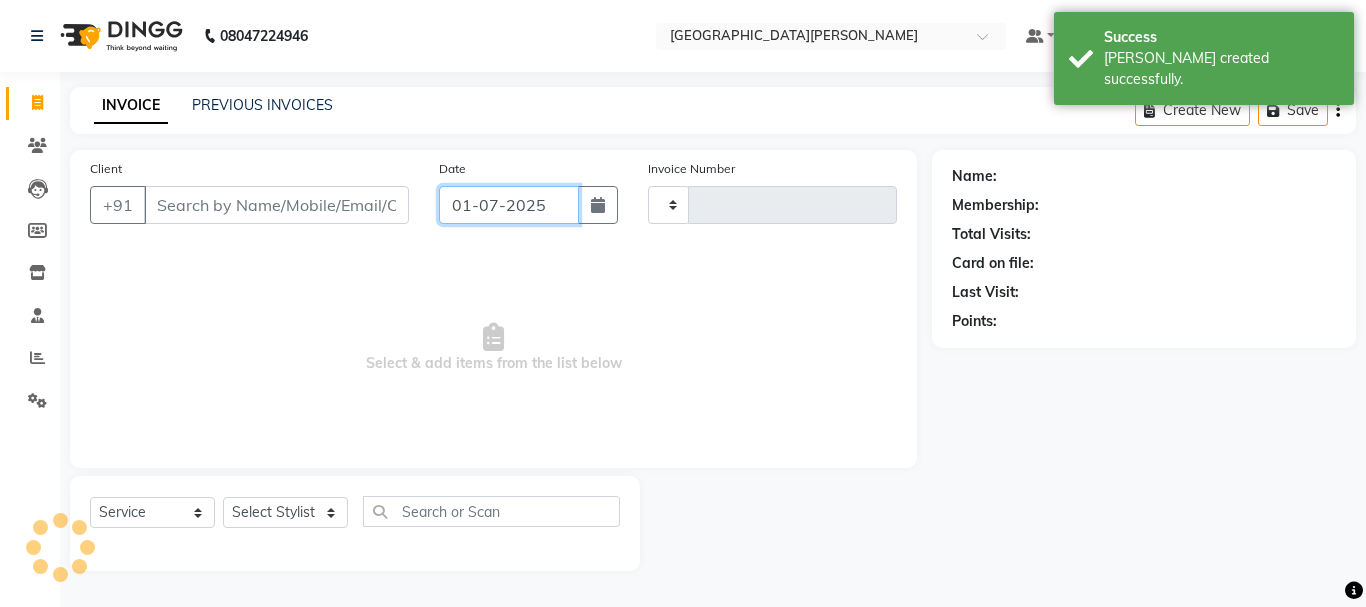 click on "01-07-2025" 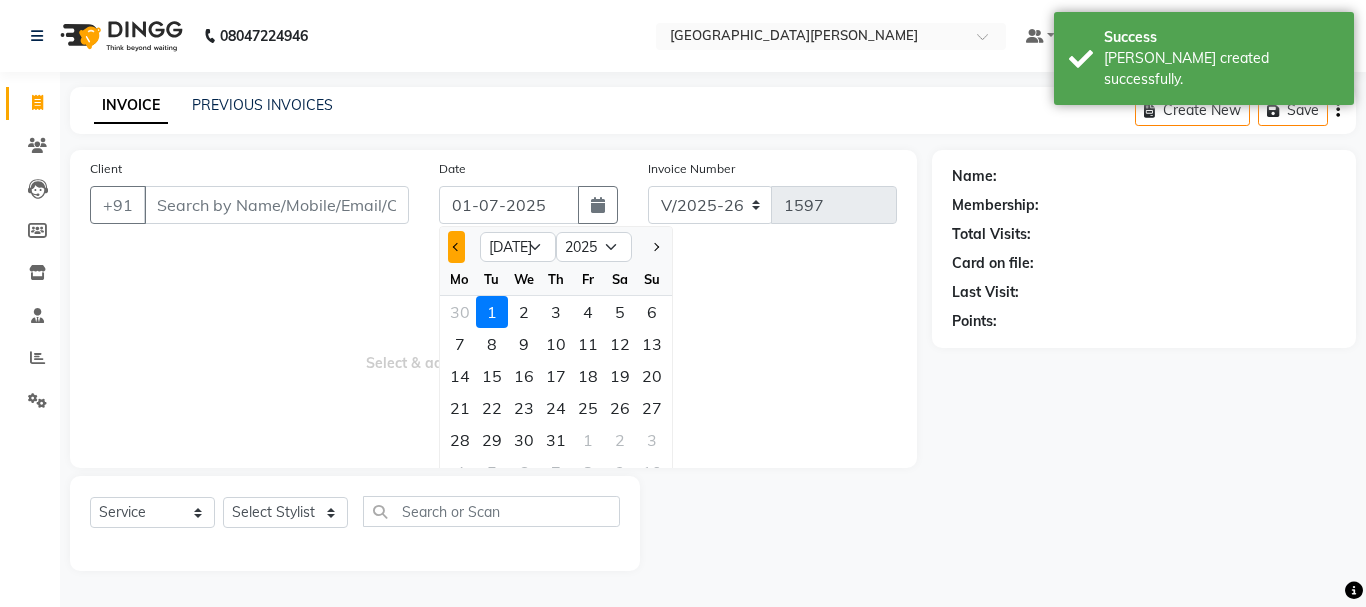 click 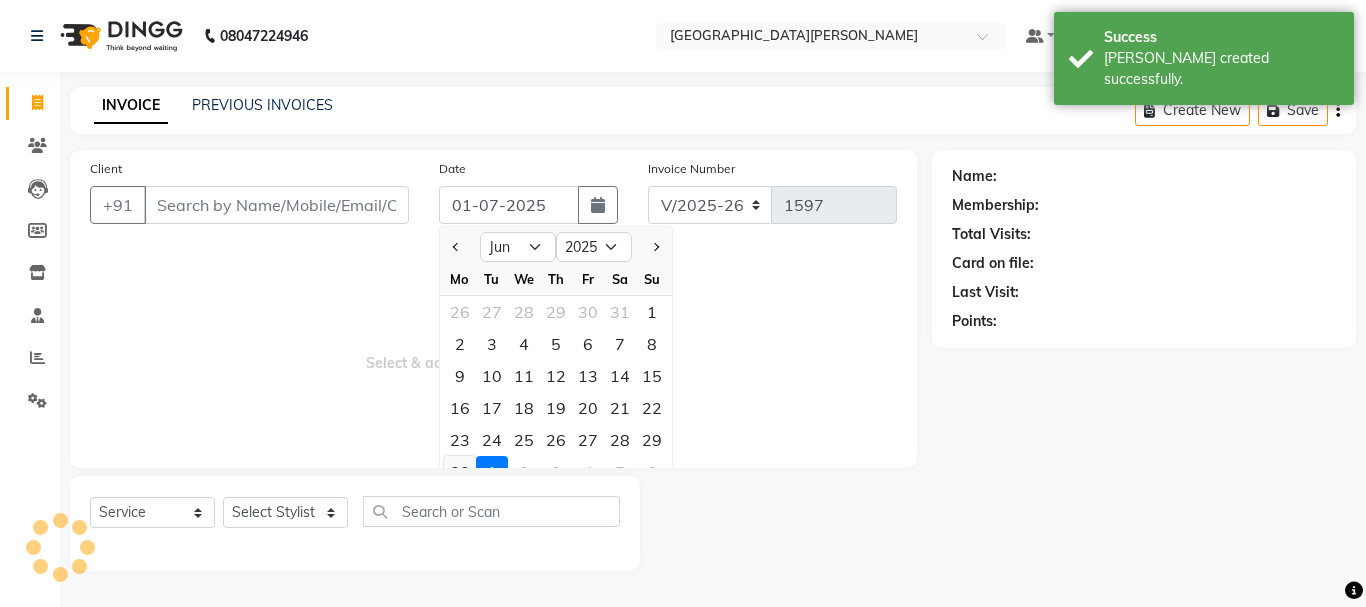 click on "30" 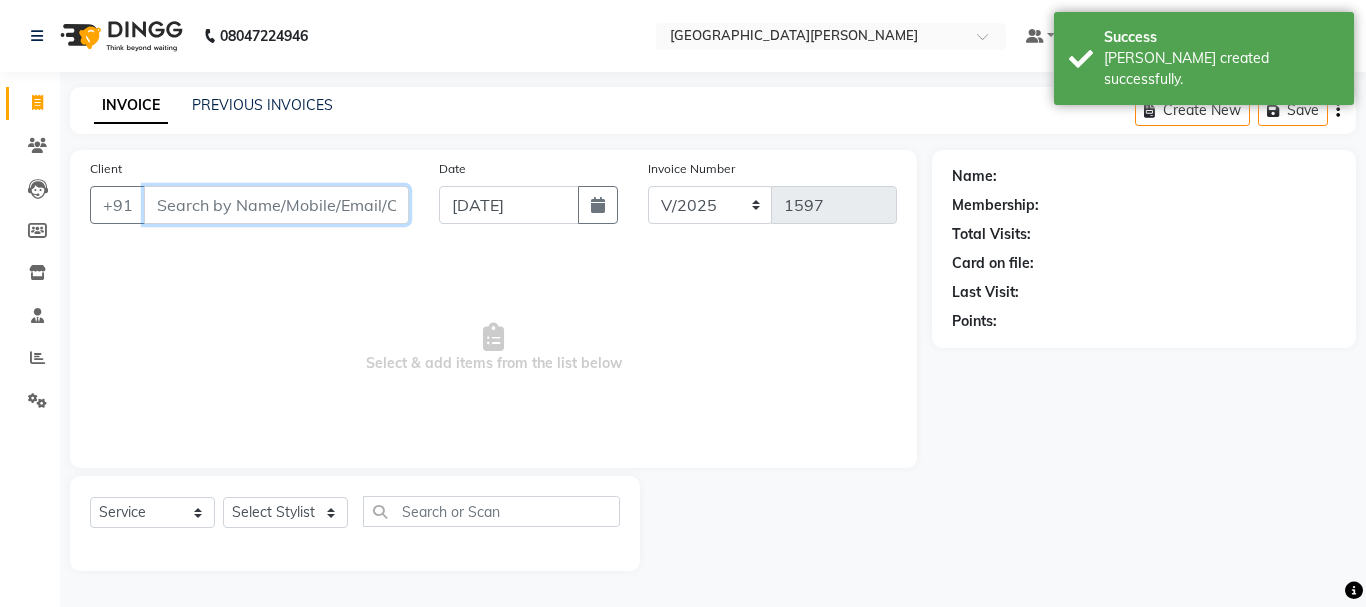 click on "Client" at bounding box center (276, 205) 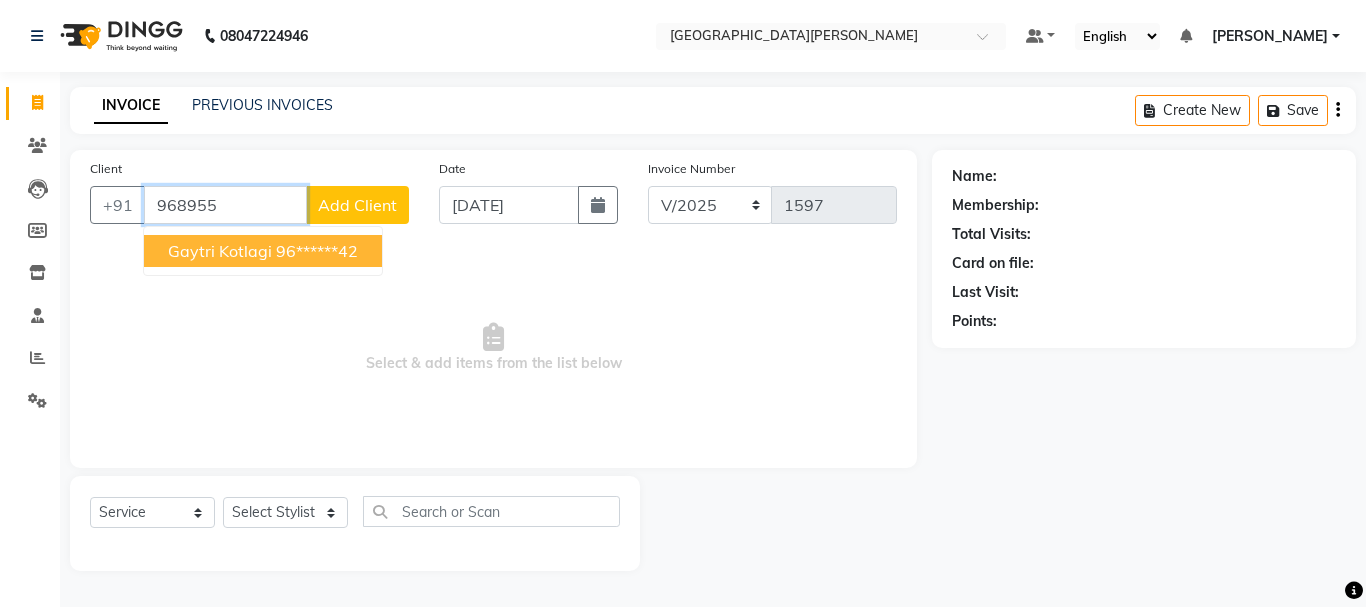 click on "Gaytri Kotlagi" at bounding box center (220, 251) 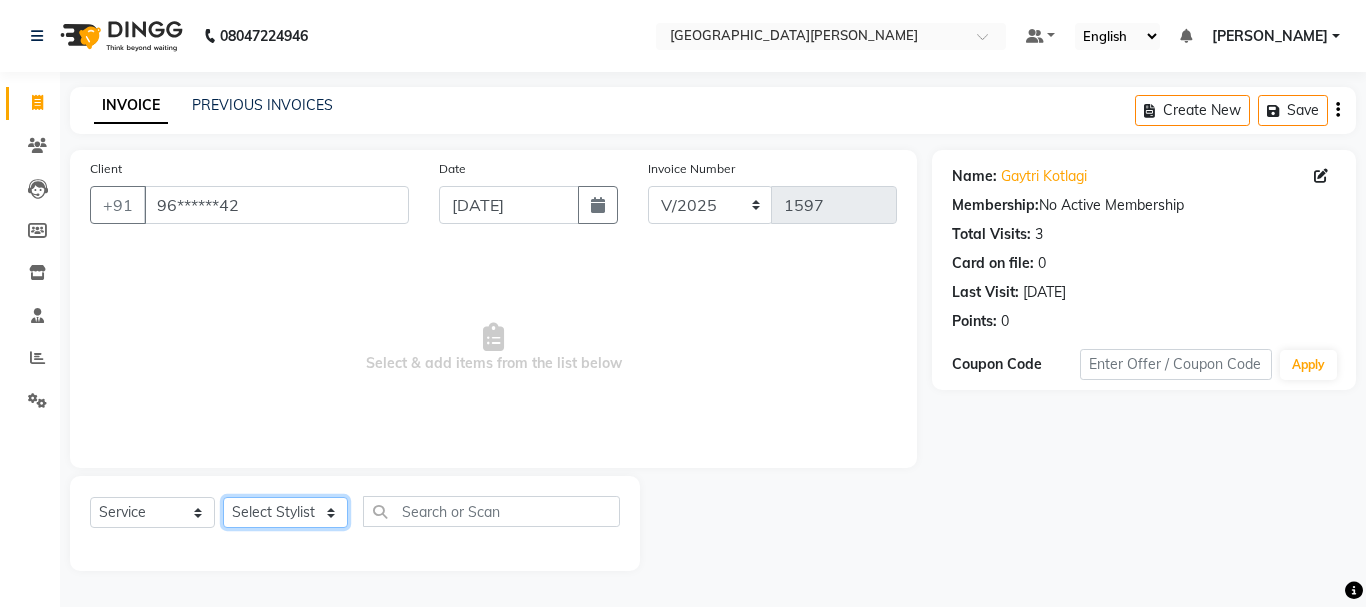 click on "Select Stylist [PERSON_NAME] [PERSON_NAME] [PERSON_NAME] [PERSON_NAME] [PERSON_NAME] more [PERSON_NAME] [PERSON_NAME] [PERSON_NAME] [PERSON_NAME] [PERSON_NAME]  [PERSON_NAME] [PERSON_NAME] [PERSON_NAME]" 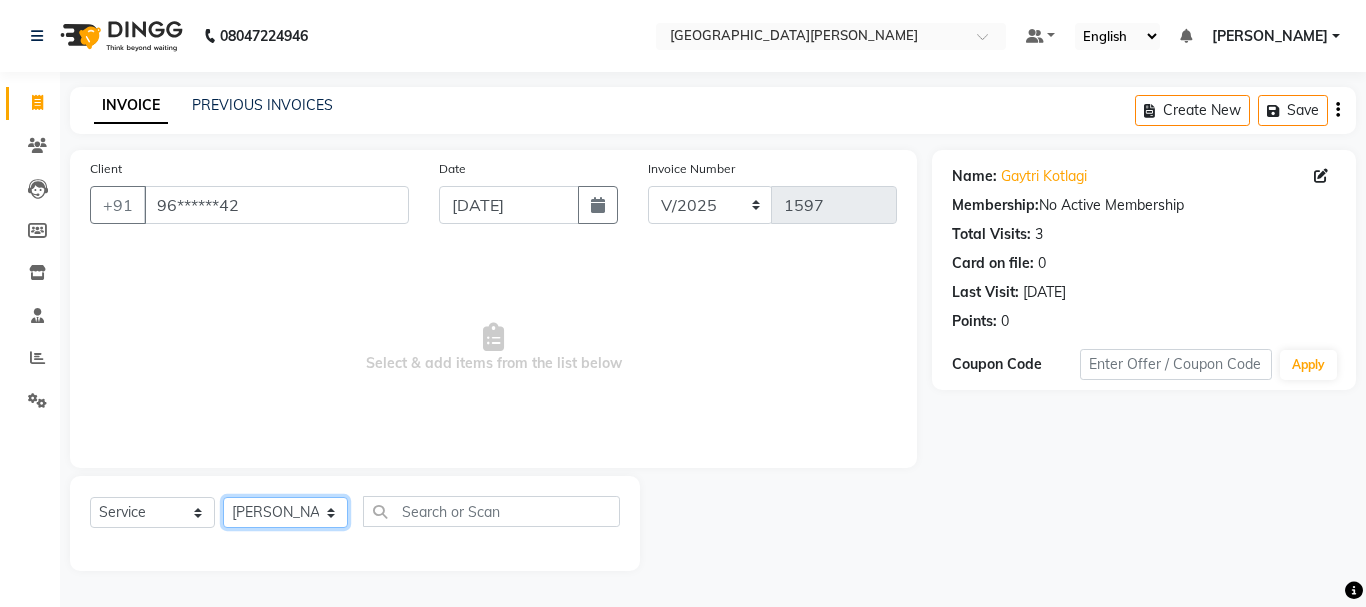 click on "Select Stylist [PERSON_NAME] [PERSON_NAME] [PERSON_NAME] [PERSON_NAME] [PERSON_NAME] more [PERSON_NAME] [PERSON_NAME] [PERSON_NAME] [PERSON_NAME] [PERSON_NAME]  [PERSON_NAME] [PERSON_NAME] [PERSON_NAME]" 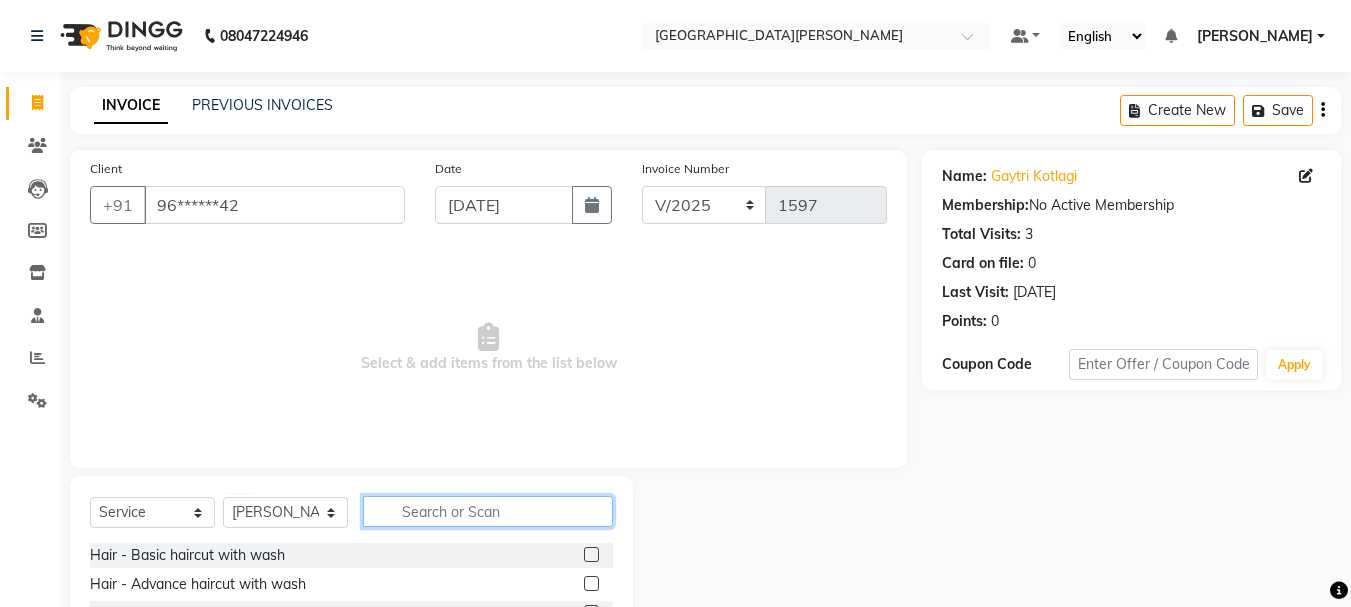 click 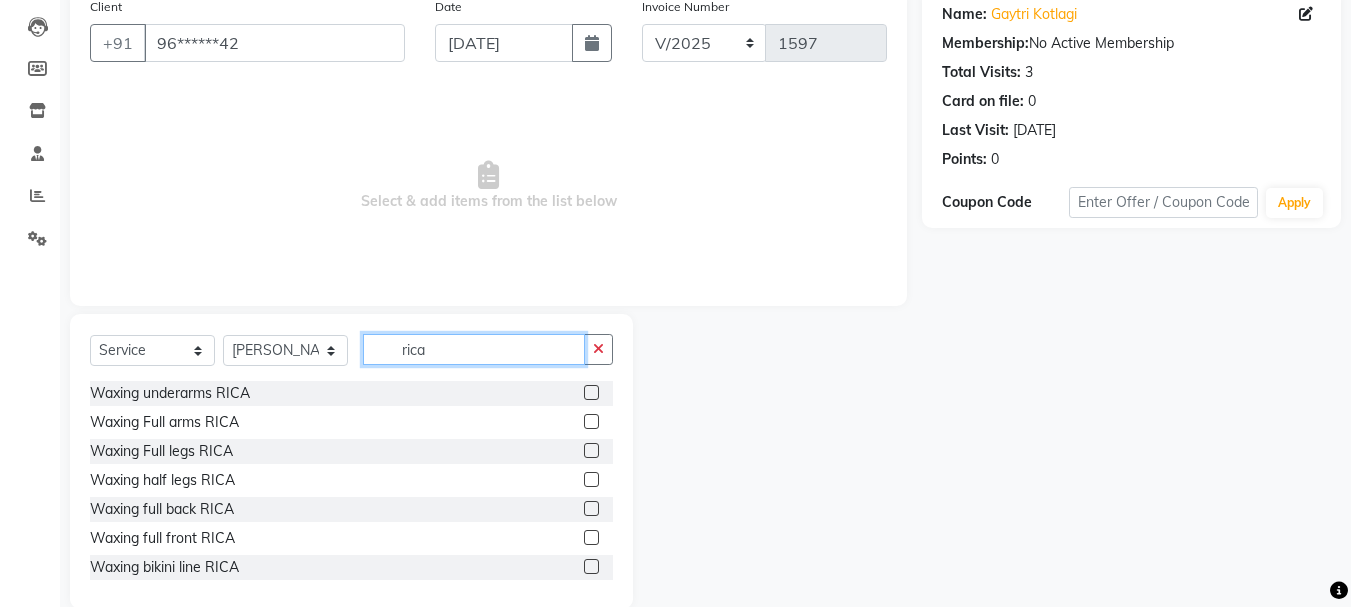 scroll, scrollTop: 194, scrollLeft: 0, axis: vertical 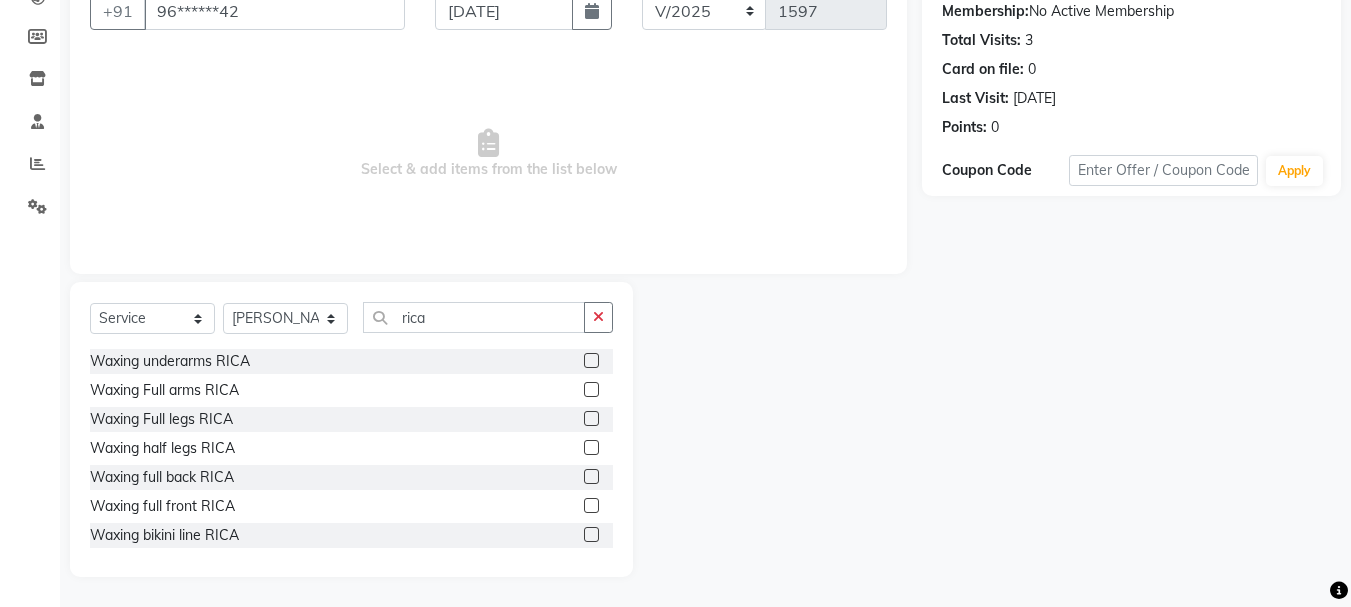 click 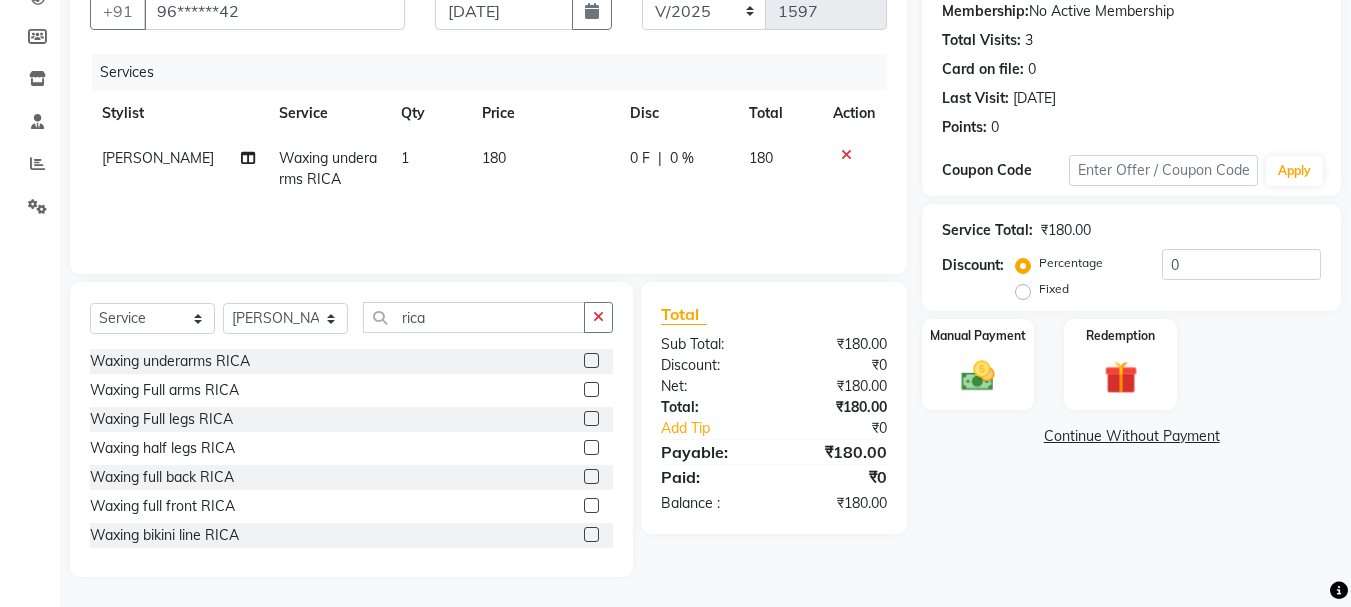 click 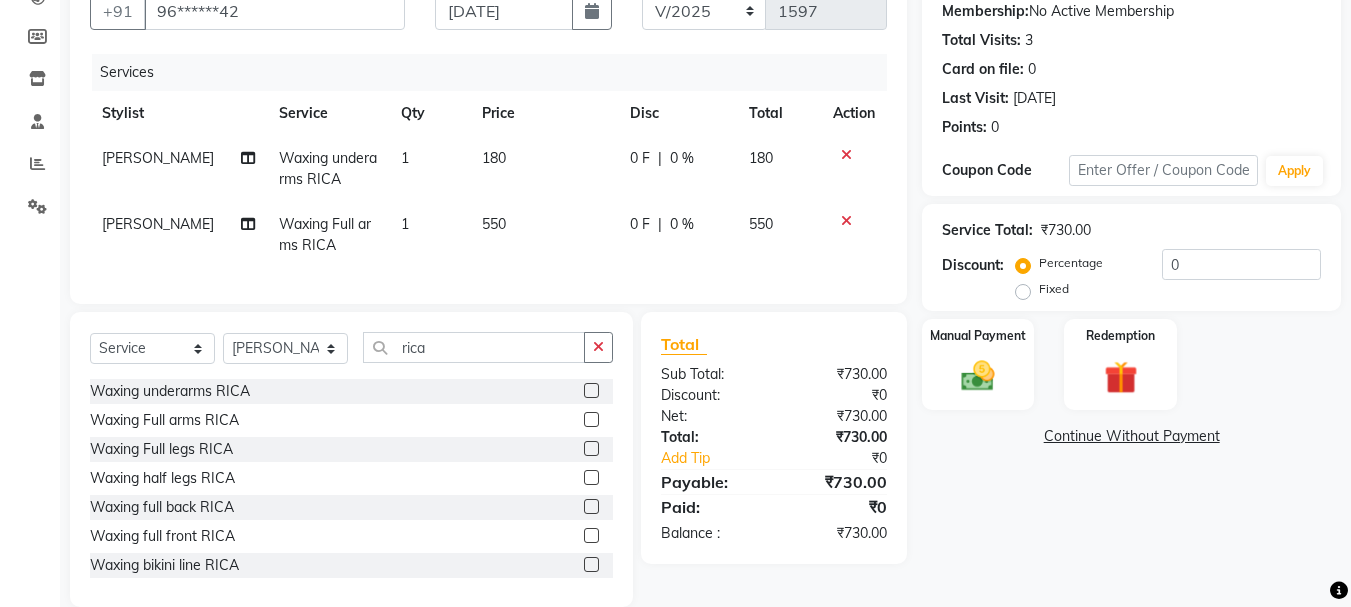 click 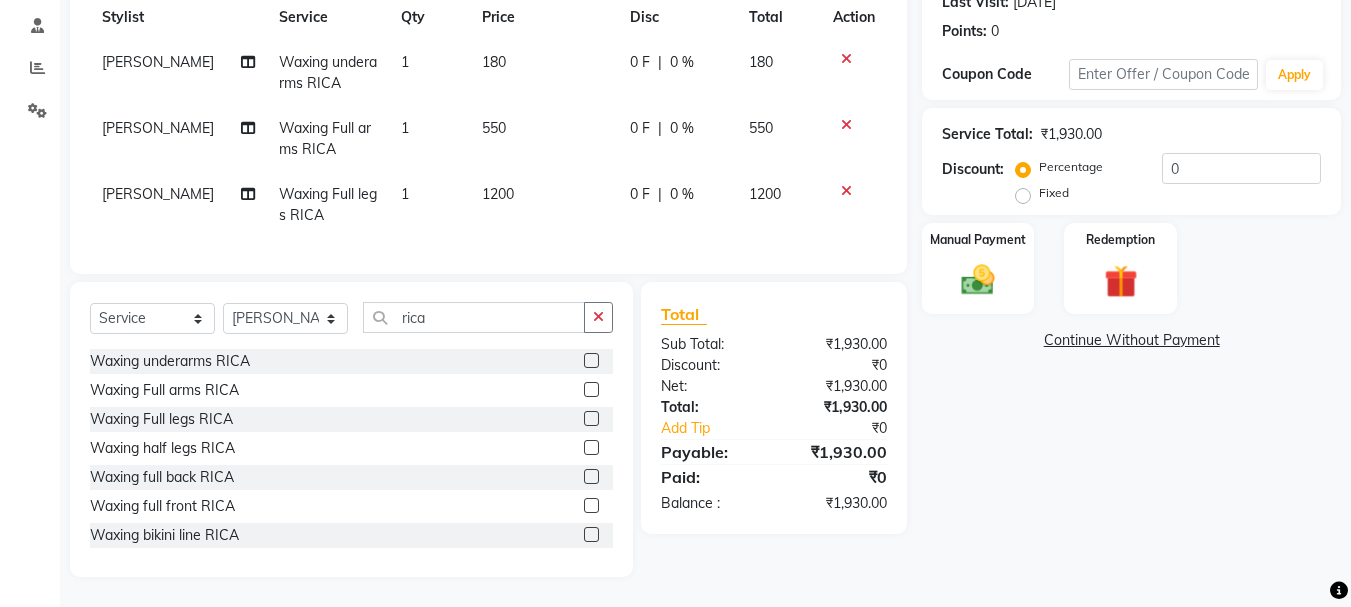 scroll, scrollTop: 301, scrollLeft: 0, axis: vertical 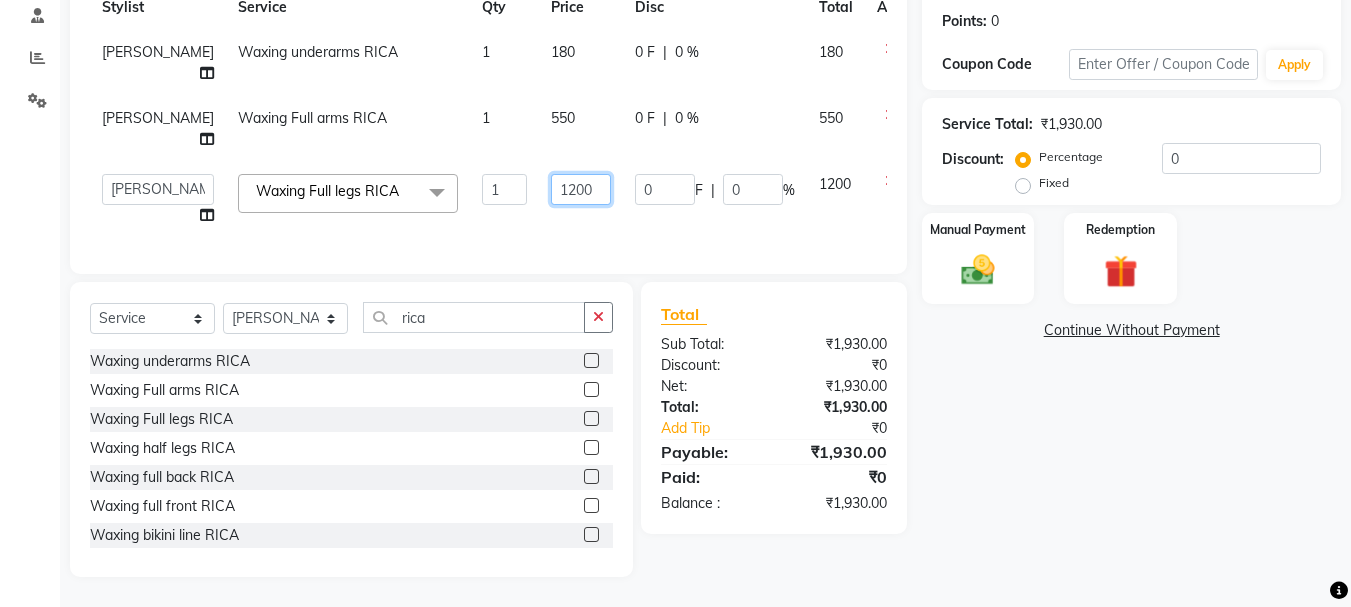 click on "1200" 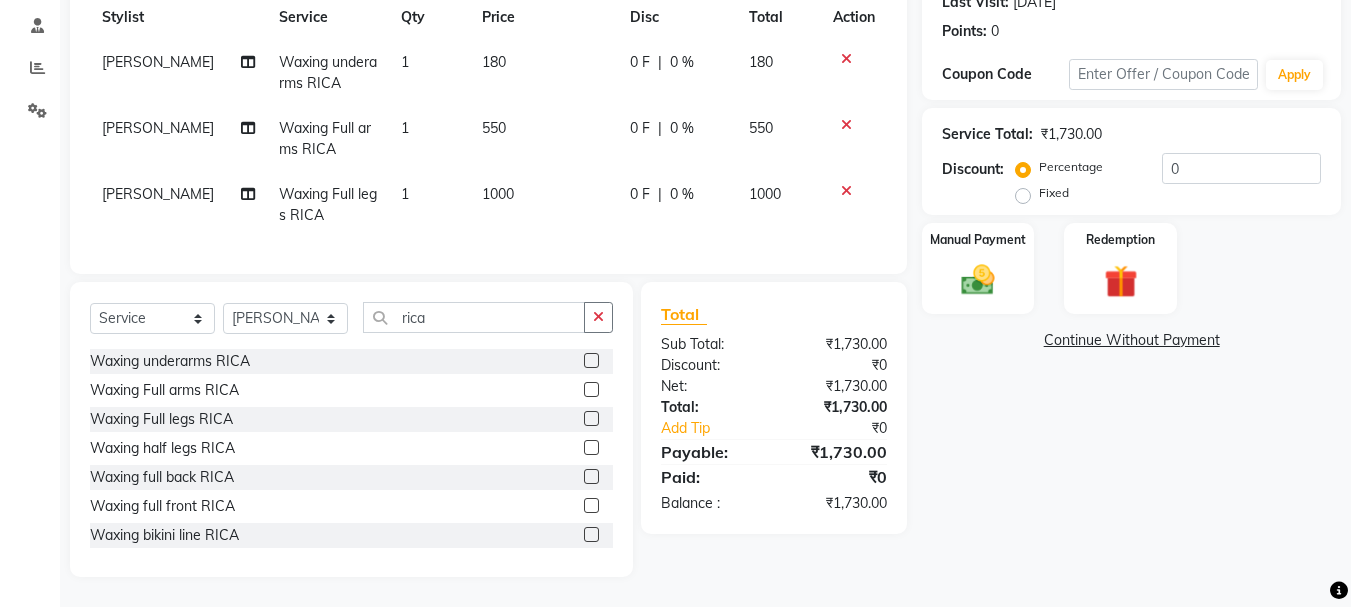 click on "550" 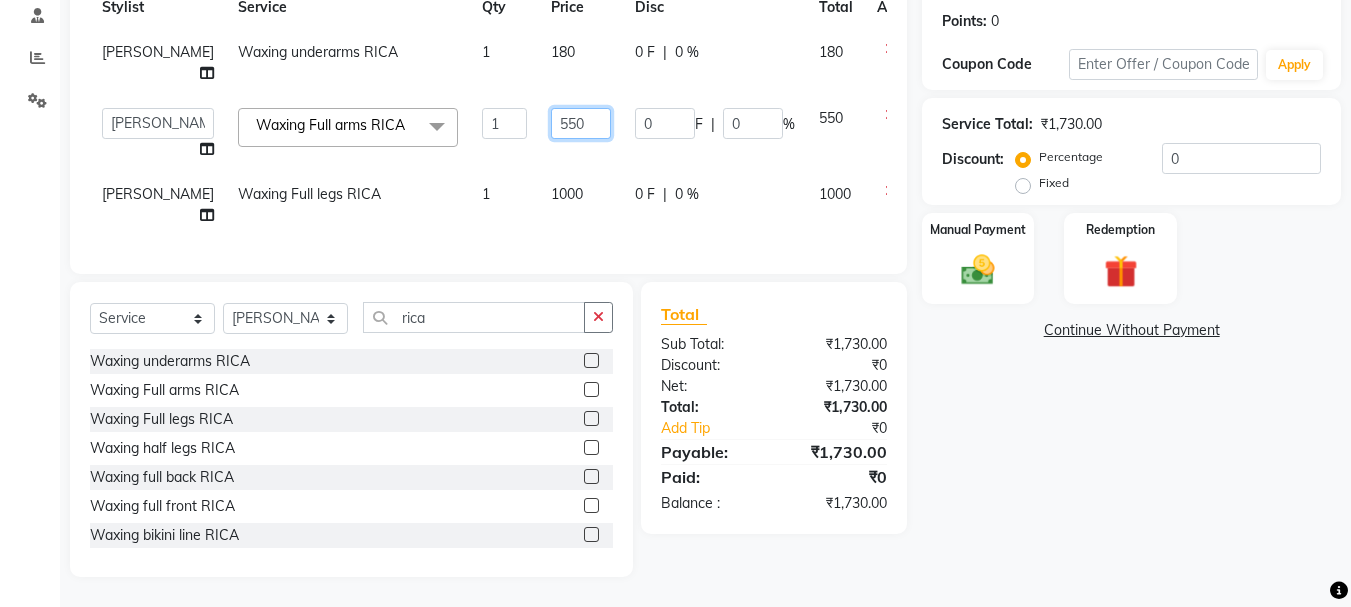 click on "550" 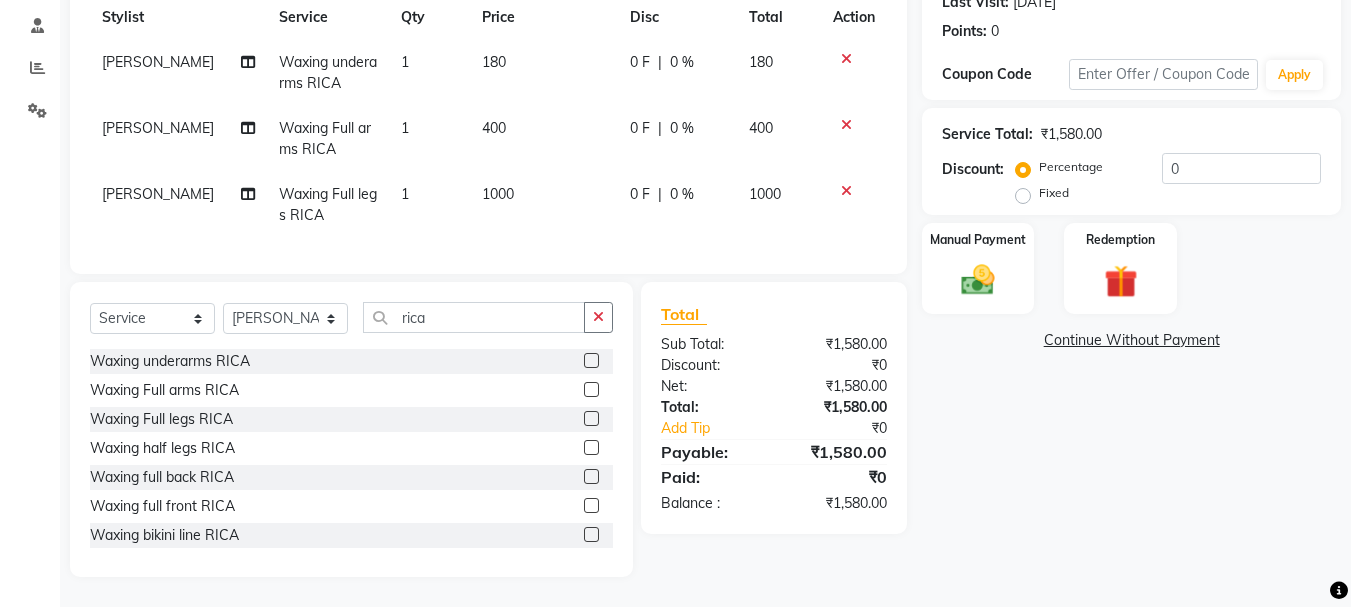 click on "180" 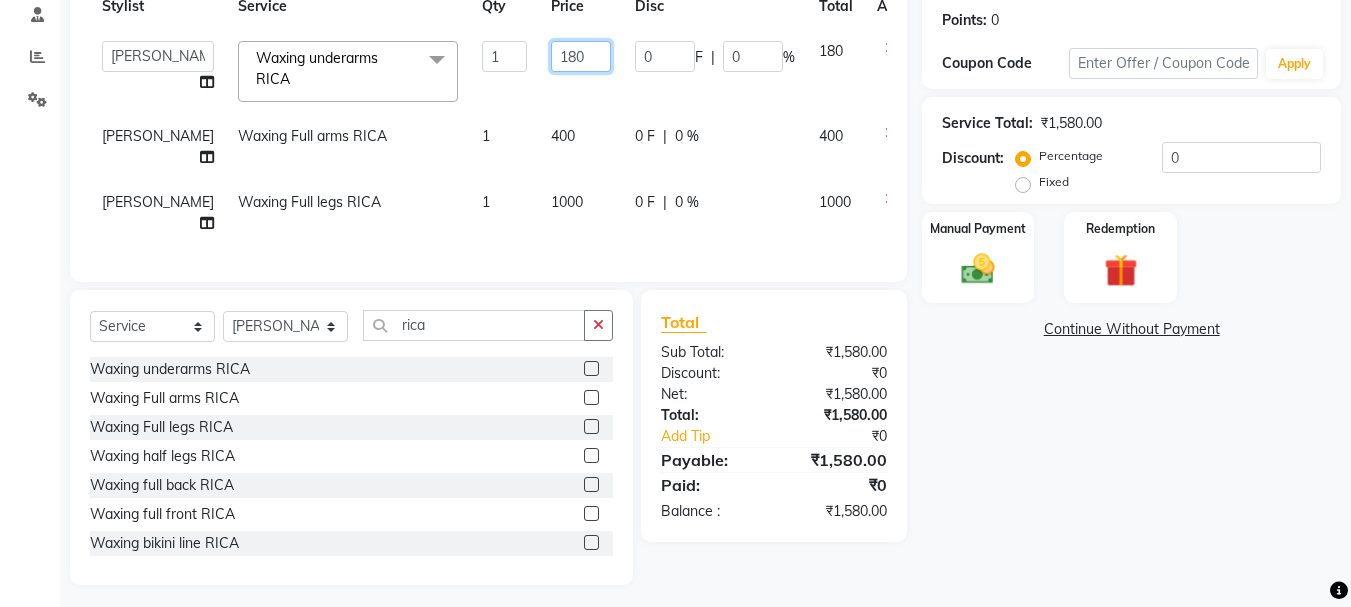click on "180" 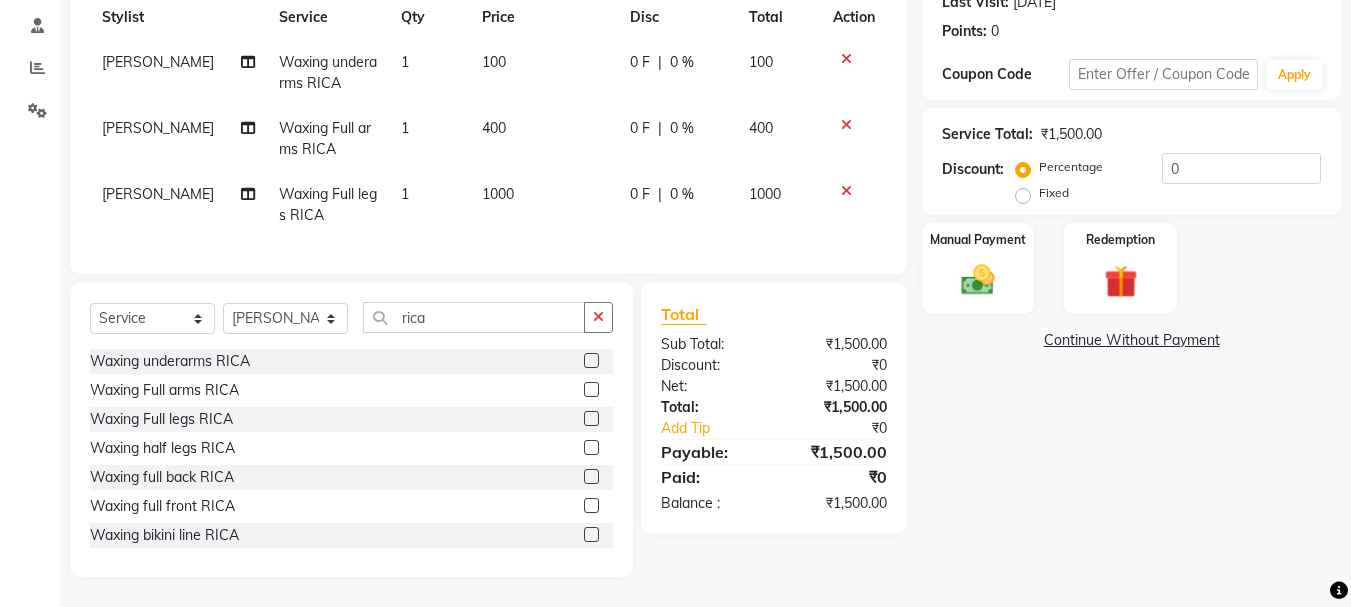 click on "[PERSON_NAME] Waxing underarms RICA 1 100 0 F | 0 % 100 [PERSON_NAME] Waxing Full arms RICA 1 400 0 F | 0 % 400 [PERSON_NAME] Waxing Full legs RICA 1 1000 0 F | 0 % 1000" 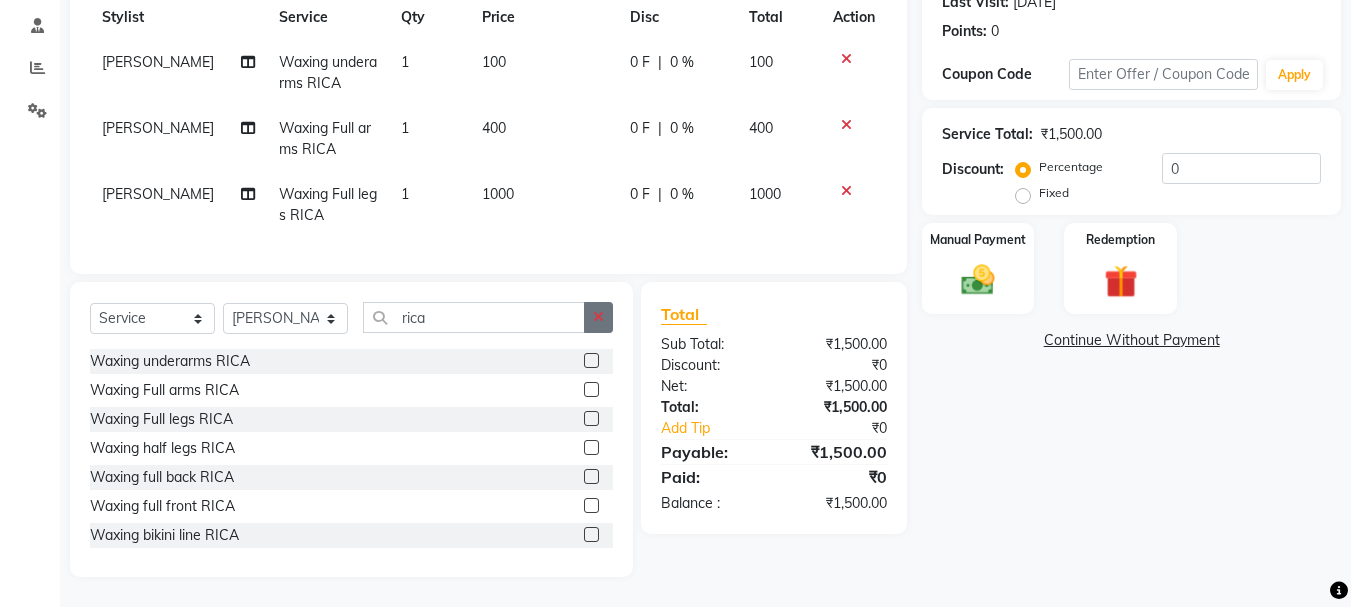 click 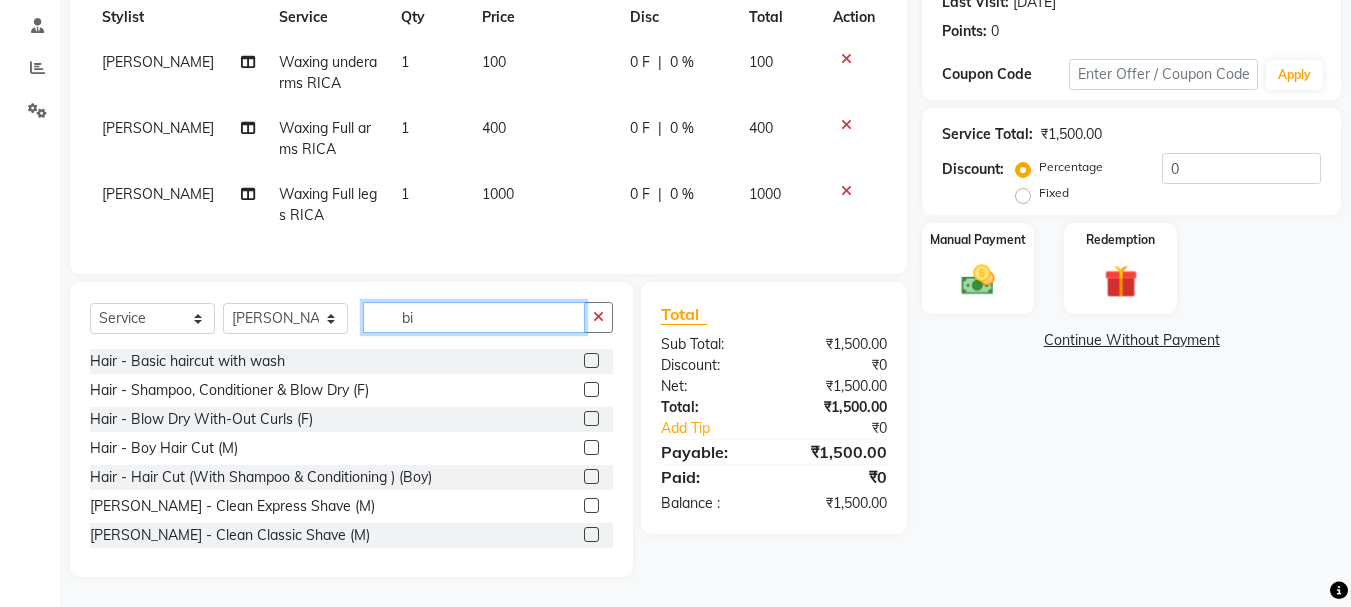 scroll, scrollTop: 262, scrollLeft: 0, axis: vertical 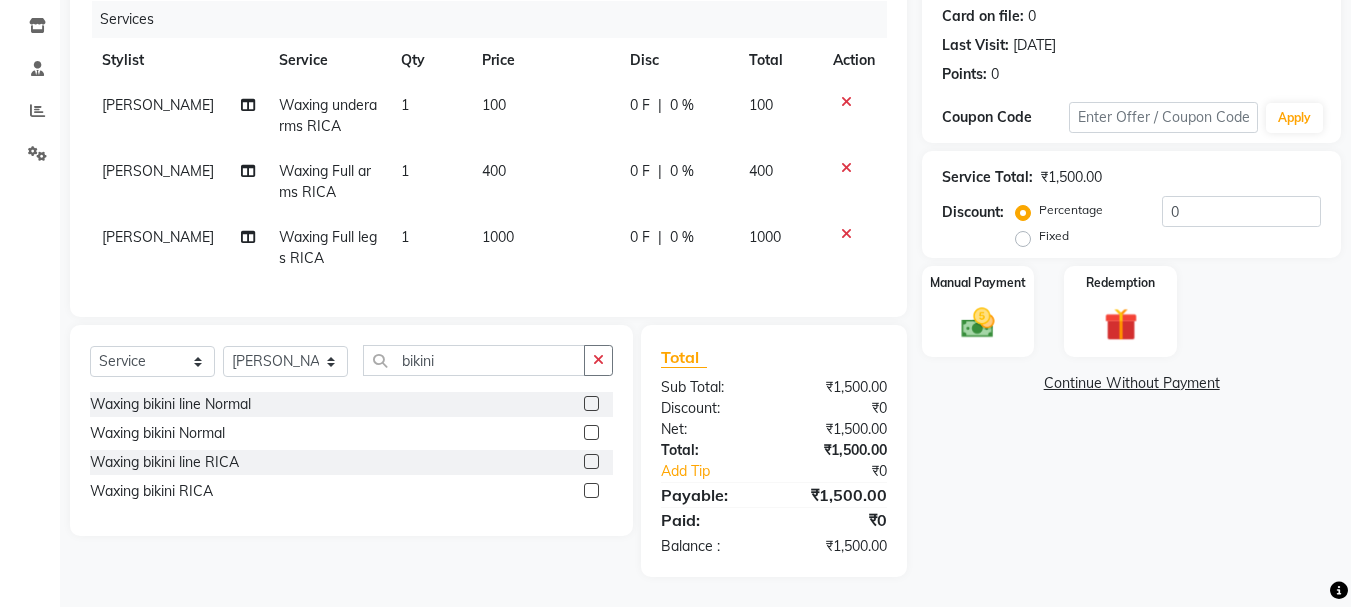 click 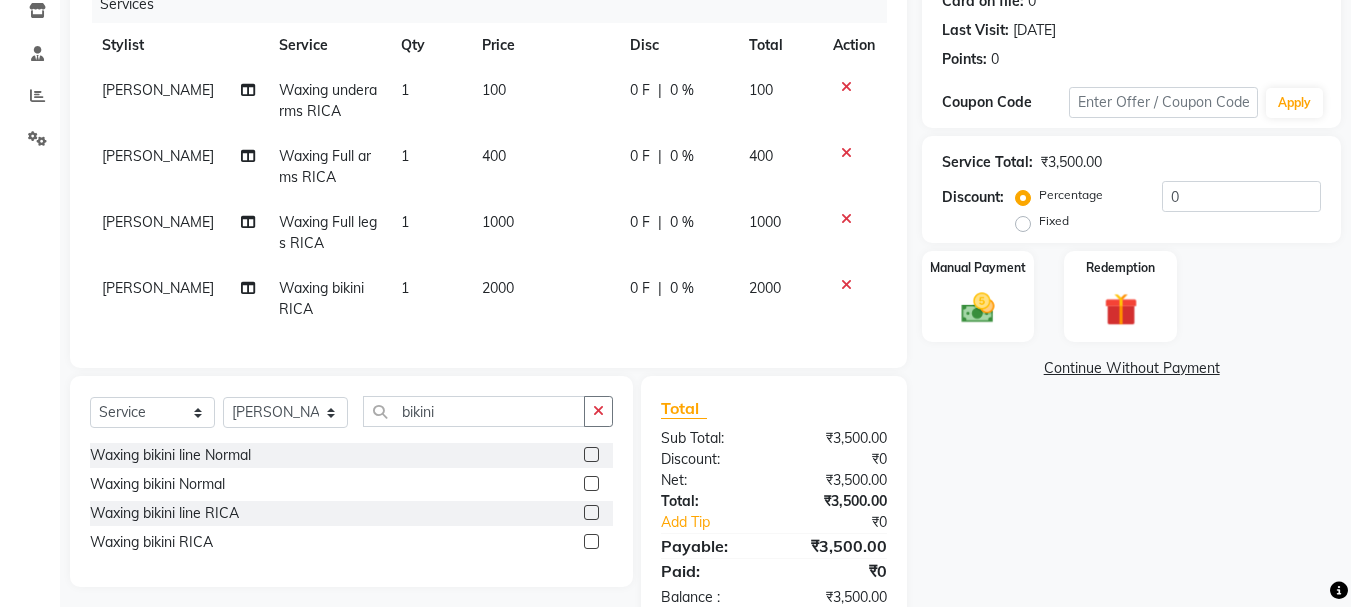 click on "2000" 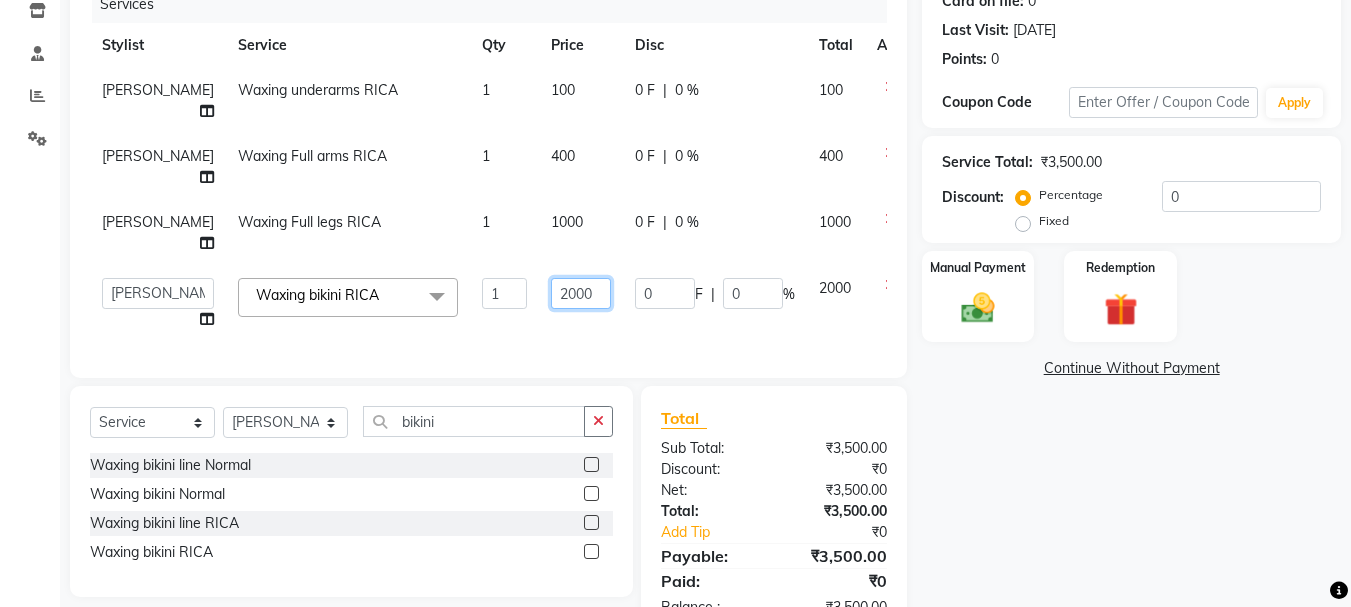 click on "2000" 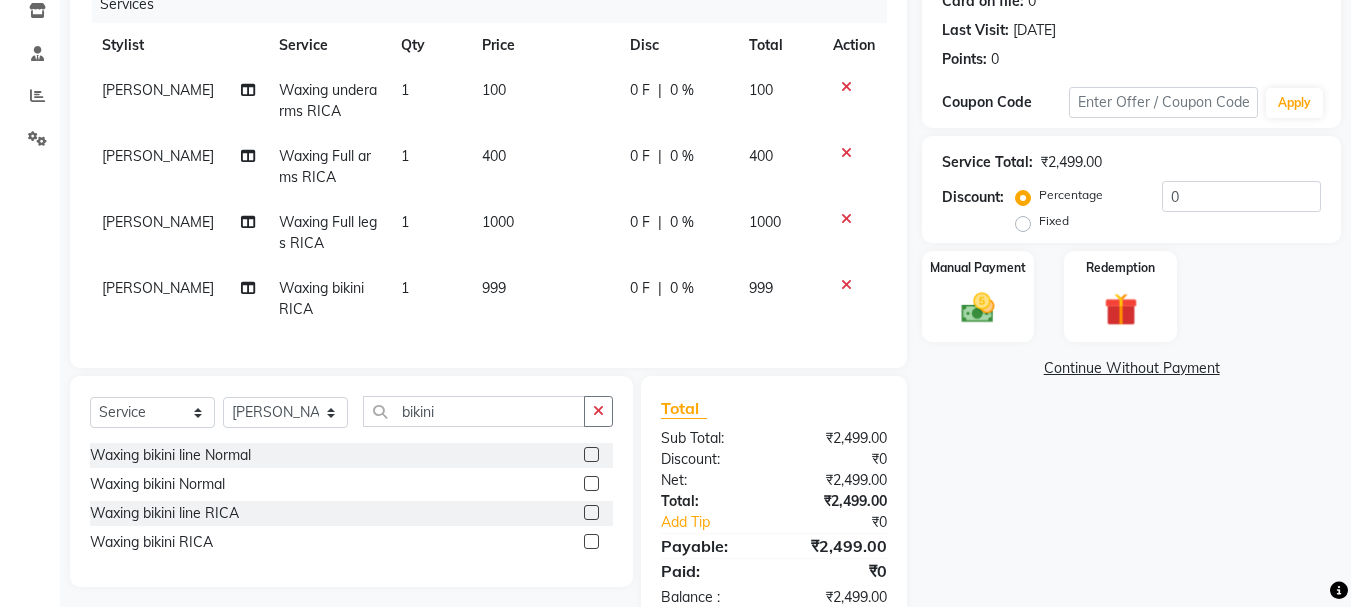 click on "Client +91 96******42 Date [DATE] Invoice Number V/2025 V/[PHONE_NUMBER] Services Stylist Service Qty Price Disc Total Action [PERSON_NAME] Waxing underarms RICA 1 100 0 F | 0 % 100 [PERSON_NAME] Waxing Full arms RICA 1 400 0 F | 0 % 400 [PERSON_NAME] Waxing Full legs RICA 1 1000 0 F | 0 % 1000 [PERSON_NAME] Waxing bikini RICA 1 999 0 F | 0 % 999 Select  Service  Product  Membership  Package Voucher Prepaid Gift Card  Select Stylist [PERSON_NAME] Bharti [PERSON_NAME] [PERSON_NAME] [PERSON_NAME] [PERSON_NAME] more [PERSON_NAME] [PERSON_NAME] [PERSON_NAME] [PERSON_NAME] [PERSON_NAME]  [PERSON_NAME] [PERSON_NAME] [PERSON_NAME] bikini Waxing bikini line Normal  Waxing bikini Normal  Waxing bikini line RICA  Waxing bikini RICA  Total Sub Total: ₹2,499.00 Discount: ₹0 Net: ₹2,499.00 Total: ₹2,499.00 Add Tip ₹0 Payable: ₹2,499.00 Paid: ₹0 Balance   : ₹2,499.00" 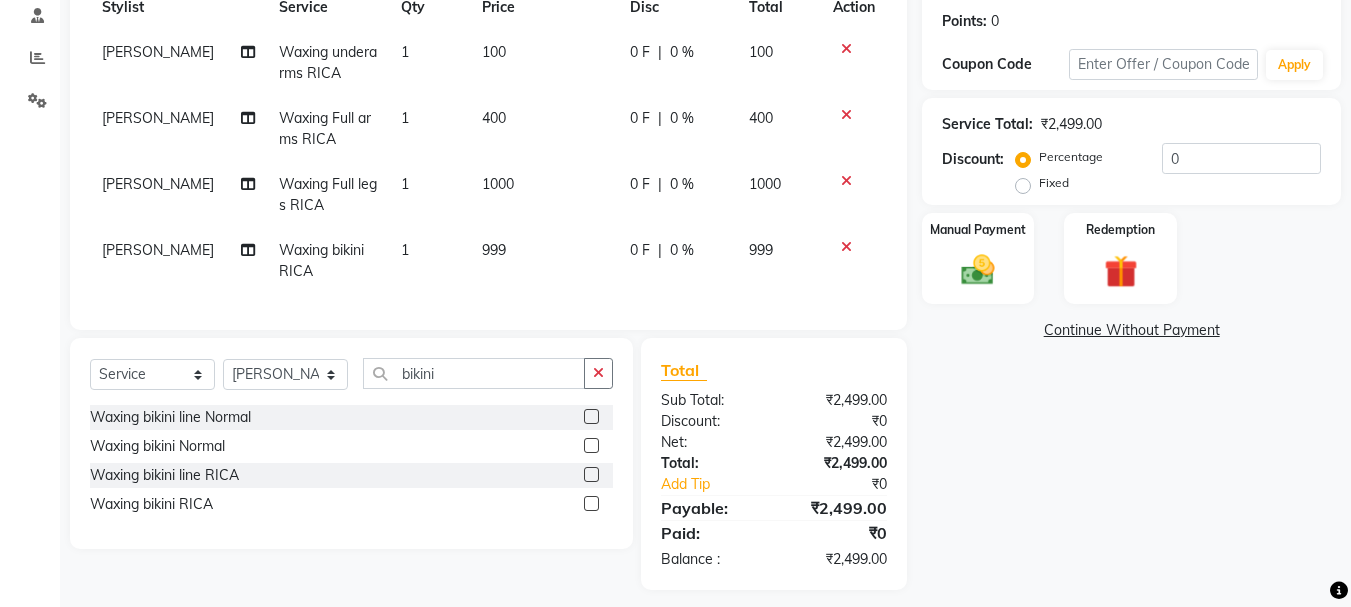 scroll, scrollTop: 328, scrollLeft: 0, axis: vertical 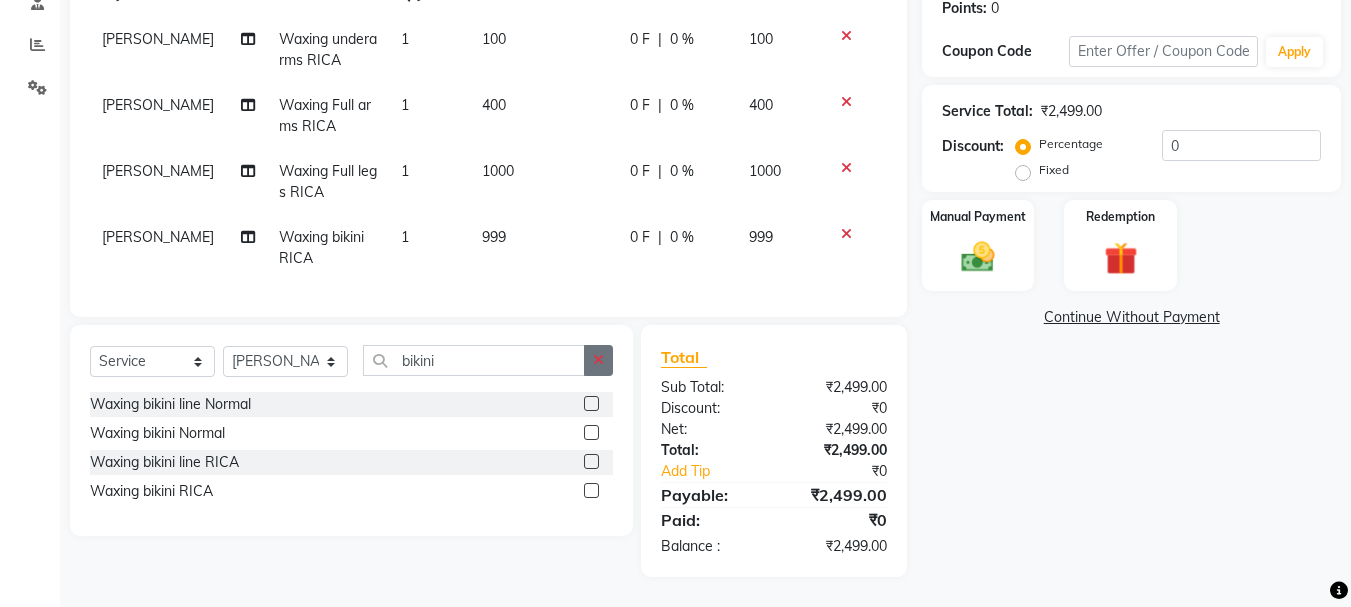 click 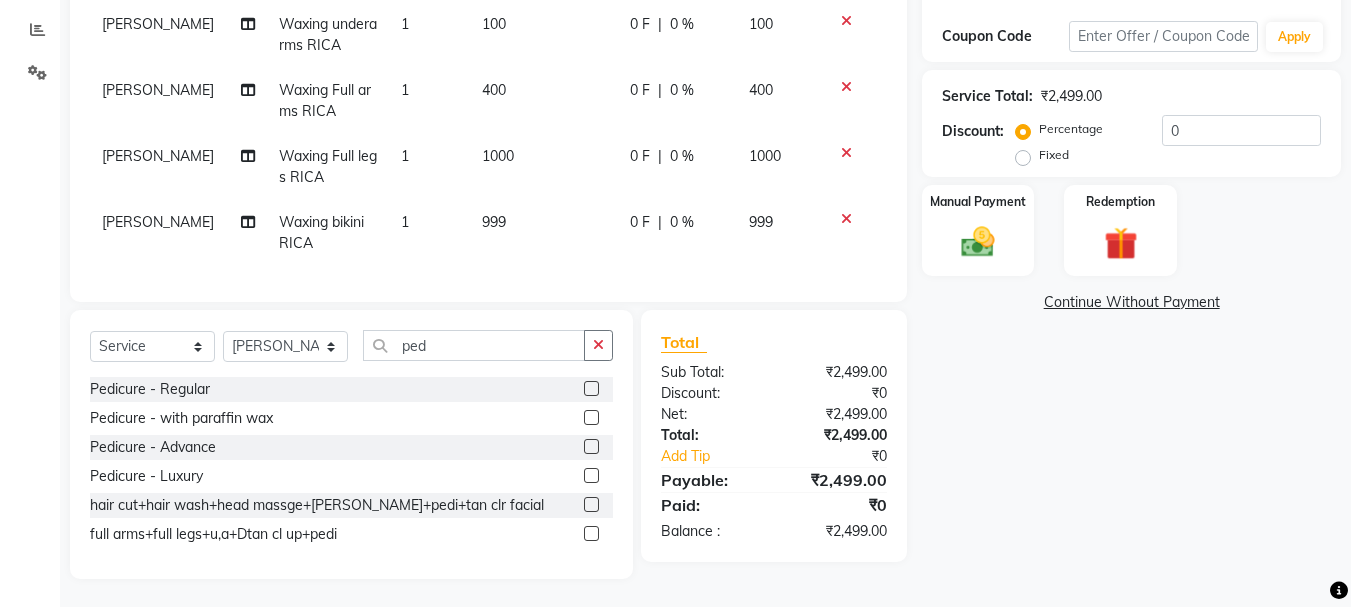 click 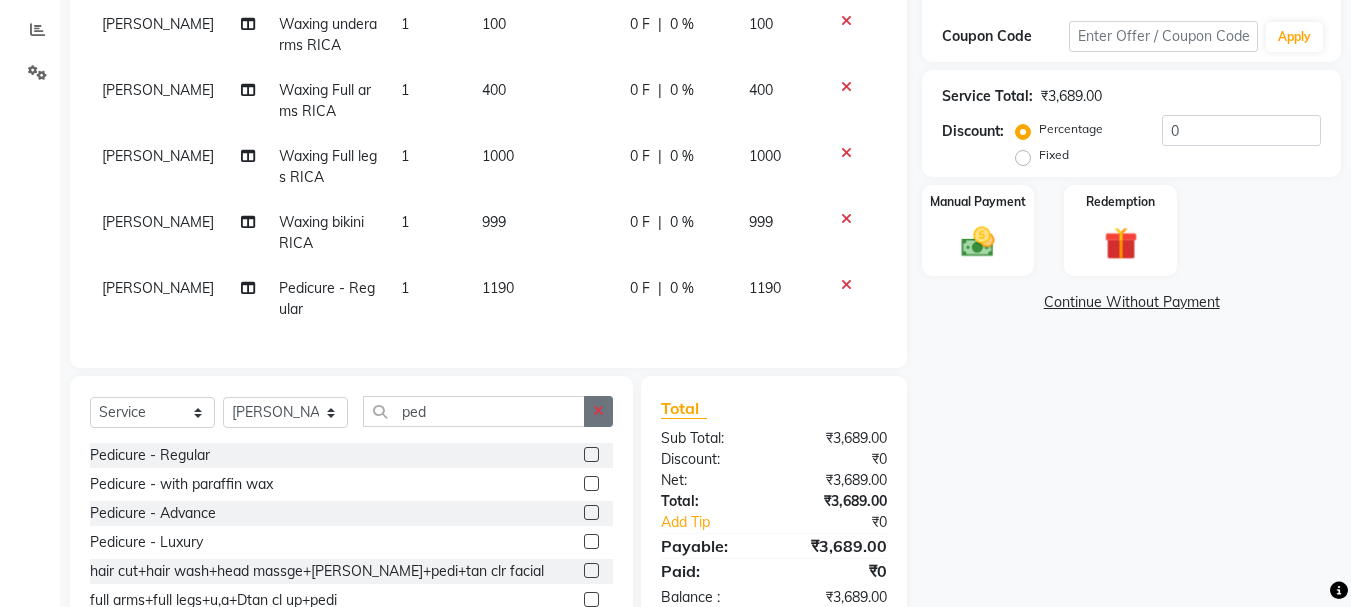 click 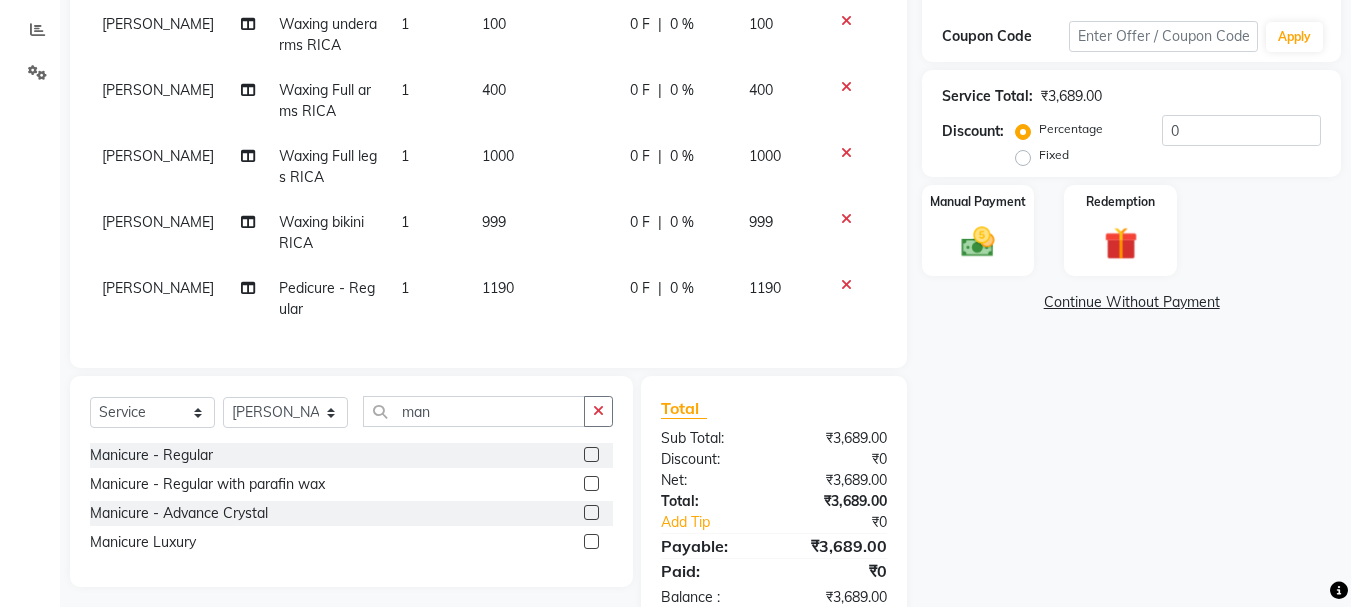click 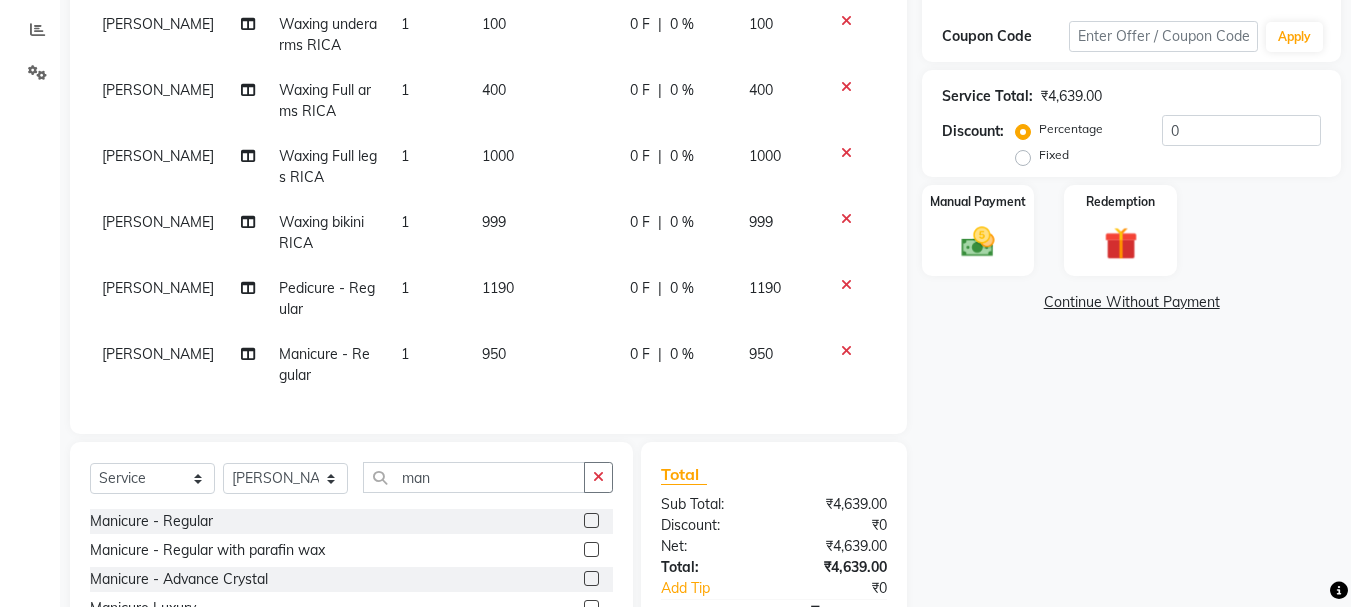 scroll, scrollTop: 9, scrollLeft: 0, axis: vertical 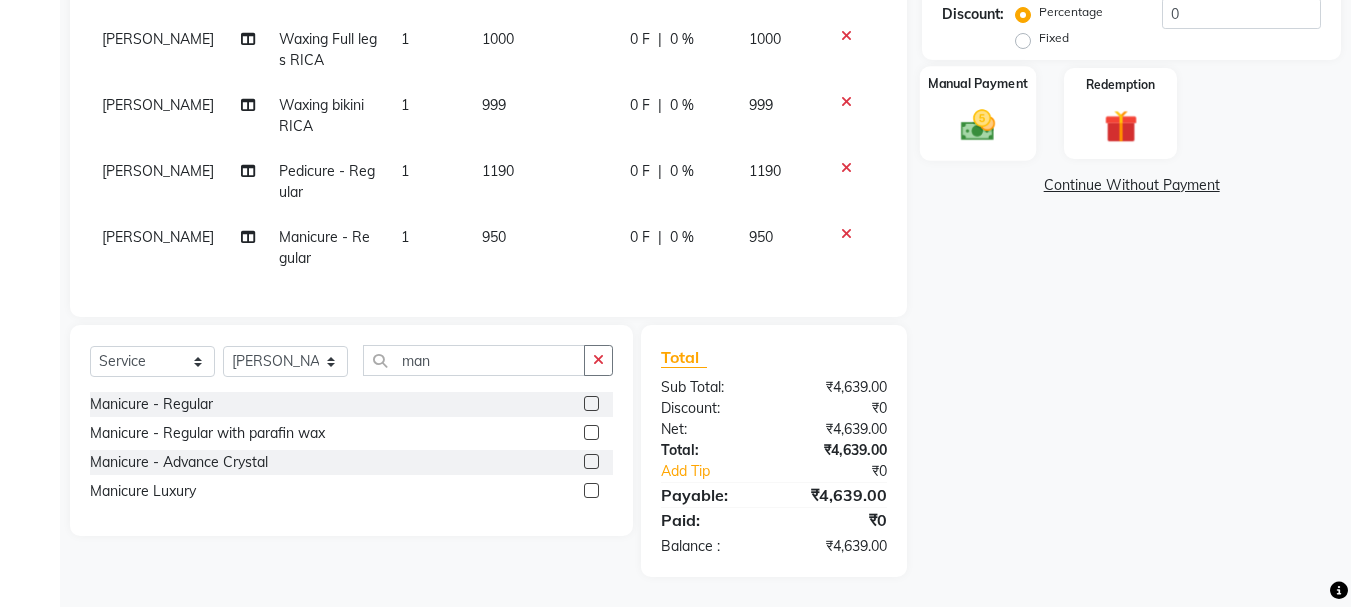 click on "Manual Payment" 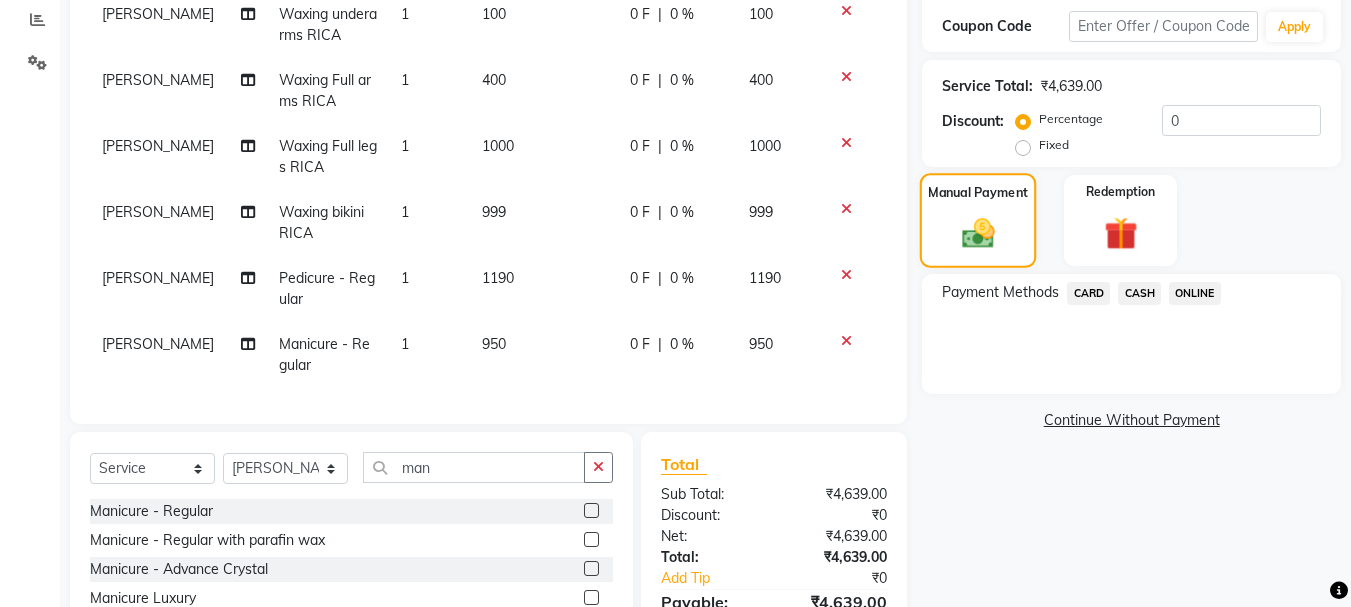 scroll, scrollTop: 451, scrollLeft: 0, axis: vertical 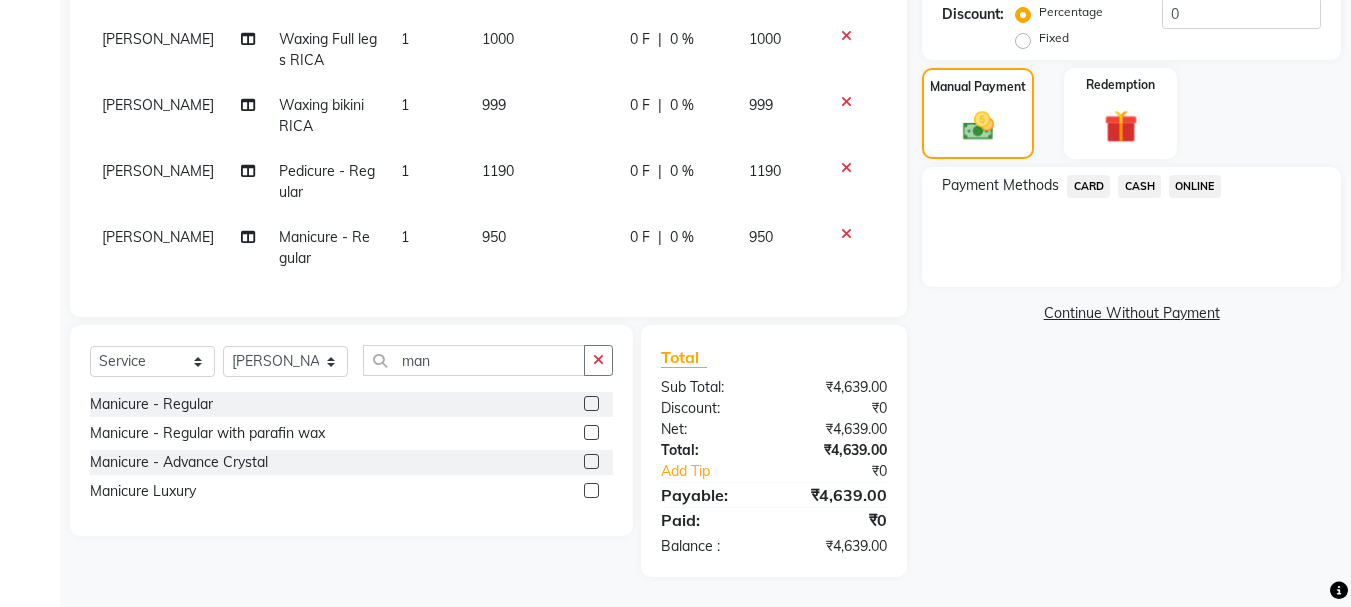 click on "ONLINE" 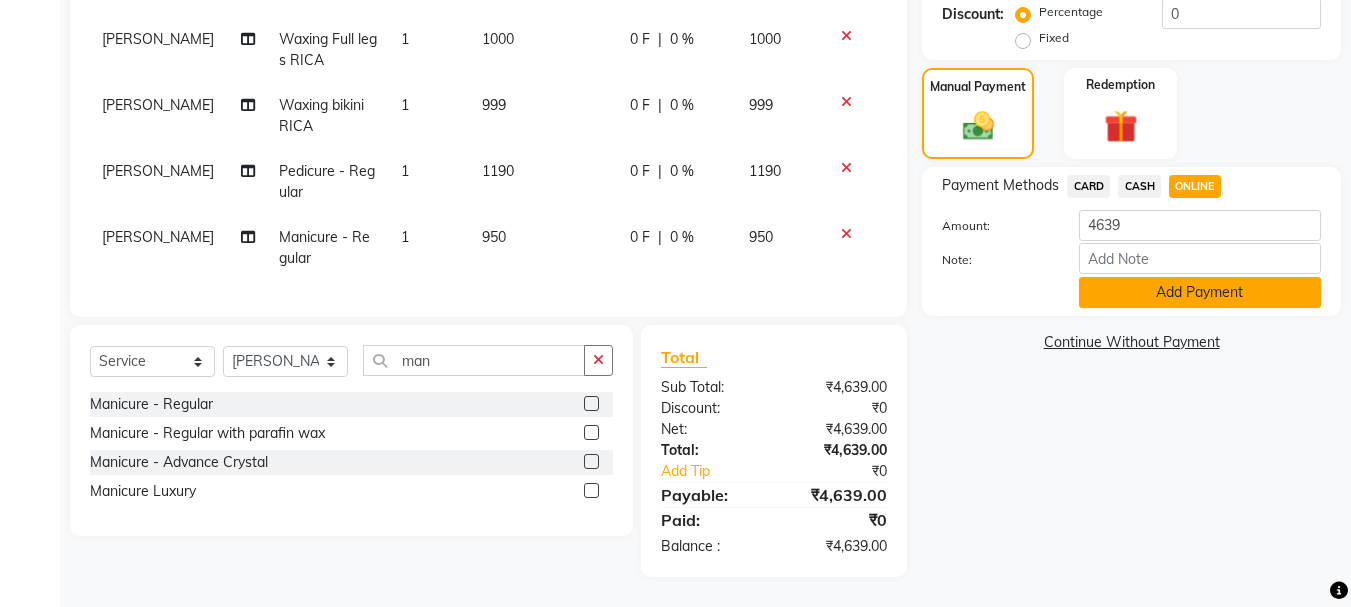 click on "Add Payment" 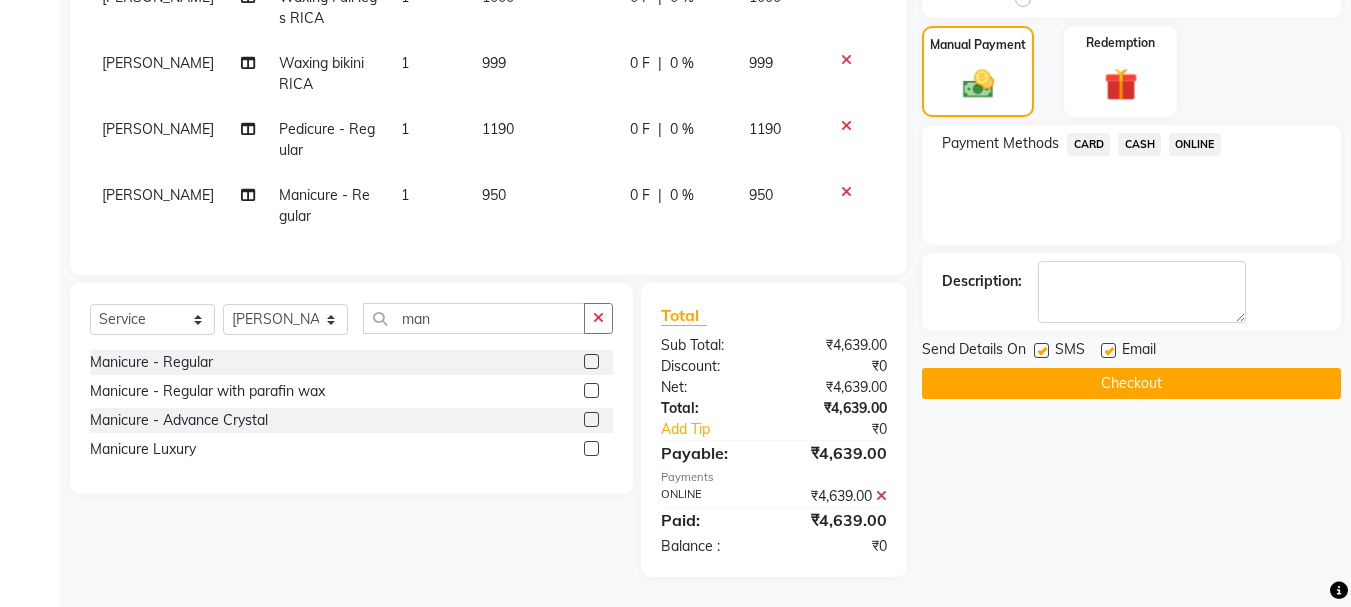 scroll, scrollTop: 493, scrollLeft: 0, axis: vertical 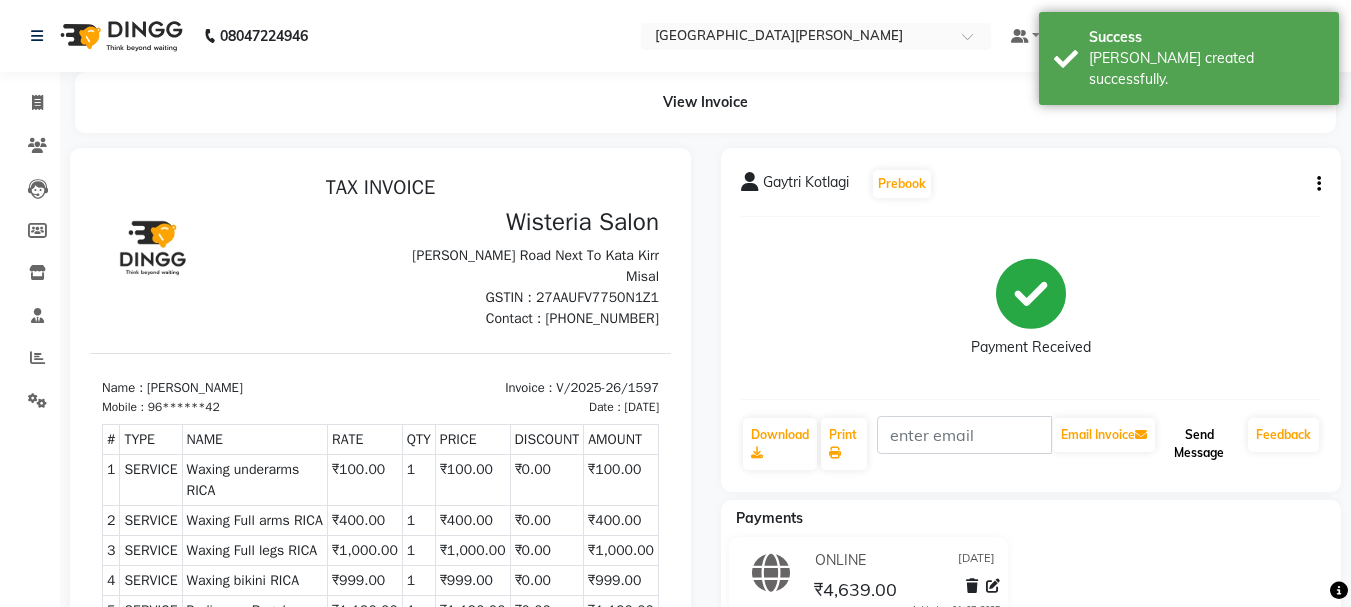 click on "Send Message" 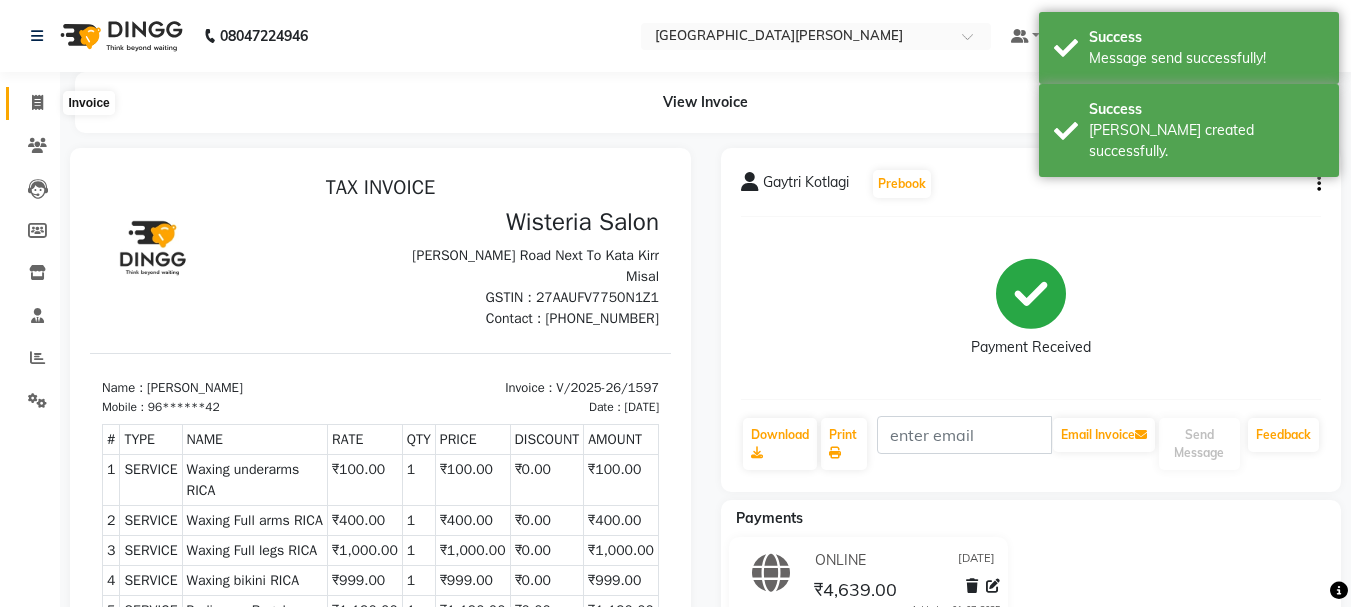 click 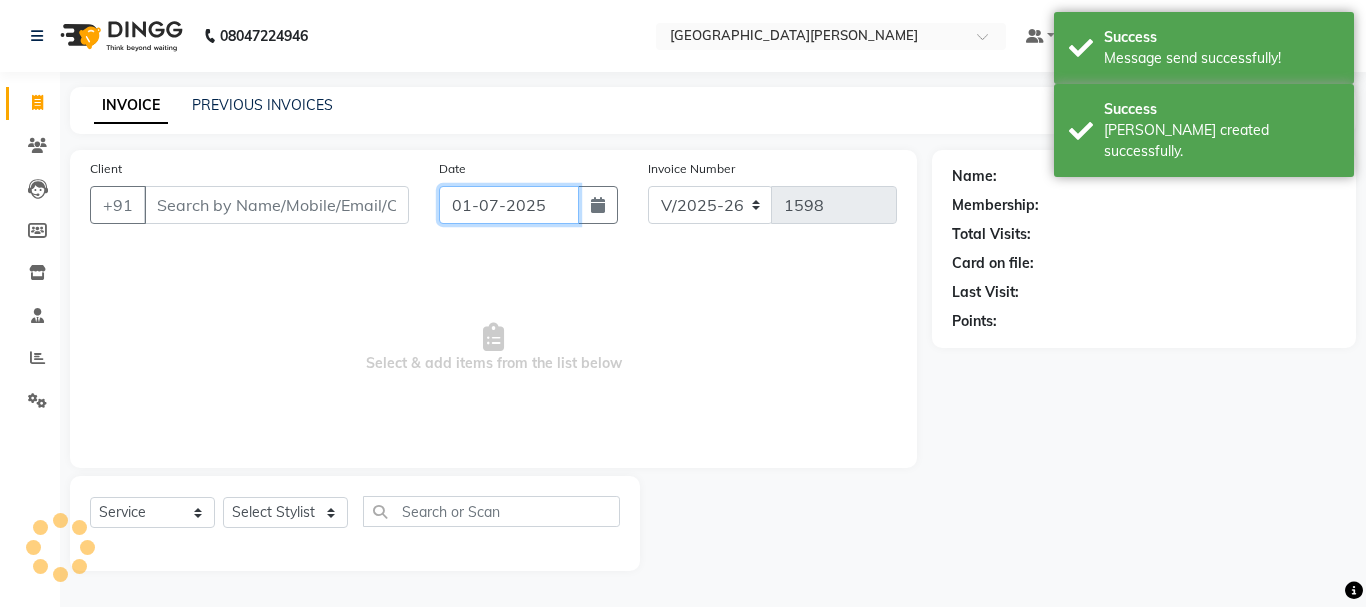 click on "01-07-2025" 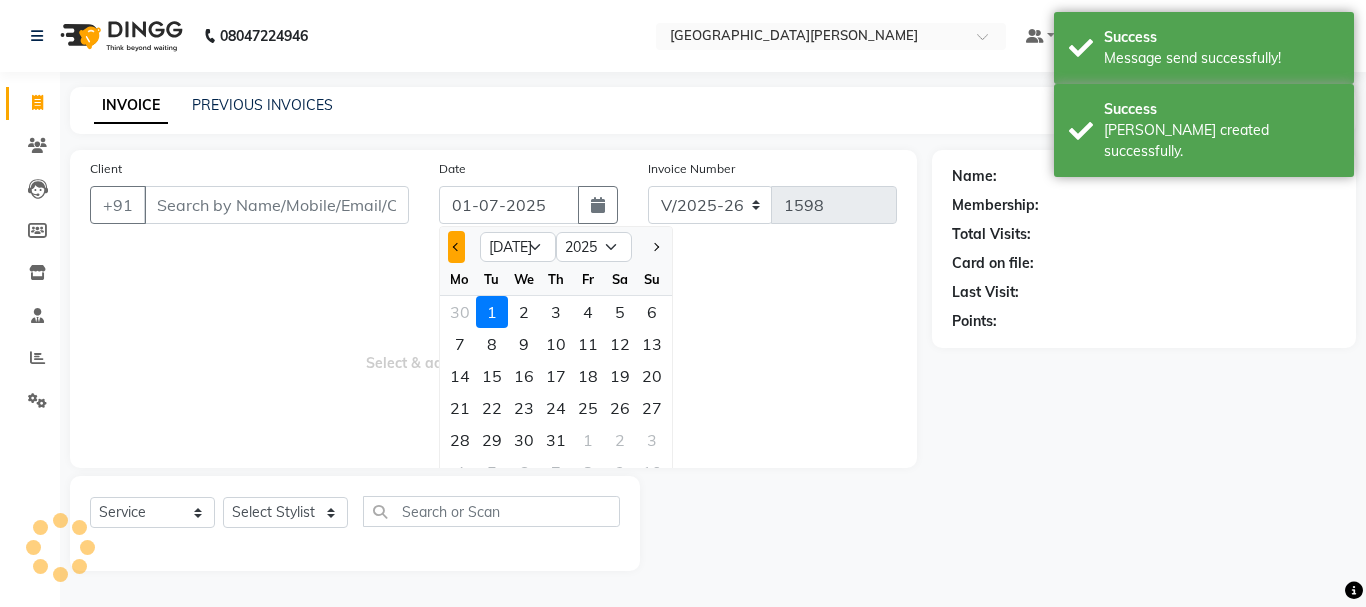 click 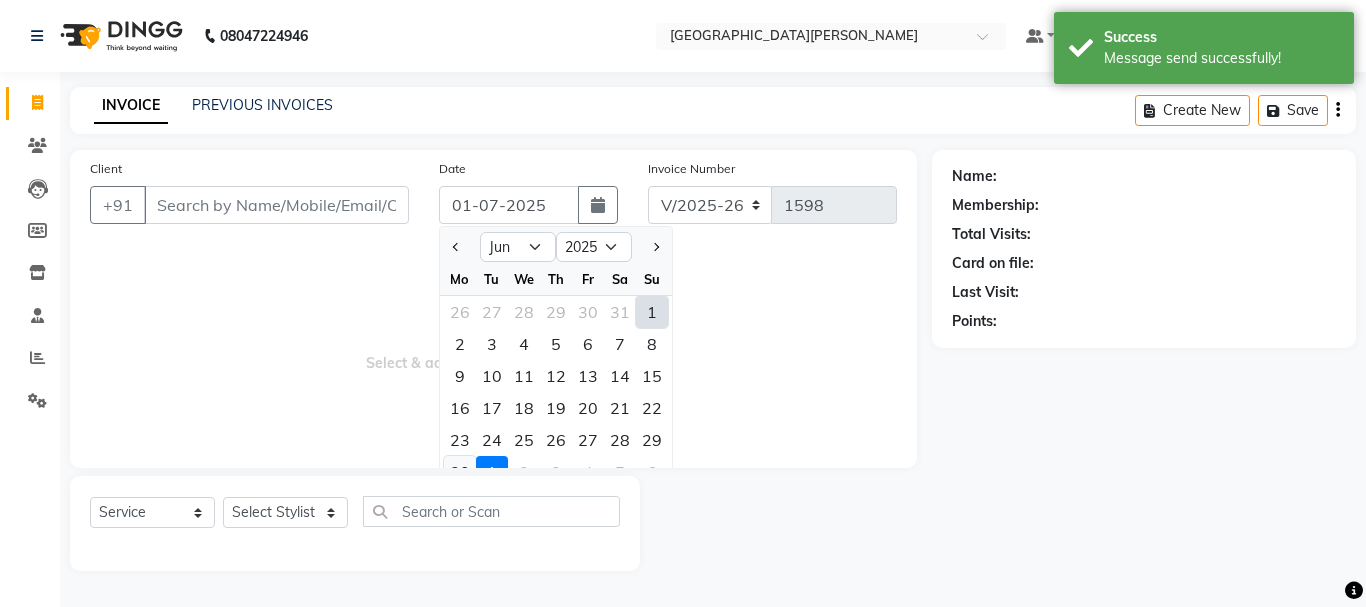 click on "30" 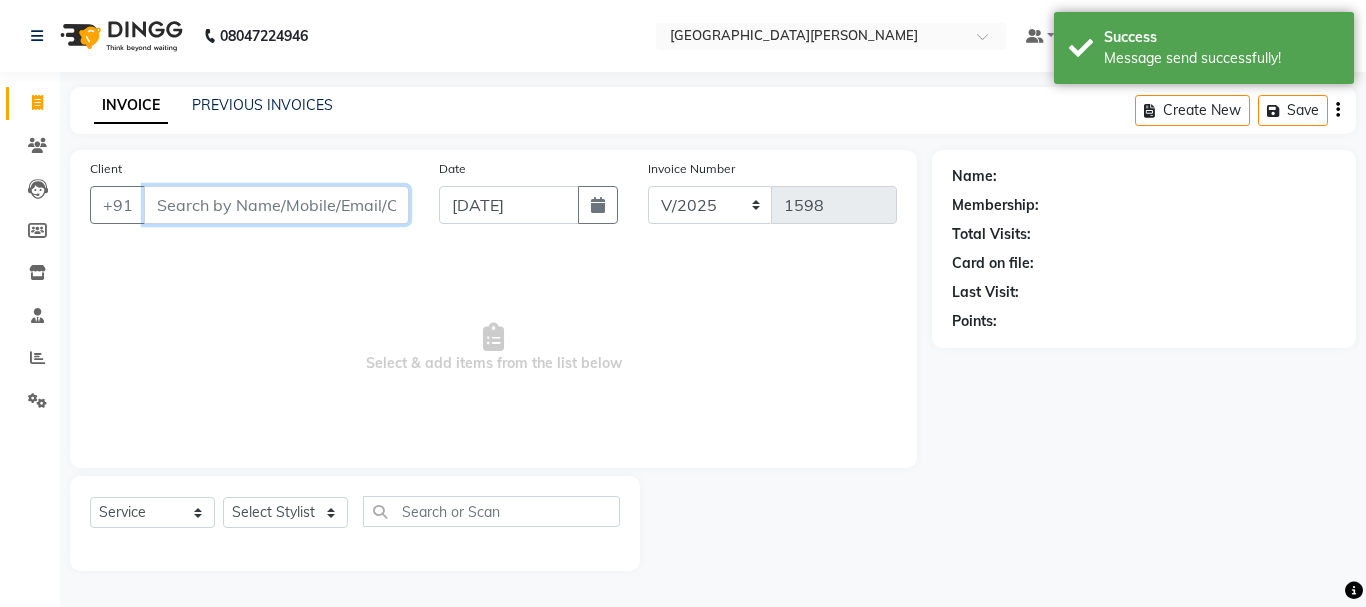 click on "Client" at bounding box center [276, 205] 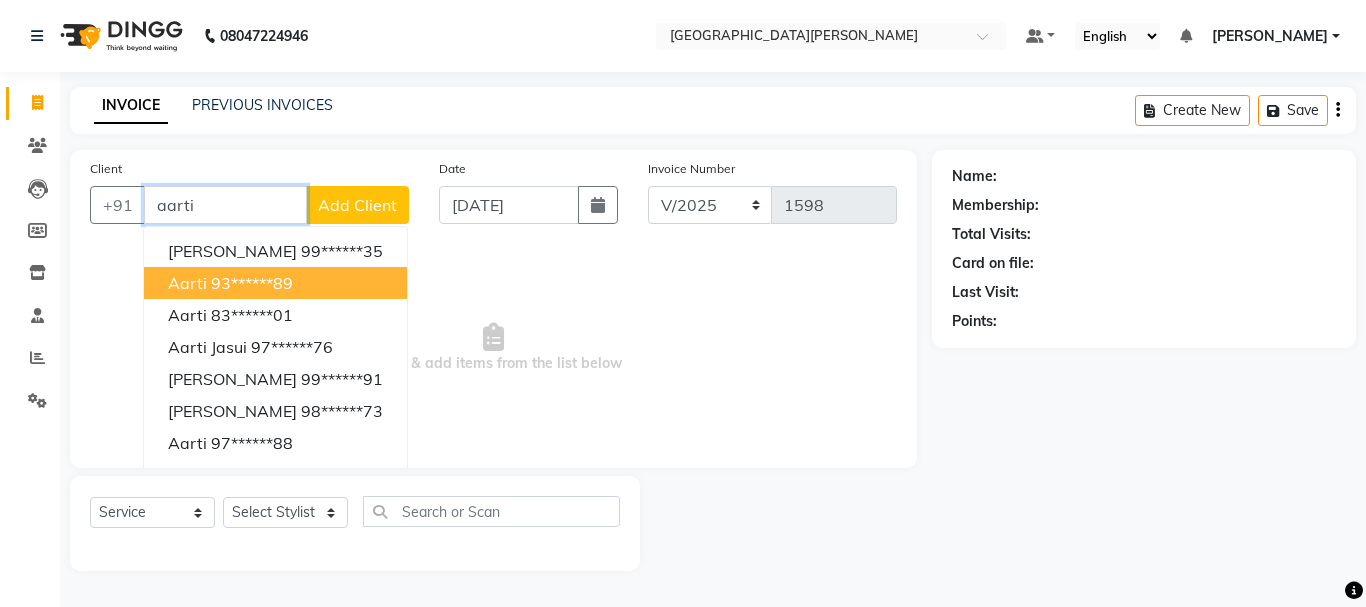 click on "93******89" at bounding box center [252, 283] 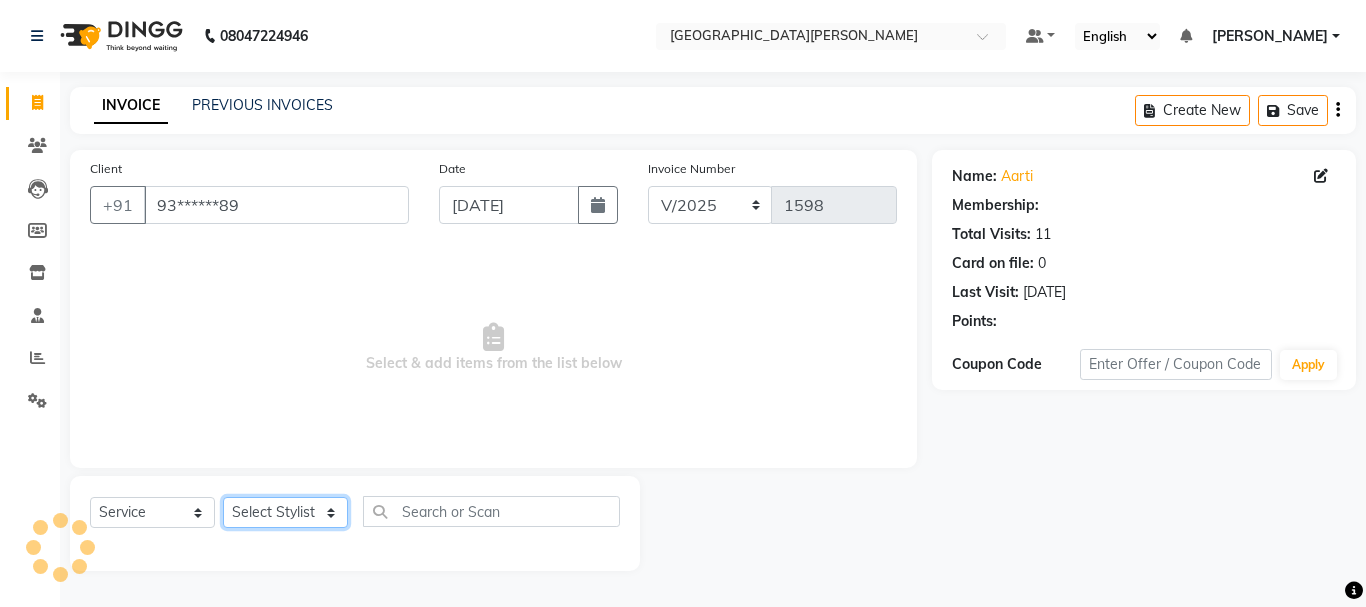 click on "Select Stylist [PERSON_NAME] [PERSON_NAME] [PERSON_NAME] [PERSON_NAME] [PERSON_NAME] more [PERSON_NAME] [PERSON_NAME] [PERSON_NAME] [PERSON_NAME] [PERSON_NAME]  [PERSON_NAME] [PERSON_NAME] [PERSON_NAME]" 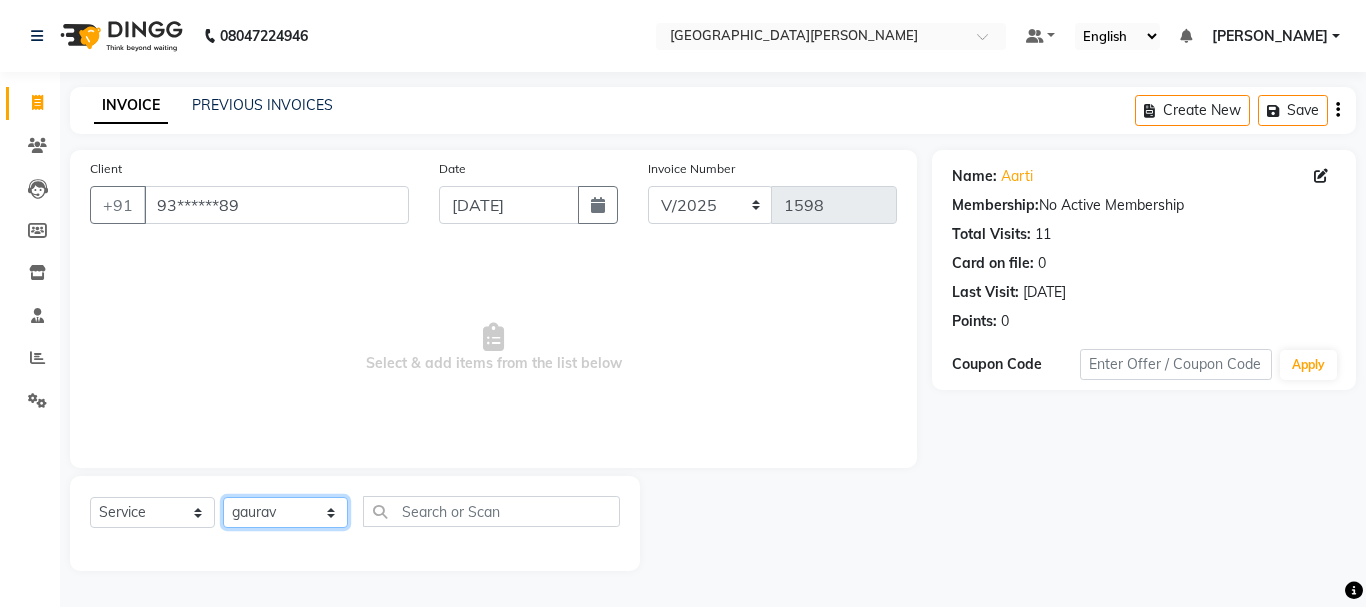 click on "Select Stylist [PERSON_NAME] [PERSON_NAME] [PERSON_NAME] [PERSON_NAME] [PERSON_NAME] more [PERSON_NAME] [PERSON_NAME] [PERSON_NAME] [PERSON_NAME] [PERSON_NAME]  [PERSON_NAME] [PERSON_NAME] [PERSON_NAME]" 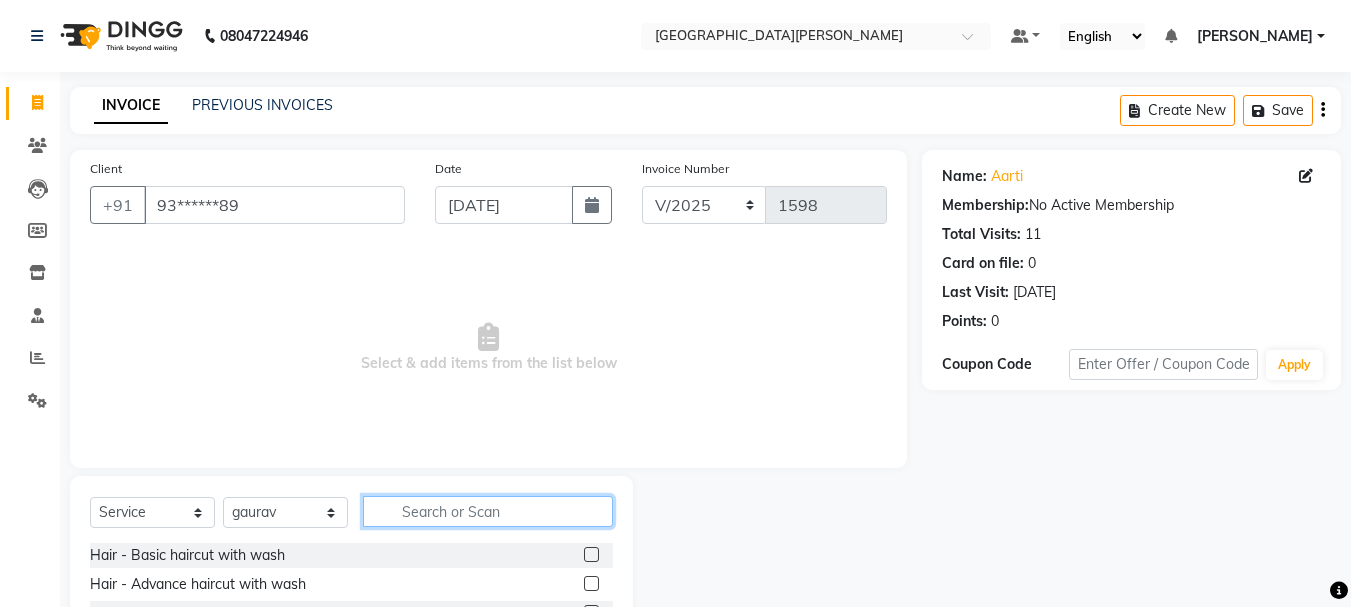 click 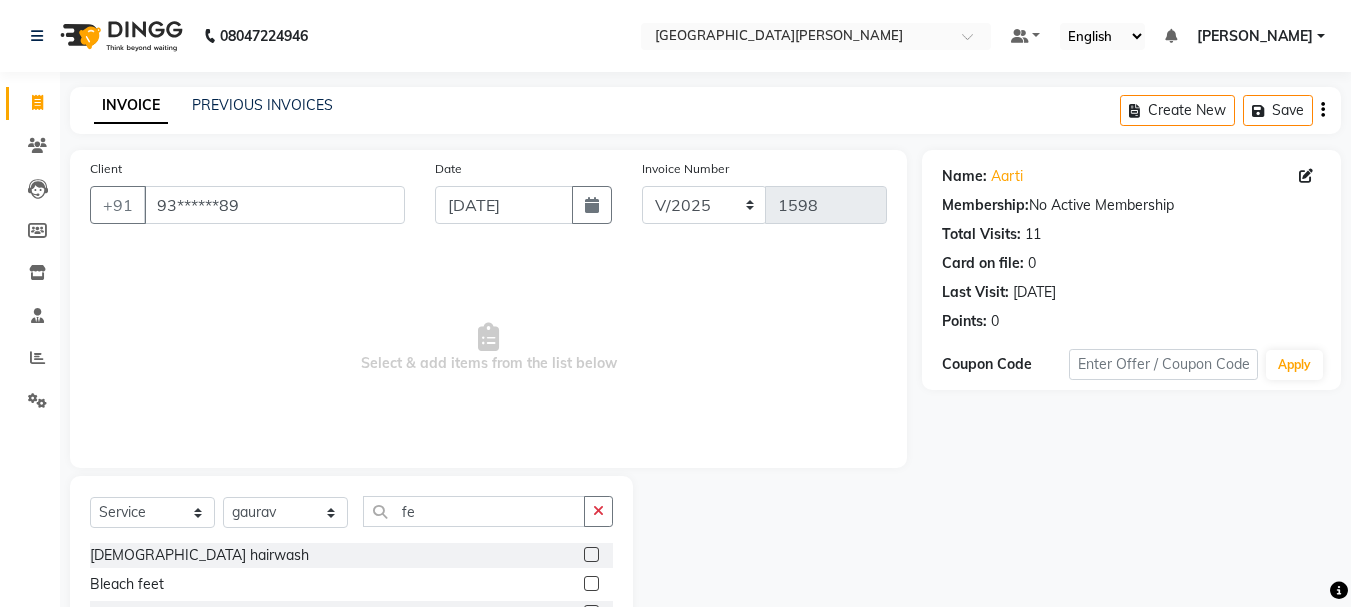 click 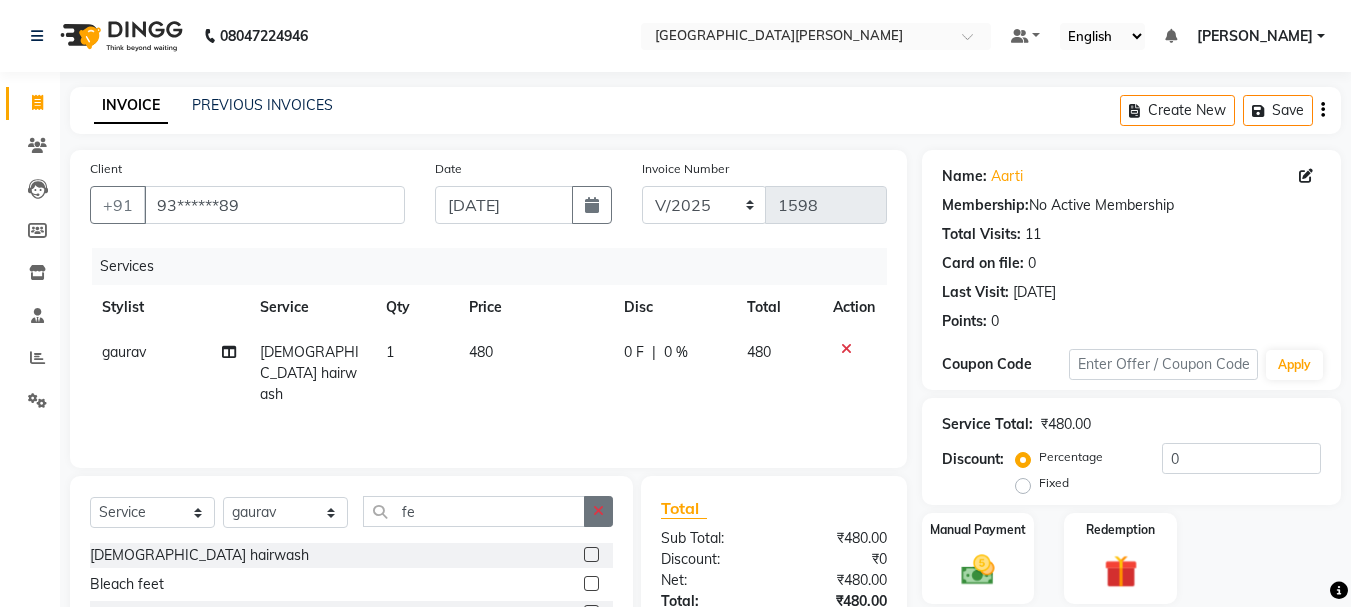 click 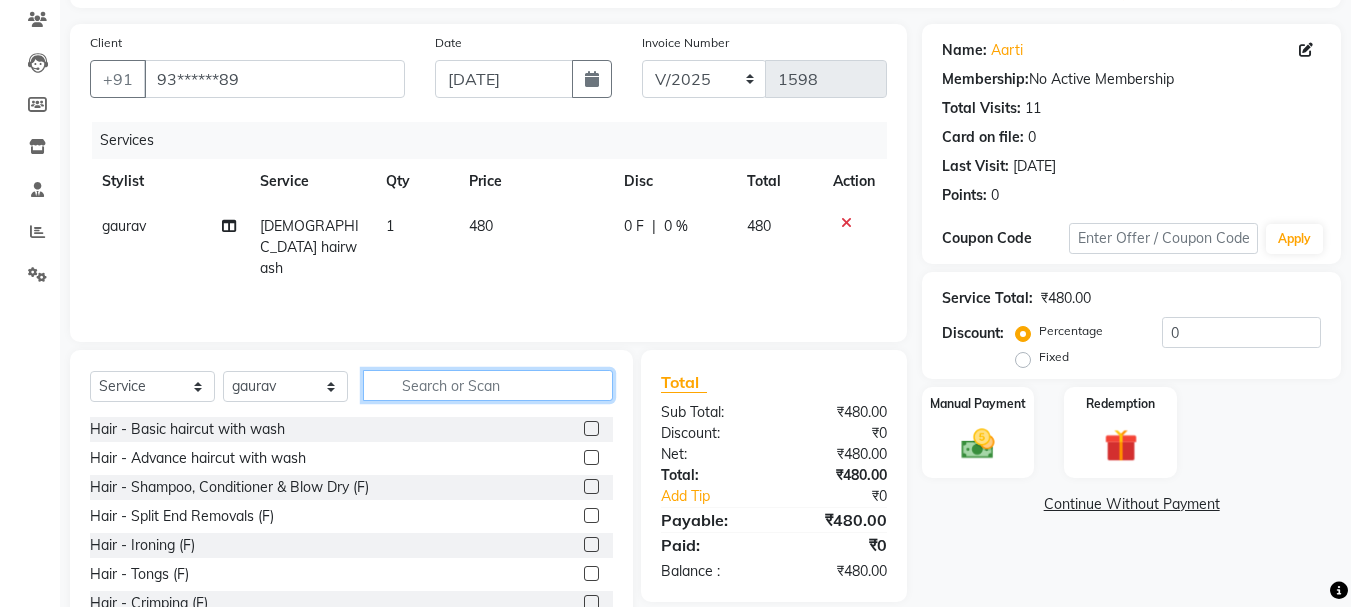scroll, scrollTop: 194, scrollLeft: 0, axis: vertical 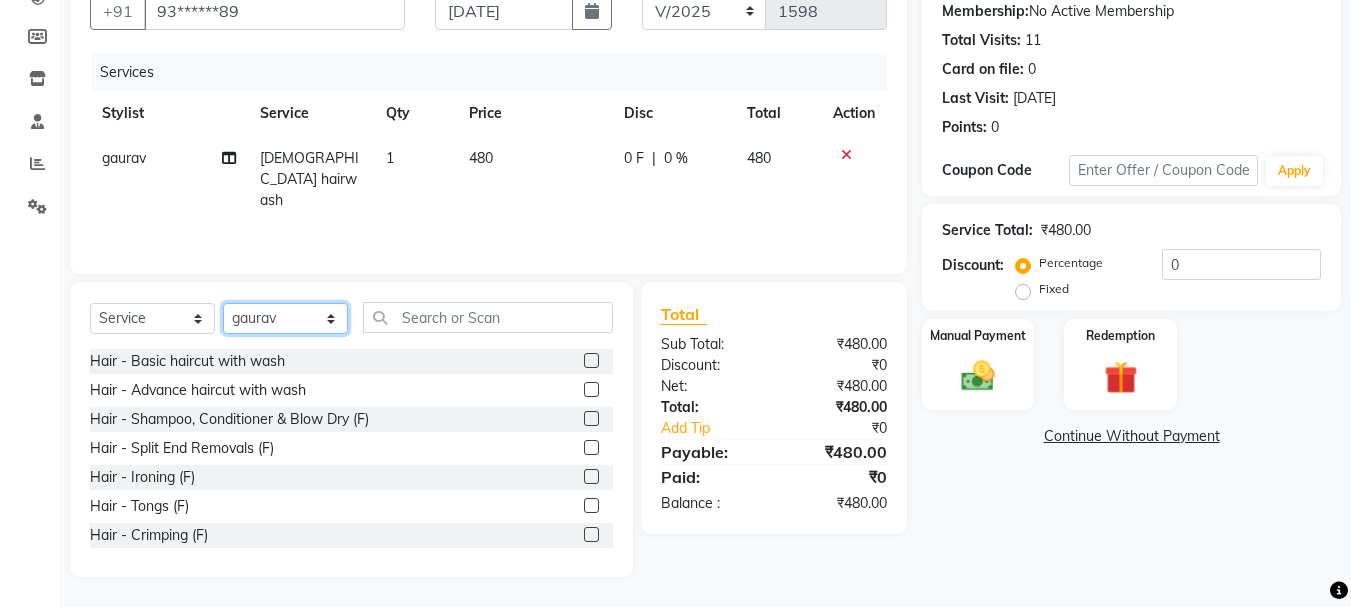 click on "Select Stylist [PERSON_NAME] [PERSON_NAME] [PERSON_NAME] [PERSON_NAME] [PERSON_NAME] more [PERSON_NAME] [PERSON_NAME] [PERSON_NAME] [PERSON_NAME] [PERSON_NAME]  [PERSON_NAME] [PERSON_NAME] [PERSON_NAME]" 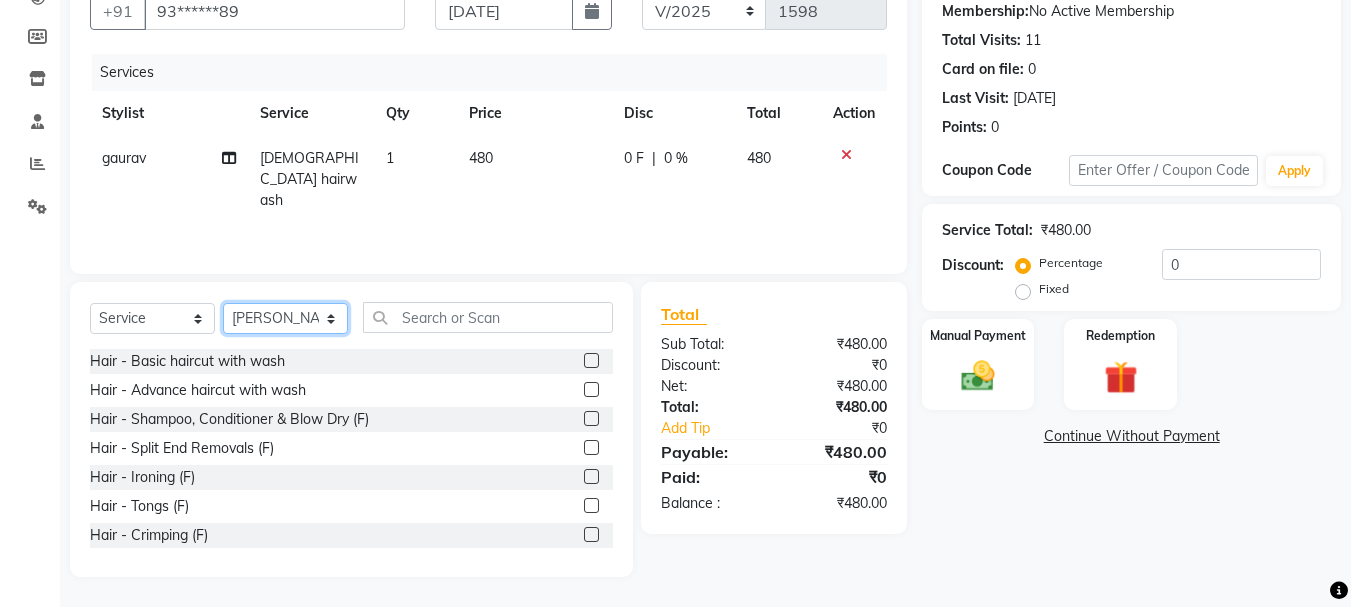 click on "Select Stylist [PERSON_NAME] [PERSON_NAME] [PERSON_NAME] [PERSON_NAME] [PERSON_NAME] more [PERSON_NAME] [PERSON_NAME] [PERSON_NAME] [PERSON_NAME] [PERSON_NAME]  [PERSON_NAME] [PERSON_NAME] [PERSON_NAME]" 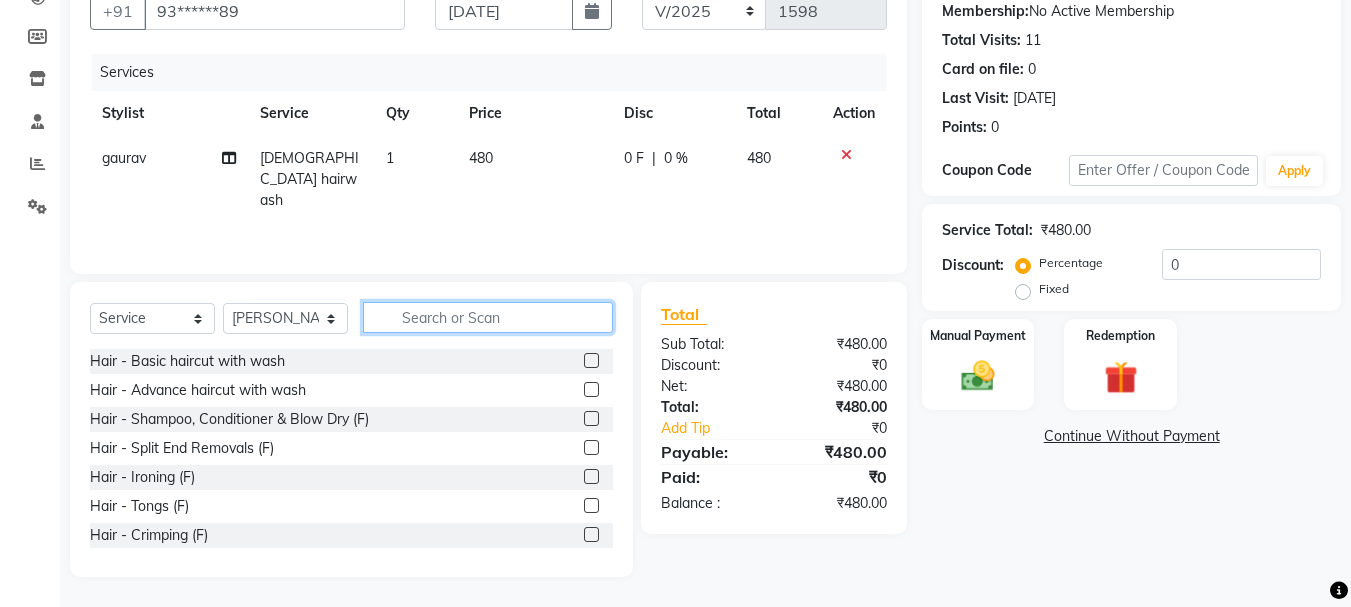 click 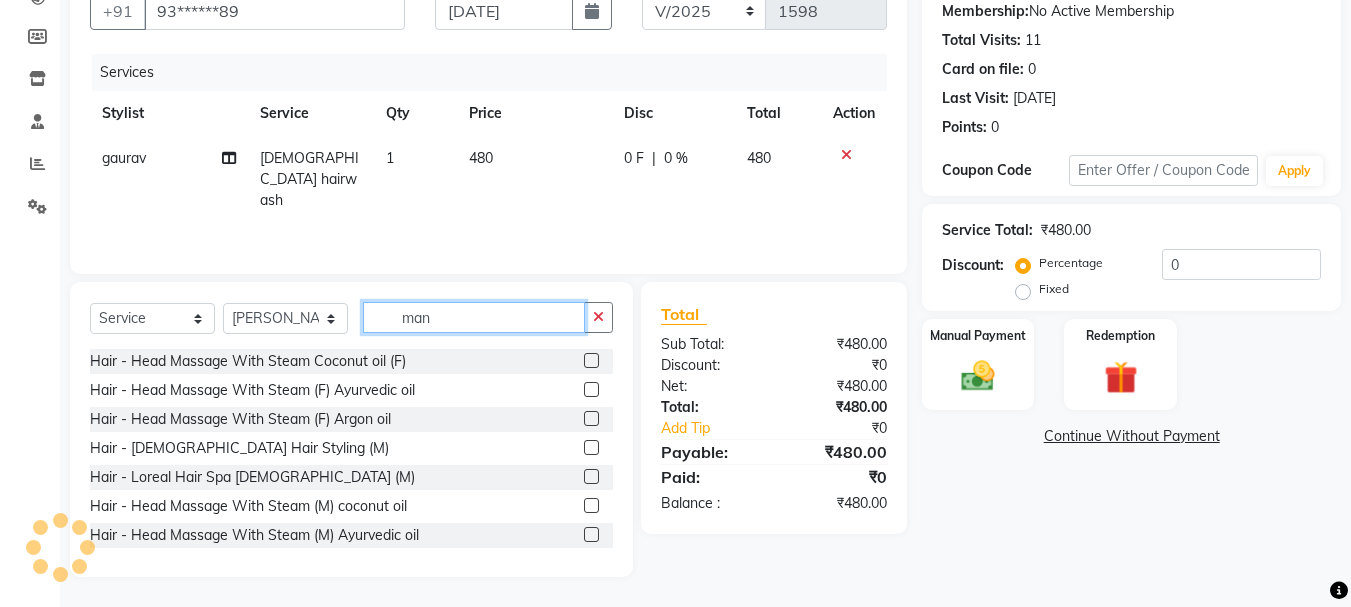scroll, scrollTop: 151, scrollLeft: 0, axis: vertical 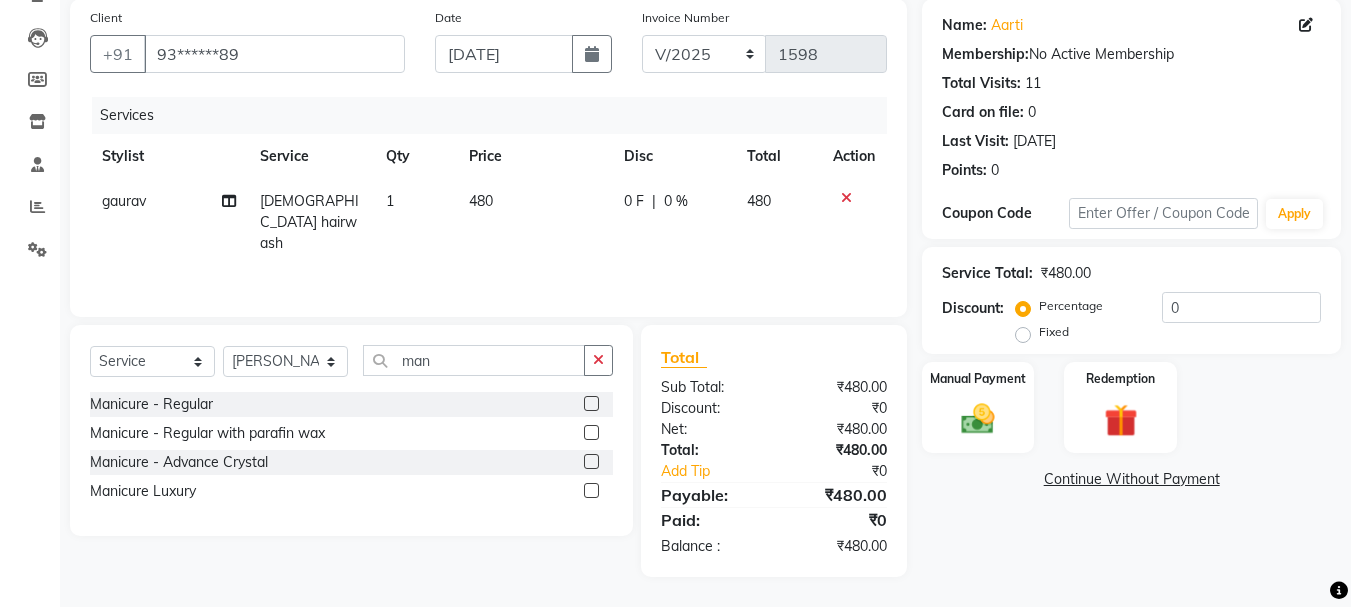 click 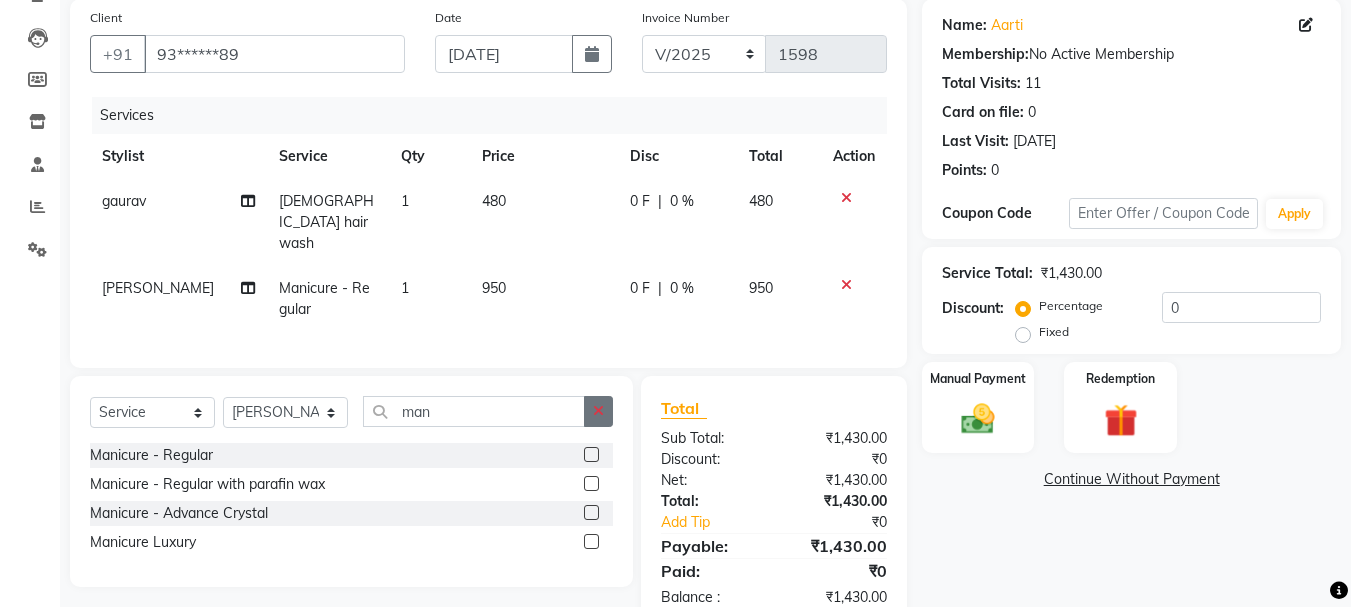 click 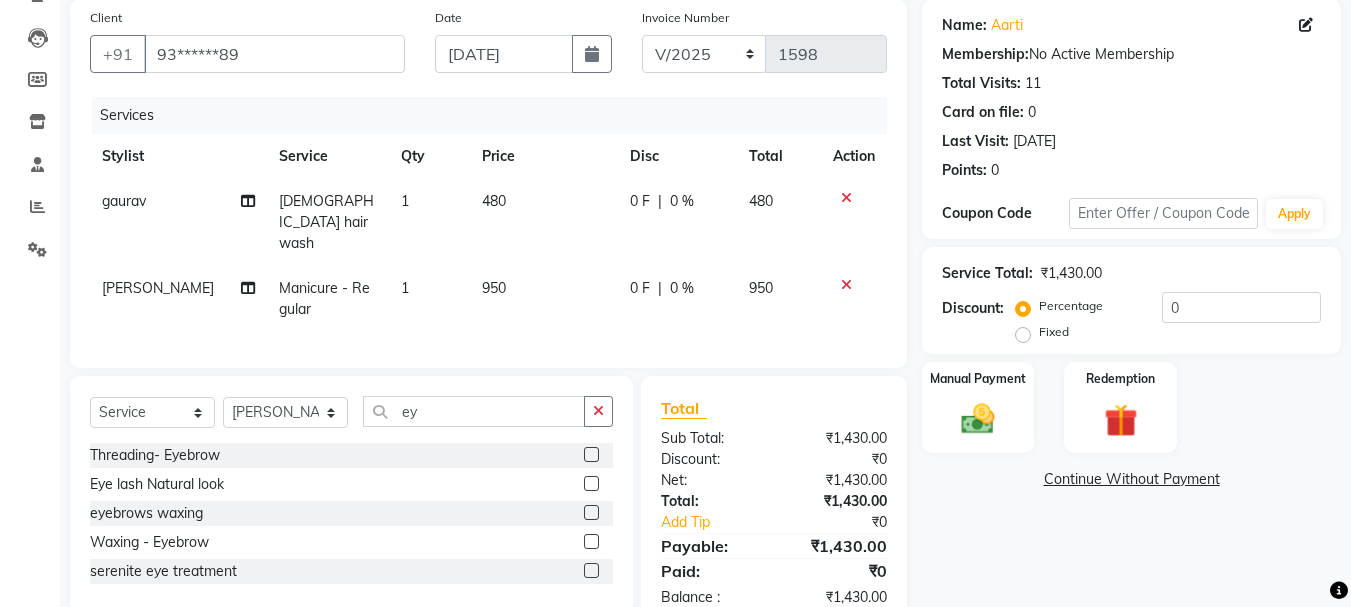 click 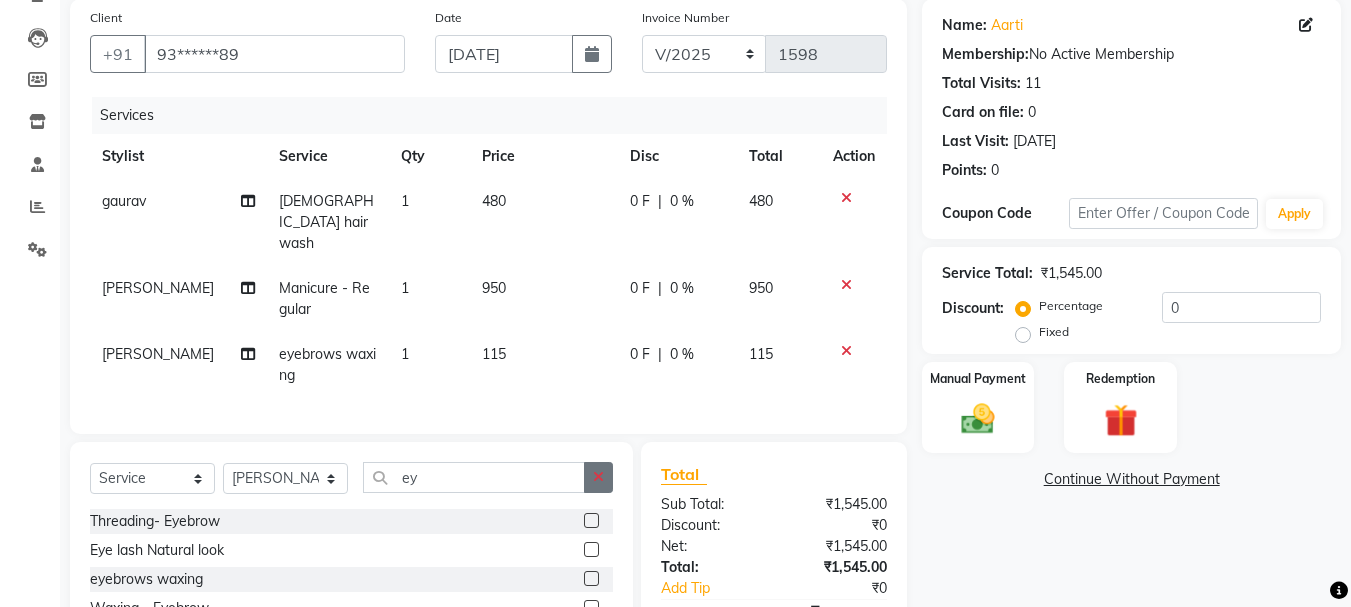 click 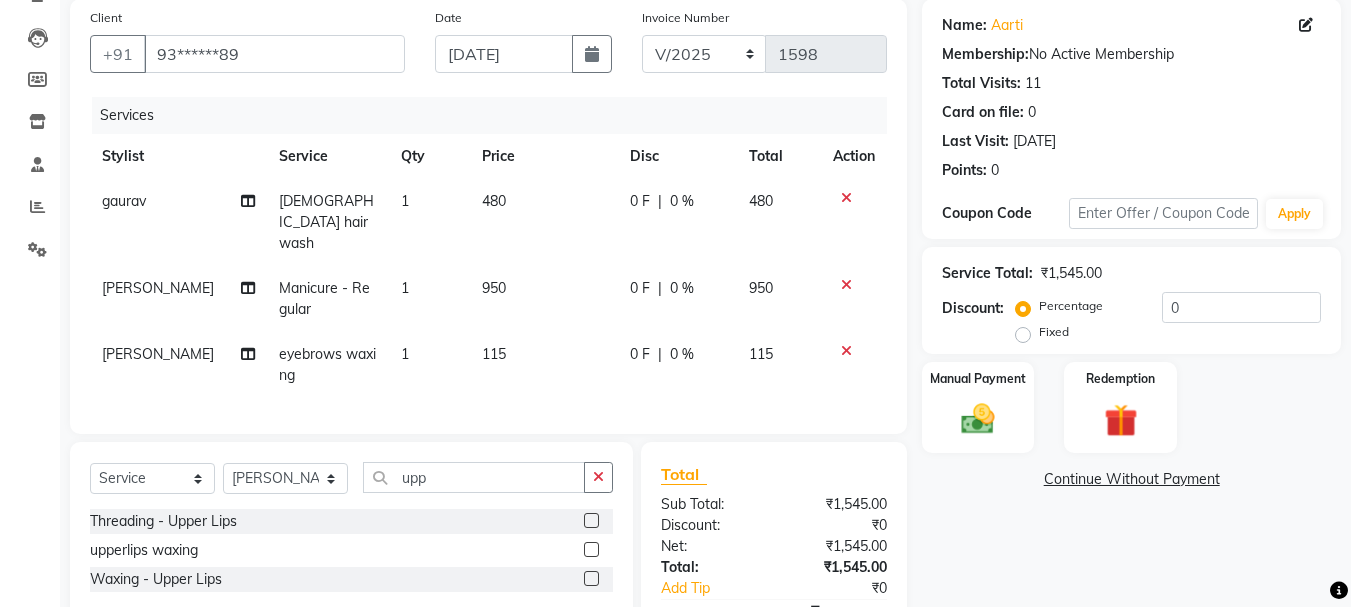 click 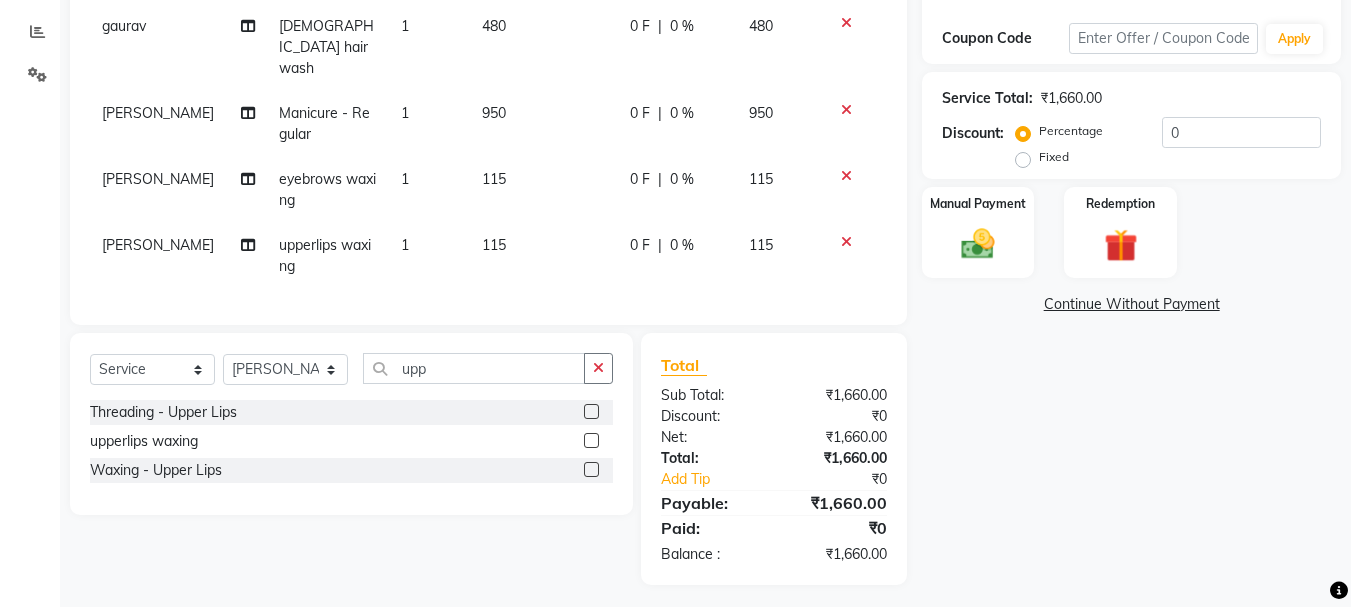 scroll, scrollTop: 328, scrollLeft: 0, axis: vertical 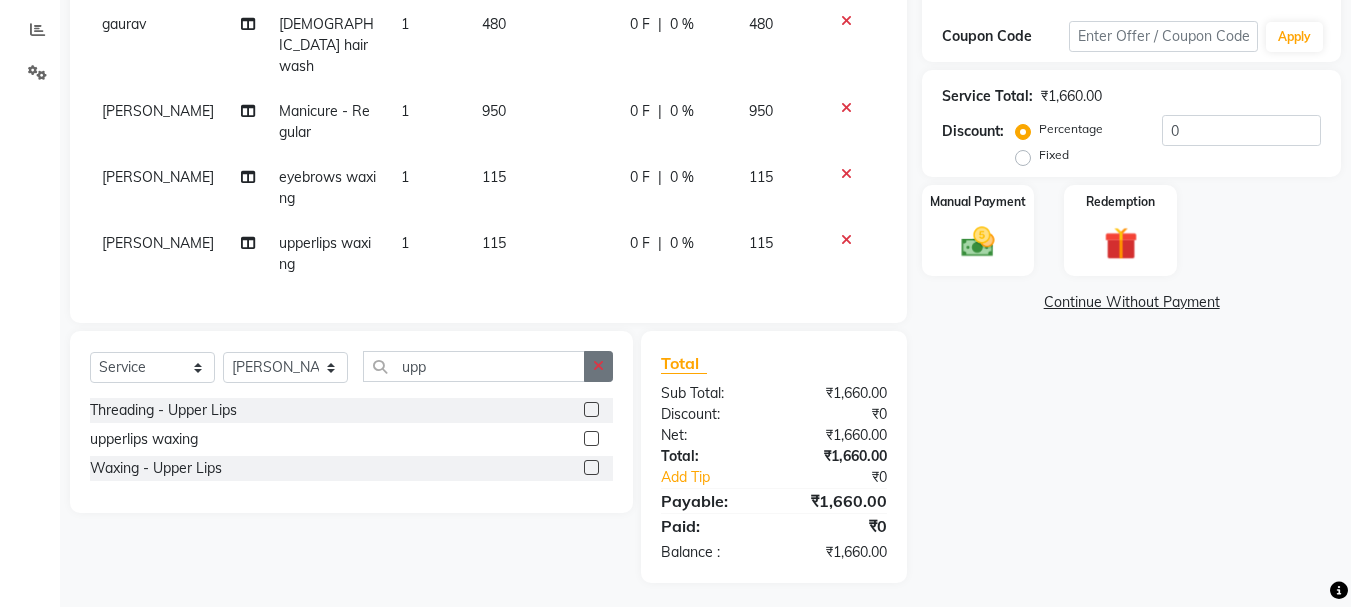 click 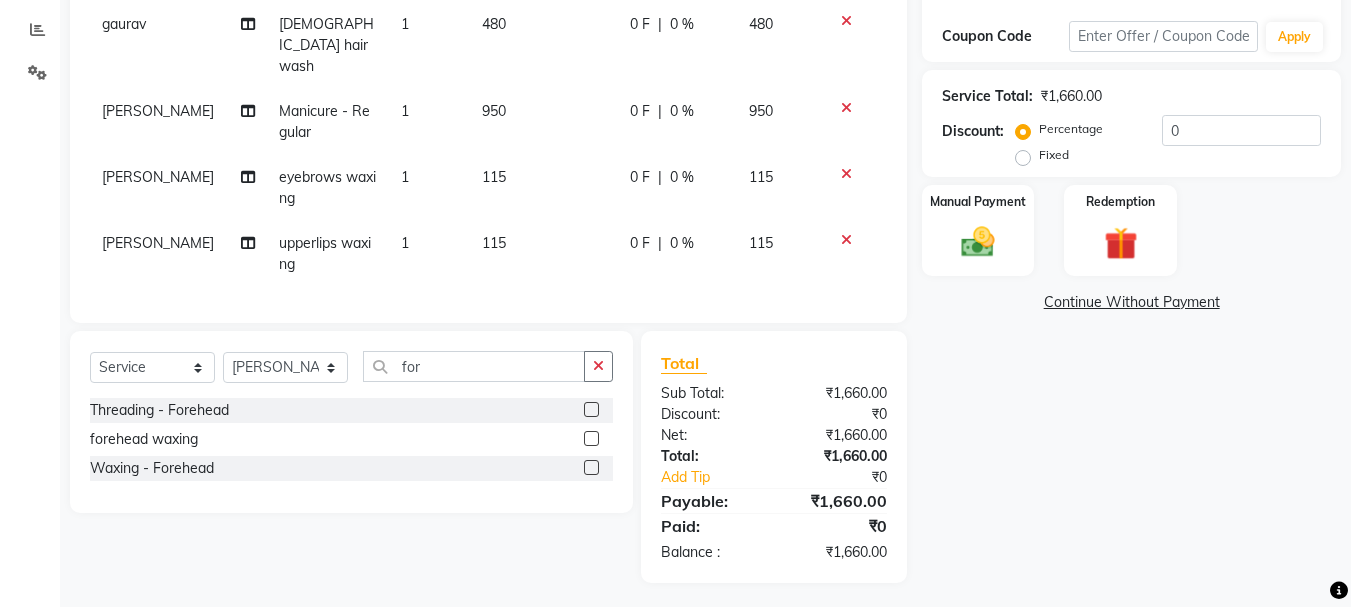 click 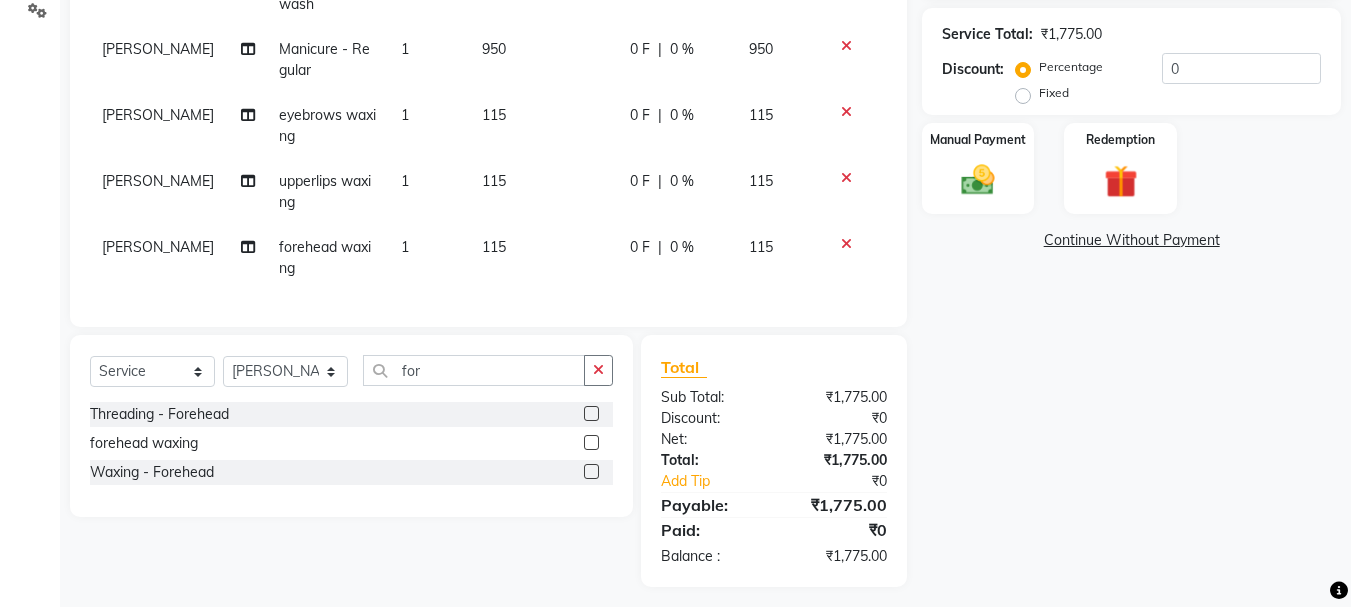 scroll, scrollTop: 394, scrollLeft: 0, axis: vertical 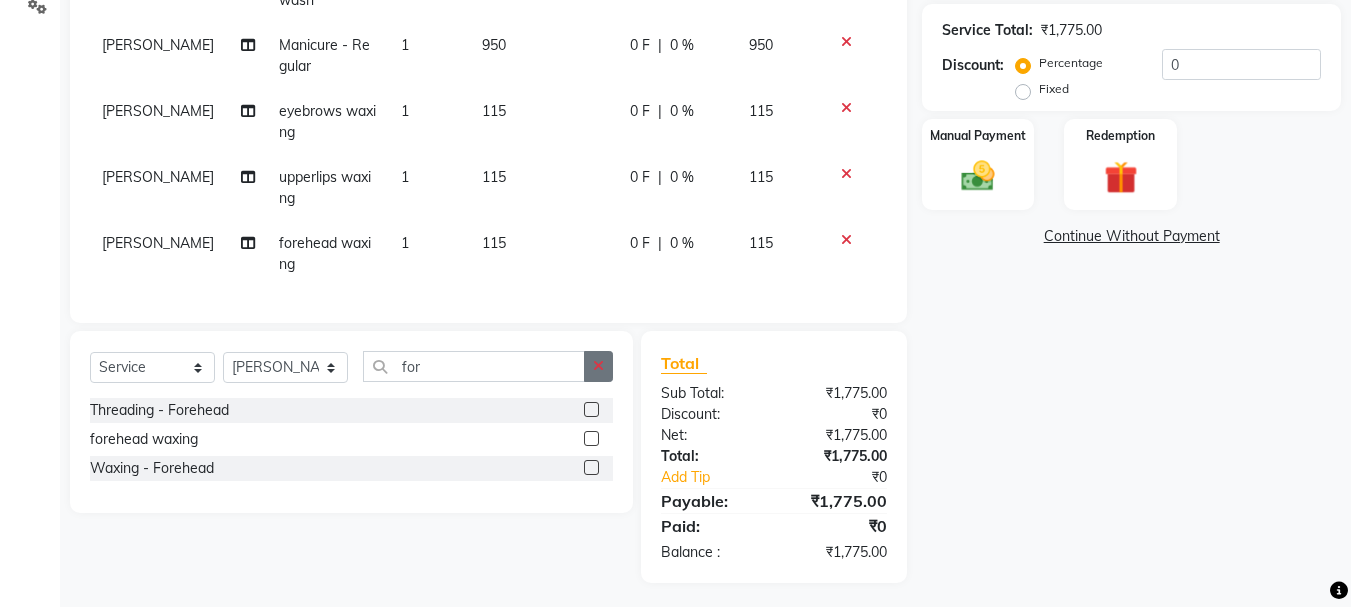 click 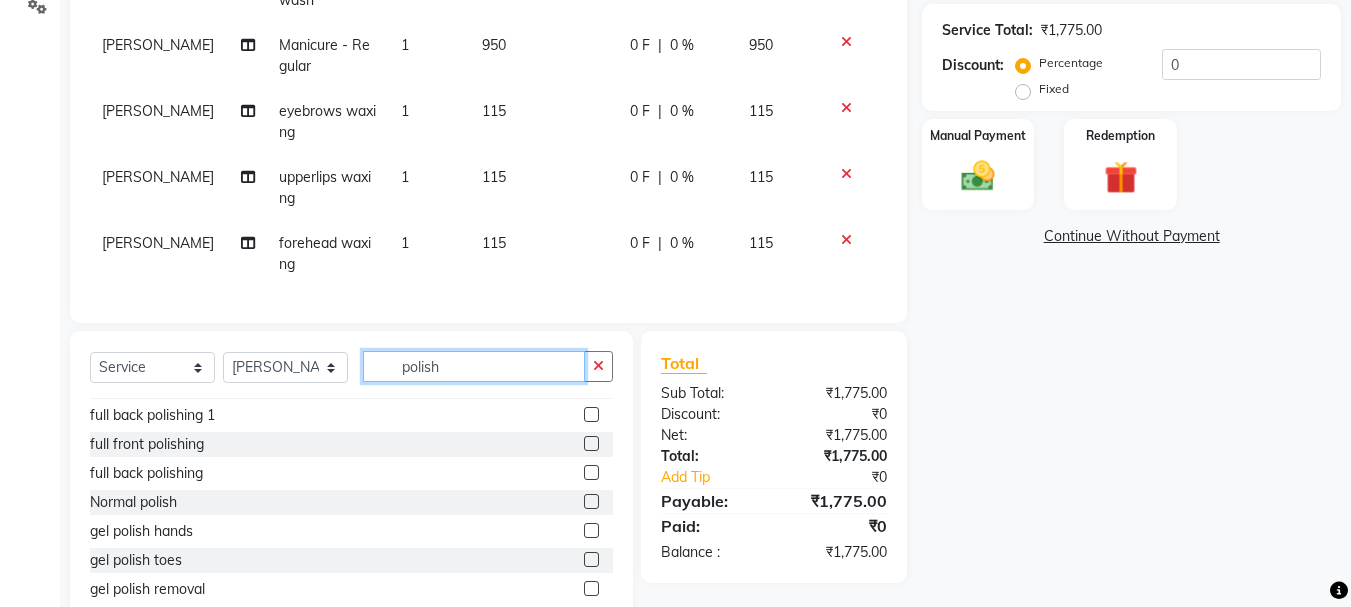 scroll, scrollTop: 90, scrollLeft: 0, axis: vertical 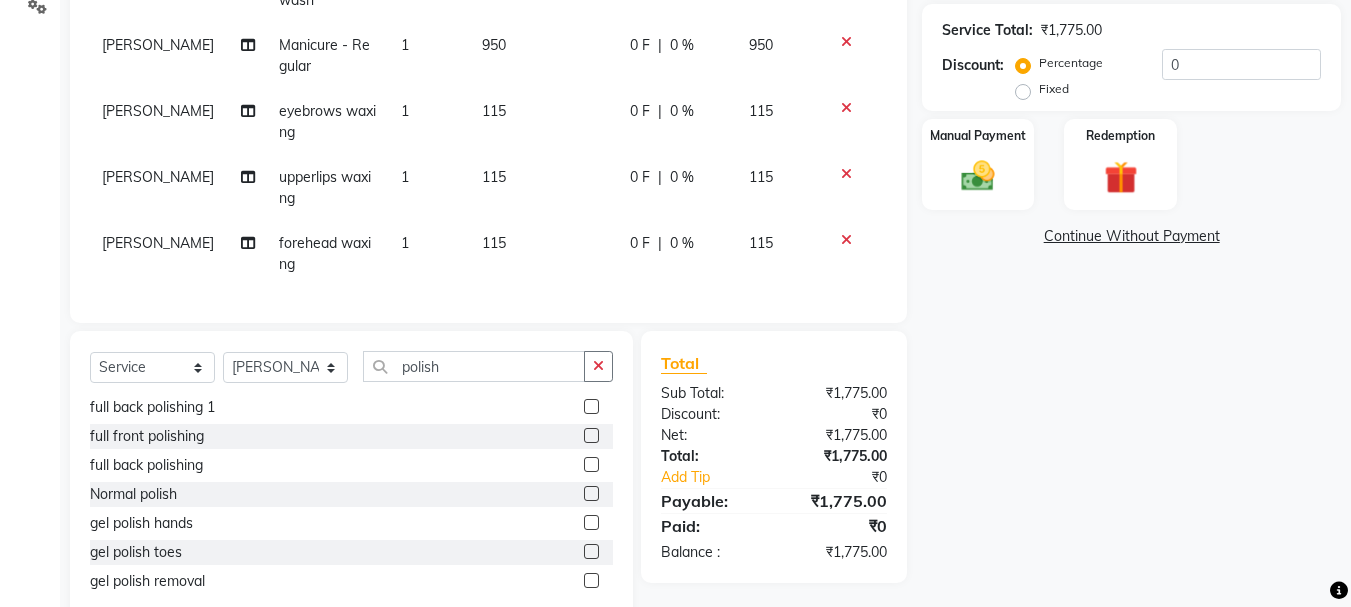 click 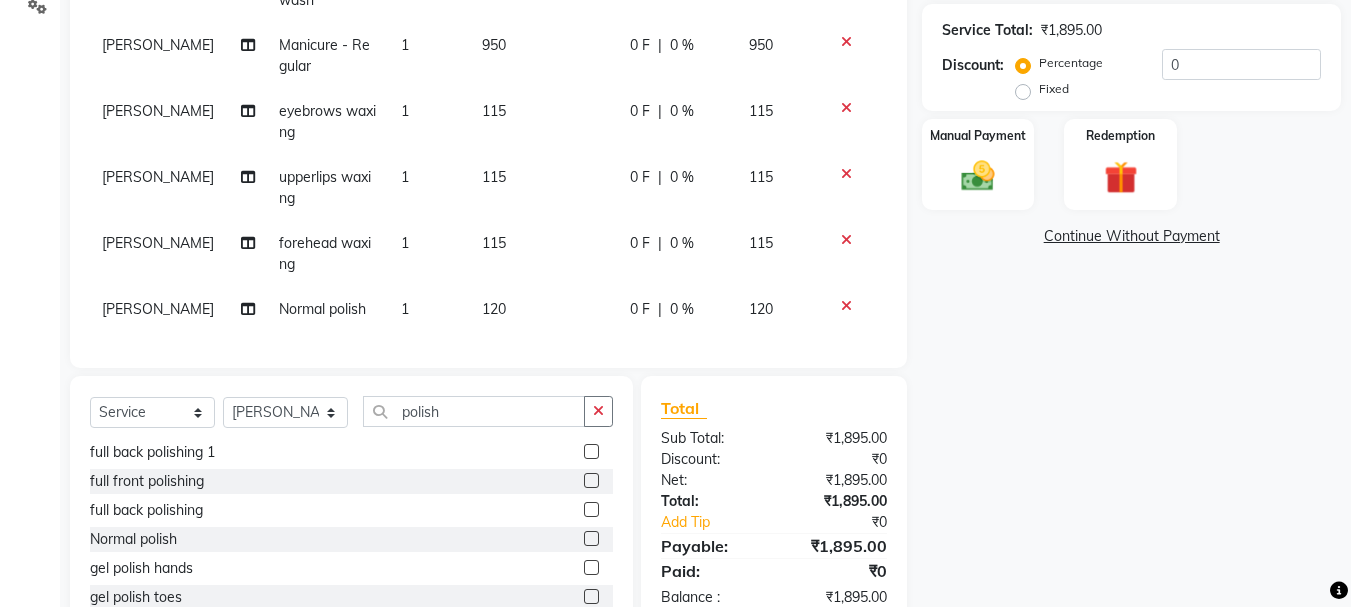 click on "120" 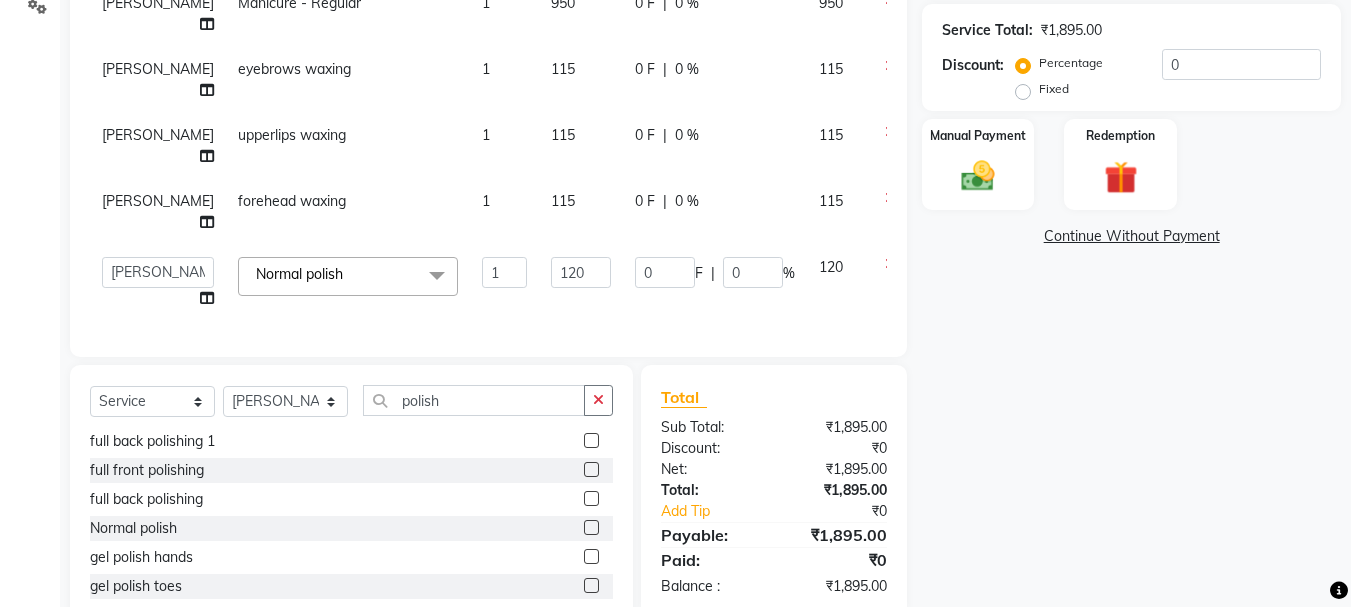 scroll, scrollTop: 103, scrollLeft: 0, axis: vertical 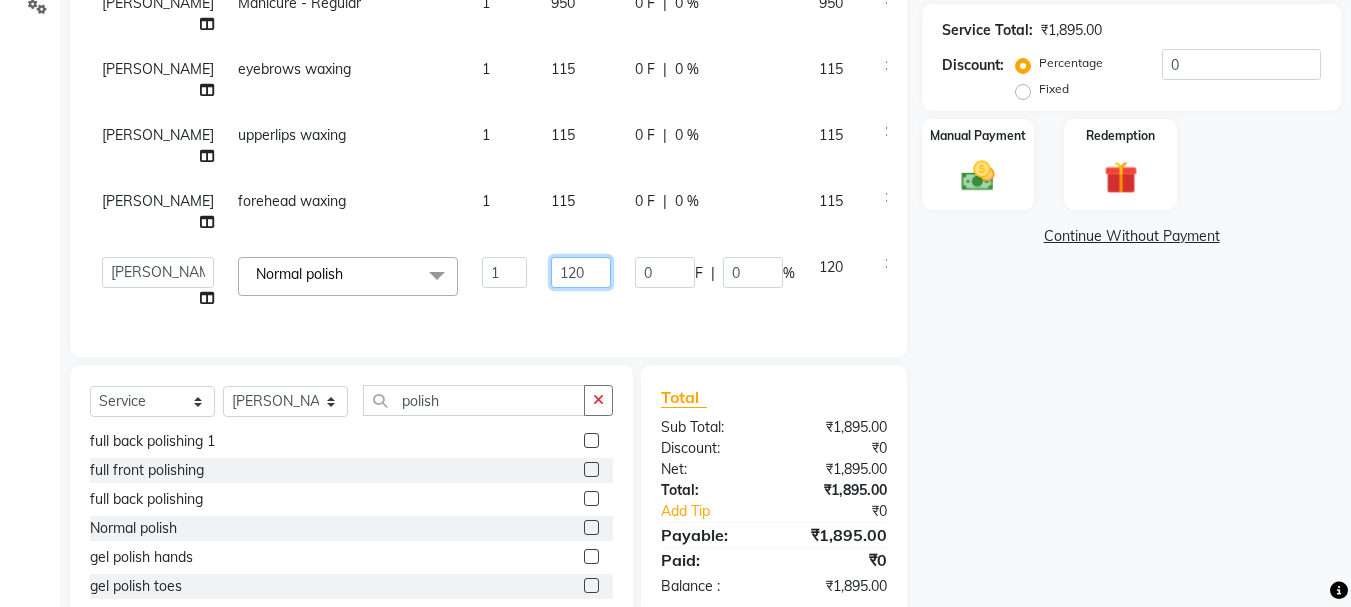 click on "120" 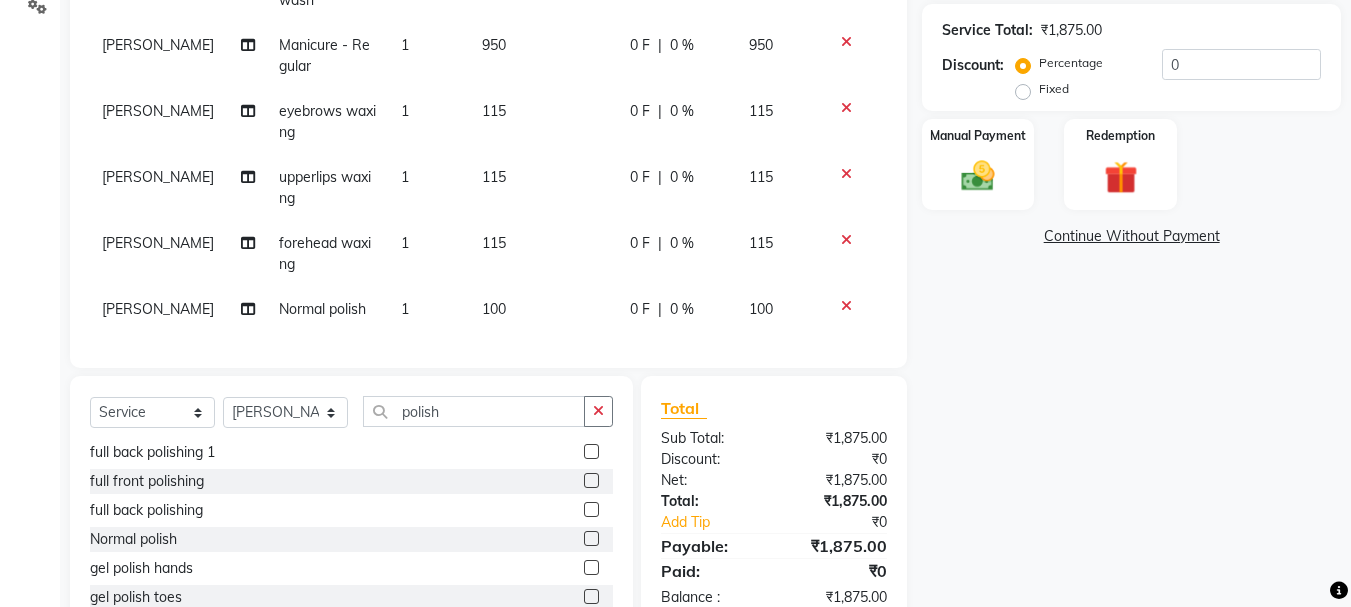 scroll, scrollTop: 0, scrollLeft: 0, axis: both 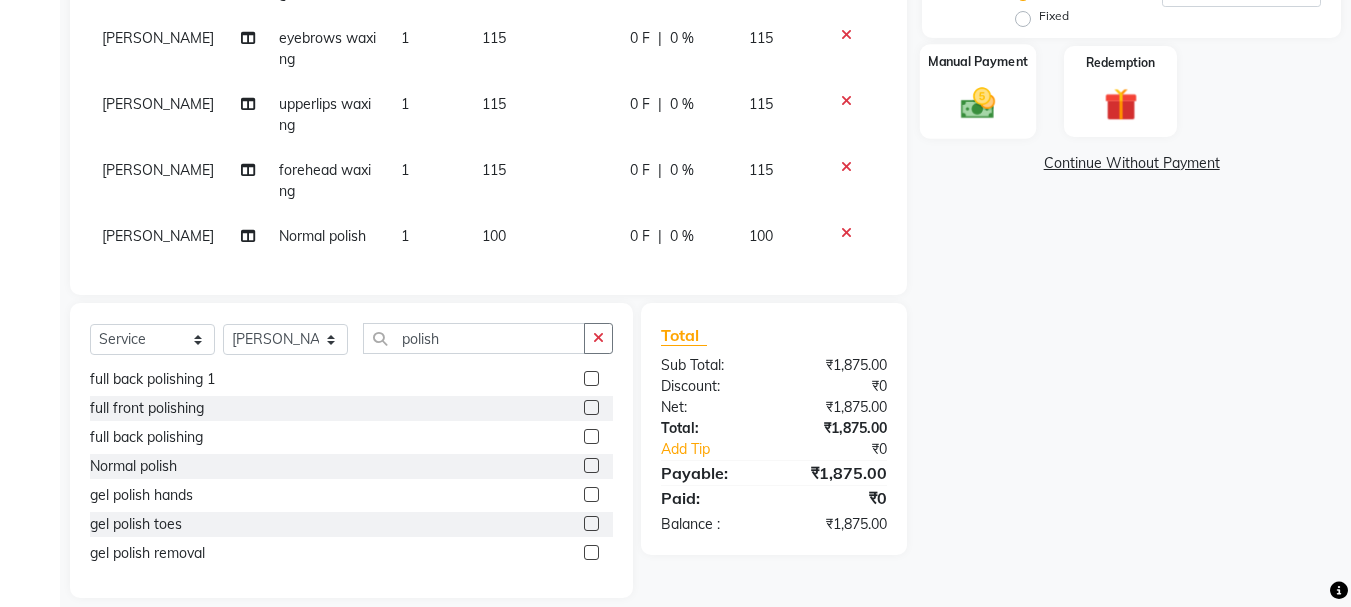 click 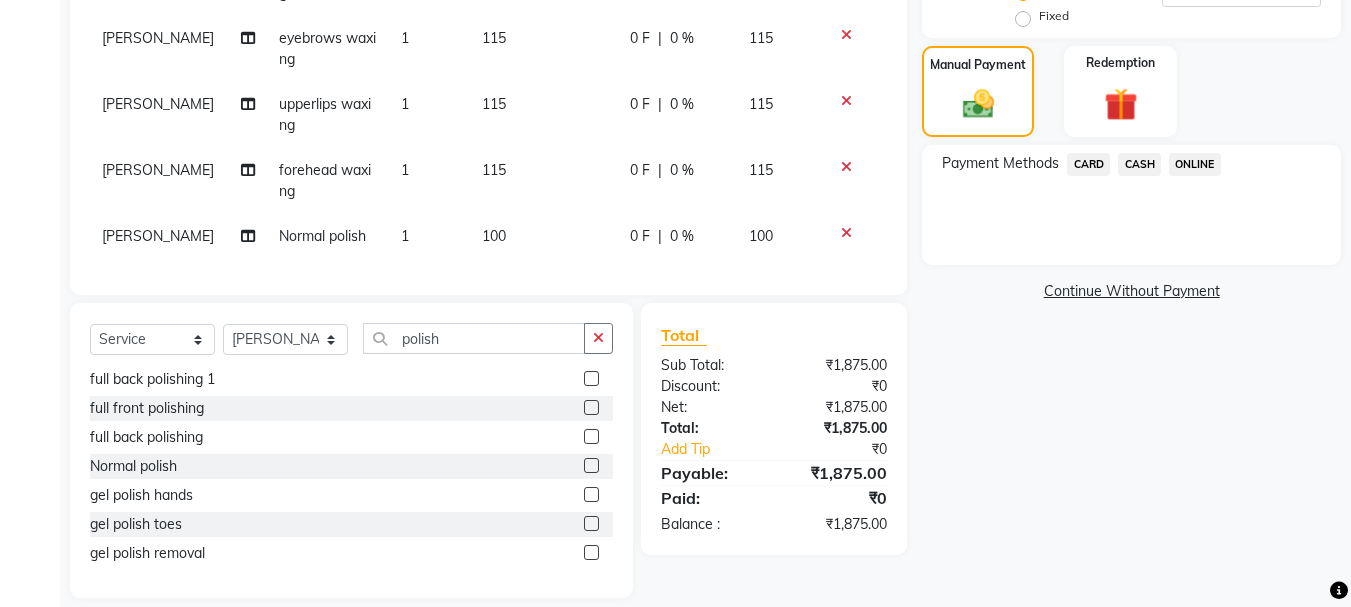 click on "ONLINE" 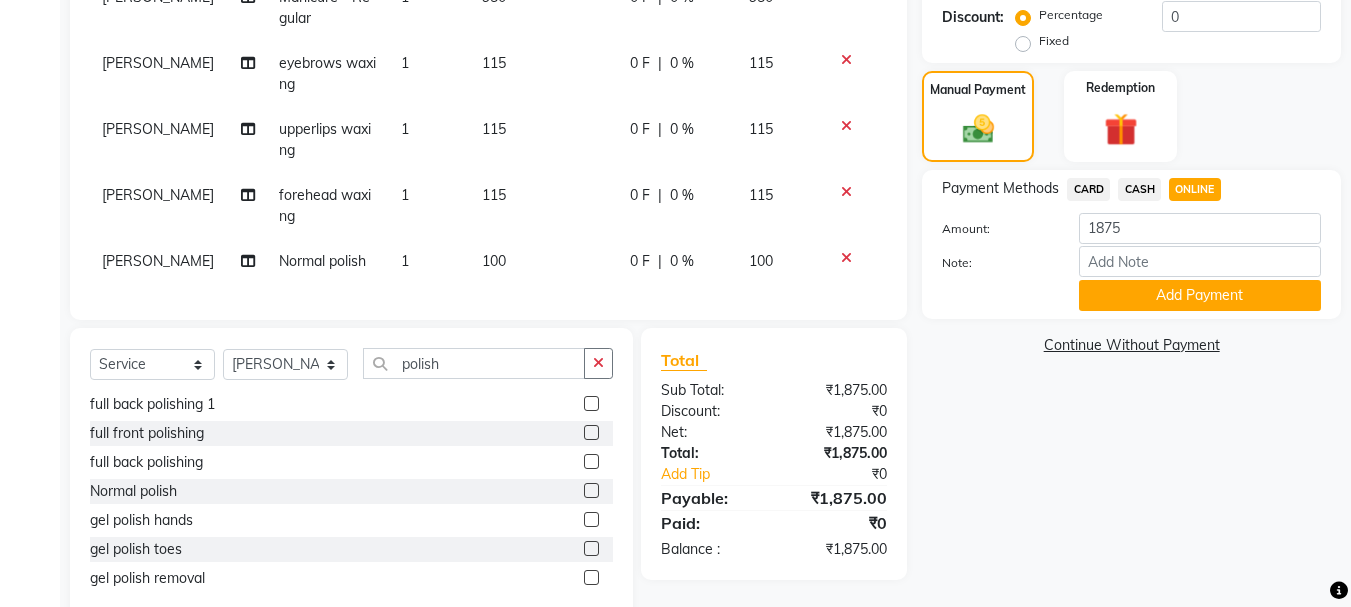 scroll, scrollTop: 467, scrollLeft: 0, axis: vertical 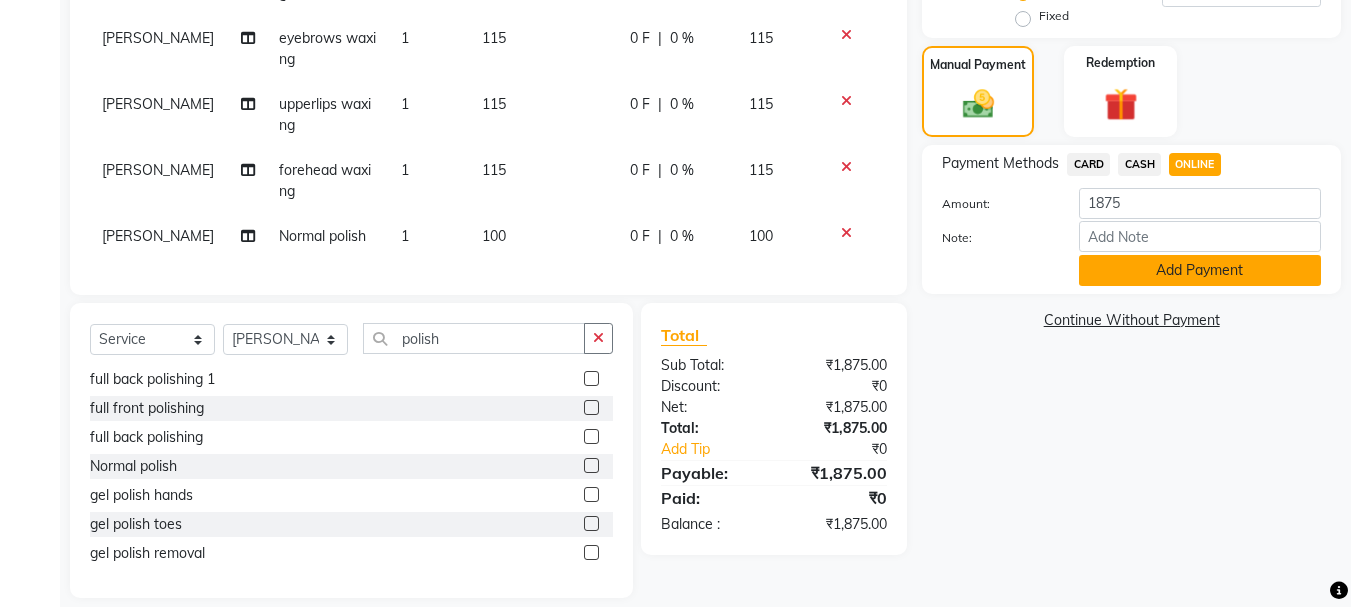click on "Add Payment" 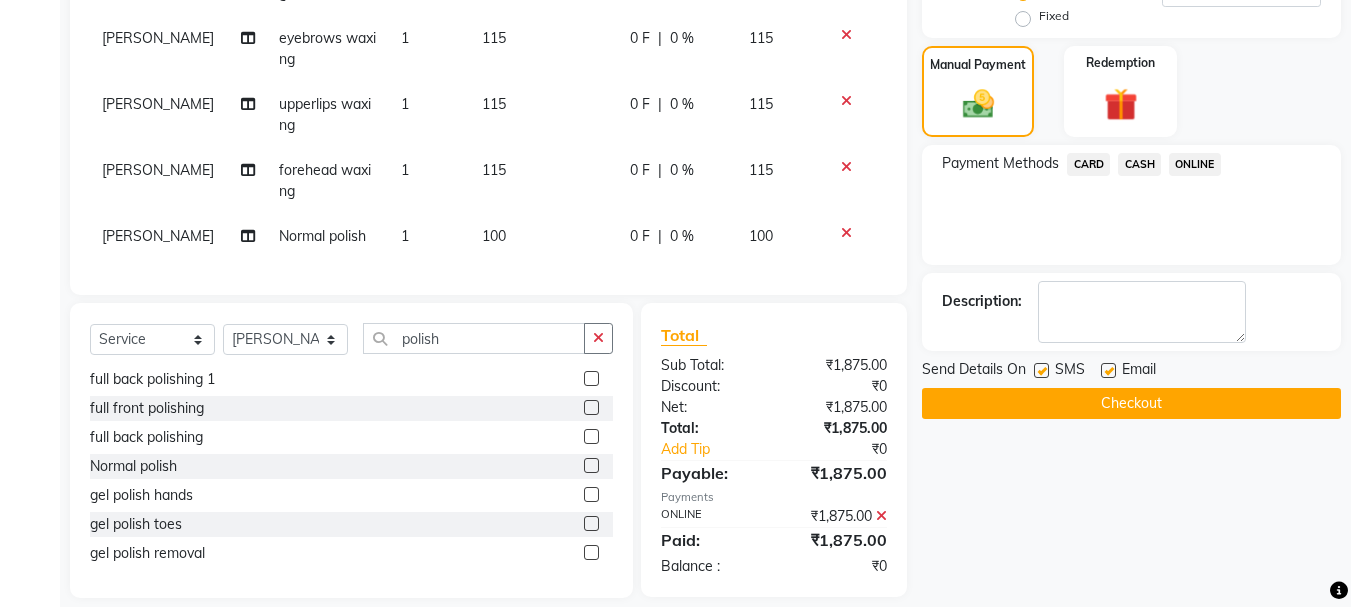 click on "Checkout" 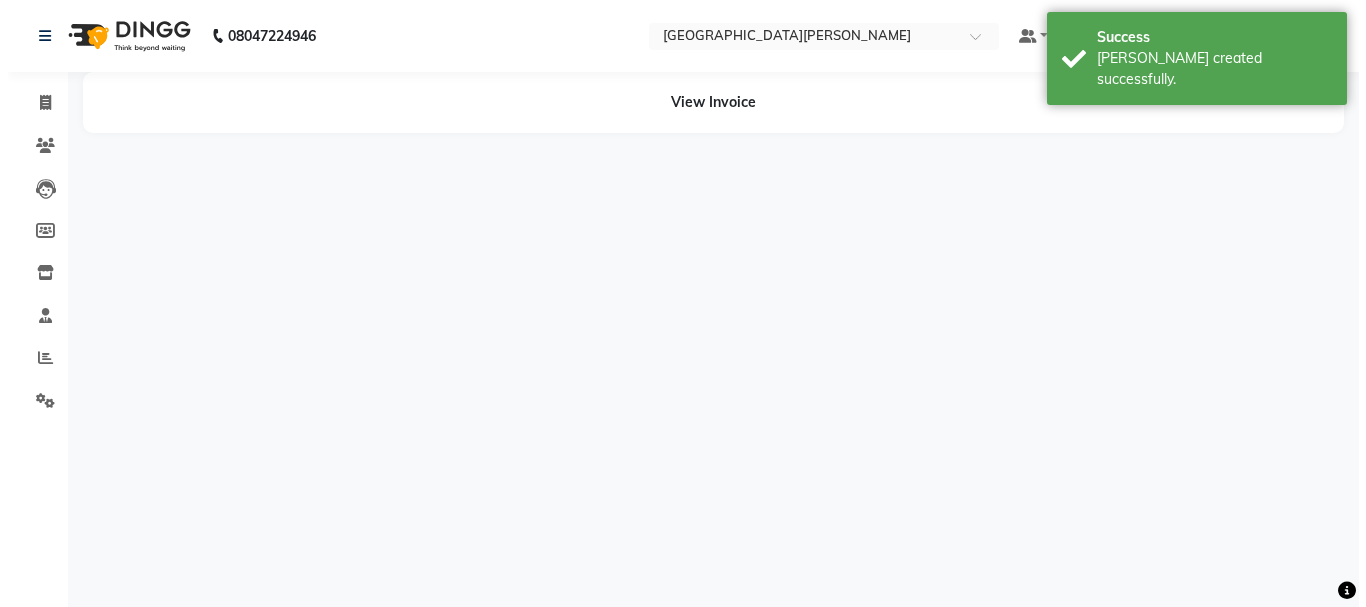 scroll, scrollTop: 0, scrollLeft: 0, axis: both 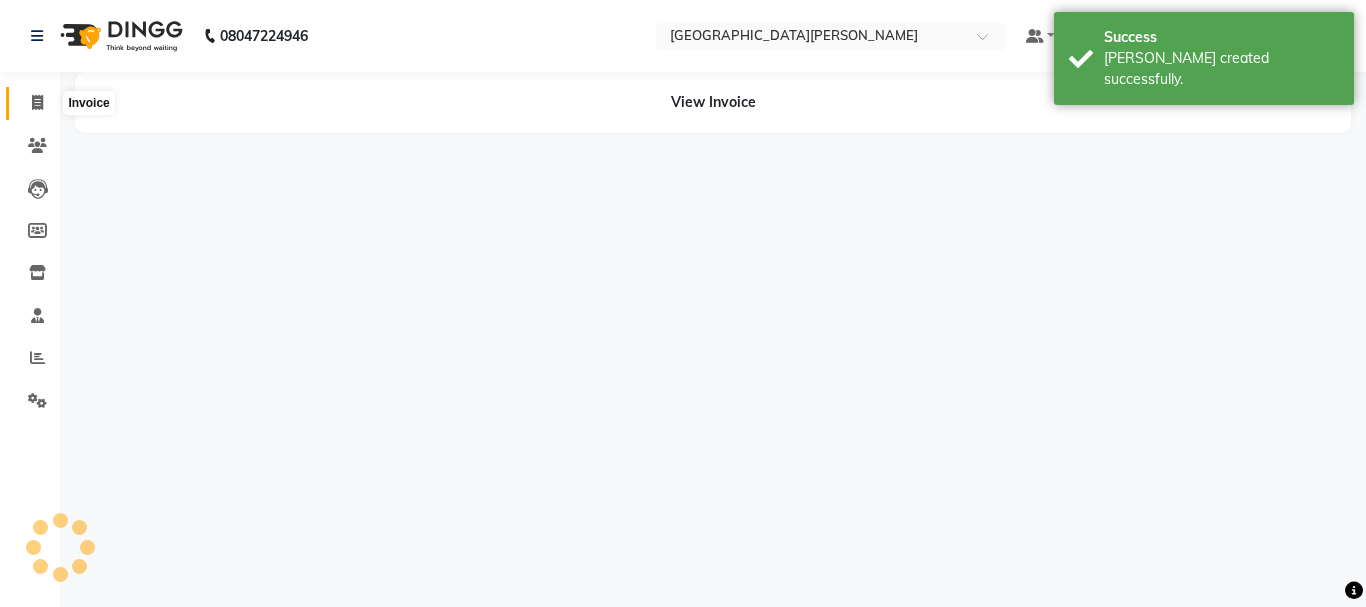 click 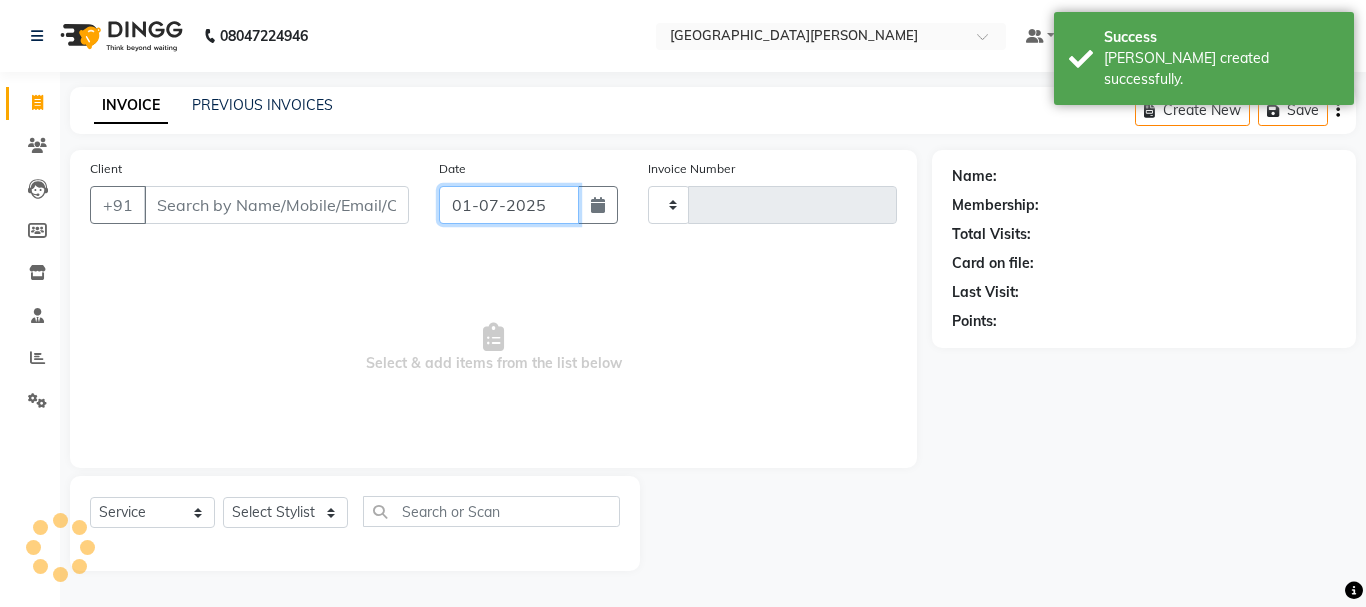 click on "01-07-2025" 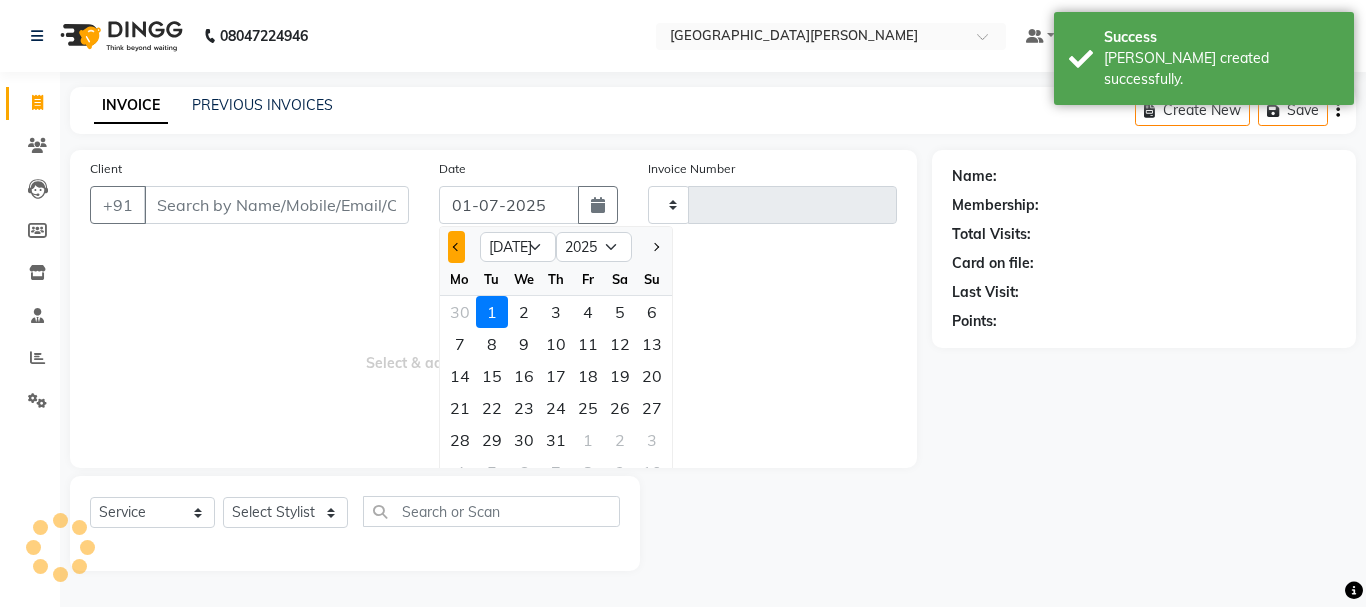 click 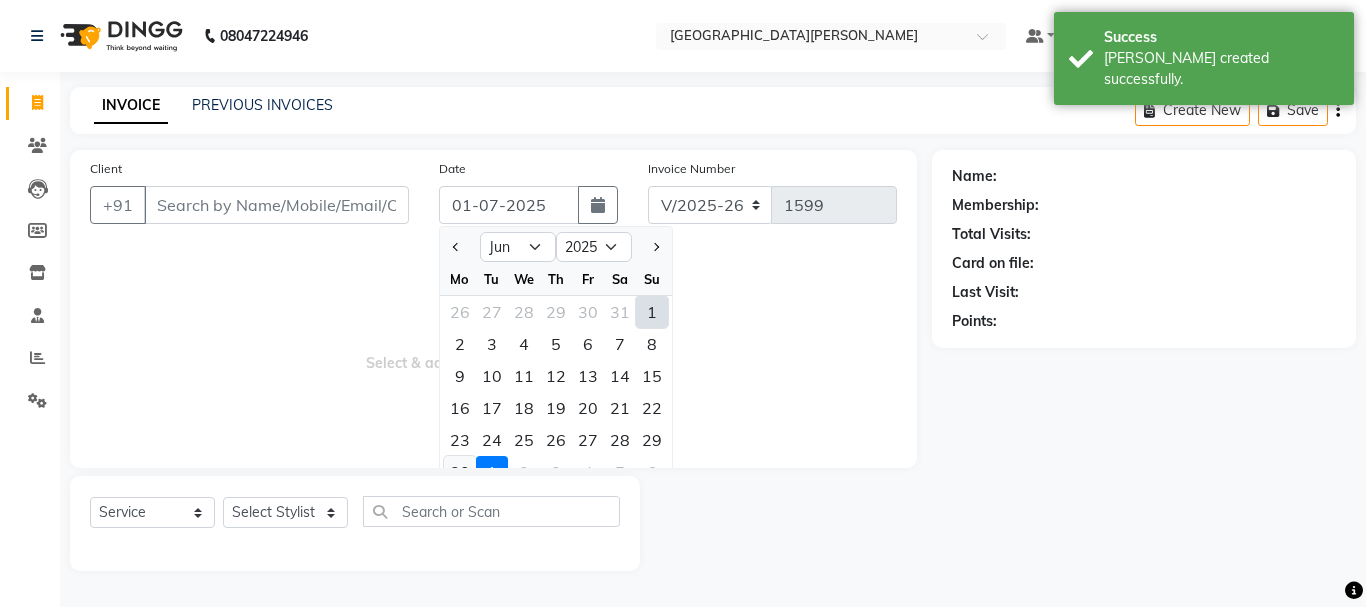 click on "30" 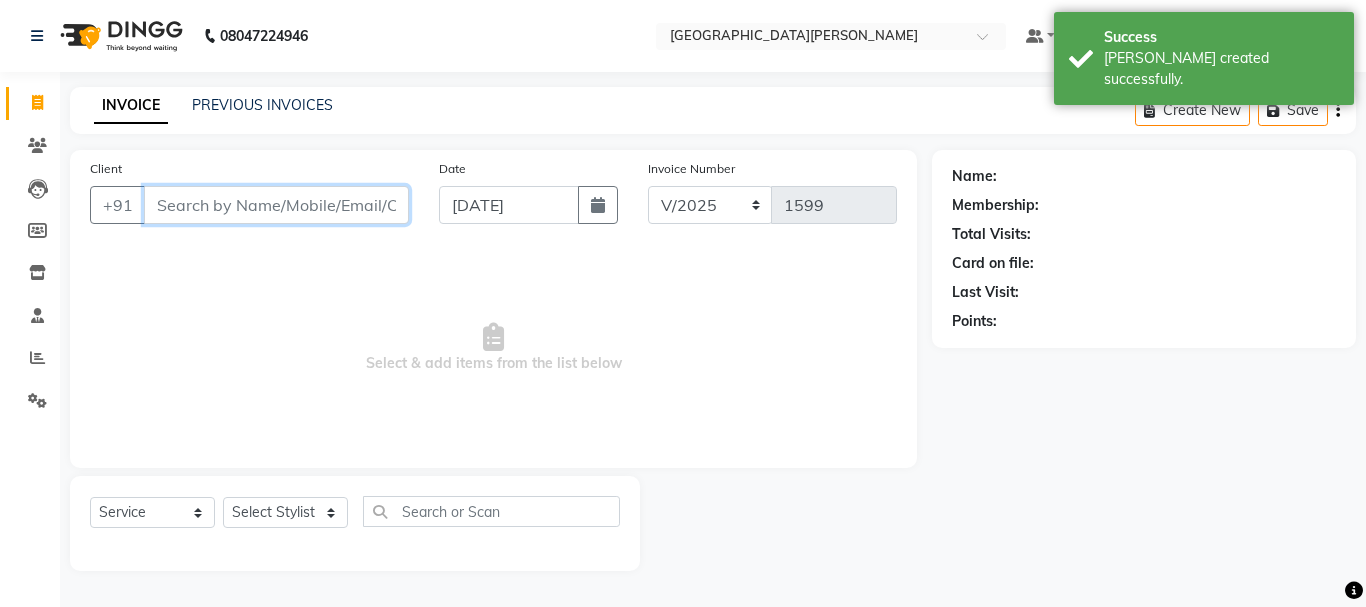 click on "Client" at bounding box center [276, 205] 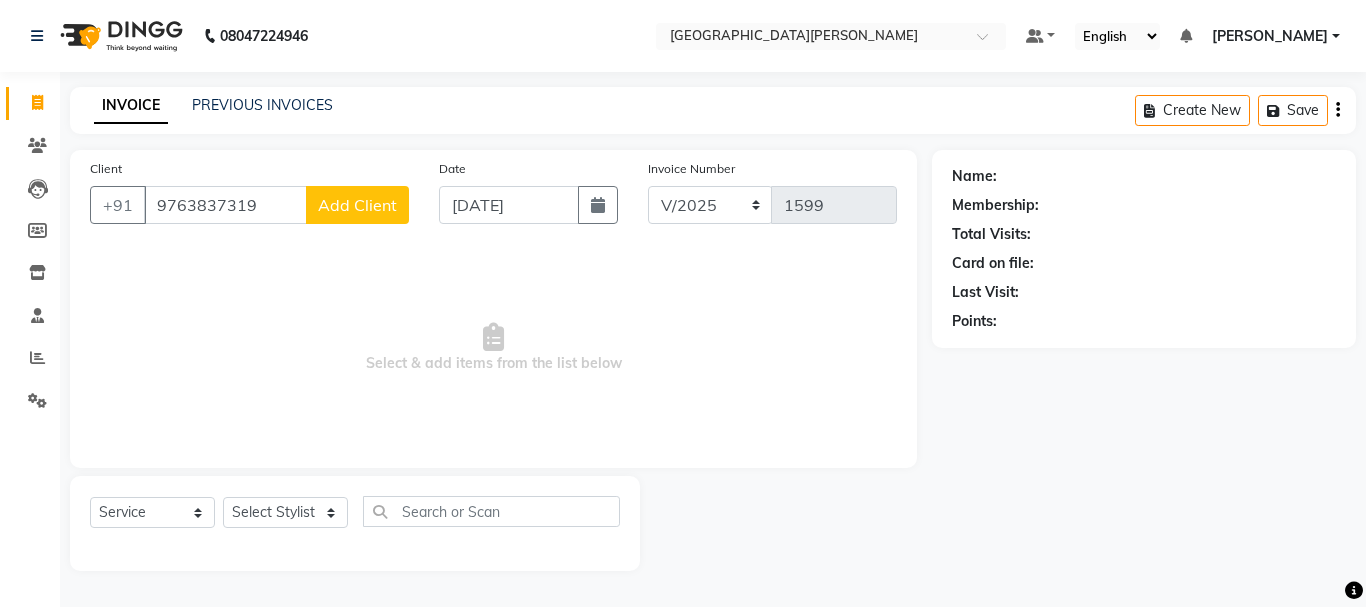 click on "Add Client" 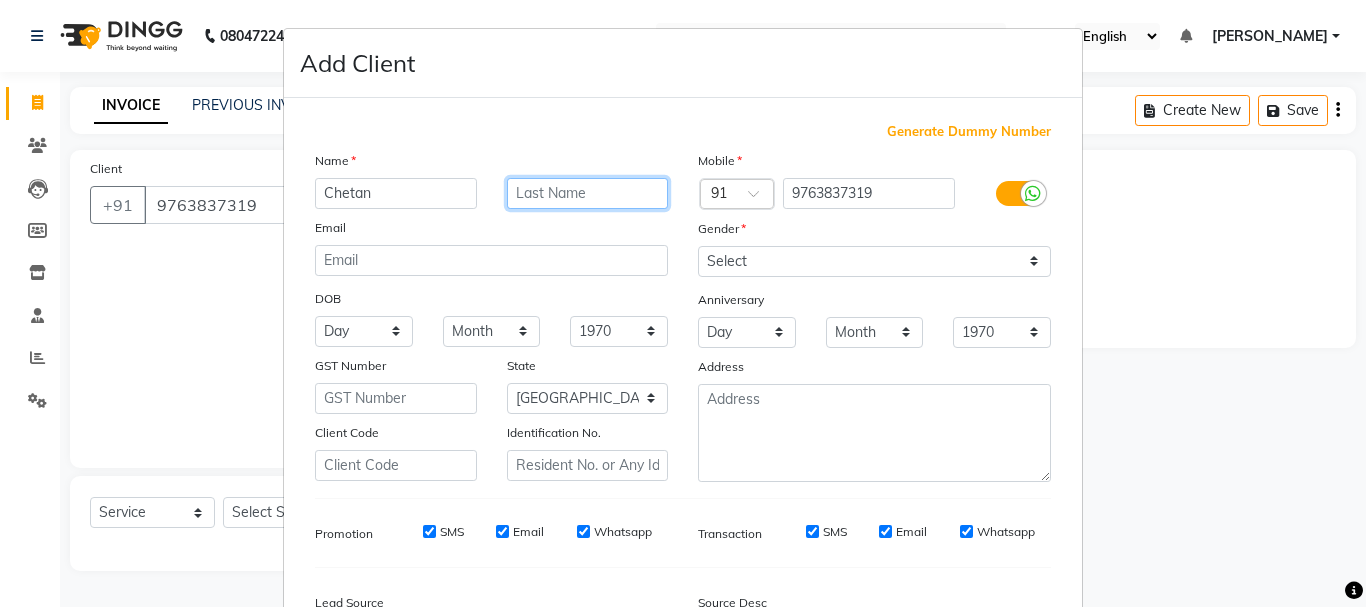 click at bounding box center [588, 193] 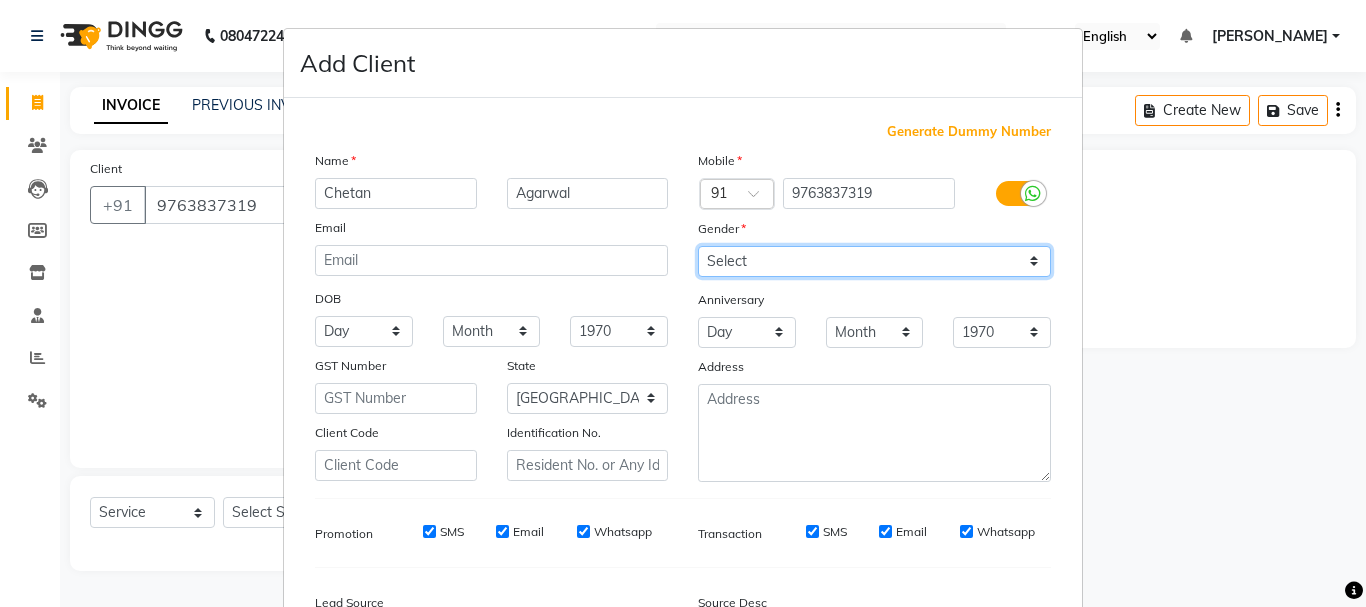 click on "Select [DEMOGRAPHIC_DATA] [DEMOGRAPHIC_DATA] Other Prefer Not To Say" at bounding box center (874, 261) 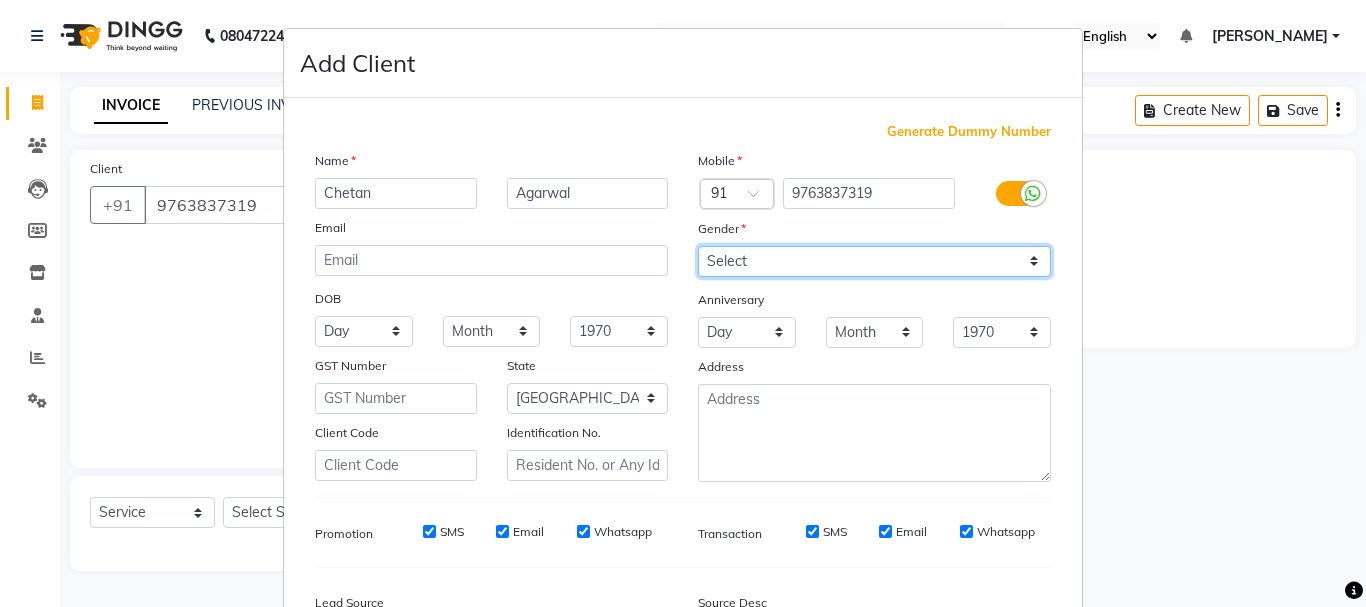 click on "Select [DEMOGRAPHIC_DATA] [DEMOGRAPHIC_DATA] Other Prefer Not To Say" at bounding box center [874, 261] 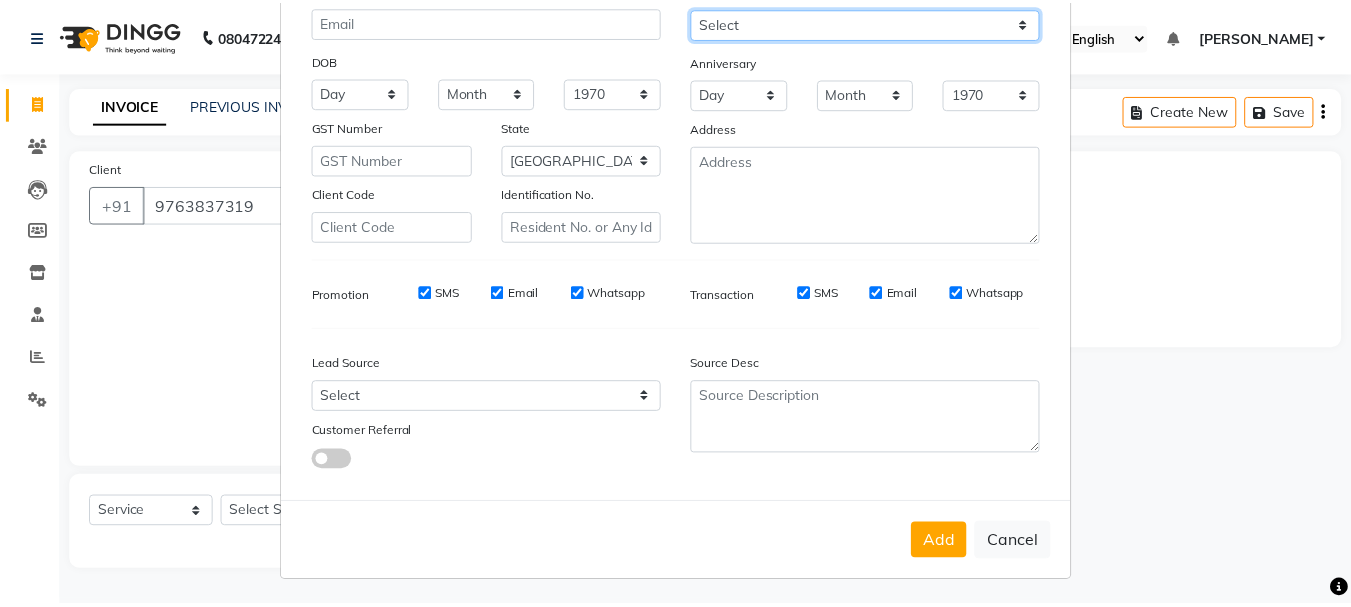 scroll, scrollTop: 242, scrollLeft: 0, axis: vertical 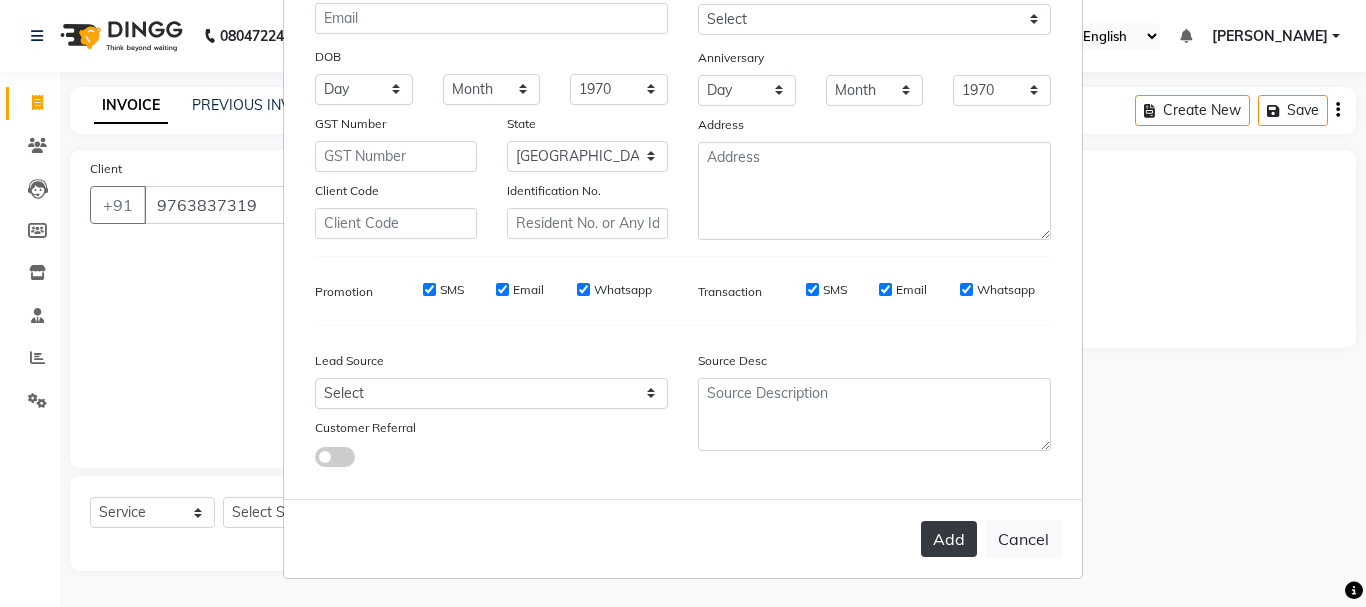 click on "Add" at bounding box center [949, 539] 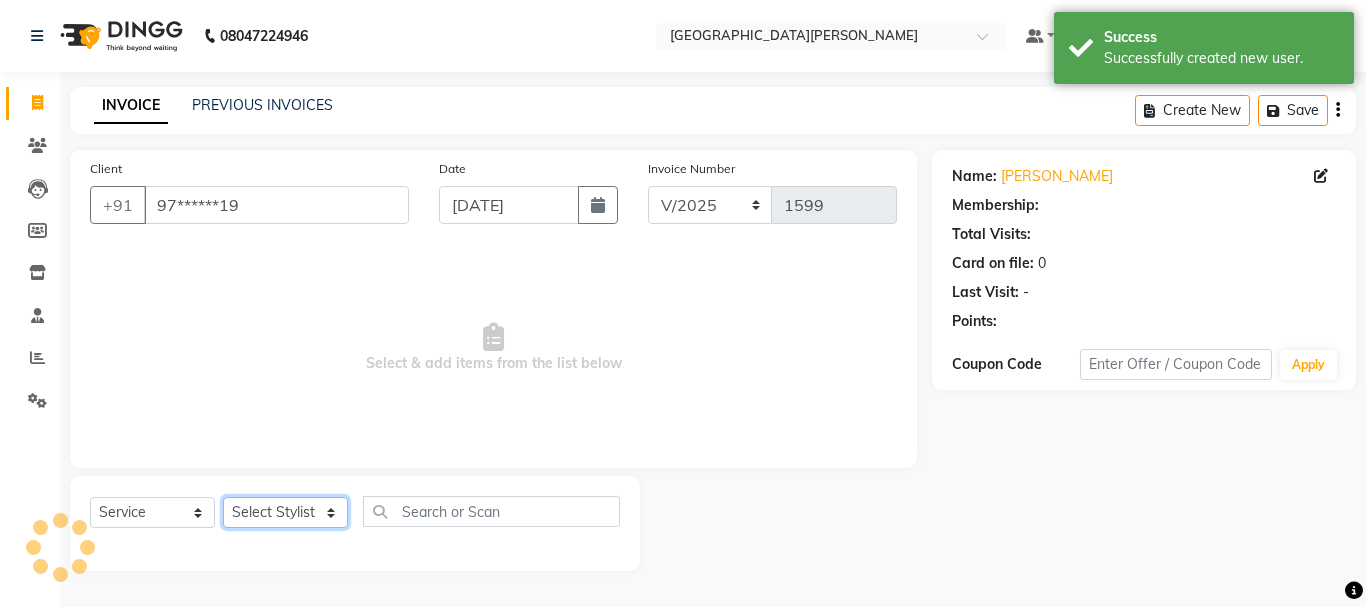 click on "Select Stylist [PERSON_NAME] [PERSON_NAME] [PERSON_NAME] [PERSON_NAME] [PERSON_NAME] more [PERSON_NAME] [PERSON_NAME] [PERSON_NAME] [PERSON_NAME] [PERSON_NAME]  [PERSON_NAME] [PERSON_NAME] [PERSON_NAME]" 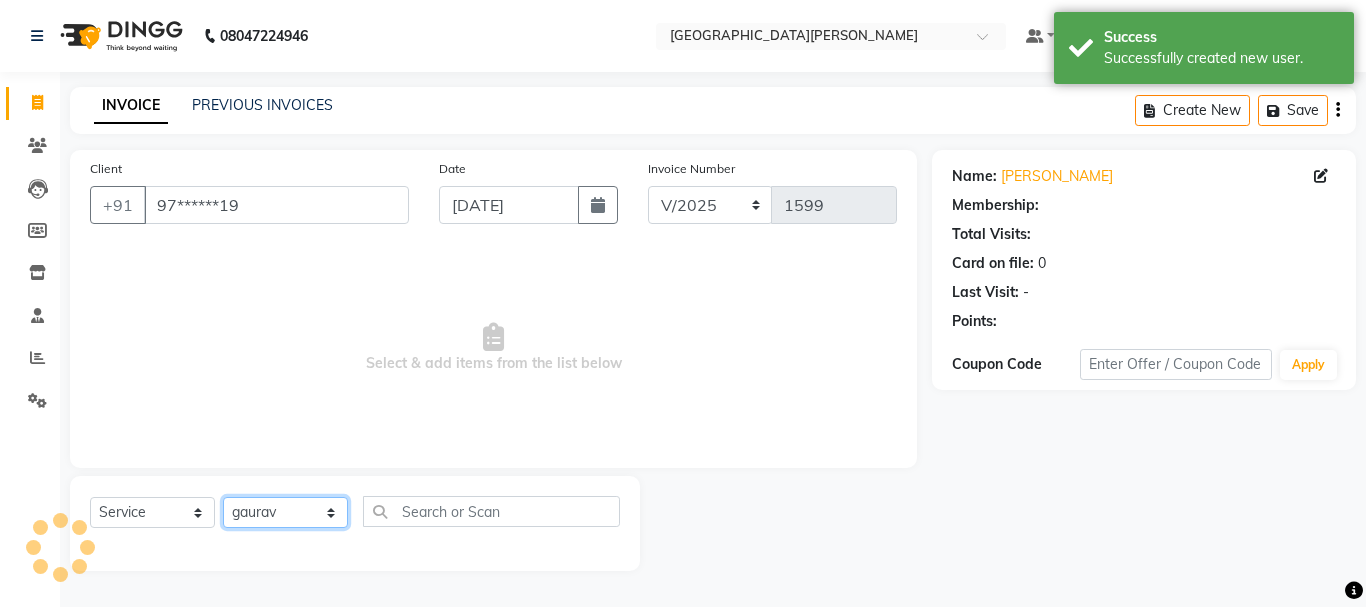 click on "Select Stylist [PERSON_NAME] [PERSON_NAME] [PERSON_NAME] [PERSON_NAME] [PERSON_NAME] more [PERSON_NAME] [PERSON_NAME] [PERSON_NAME] [PERSON_NAME] [PERSON_NAME]  [PERSON_NAME] [PERSON_NAME] [PERSON_NAME]" 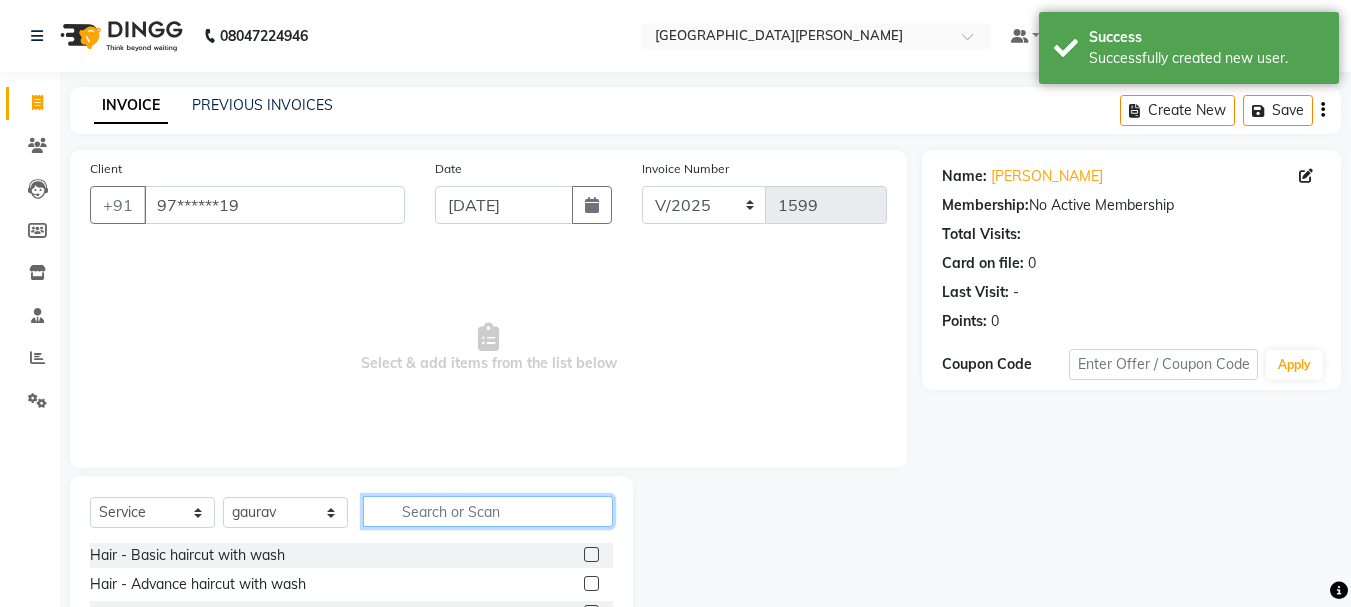 click 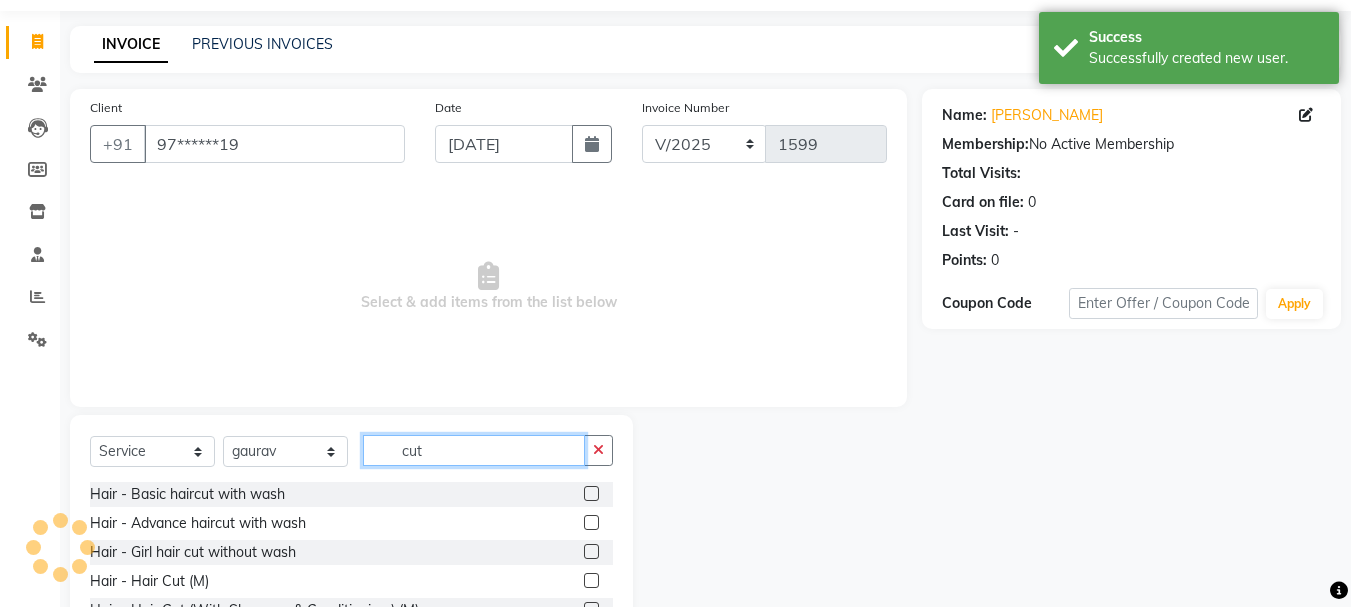 scroll, scrollTop: 194, scrollLeft: 0, axis: vertical 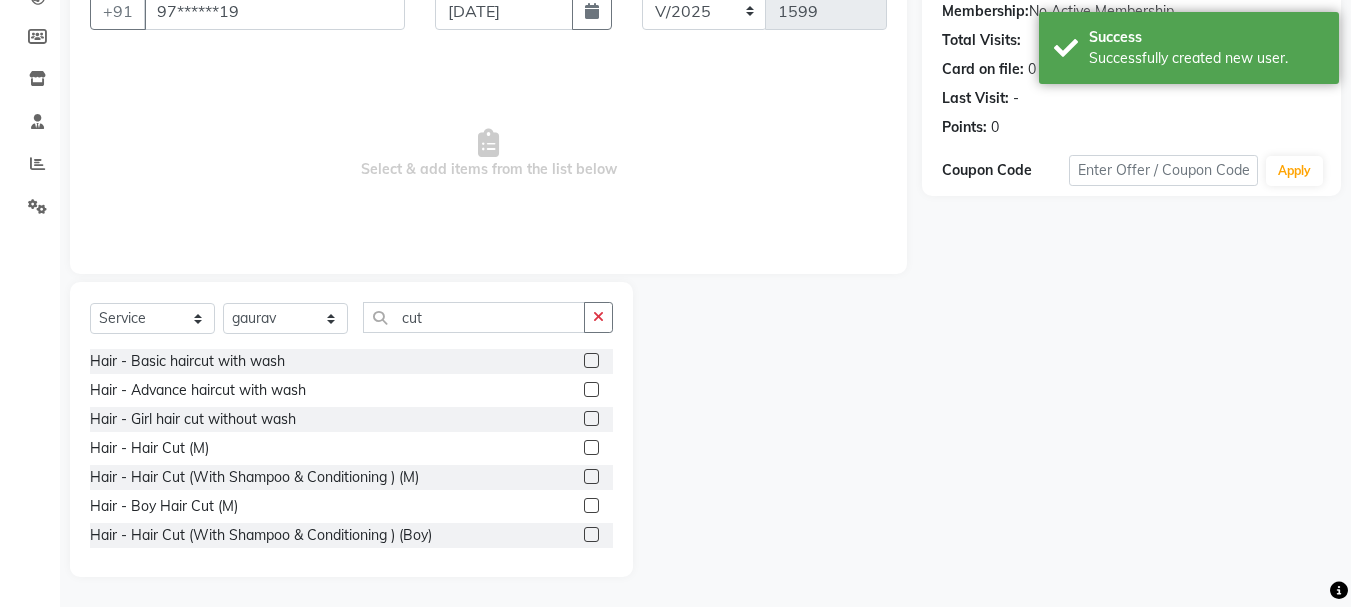 click 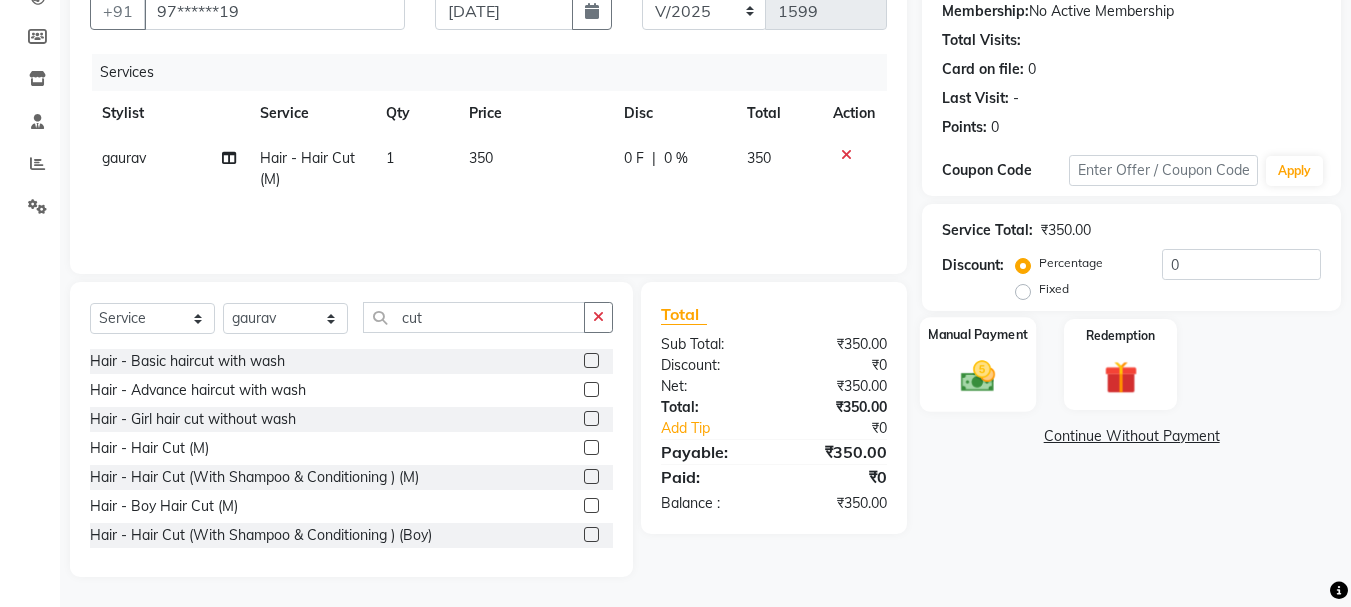 click 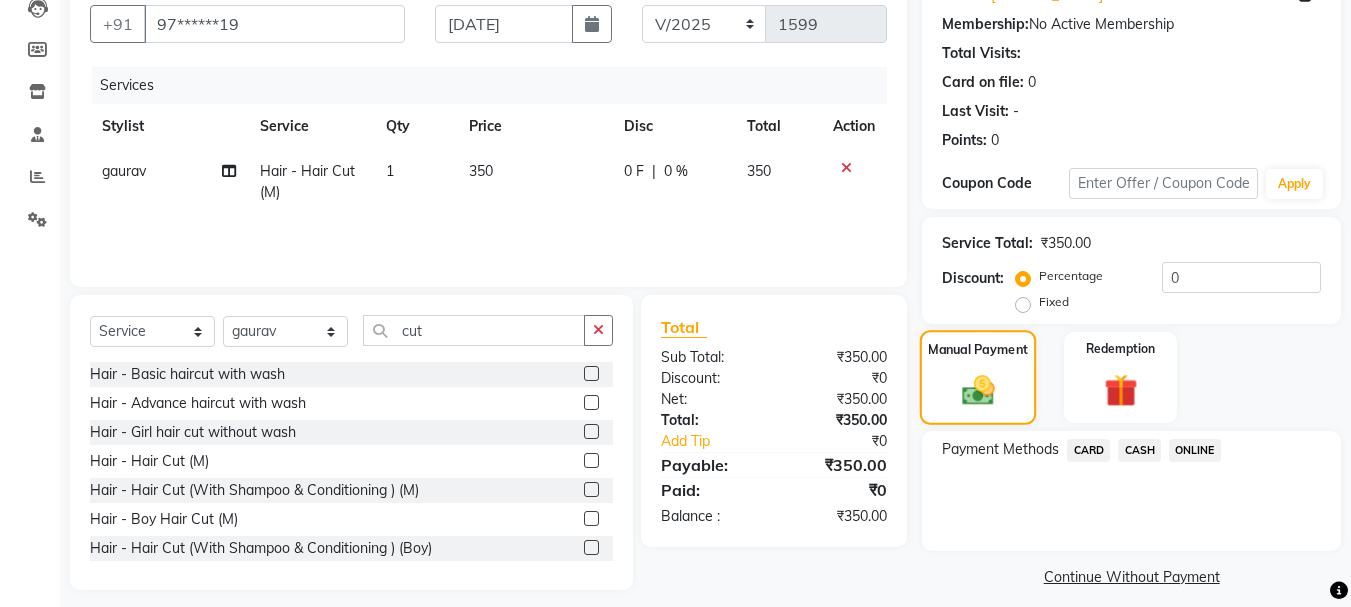 scroll, scrollTop: 196, scrollLeft: 0, axis: vertical 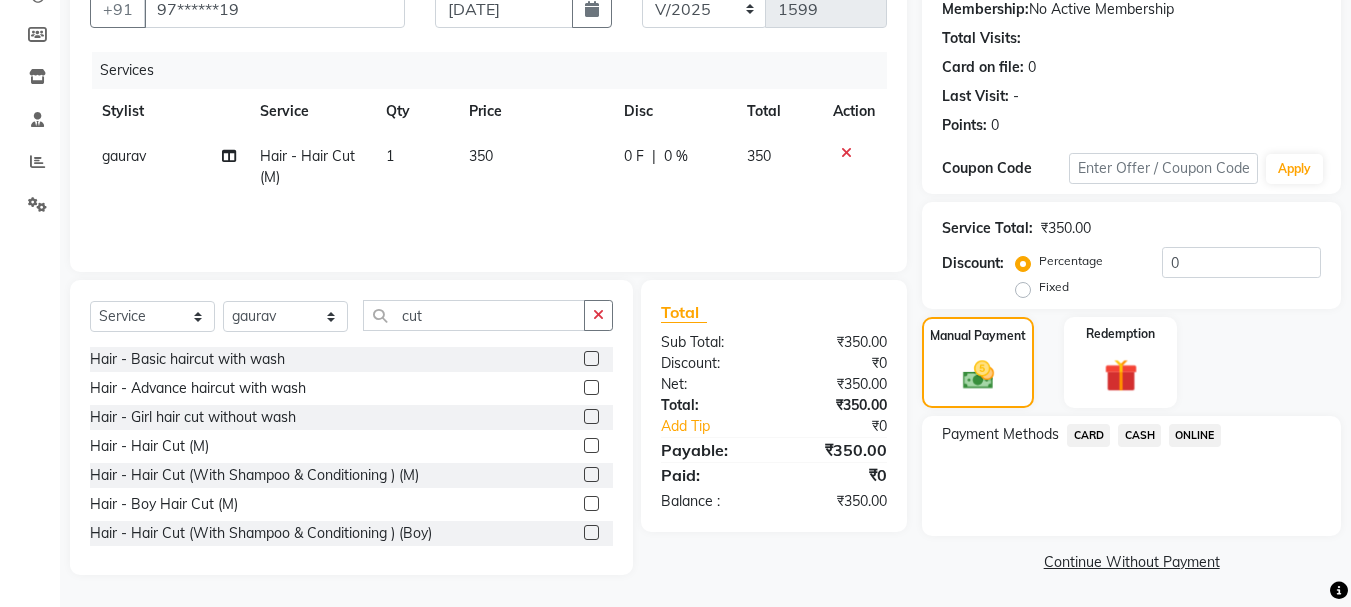 click on "CASH" 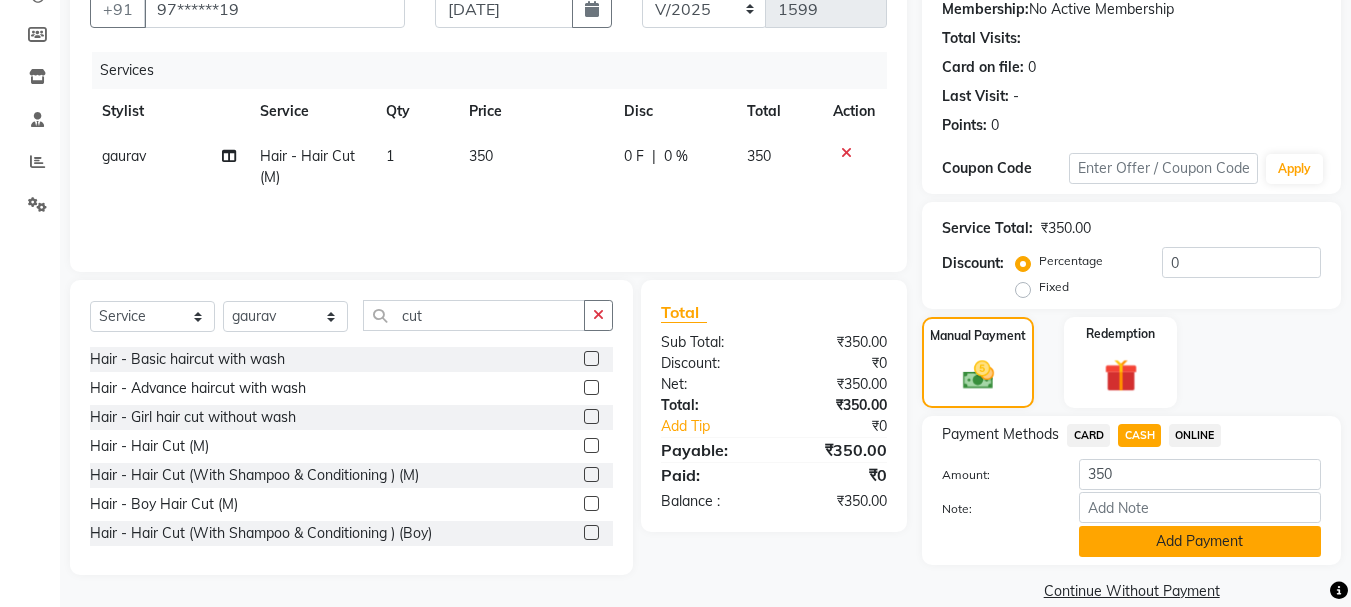 click on "Add Payment" 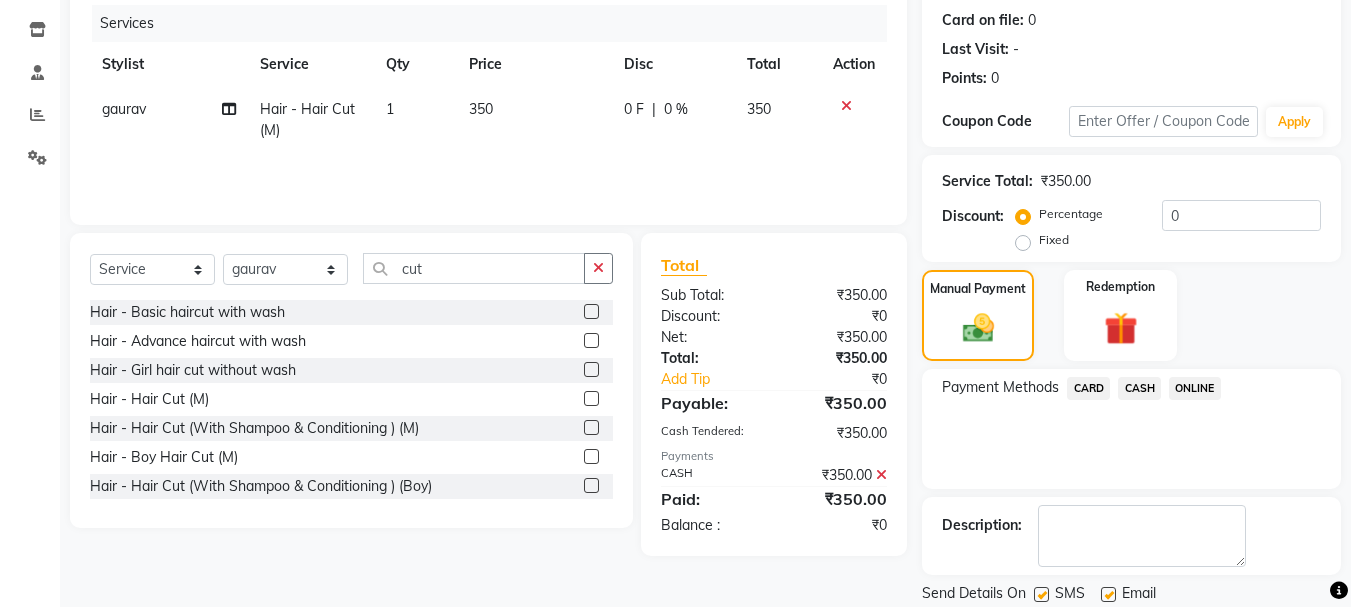 scroll, scrollTop: 309, scrollLeft: 0, axis: vertical 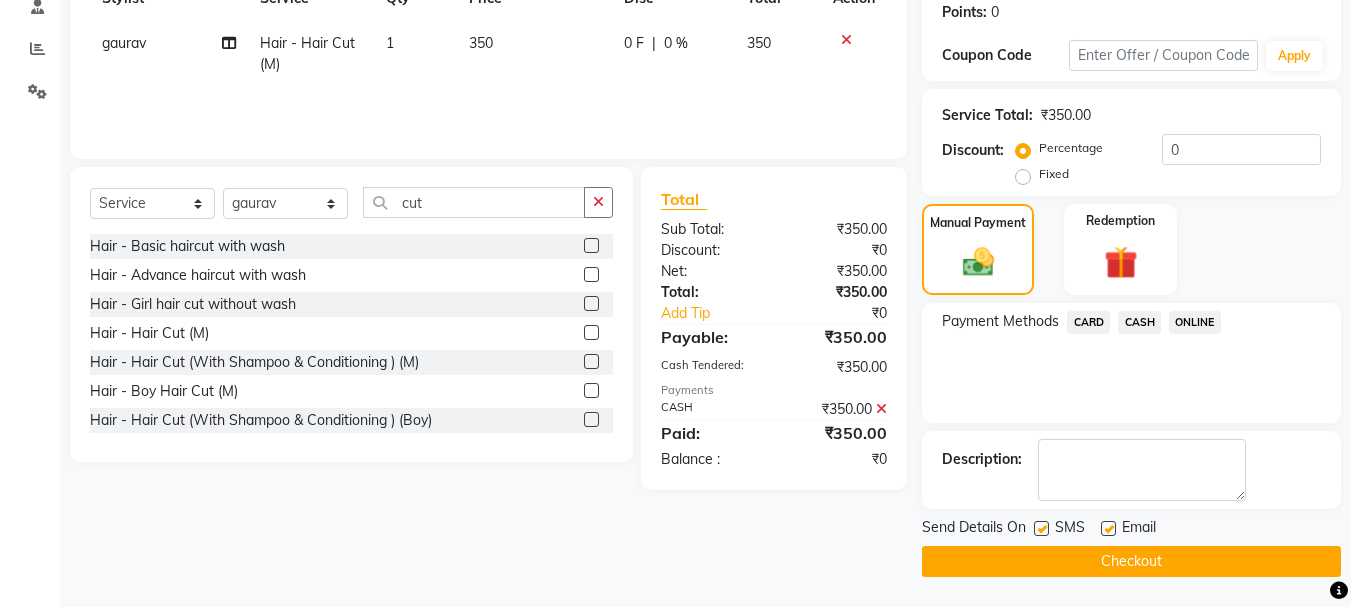 click on "Checkout" 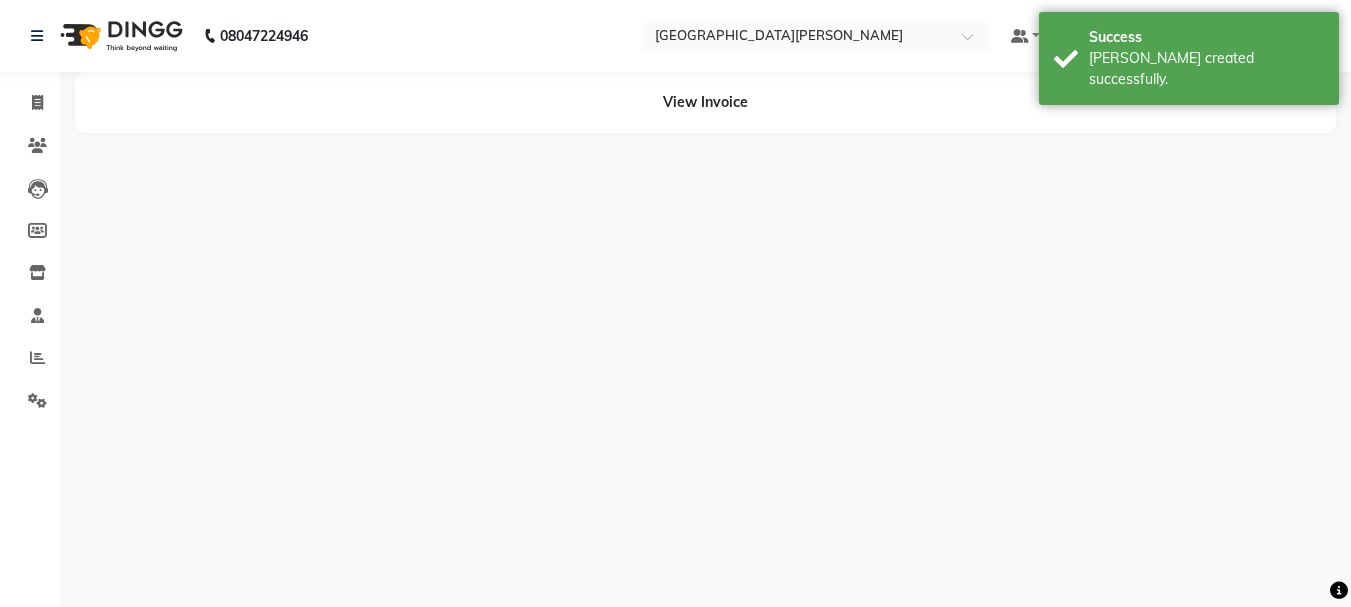 scroll, scrollTop: 0, scrollLeft: 0, axis: both 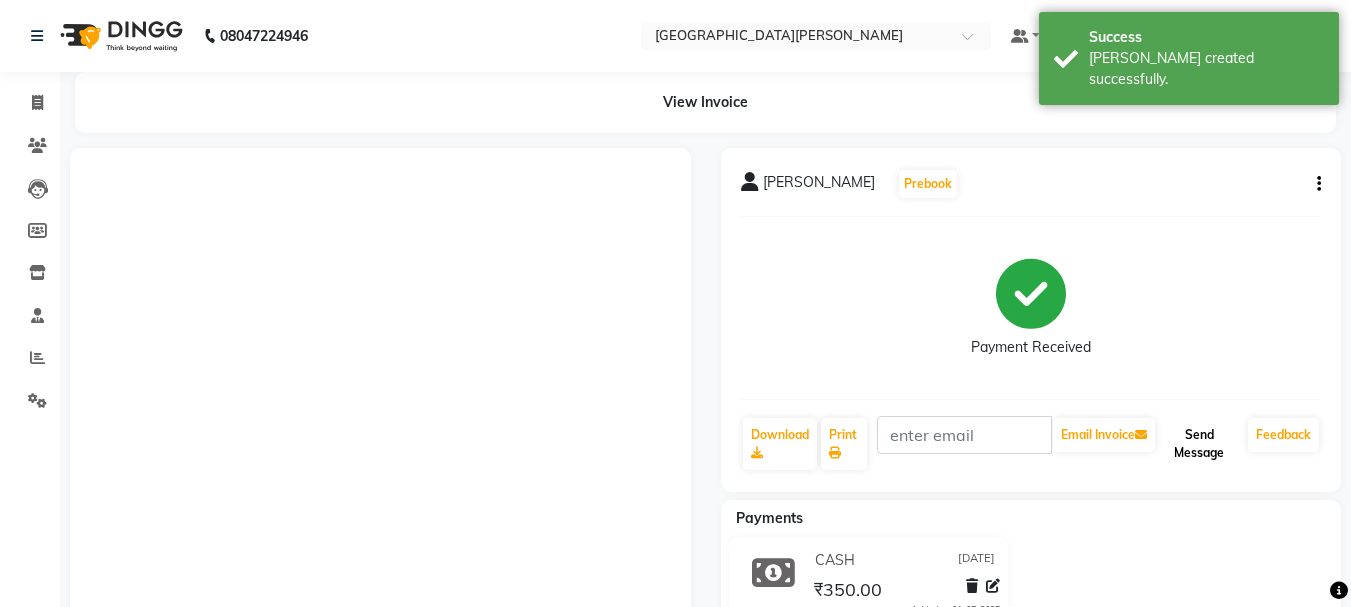 click on "Send Message" 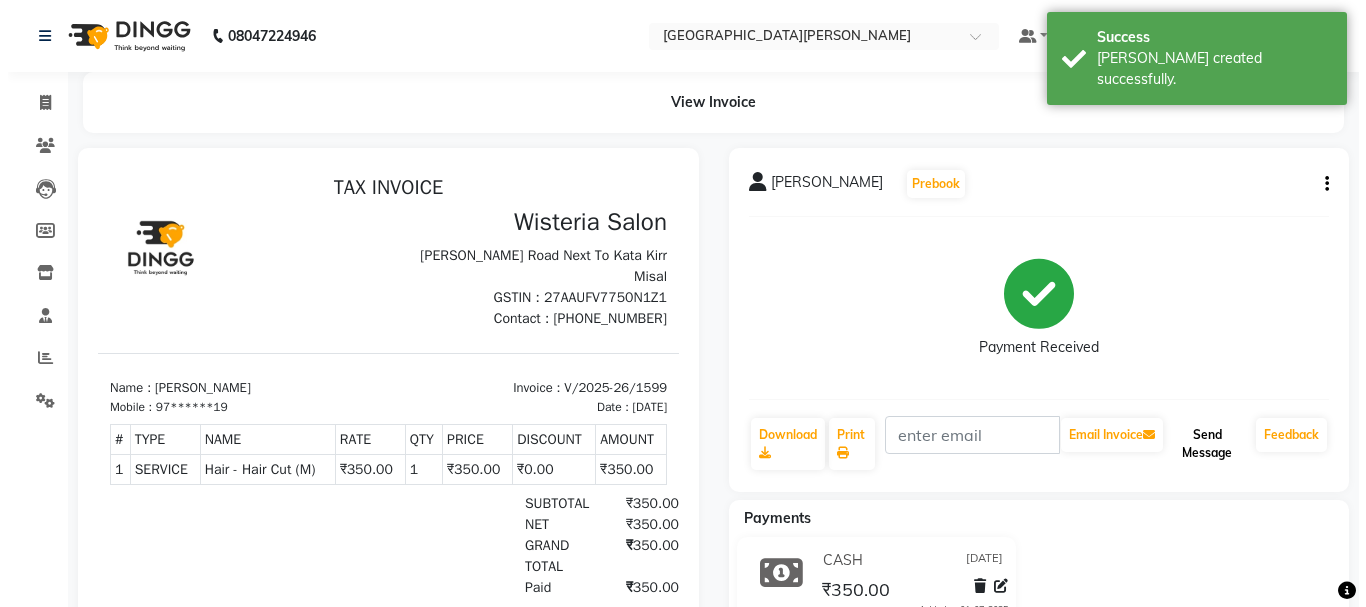 scroll, scrollTop: 0, scrollLeft: 0, axis: both 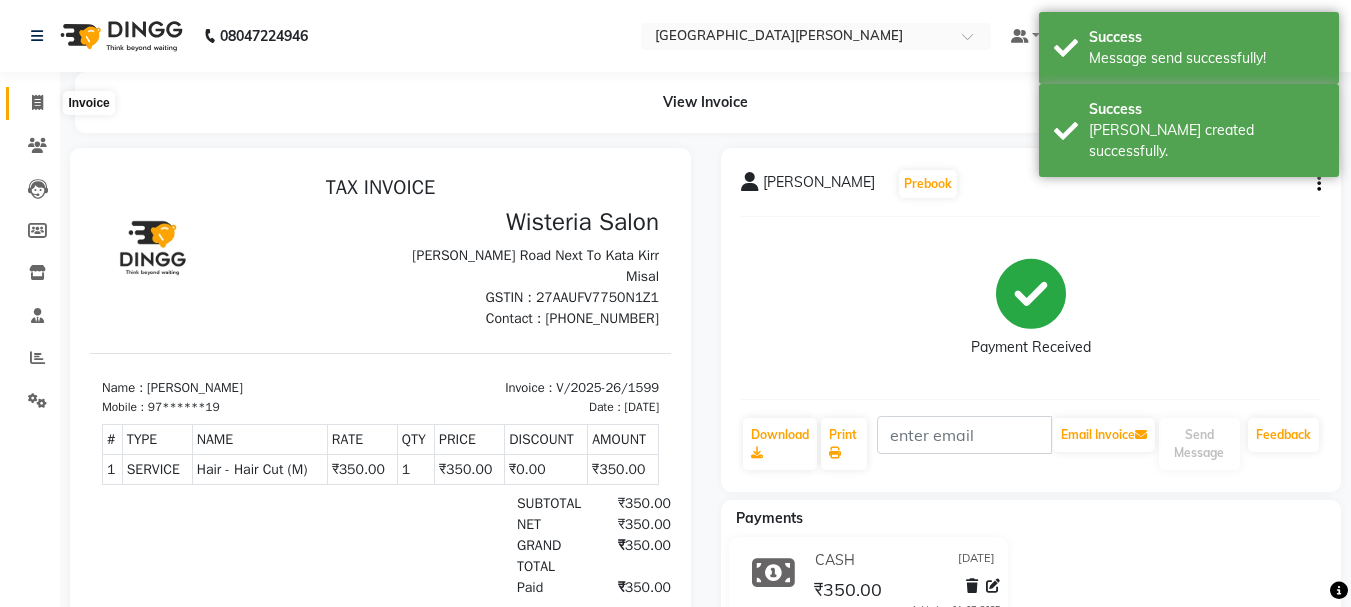 click 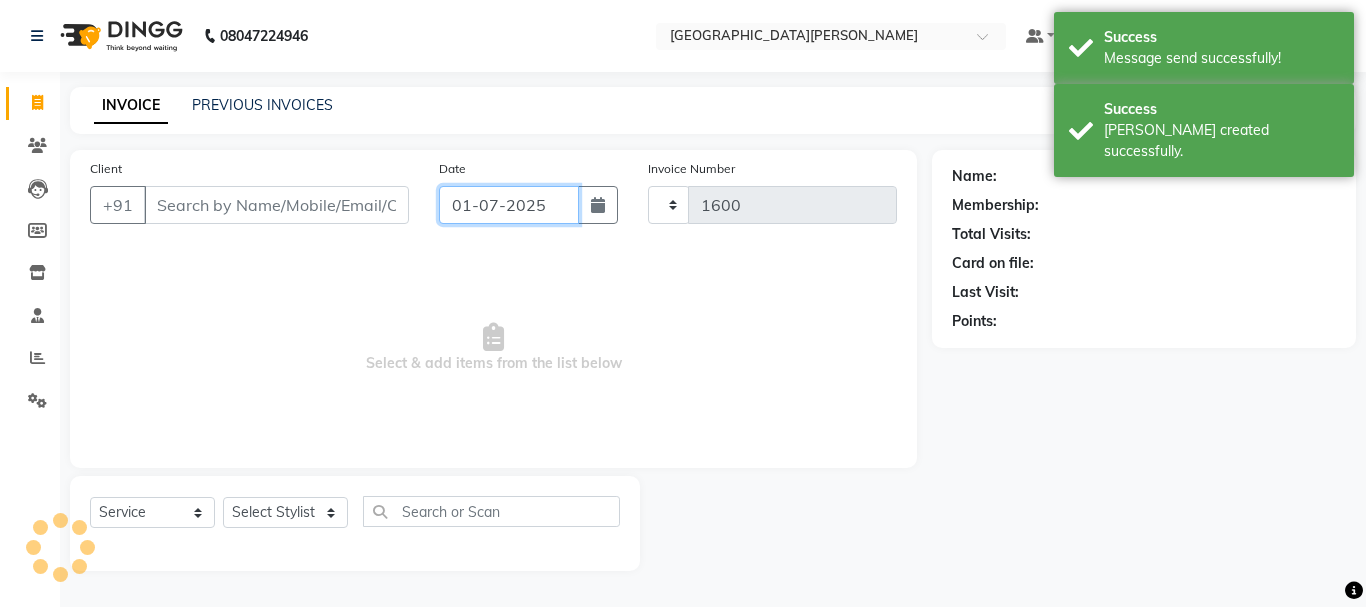 click on "01-07-2025" 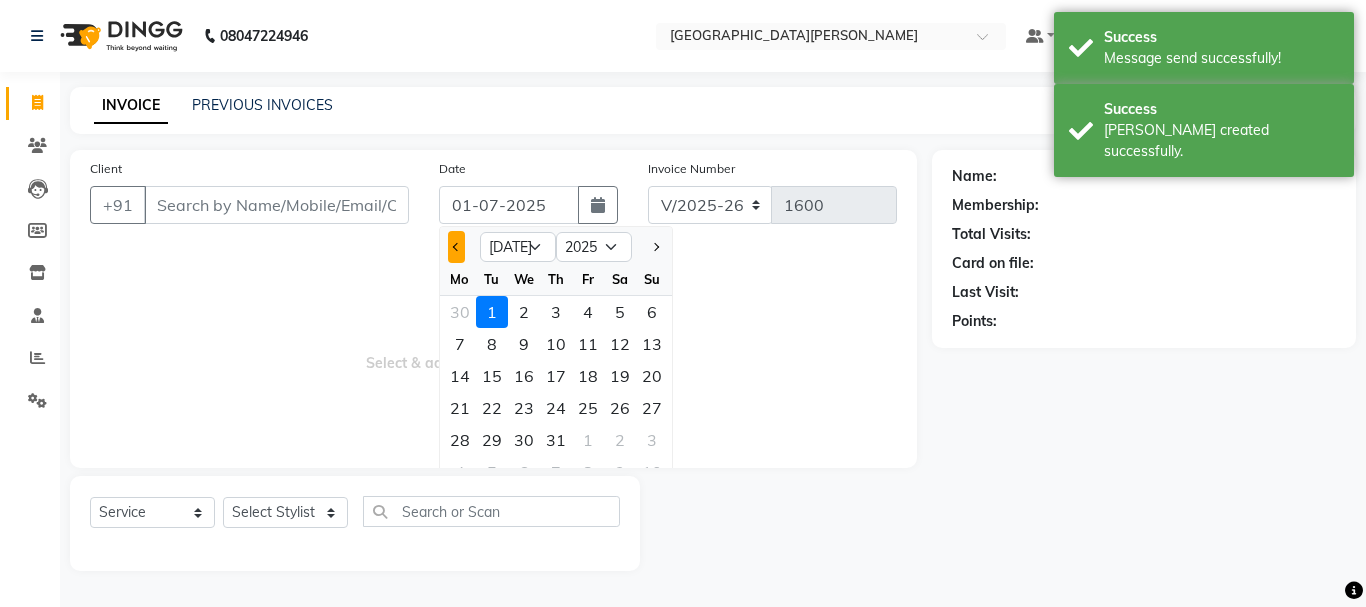 click 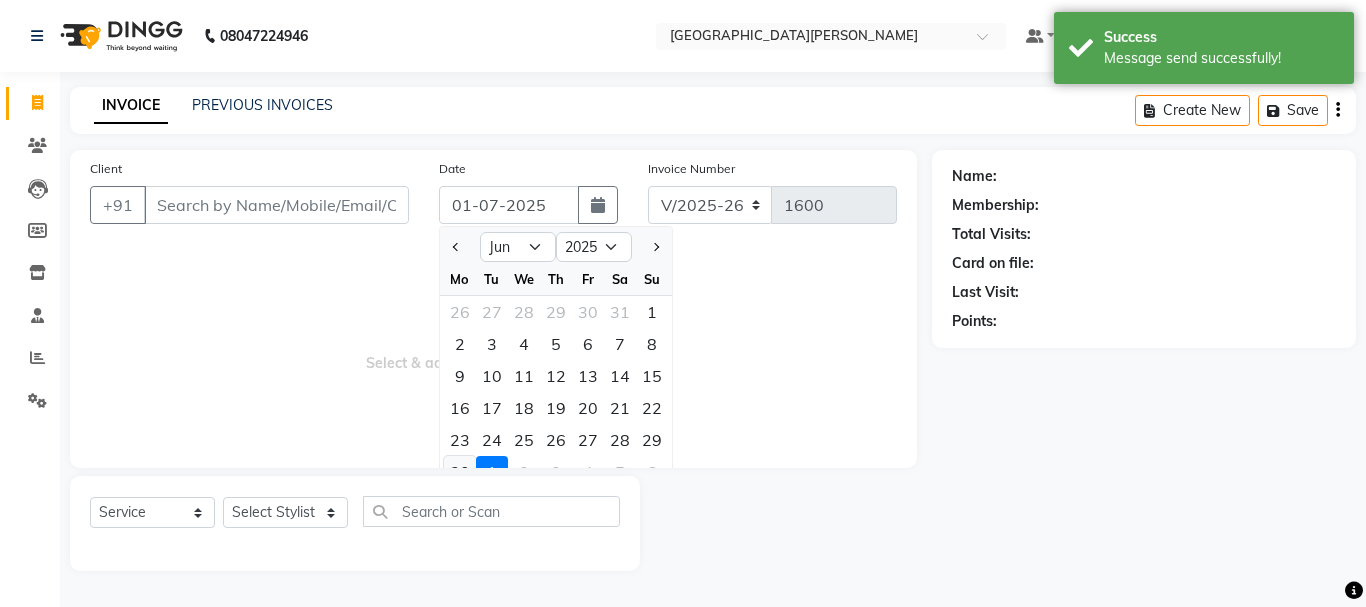 click on "30" 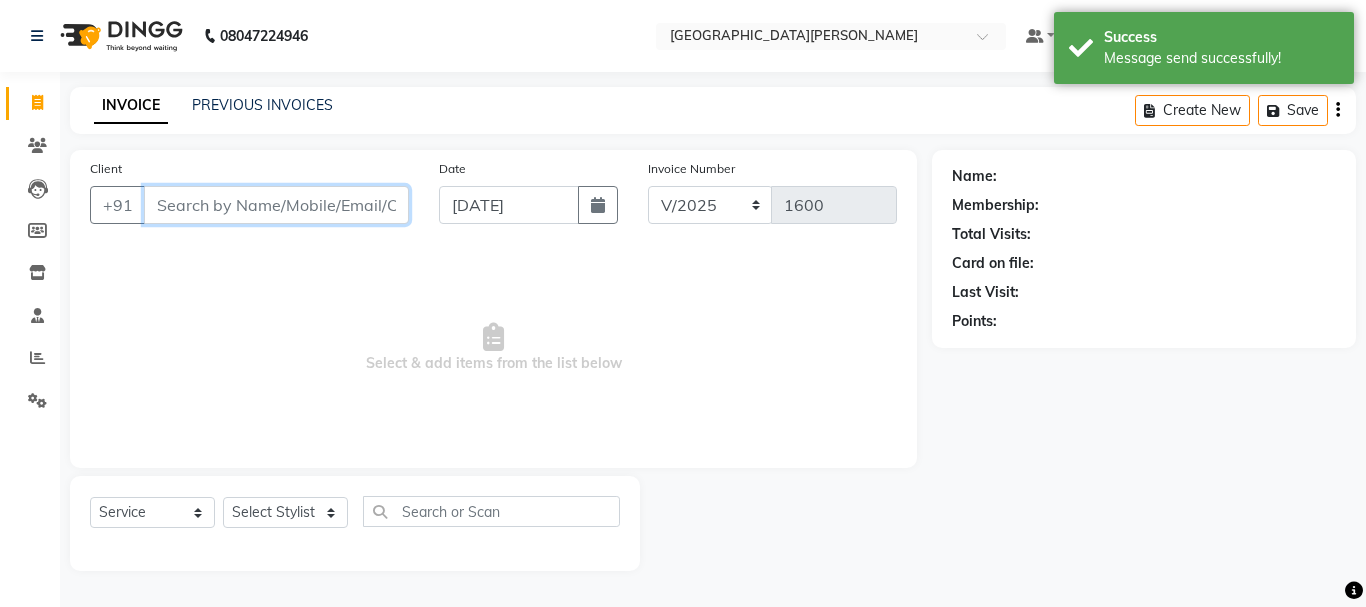 click on "Client" at bounding box center [276, 205] 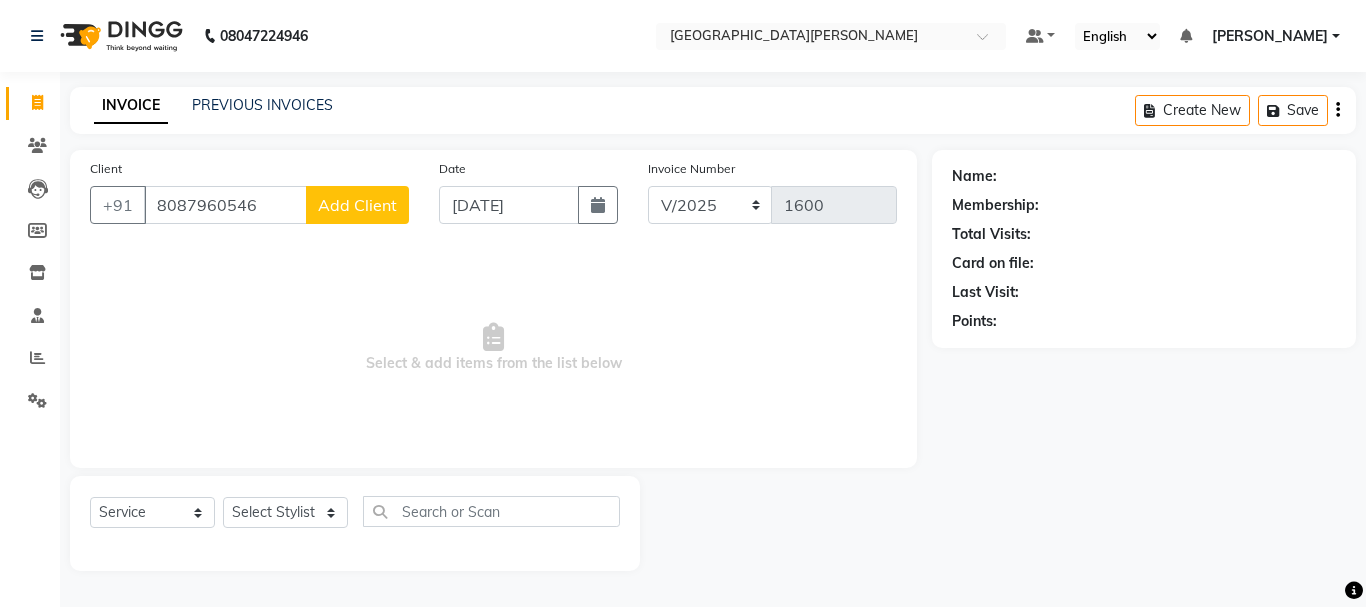 click on "Add Client" 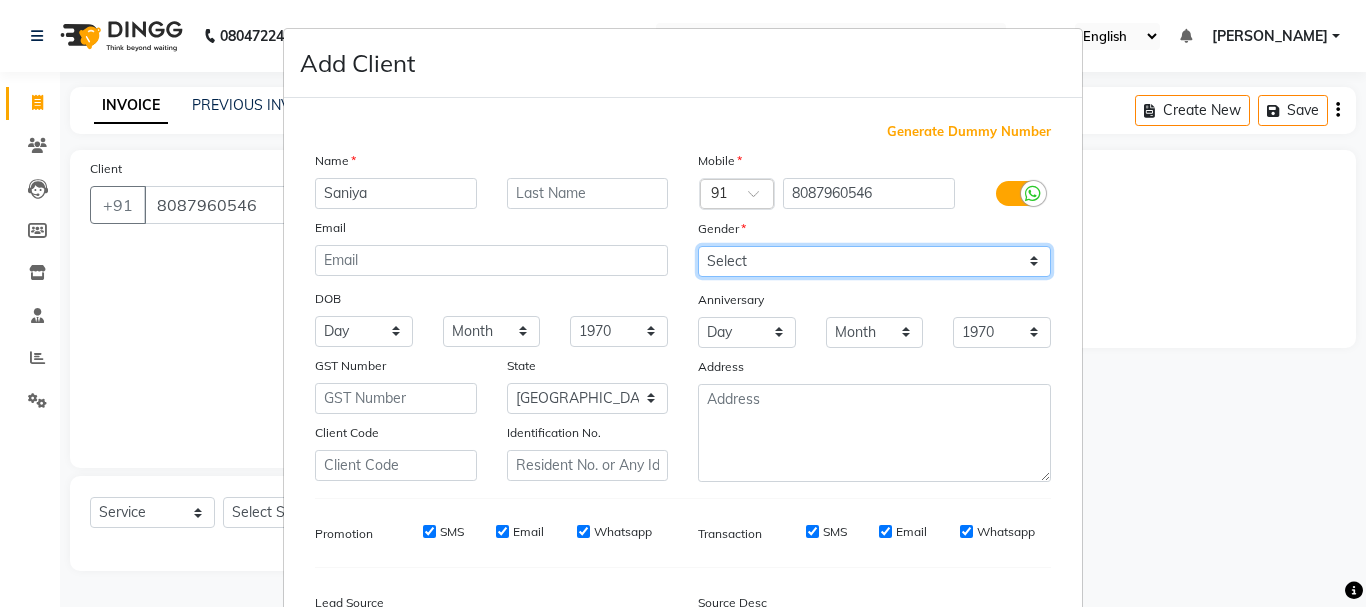 click on "Select [DEMOGRAPHIC_DATA] [DEMOGRAPHIC_DATA] Other Prefer Not To Say" at bounding box center [874, 261] 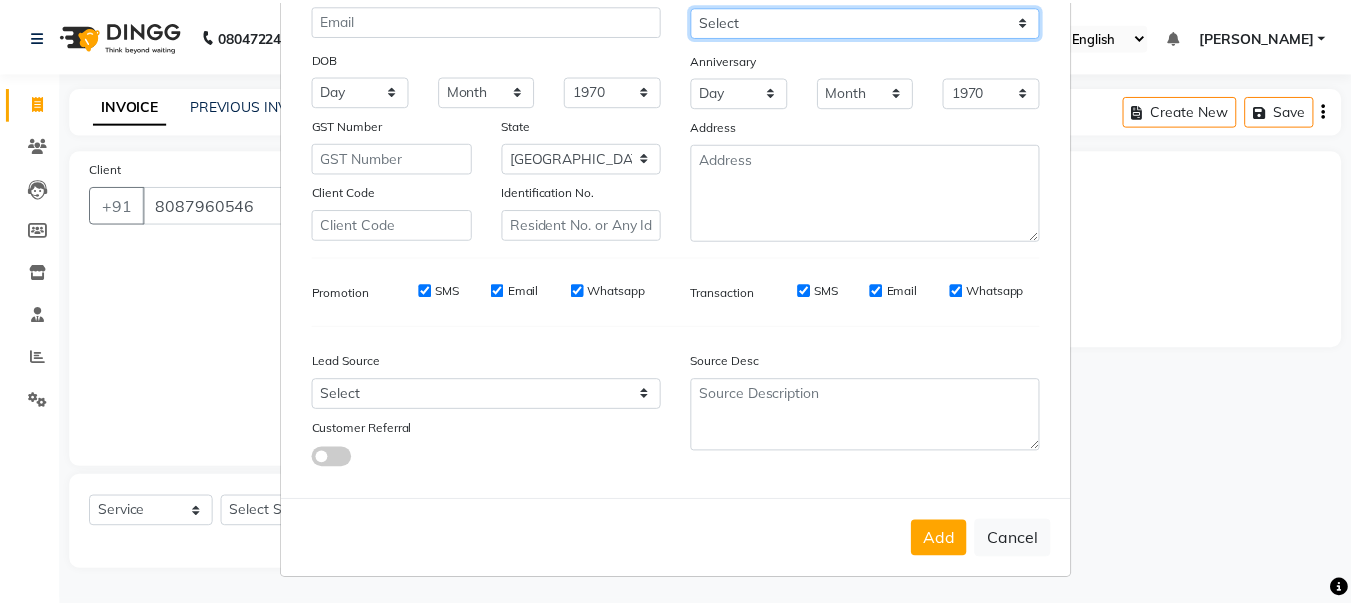scroll, scrollTop: 242, scrollLeft: 0, axis: vertical 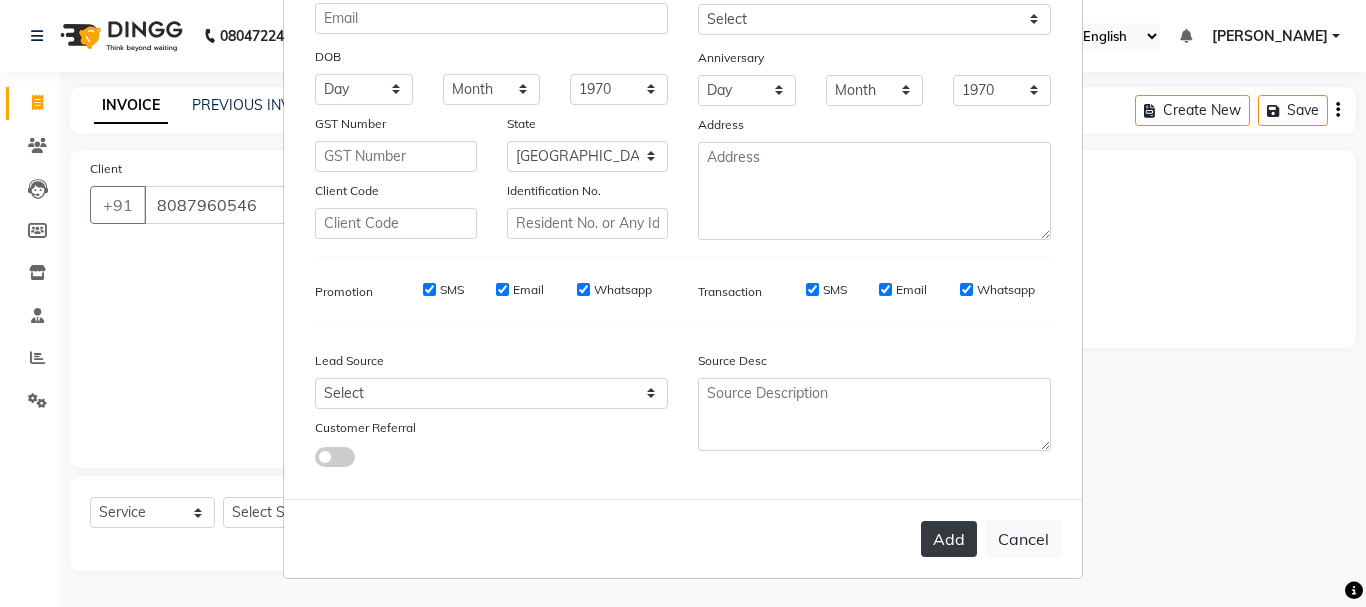click on "Add" at bounding box center (949, 539) 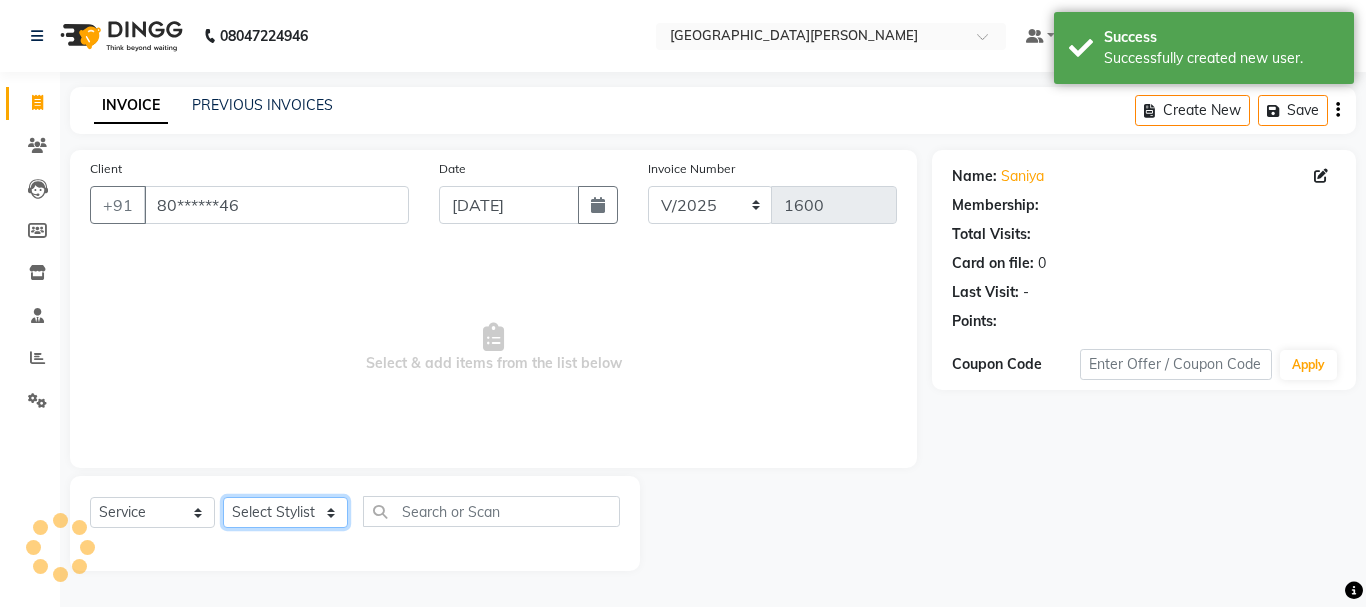click on "Select Stylist [PERSON_NAME] [PERSON_NAME] [PERSON_NAME] [PERSON_NAME] [PERSON_NAME] more [PERSON_NAME] [PERSON_NAME] [PERSON_NAME] [PERSON_NAME] [PERSON_NAME]  [PERSON_NAME] [PERSON_NAME] [PERSON_NAME]" 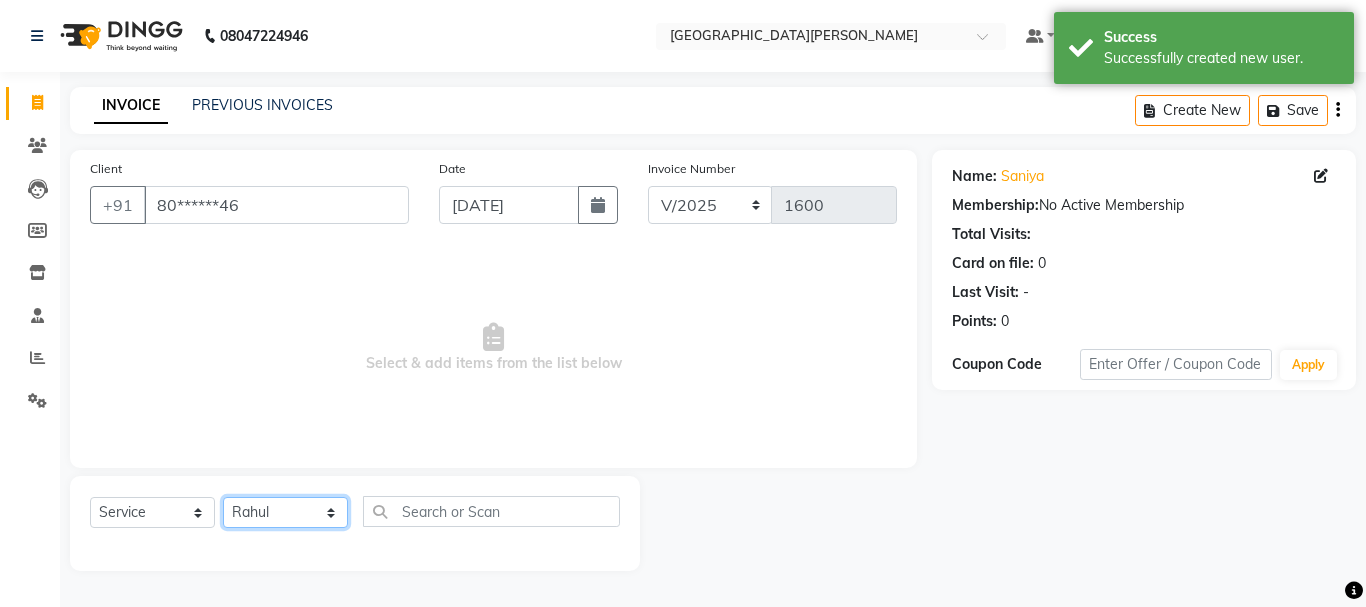 click on "Select Stylist [PERSON_NAME] [PERSON_NAME] [PERSON_NAME] [PERSON_NAME] [PERSON_NAME] more [PERSON_NAME] [PERSON_NAME] [PERSON_NAME] [PERSON_NAME] [PERSON_NAME]  [PERSON_NAME] [PERSON_NAME] [PERSON_NAME]" 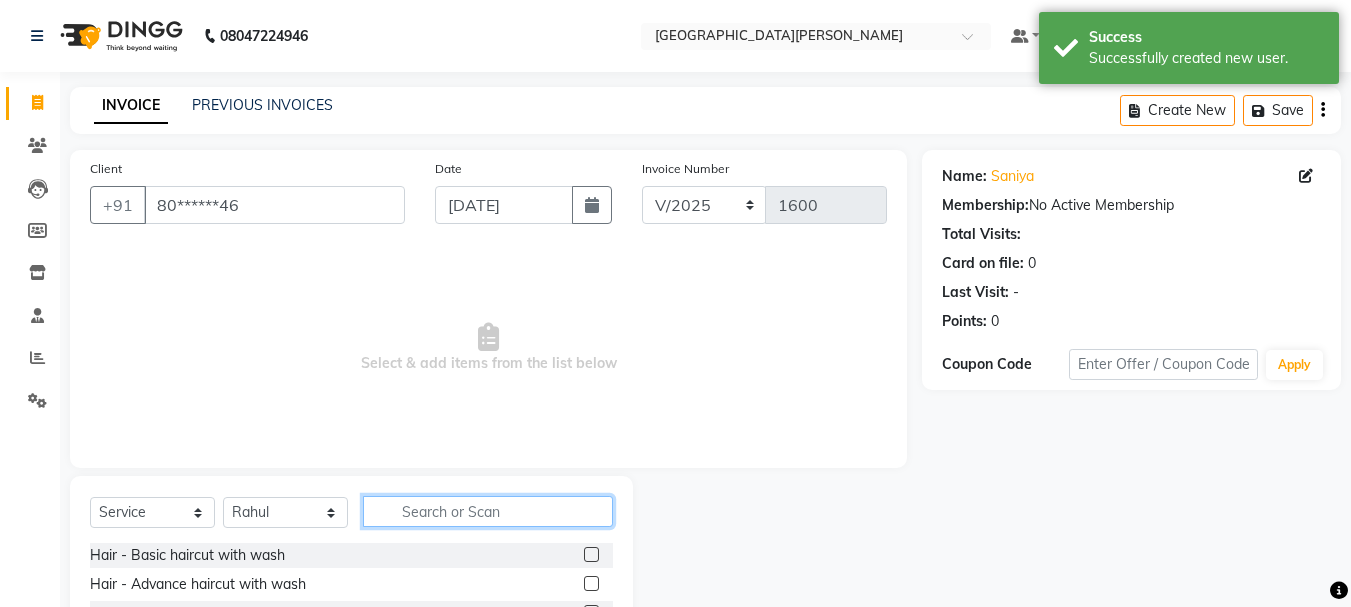 click 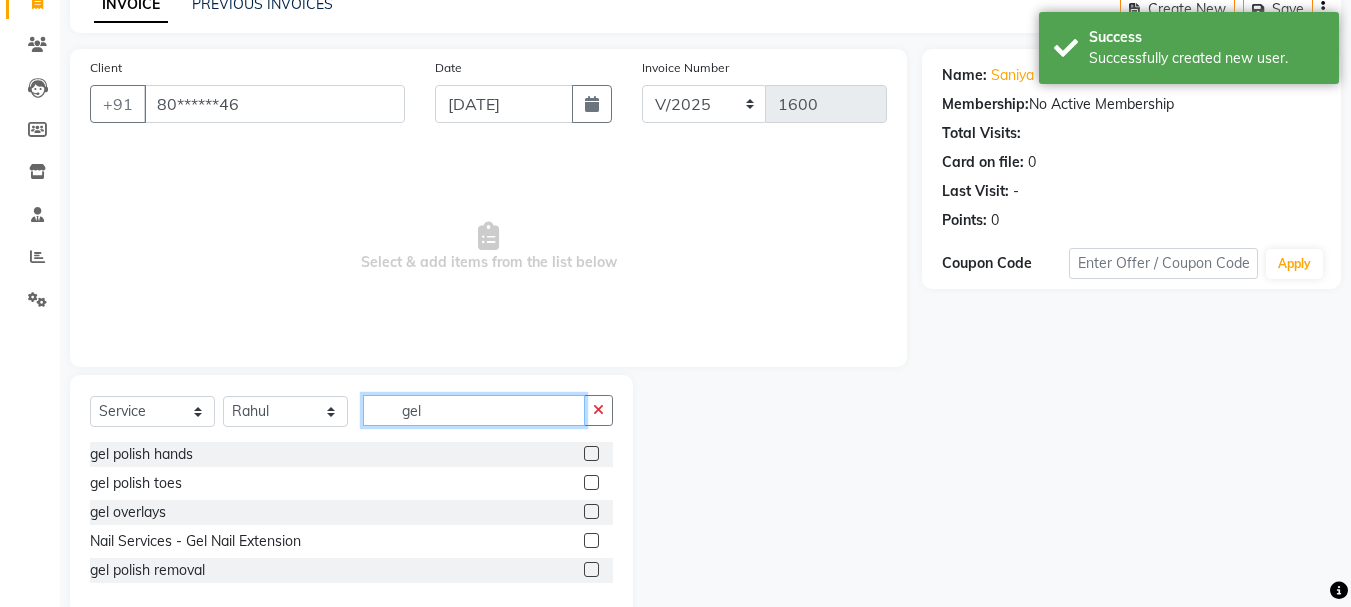 scroll, scrollTop: 109, scrollLeft: 0, axis: vertical 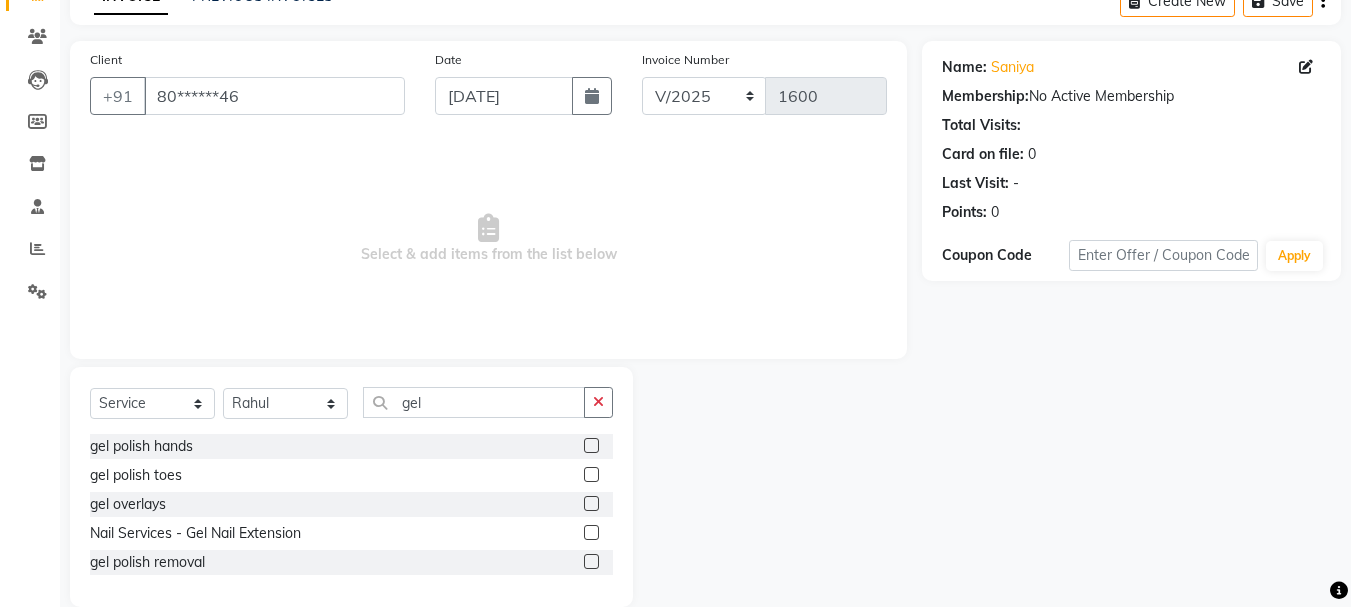 click 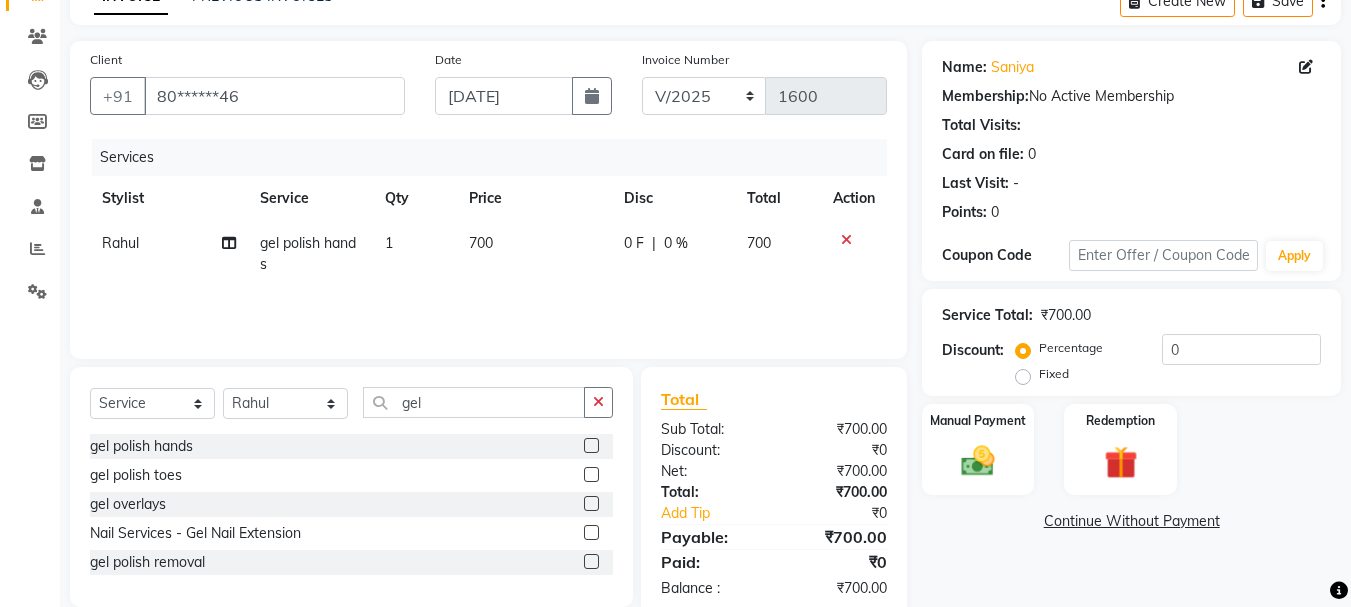 click 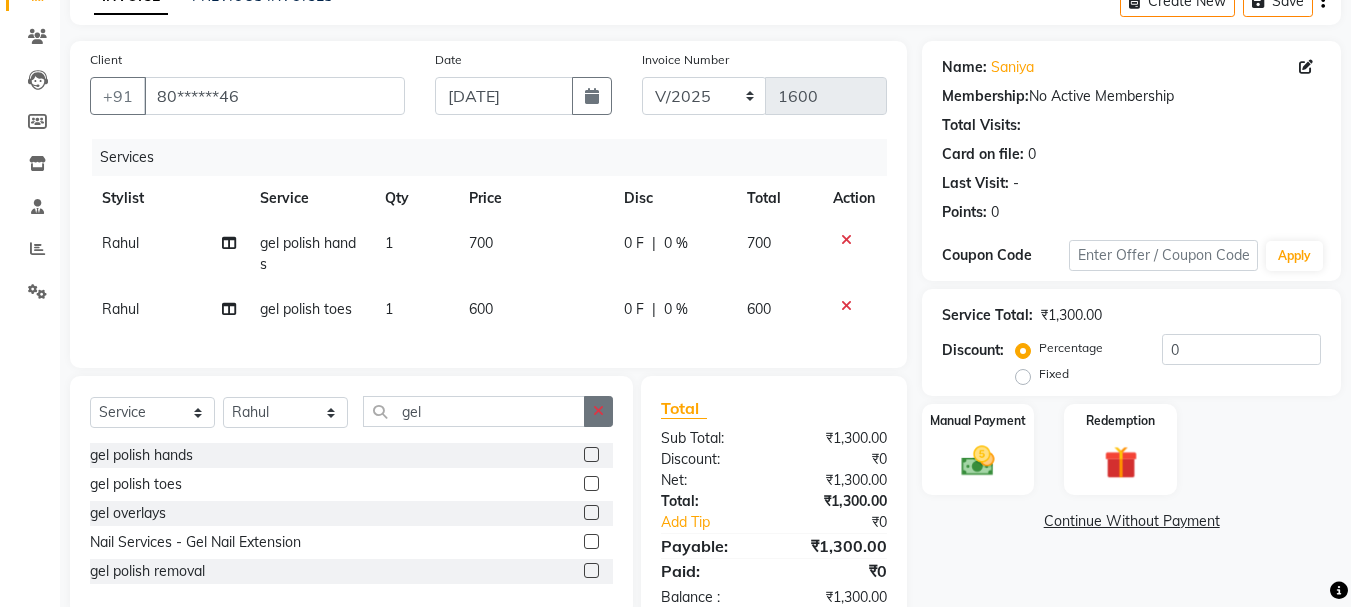 click 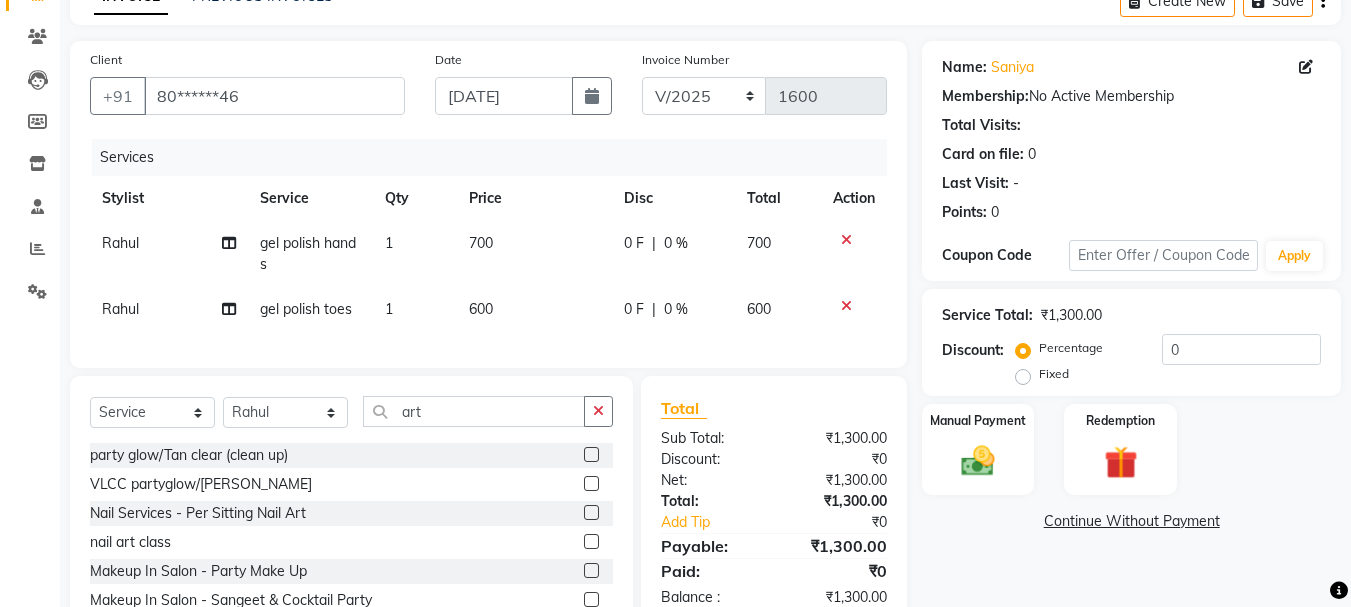 click 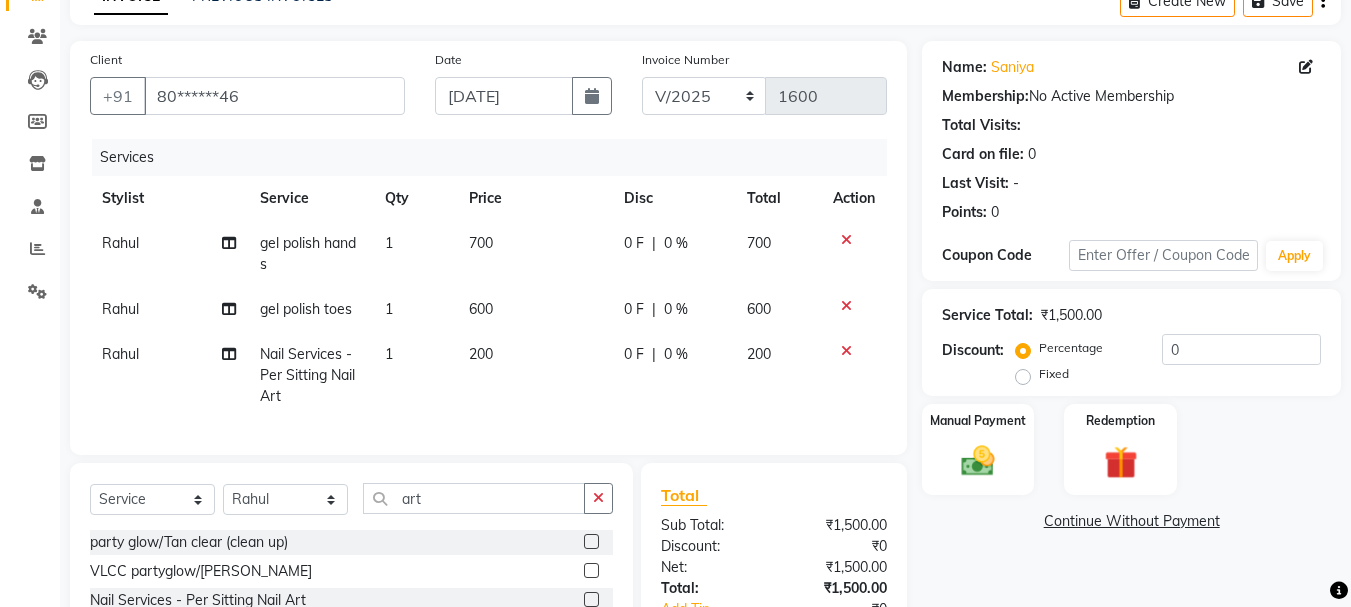 click on "200" 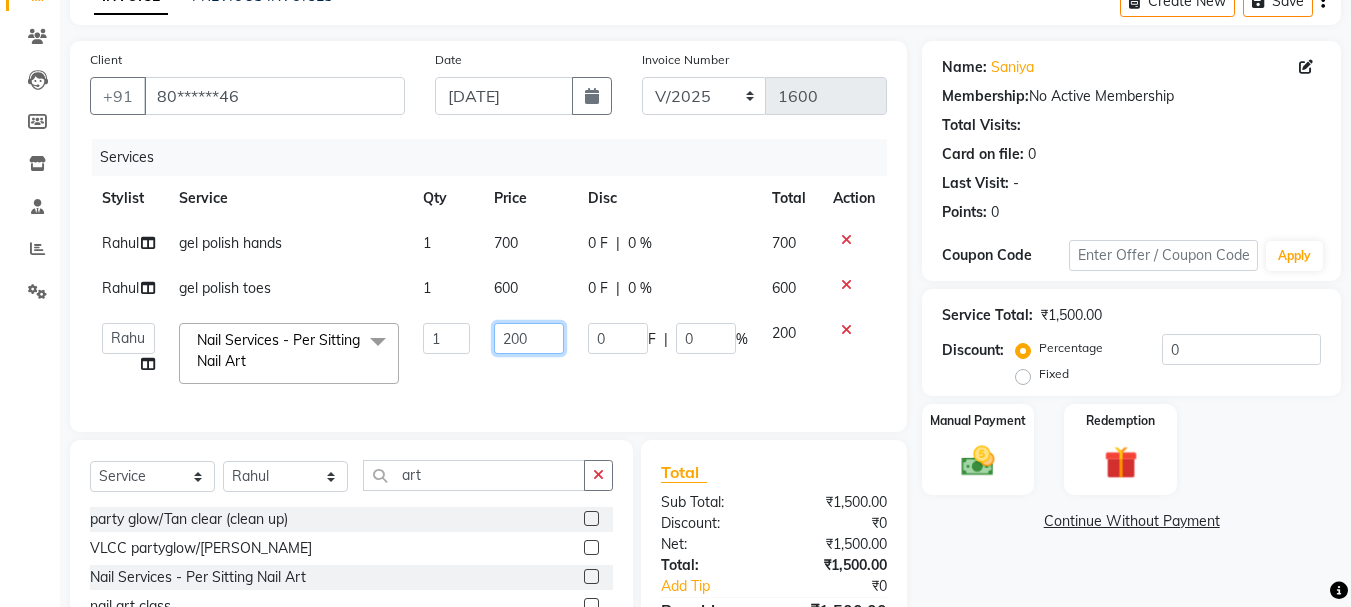 click on "200" 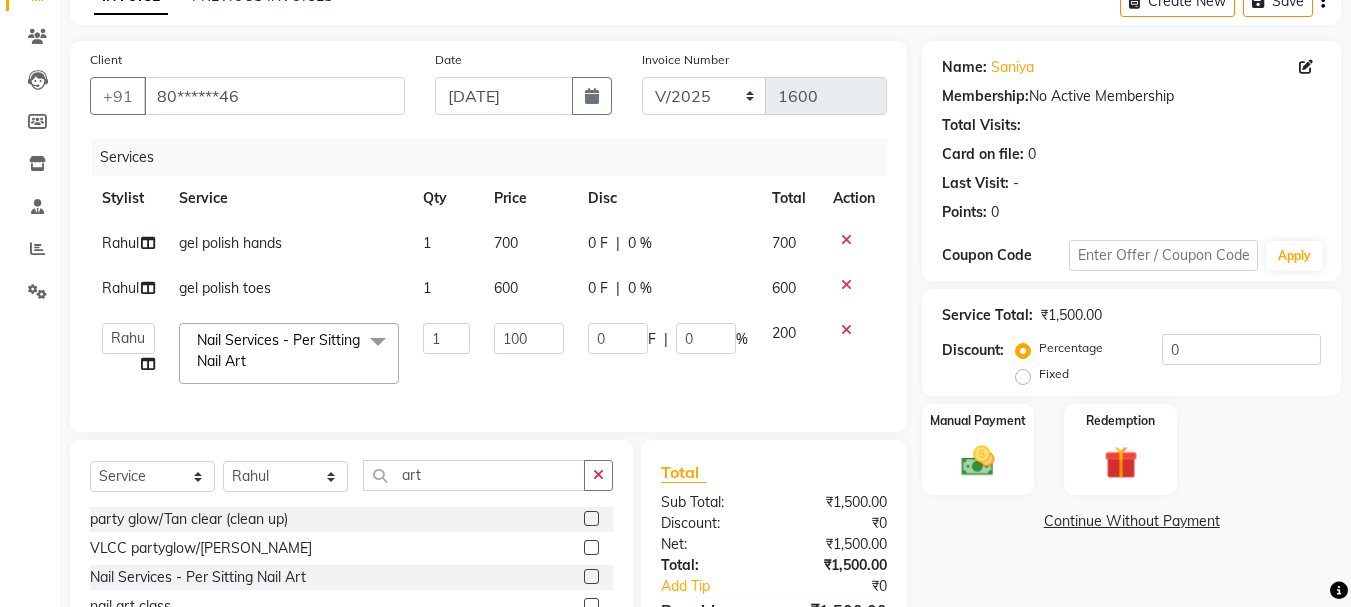 click on "100" 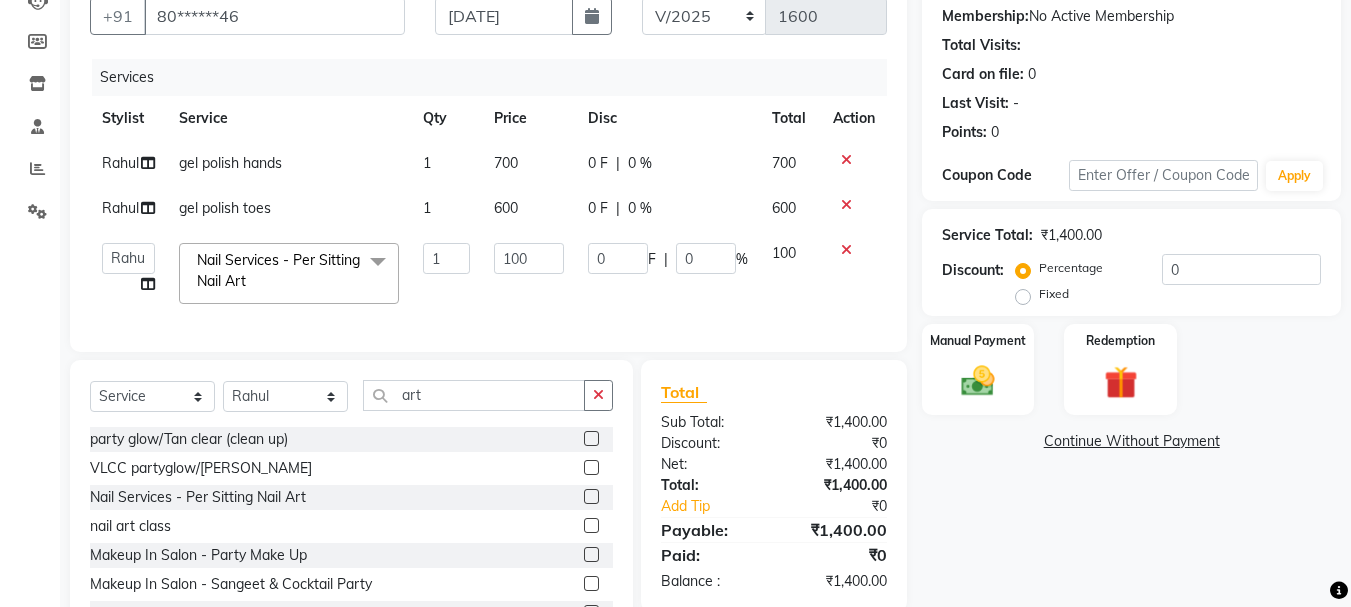 scroll, scrollTop: 282, scrollLeft: 0, axis: vertical 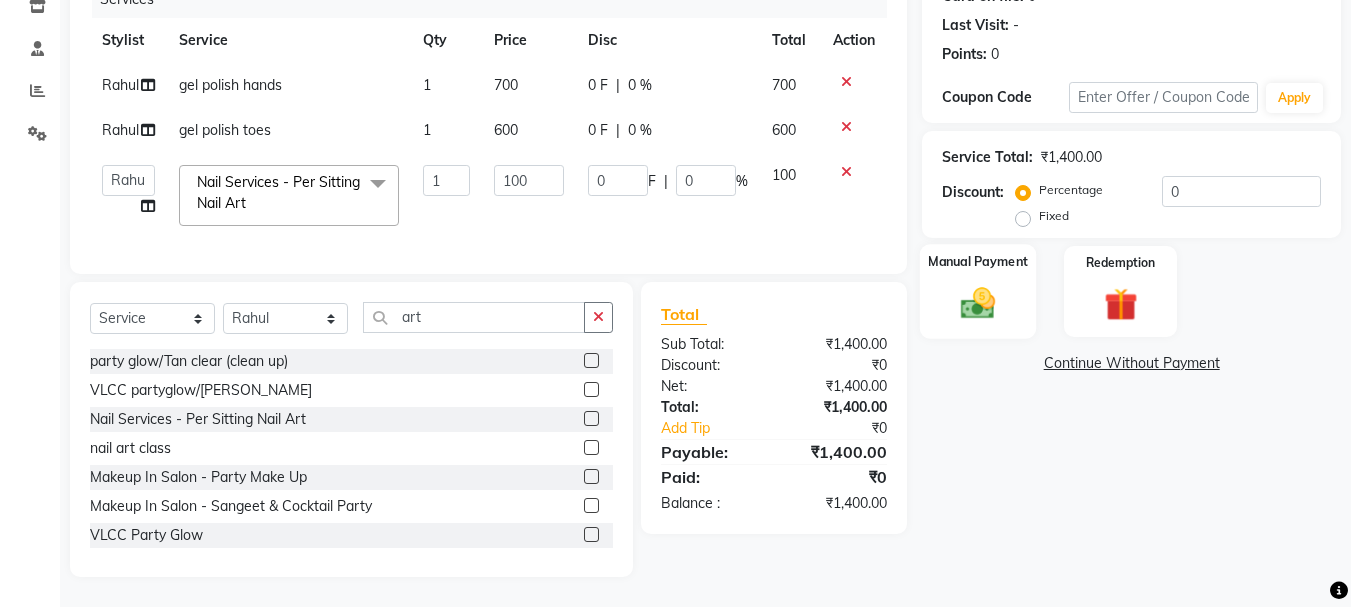 click on "Manual Payment" 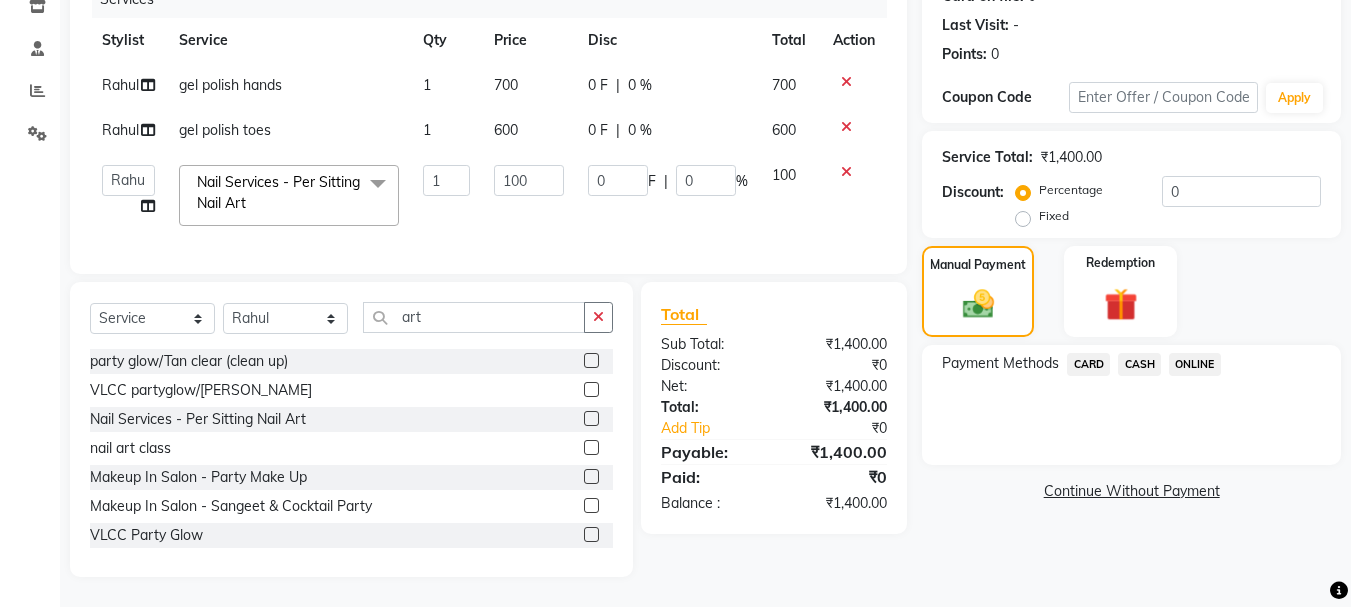 click on "CARD" 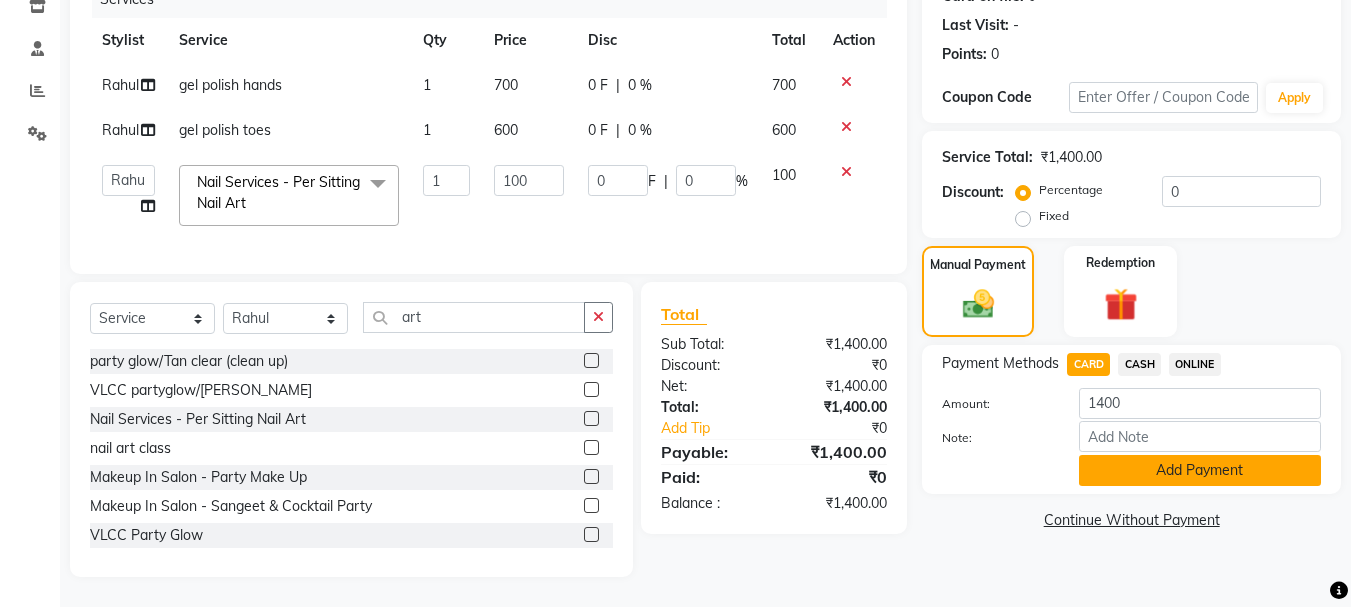 click on "Add Payment" 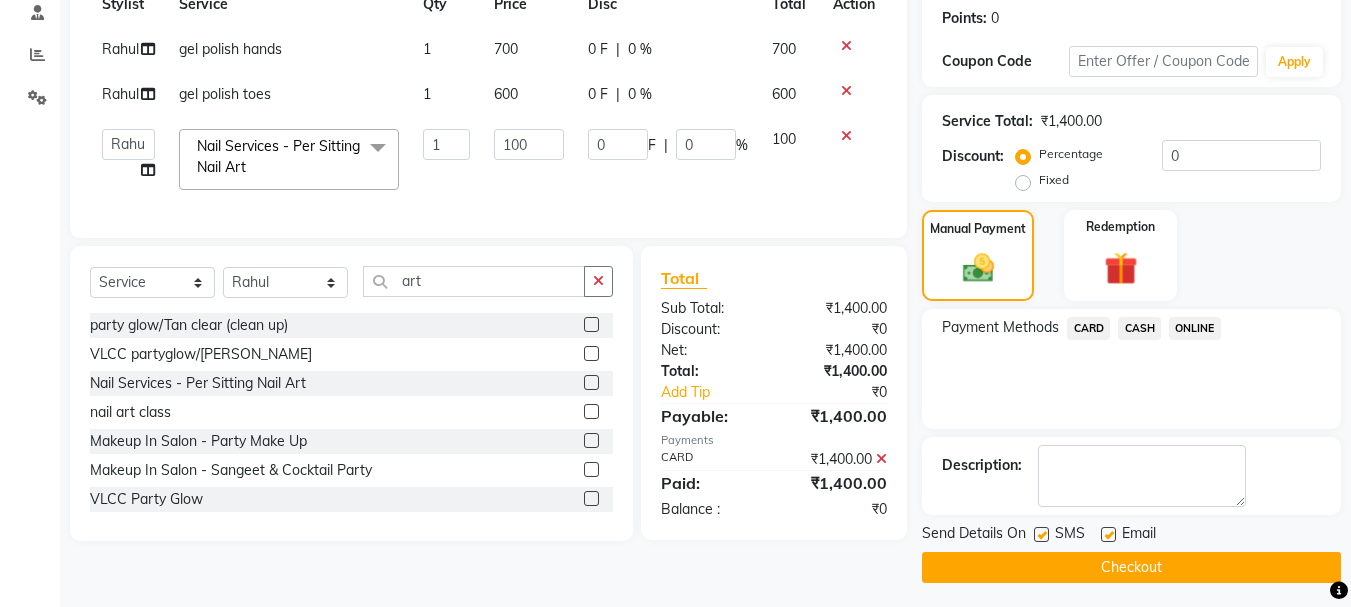 scroll, scrollTop: 309, scrollLeft: 0, axis: vertical 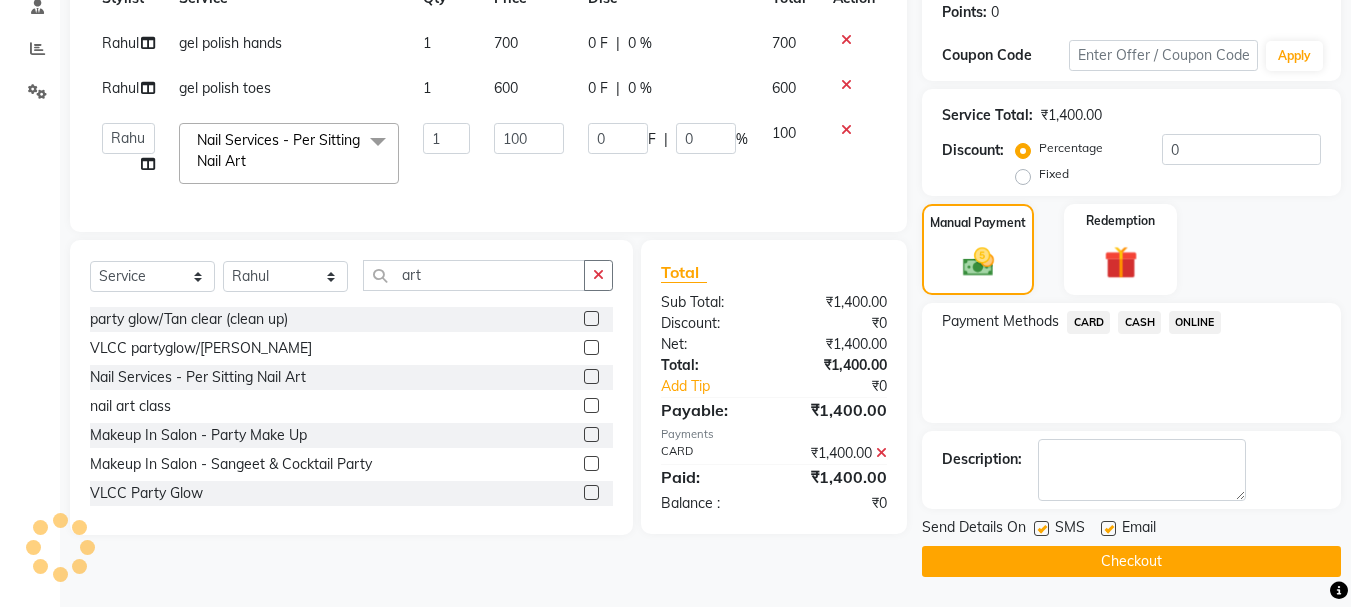 click on "Checkout" 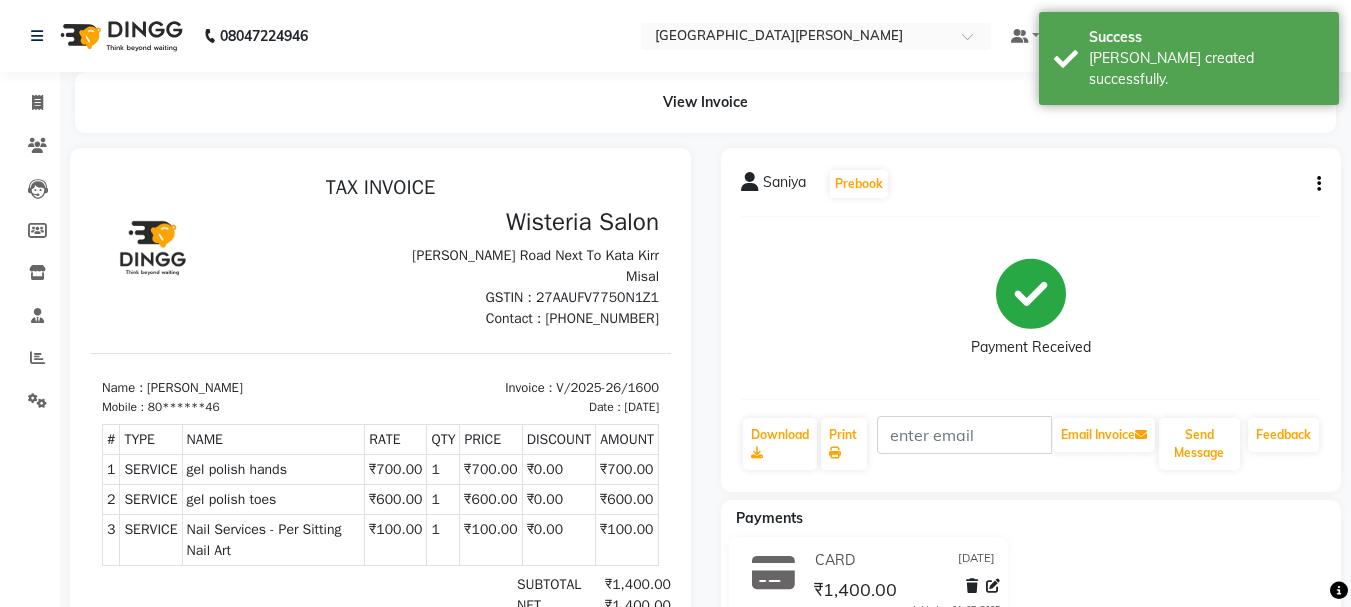 scroll, scrollTop: 0, scrollLeft: 0, axis: both 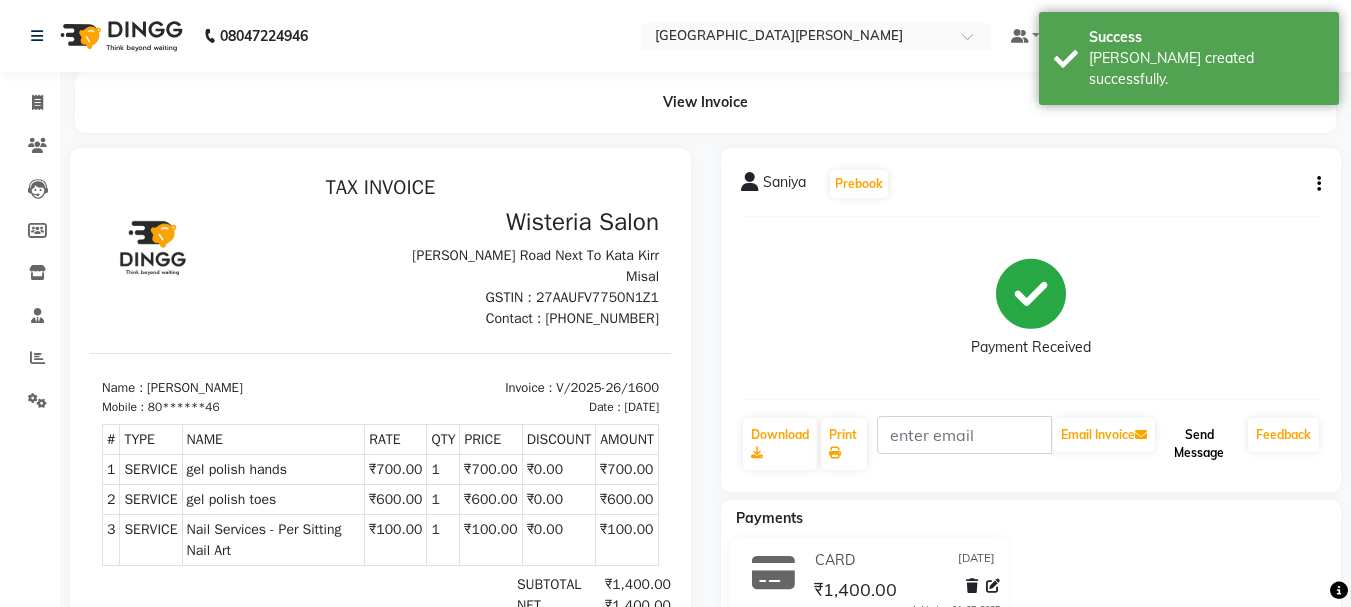 click on "Send Message" 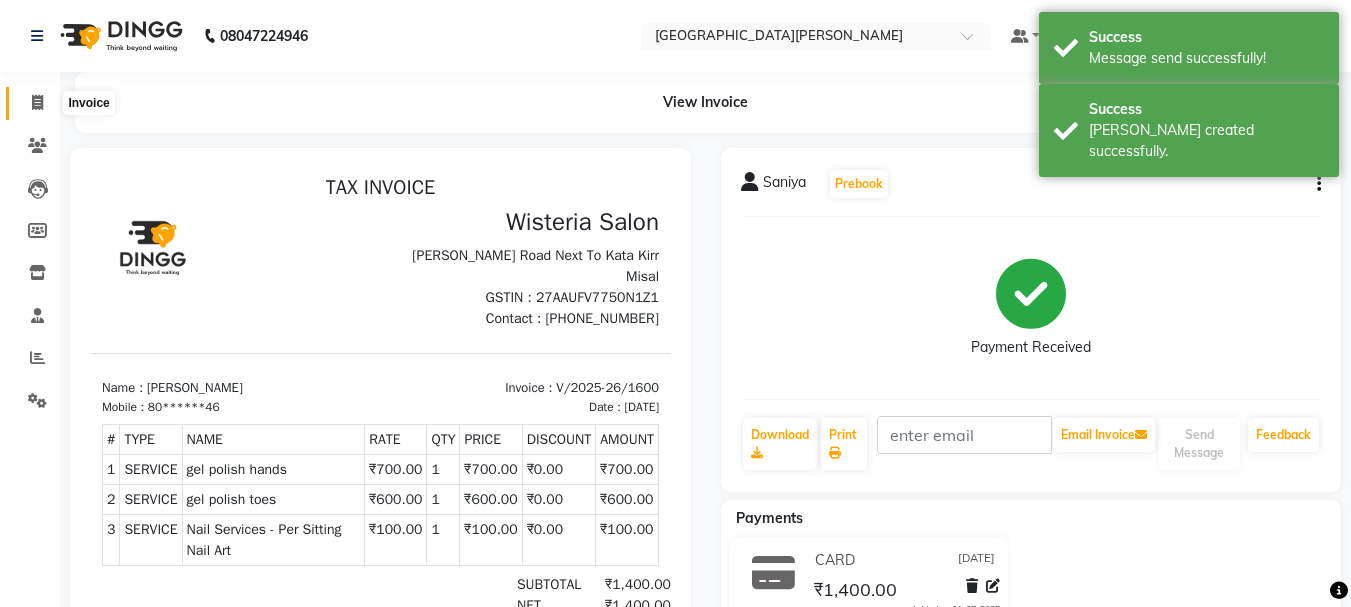 click 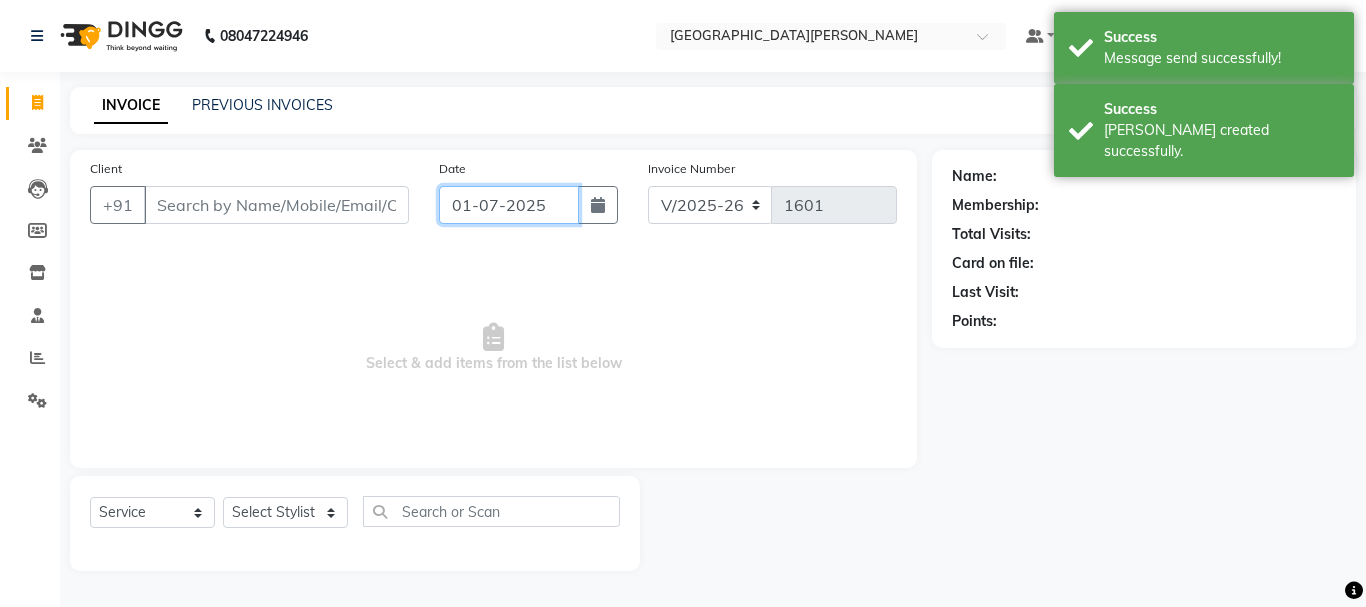 click on "01-07-2025" 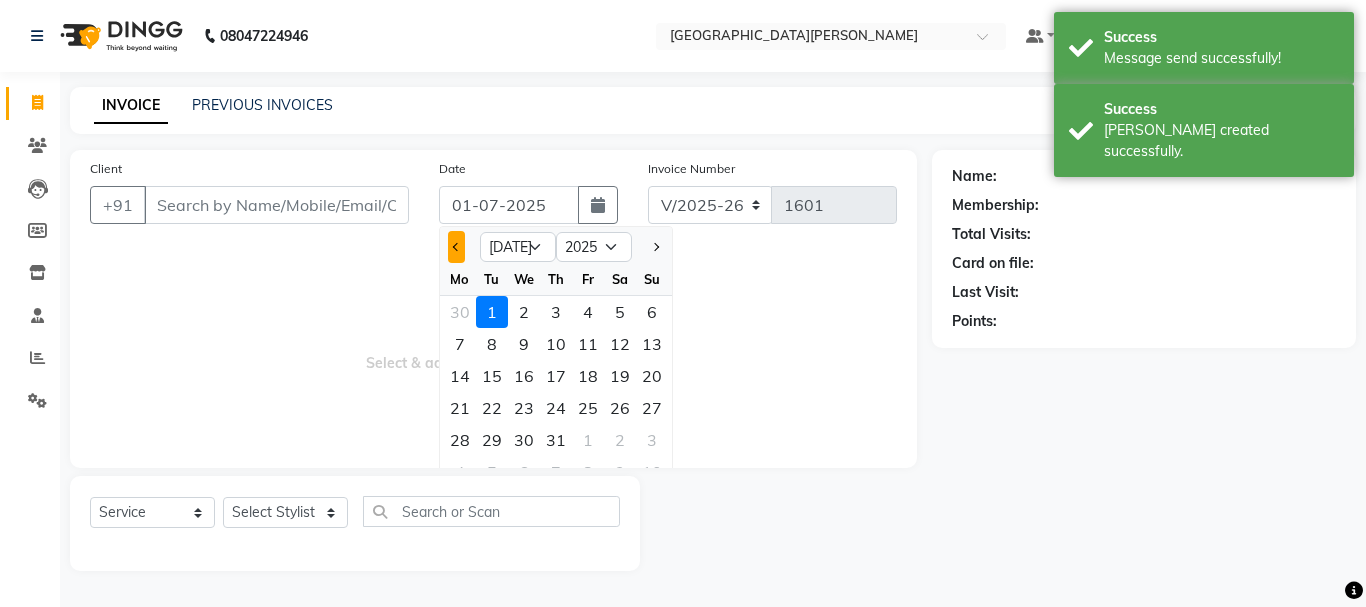 click 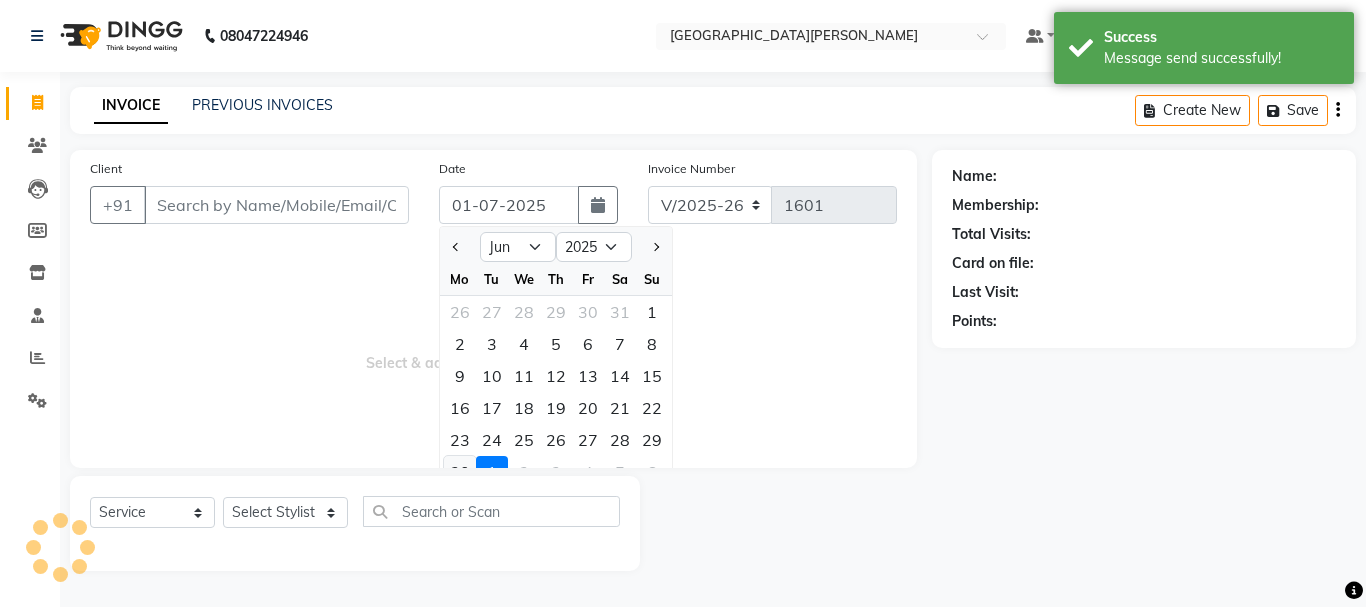 click on "30" 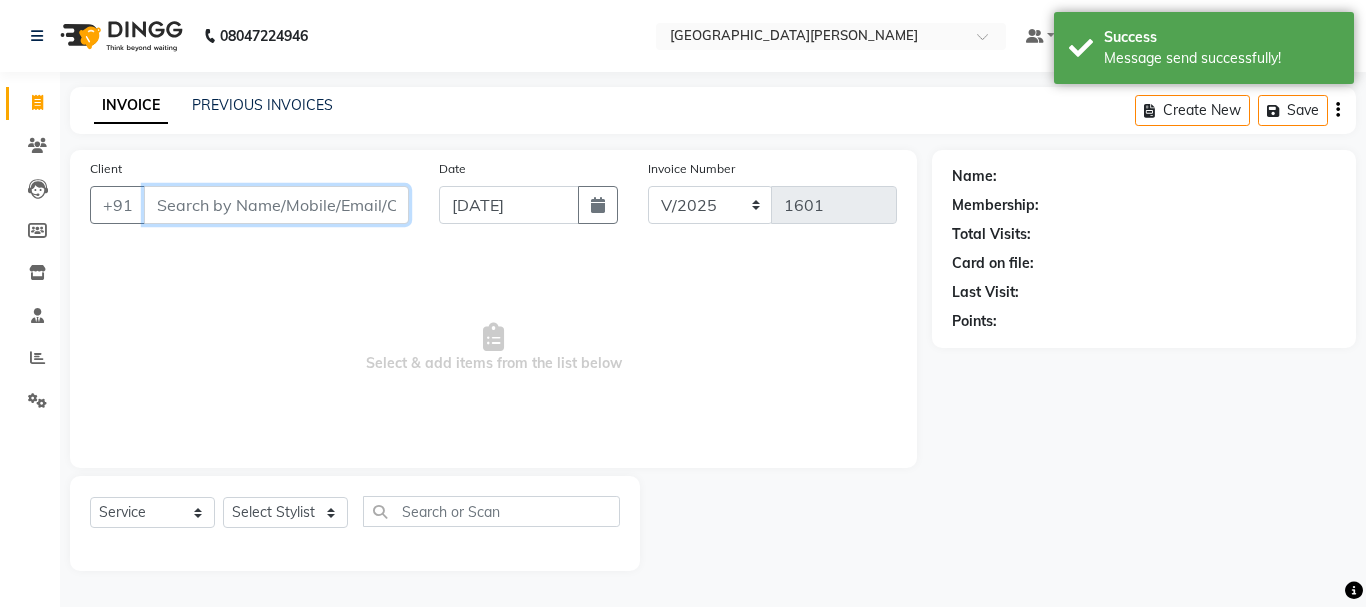 click on "Client" at bounding box center [276, 205] 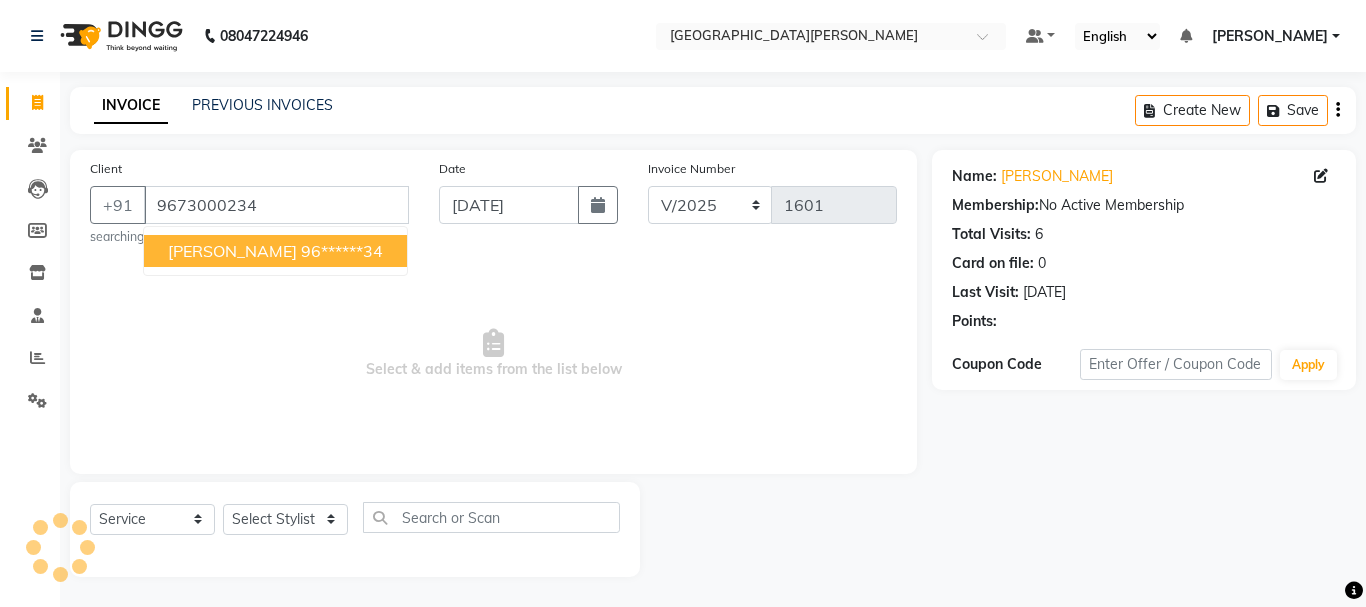 click on "[PERSON_NAME]" at bounding box center [232, 251] 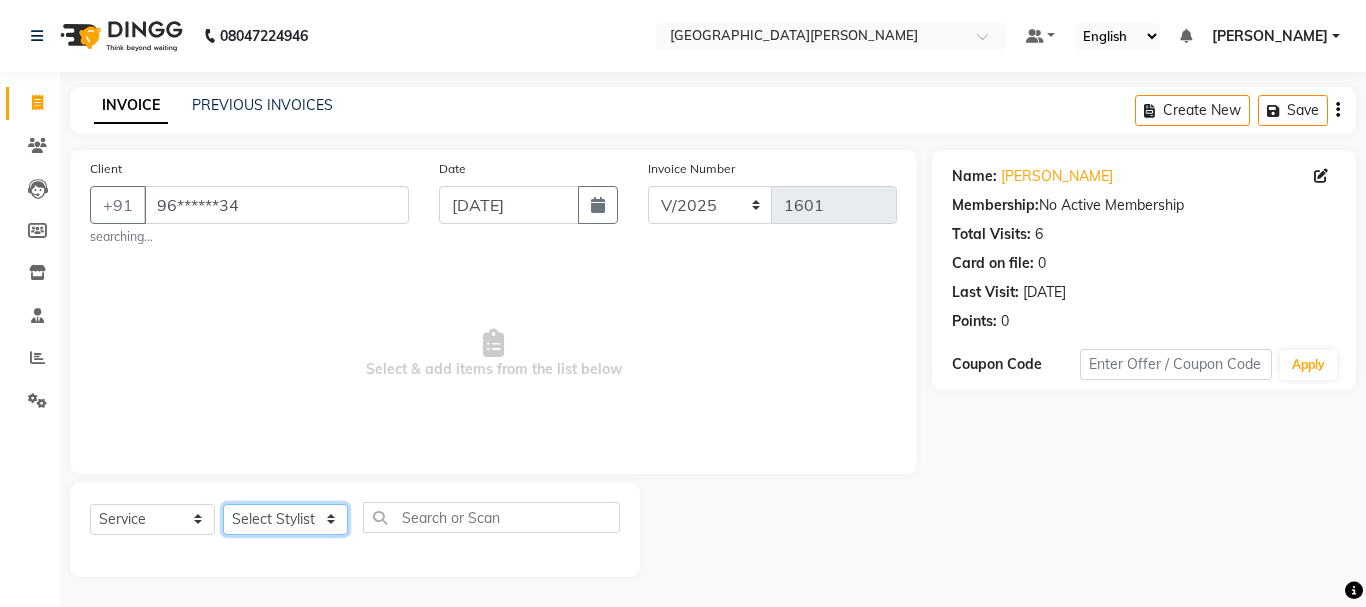 click on "Select Stylist [PERSON_NAME] [PERSON_NAME] [PERSON_NAME] [PERSON_NAME] [PERSON_NAME] more [PERSON_NAME] [PERSON_NAME] [PERSON_NAME] [PERSON_NAME] [PERSON_NAME]  [PERSON_NAME] [PERSON_NAME] [PERSON_NAME]" 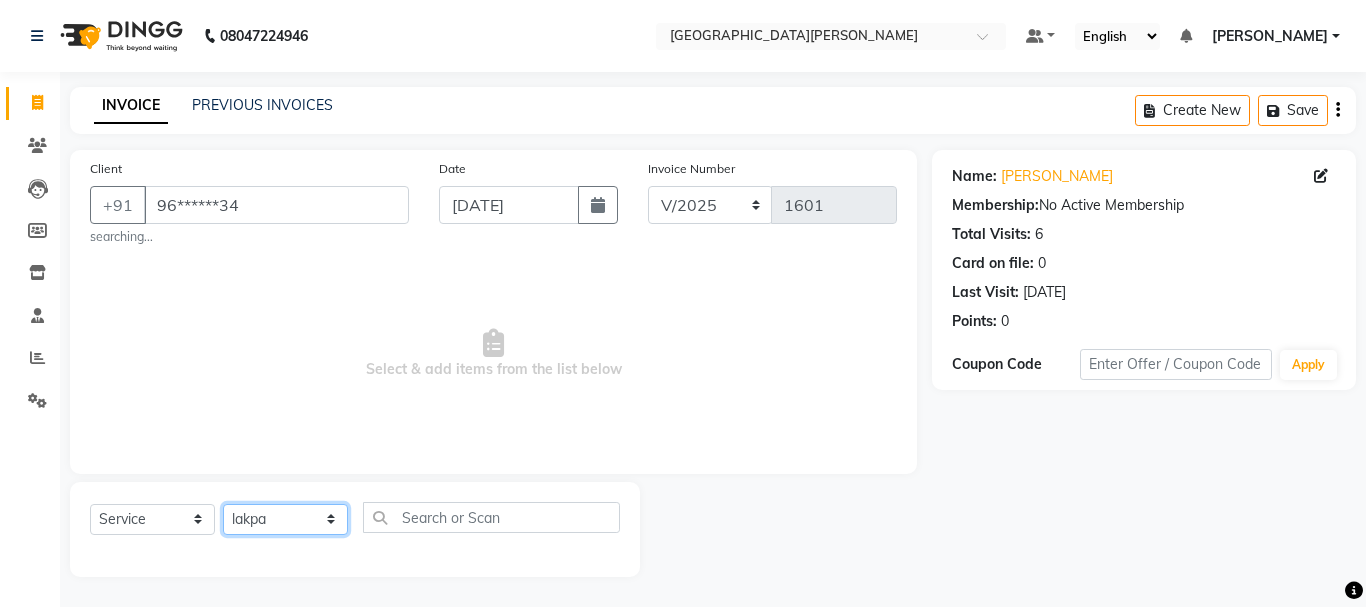 click on "Select Stylist [PERSON_NAME] [PERSON_NAME] [PERSON_NAME] [PERSON_NAME] [PERSON_NAME] more [PERSON_NAME] [PERSON_NAME] [PERSON_NAME] [PERSON_NAME] [PERSON_NAME]  [PERSON_NAME] [PERSON_NAME] [PERSON_NAME]" 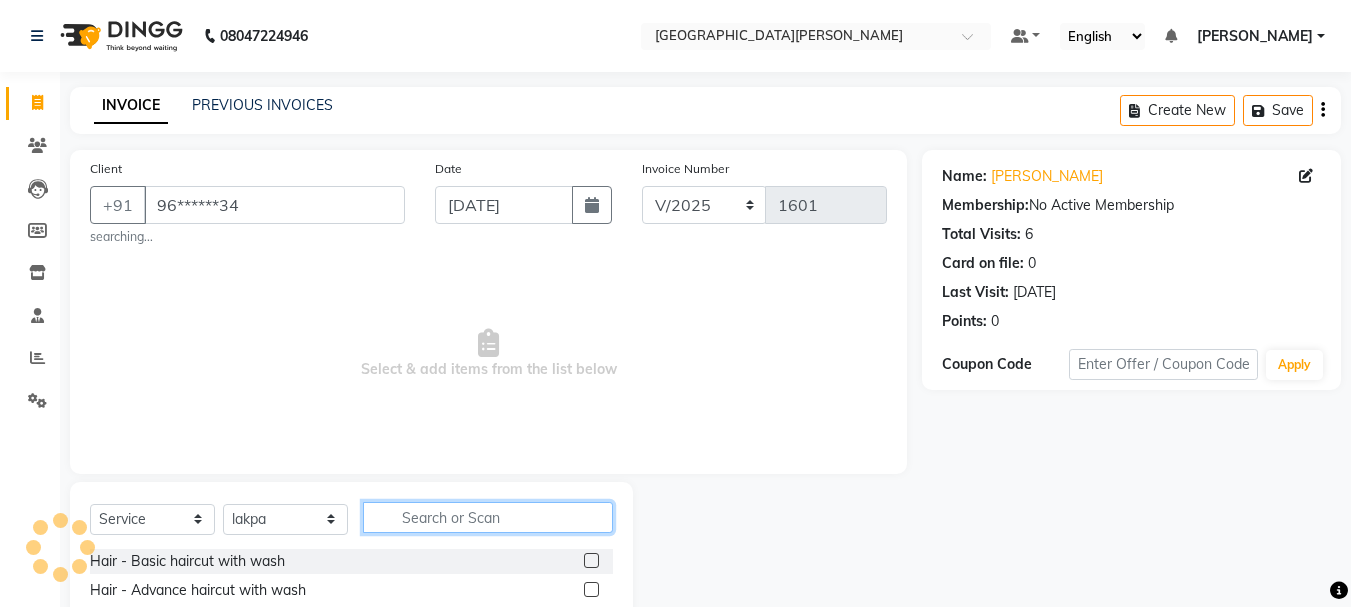 click 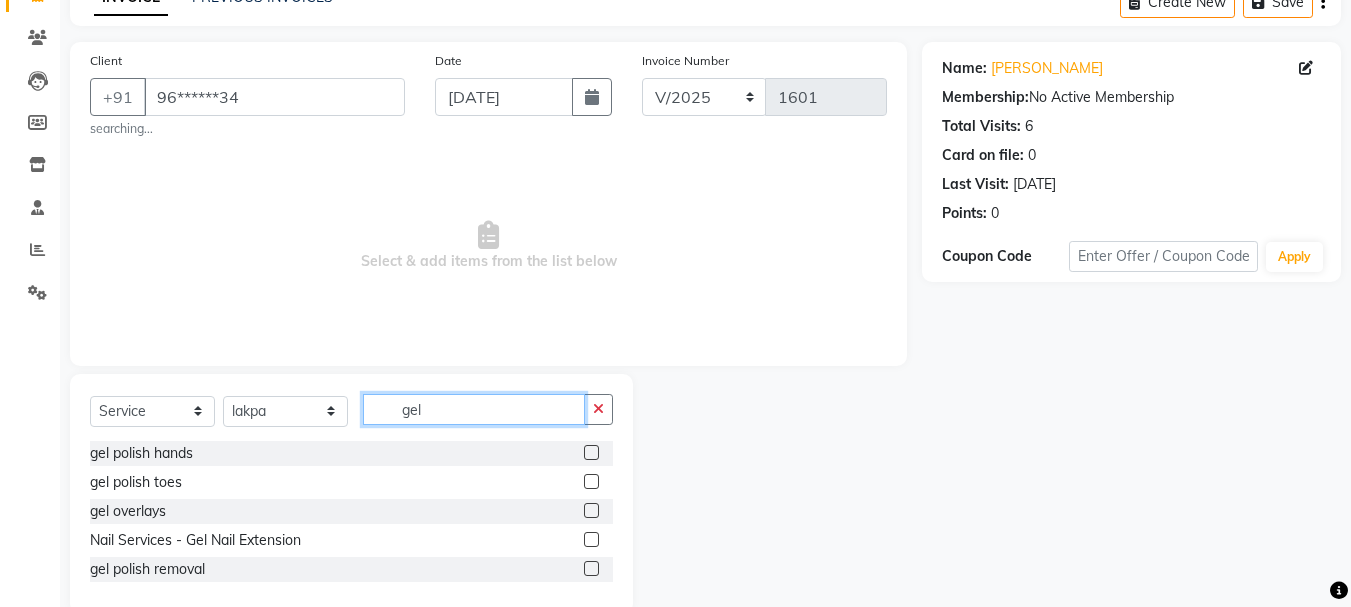 scroll, scrollTop: 145, scrollLeft: 0, axis: vertical 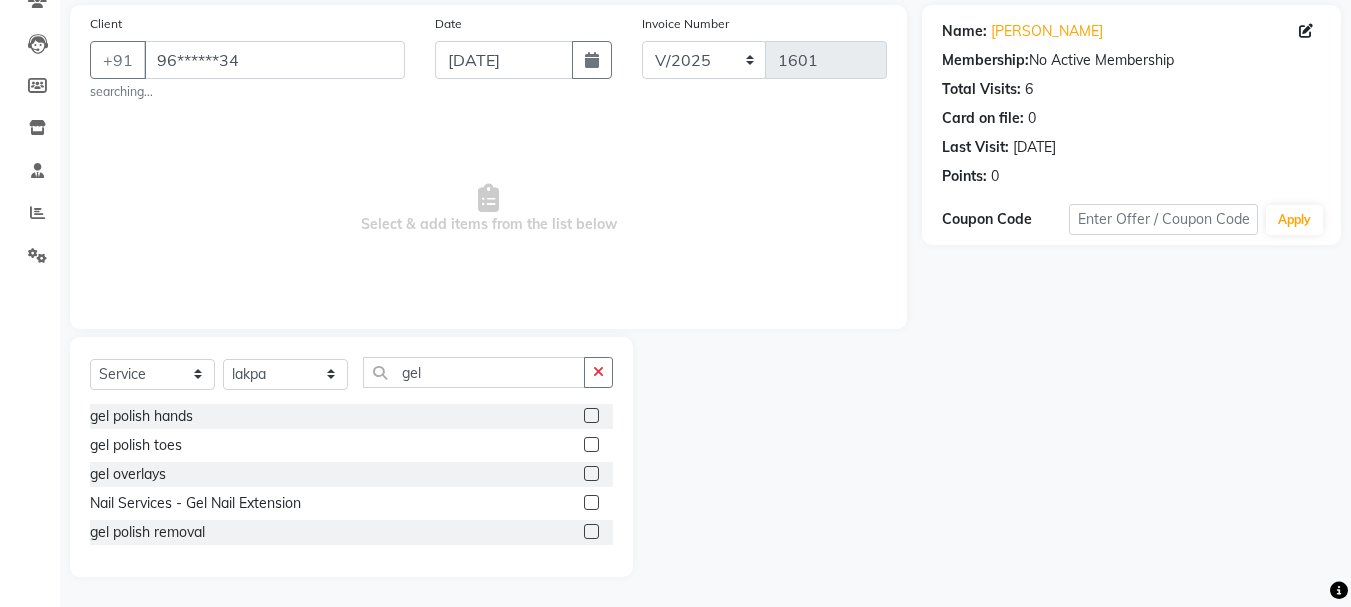 click 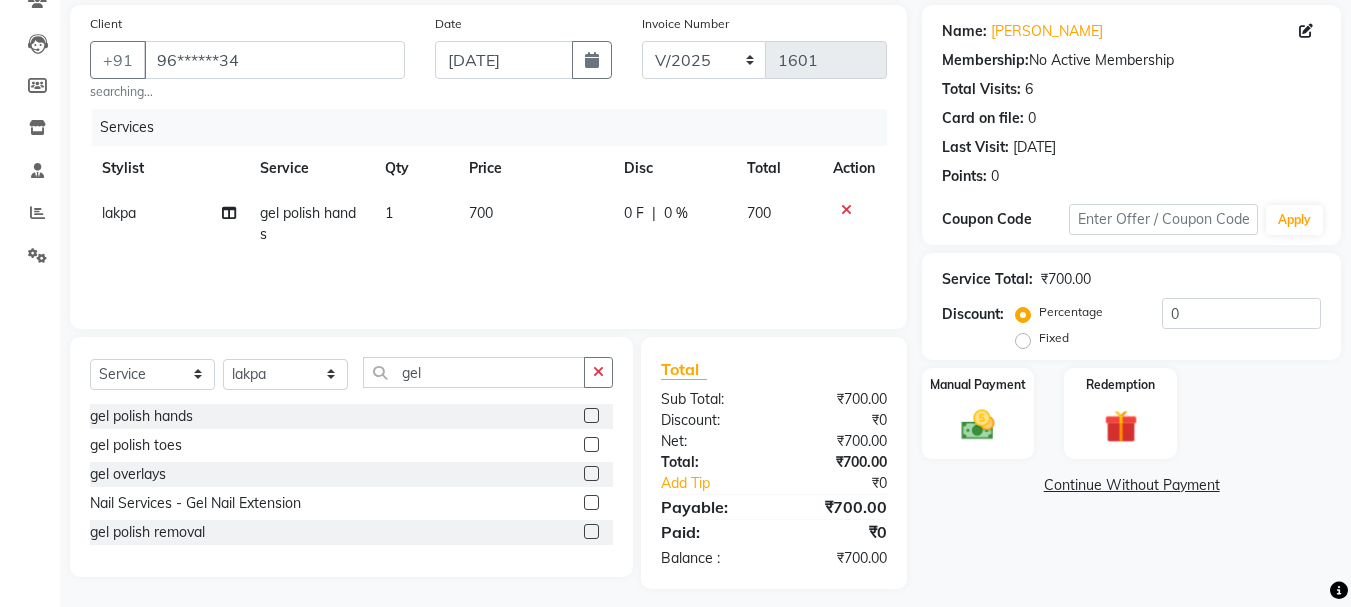 click 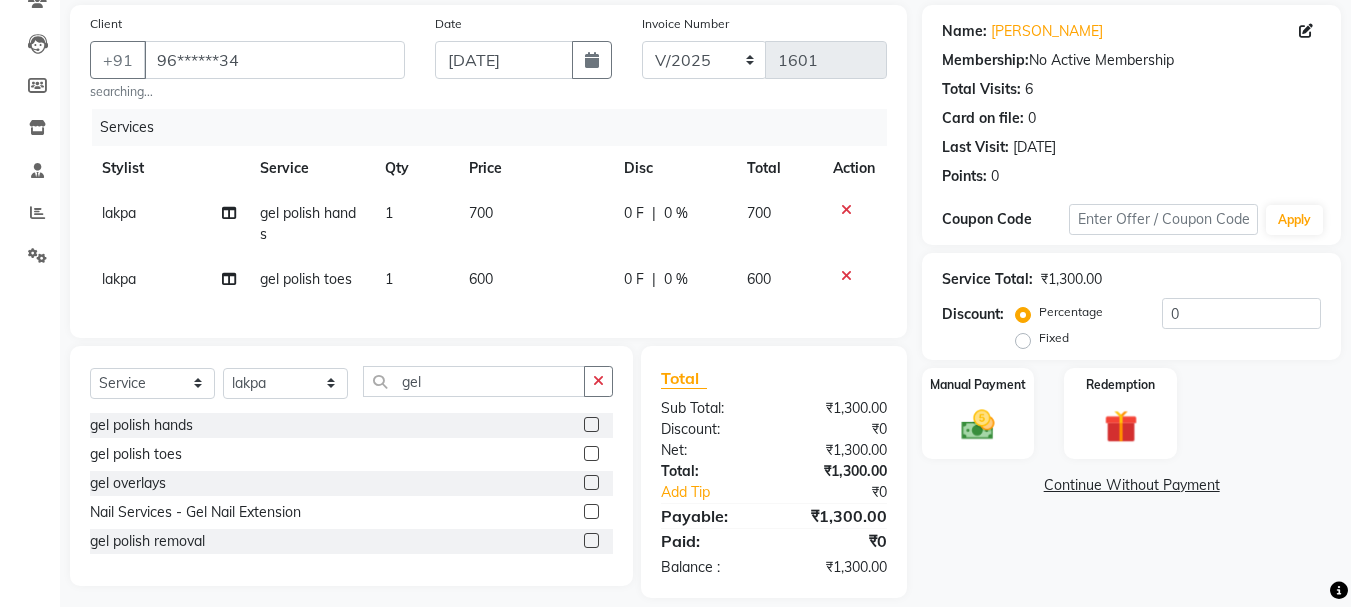 click on "600" 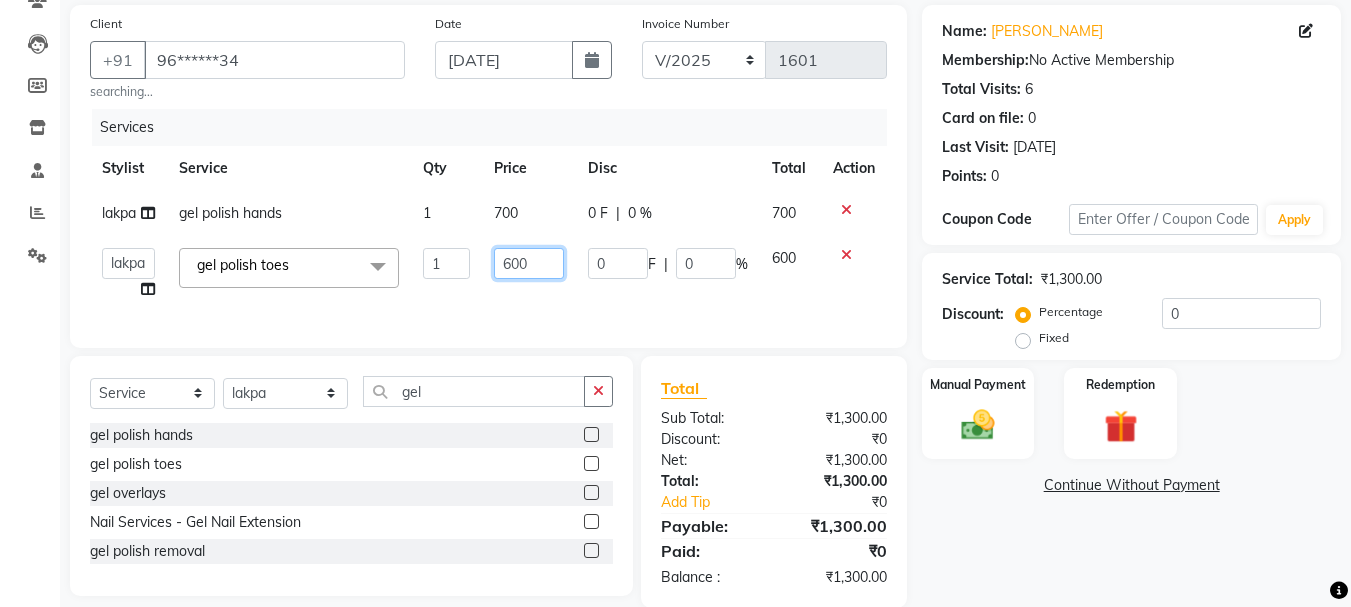 click on "600" 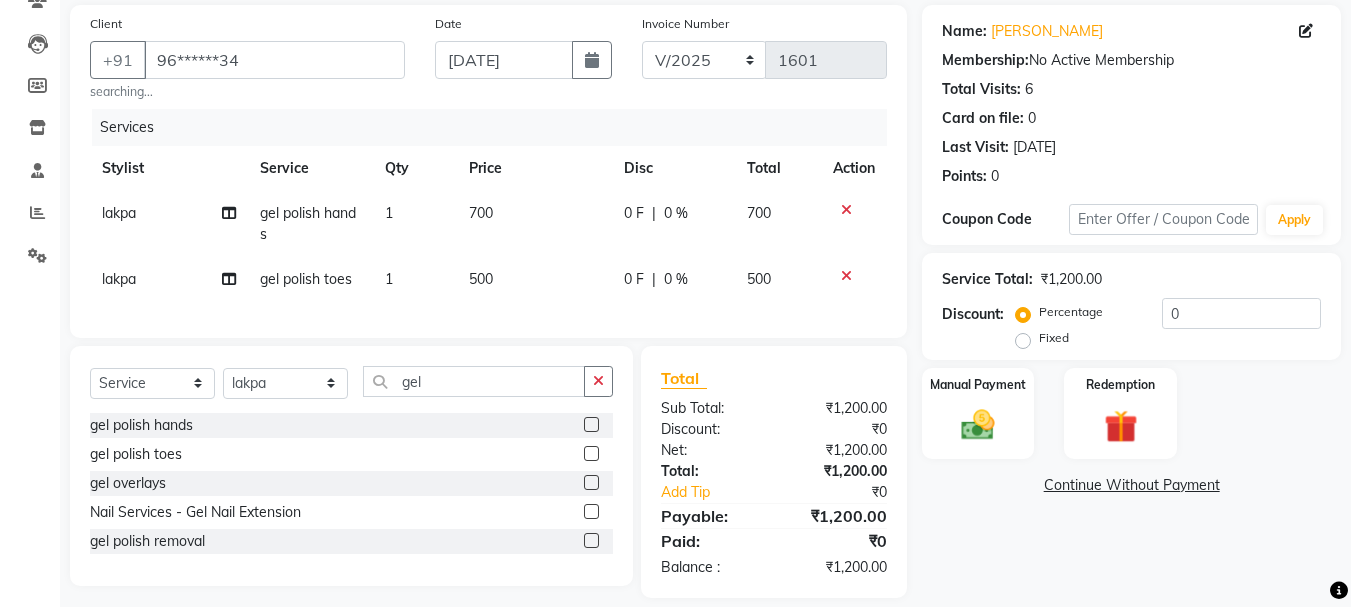 click on "Services Stylist Service Qty Price Disc Total Action lakpa gel polish hands 1 700 0 F | 0 % 700 lakpa gel polish toes 1 500 0 F | 0 % 500" 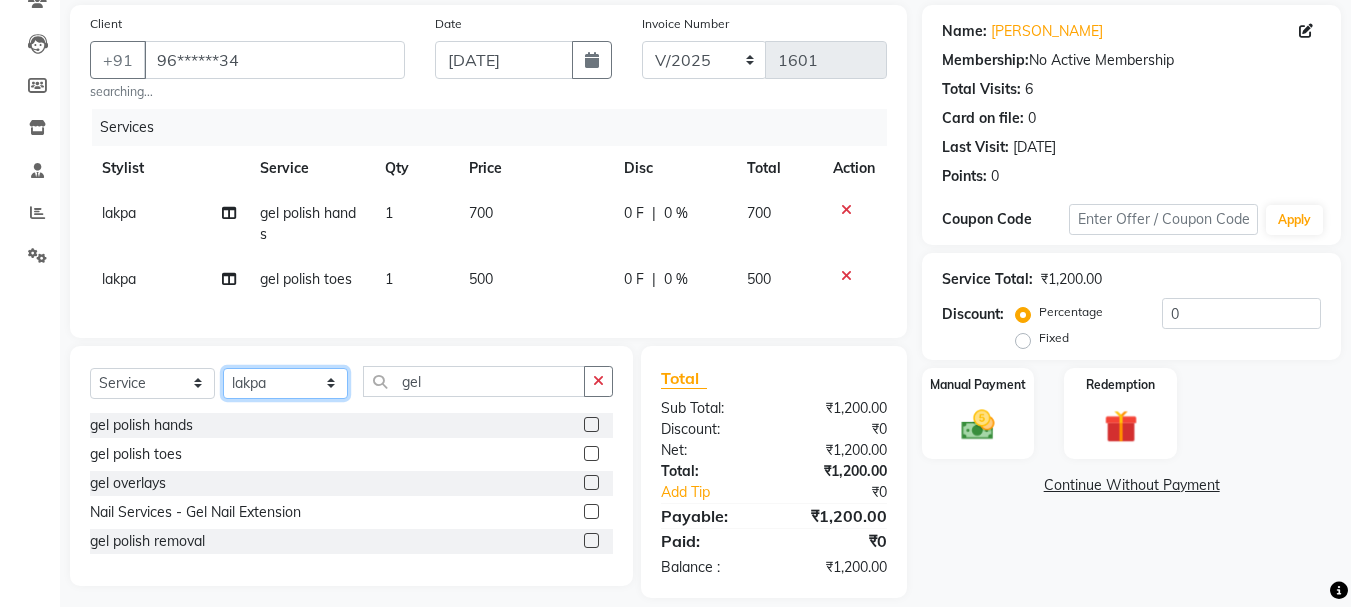 click on "Select Stylist [PERSON_NAME] [PERSON_NAME] [PERSON_NAME] [PERSON_NAME] [PERSON_NAME] more [PERSON_NAME] [PERSON_NAME] [PERSON_NAME] [PERSON_NAME] [PERSON_NAME]  [PERSON_NAME] [PERSON_NAME] [PERSON_NAME]" 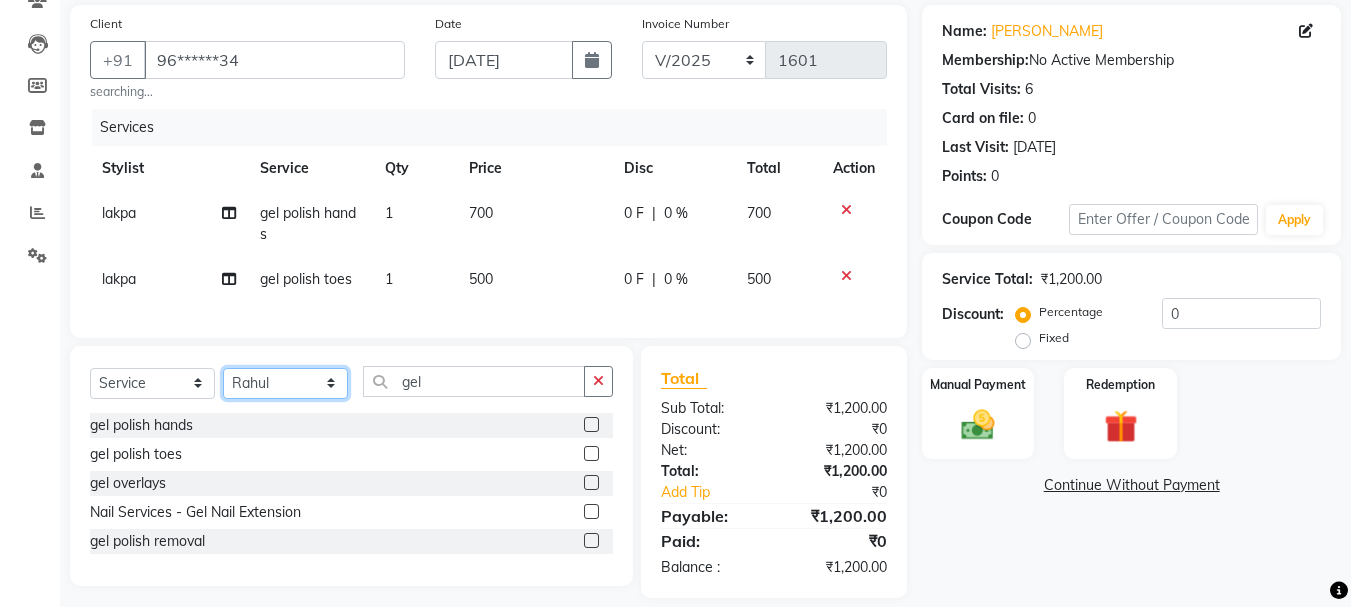 click on "Select Stylist [PERSON_NAME] [PERSON_NAME] [PERSON_NAME] [PERSON_NAME] [PERSON_NAME] more [PERSON_NAME] [PERSON_NAME] [PERSON_NAME] [PERSON_NAME] [PERSON_NAME]  [PERSON_NAME] [PERSON_NAME] [PERSON_NAME]" 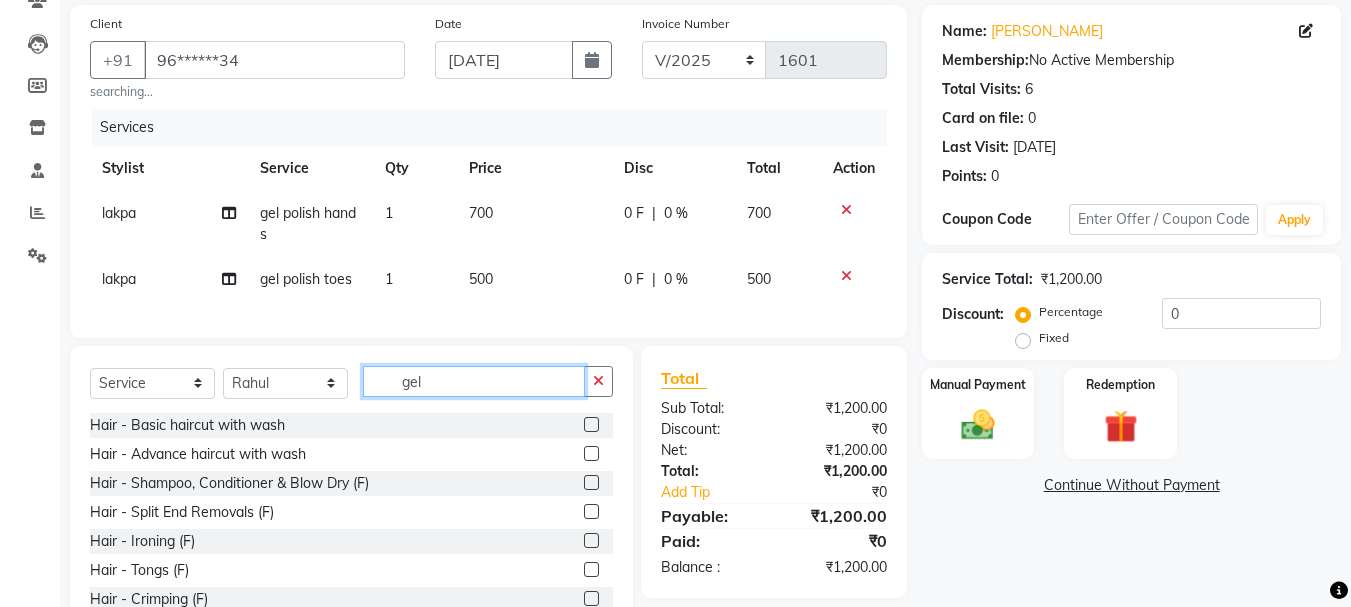 click on "gel" 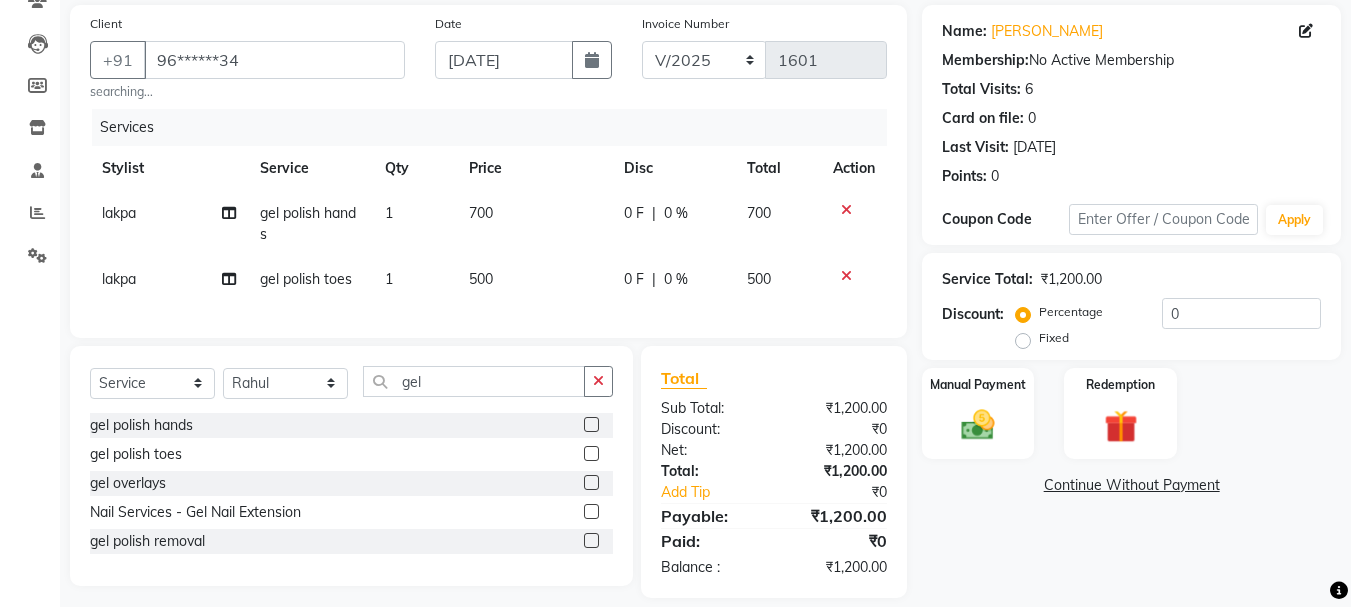 click 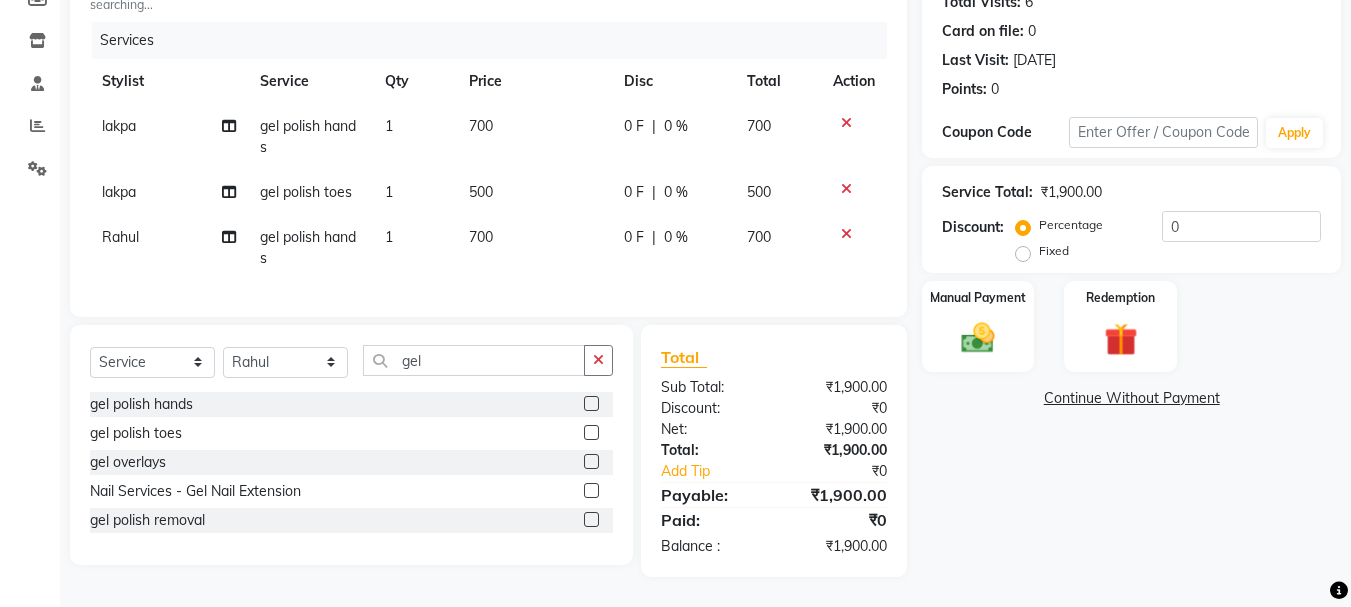 scroll, scrollTop: 247, scrollLeft: 0, axis: vertical 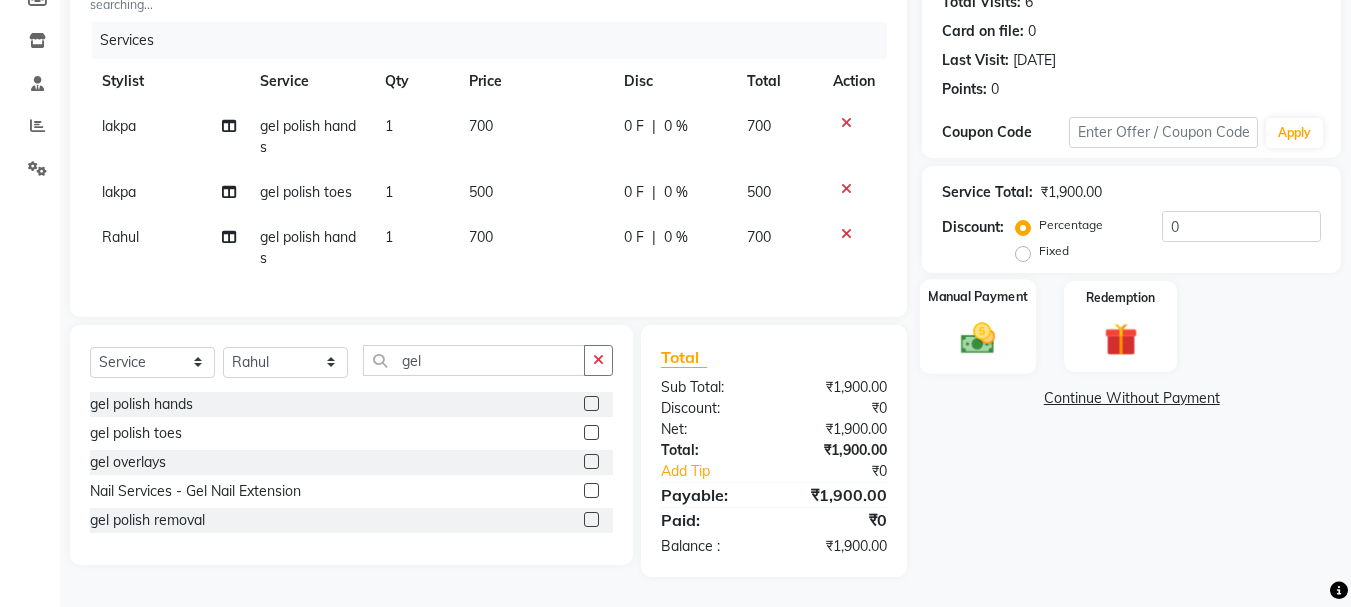 click 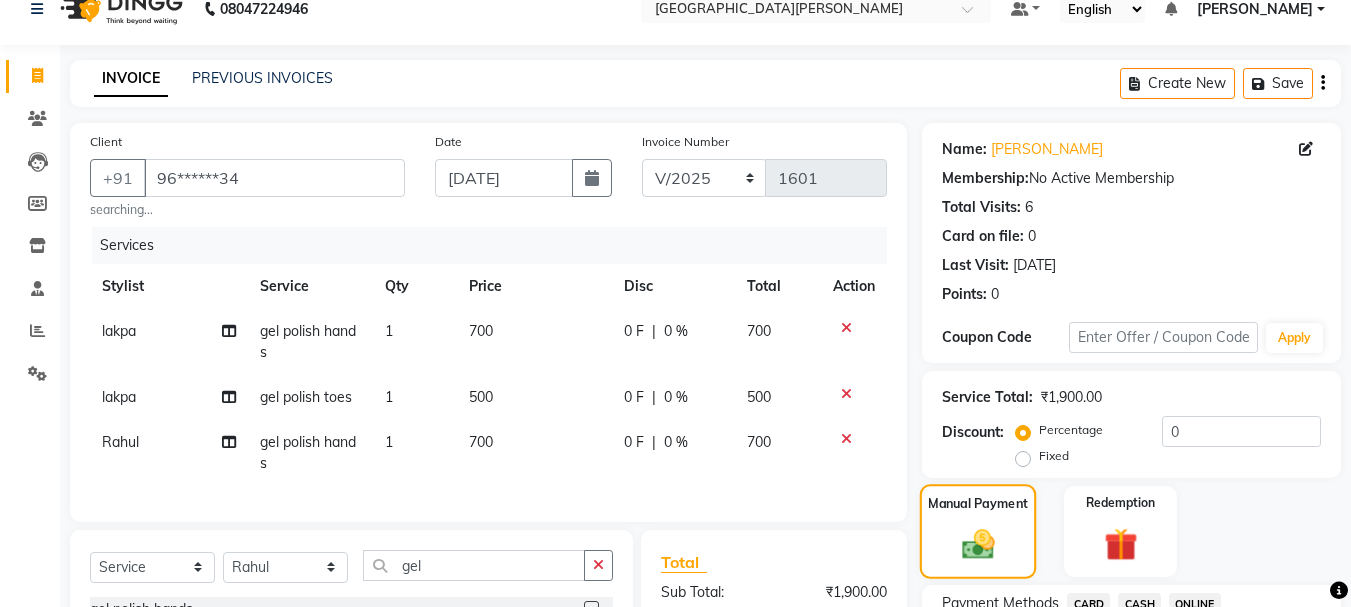 scroll, scrollTop: 247, scrollLeft: 0, axis: vertical 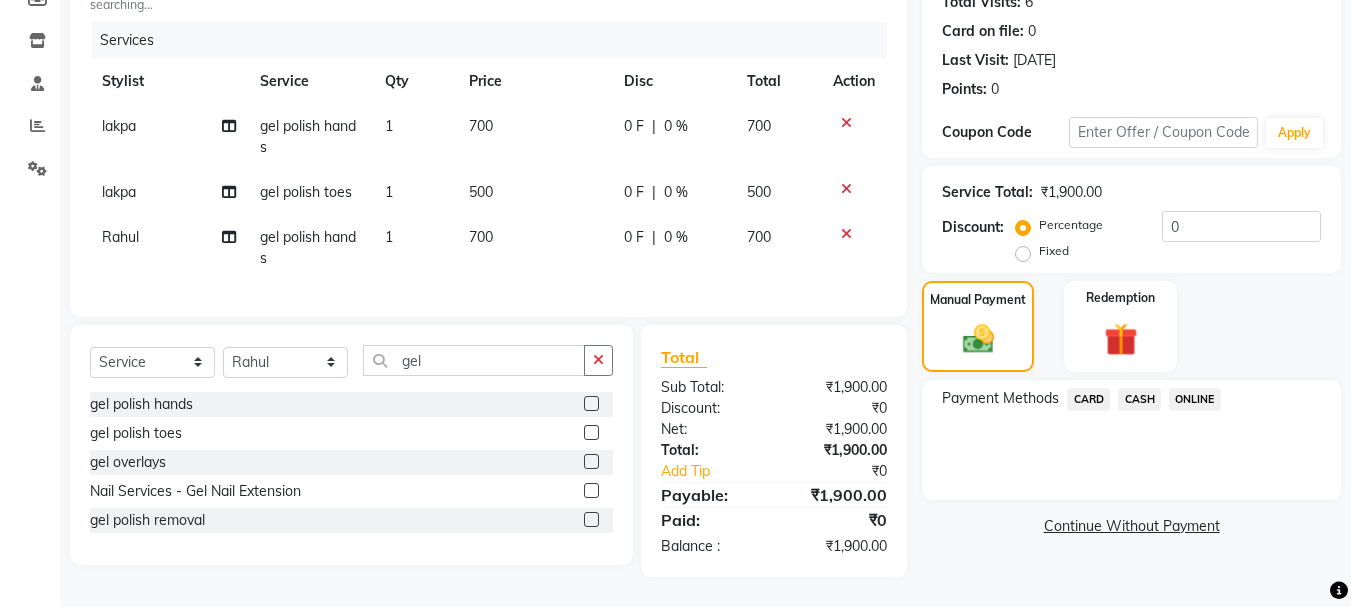 click on "ONLINE" 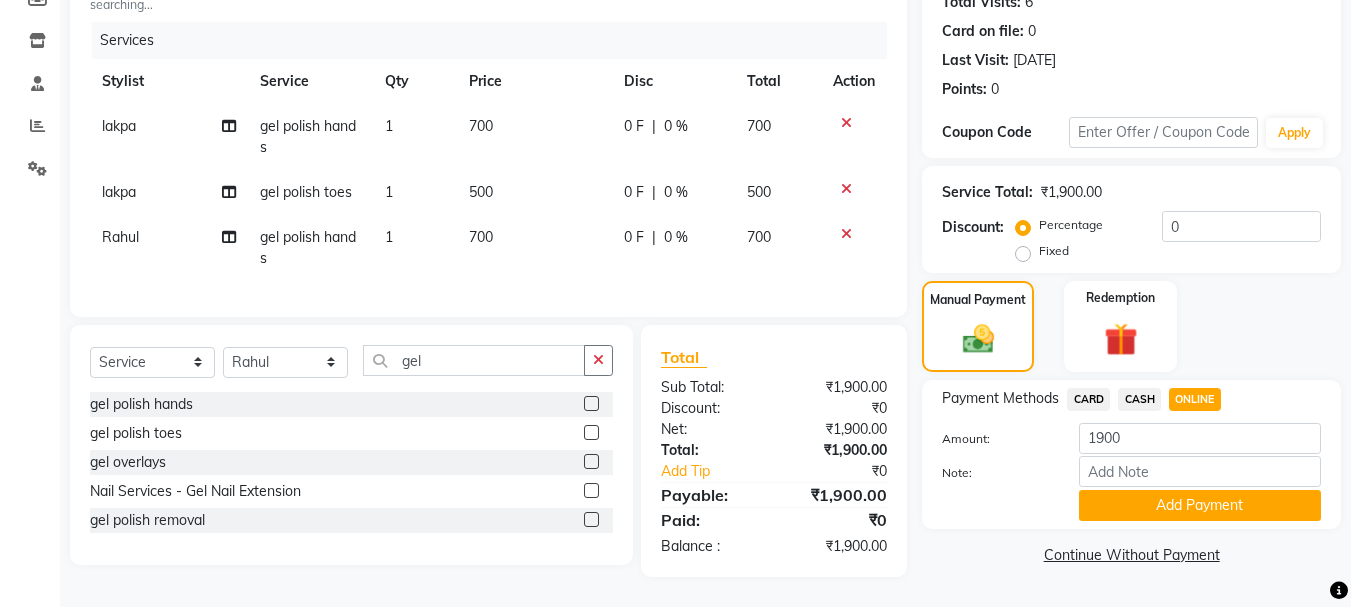 drag, startPoint x: 1151, startPoint y: 483, endPoint x: 1132, endPoint y: 412, distance: 73.4983 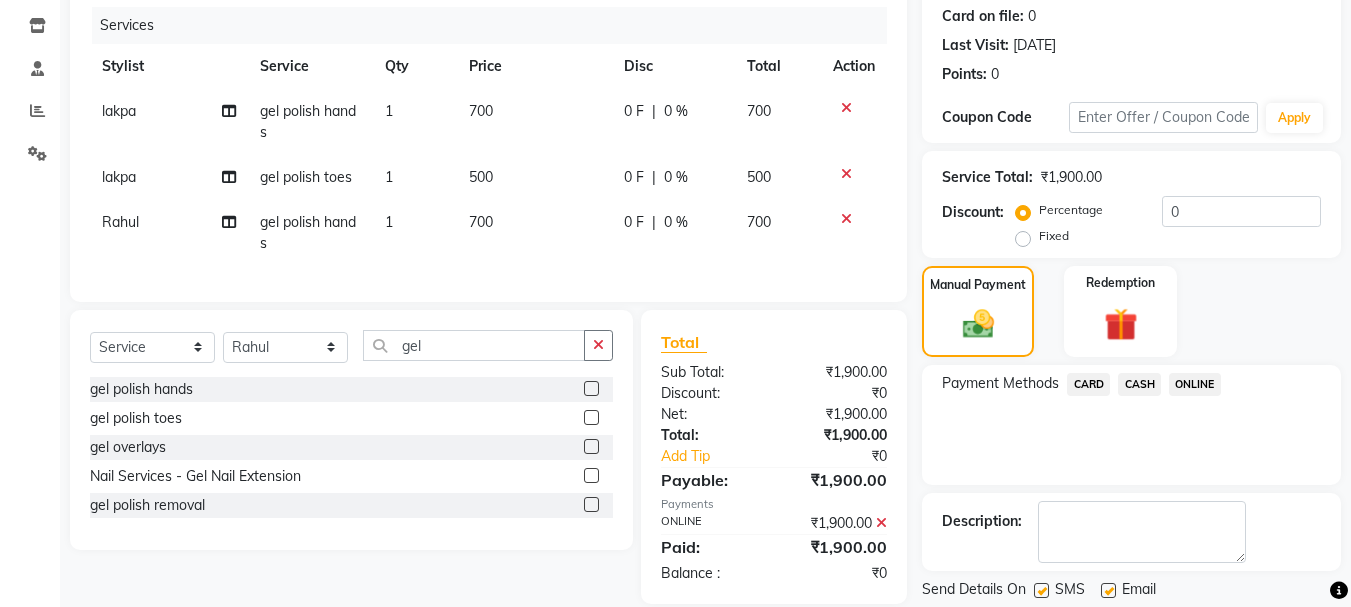 scroll, scrollTop: 309, scrollLeft: 0, axis: vertical 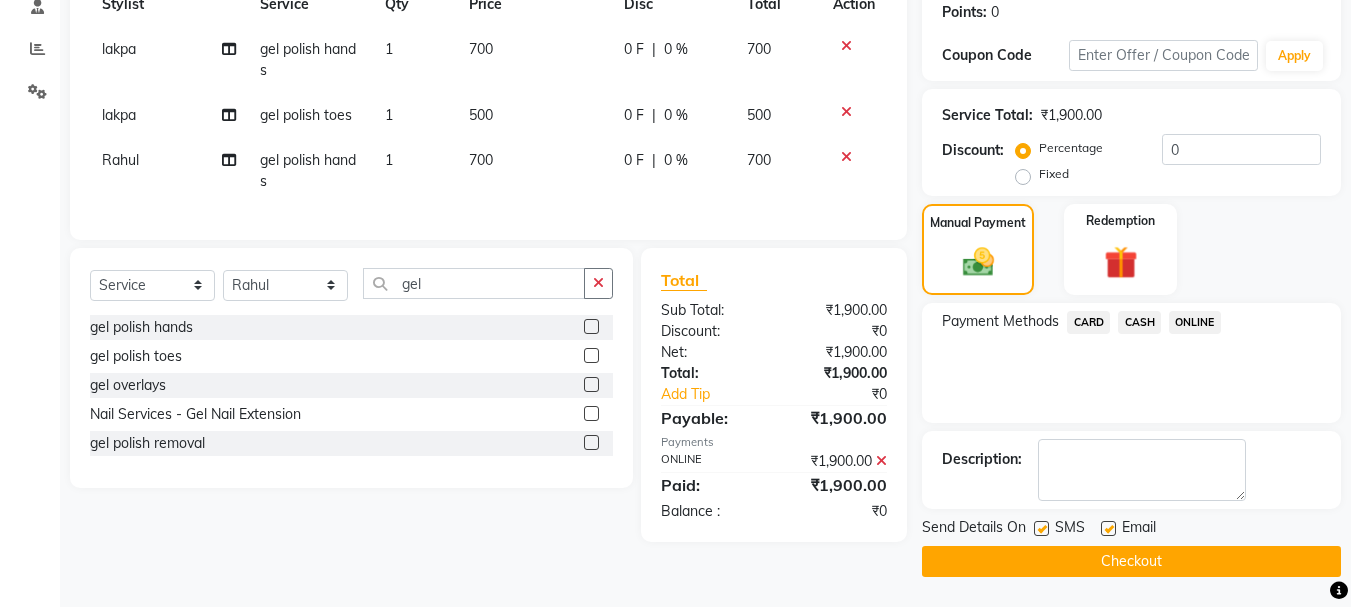 click on "Checkout" 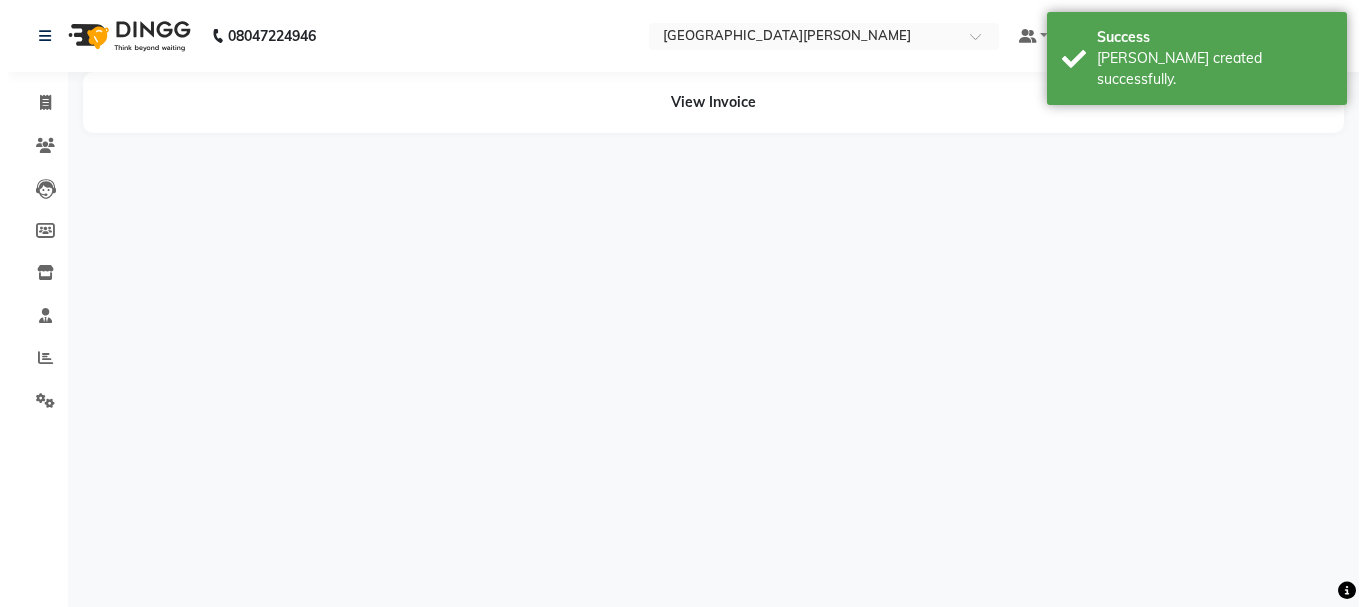 scroll, scrollTop: 0, scrollLeft: 0, axis: both 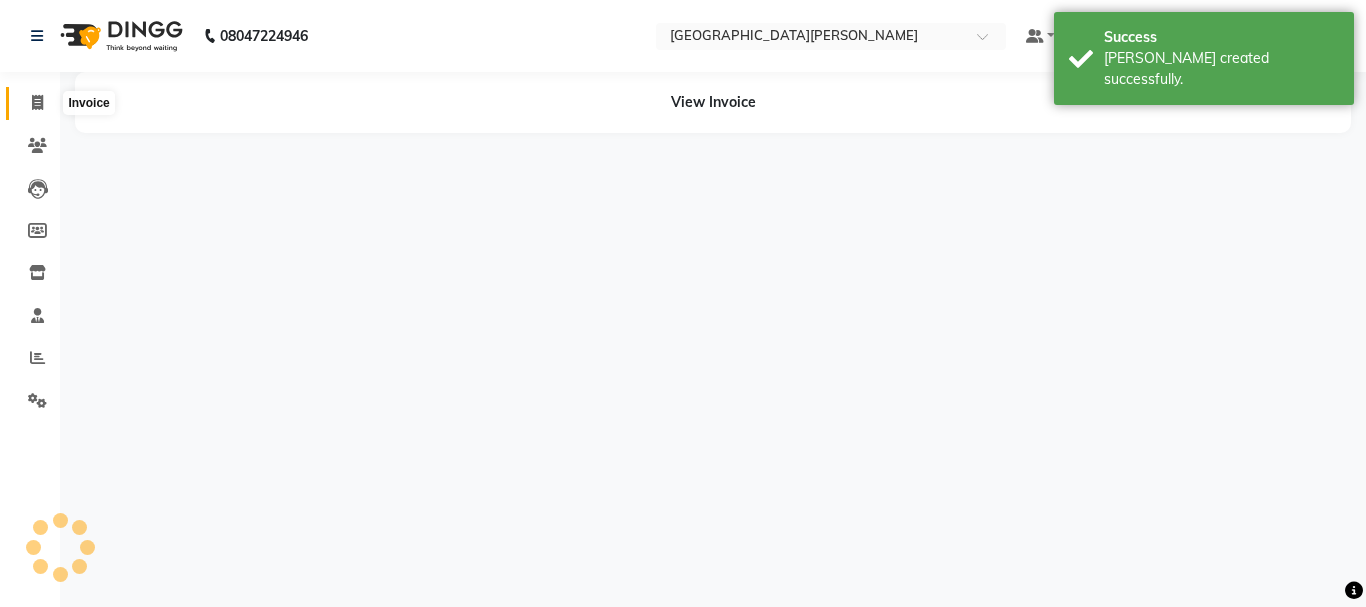 click 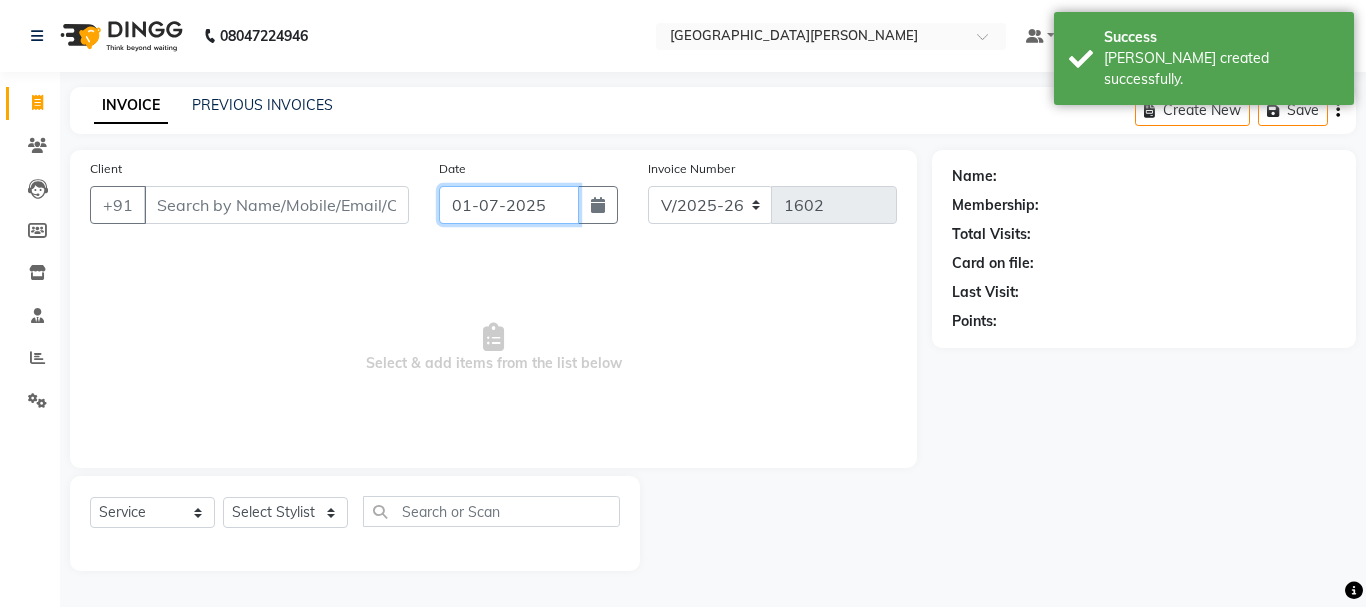 click on "01-07-2025" 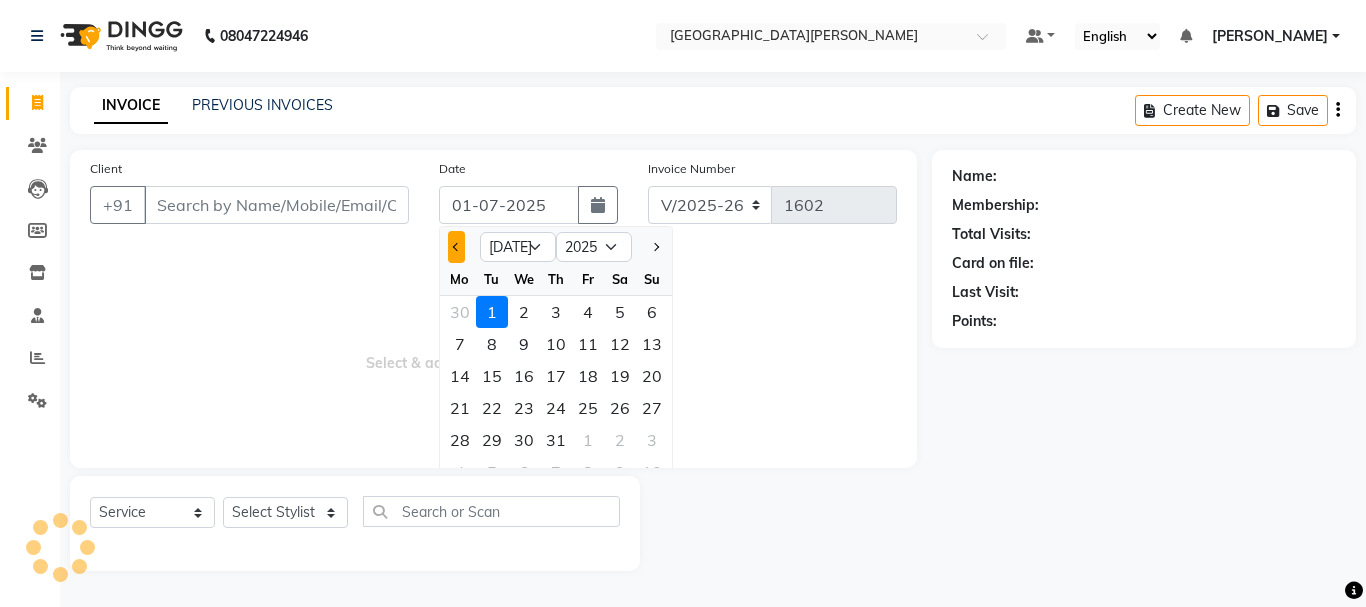 click 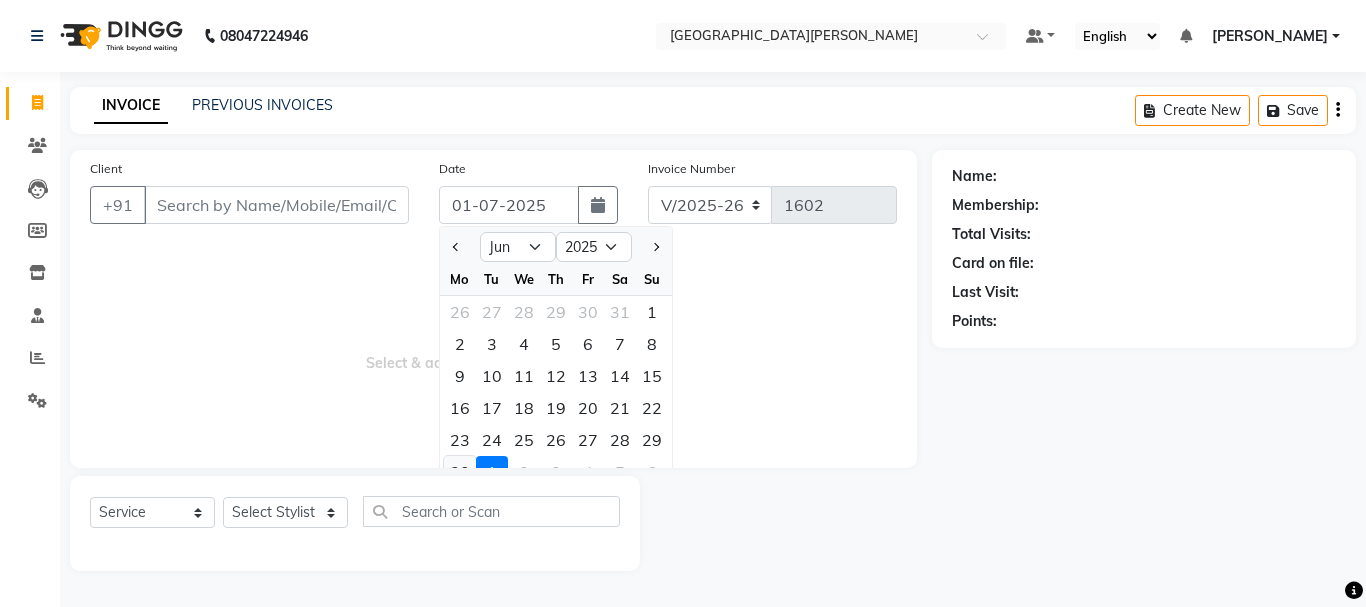 click on "30" 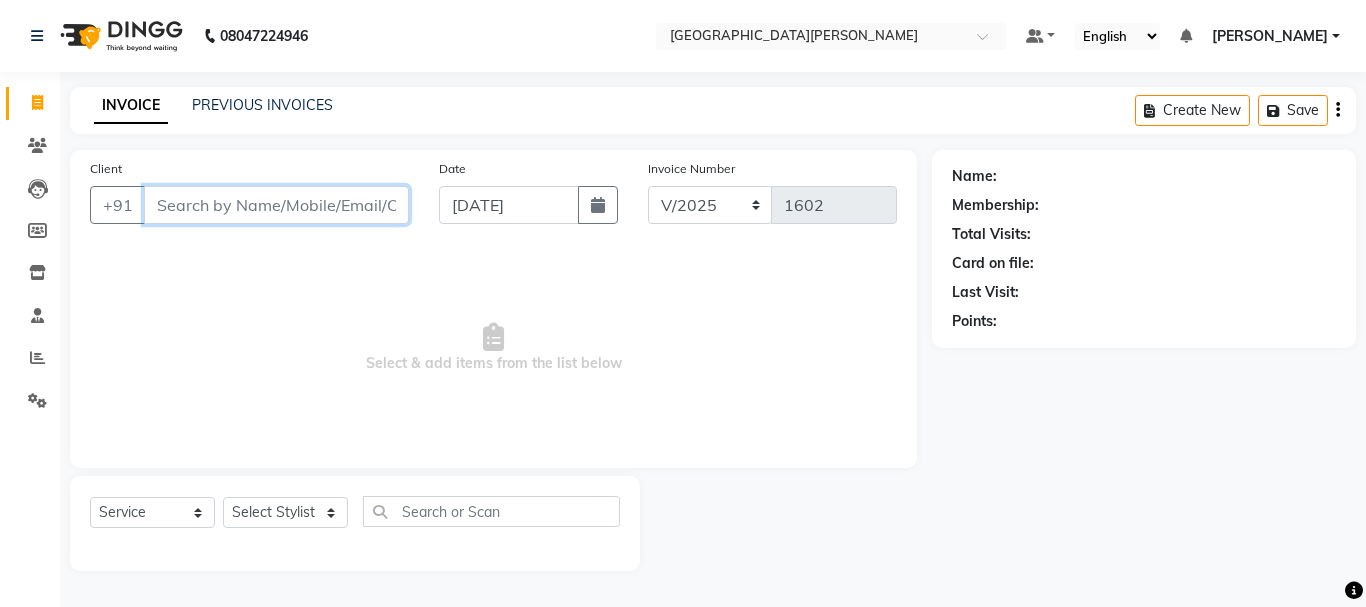 click on "Client" at bounding box center [276, 205] 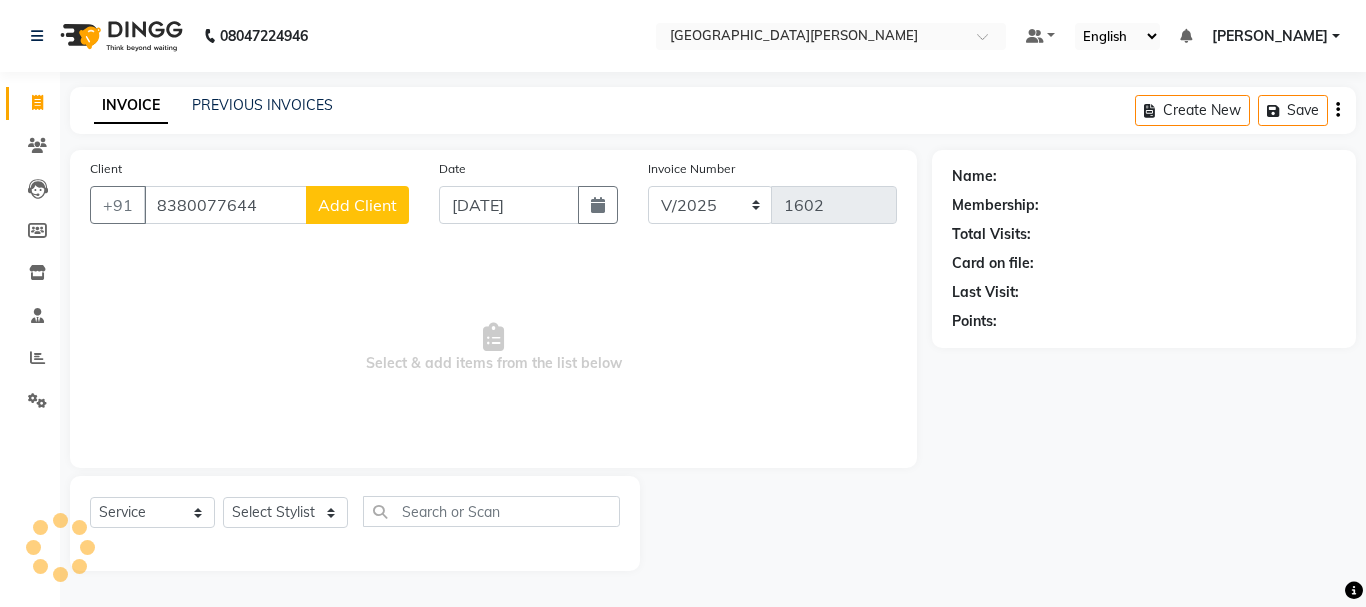 click on "Add Client" 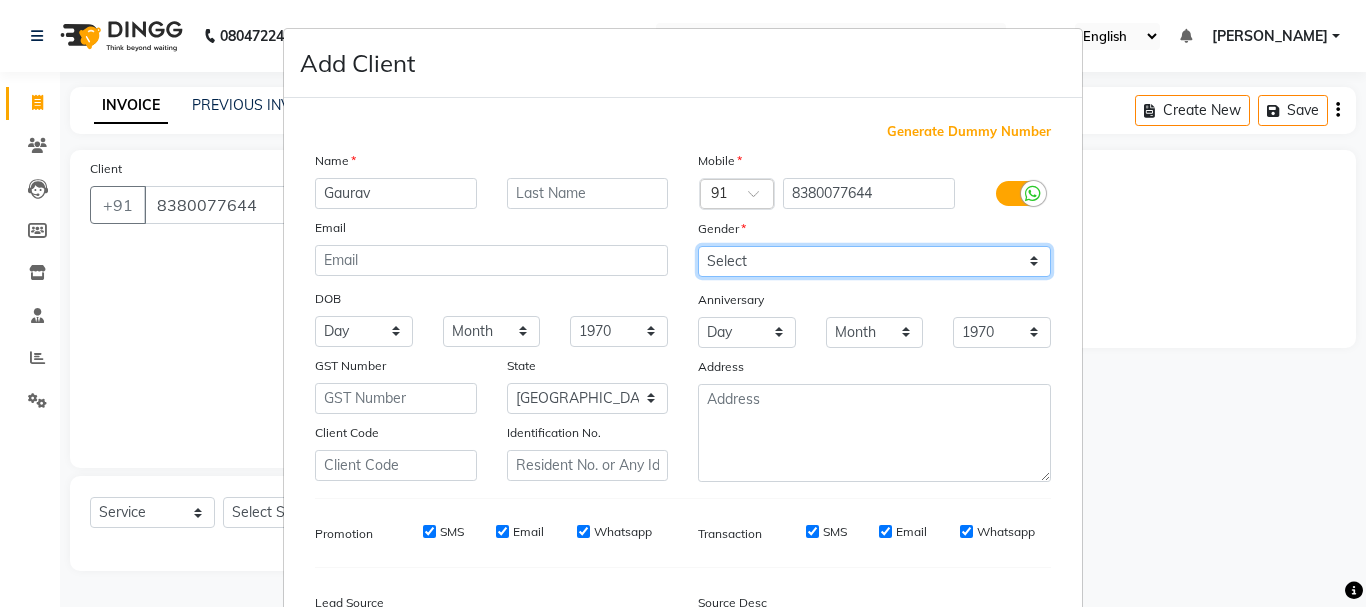 click on "Select [DEMOGRAPHIC_DATA] [DEMOGRAPHIC_DATA] Other Prefer Not To Say" at bounding box center [874, 261] 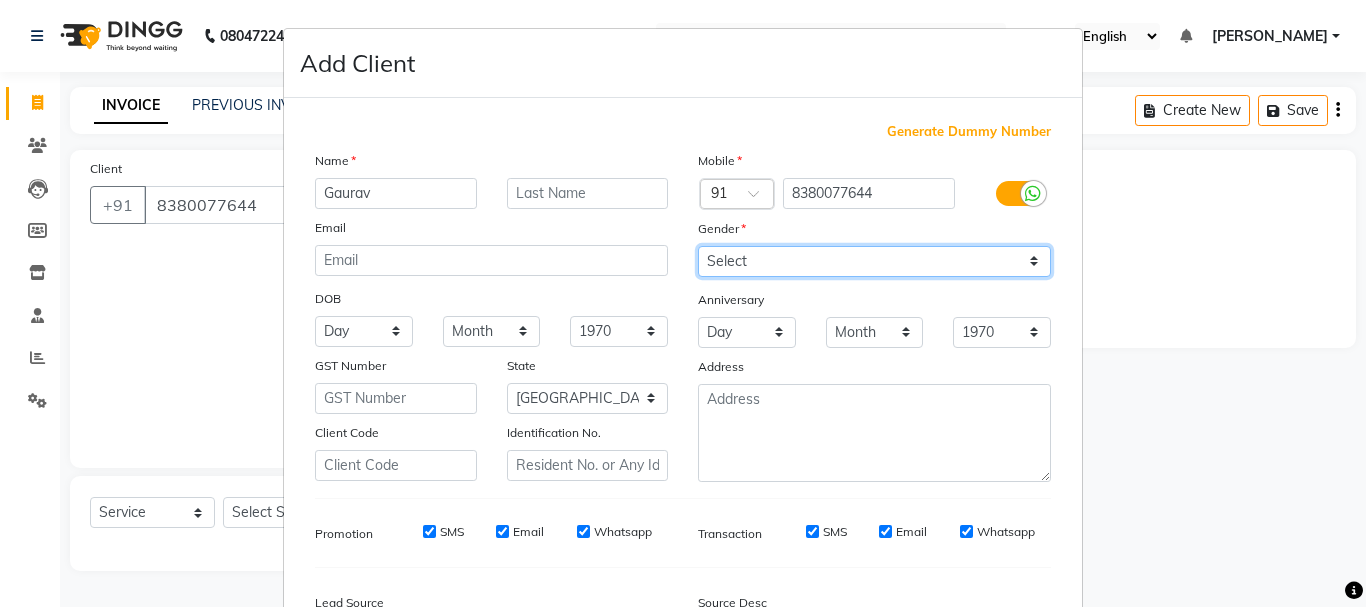 click on "Select [DEMOGRAPHIC_DATA] [DEMOGRAPHIC_DATA] Other Prefer Not To Say" at bounding box center [874, 261] 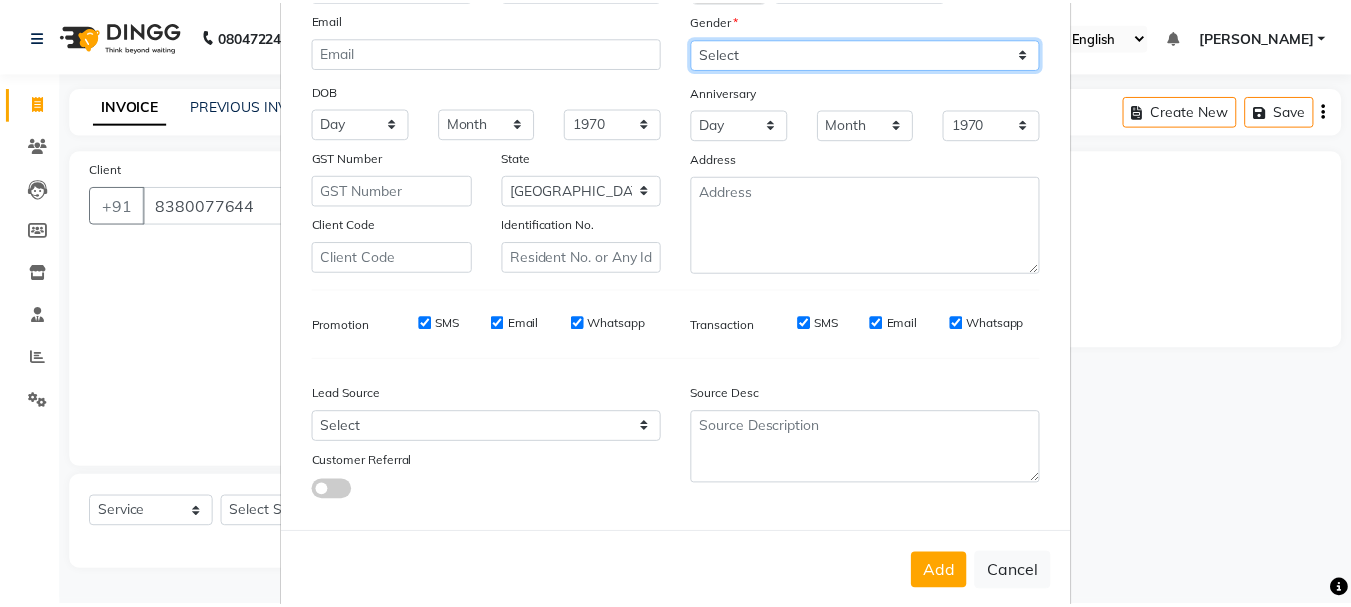 scroll, scrollTop: 242, scrollLeft: 0, axis: vertical 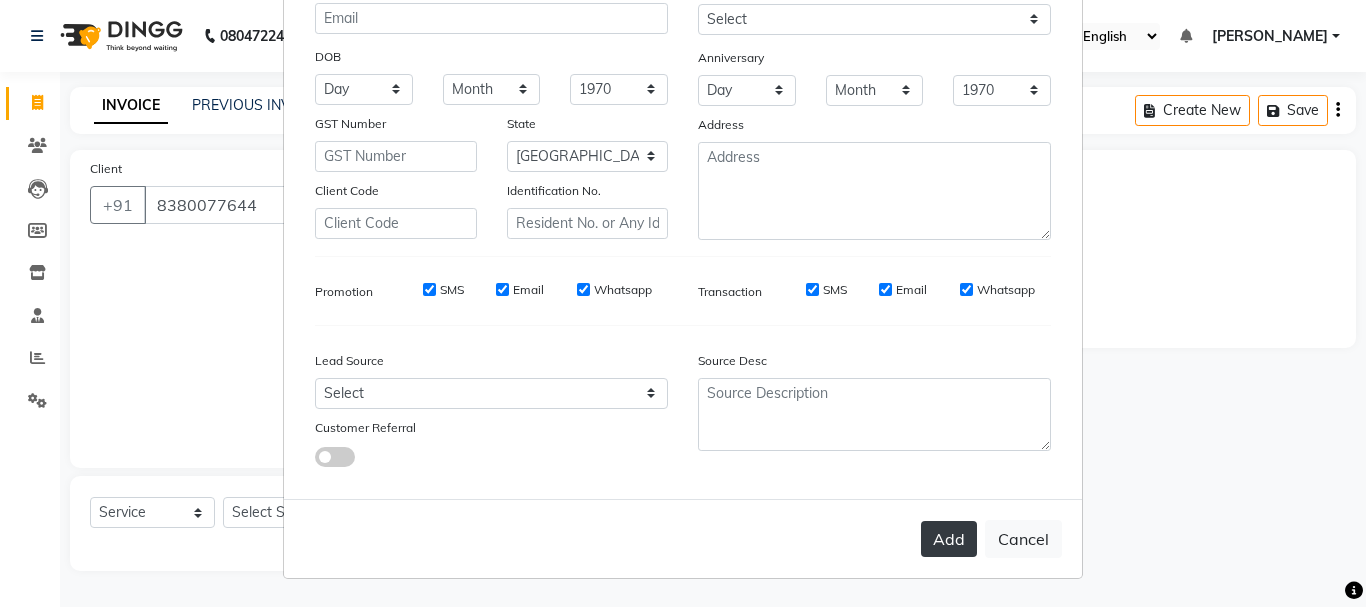 click on "Add" at bounding box center (949, 539) 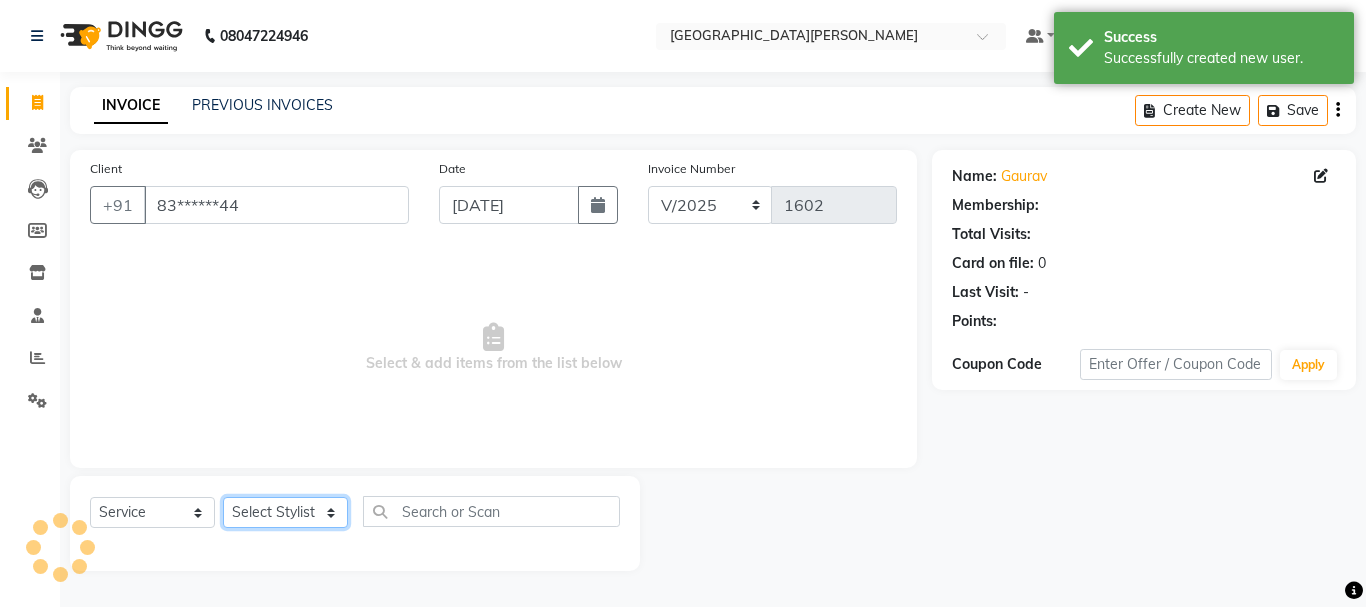 click on "Select Stylist [PERSON_NAME] [PERSON_NAME] [PERSON_NAME] [PERSON_NAME] [PERSON_NAME] more [PERSON_NAME] [PERSON_NAME] [PERSON_NAME] [PERSON_NAME] [PERSON_NAME]  [PERSON_NAME] [PERSON_NAME] [PERSON_NAME]" 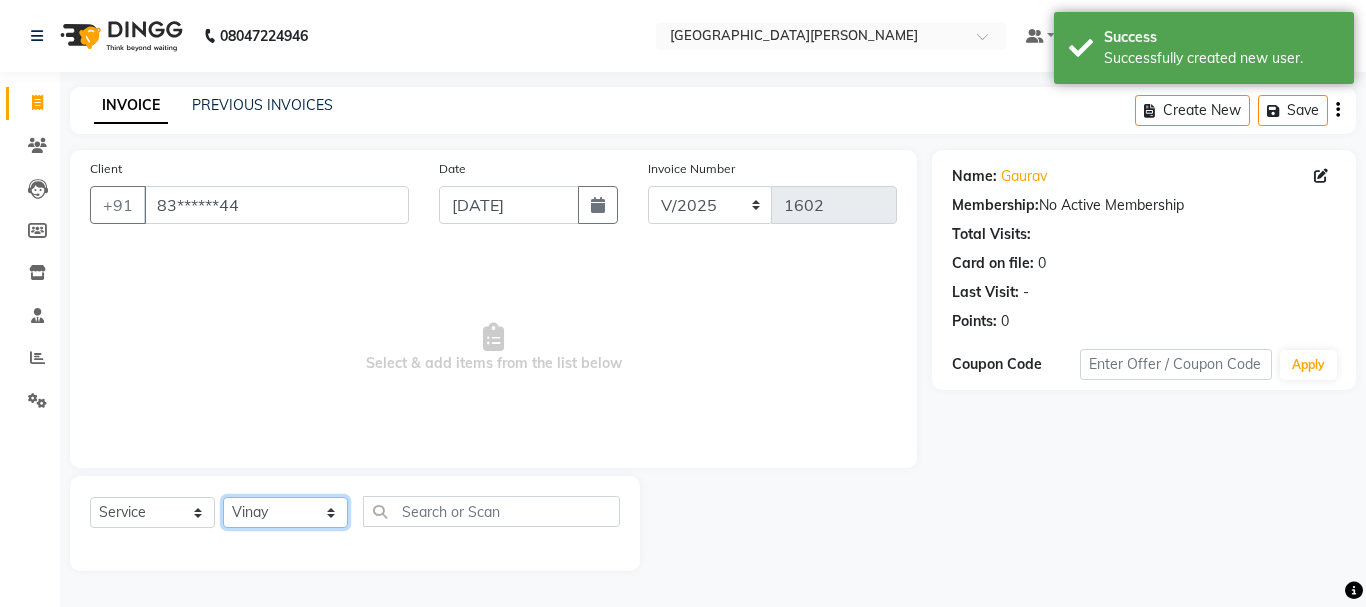 click on "Select Stylist [PERSON_NAME] [PERSON_NAME] [PERSON_NAME] [PERSON_NAME] [PERSON_NAME] more [PERSON_NAME] [PERSON_NAME] [PERSON_NAME] [PERSON_NAME] [PERSON_NAME]  [PERSON_NAME] [PERSON_NAME] [PERSON_NAME]" 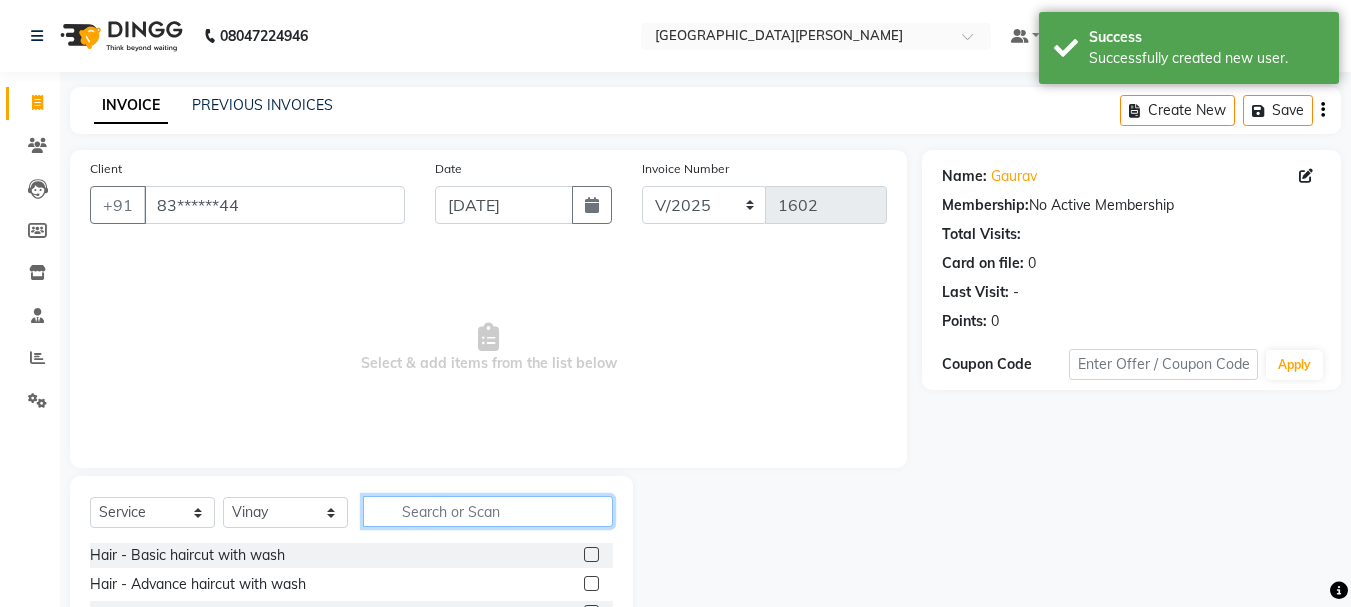 click 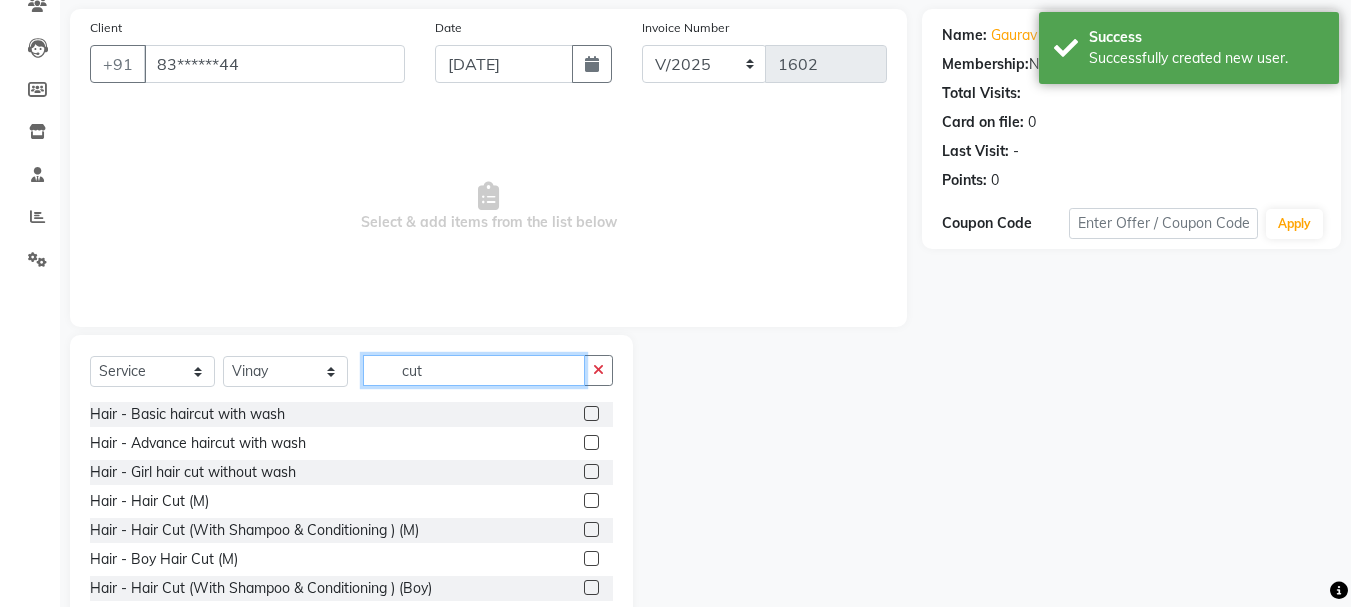 scroll, scrollTop: 194, scrollLeft: 0, axis: vertical 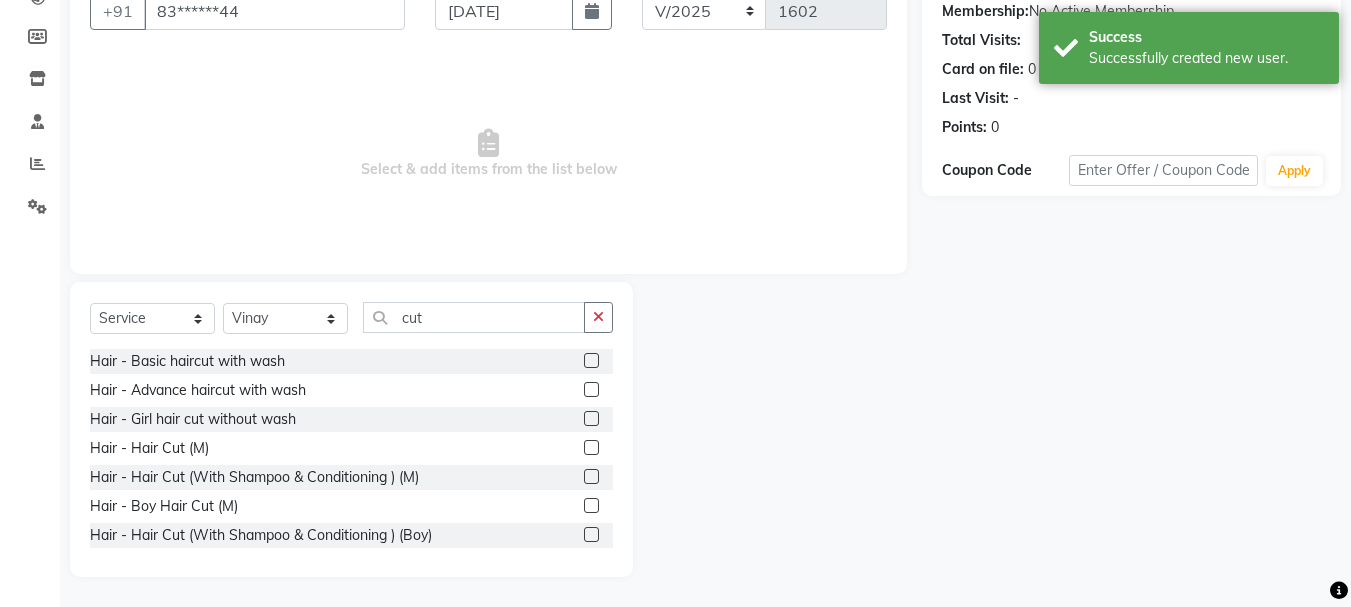 click 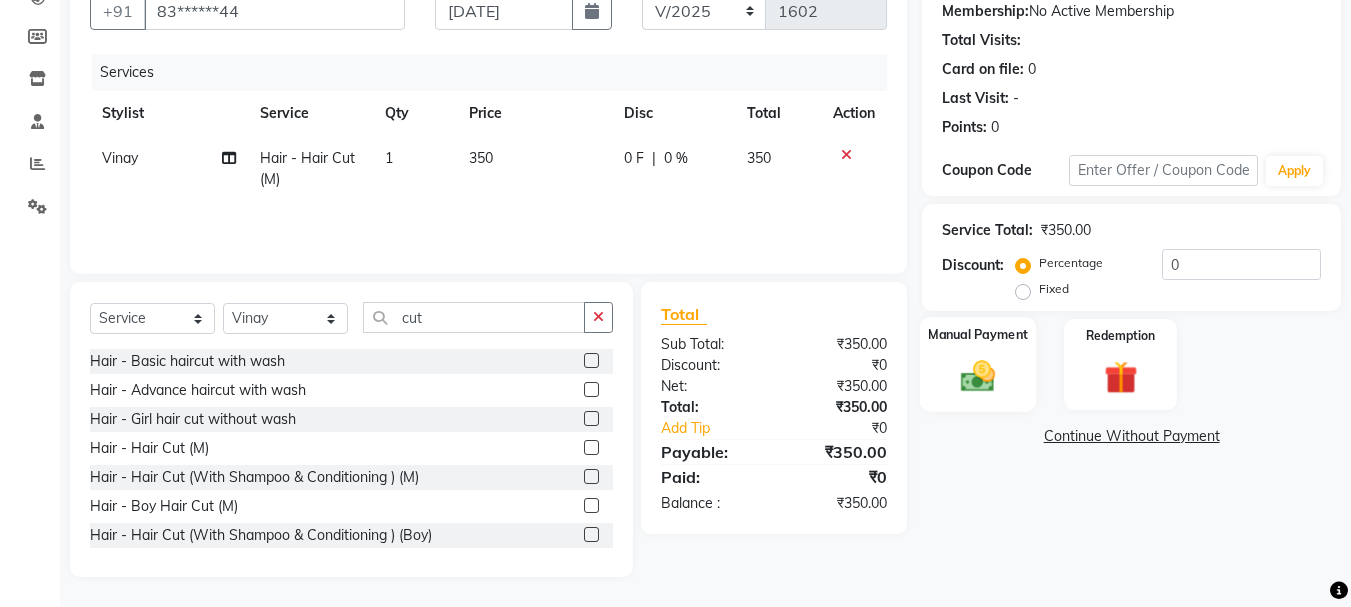 click on "Manual Payment" 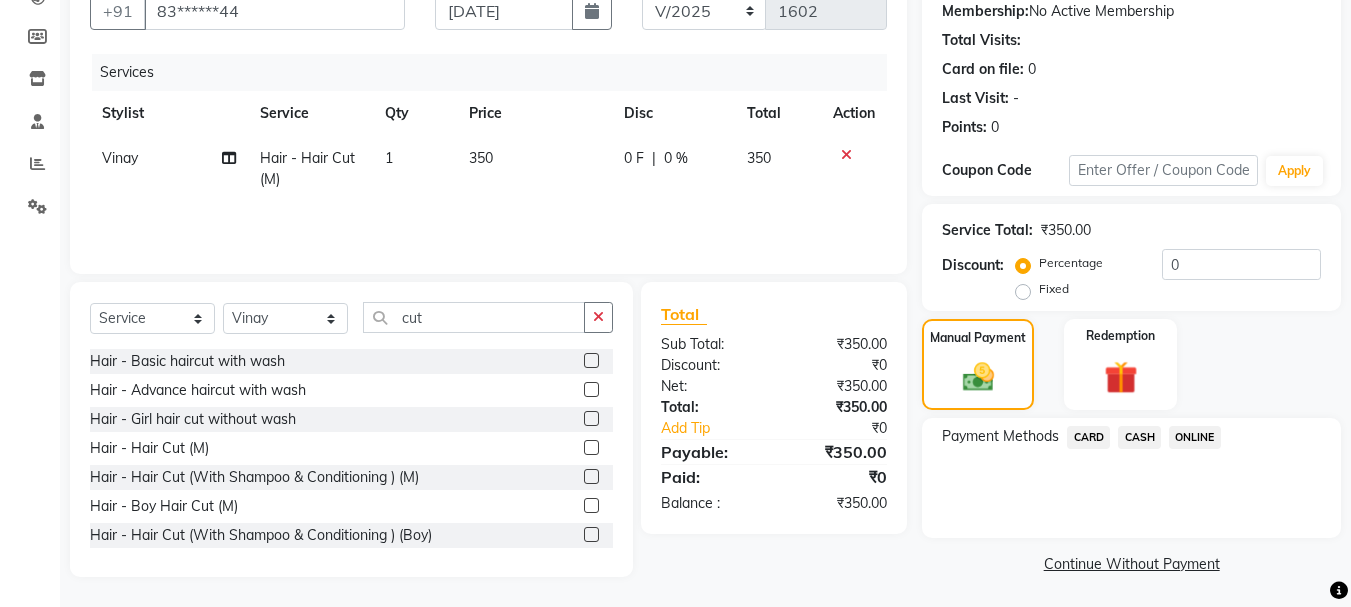 click on "ONLINE" 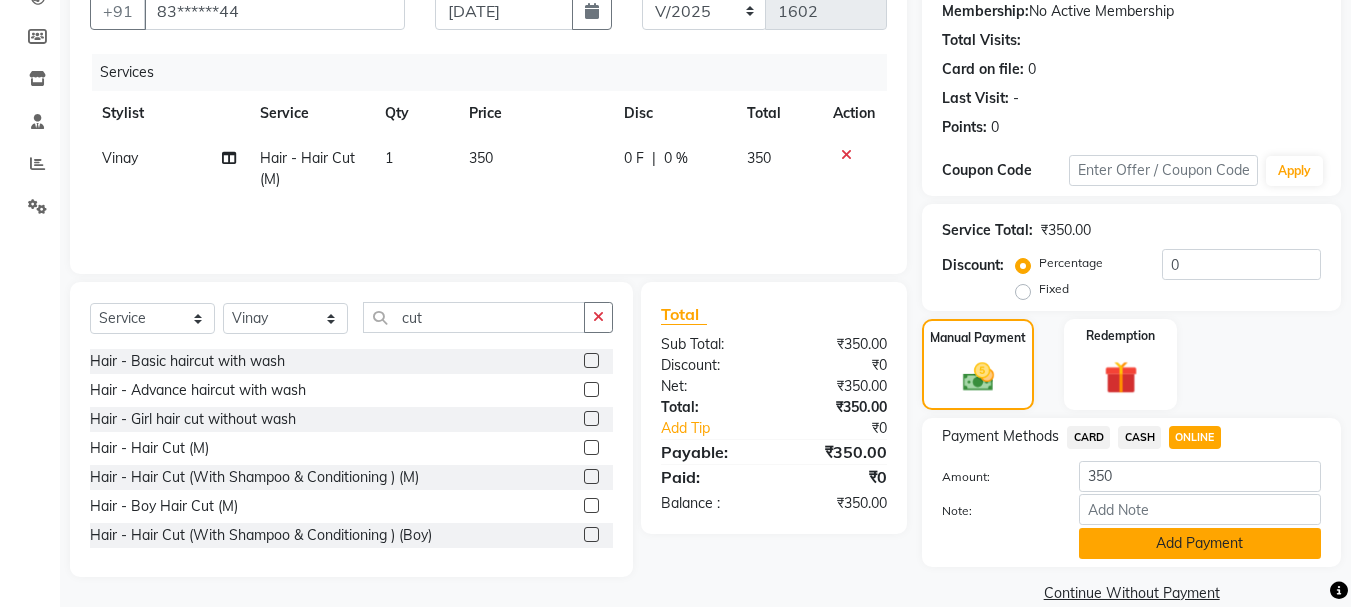 click on "Add Payment" 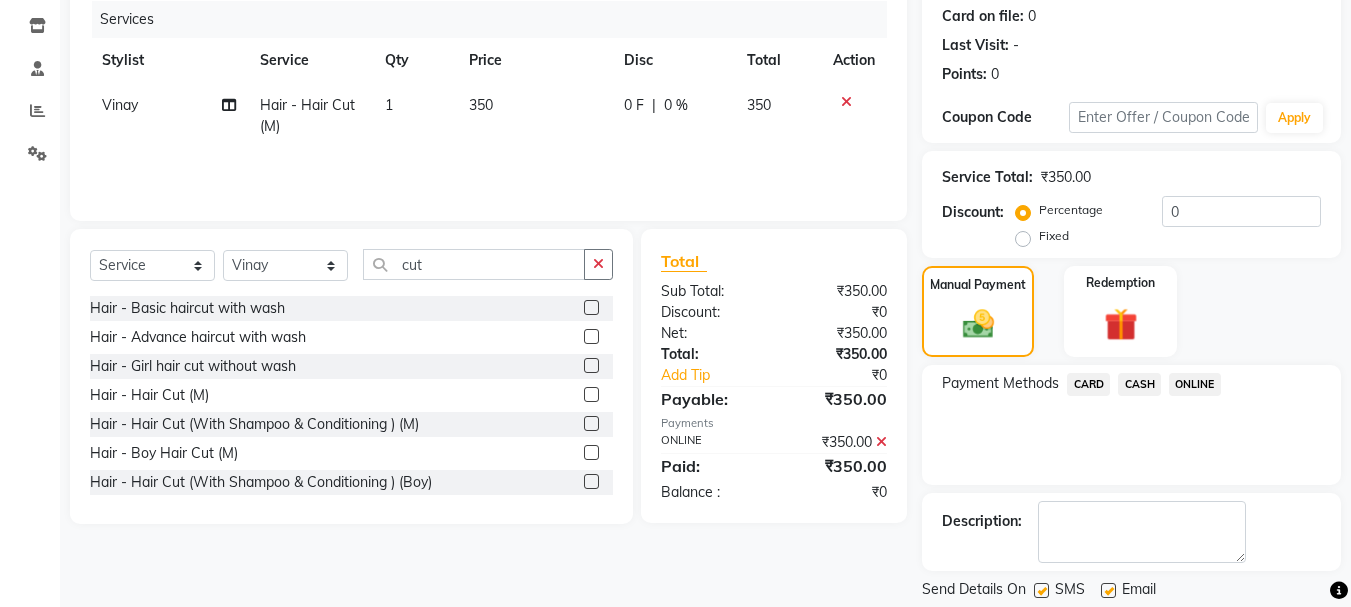 scroll, scrollTop: 309, scrollLeft: 0, axis: vertical 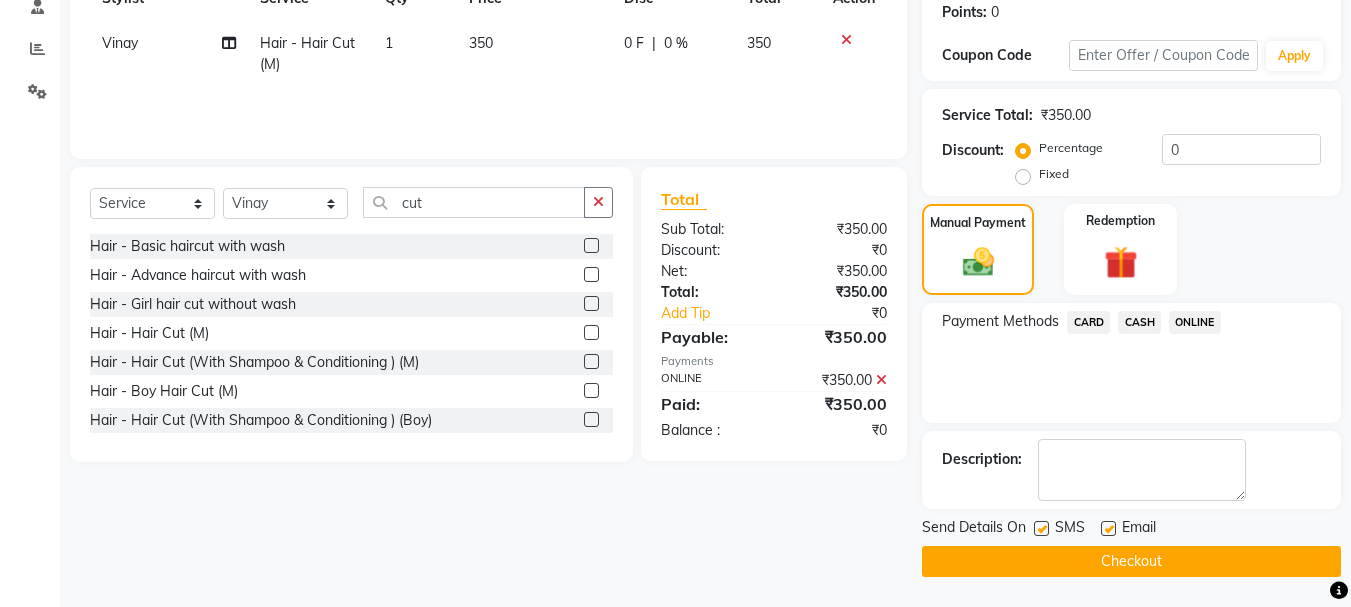click on "Checkout" 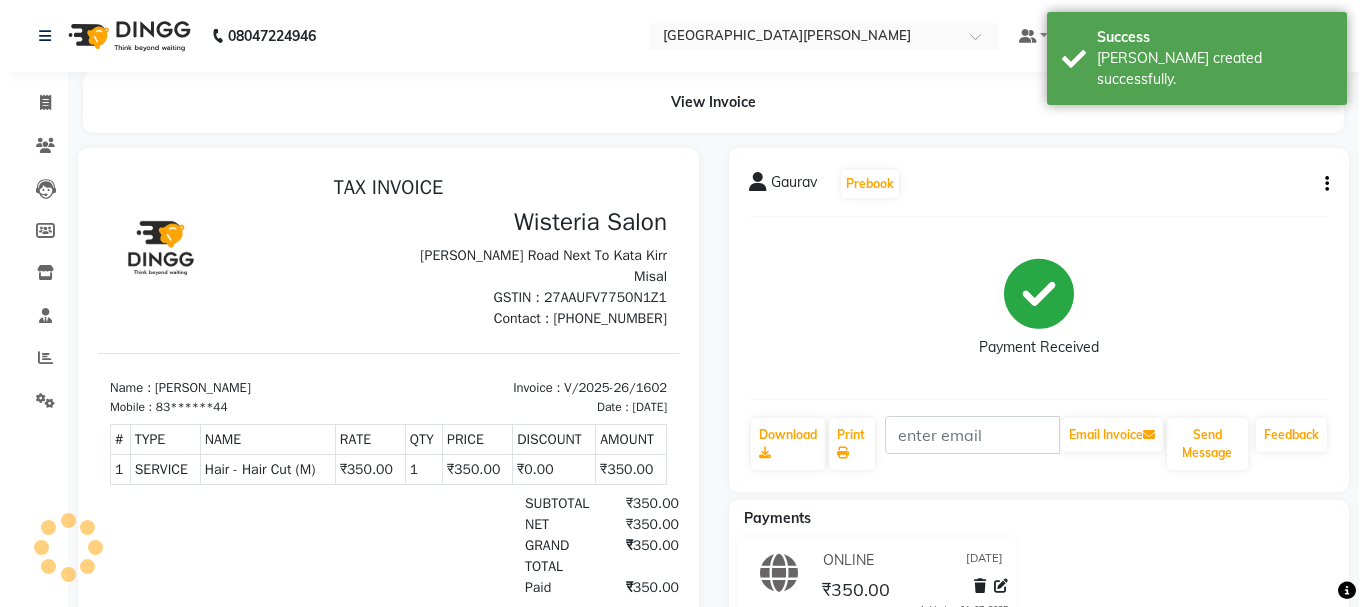 scroll, scrollTop: 0, scrollLeft: 0, axis: both 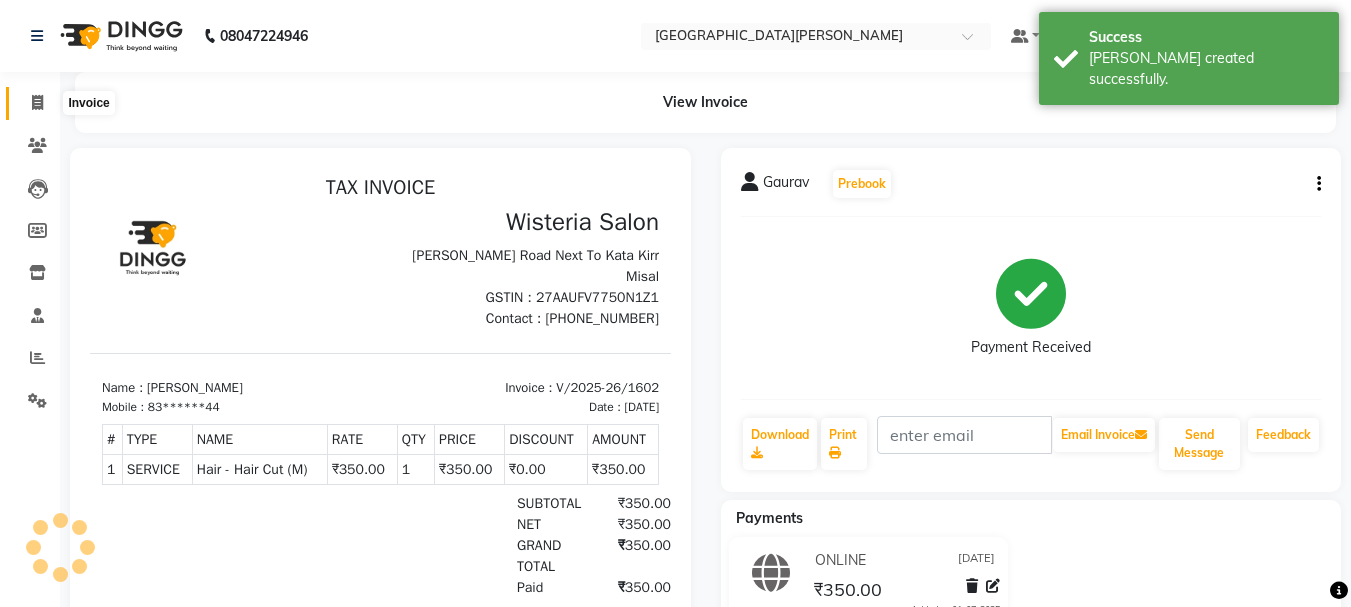 click 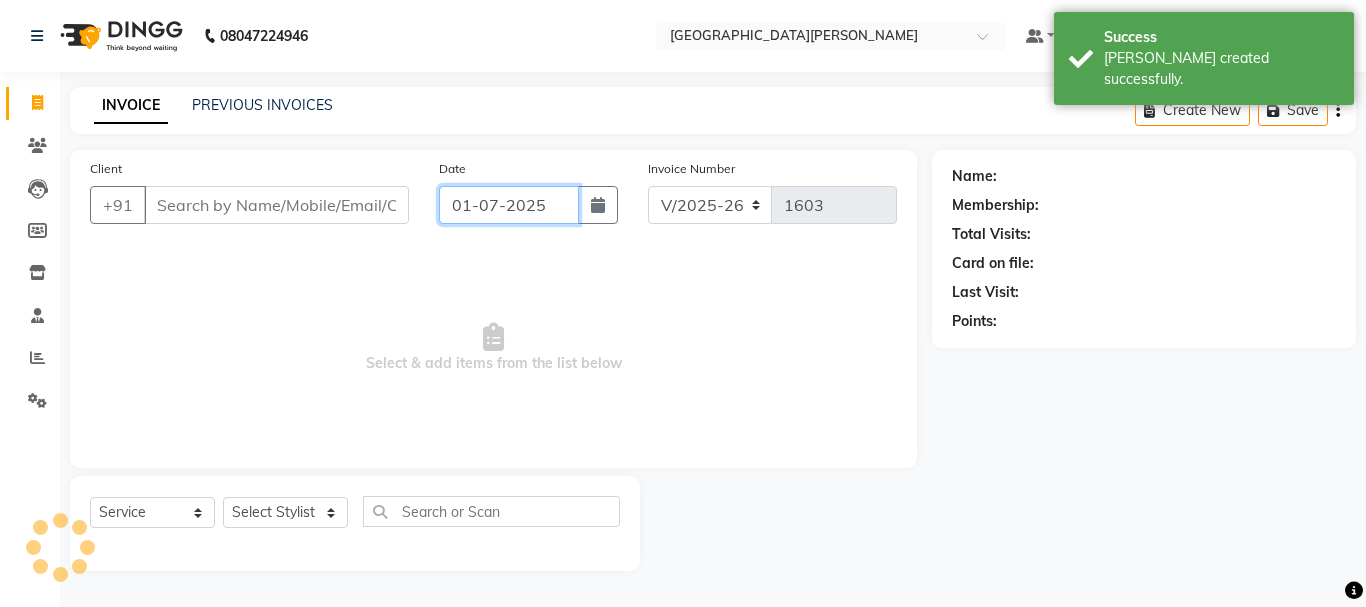 click on "01-07-2025" 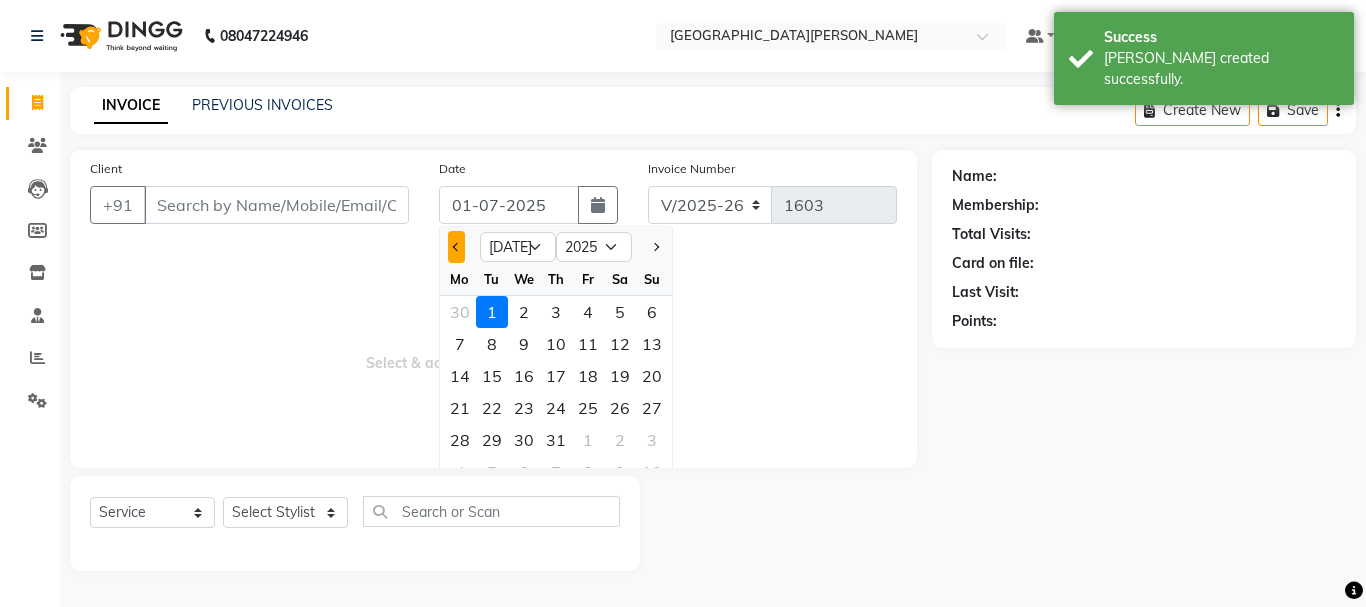 click 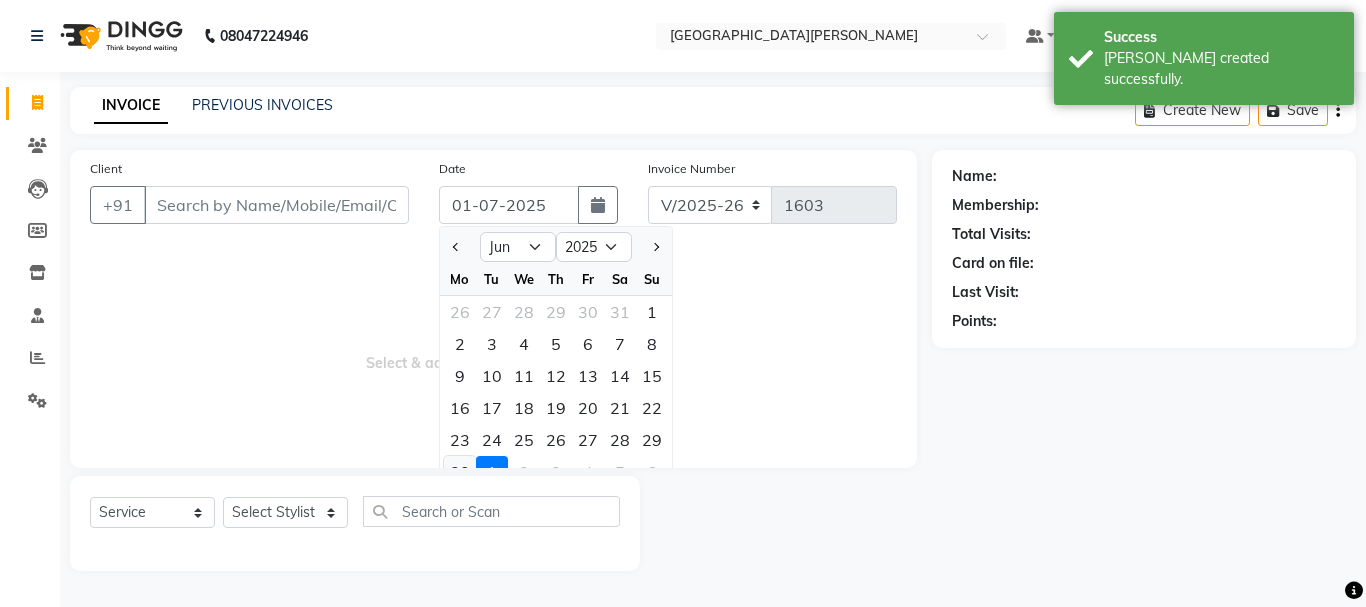 click on "30" 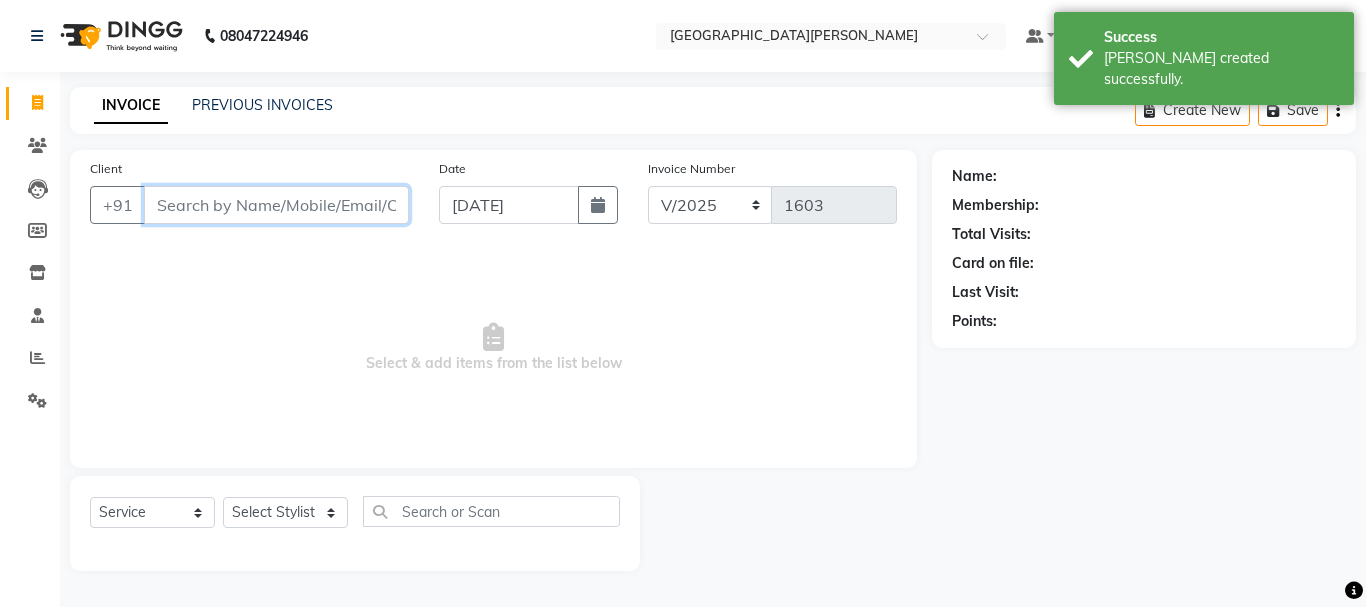 click on "Client" at bounding box center [276, 205] 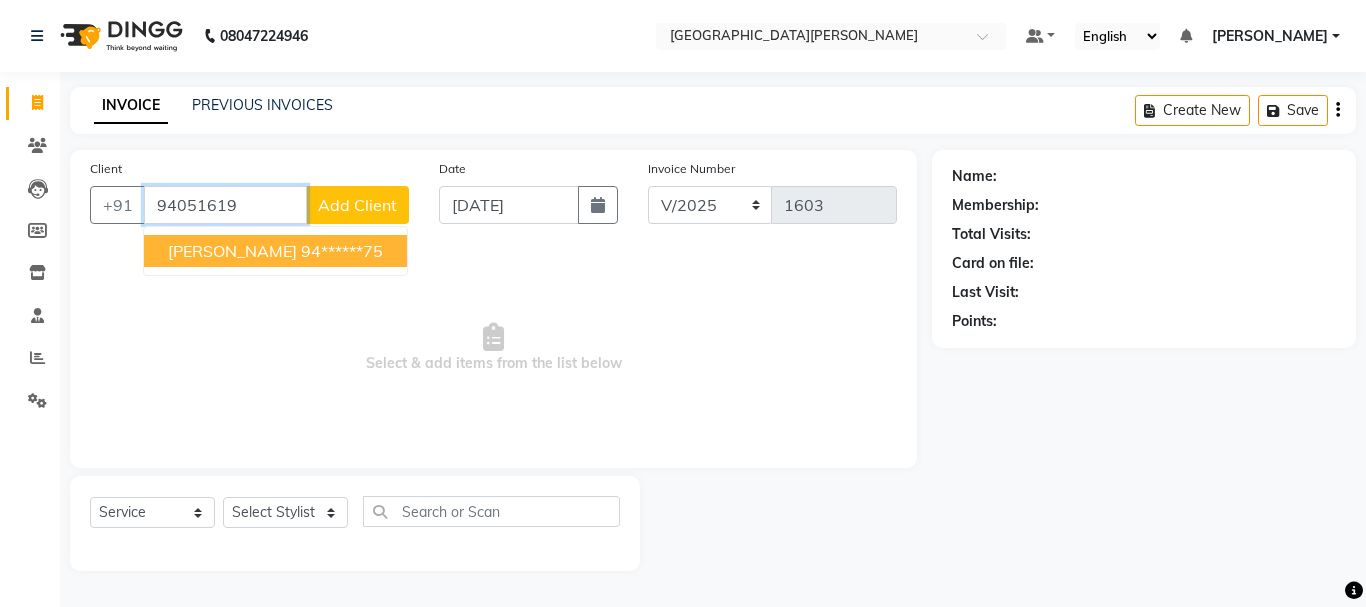 click on "[PERSON_NAME]" at bounding box center (232, 251) 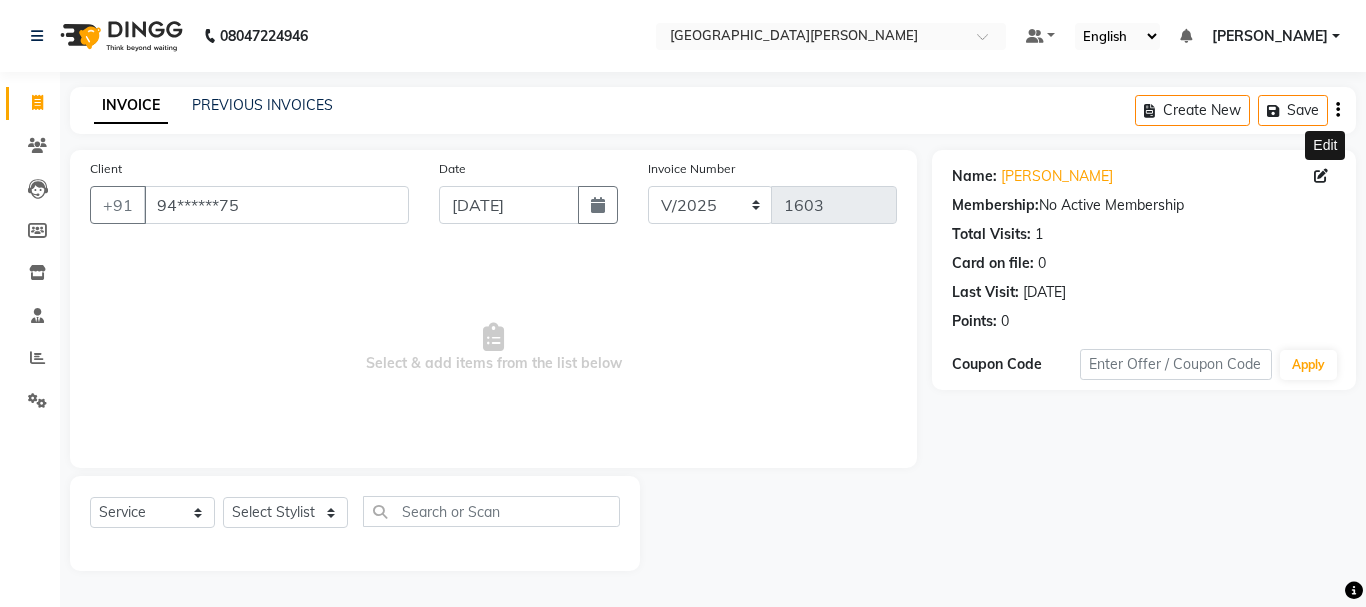 click 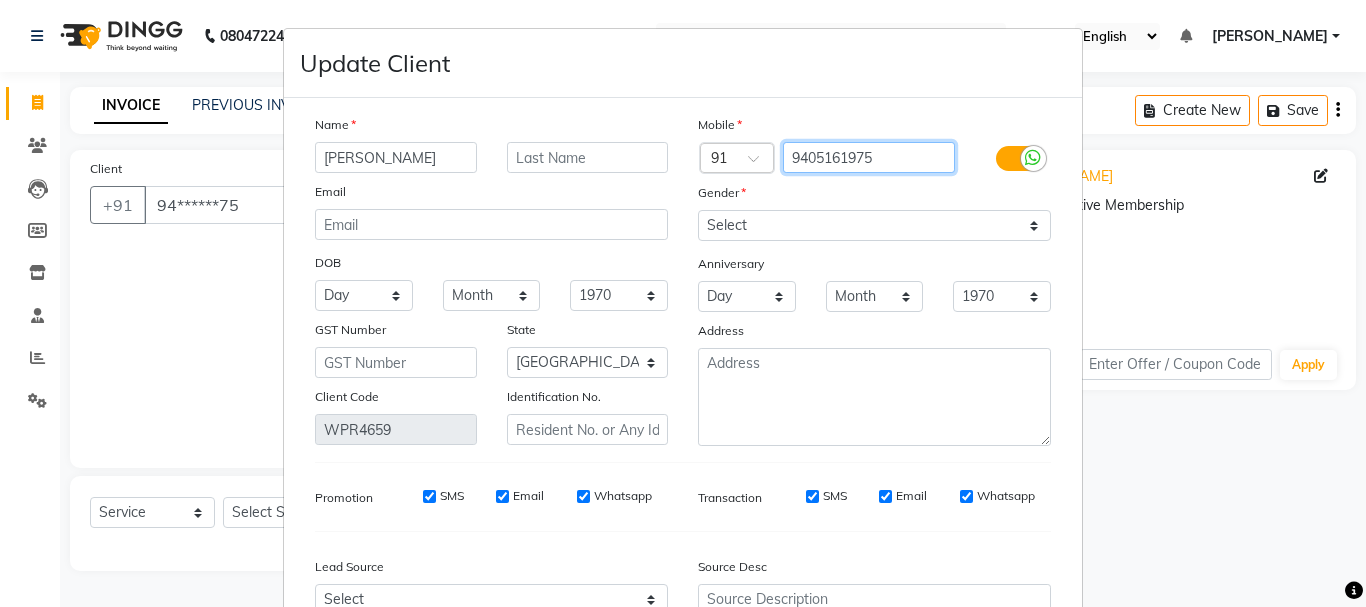 click on "9405161975" at bounding box center (869, 157) 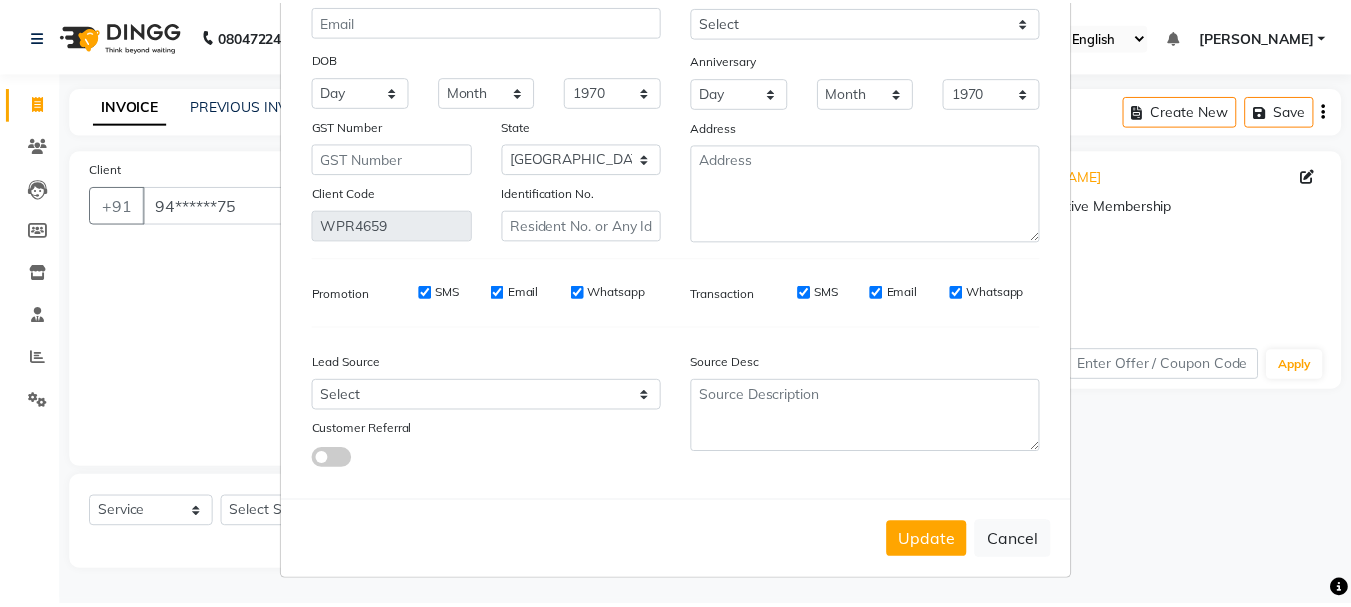 scroll, scrollTop: 206, scrollLeft: 0, axis: vertical 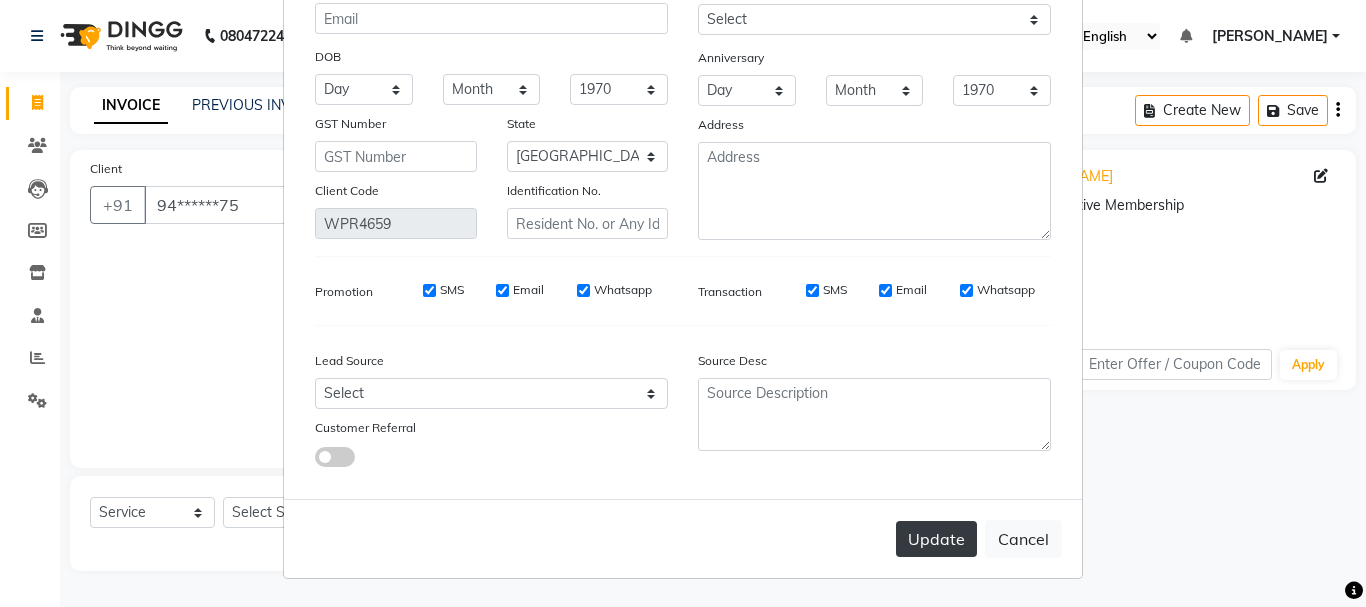 click on "Update" at bounding box center (936, 539) 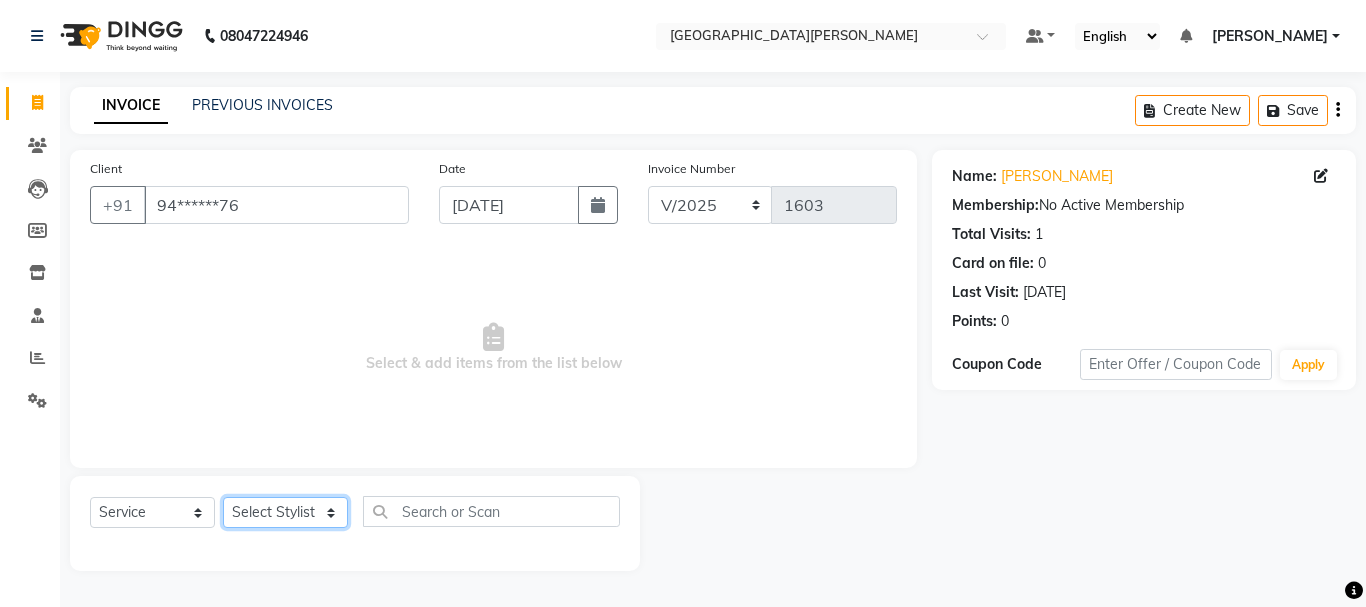click on "Select Stylist [PERSON_NAME] [PERSON_NAME] [PERSON_NAME] [PERSON_NAME] [PERSON_NAME] more [PERSON_NAME] [PERSON_NAME] [PERSON_NAME] [PERSON_NAME] [PERSON_NAME]  [PERSON_NAME] [PERSON_NAME] [PERSON_NAME]" 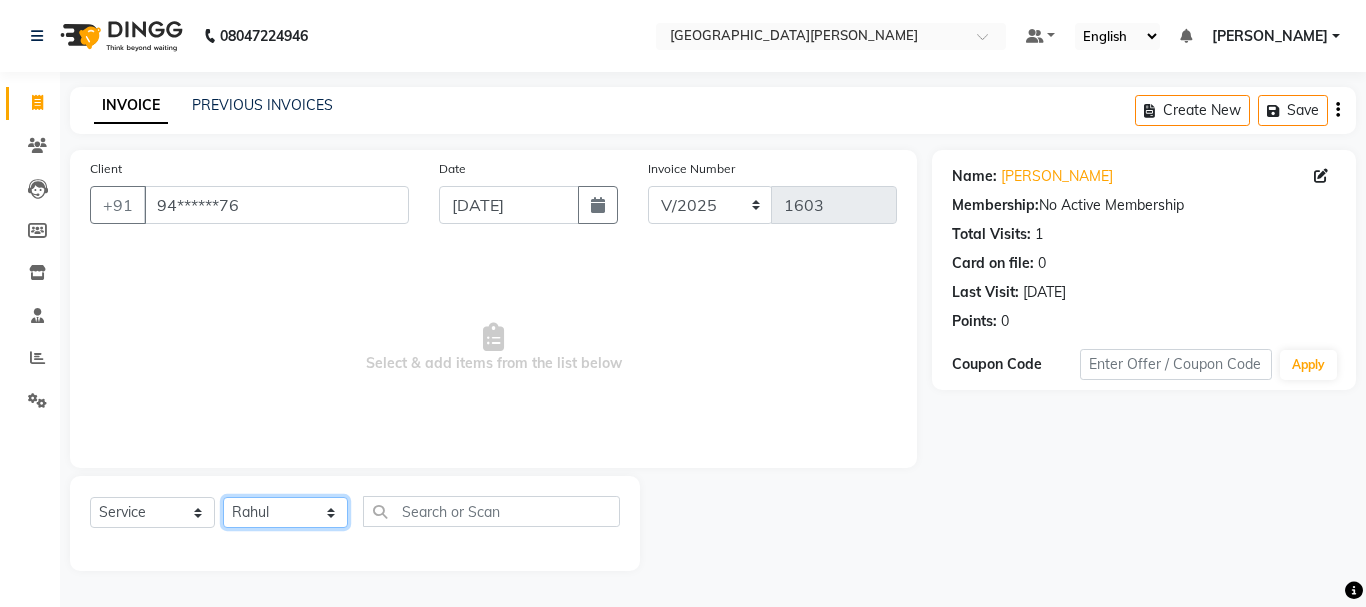 click on "Select Stylist [PERSON_NAME] [PERSON_NAME] [PERSON_NAME] [PERSON_NAME] [PERSON_NAME] more [PERSON_NAME] [PERSON_NAME] [PERSON_NAME] [PERSON_NAME] [PERSON_NAME]  [PERSON_NAME] [PERSON_NAME] [PERSON_NAME]" 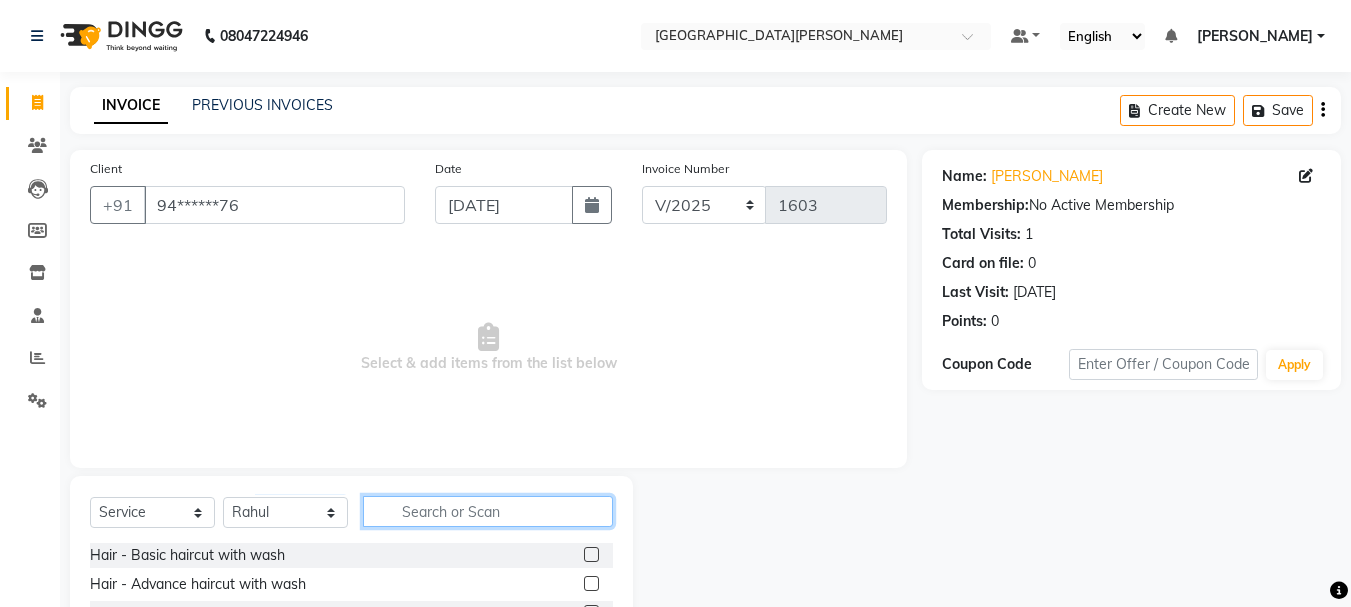 click 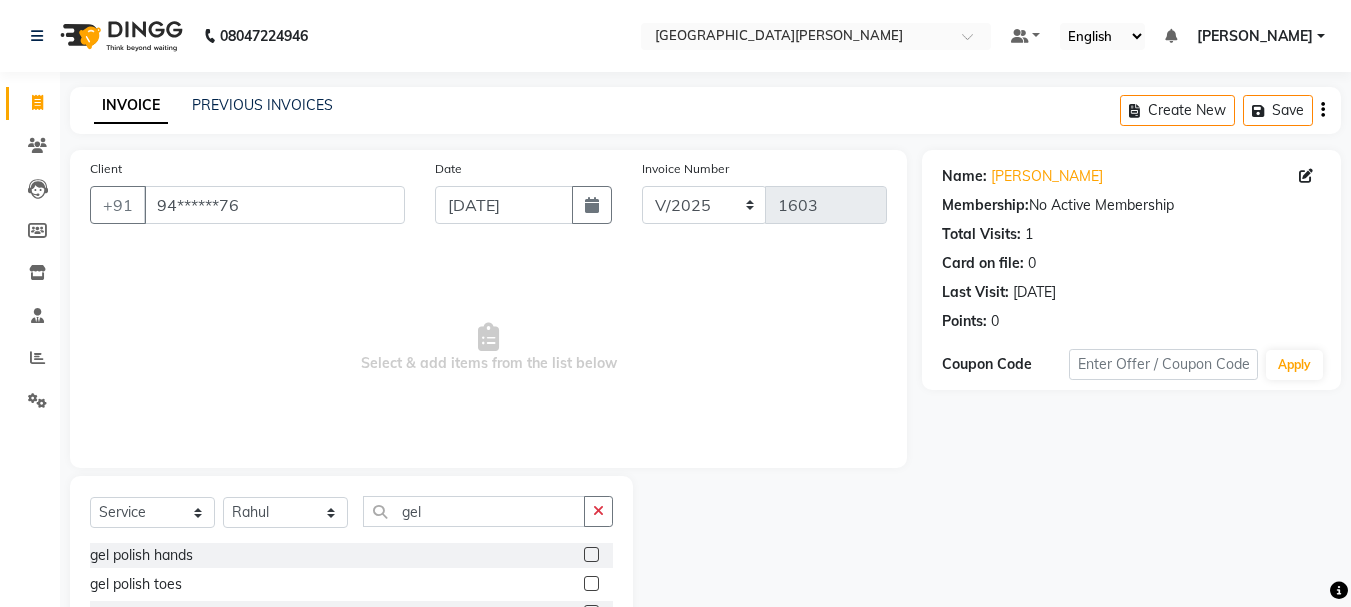 click 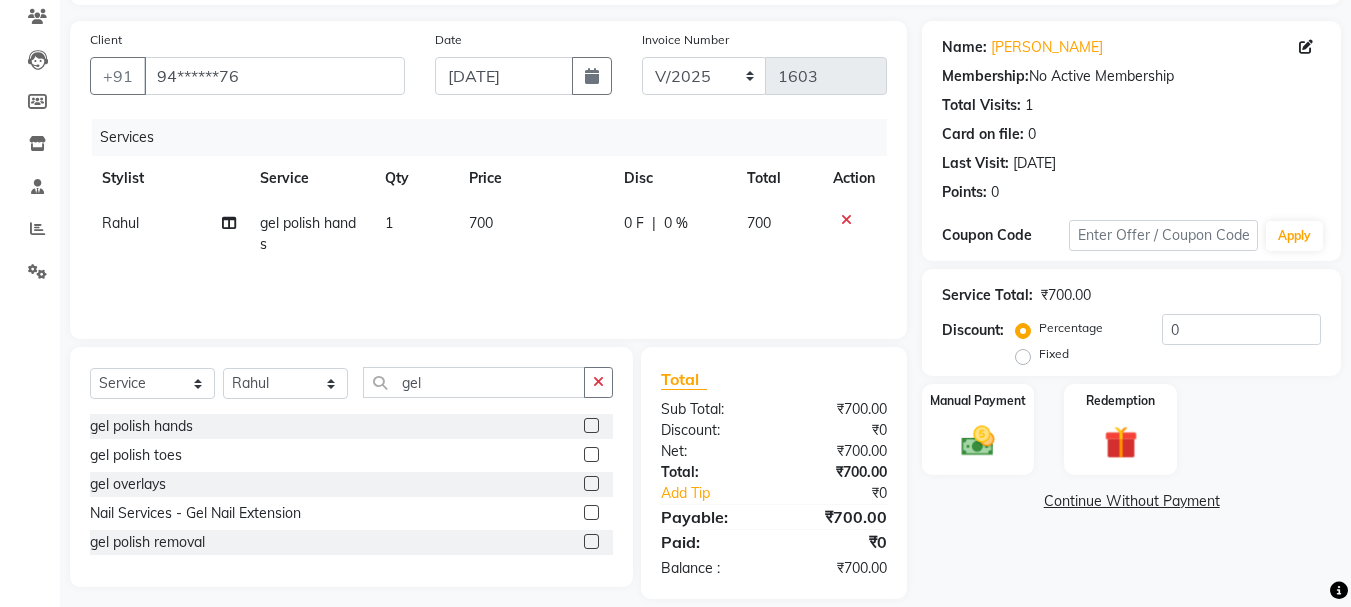 scroll, scrollTop: 151, scrollLeft: 0, axis: vertical 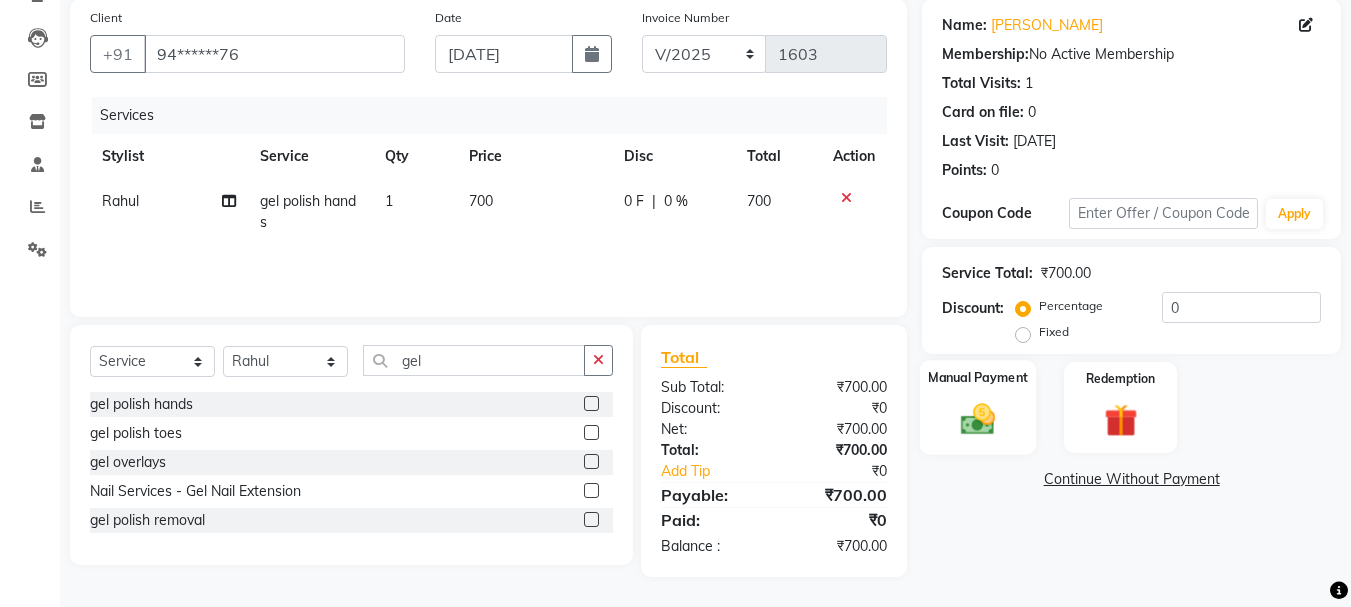 click on "Manual Payment" 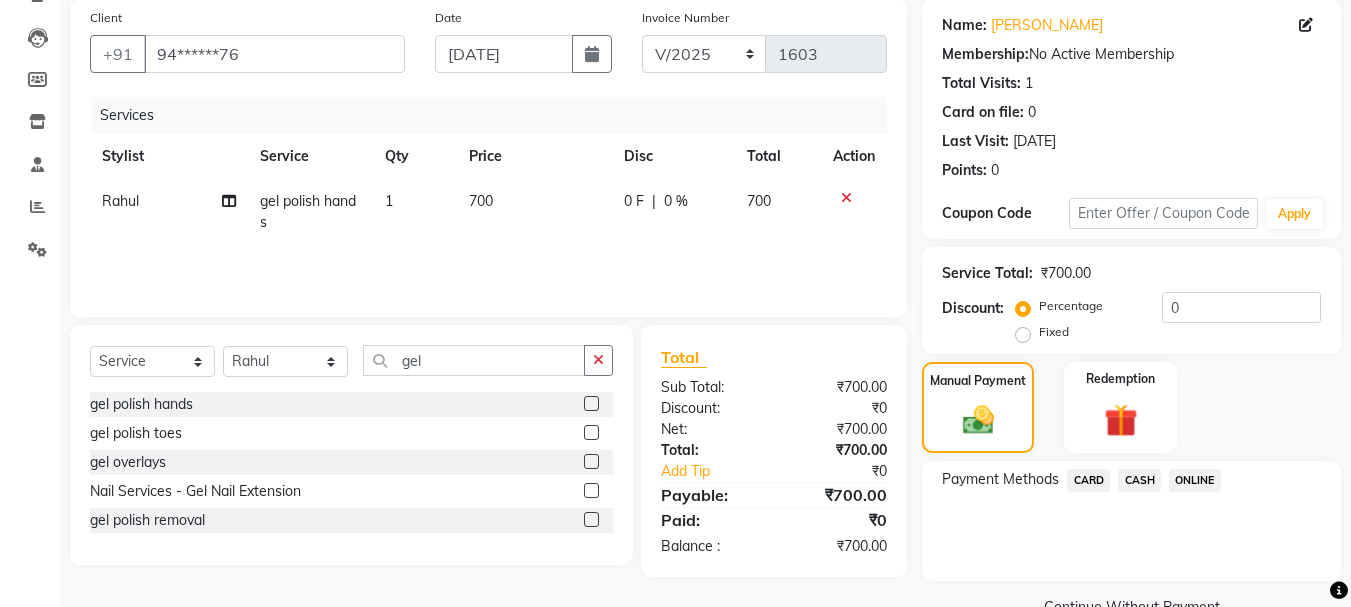 click on "CASH" 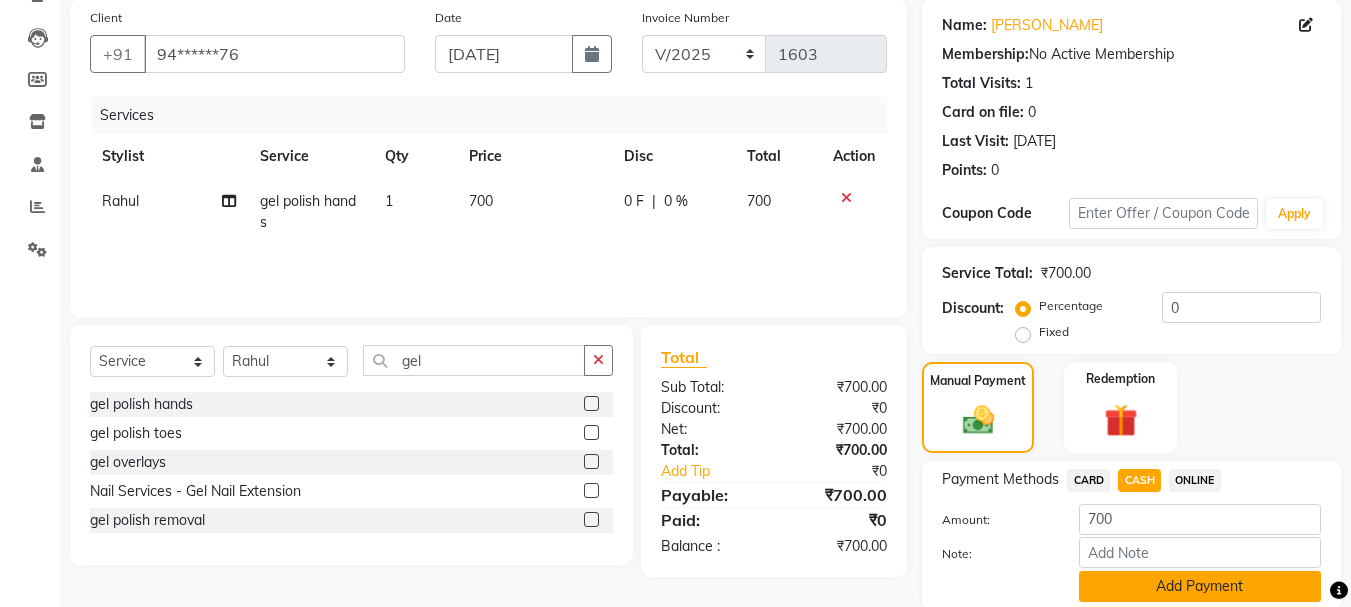 click on "Add Payment" 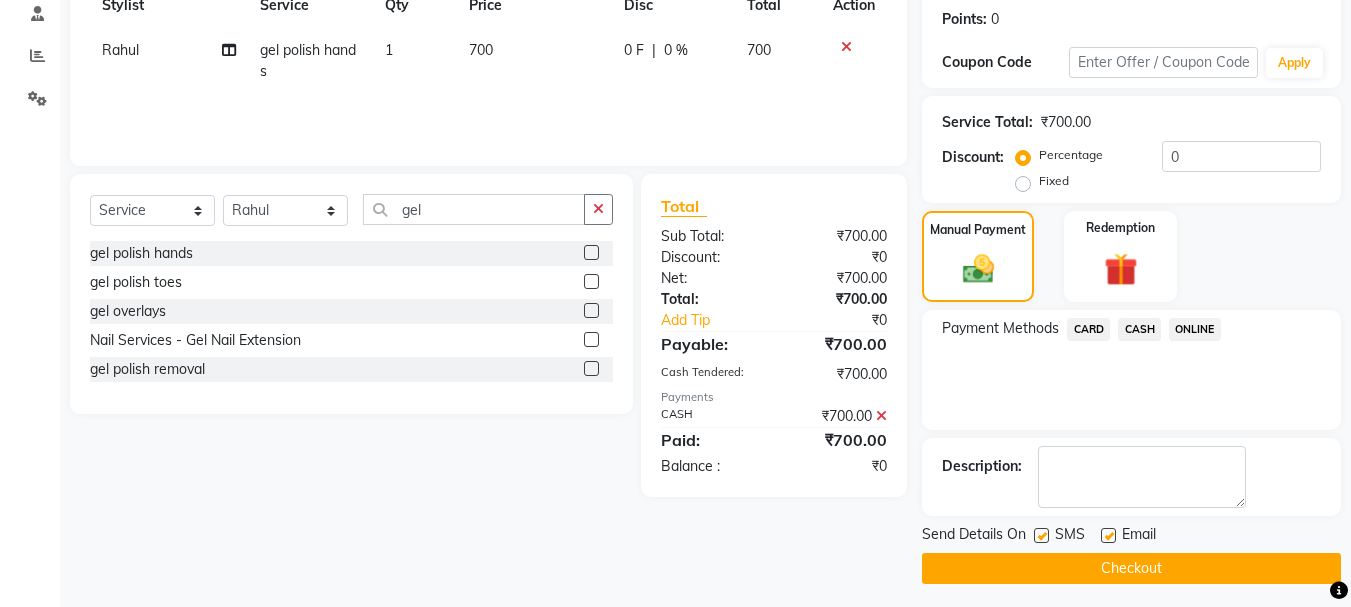 scroll, scrollTop: 309, scrollLeft: 0, axis: vertical 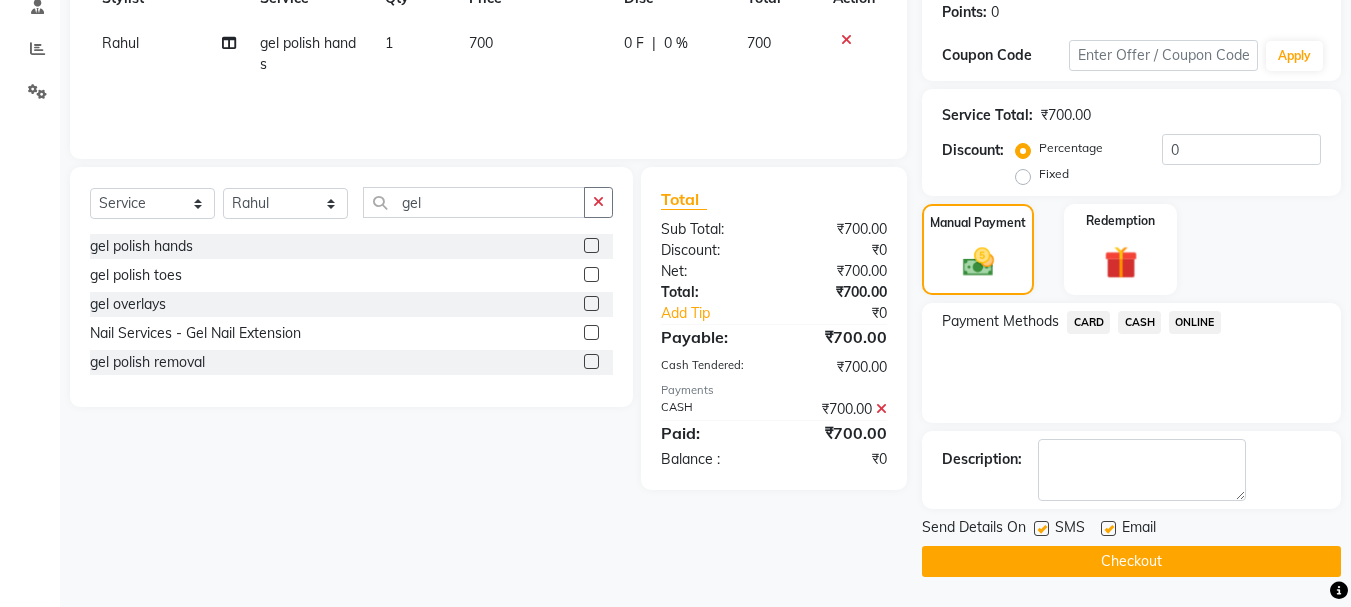 click on "Checkout" 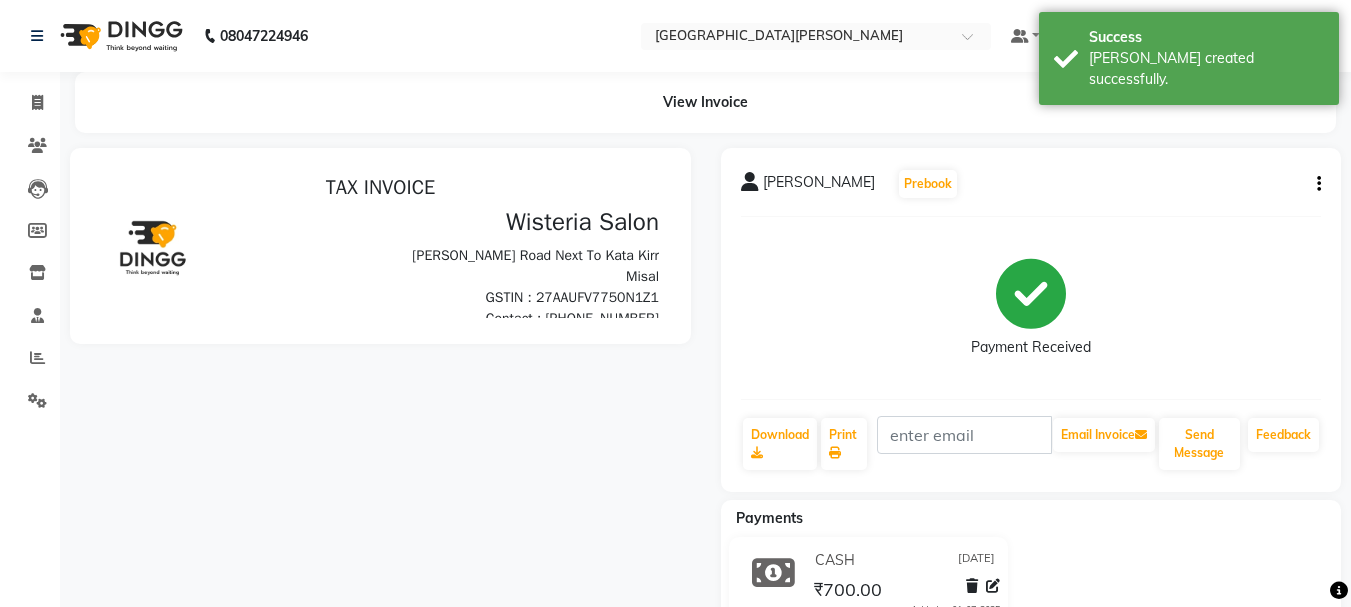 scroll, scrollTop: 0, scrollLeft: 0, axis: both 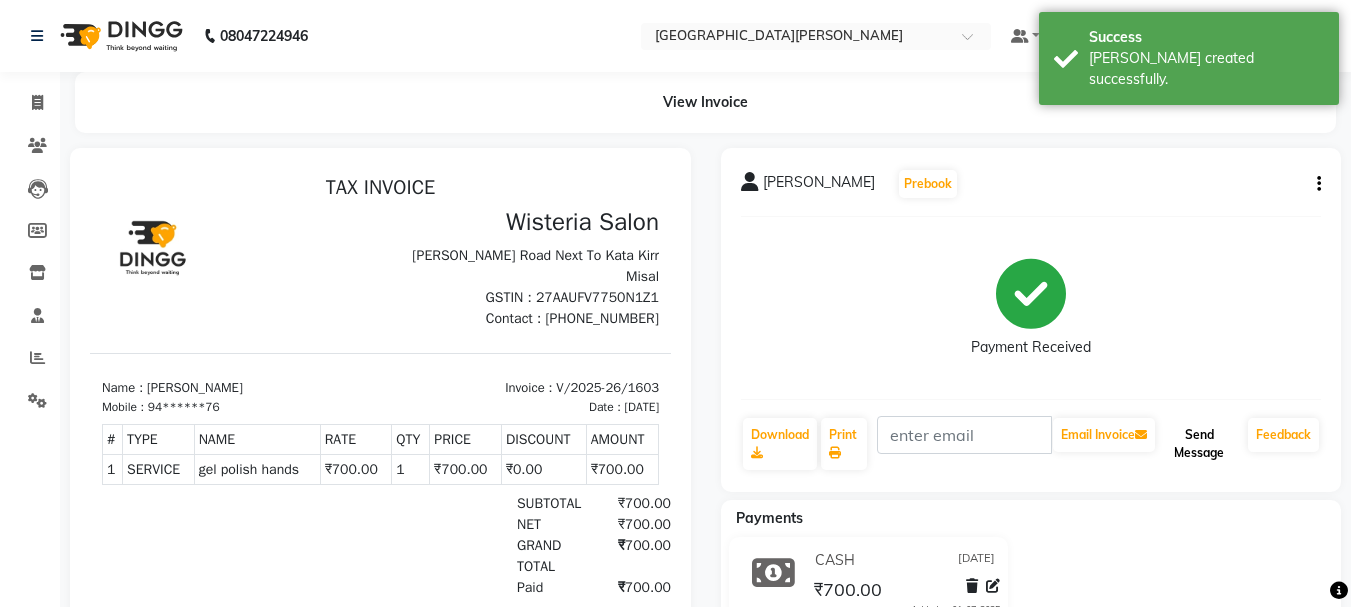 click on "Send Message" 